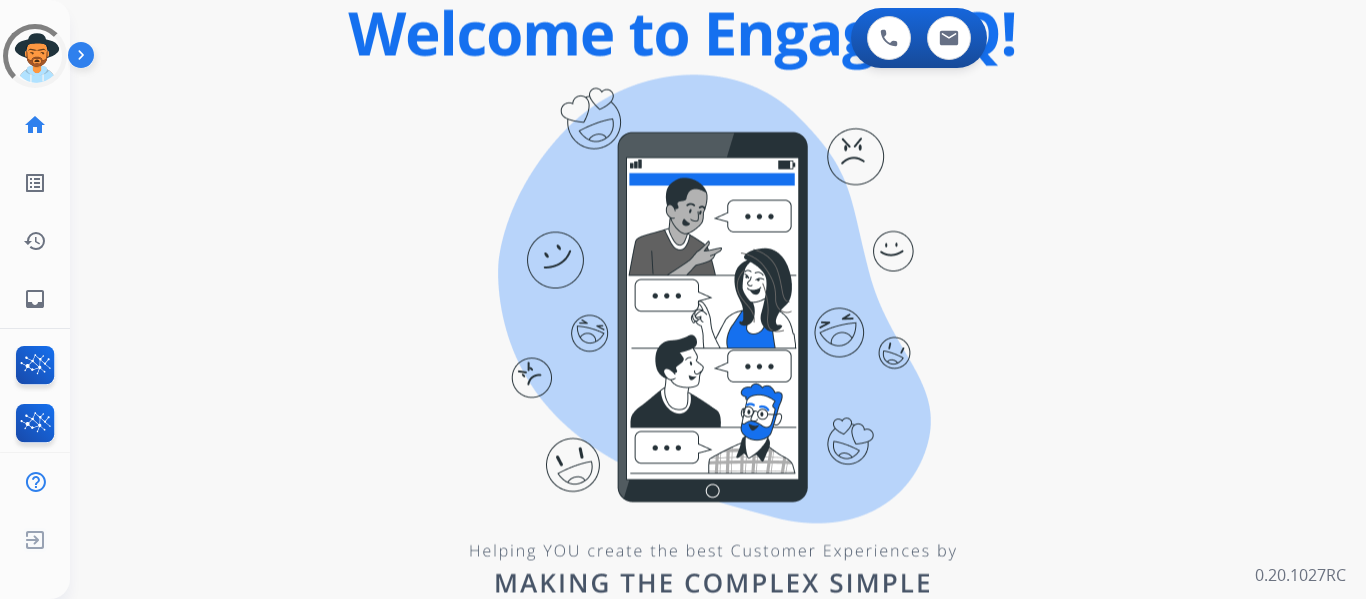 scroll, scrollTop: 0, scrollLeft: 0, axis: both 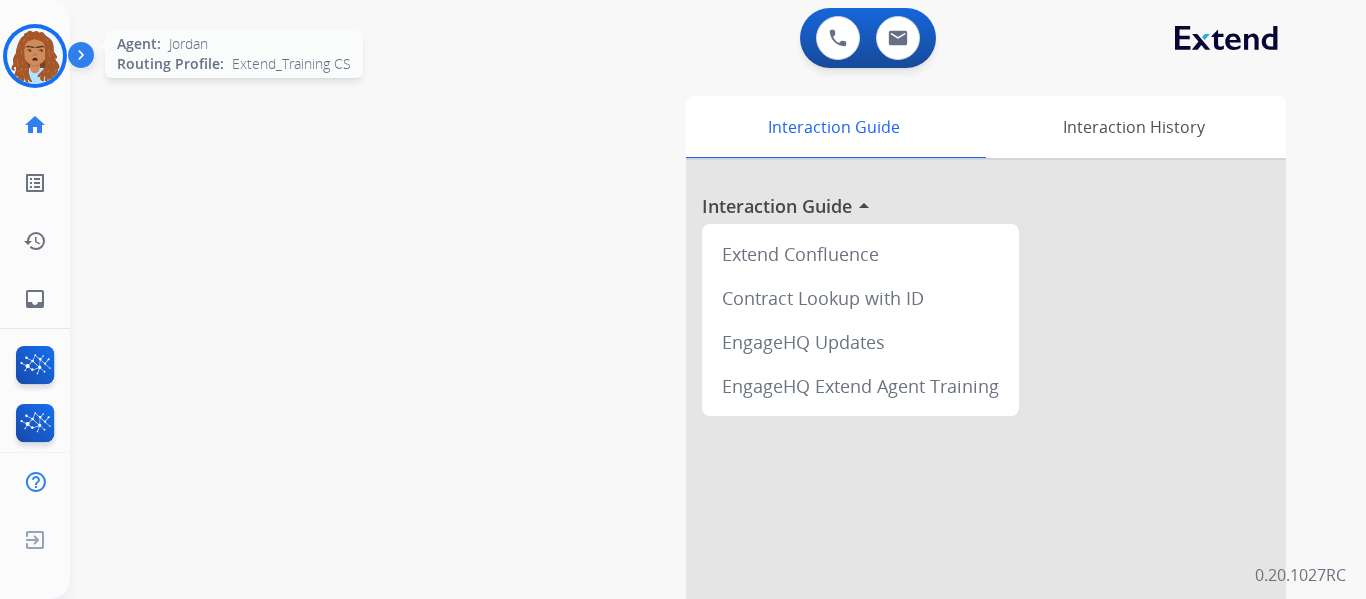 click at bounding box center (35, 56) 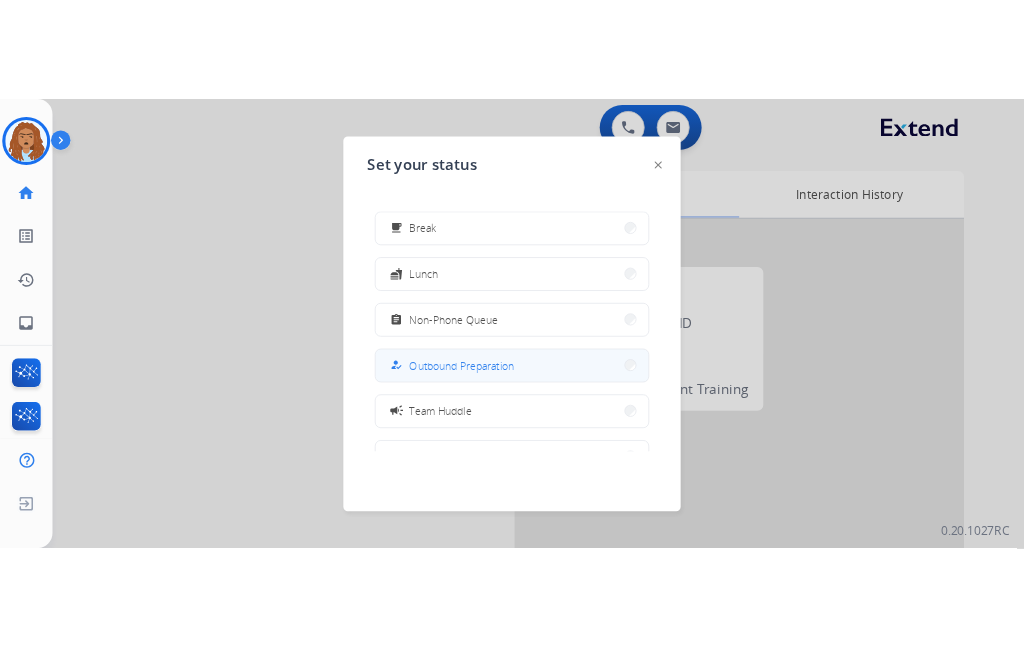scroll, scrollTop: 177, scrollLeft: 0, axis: vertical 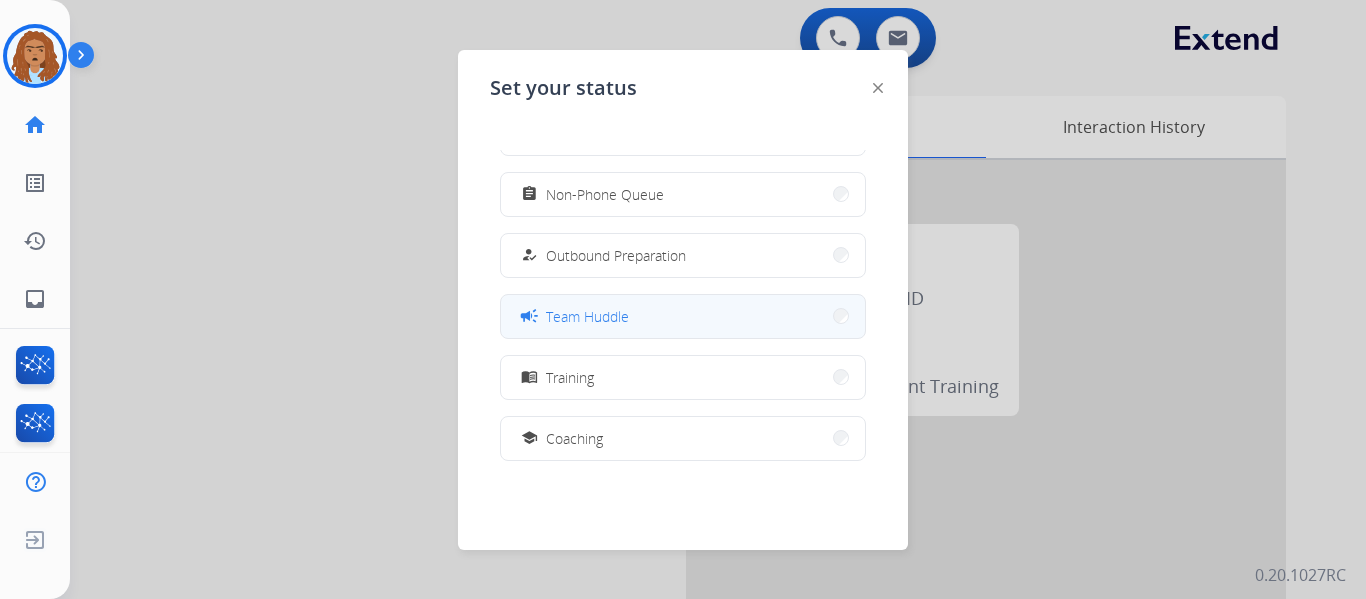 click on "campaign Team Huddle" at bounding box center [683, 316] 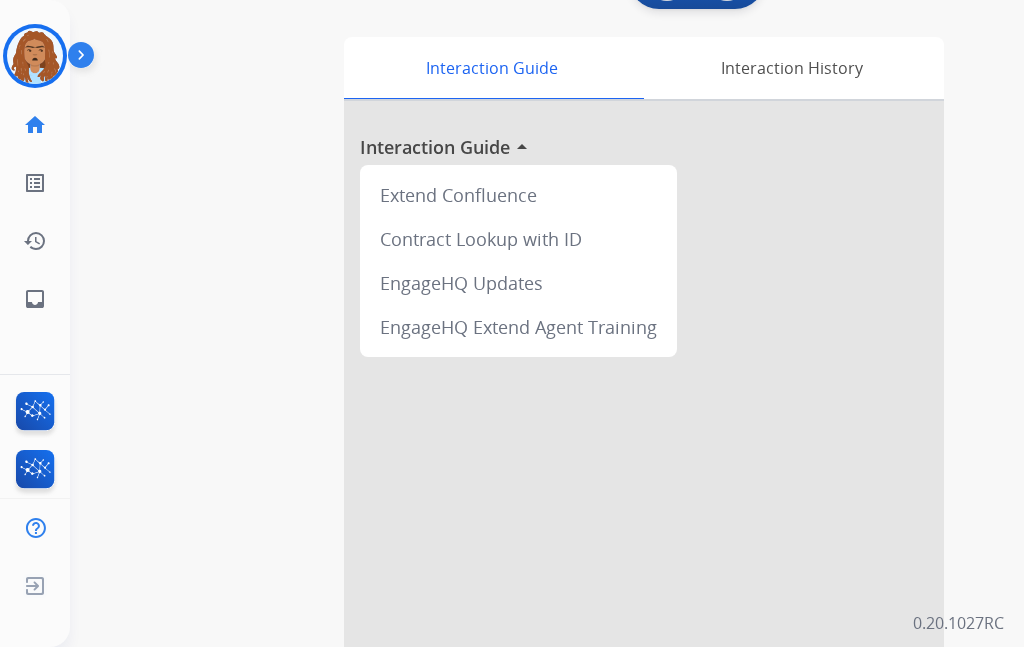 scroll, scrollTop: 0, scrollLeft: 0, axis: both 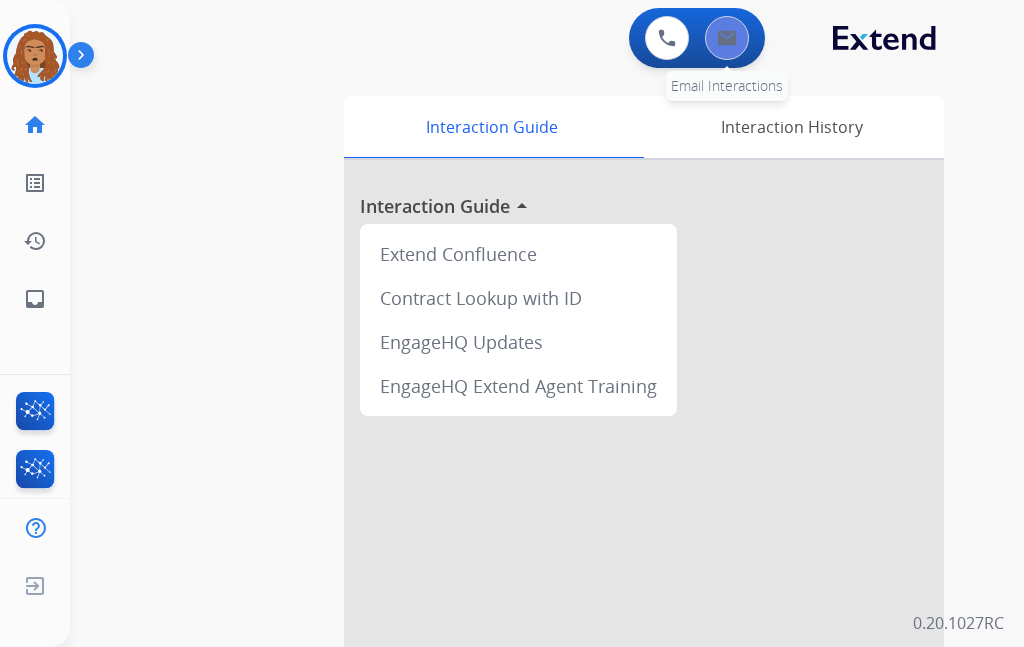 click on "0  Email Interactions" at bounding box center (727, 38) 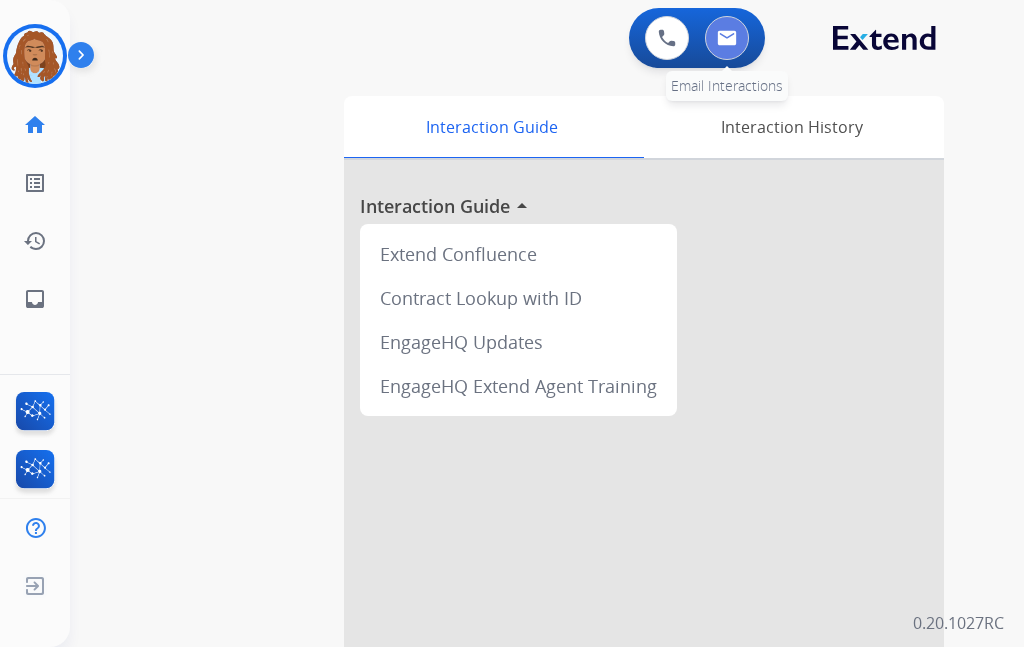 click at bounding box center (727, 38) 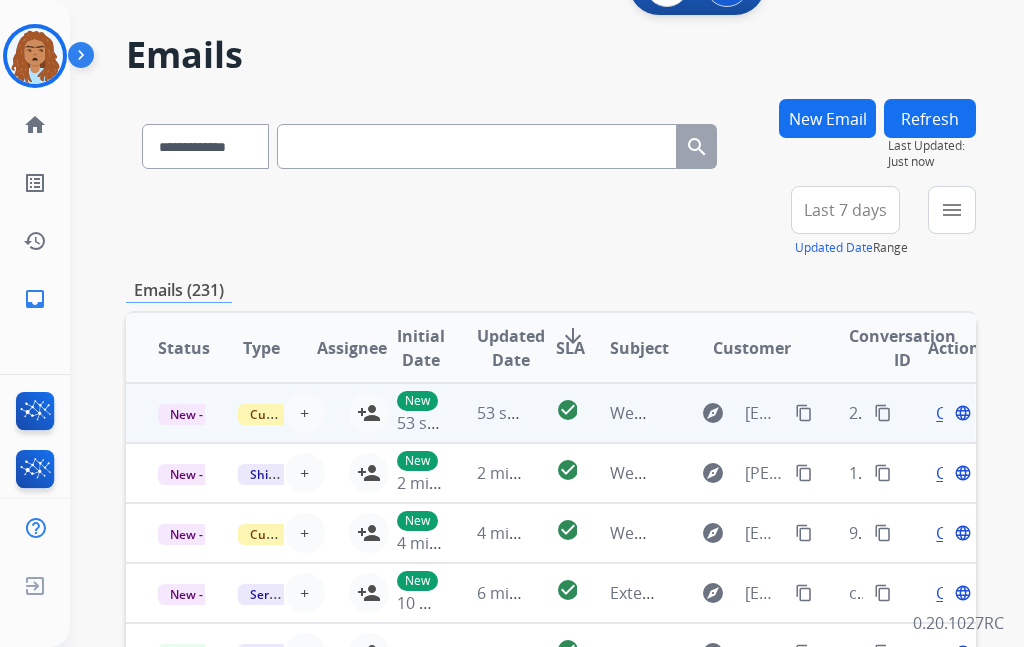 scroll, scrollTop: 100, scrollLeft: 0, axis: vertical 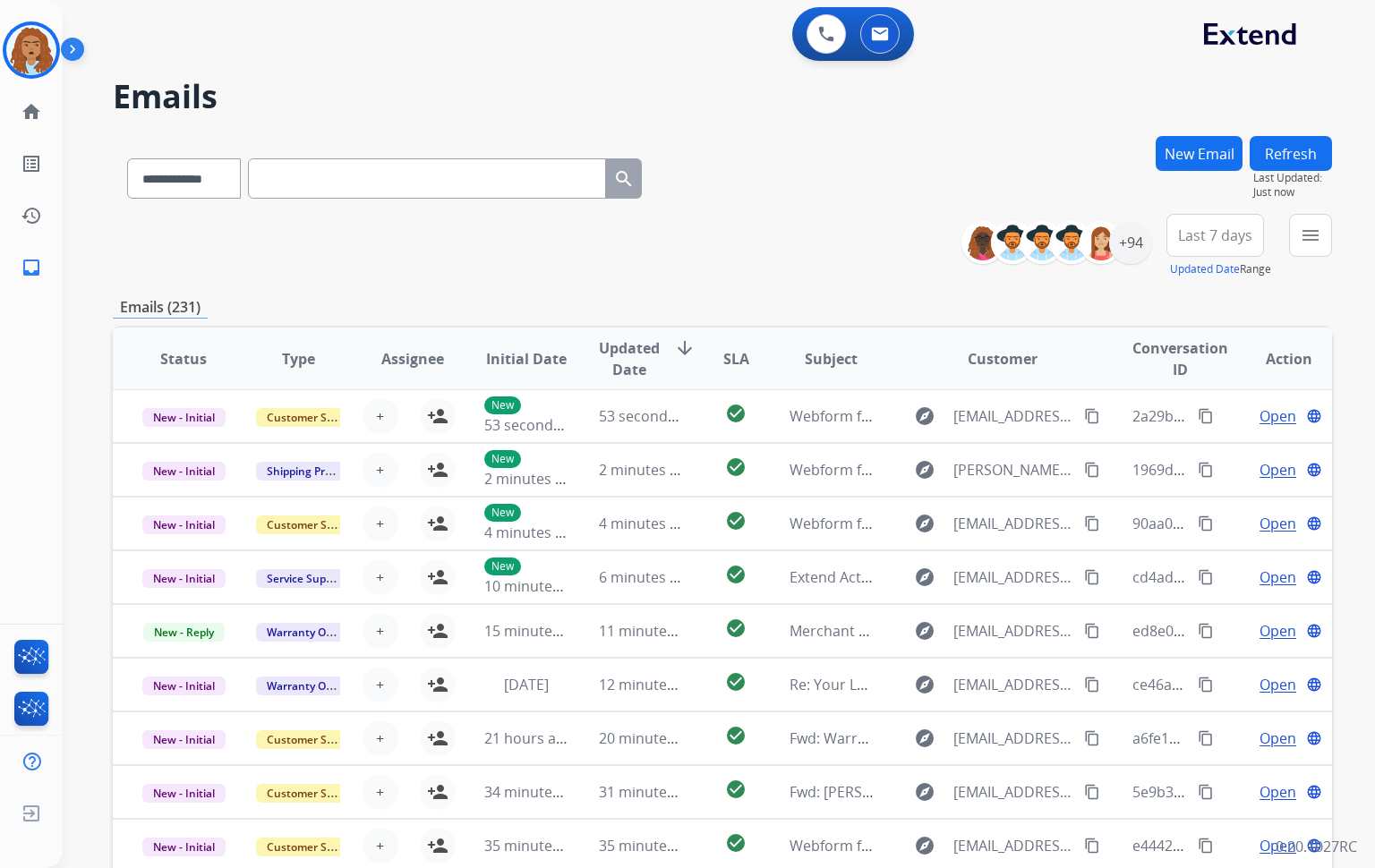 drag, startPoint x: 916, startPoint y: 6, endPoint x: 726, endPoint y: 169, distance: 250.33777 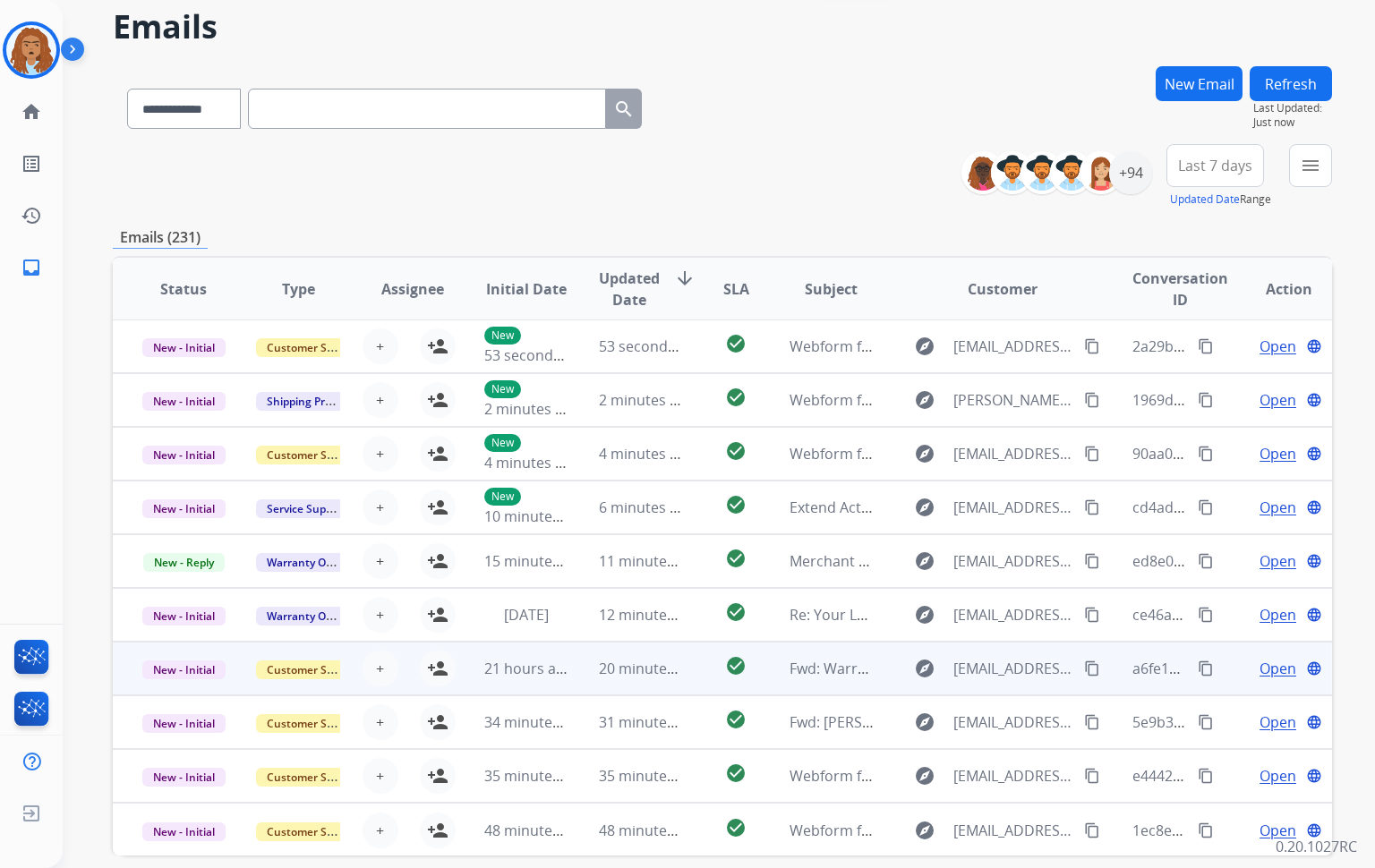 scroll, scrollTop: 150, scrollLeft: 0, axis: vertical 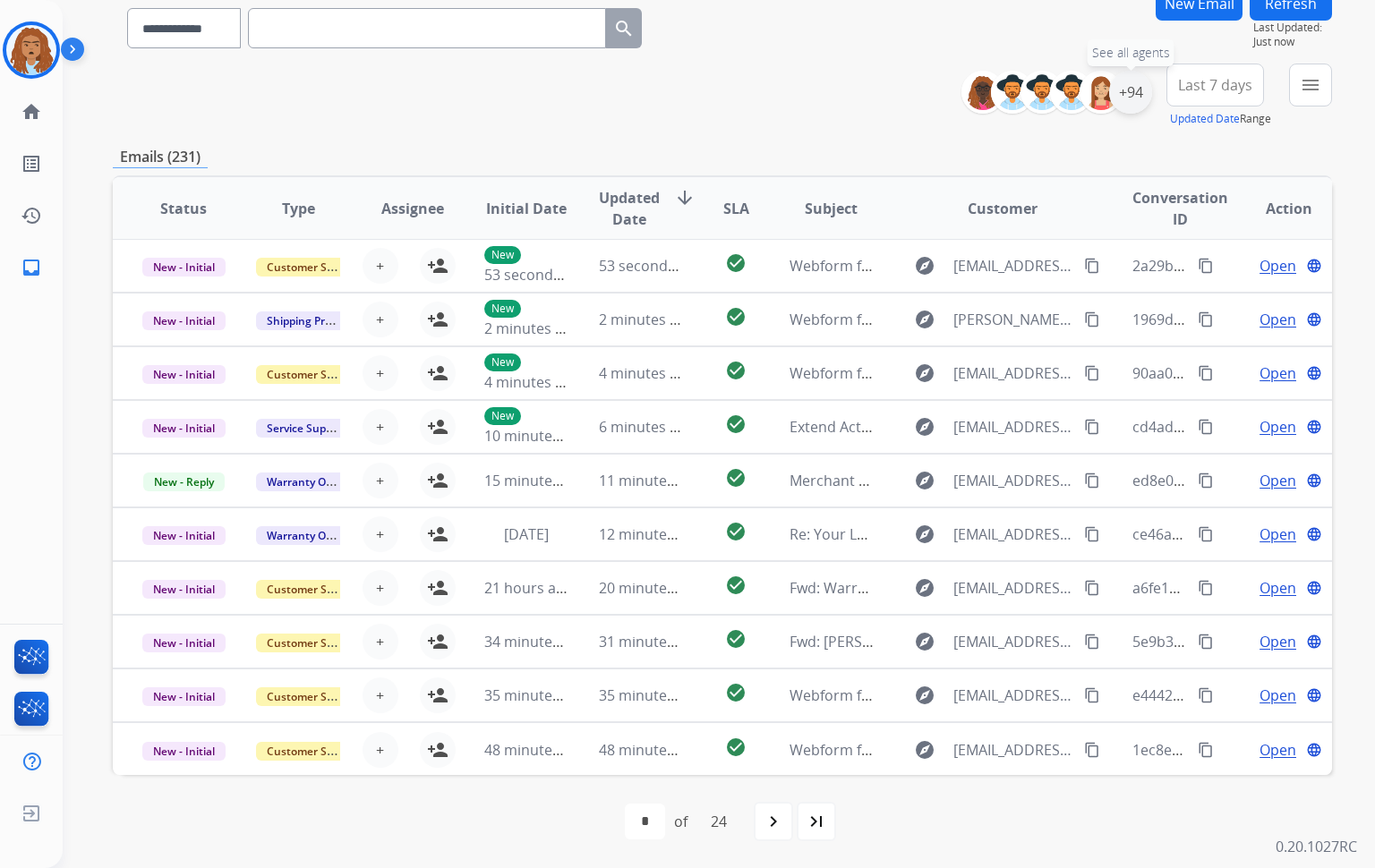 click on "+94" at bounding box center [1131, 92] 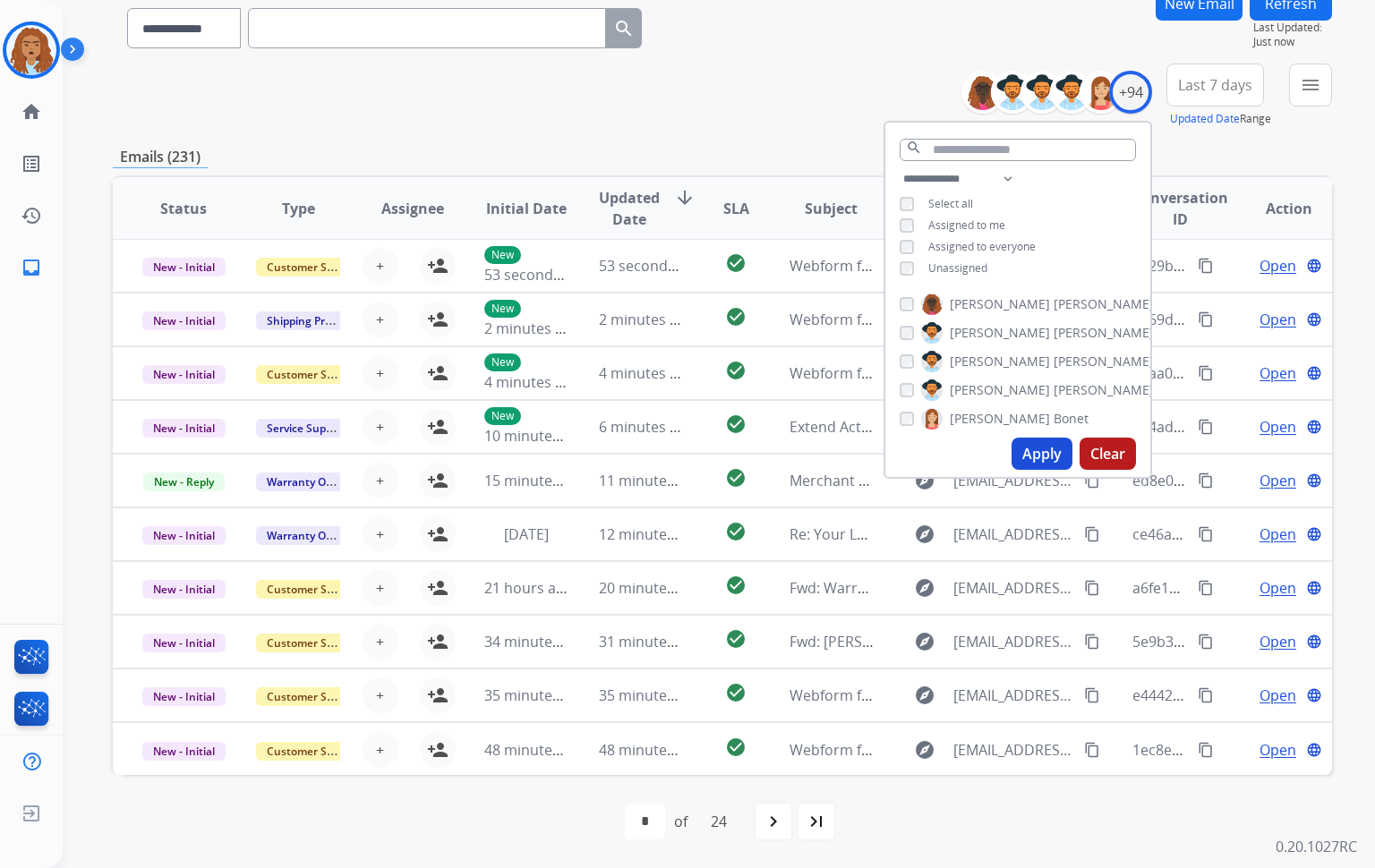 click on "Apply" at bounding box center [1042, 454] 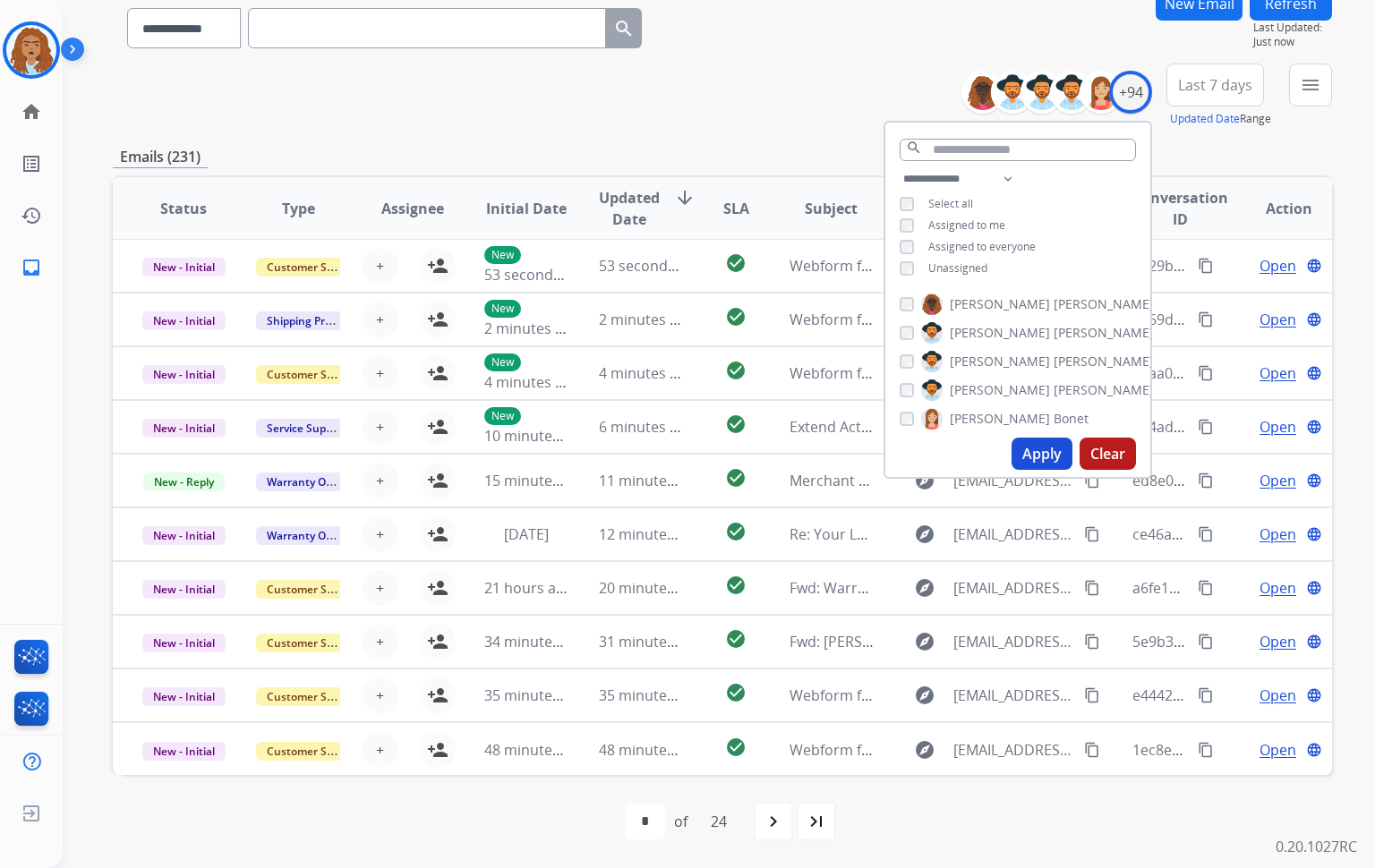 scroll, scrollTop: 0, scrollLeft: 0, axis: both 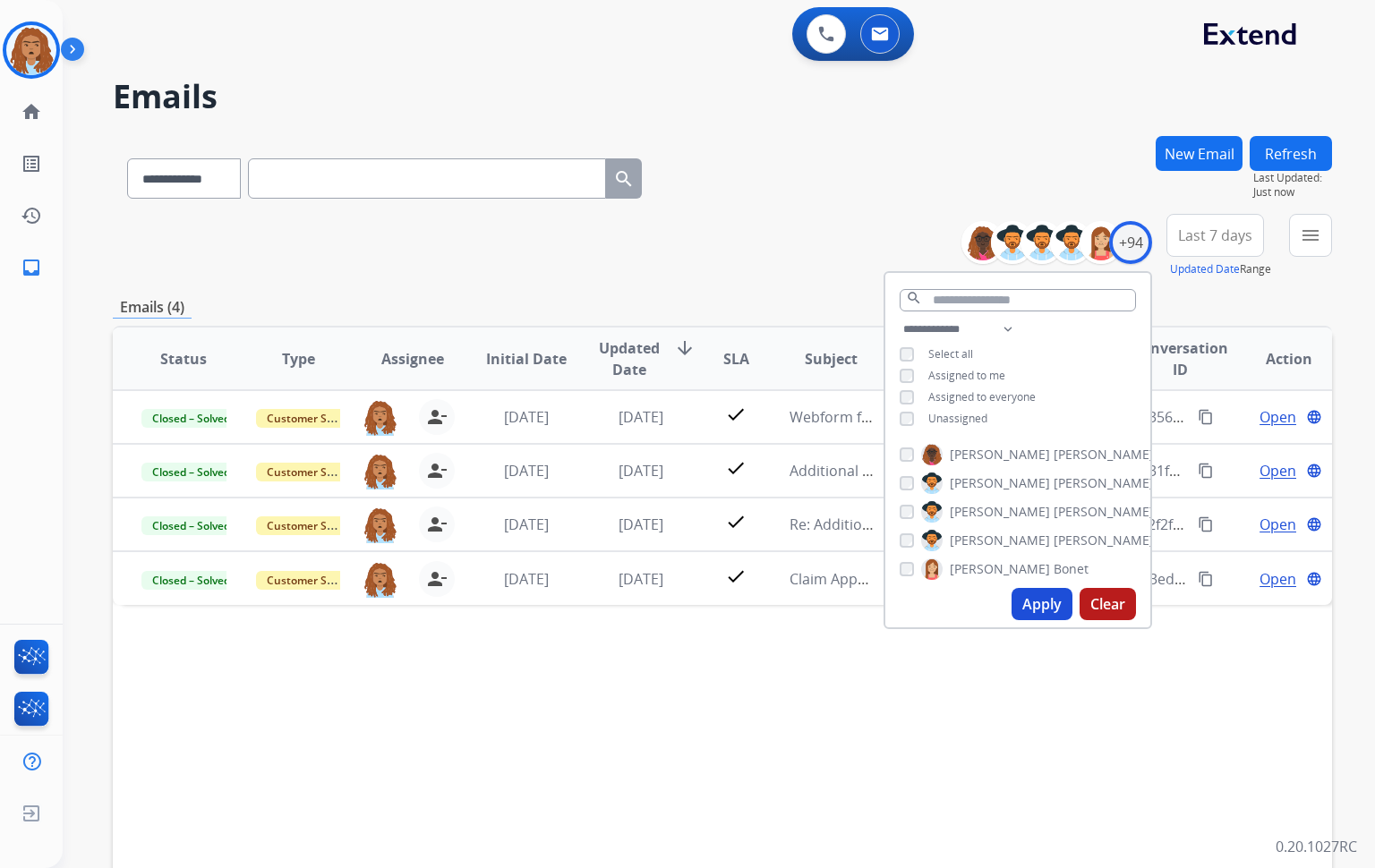 click on "**********" at bounding box center (722, 174) 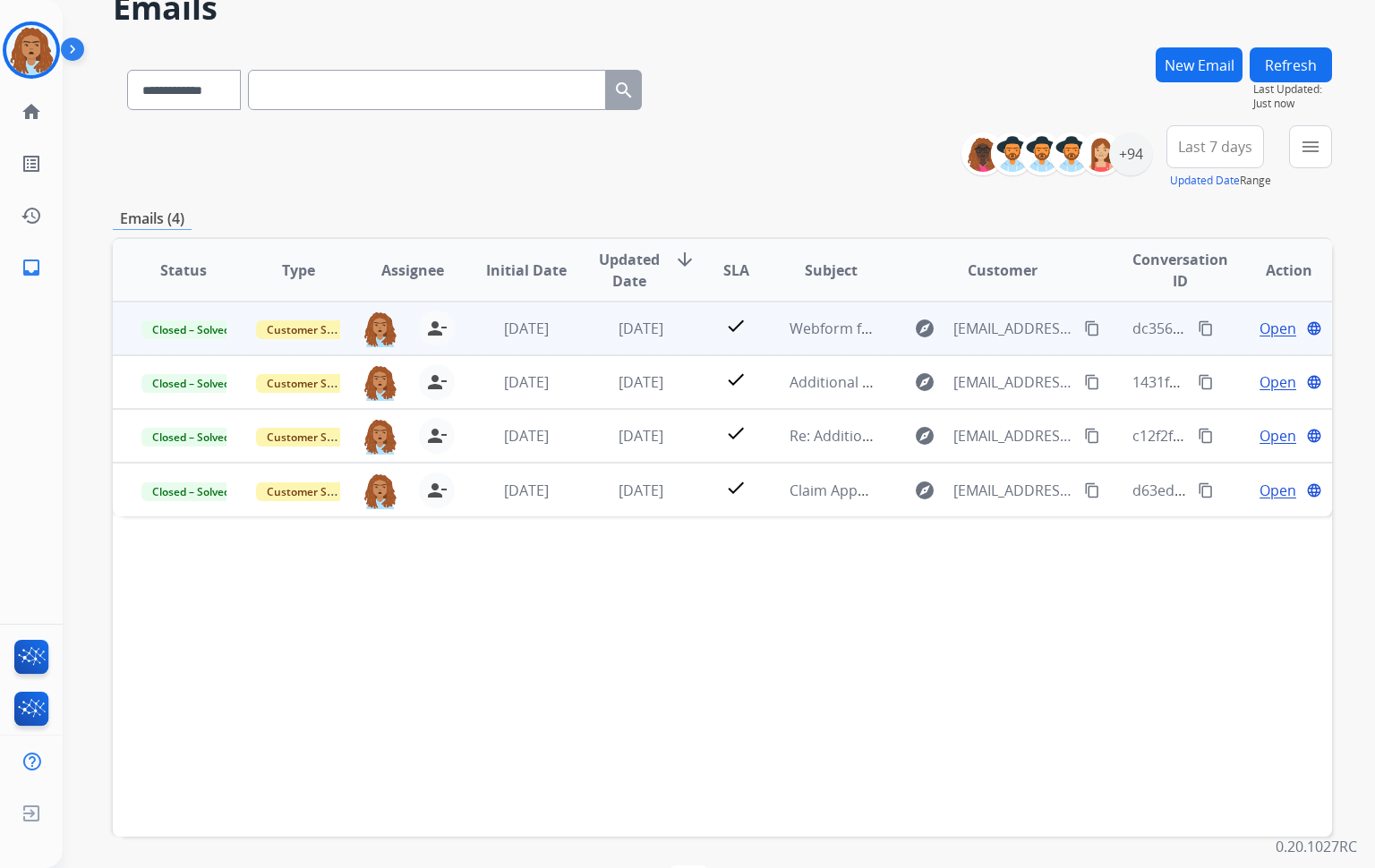 scroll, scrollTop: 0, scrollLeft: 0, axis: both 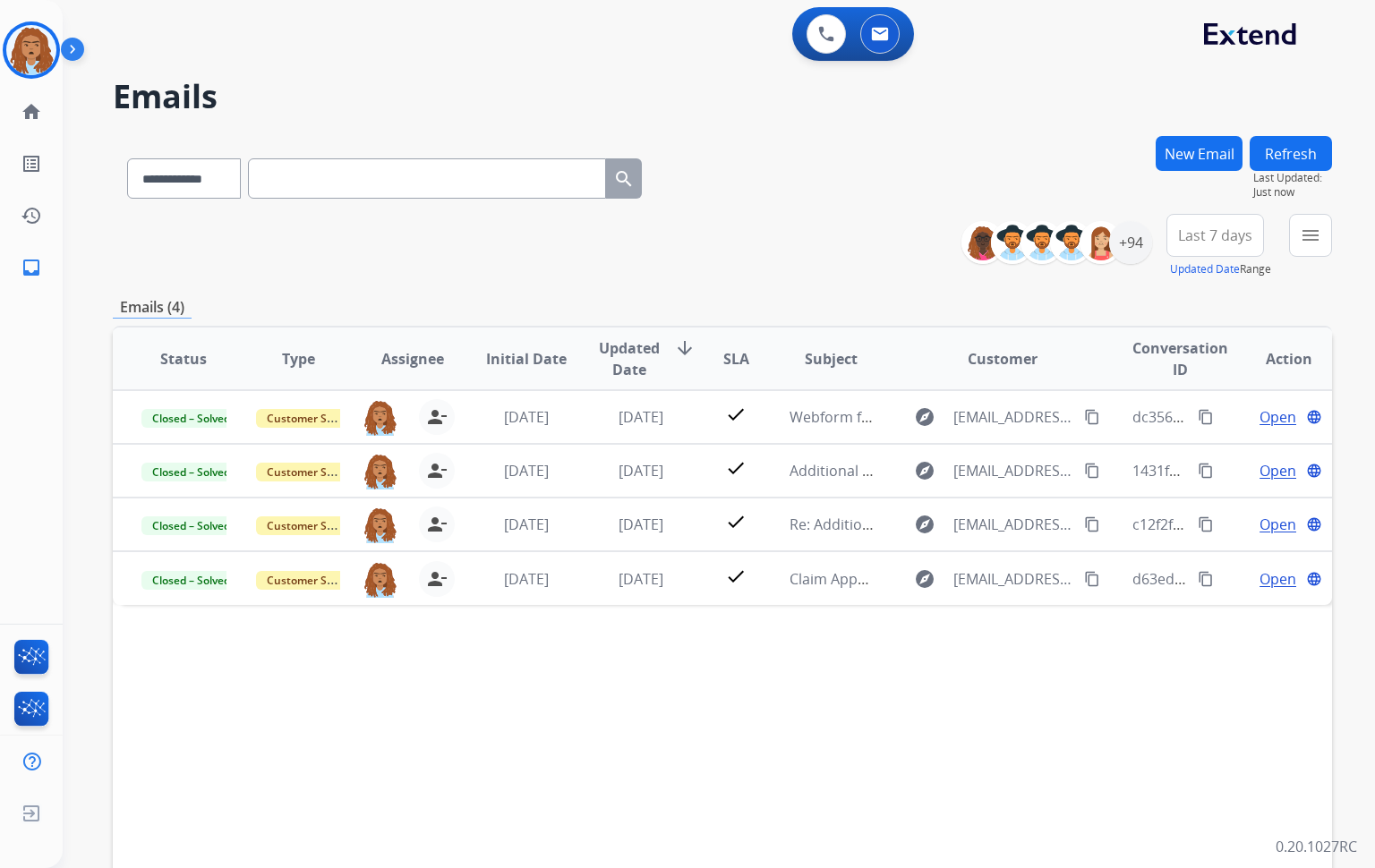click on "Refresh" at bounding box center (1291, 153) 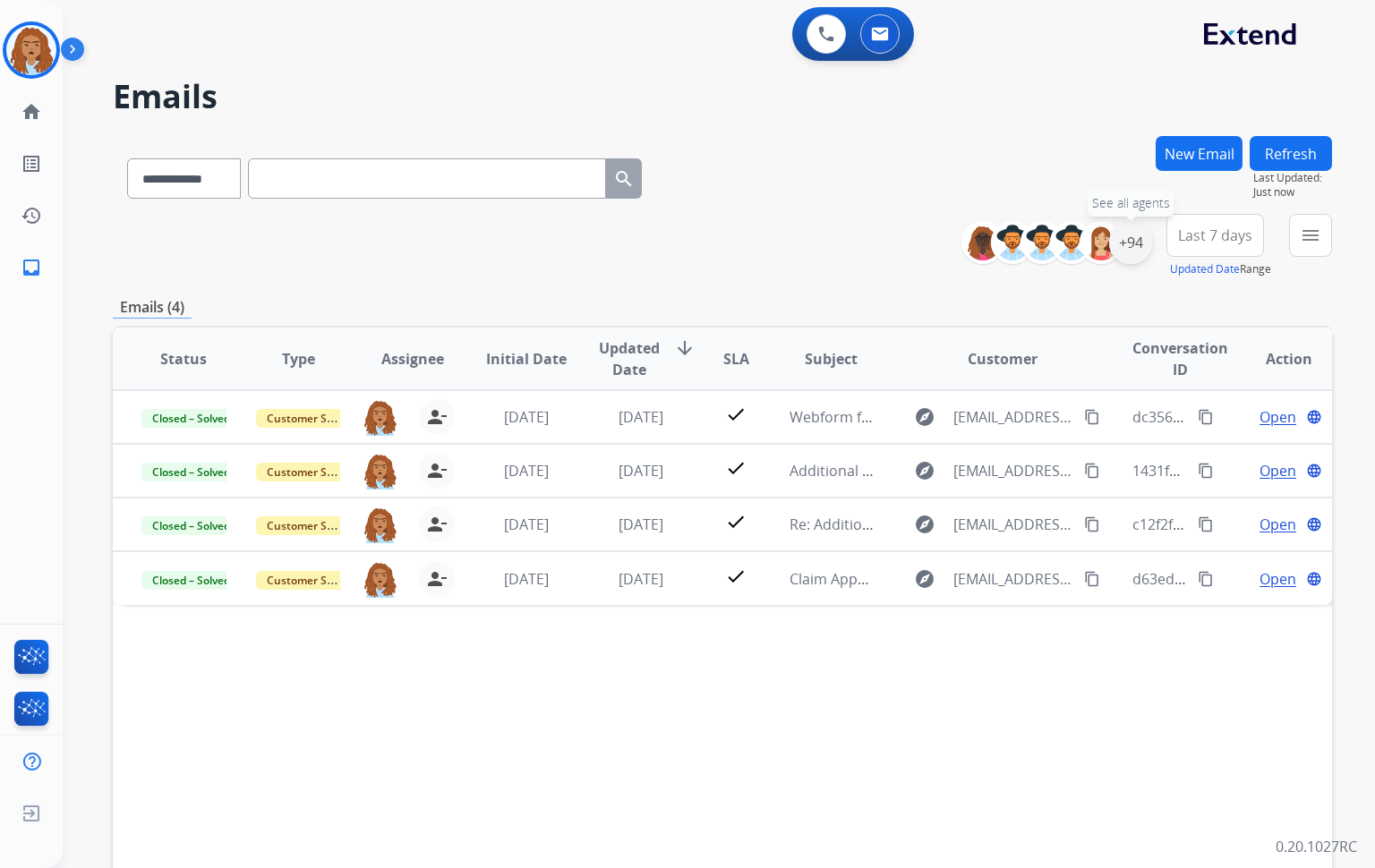 click on "+94" at bounding box center (1131, 243) 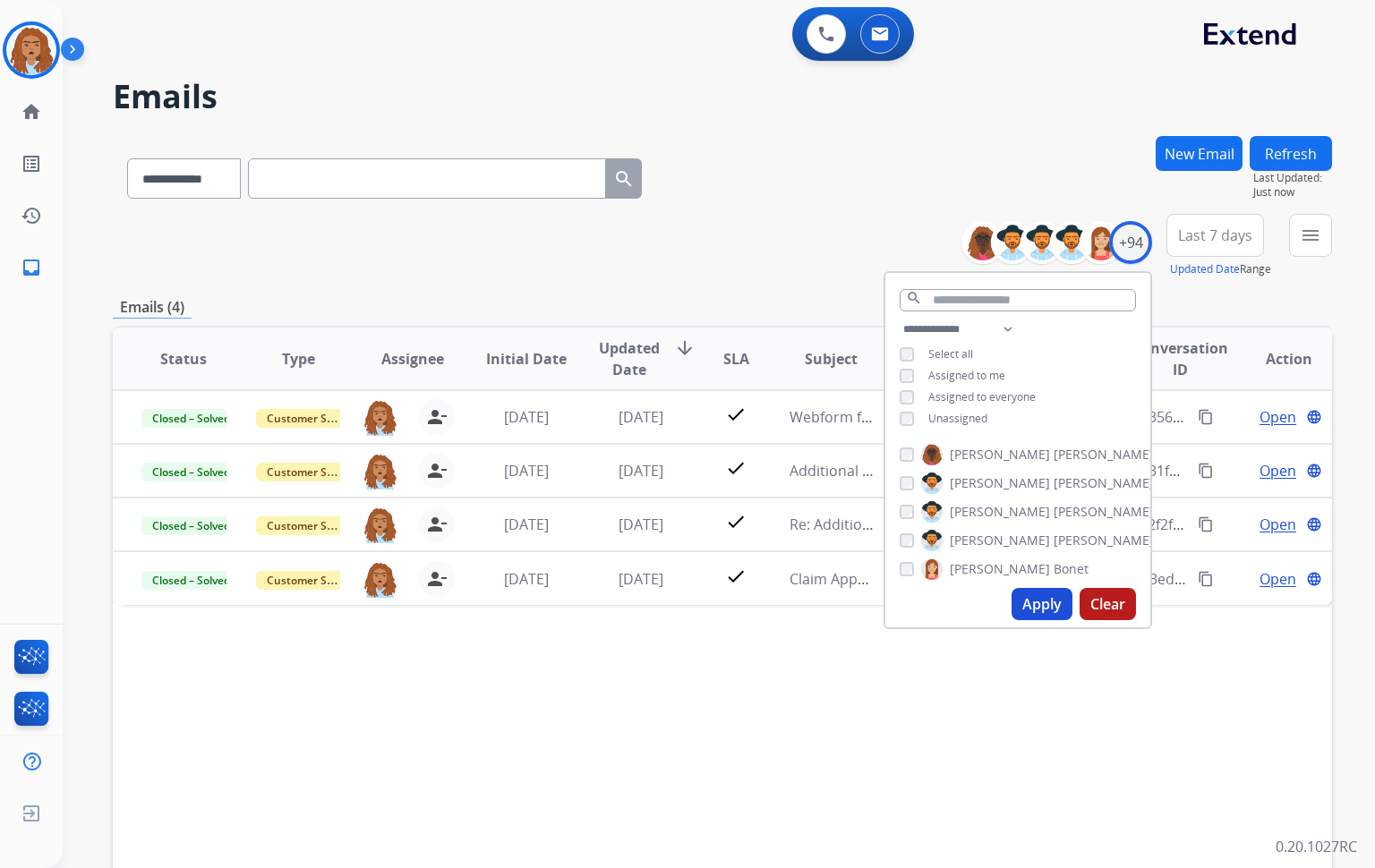 click on "Select all" at bounding box center (936, 354) 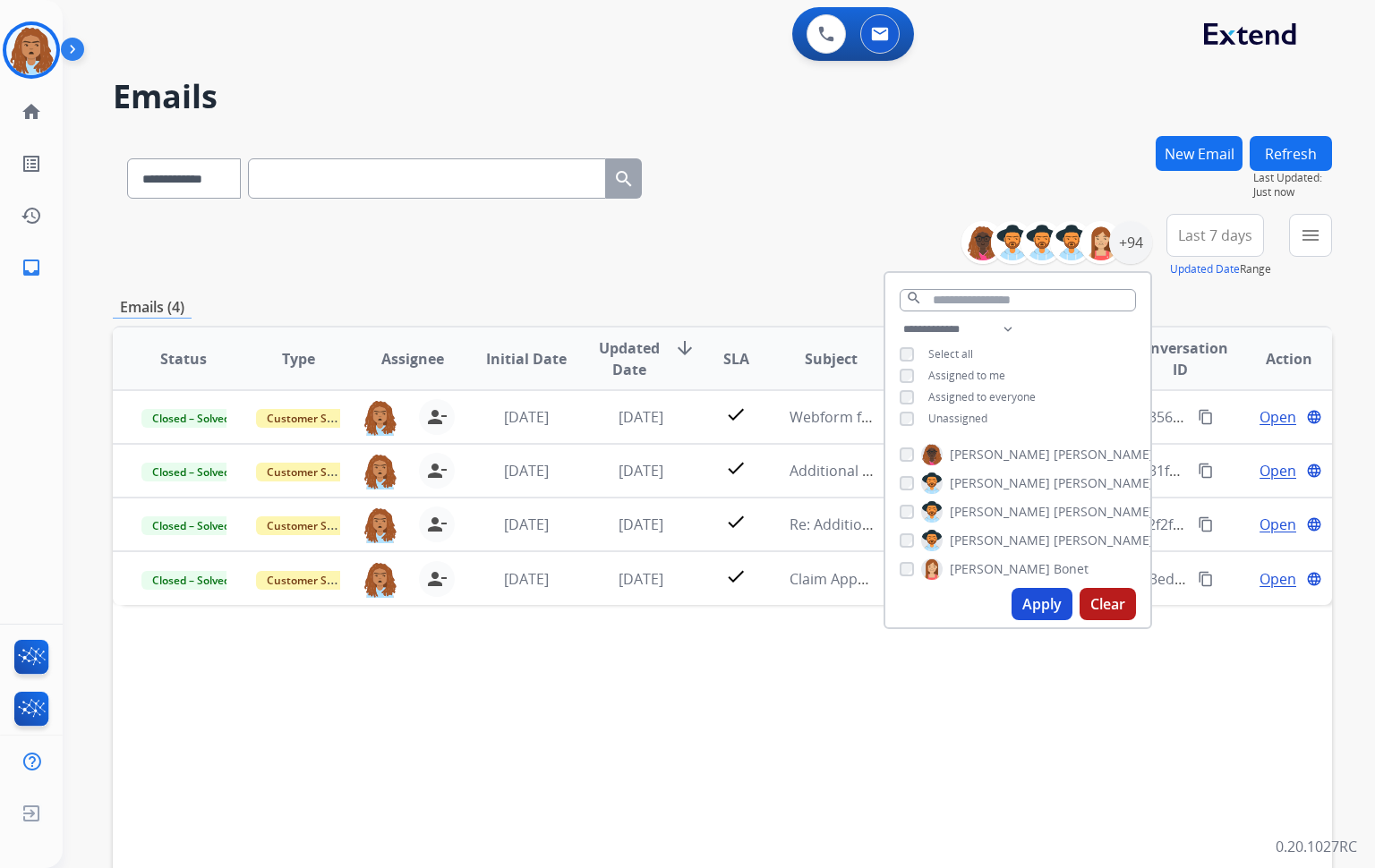 click on "Clear" at bounding box center [1107, 604] 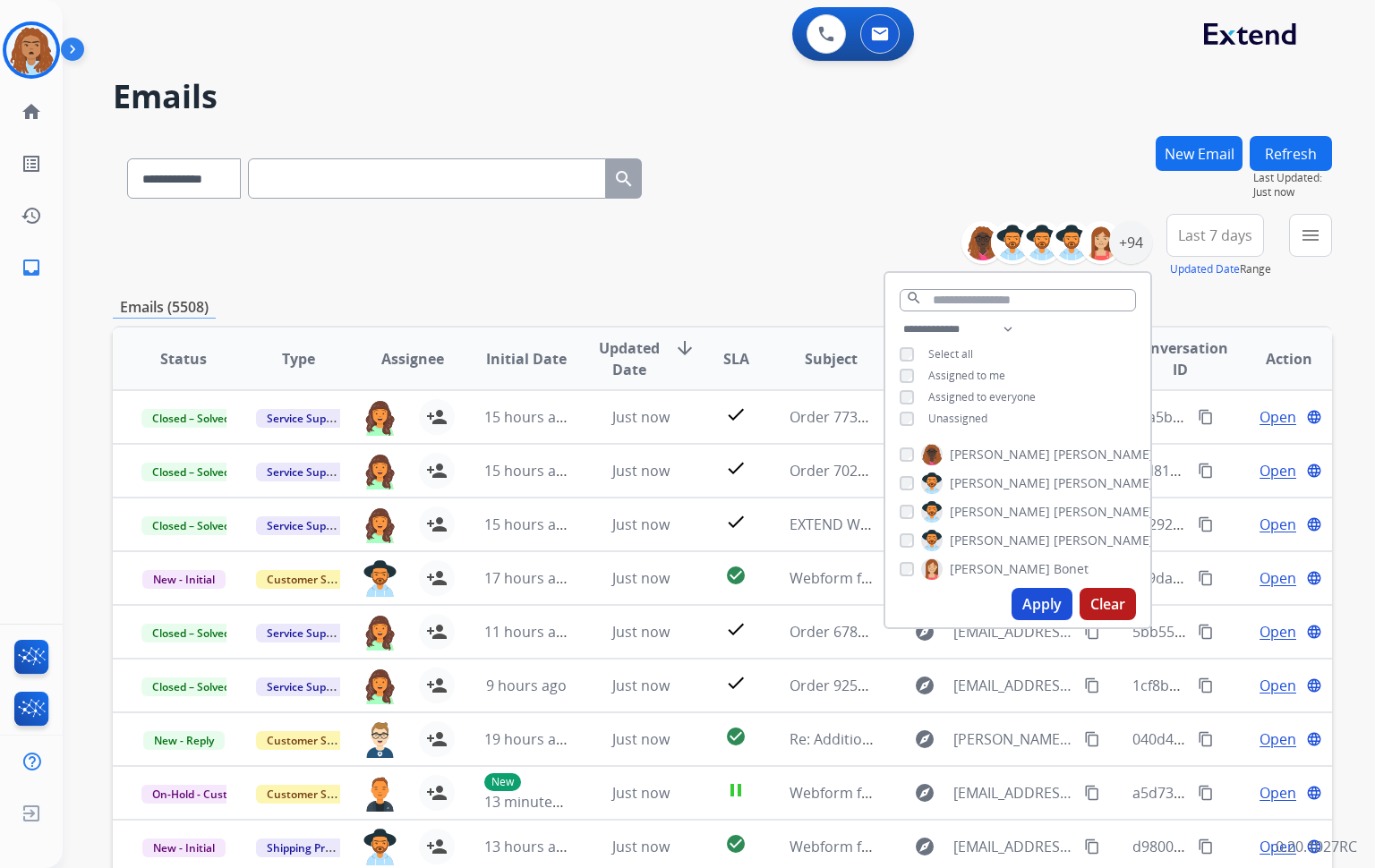 click on "**********" at bounding box center [722, 174] 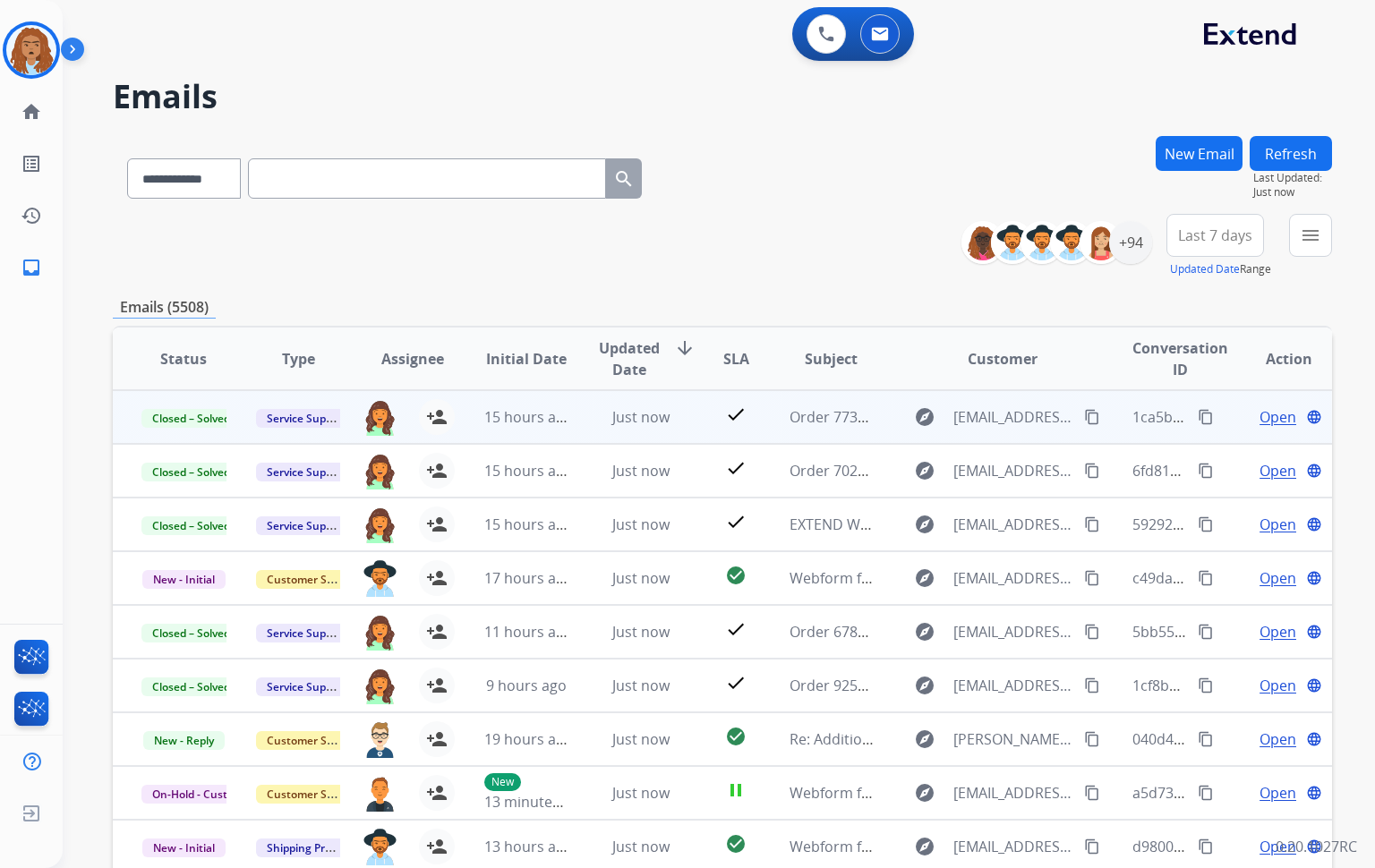 scroll, scrollTop: 134, scrollLeft: 0, axis: vertical 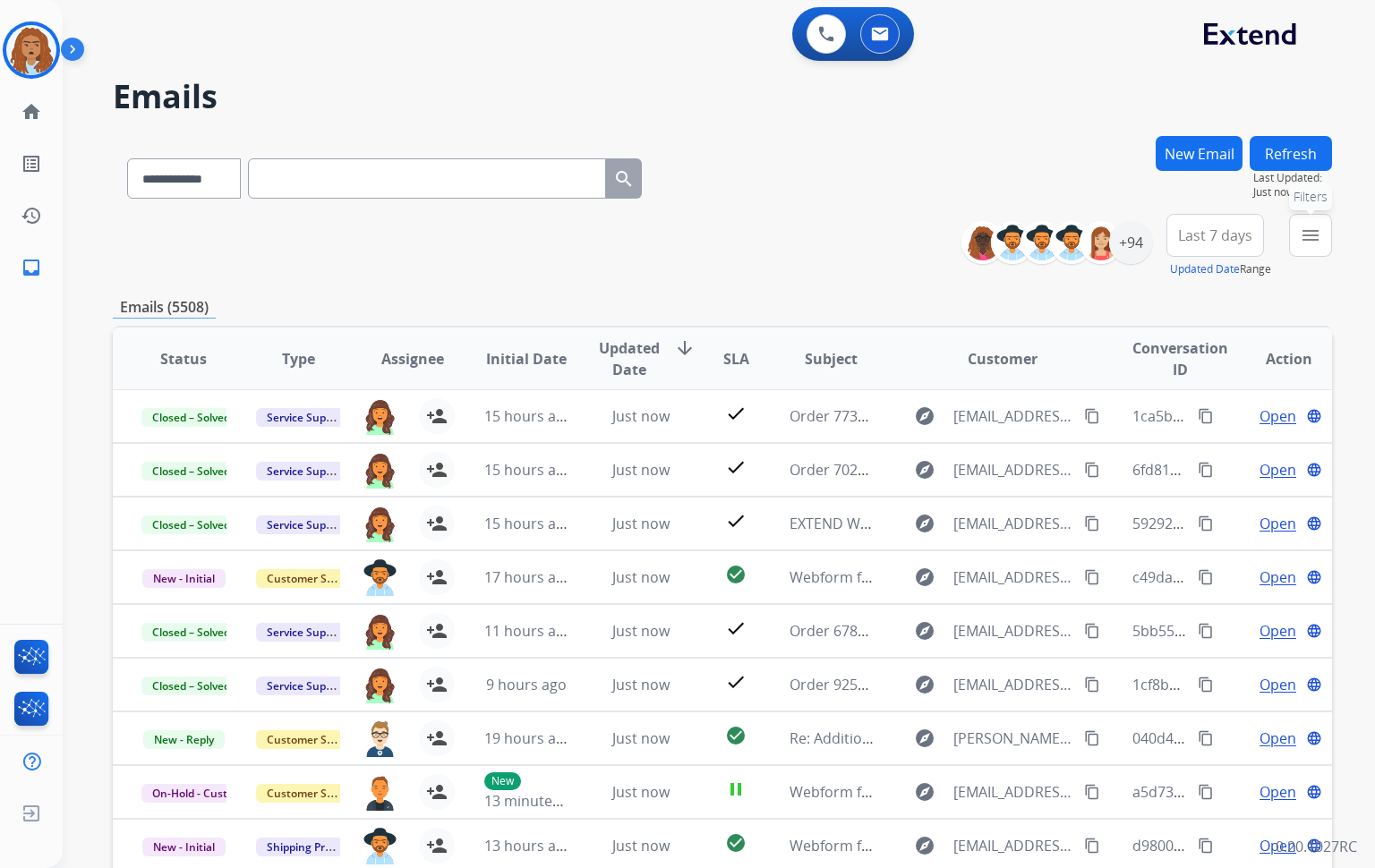 click on "menu" at bounding box center (1311, 235) 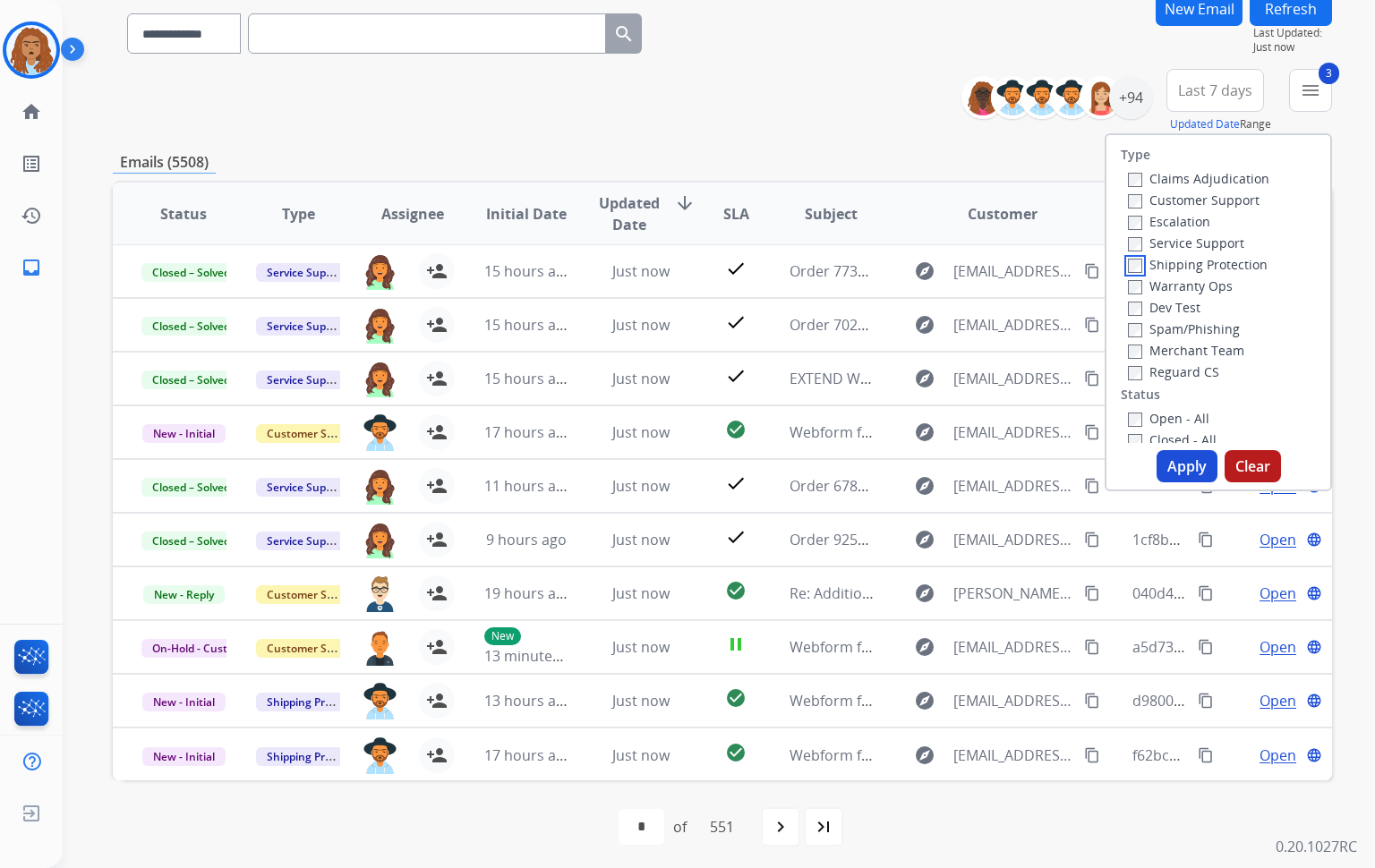 scroll, scrollTop: 150, scrollLeft: 0, axis: vertical 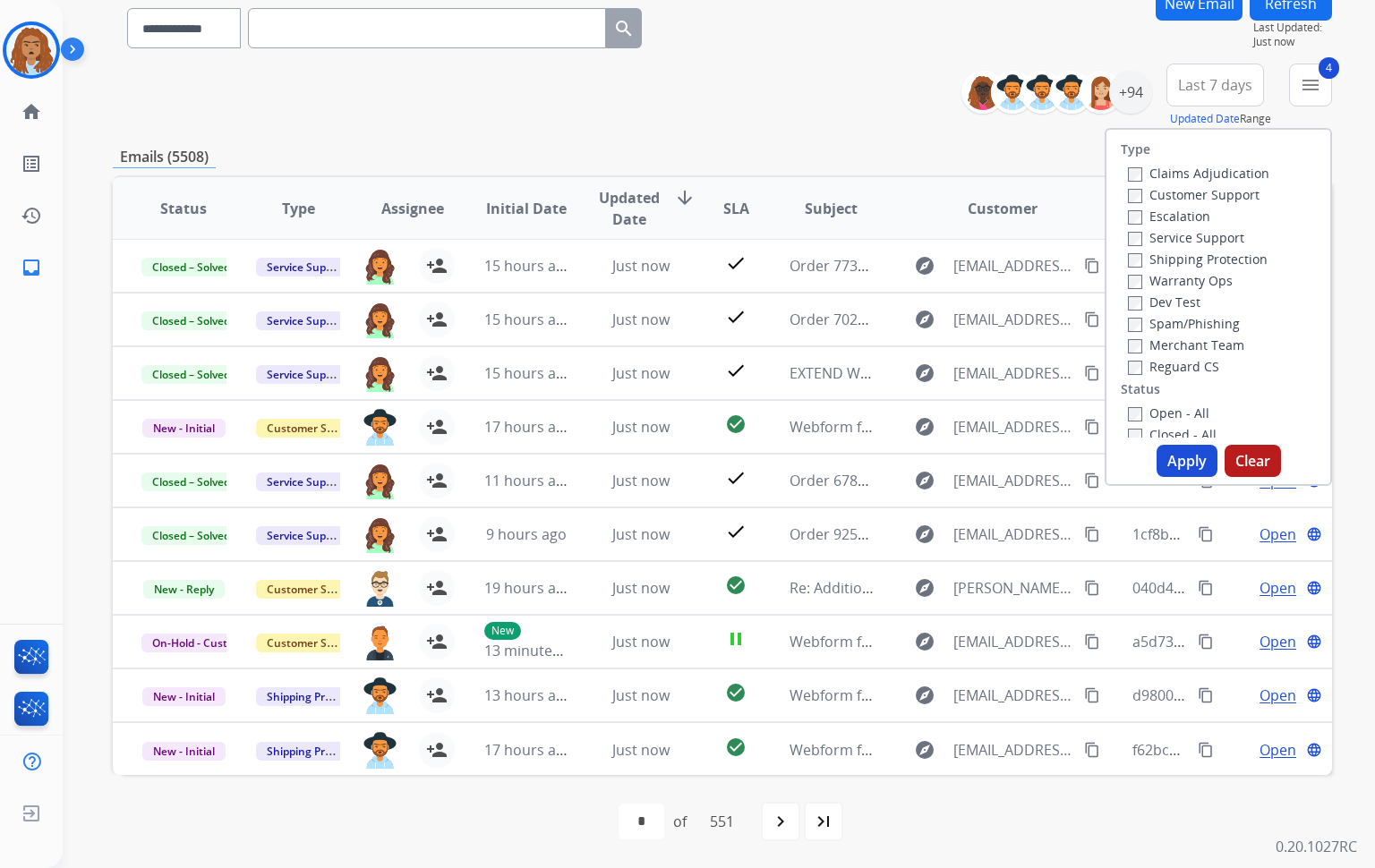 click on "Apply" at bounding box center [1187, 461] 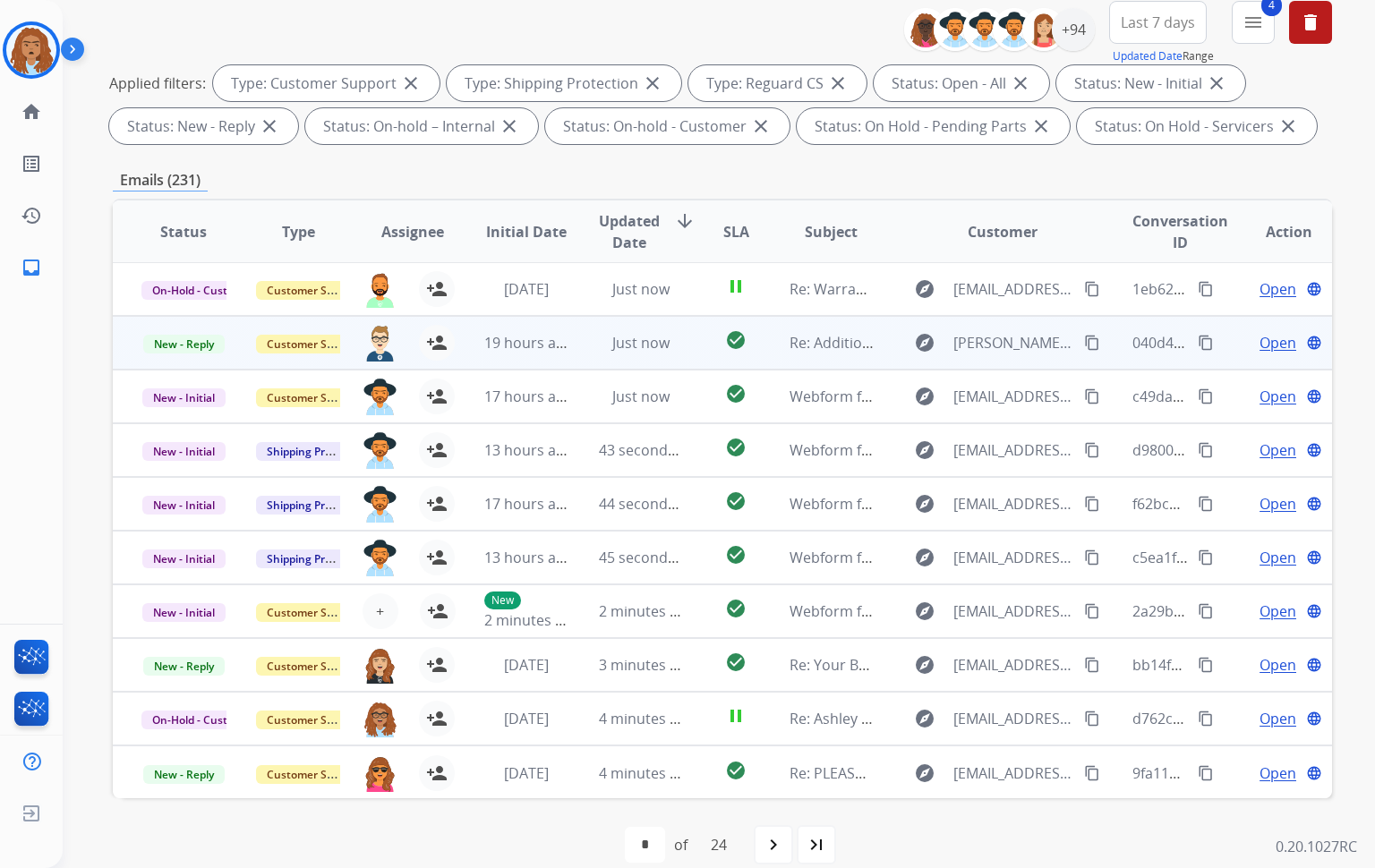 scroll, scrollTop: 236, scrollLeft: 0, axis: vertical 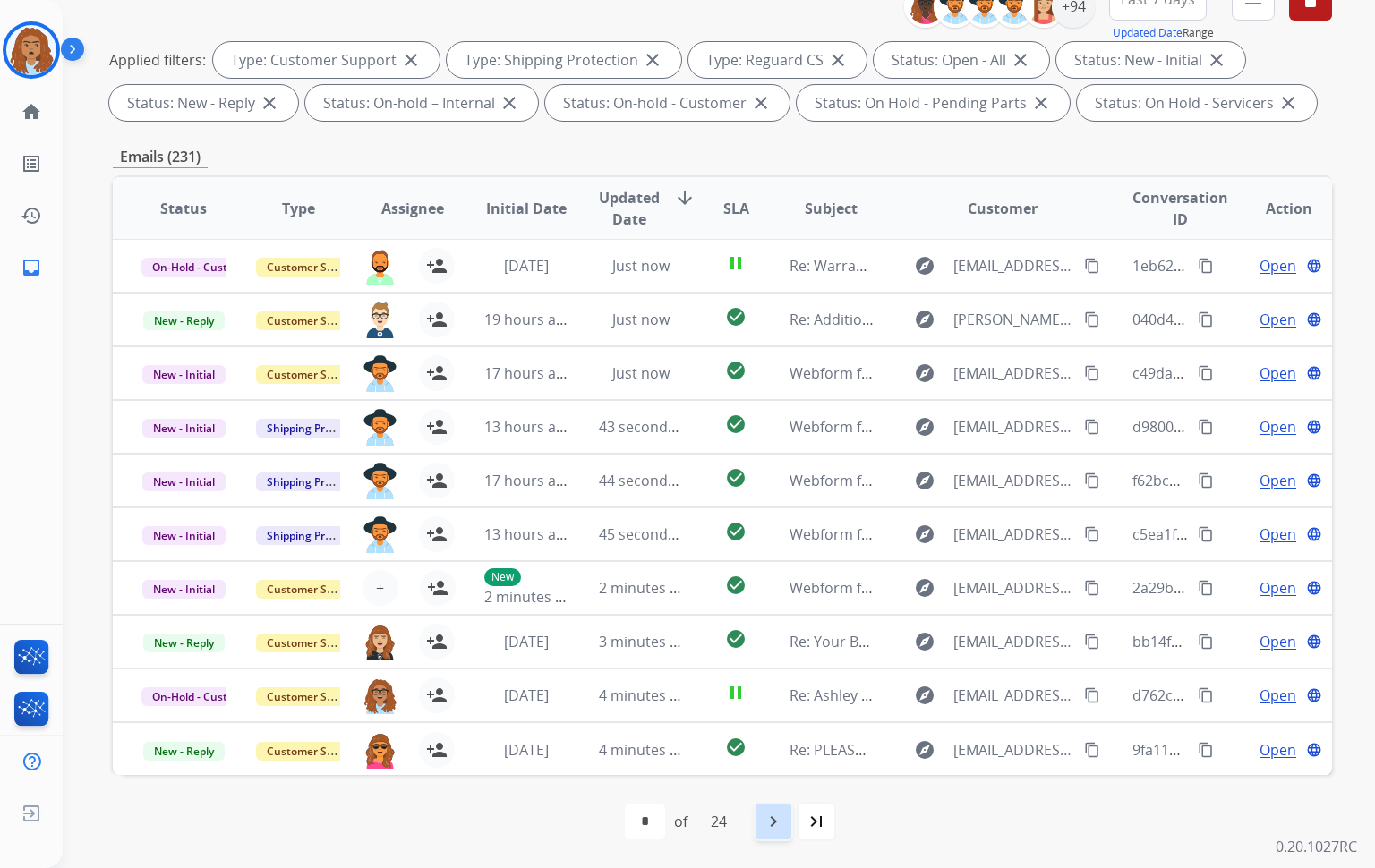 click on "navigate_next" at bounding box center (773, 821) 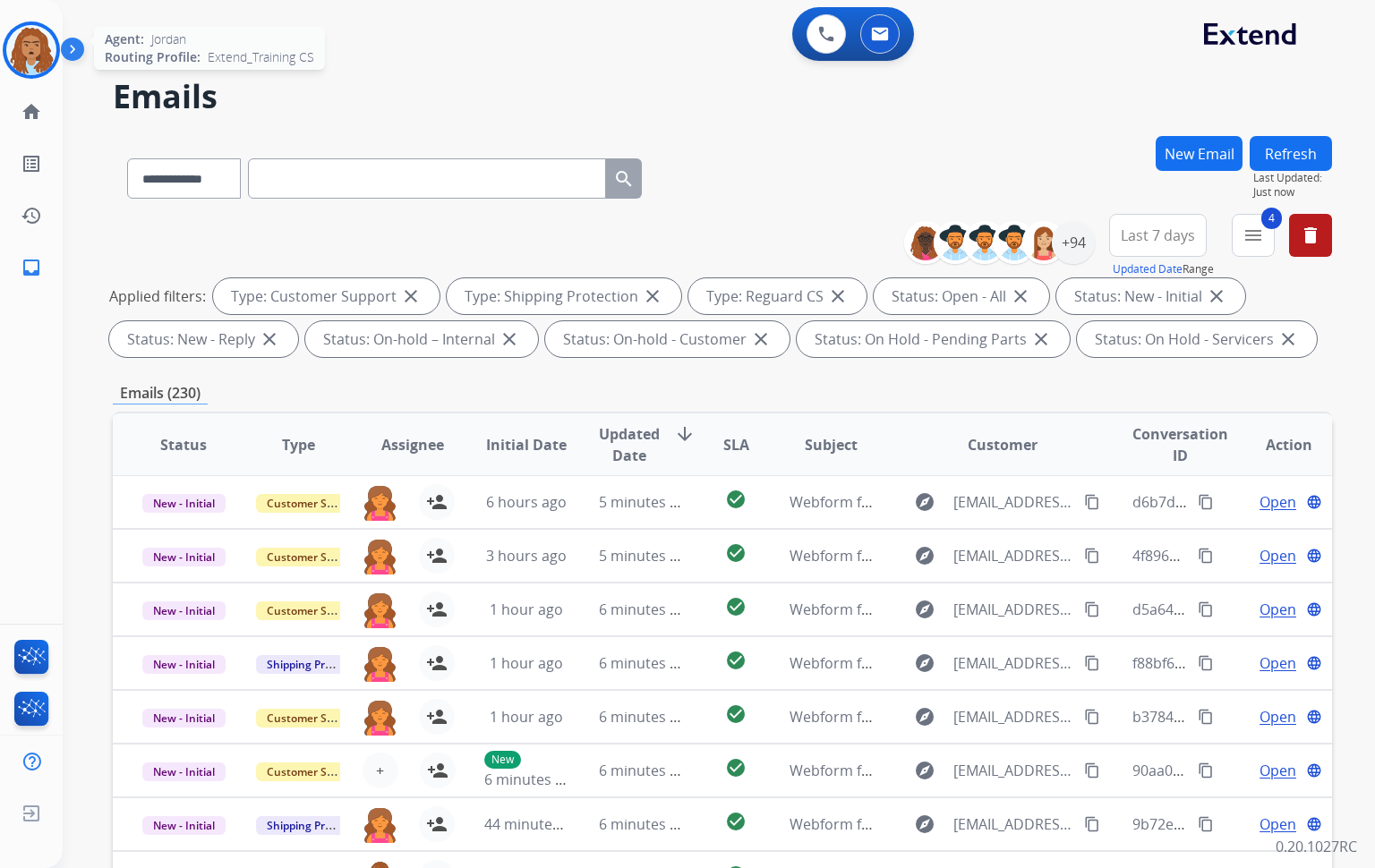 click at bounding box center (31, 50) 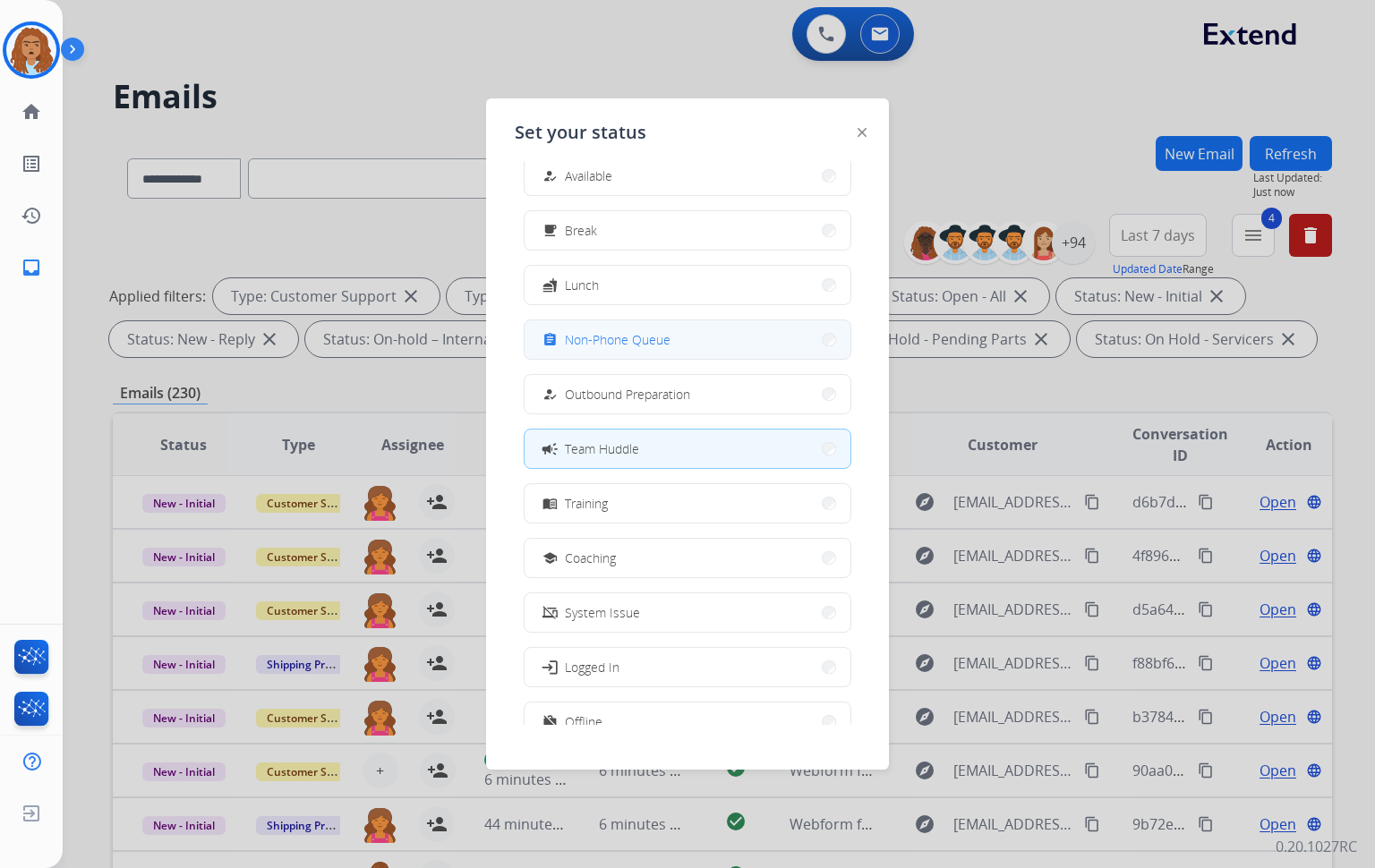 scroll, scrollTop: 0, scrollLeft: 0, axis: both 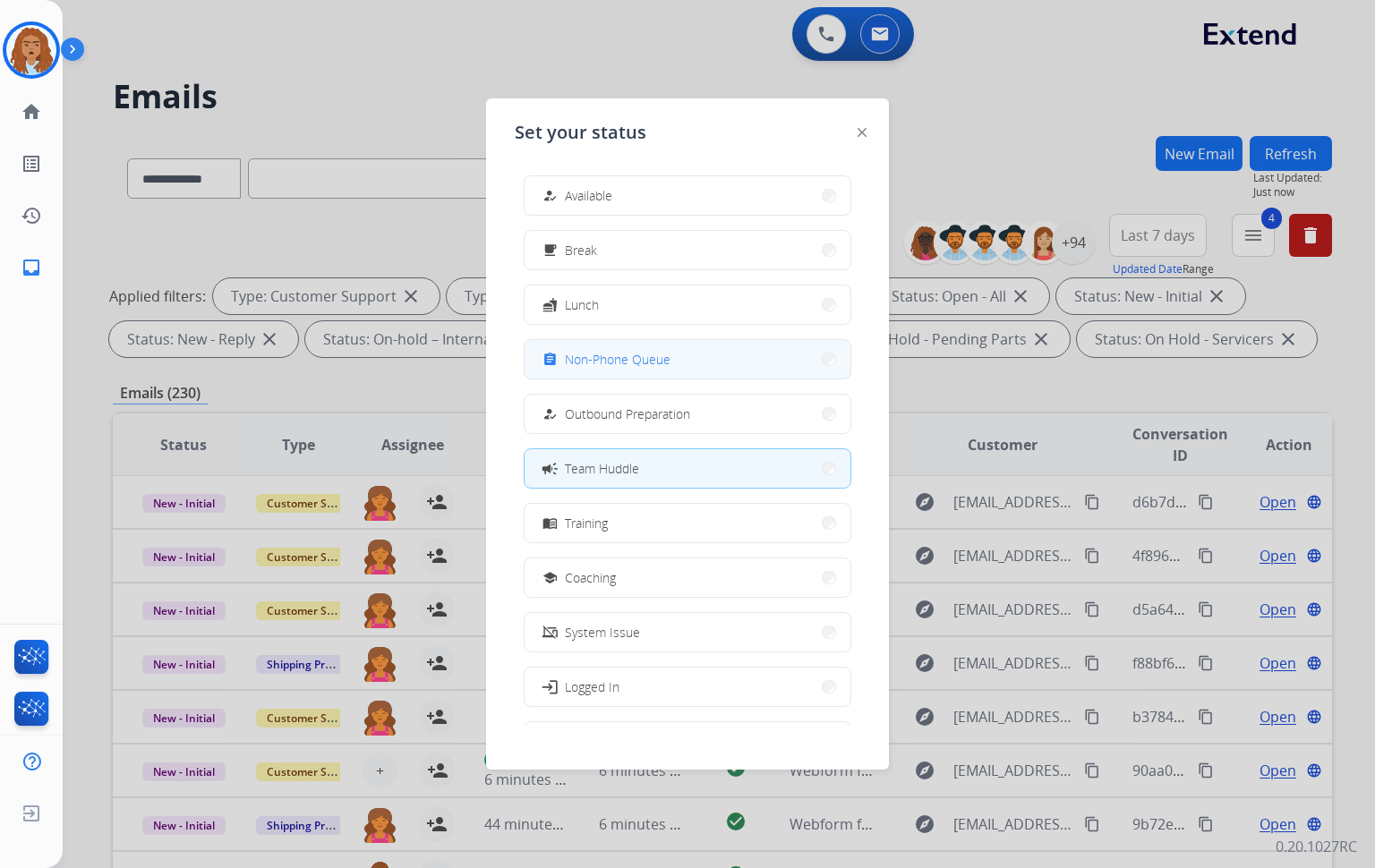 click on "Non-Phone Queue" at bounding box center [618, 359] 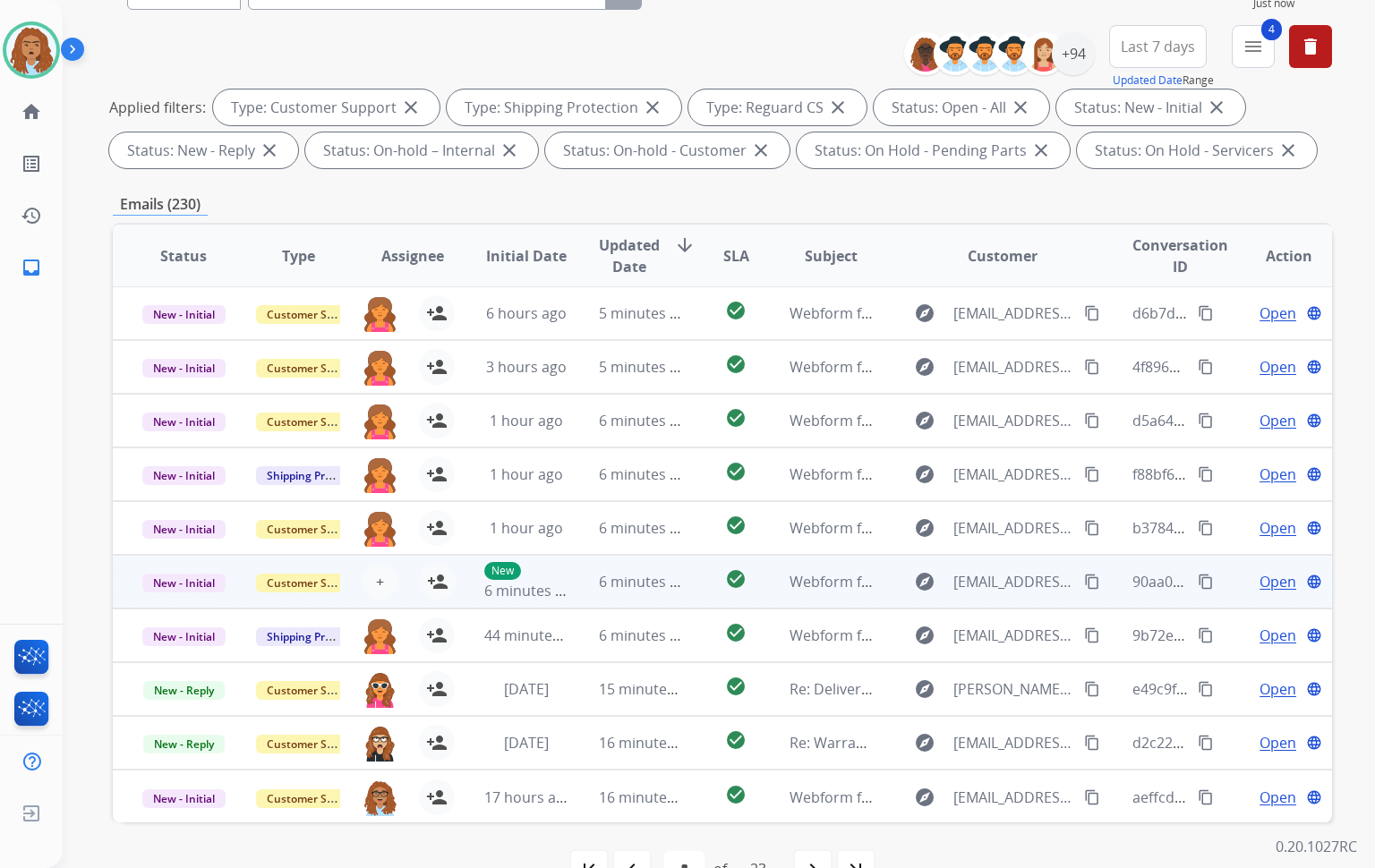 scroll, scrollTop: 236, scrollLeft: 0, axis: vertical 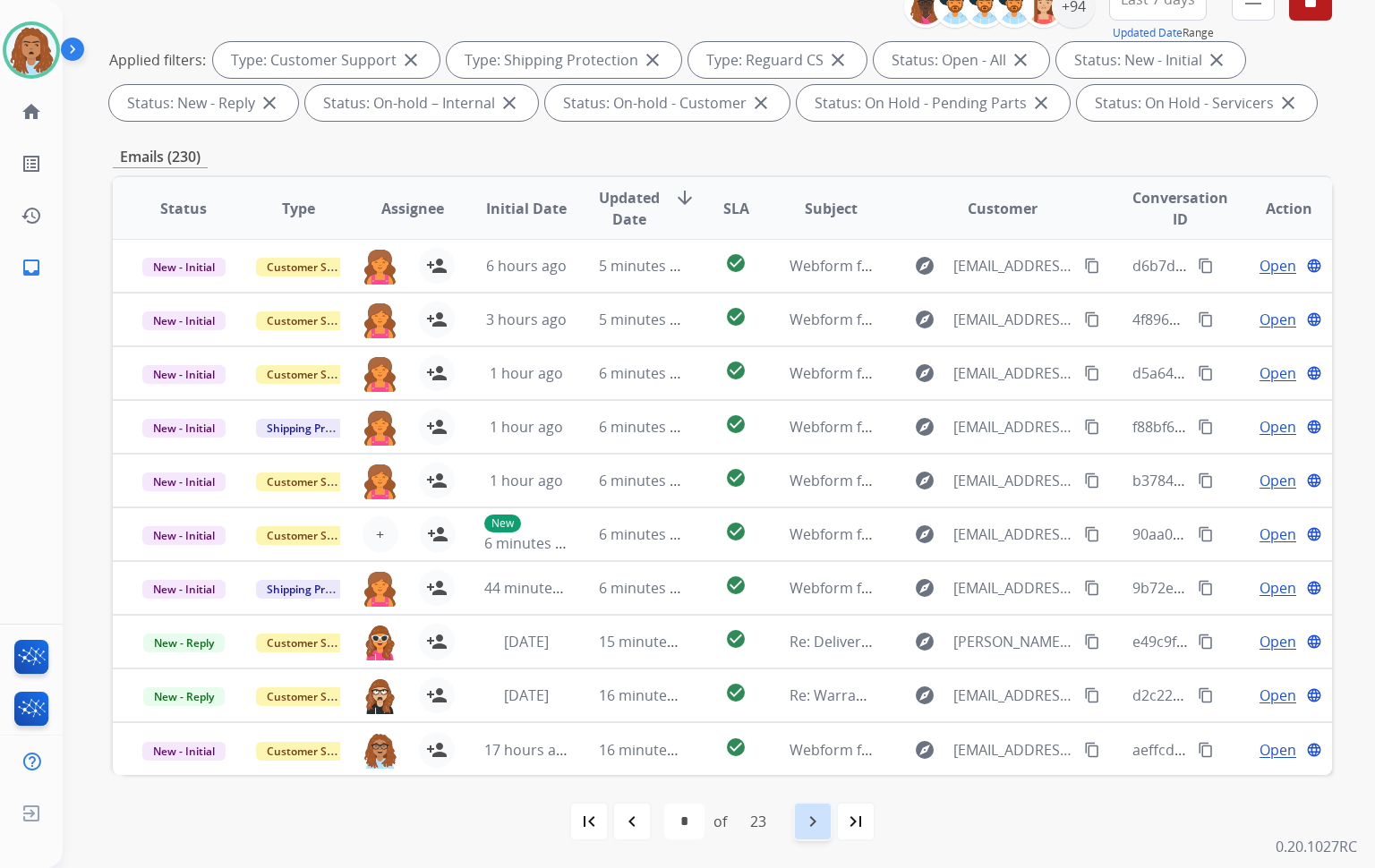 click on "navigate_next" at bounding box center (813, 821) 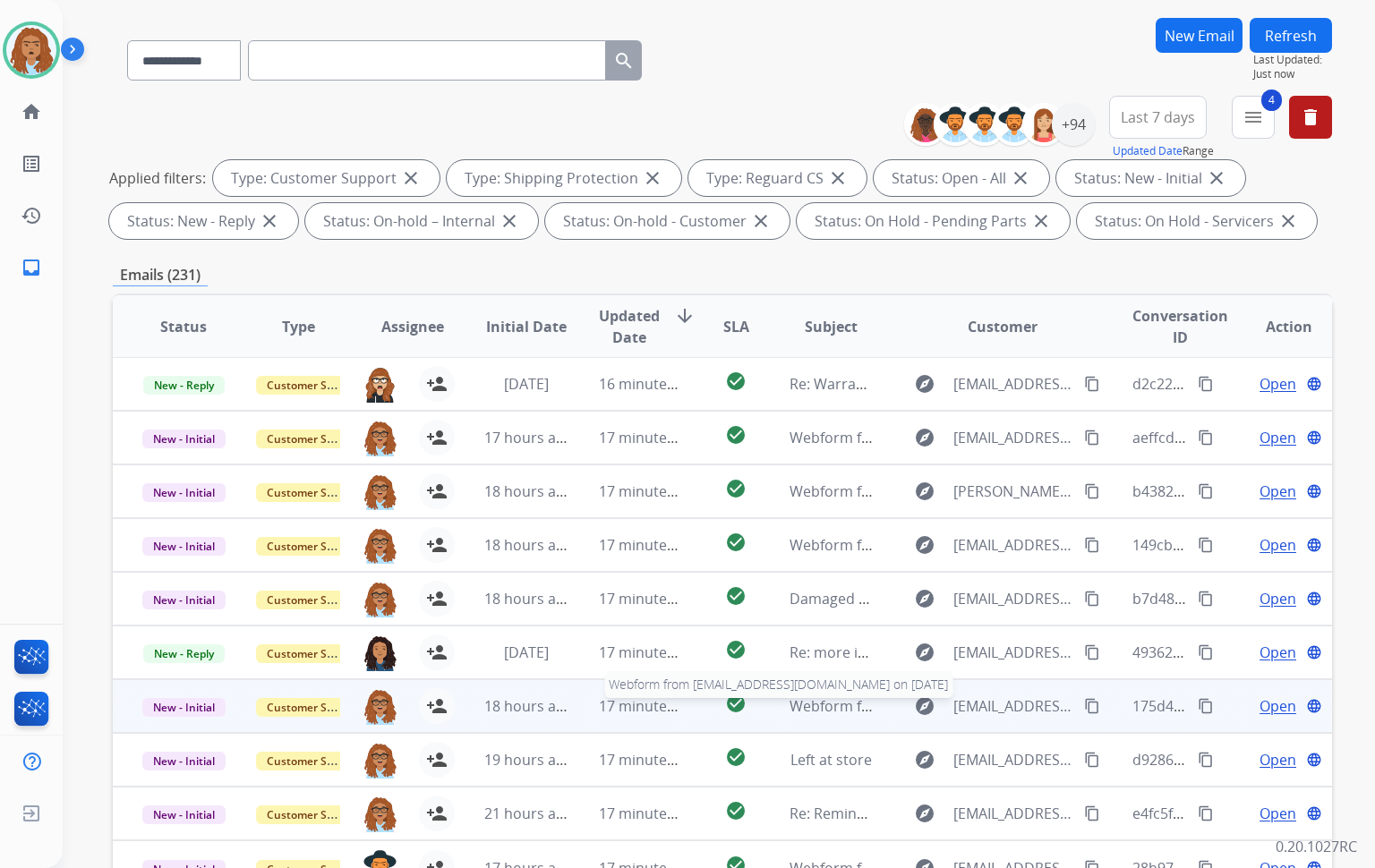 scroll, scrollTop: 0, scrollLeft: 0, axis: both 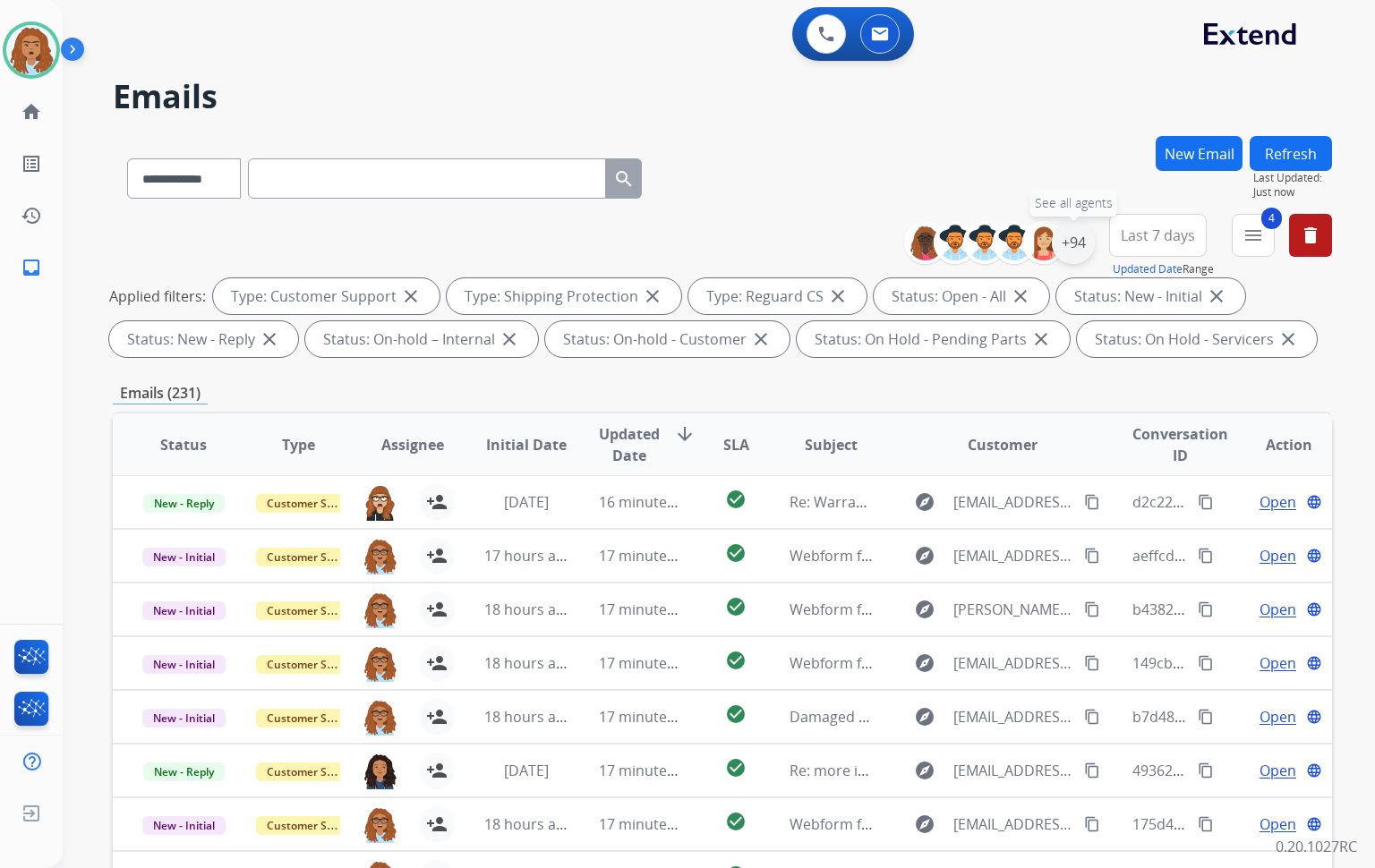 click on "+94" at bounding box center (1073, 243) 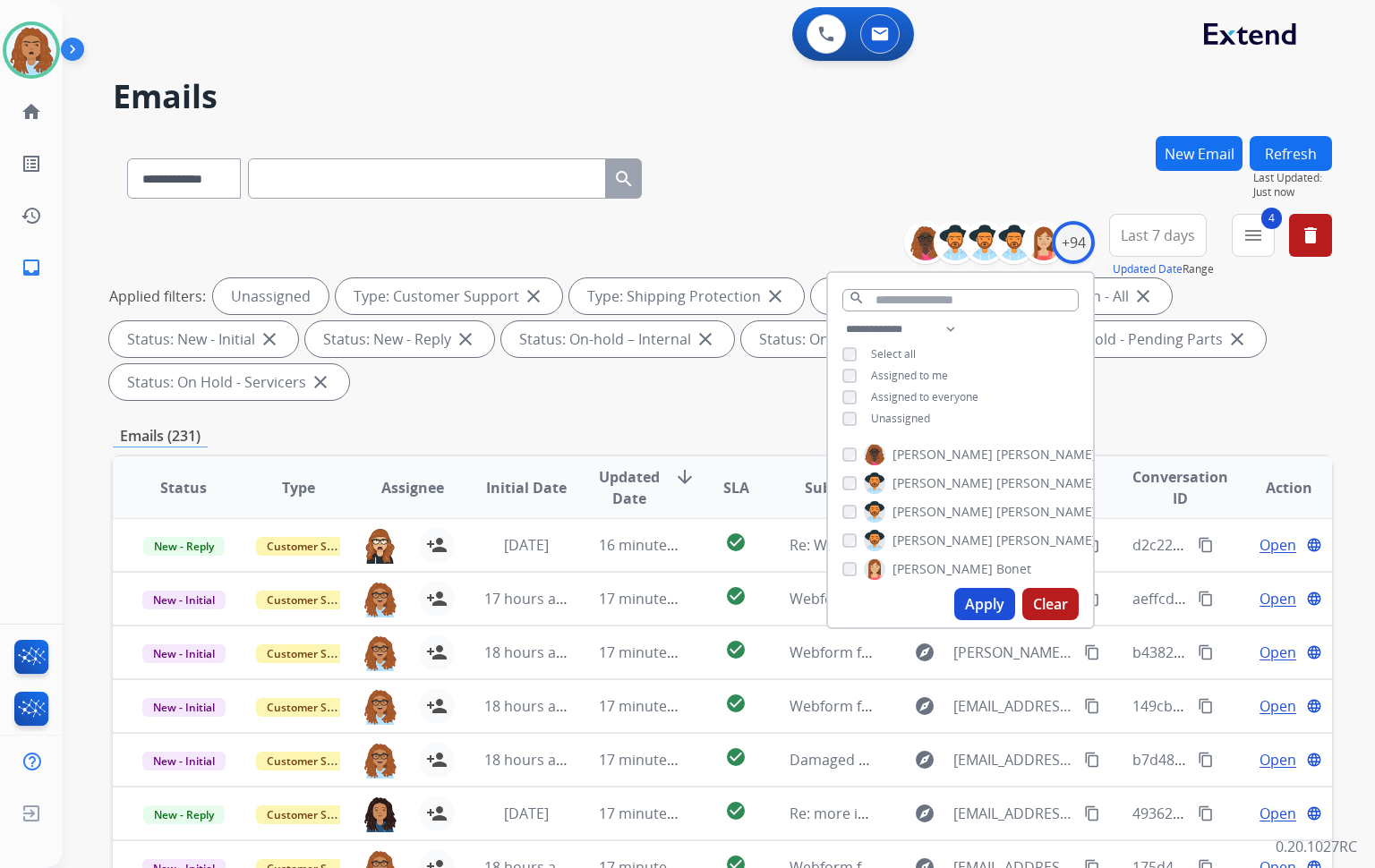 click on "Apply" at bounding box center (985, 604) 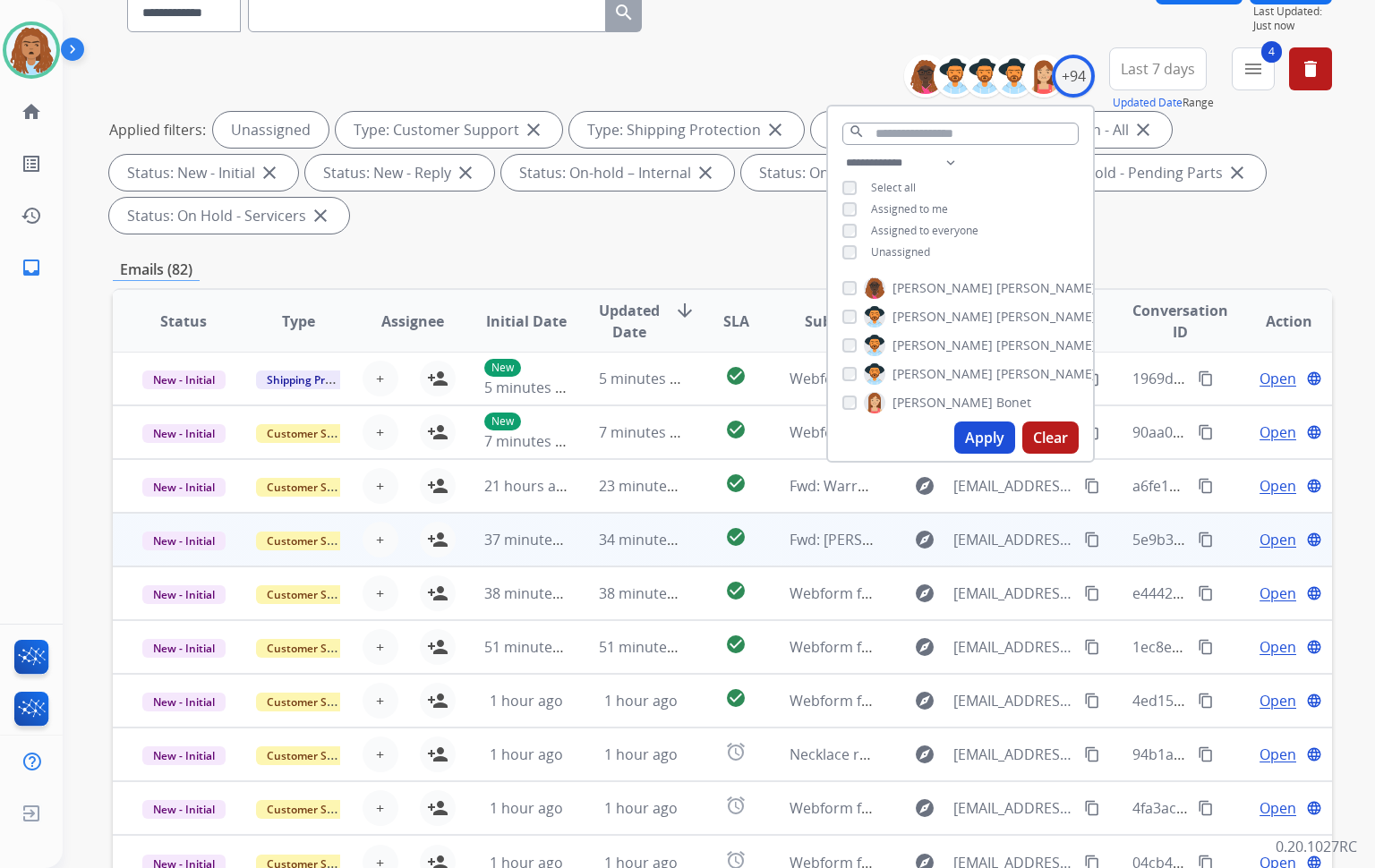 scroll, scrollTop: 268, scrollLeft: 0, axis: vertical 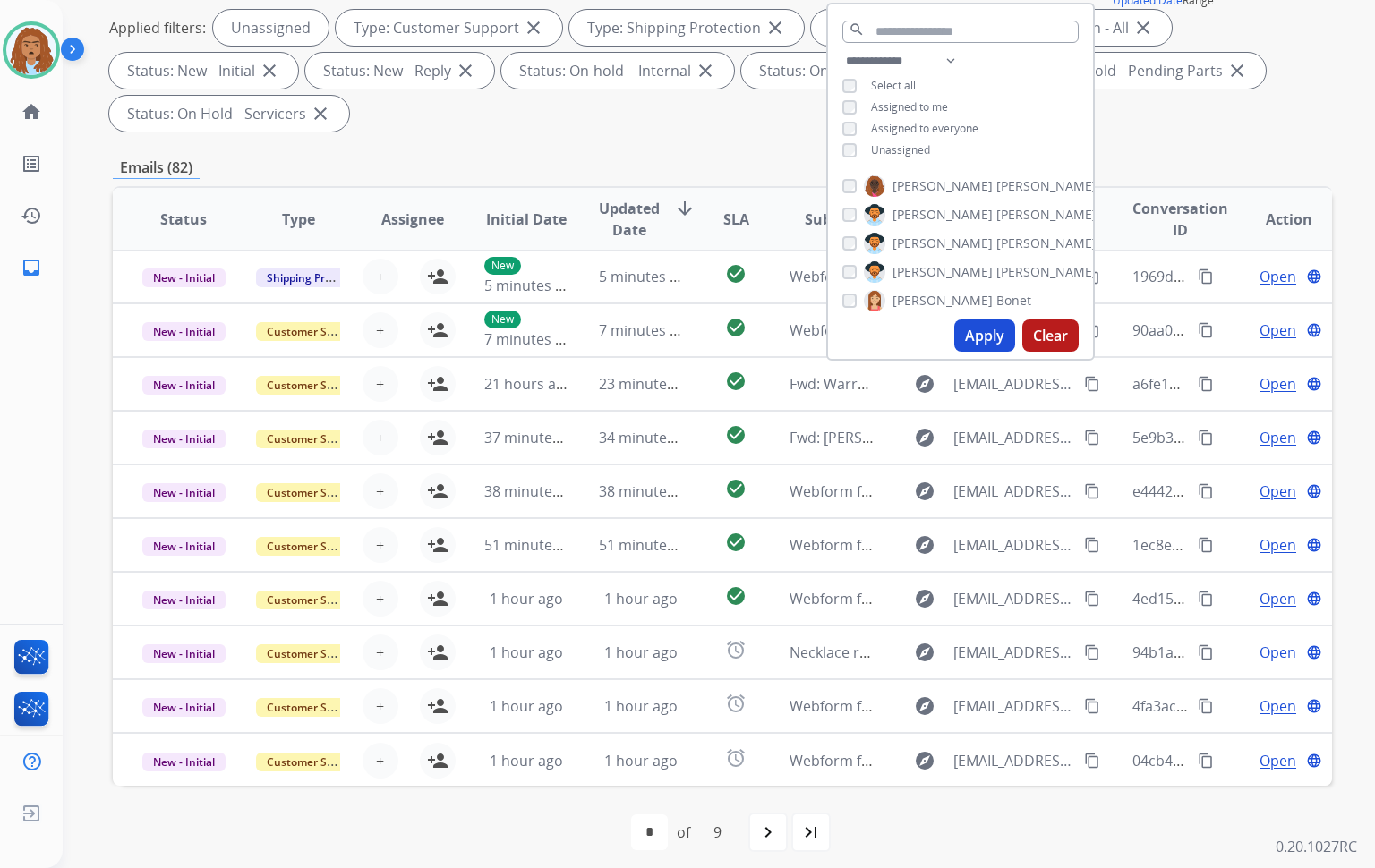 click on "**********" at bounding box center [722, 373] 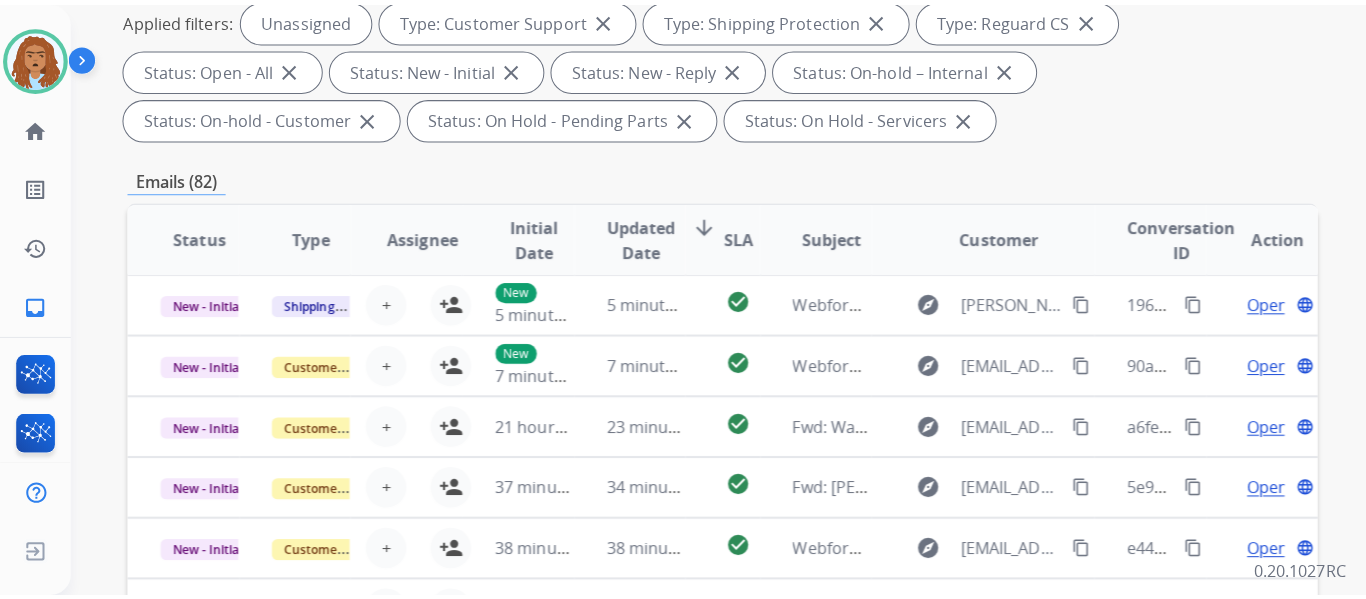 scroll, scrollTop: 312, scrollLeft: 0, axis: vertical 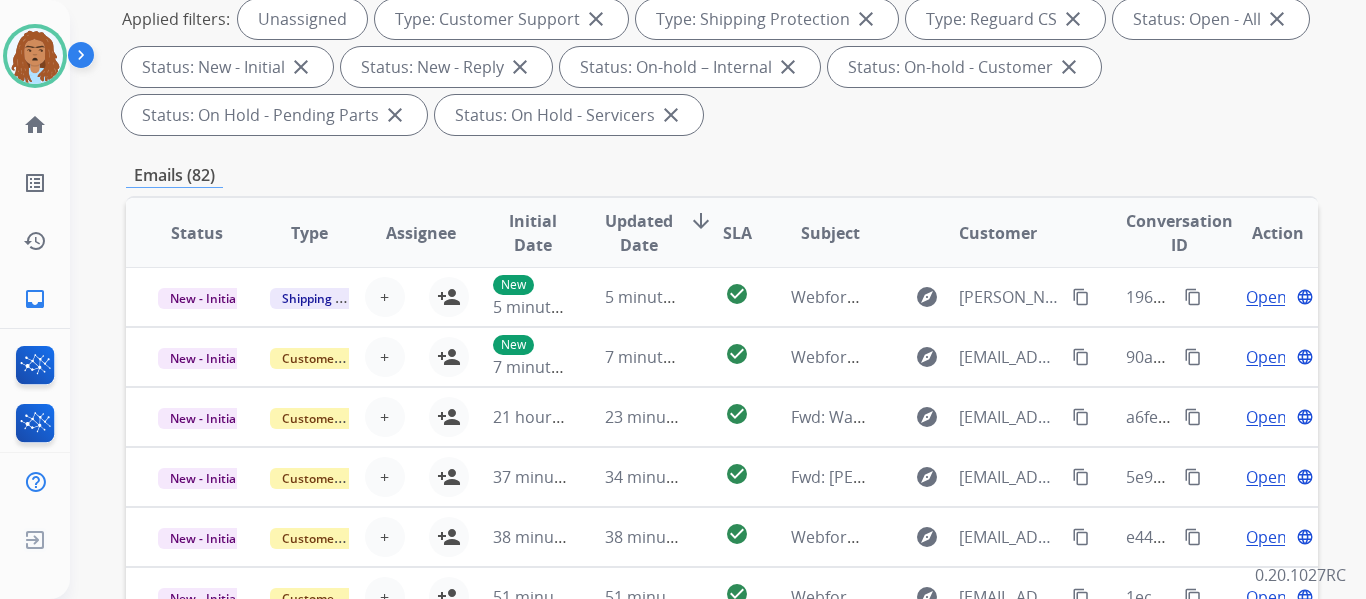 drag, startPoint x: 1834, startPoint y: 18, endPoint x: 775, endPoint y: 138, distance: 1065.7772 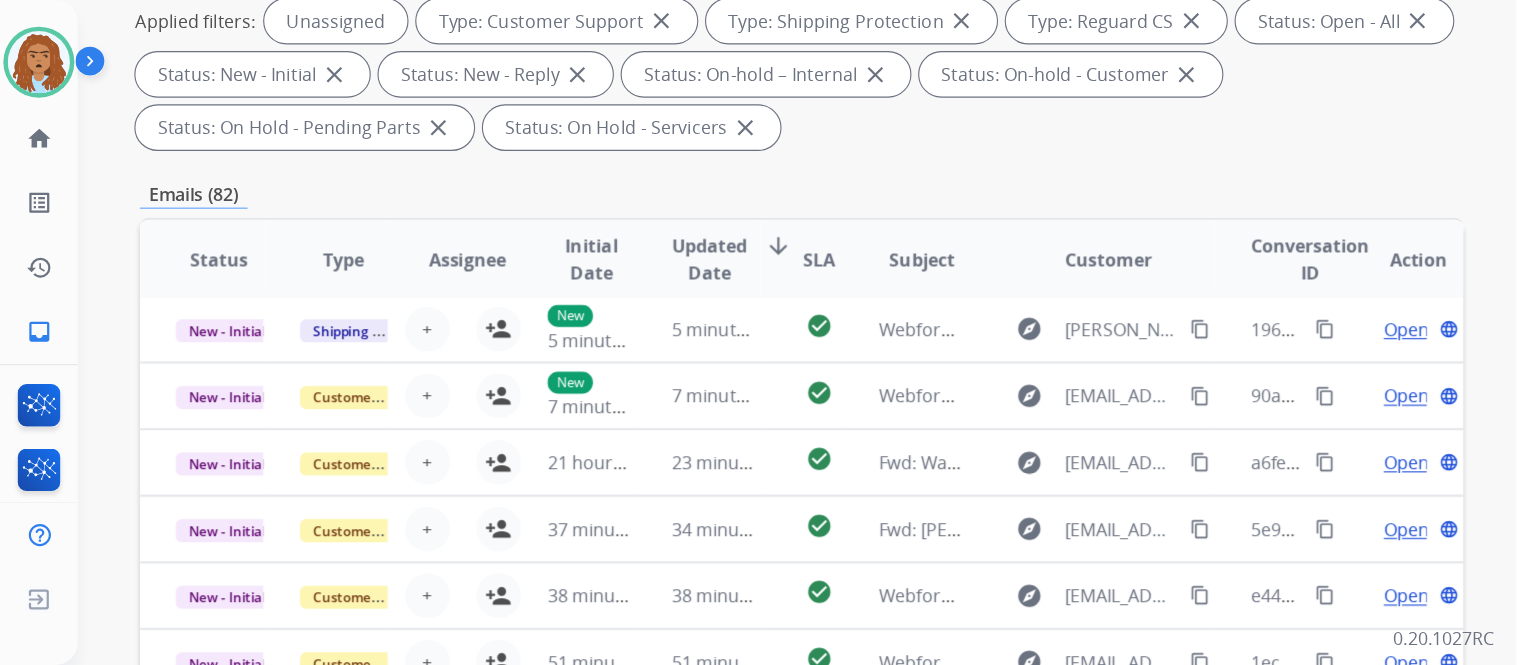 scroll, scrollTop: 0, scrollLeft: 0, axis: both 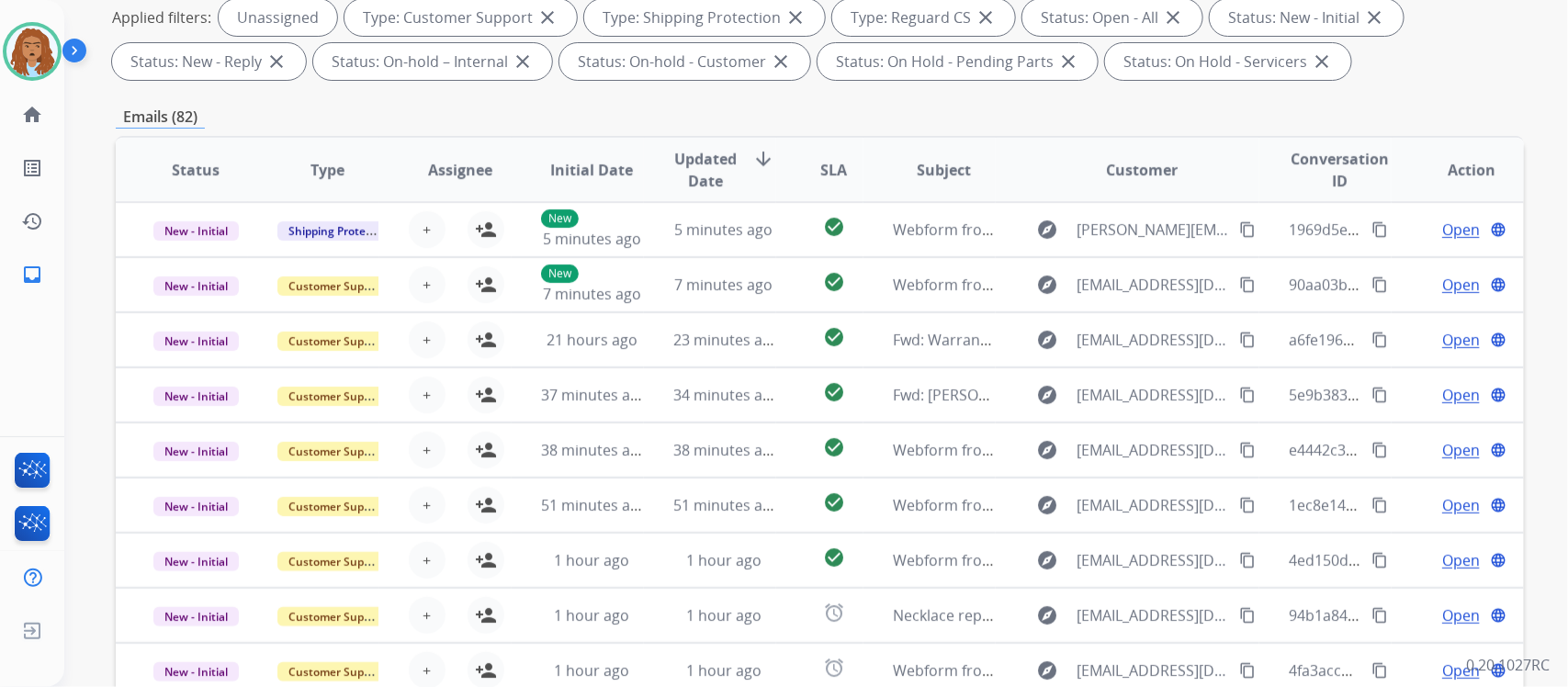 drag, startPoint x: 1218, startPoint y: 2, endPoint x: 820, endPoint y: 102, distance: 410.37056 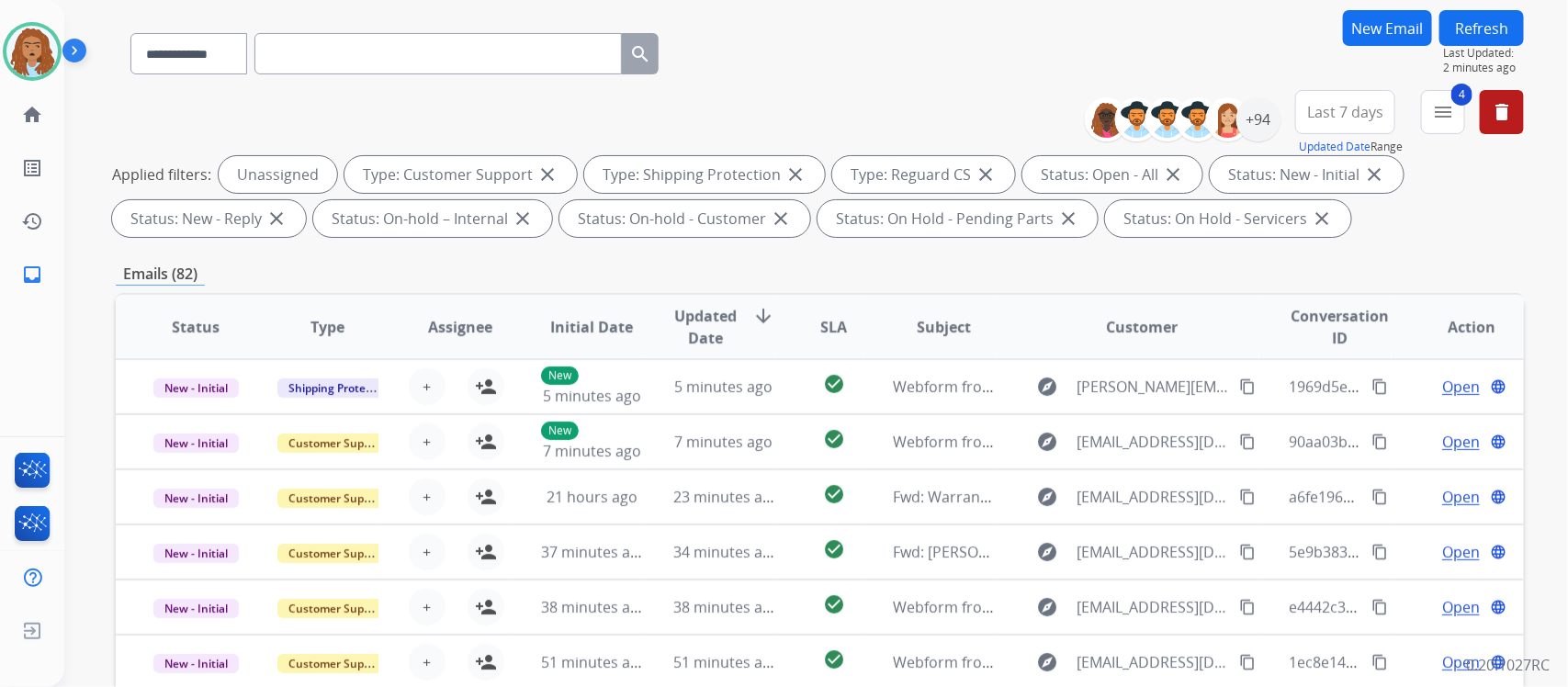scroll, scrollTop: 0, scrollLeft: 0, axis: both 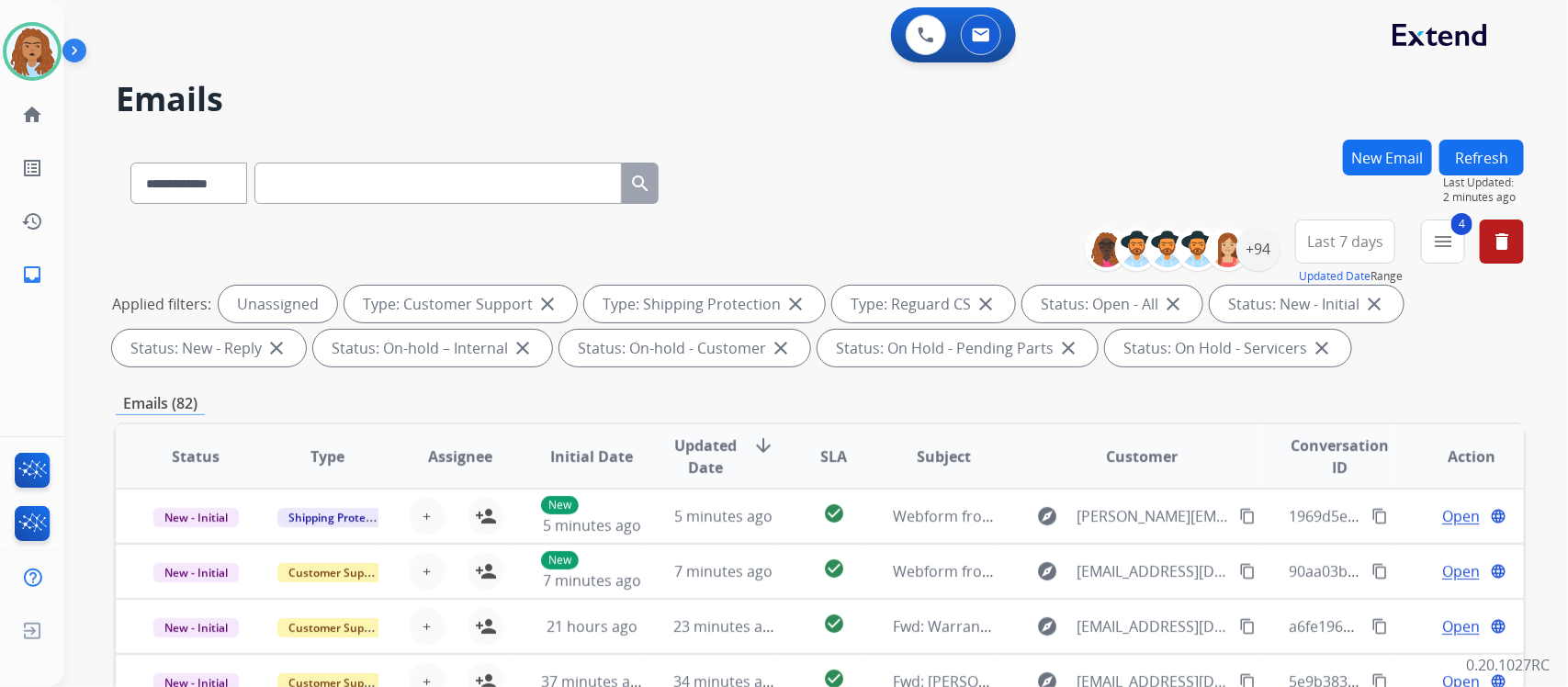 drag, startPoint x: 1361, startPoint y: 231, endPoint x: 1369, endPoint y: 263, distance: 32.984845 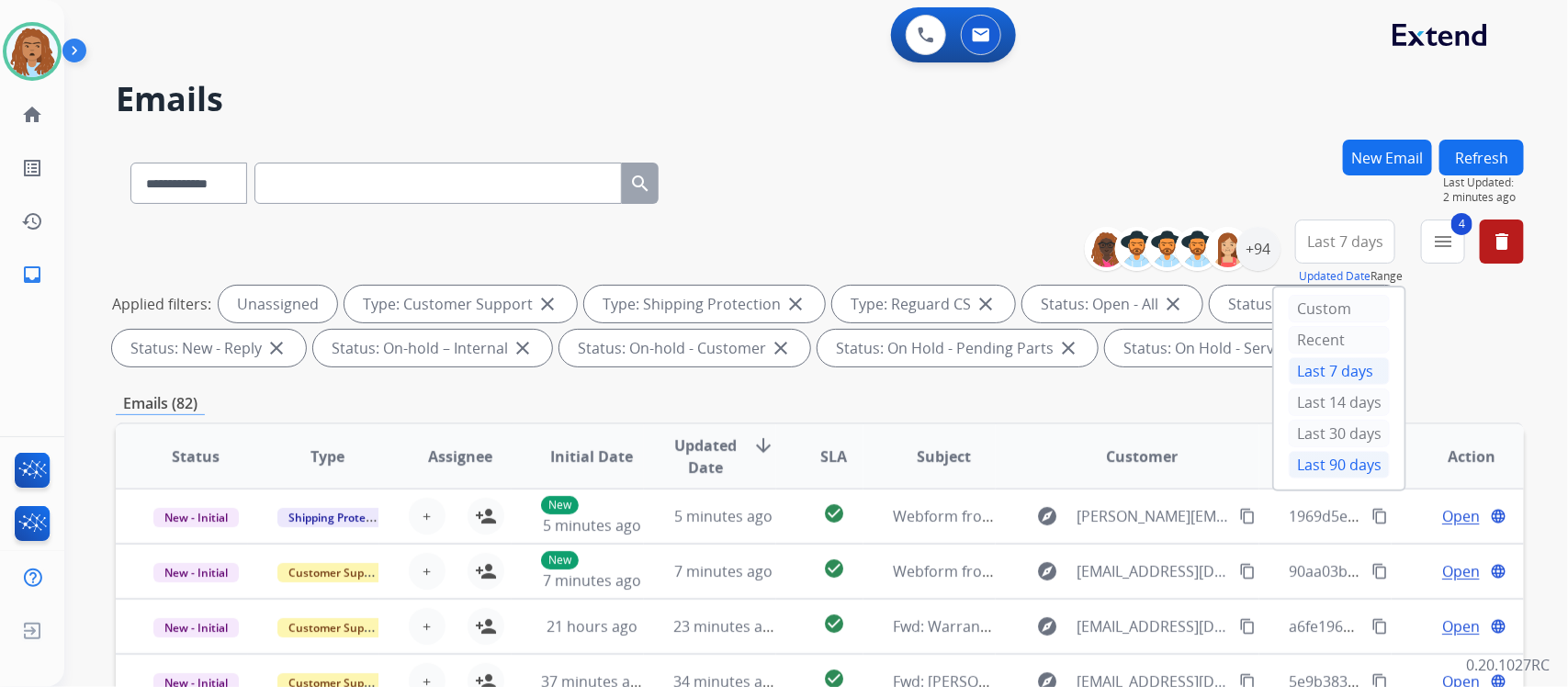 click on "Last 90 days" at bounding box center (1339, 465) 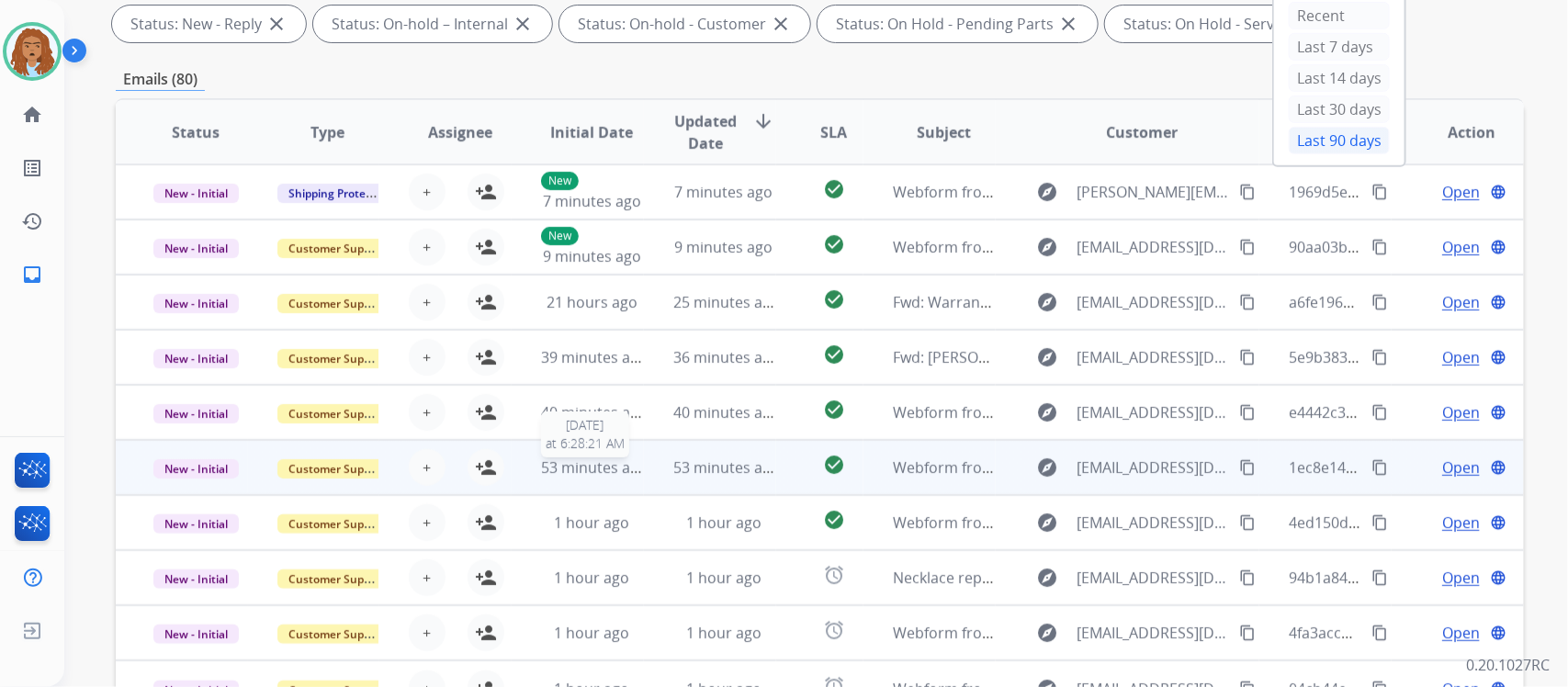 scroll, scrollTop: 344, scrollLeft: 0, axis: vertical 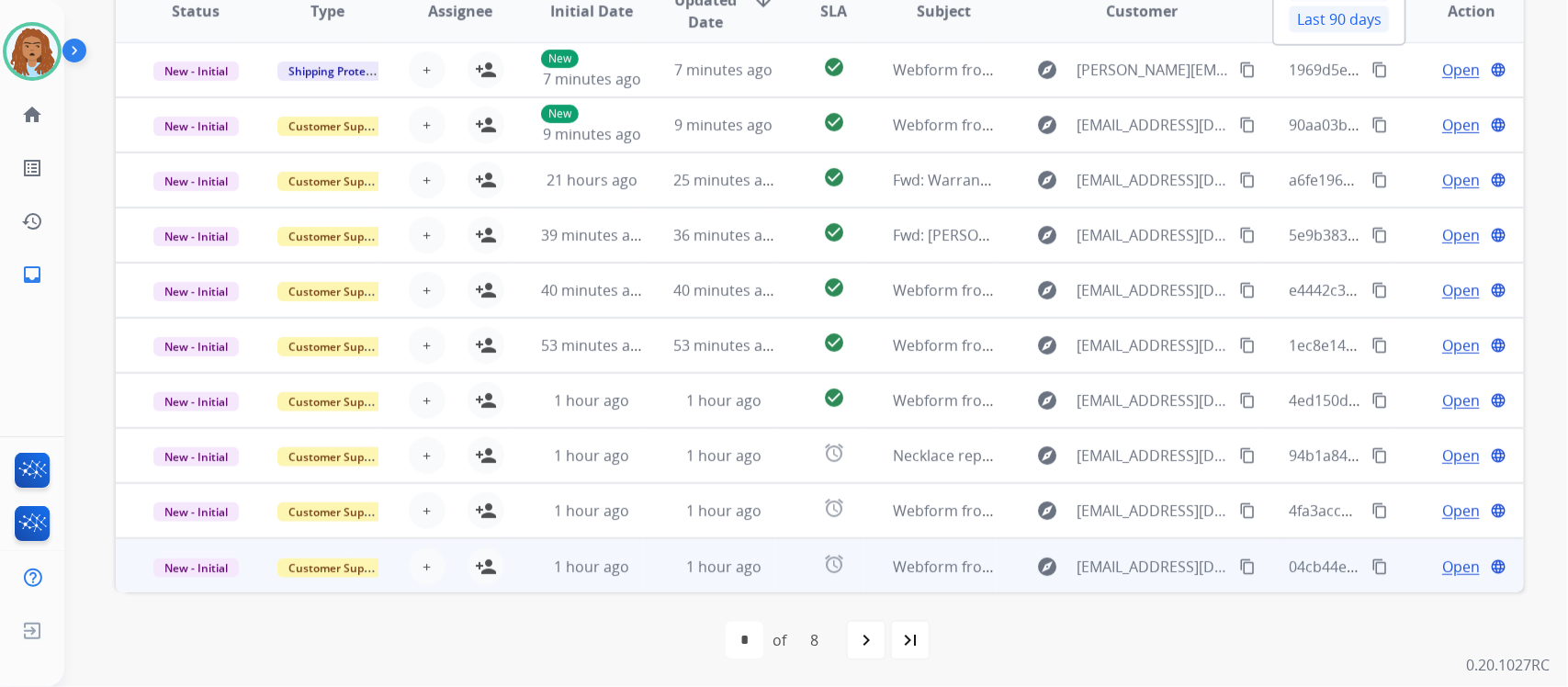drag, startPoint x: 1200, startPoint y: 603, endPoint x: 1246, endPoint y: 589, distance: 48.083261 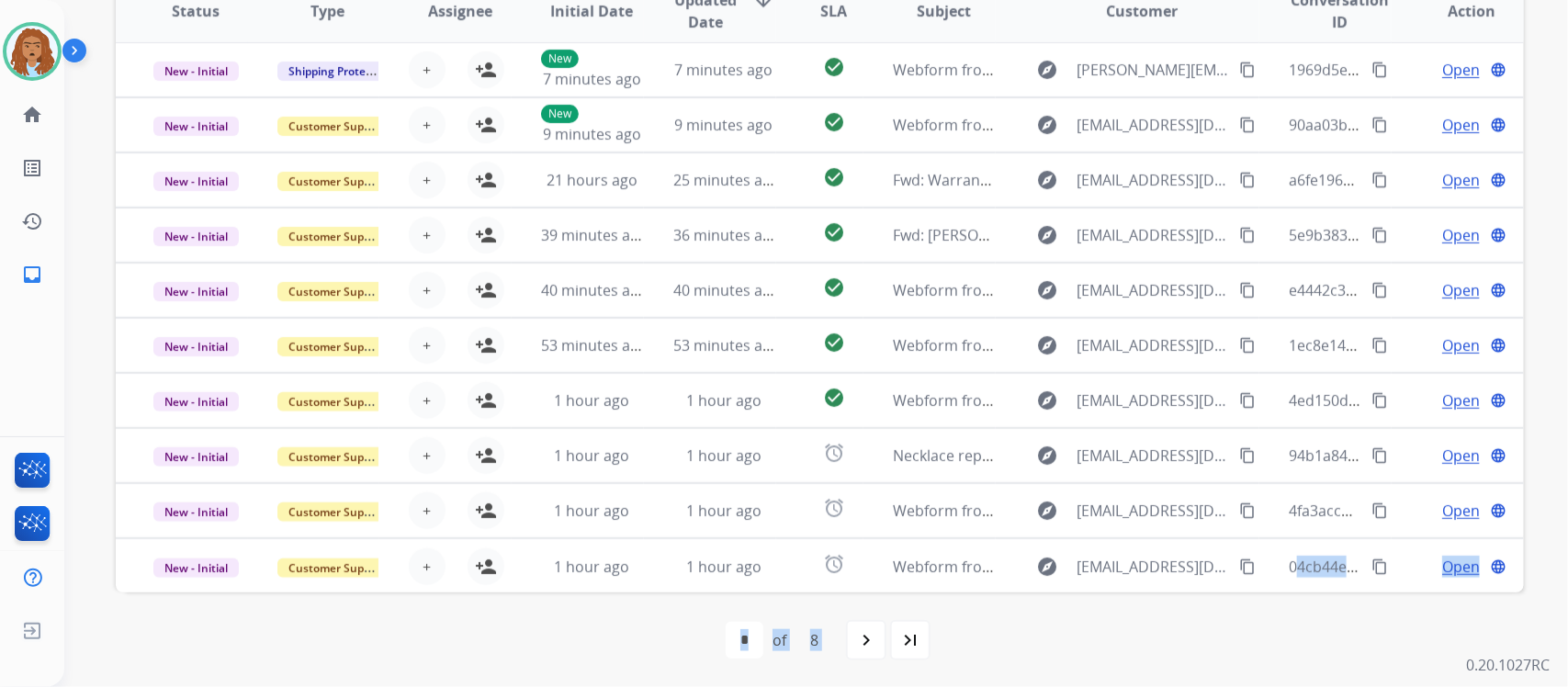 click on "first_page navigate_before * * * * * * * * of 8 navigate_next last_page" at bounding box center [819, 640] 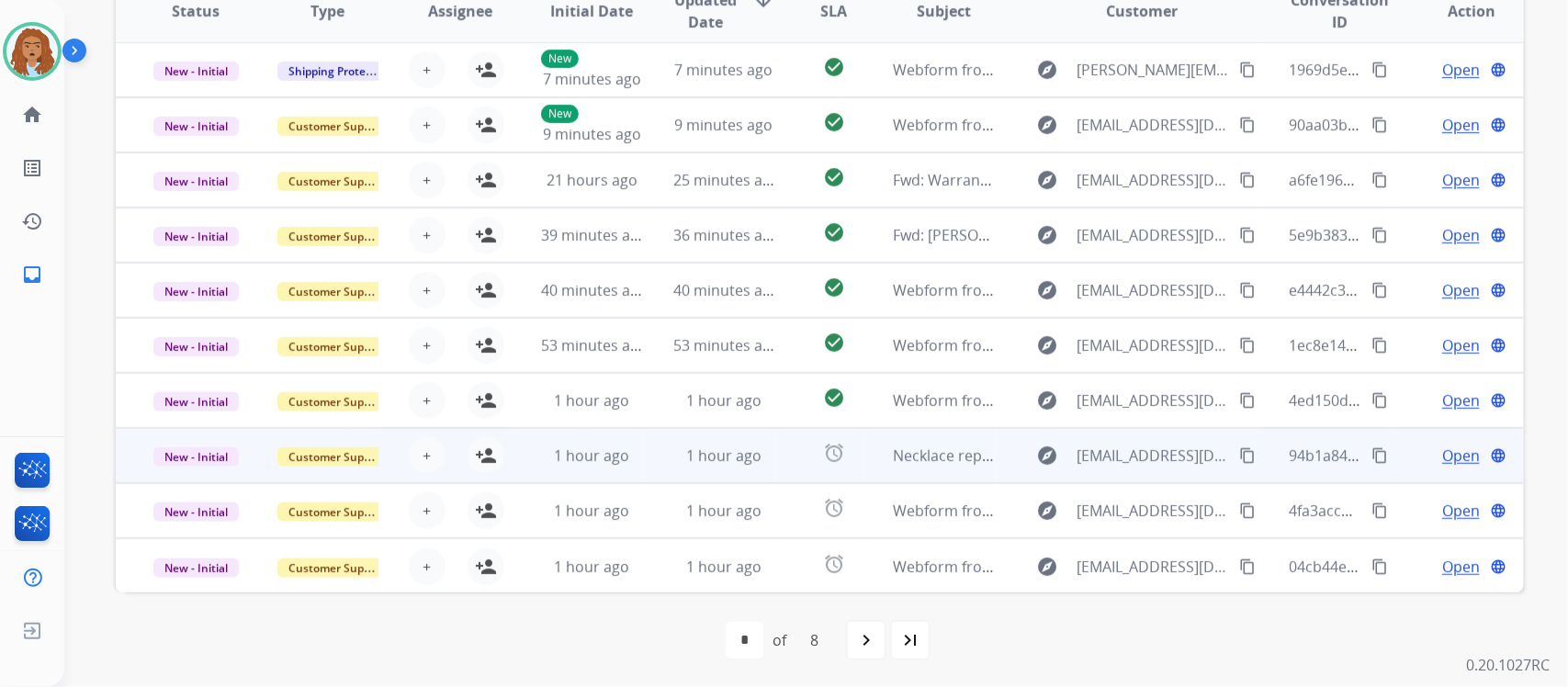 scroll, scrollTop: 0, scrollLeft: 0, axis: both 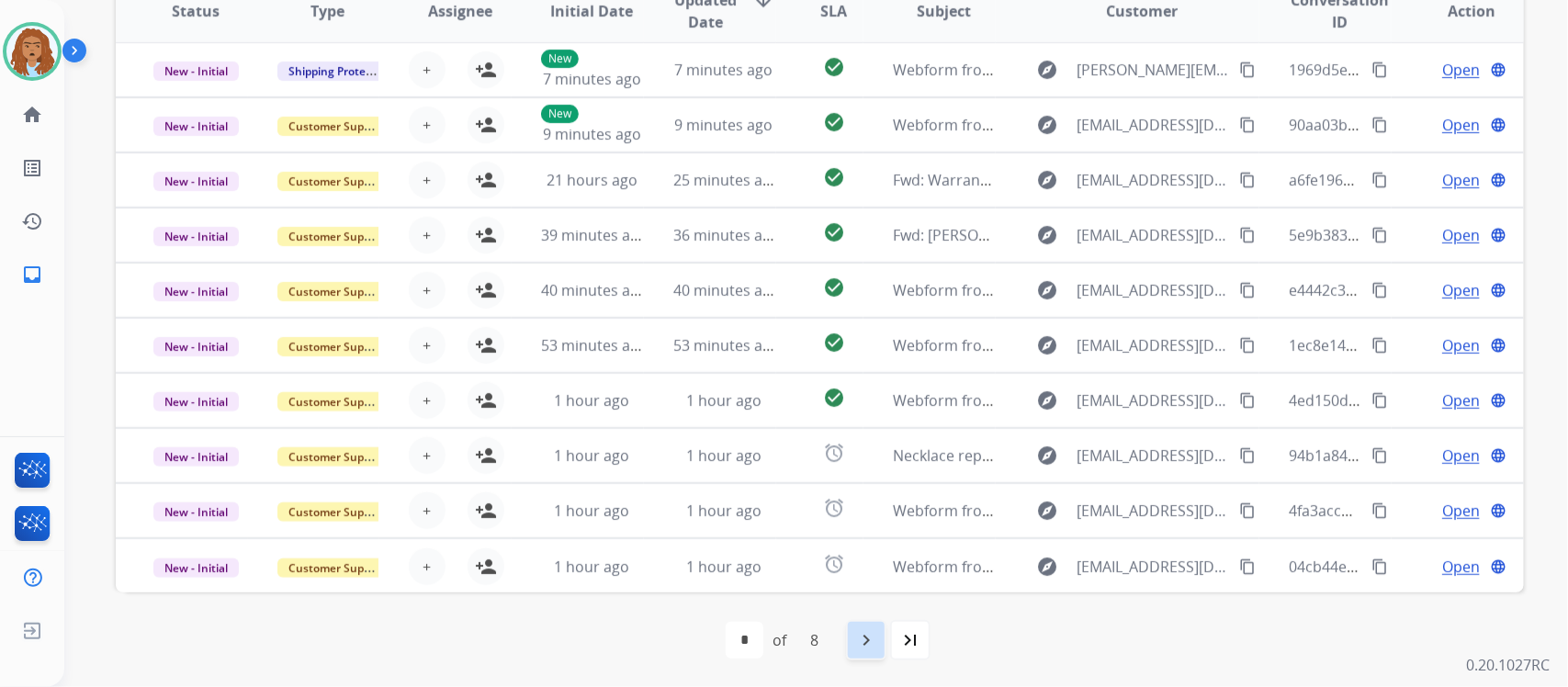 click on "navigate_next" at bounding box center (866, 640) 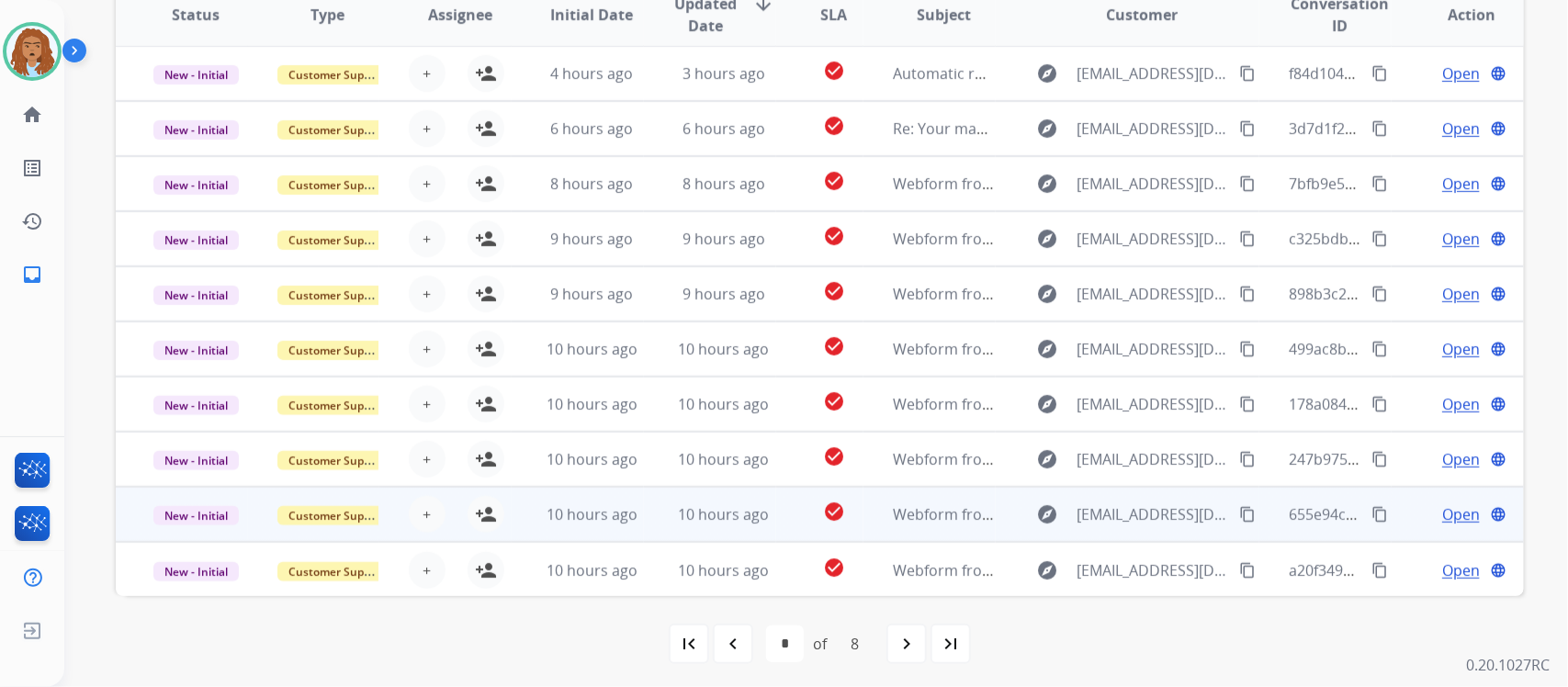 scroll, scrollTop: 445, scrollLeft: 0, axis: vertical 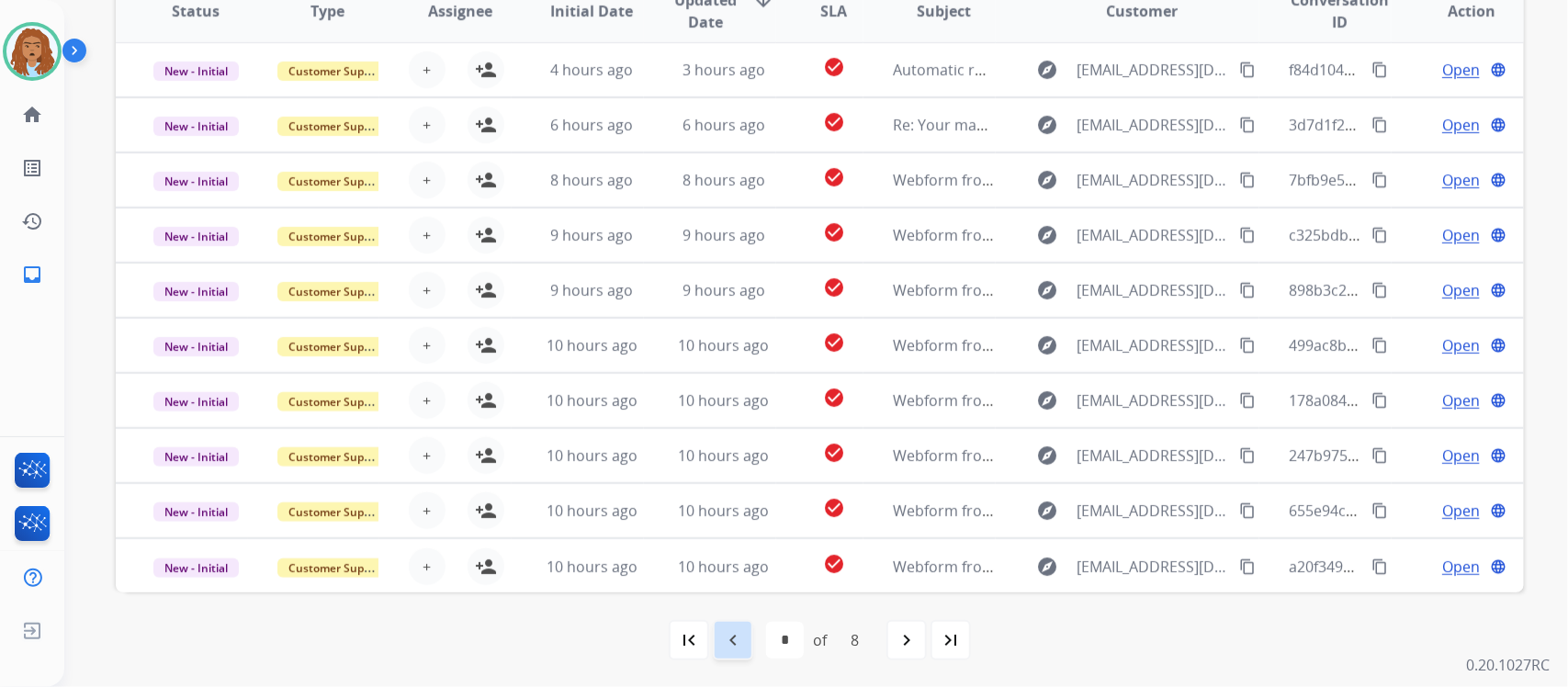 click on "navigate_before" at bounding box center [733, 640] 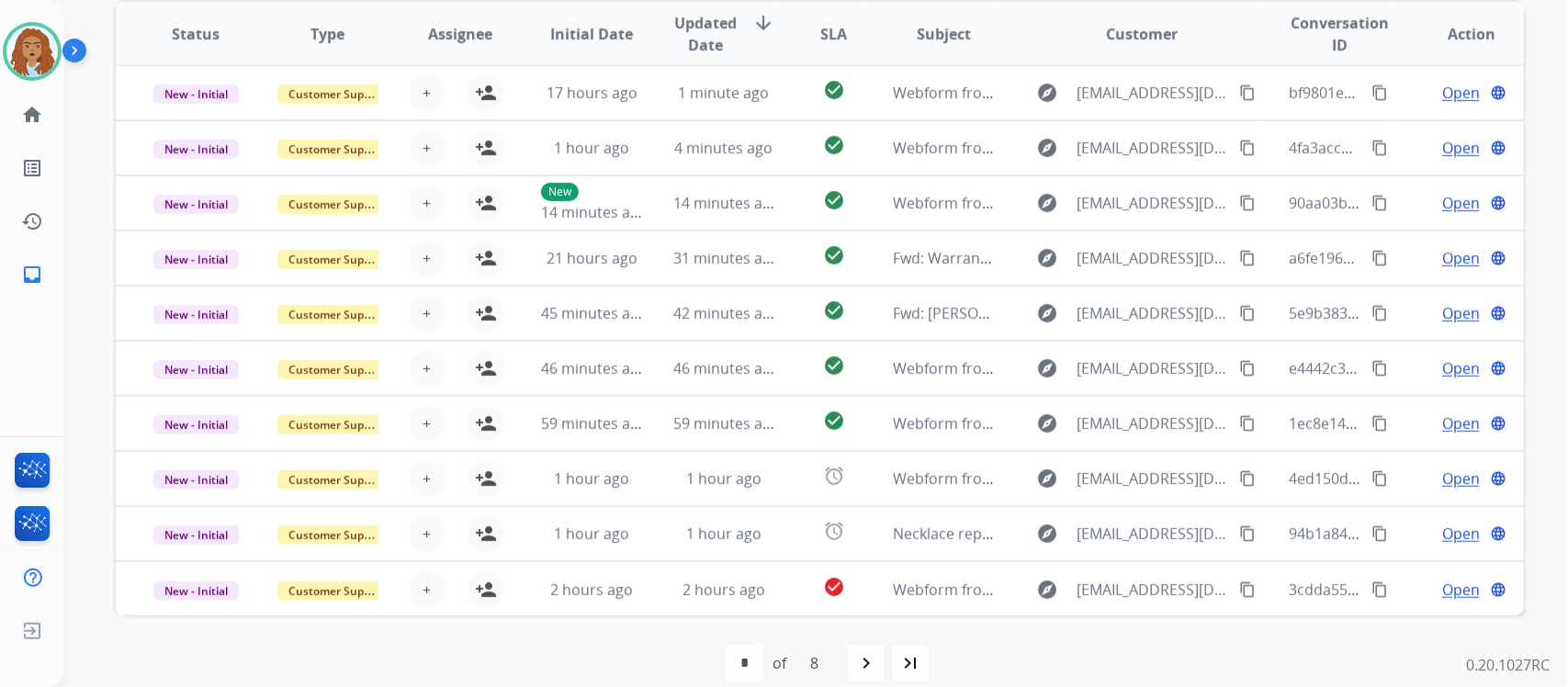 scroll, scrollTop: 445, scrollLeft: 0, axis: vertical 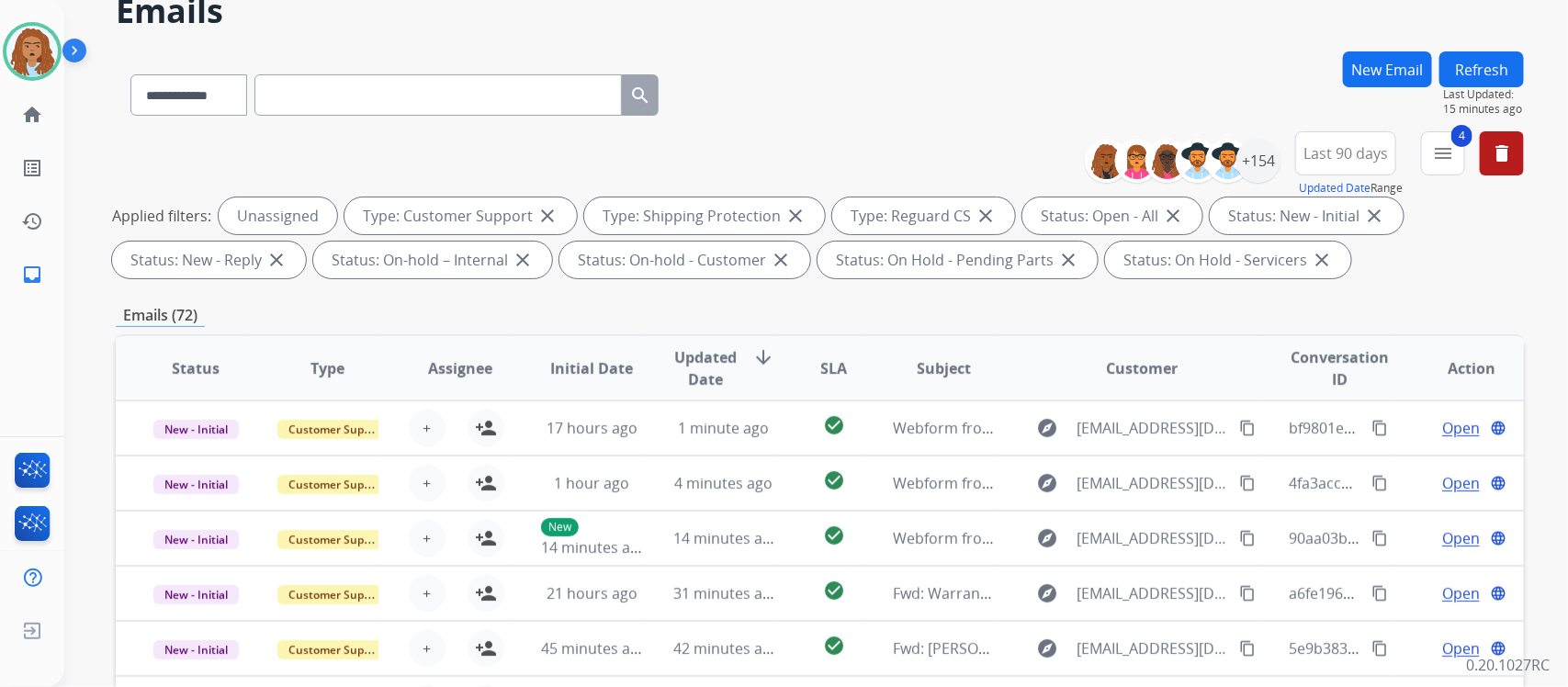 click on "New Email" at bounding box center [1387, 69] 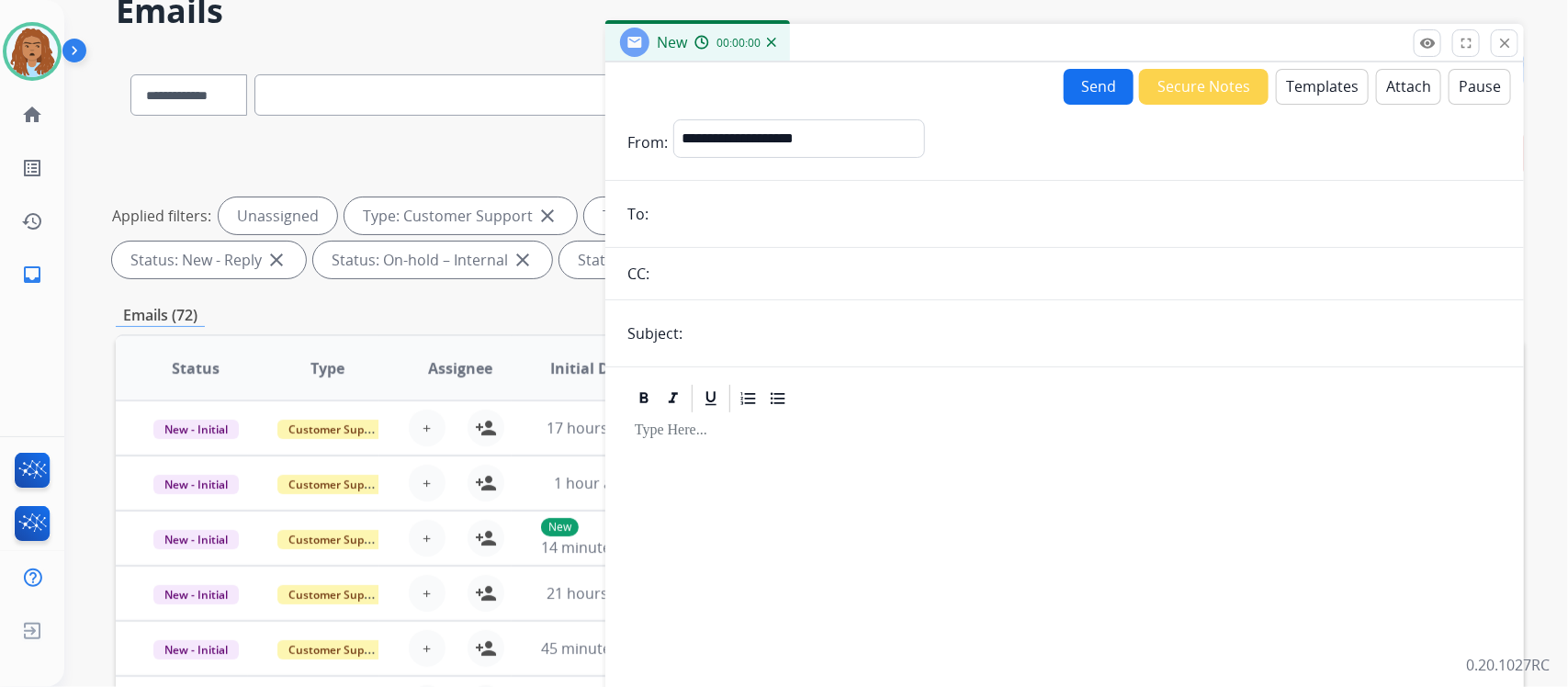 click on "**********" at bounding box center [1065, 458] 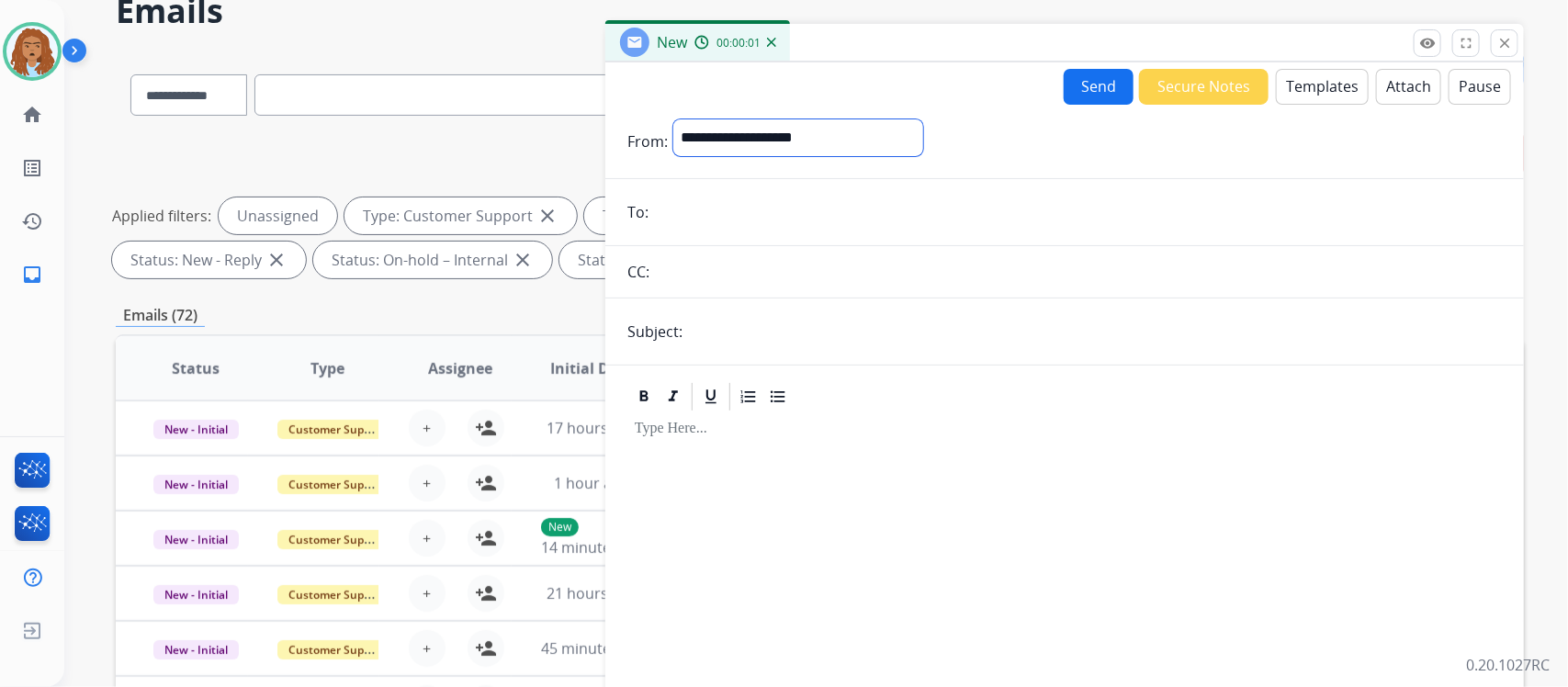 click on "**********" at bounding box center (798, 138) 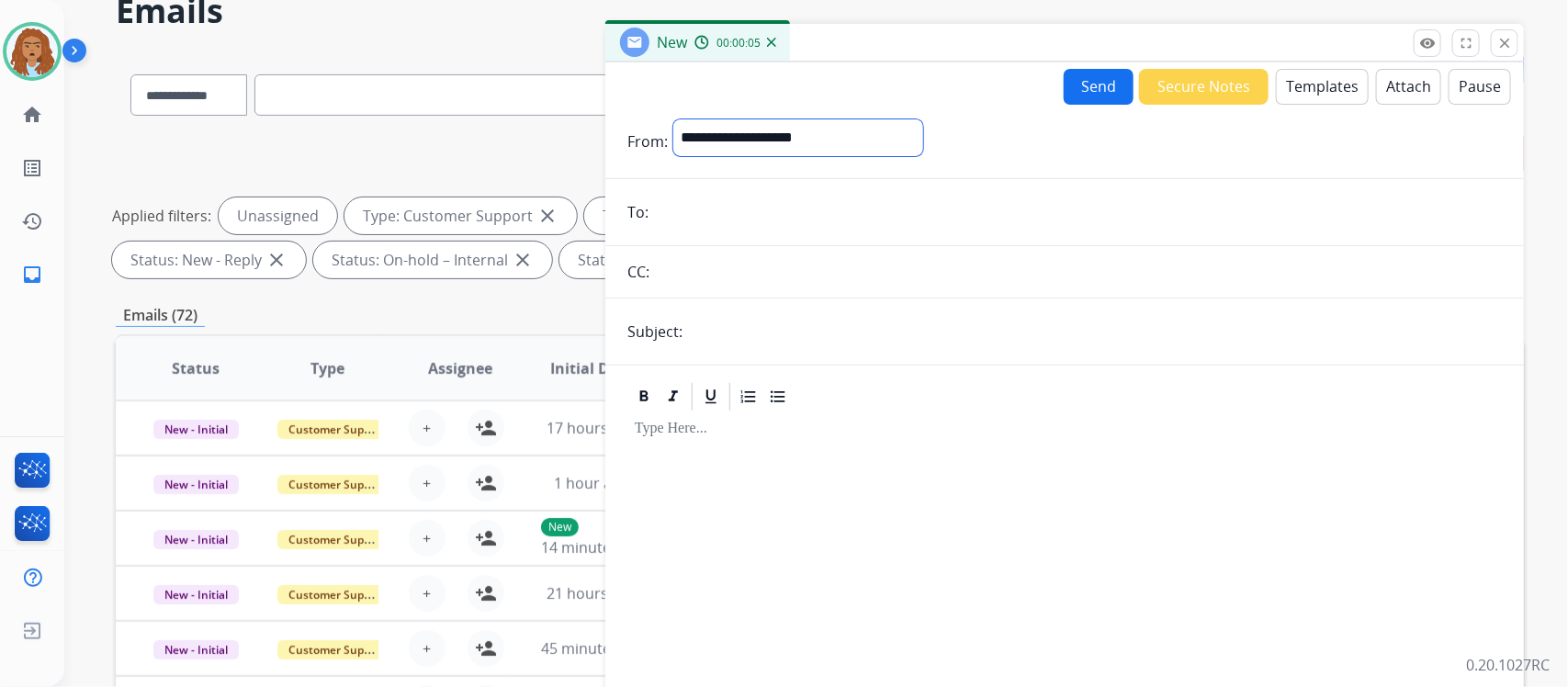 select on "**********" 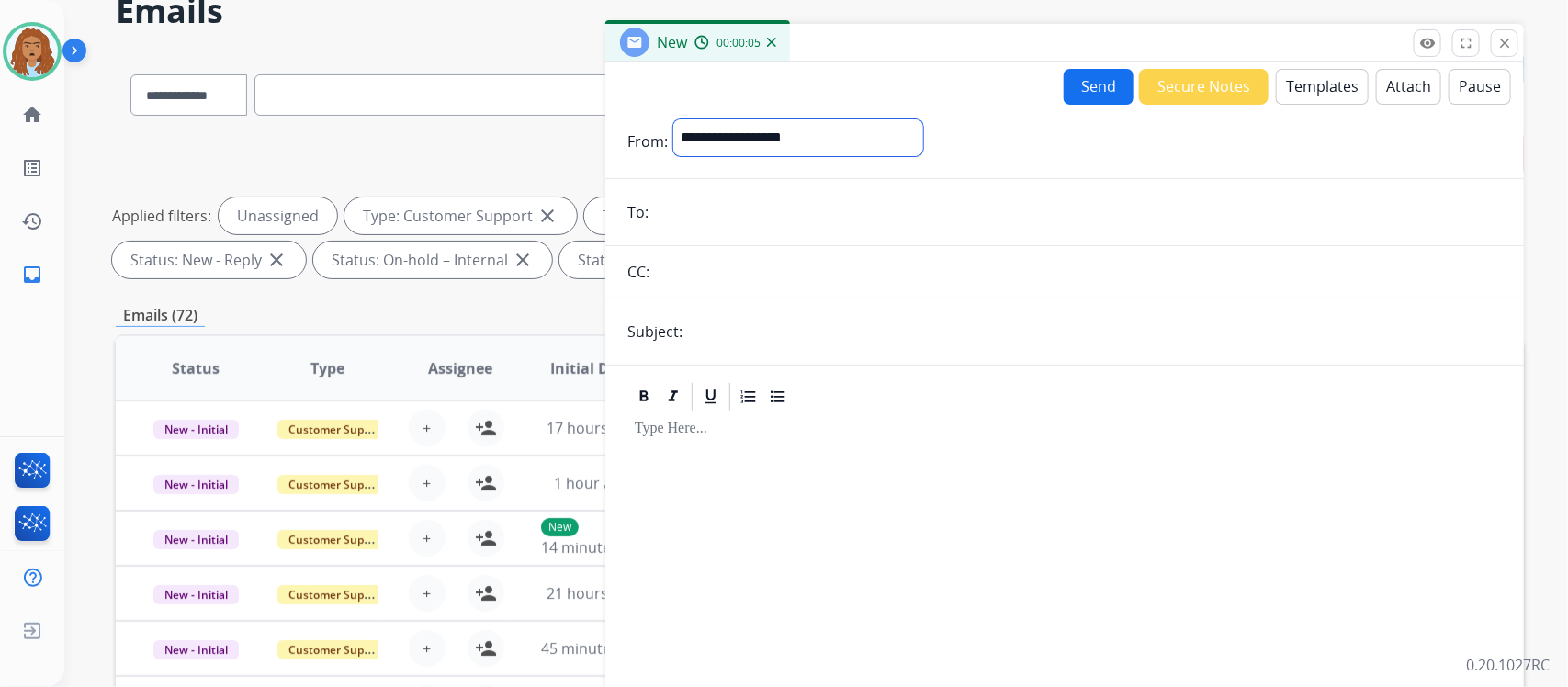 click on "**********" at bounding box center [798, 138] 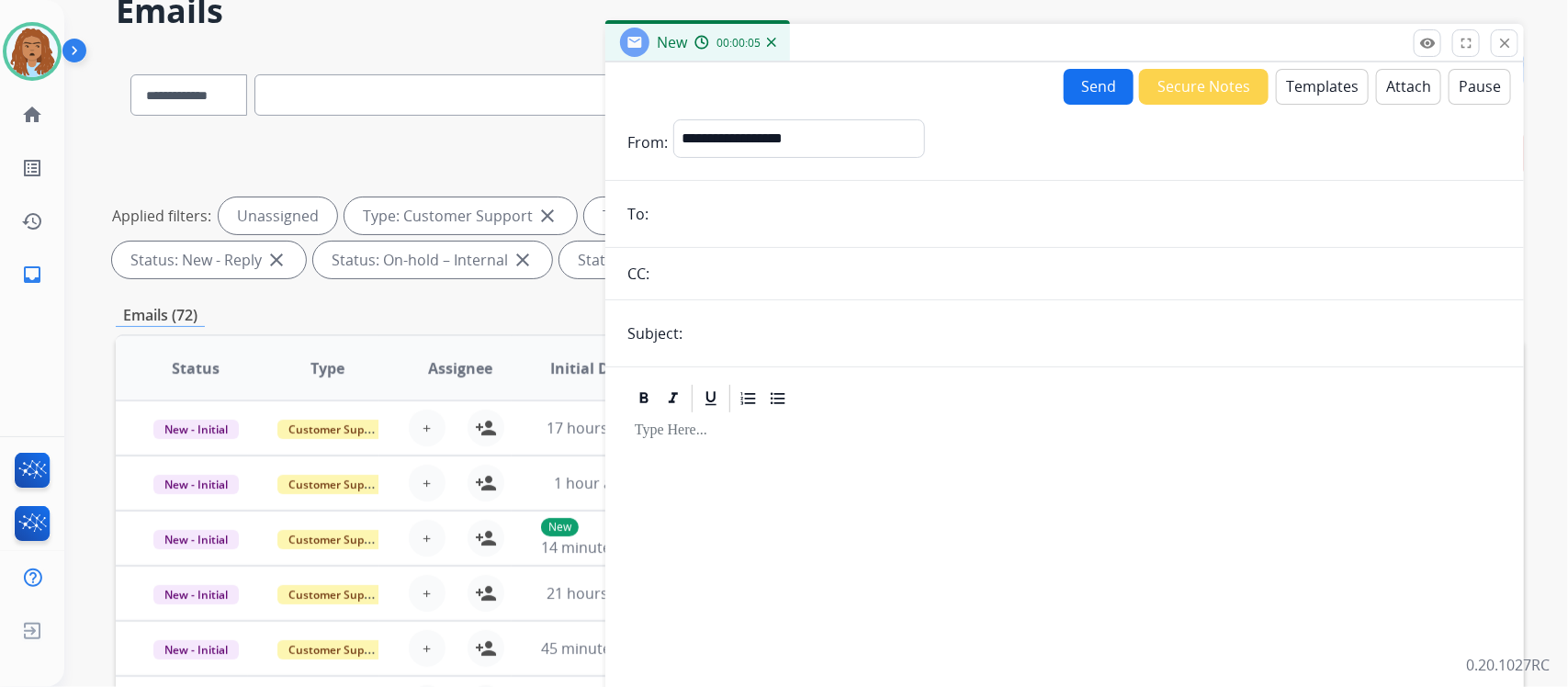 click at bounding box center (1077, 214) 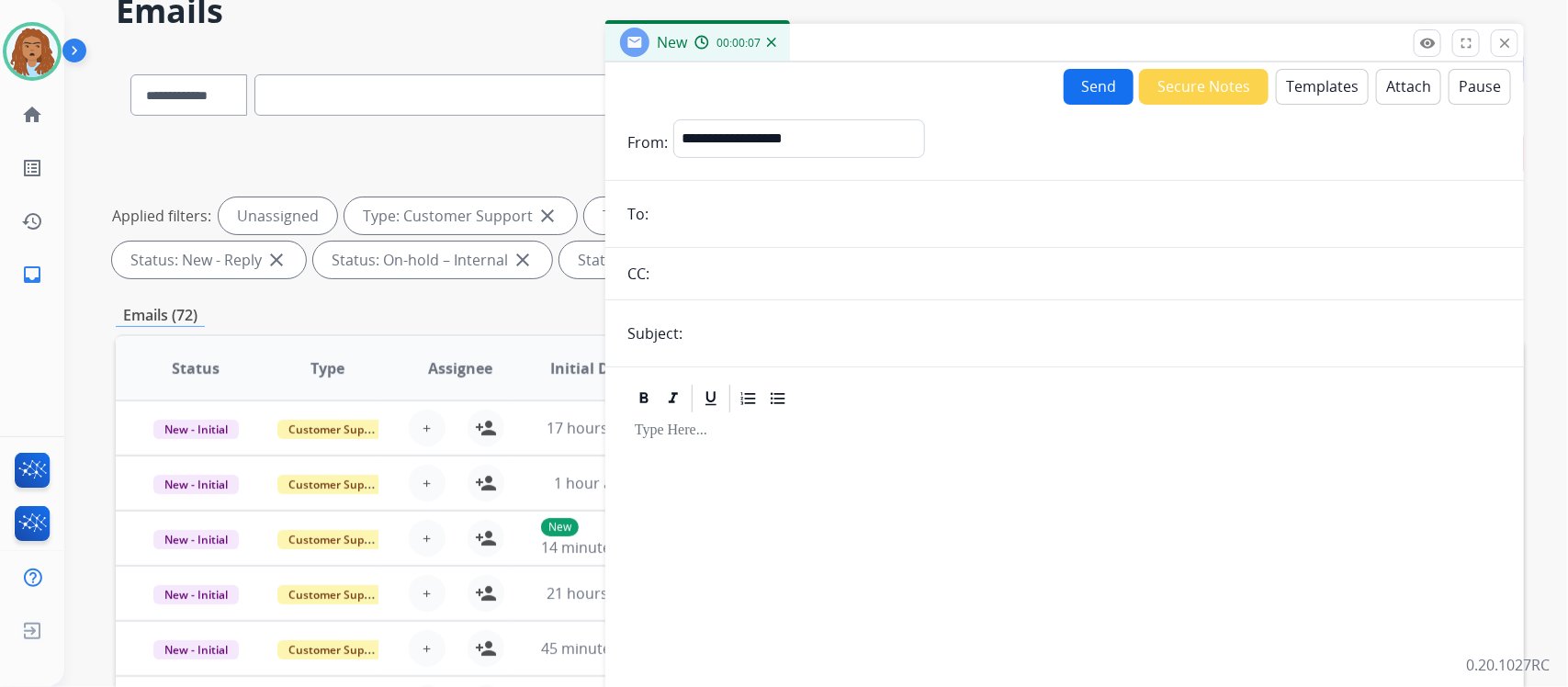 drag, startPoint x: 703, startPoint y: 211, endPoint x: 681, endPoint y: 217, distance: 22.803509 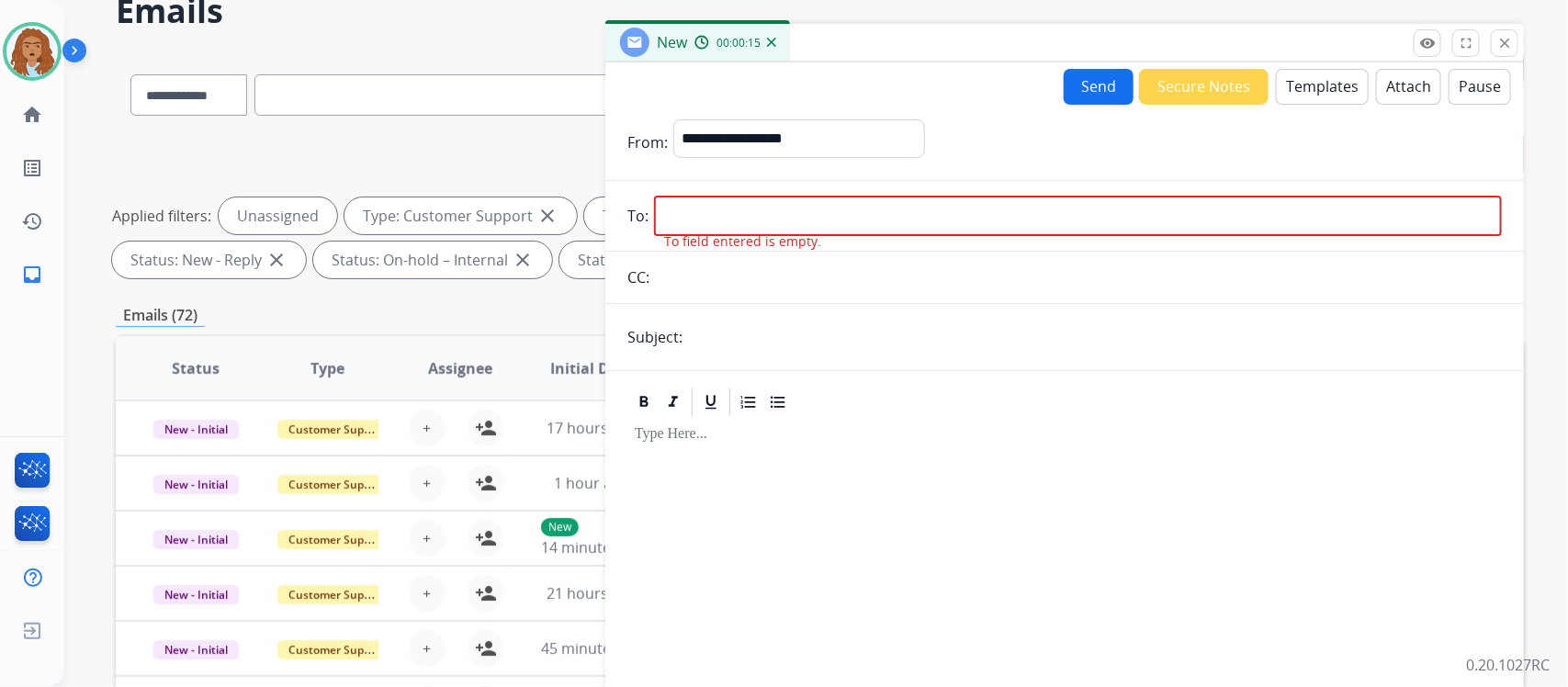 click at bounding box center [1077, 216] 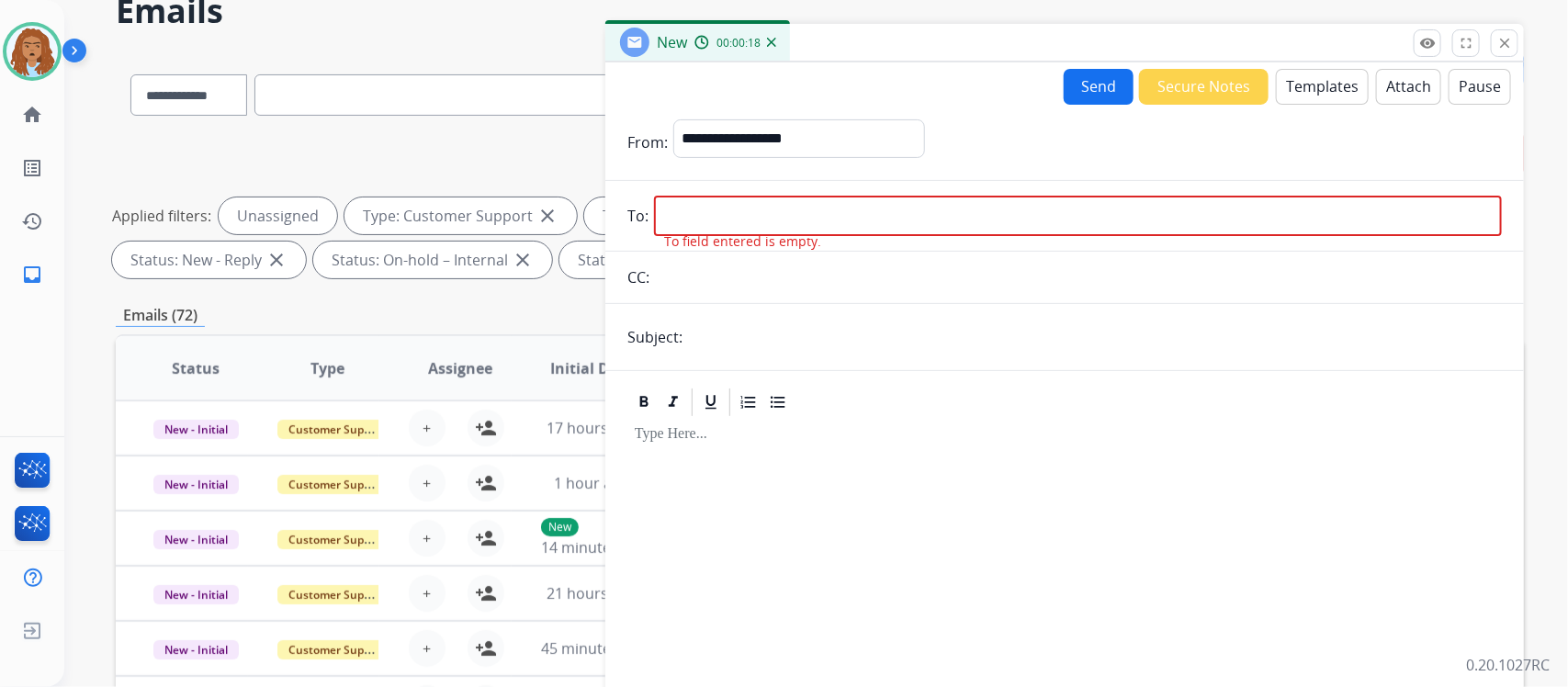 paste on "**********" 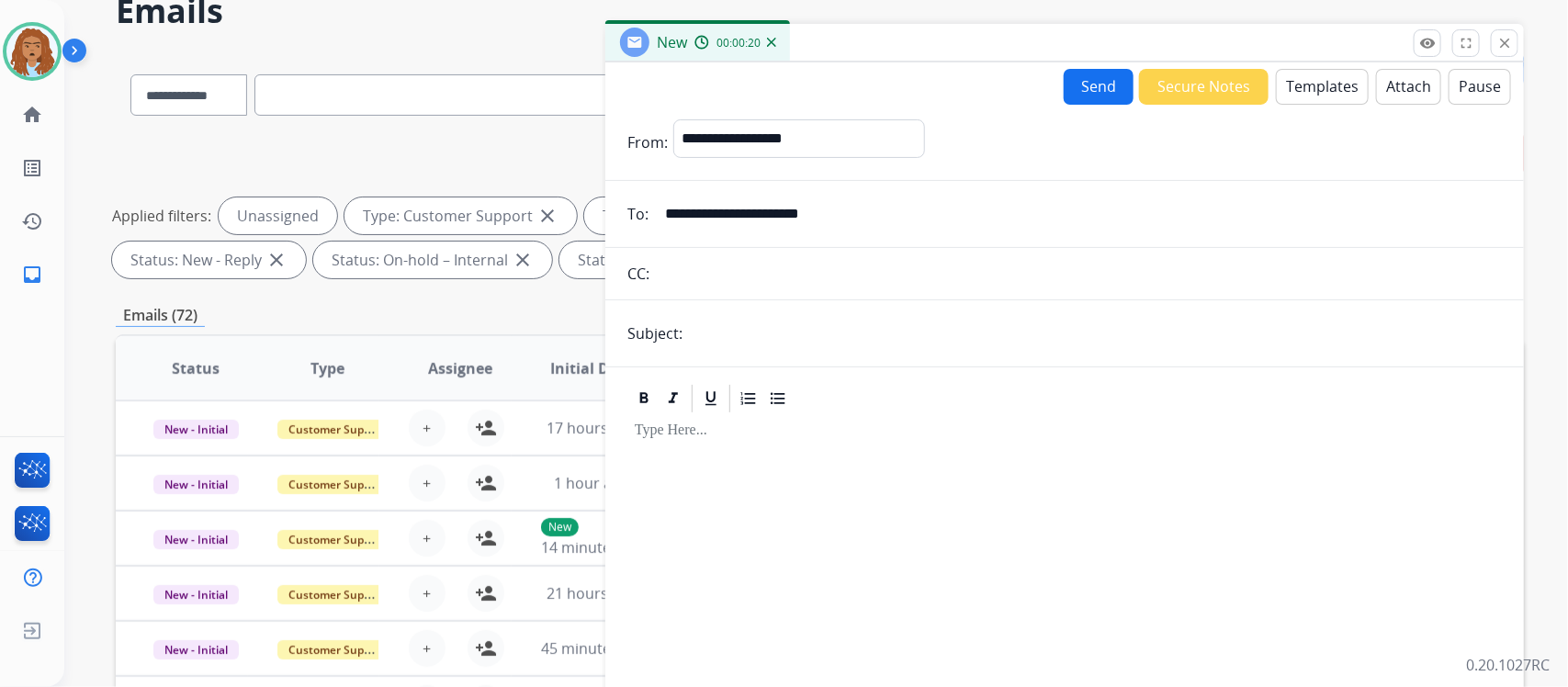 type on "**********" 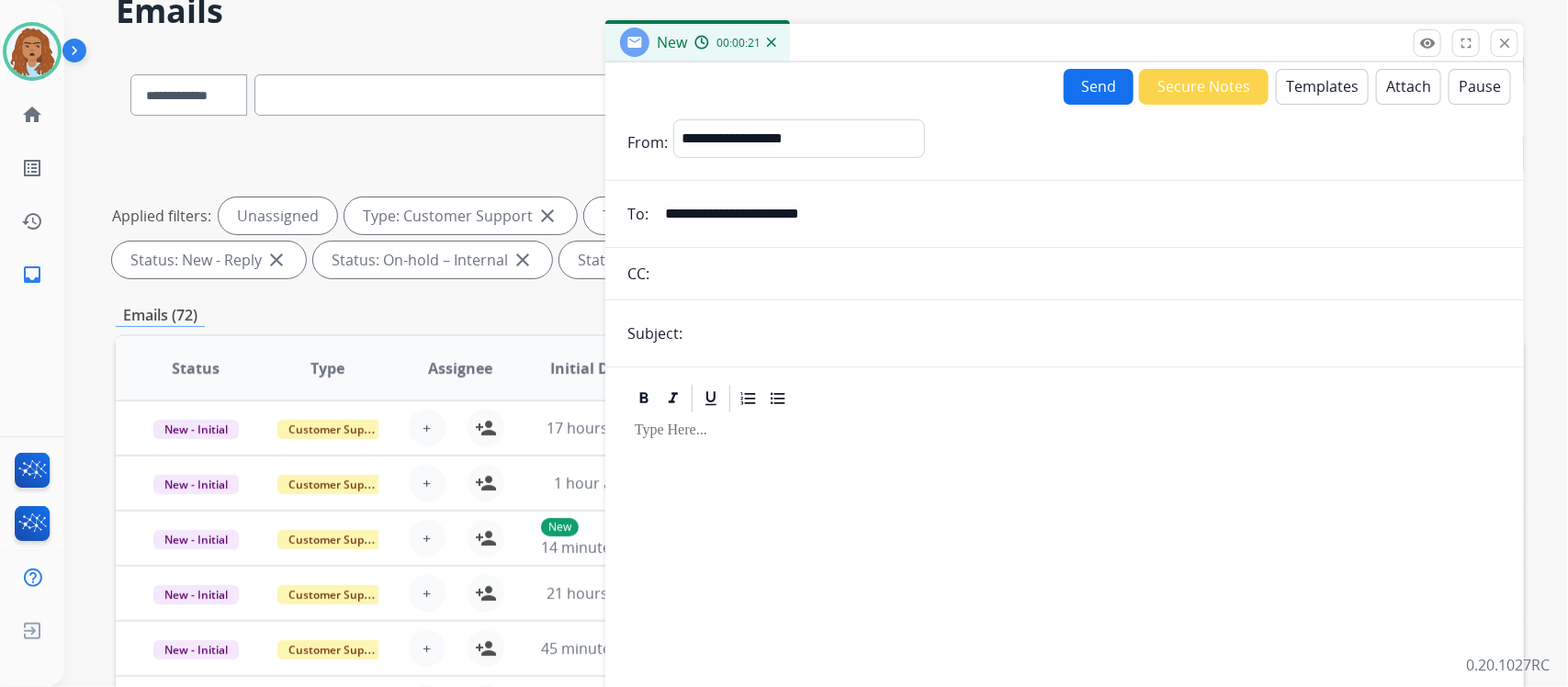 click at bounding box center (1095, 333) 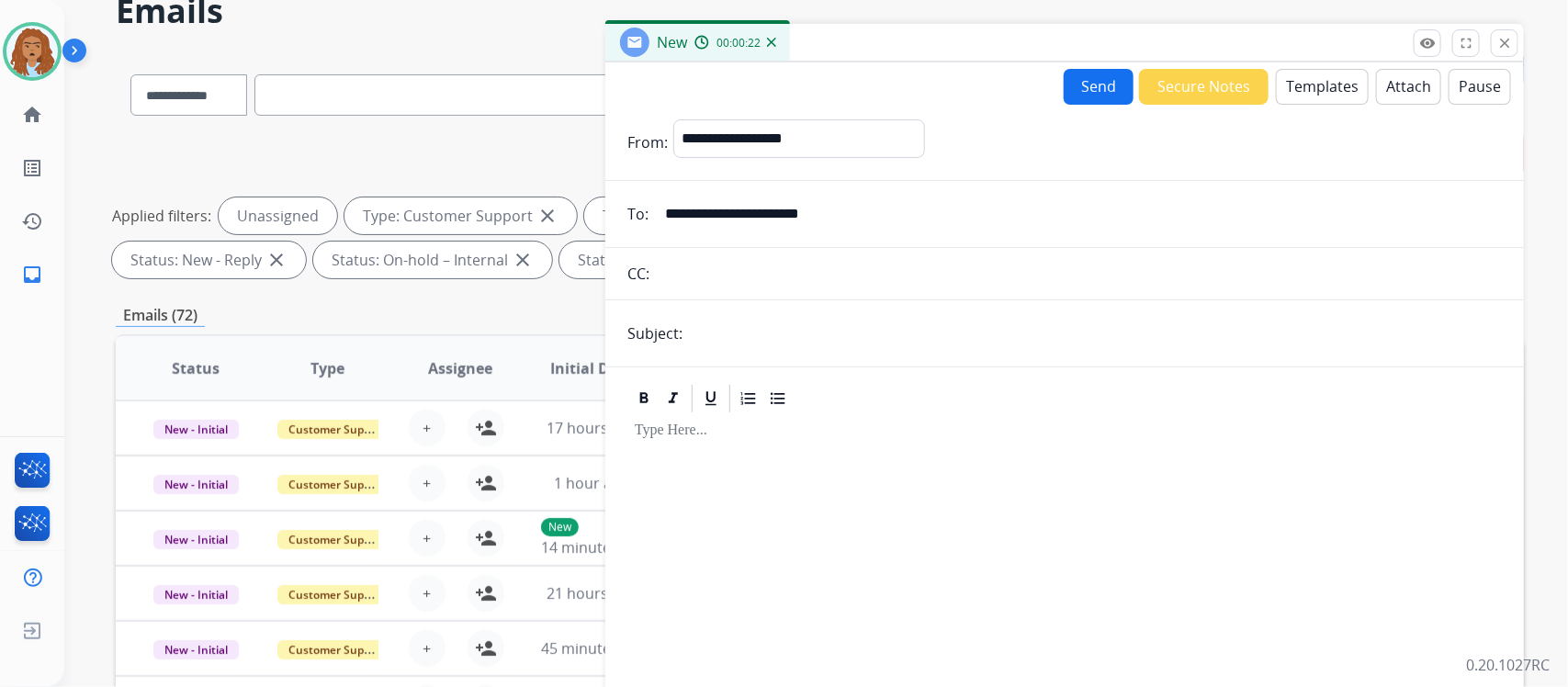 type on "**********" 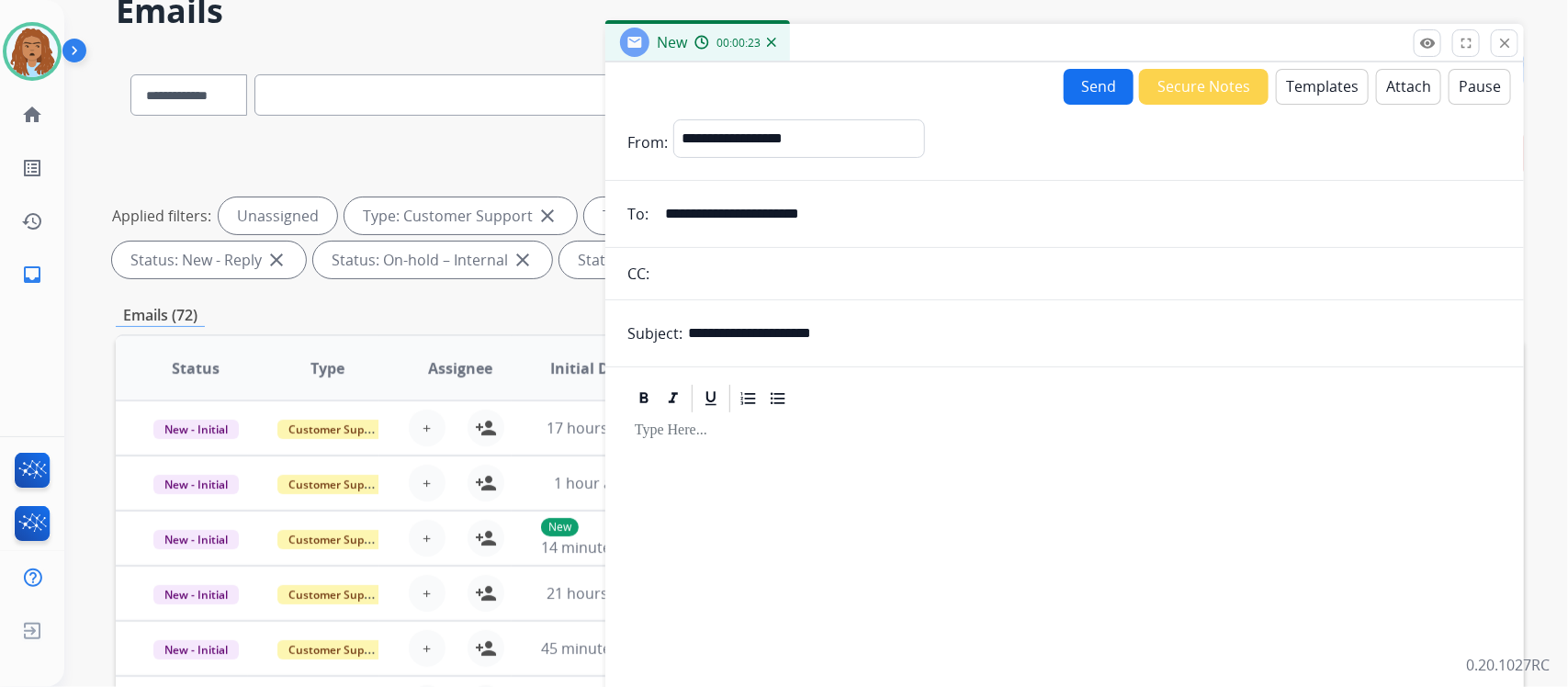 click at bounding box center [1065, 608] 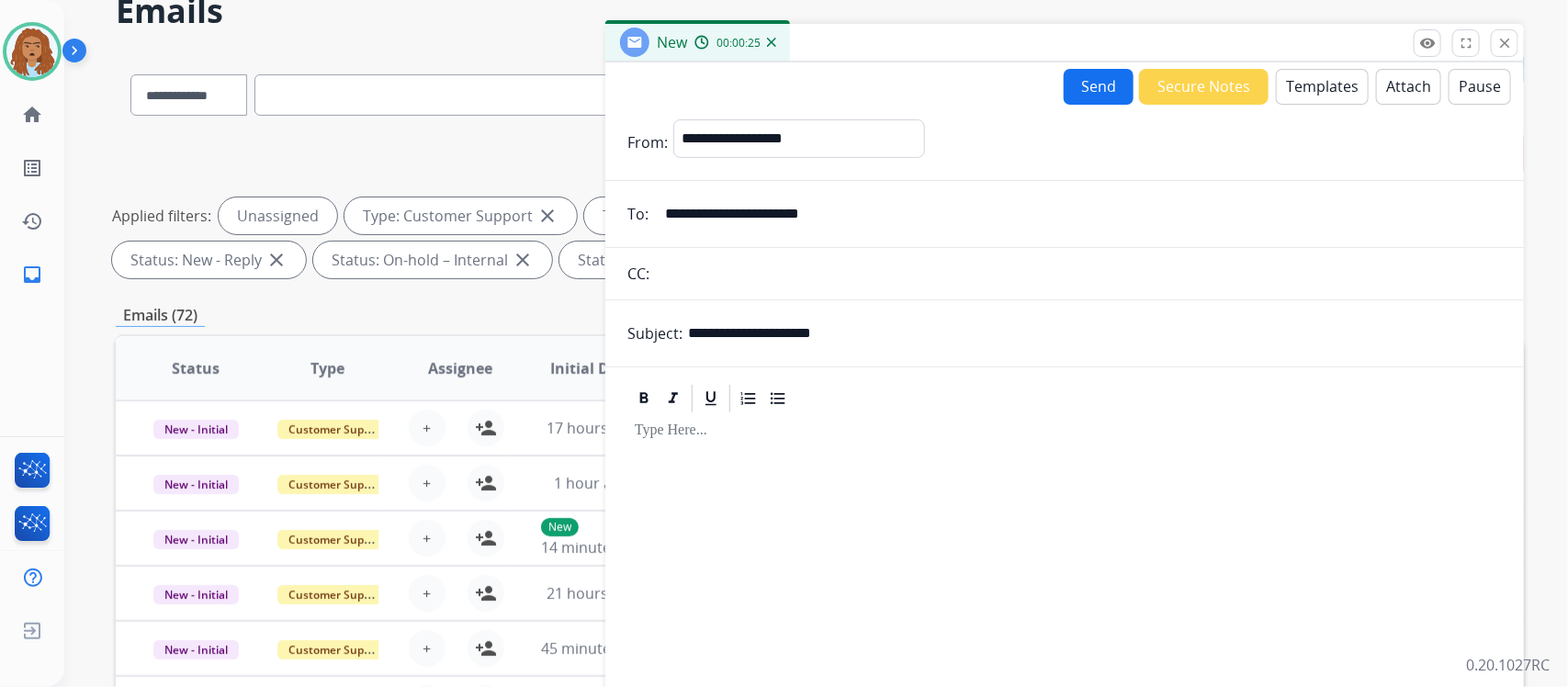 click on "Templates" at bounding box center [1322, 86] 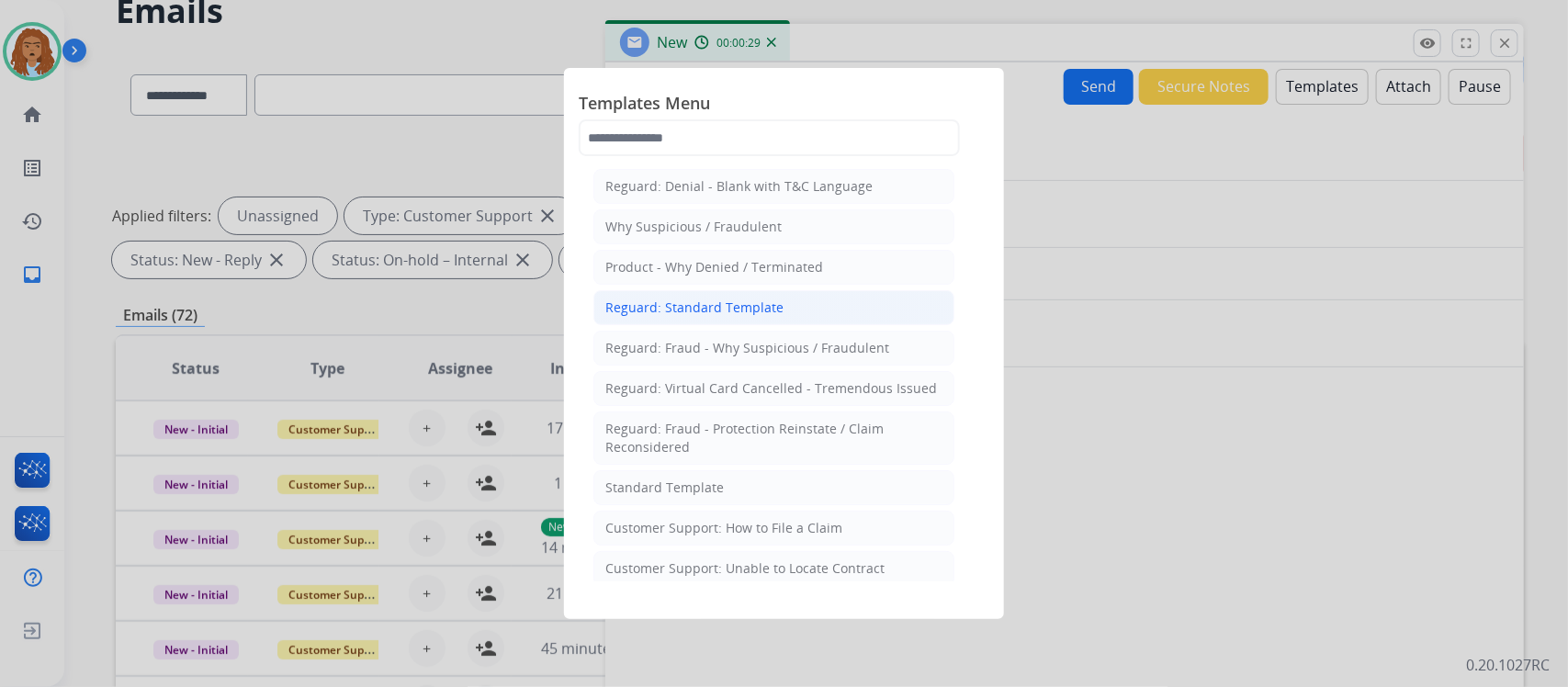 type 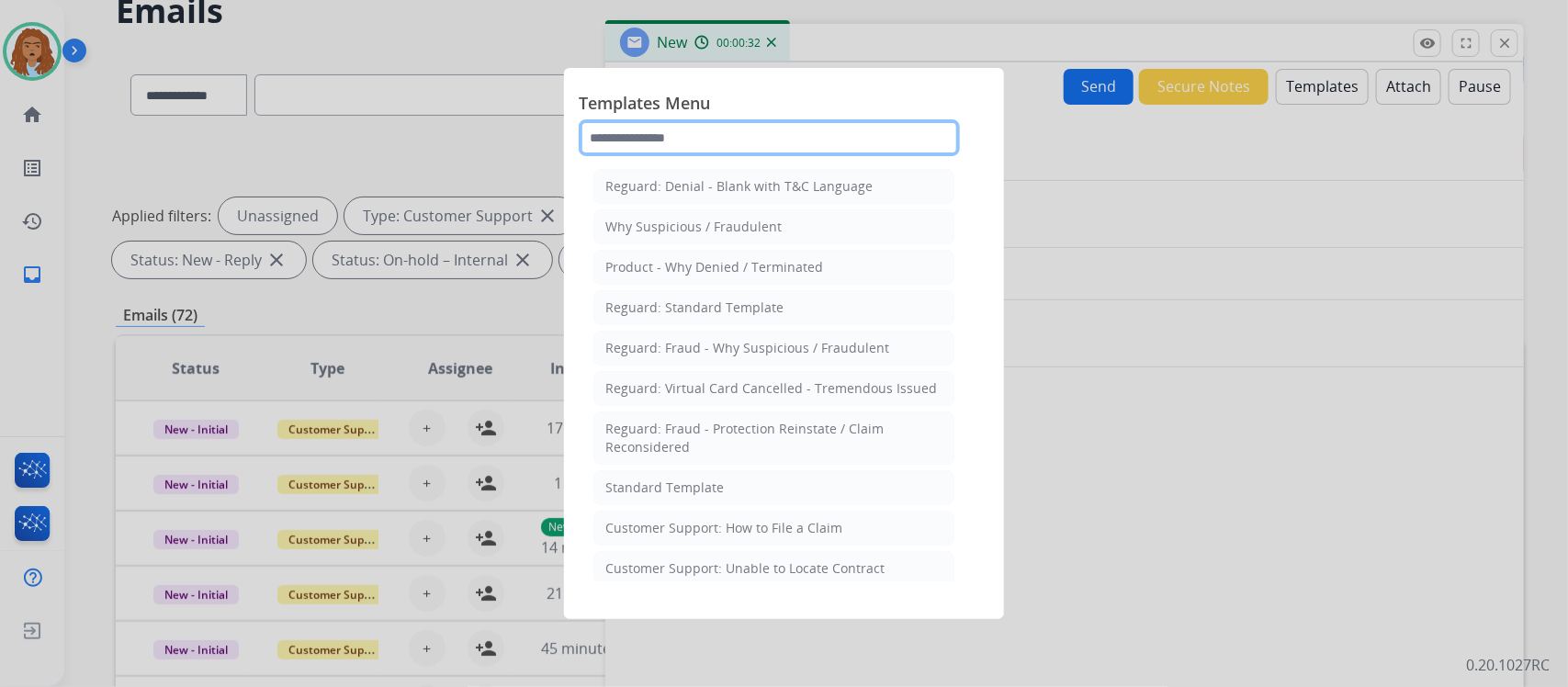 click 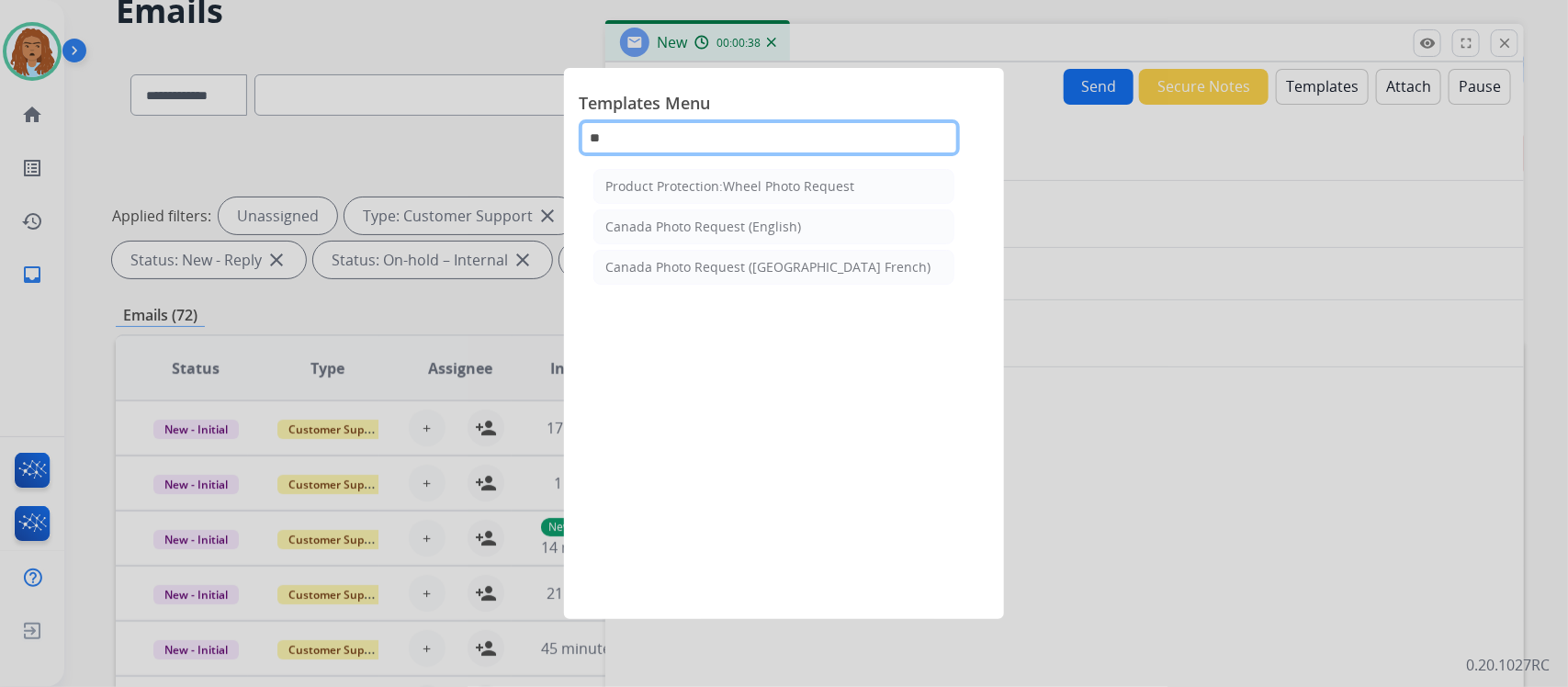 type on "*" 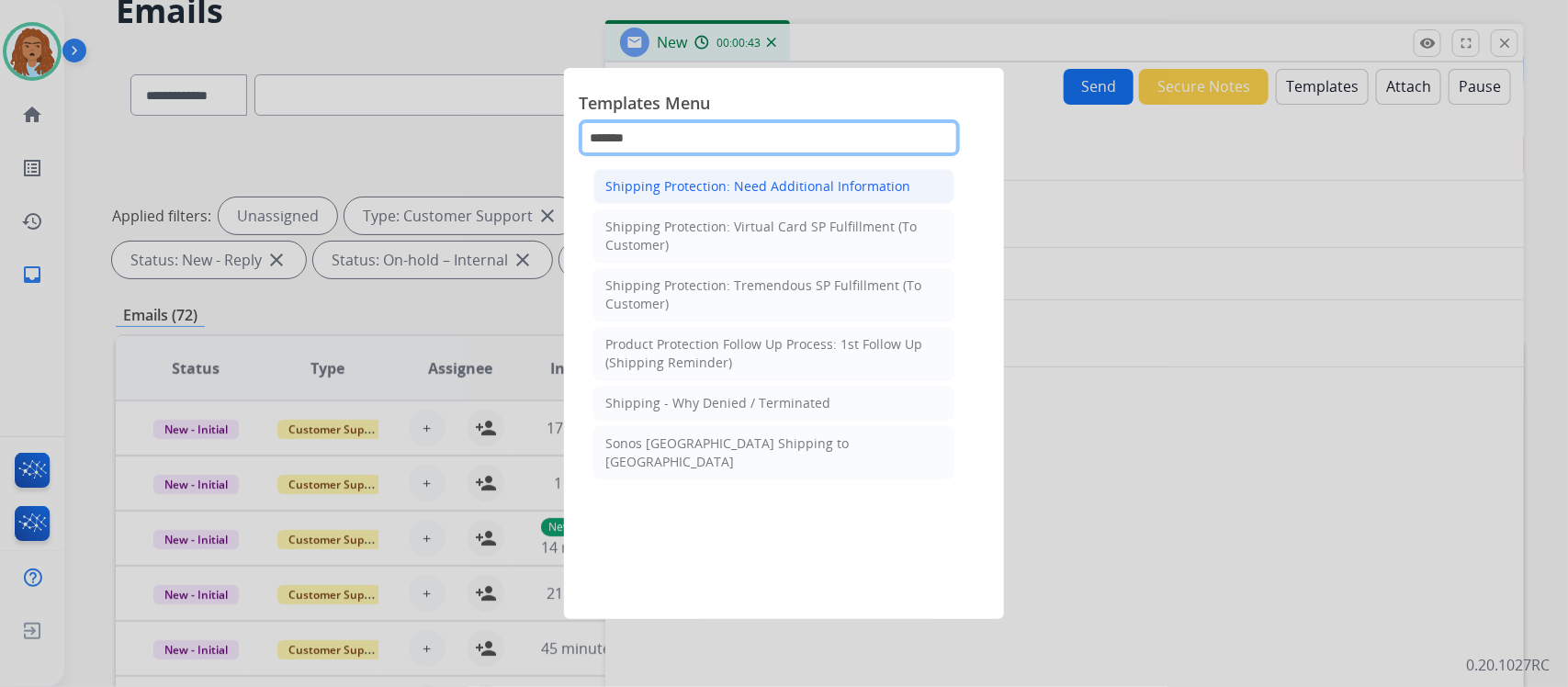 type on "*******" 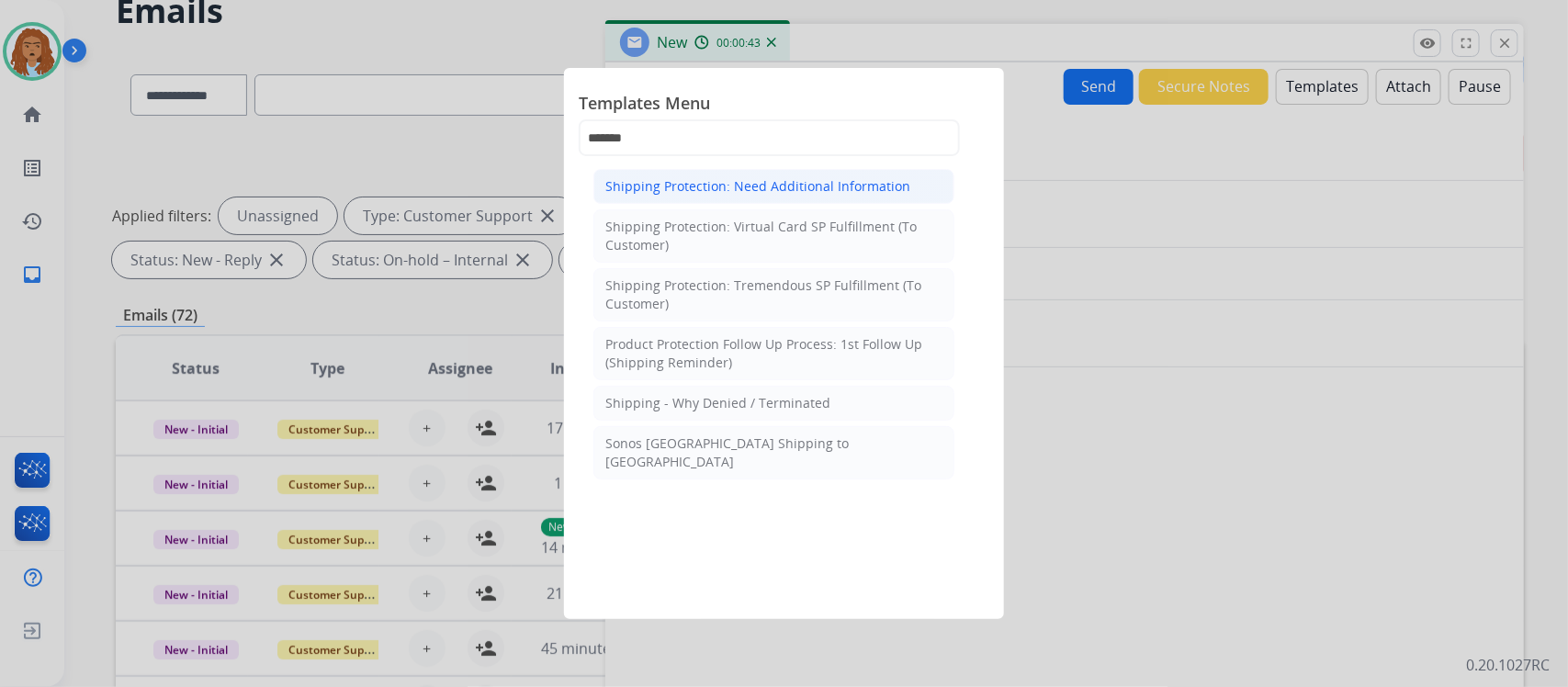 click on "Shipping Protection: Need Additional Information" 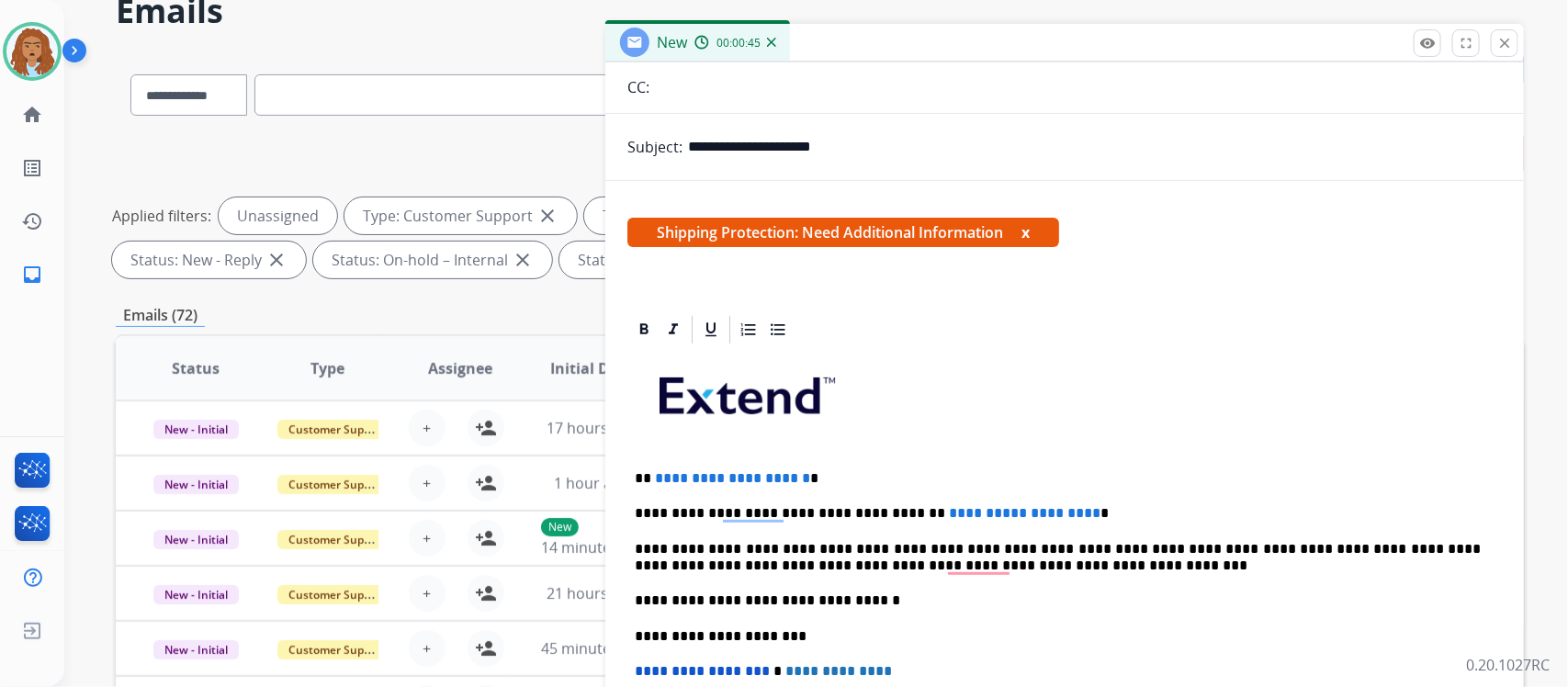 scroll, scrollTop: 283, scrollLeft: 0, axis: vertical 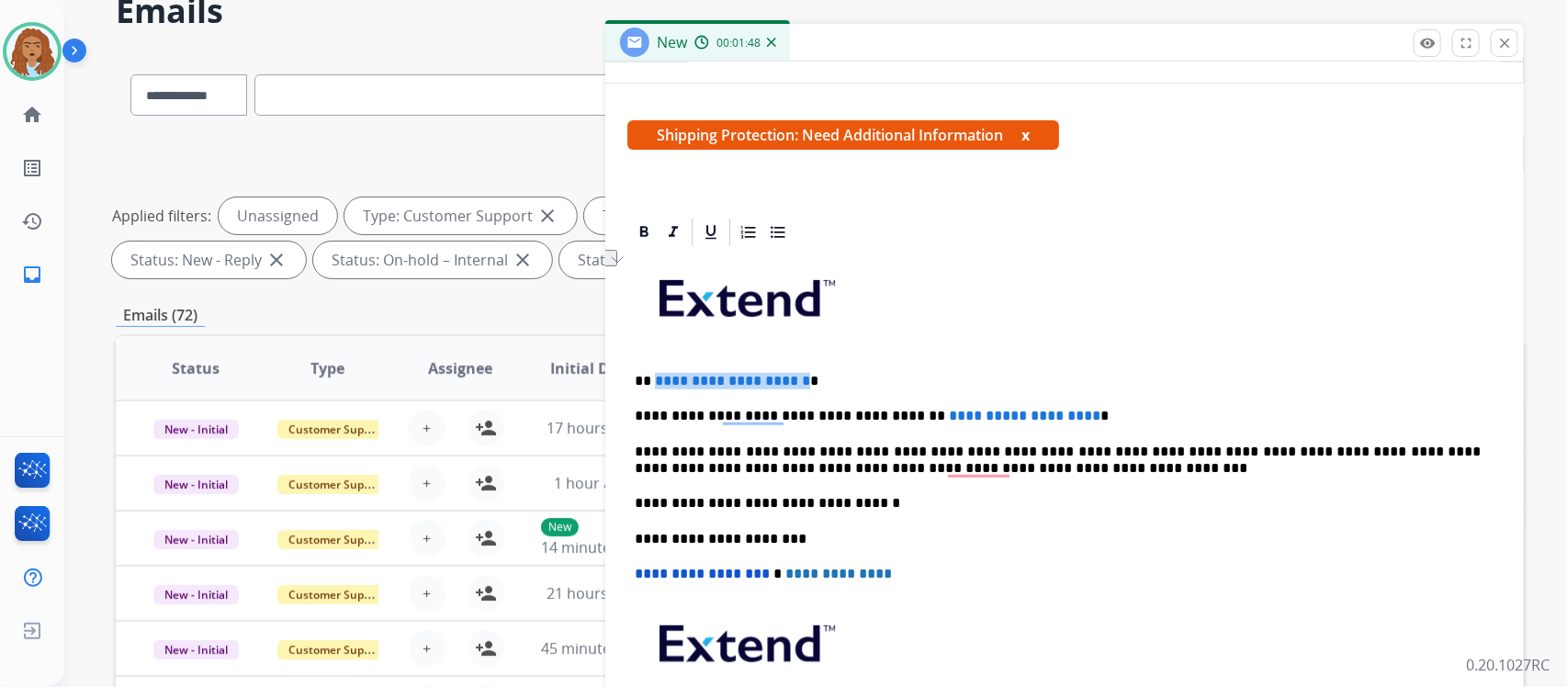 drag, startPoint x: 653, startPoint y: 377, endPoint x: 833, endPoint y: 373, distance: 180.04444 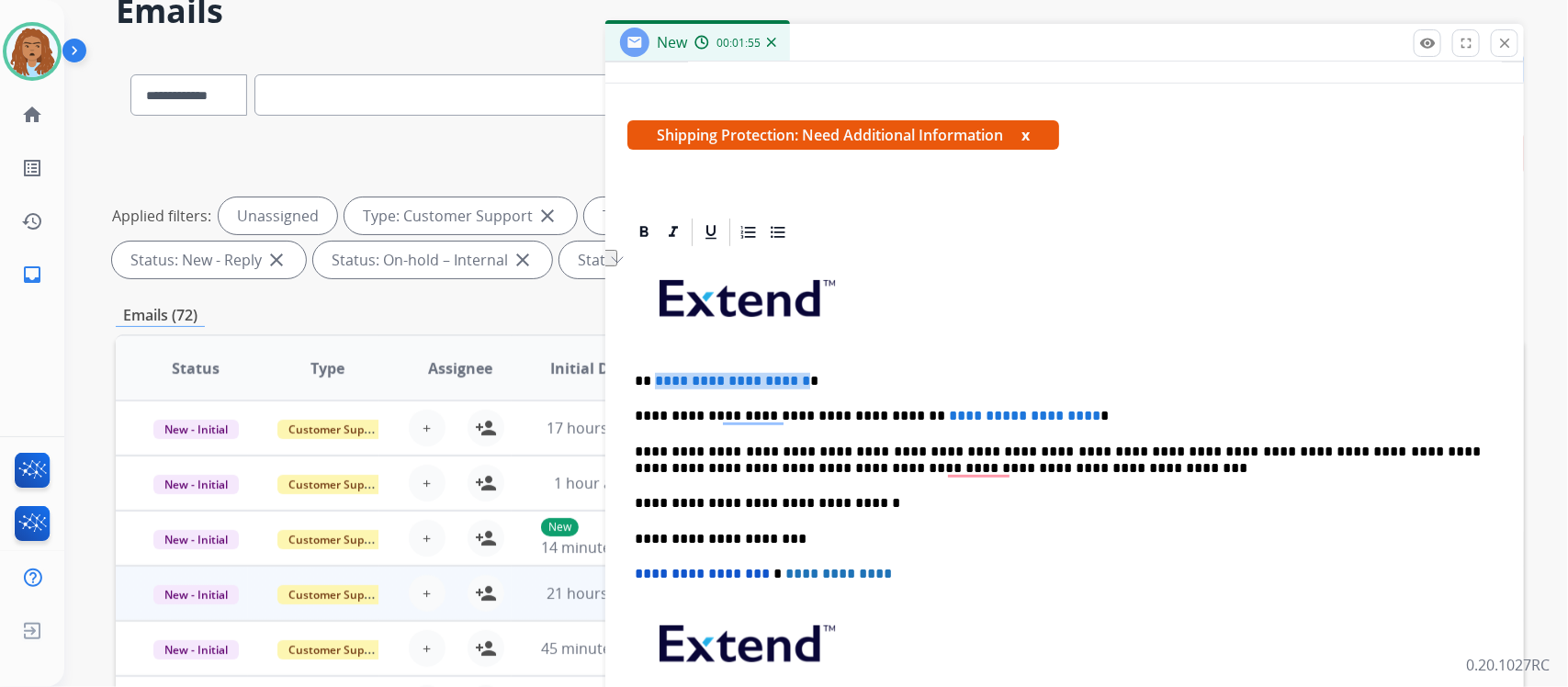 type 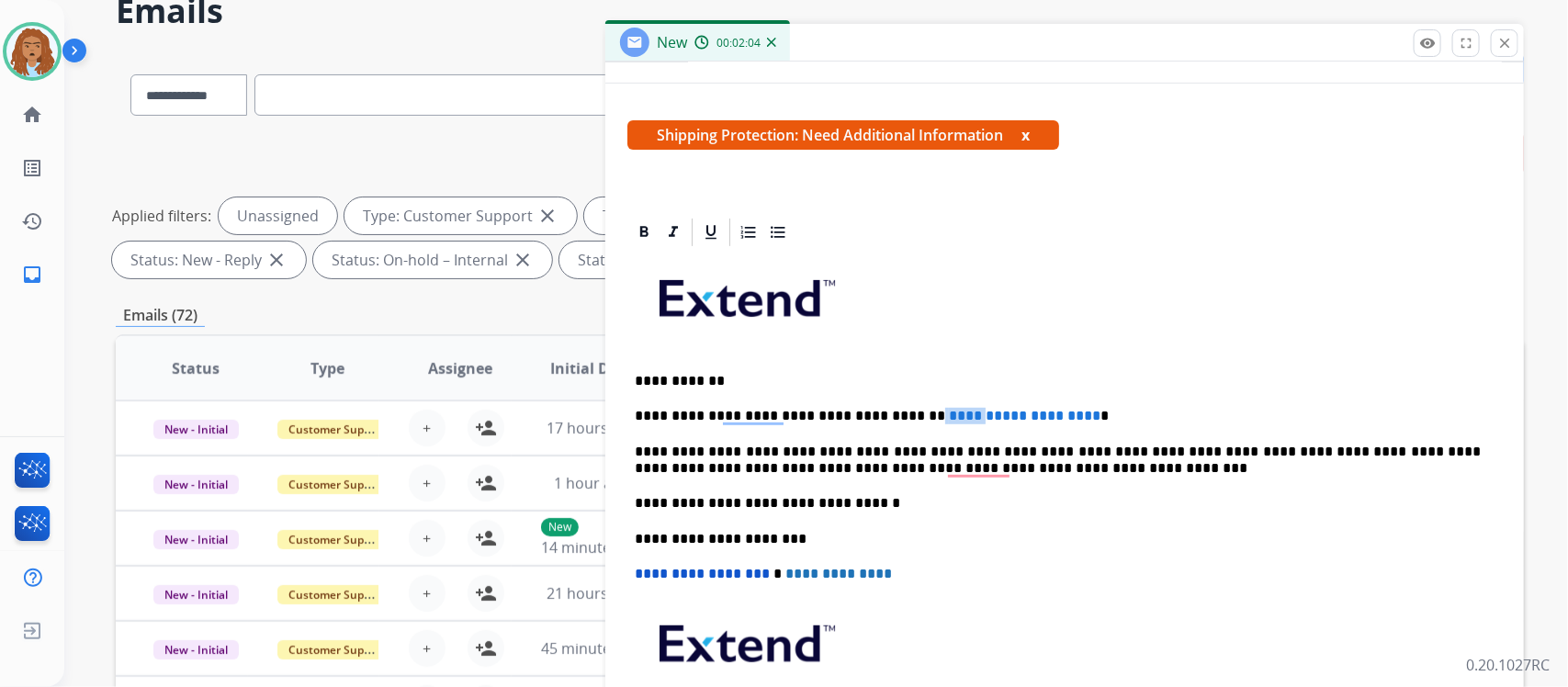 drag, startPoint x: 897, startPoint y: 416, endPoint x: 942, endPoint y: 411, distance: 45.27693 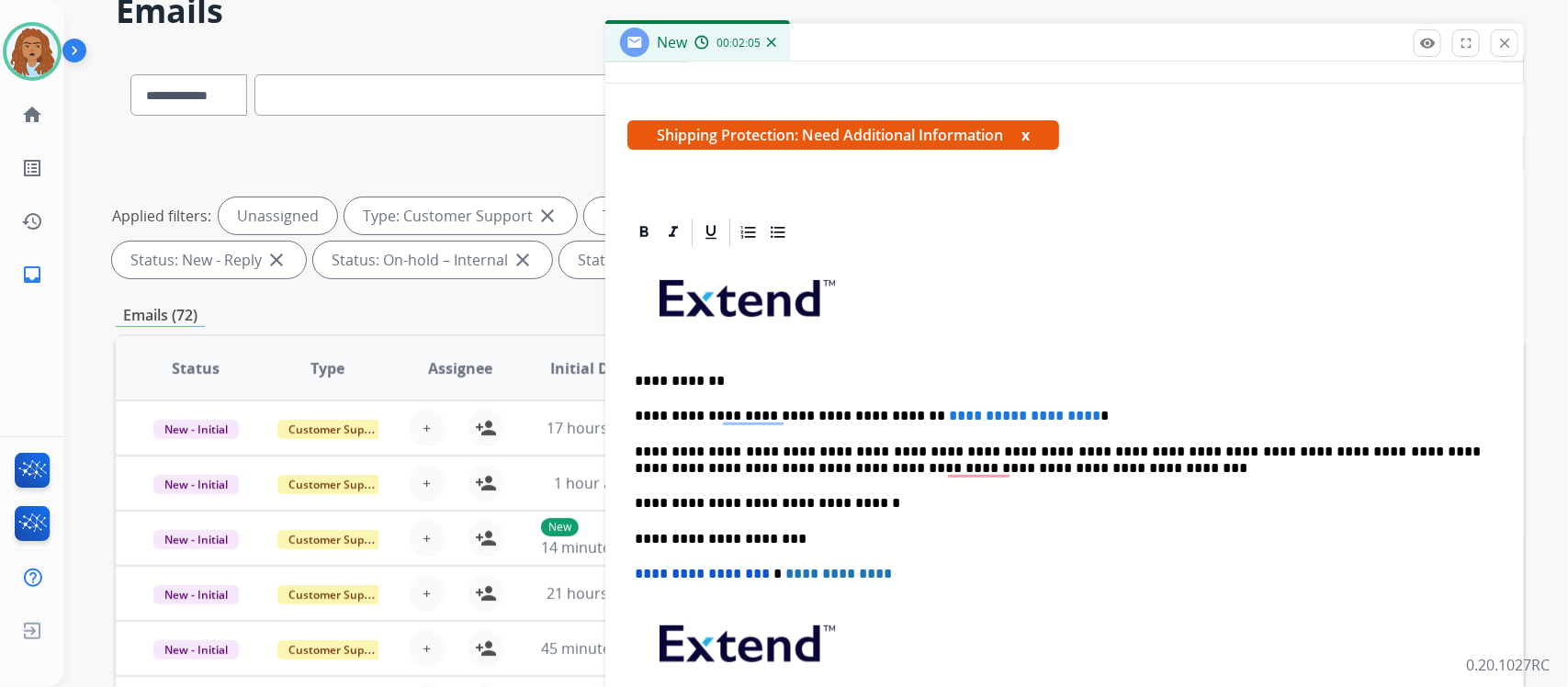 click on "**********" at bounding box center [1057, 416] 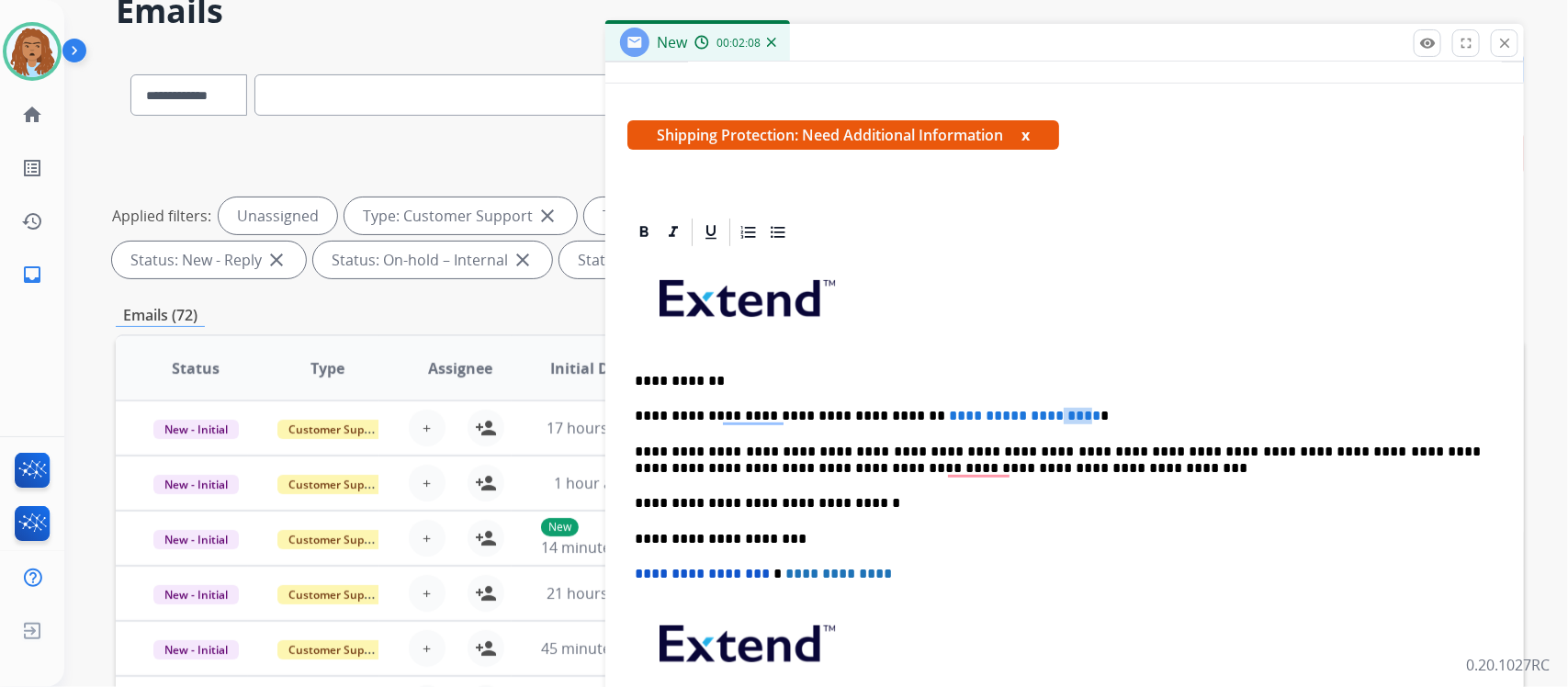 drag, startPoint x: 1071, startPoint y: 411, endPoint x: 1044, endPoint y: 407, distance: 27.294688 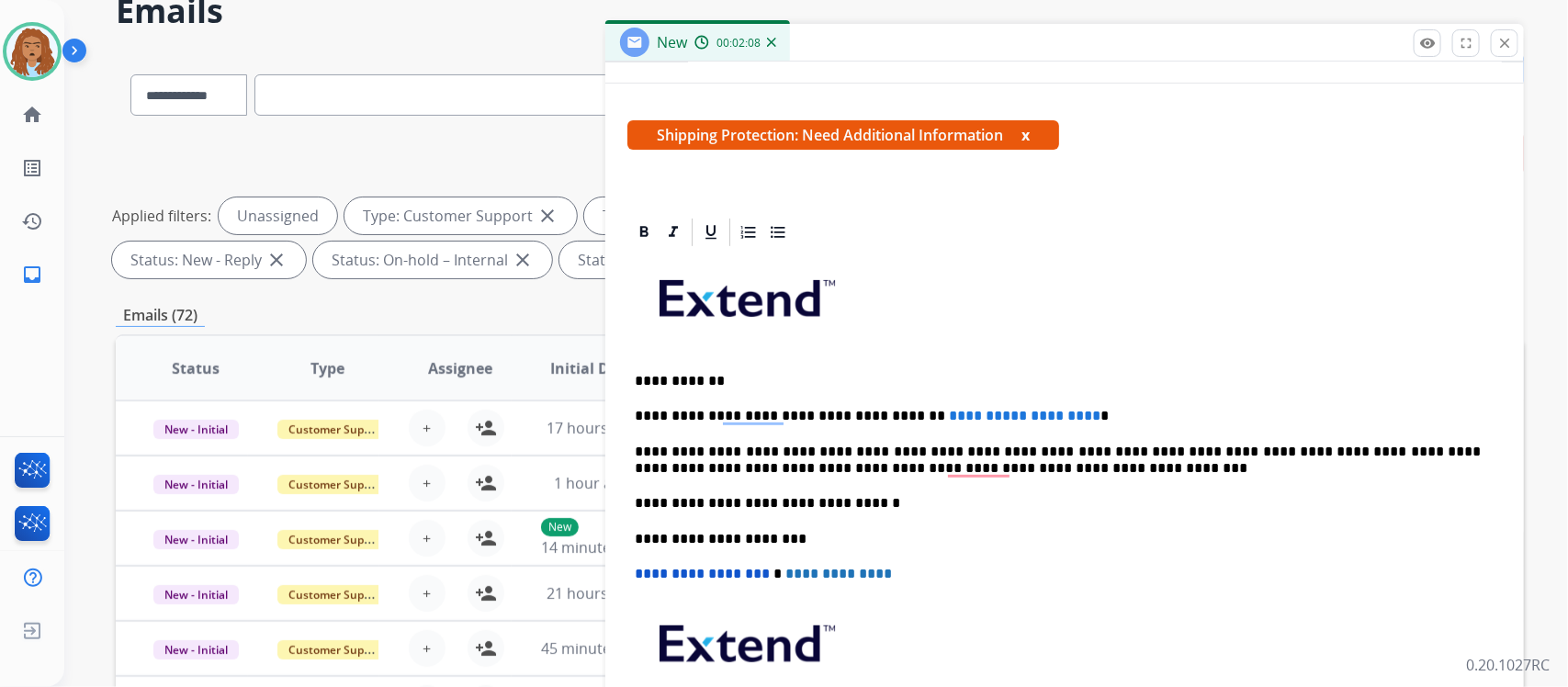 click on "**********" at bounding box center (1065, 529) 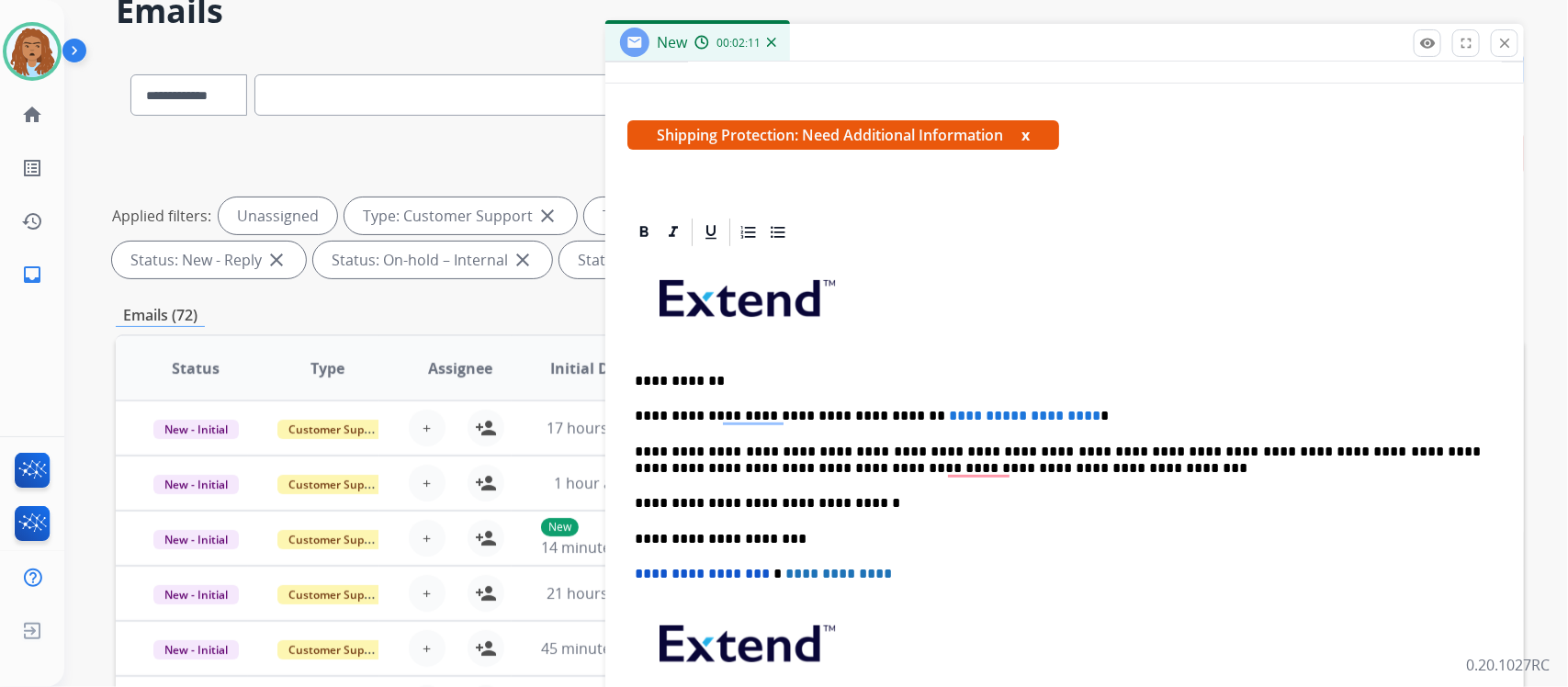 click on "*********" at bounding box center (1066, 415) 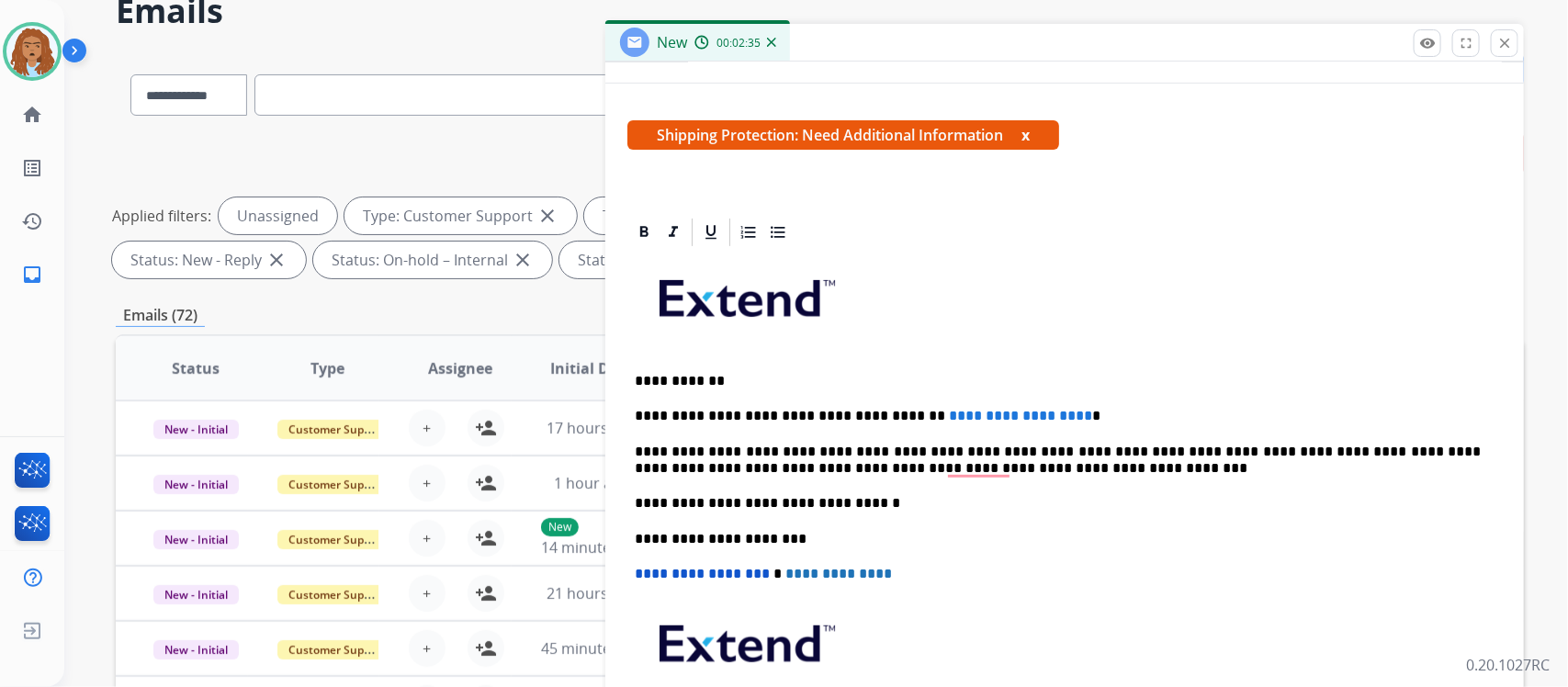 click on "**********" at bounding box center (1057, 503) 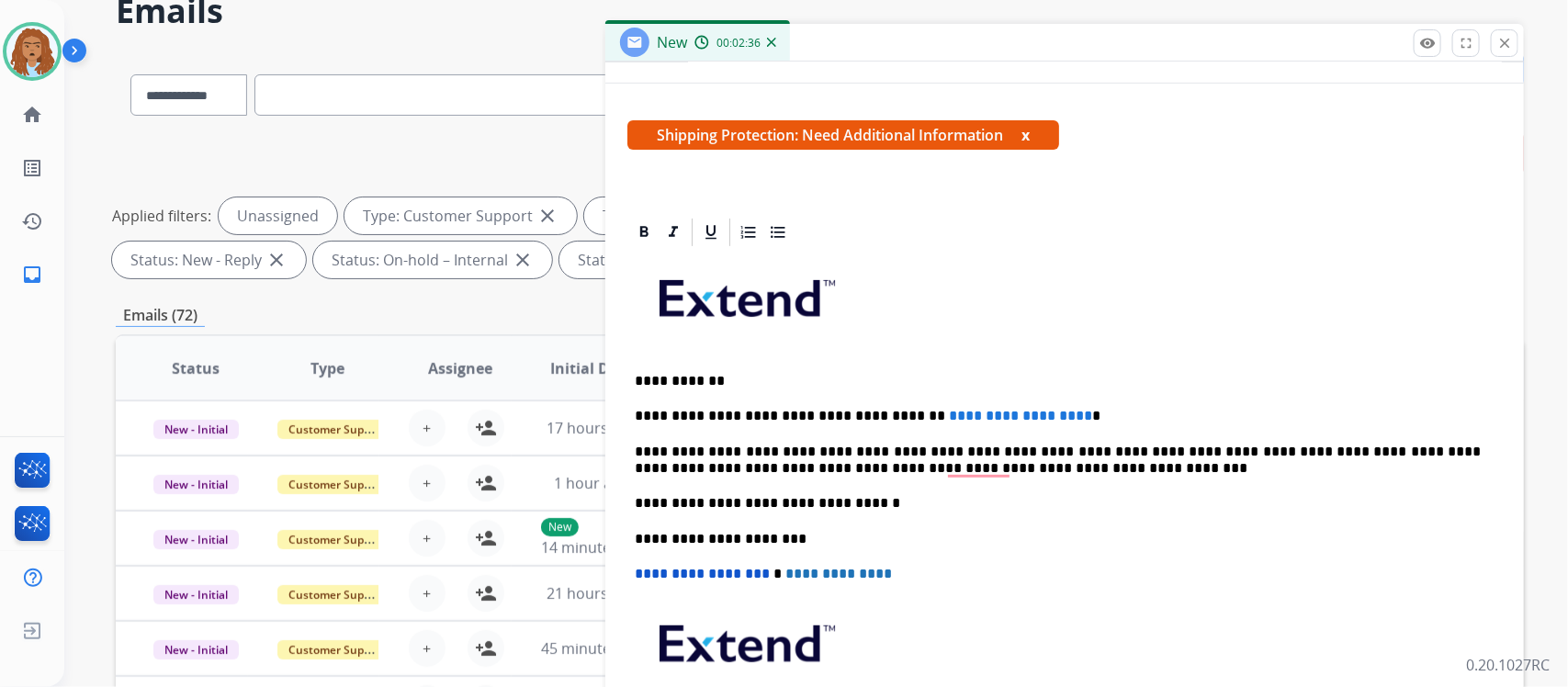 click on "**********" at bounding box center [1057, 460] 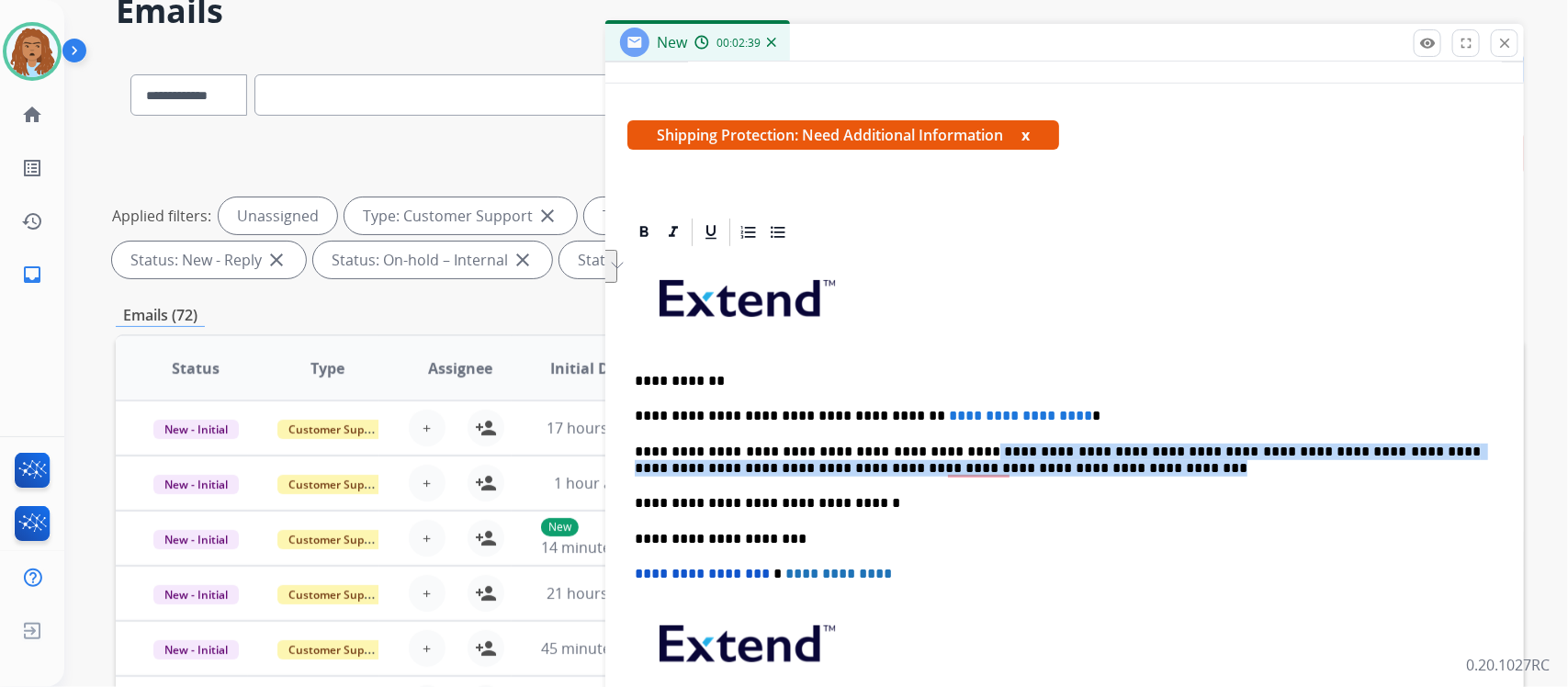 drag, startPoint x: 1031, startPoint y: 468, endPoint x: 947, endPoint y: 456, distance: 84.85281 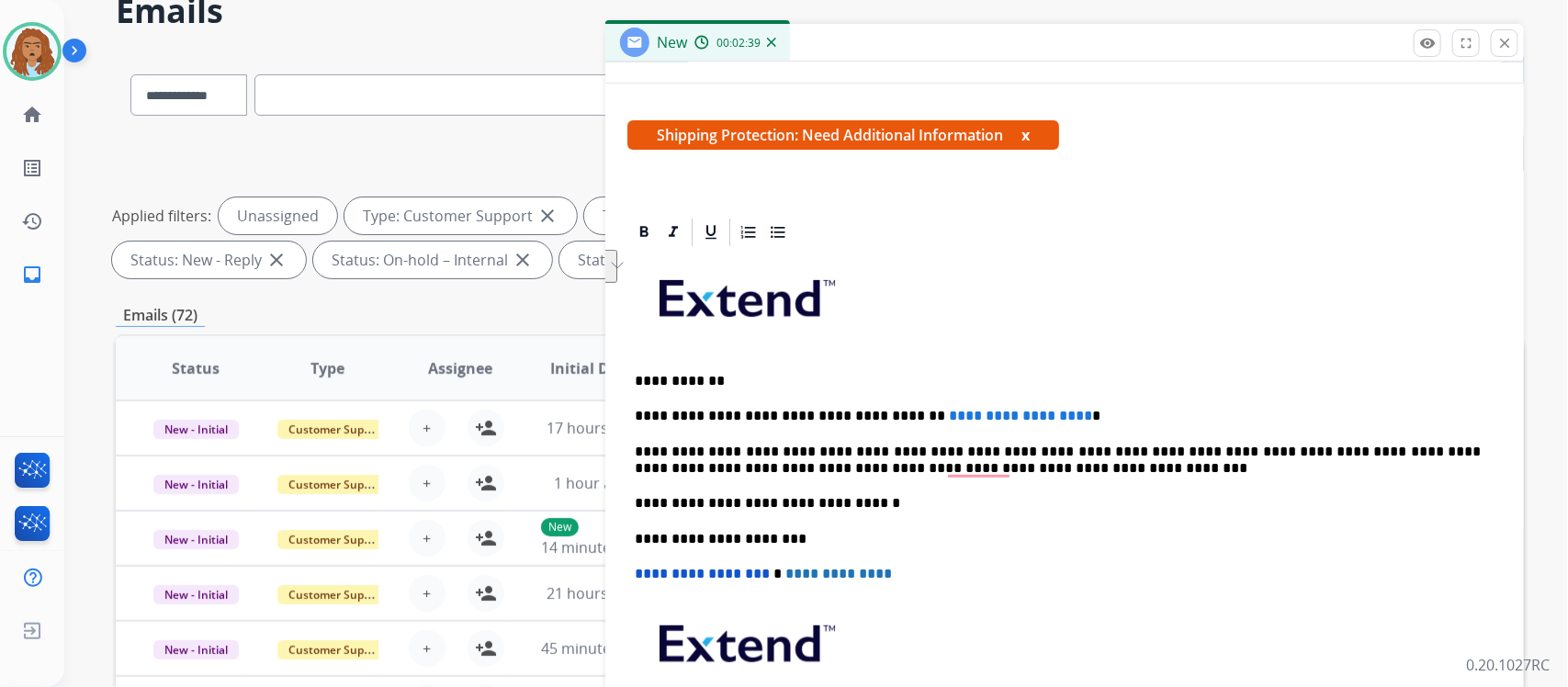 click on "**********" at bounding box center [1057, 503] 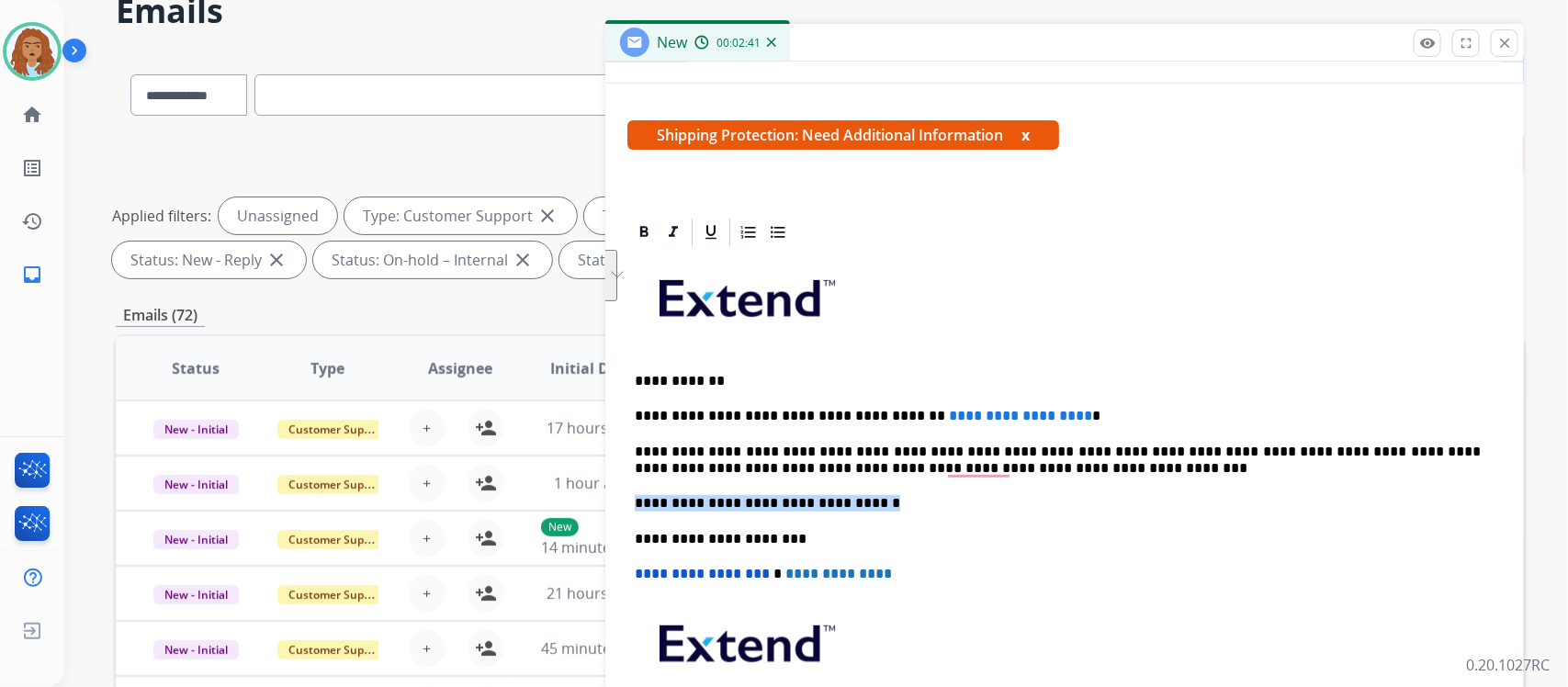 drag, startPoint x: 1027, startPoint y: 466, endPoint x: 905, endPoint y: 465, distance: 122.0041 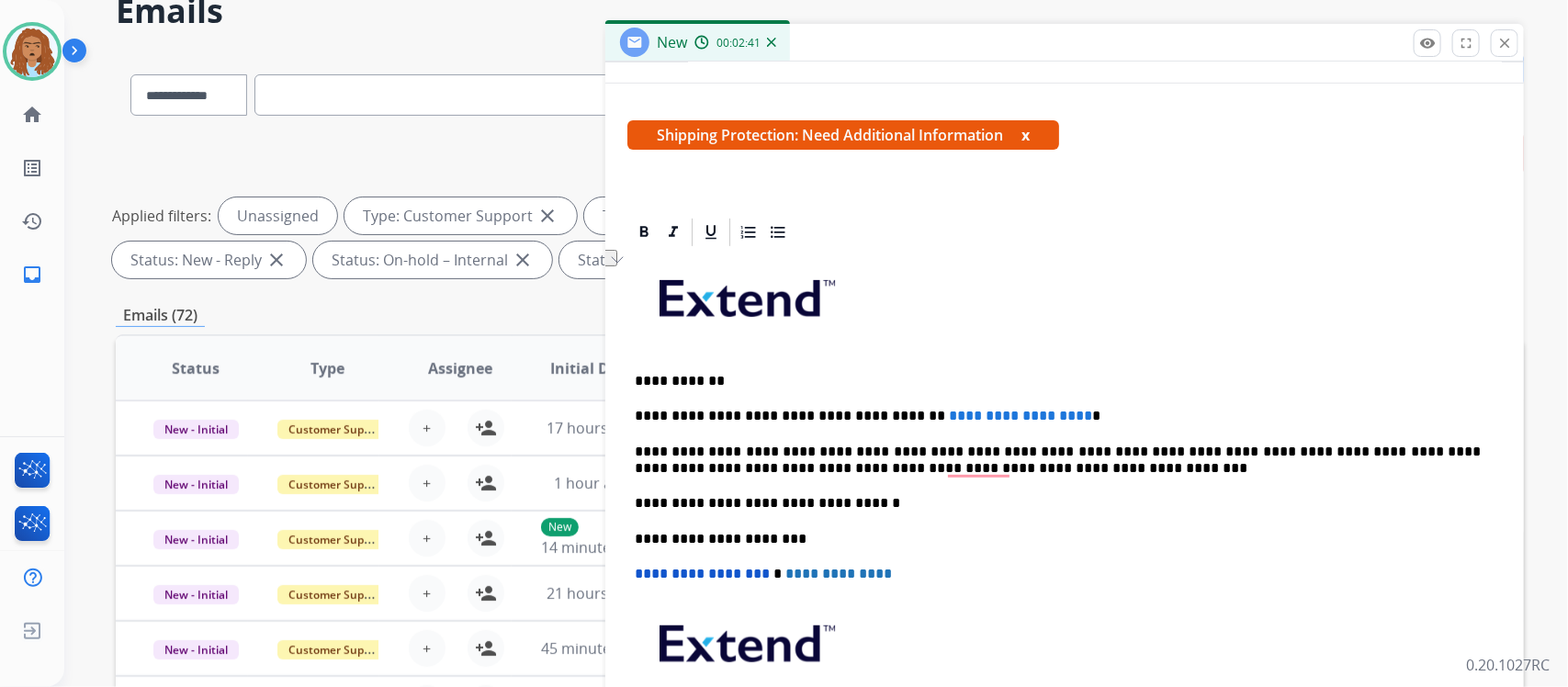 click on "**********" at bounding box center (1057, 503) 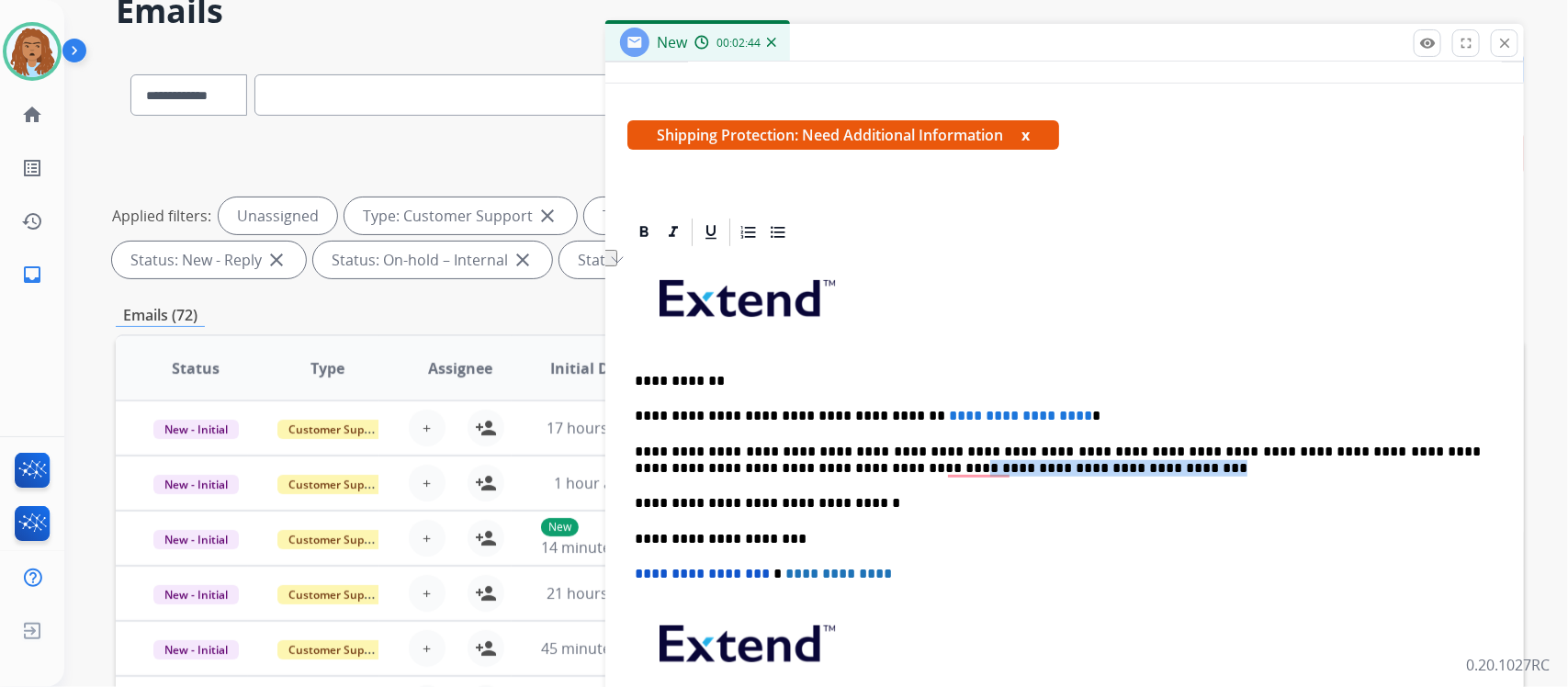 drag, startPoint x: 1026, startPoint y: 474, endPoint x: 796, endPoint y: 461, distance: 230.3671 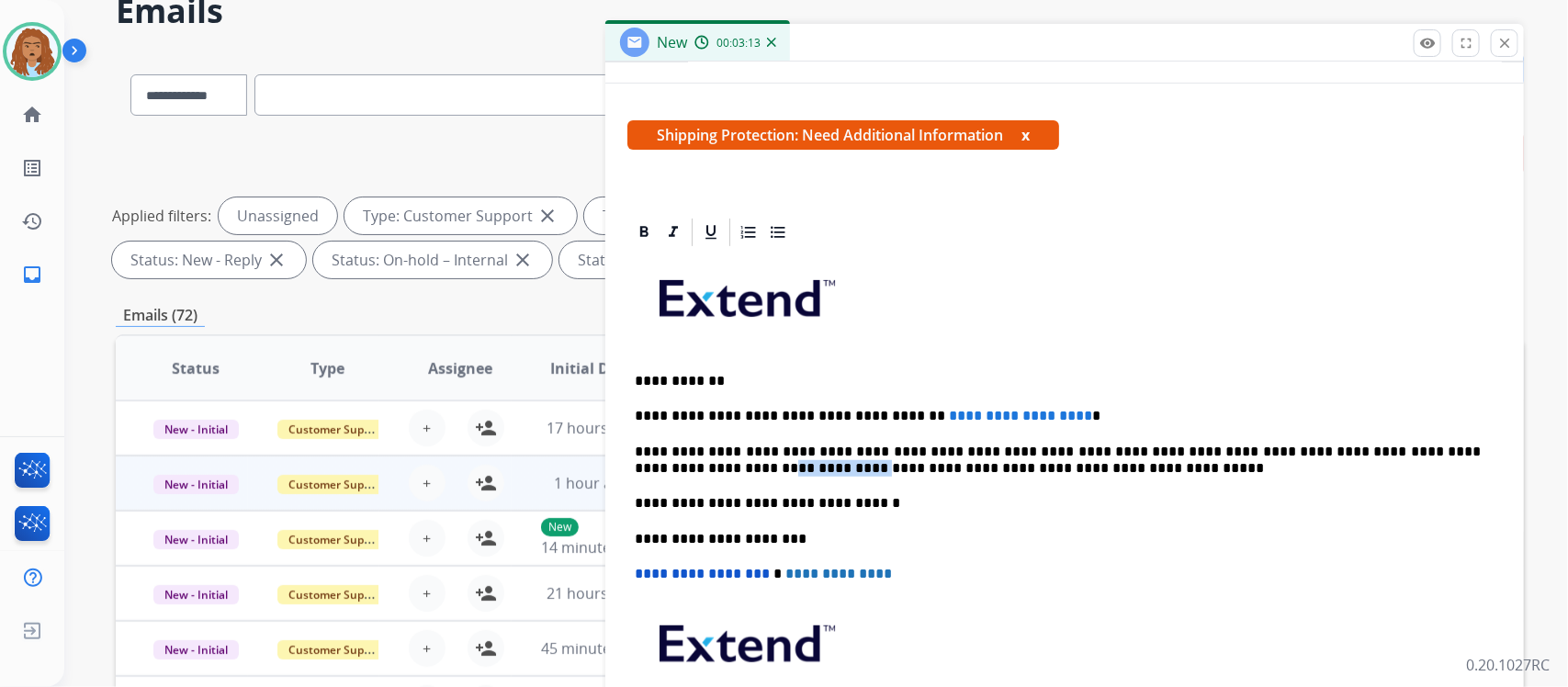 drag, startPoint x: 705, startPoint y: 468, endPoint x: 584, endPoint y: 459, distance: 121.33425 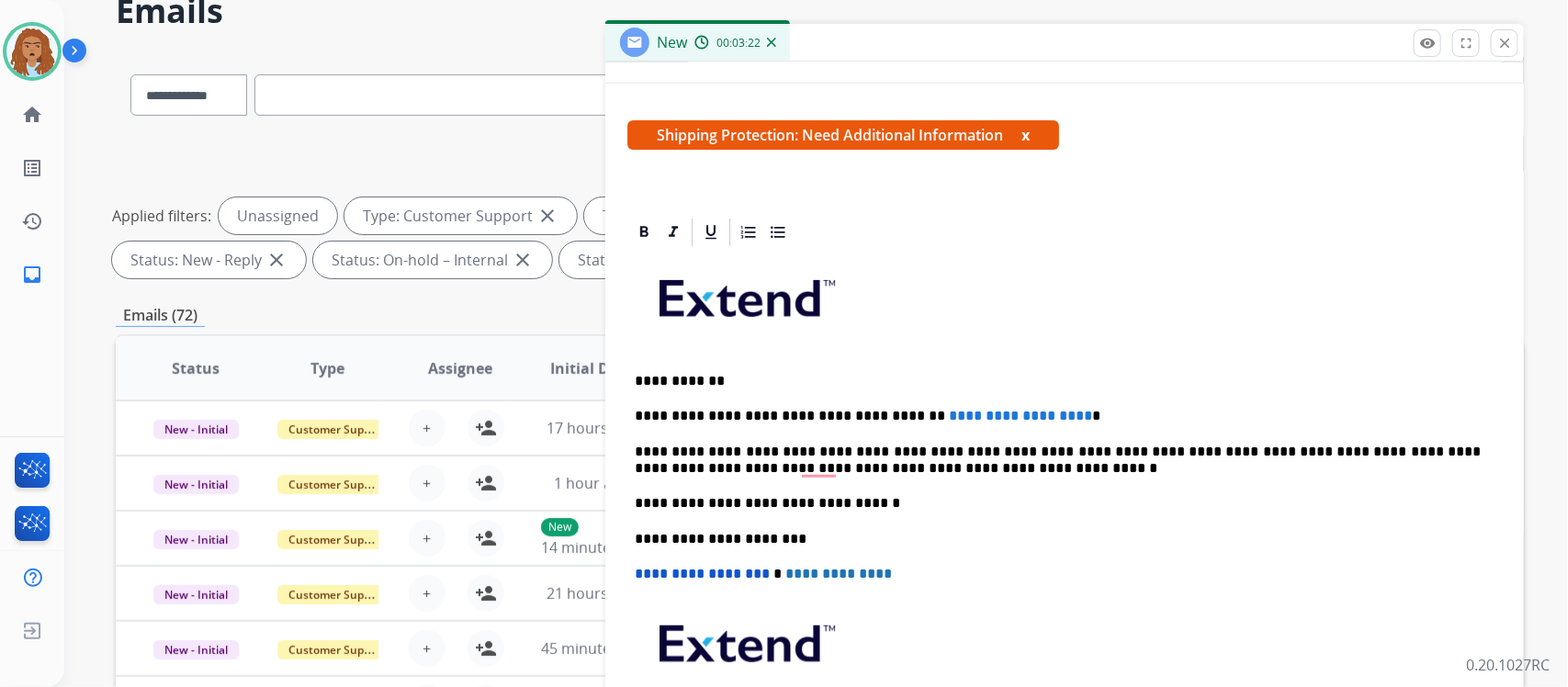 click on "**********" at bounding box center [1057, 460] 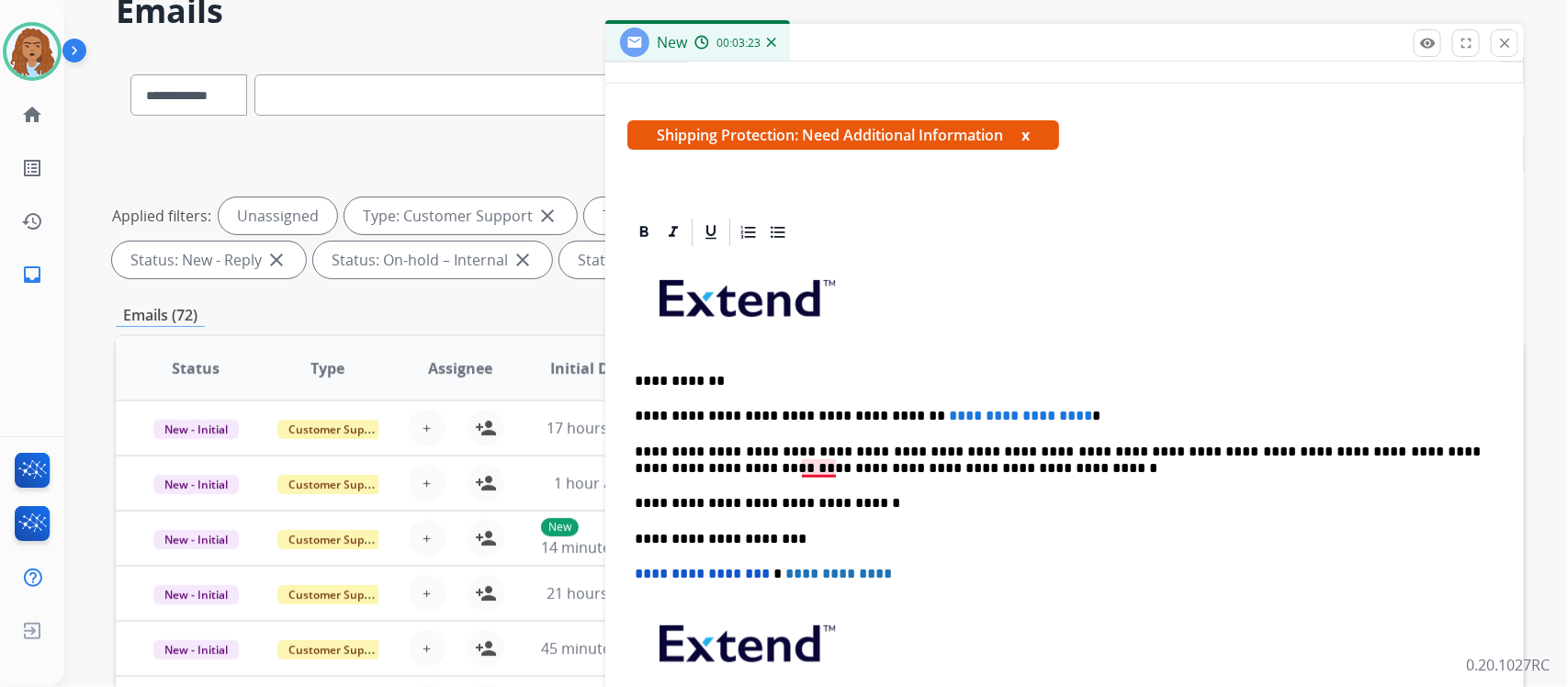 click on "**********" at bounding box center [1057, 460] 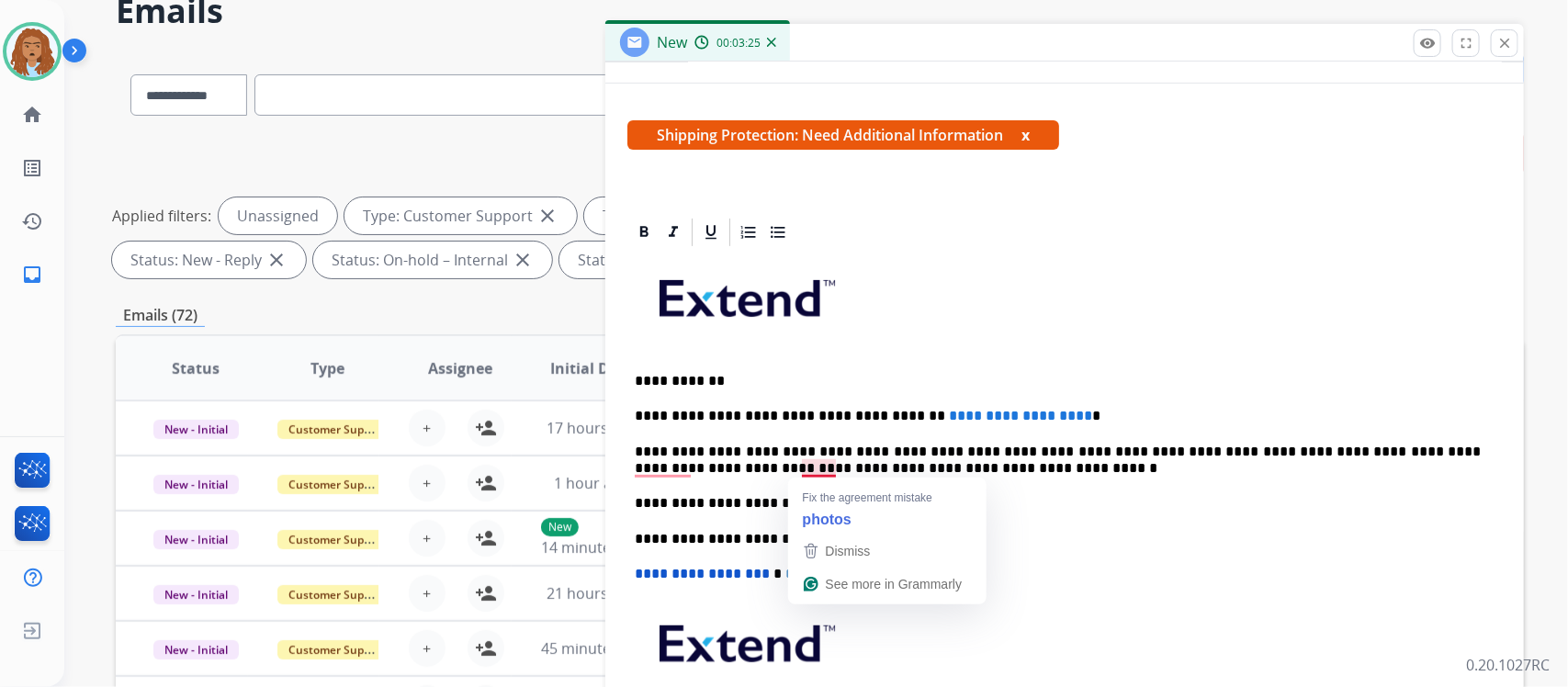 click on "**********" at bounding box center [1057, 460] 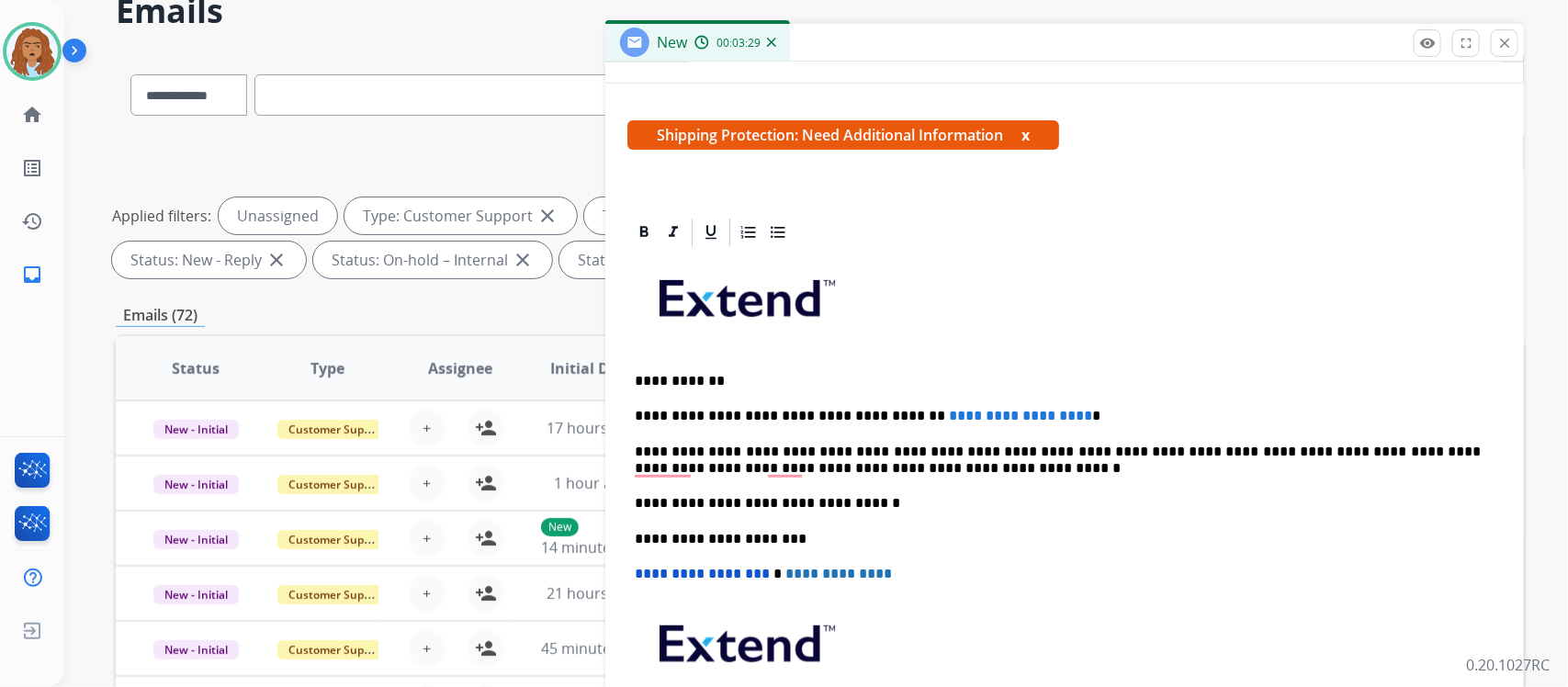 click on "**********" at bounding box center [1057, 460] 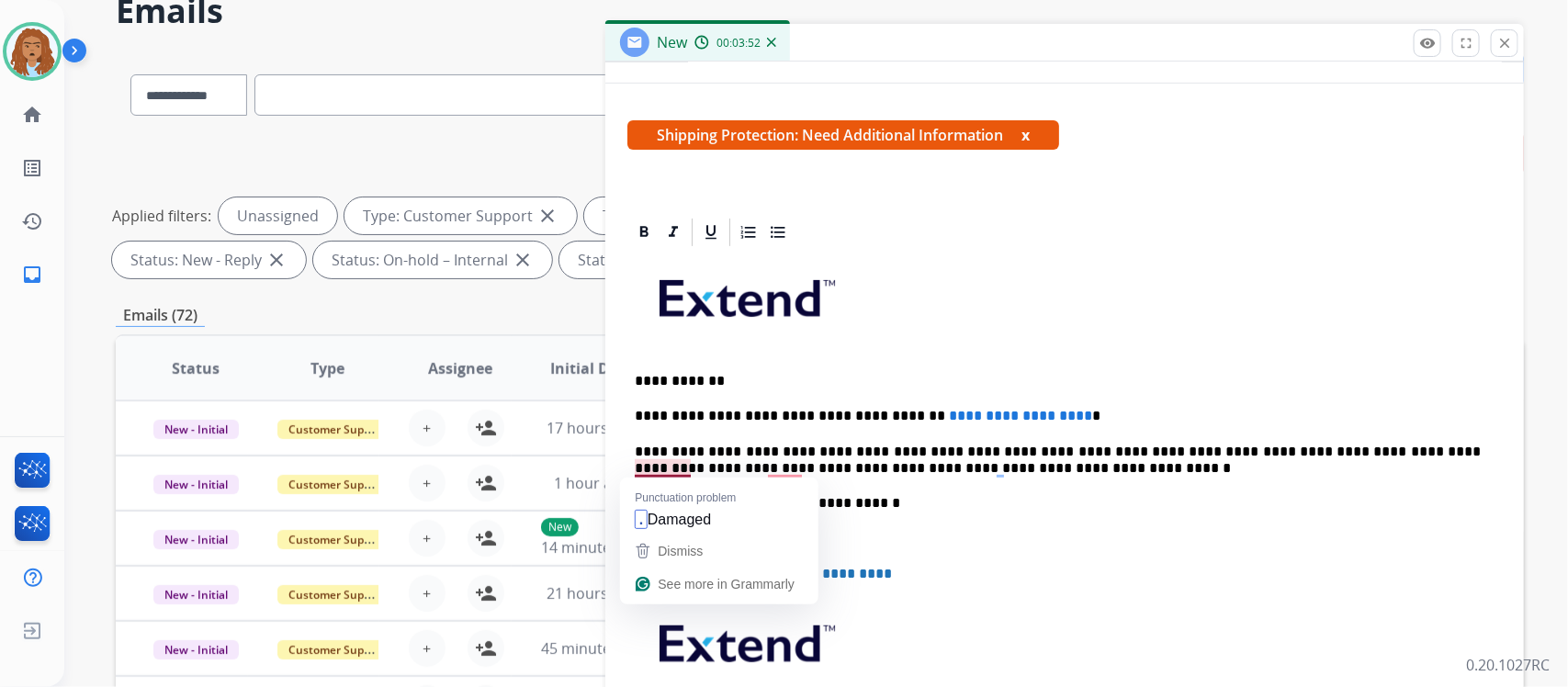 drag, startPoint x: 692, startPoint y: 465, endPoint x: 682, endPoint y: 456, distance: 13.453624 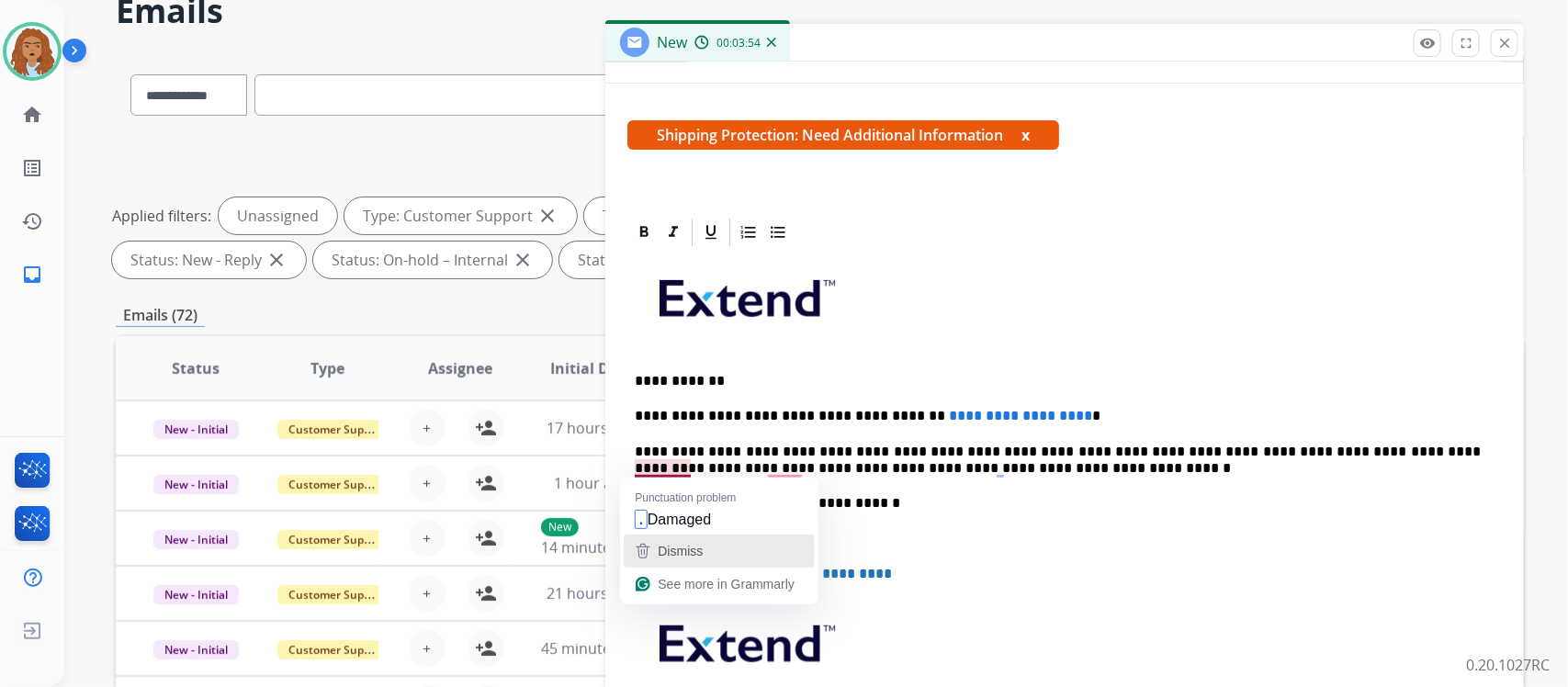 click on "Dismiss" at bounding box center (680, 551) 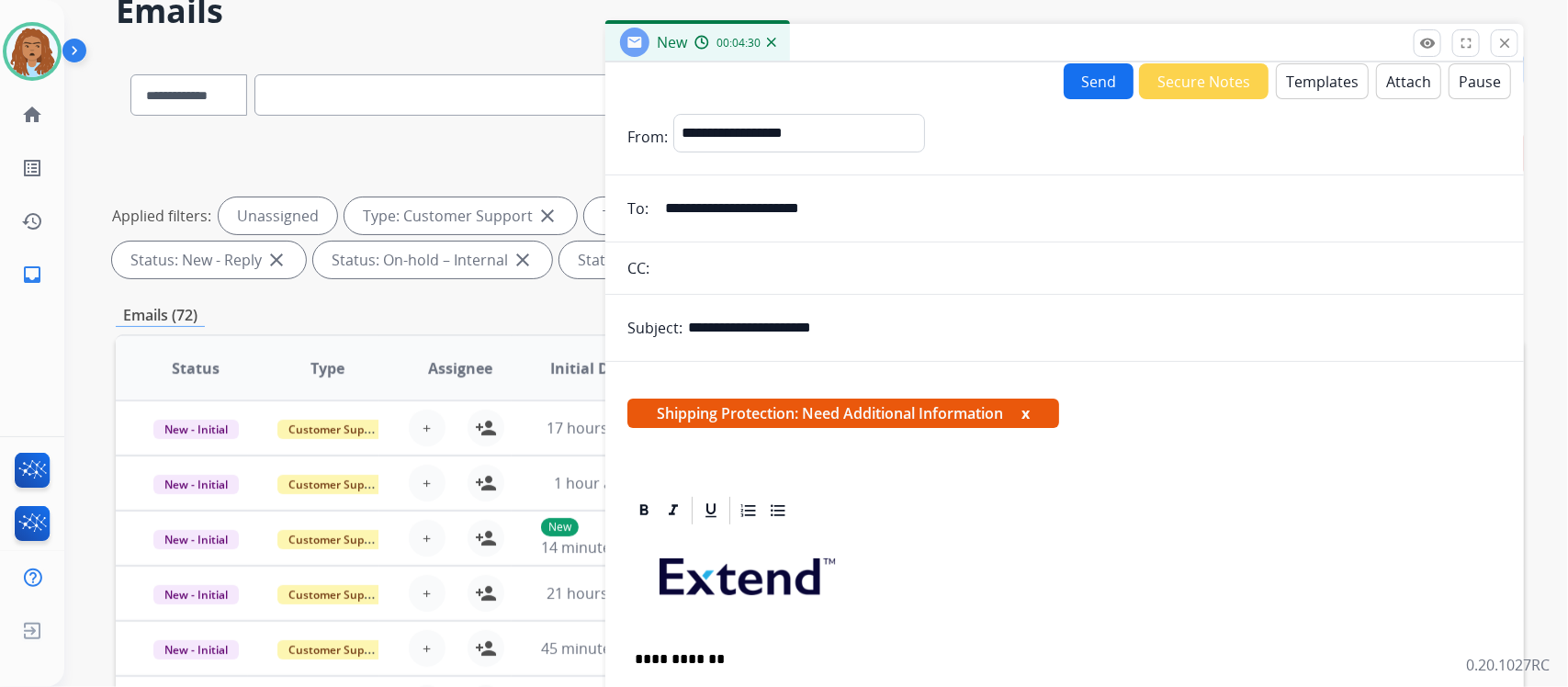 scroll, scrollTop: 0, scrollLeft: 0, axis: both 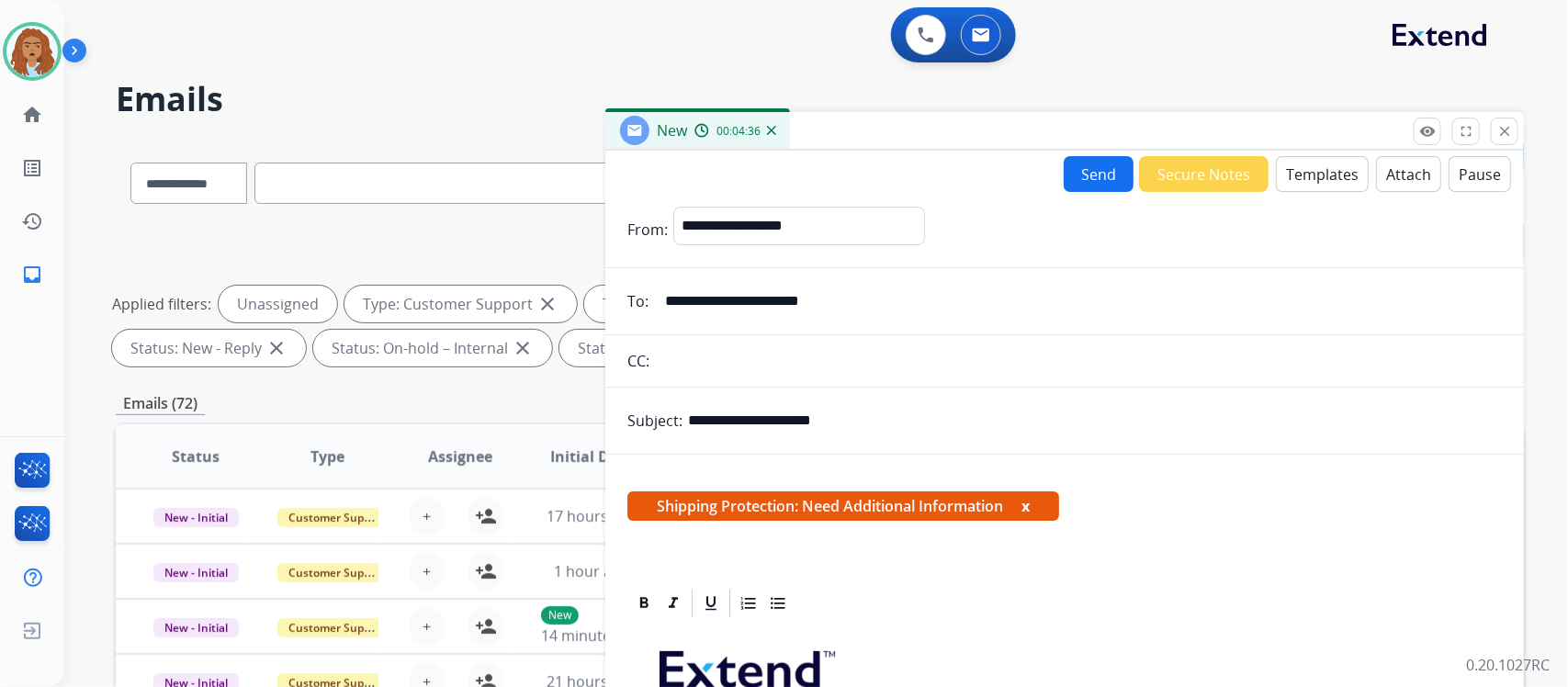 click on "Send" at bounding box center [1099, 174] 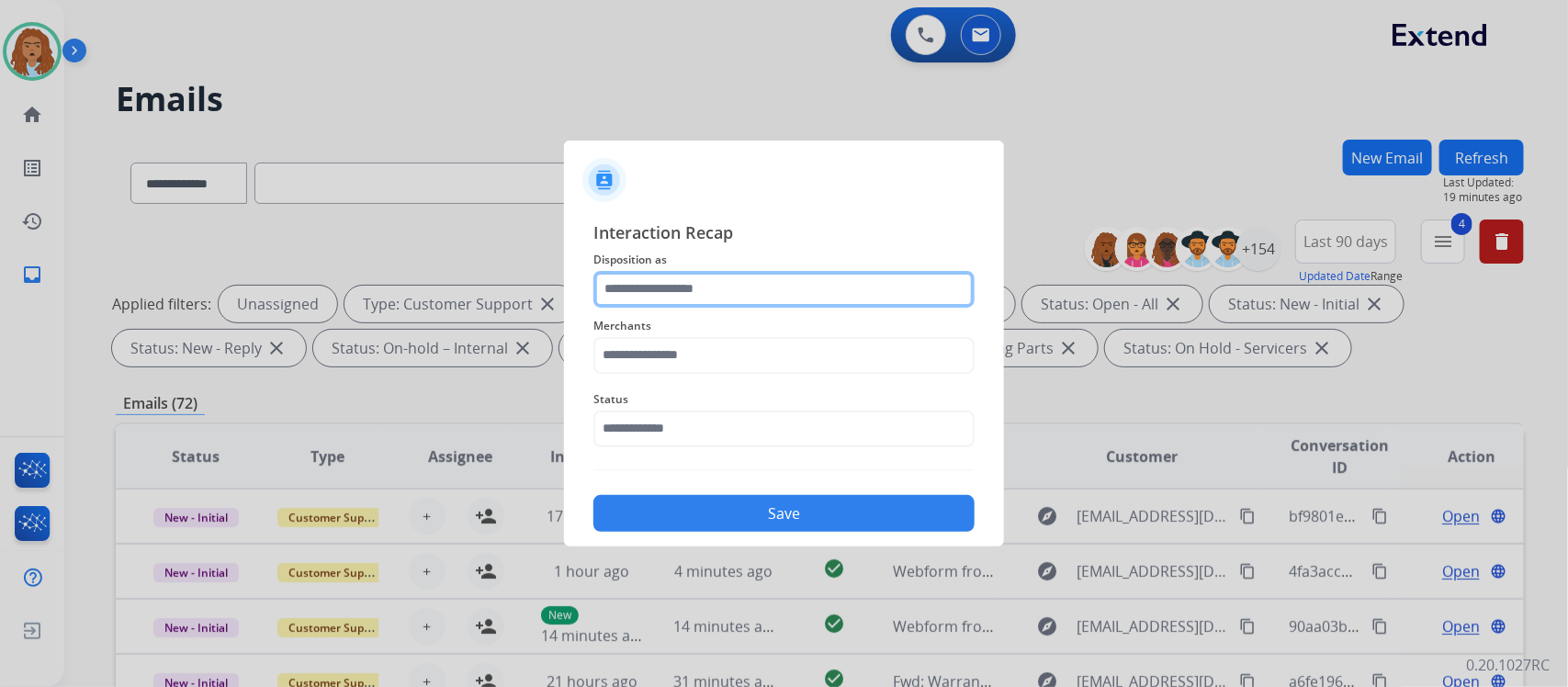 click 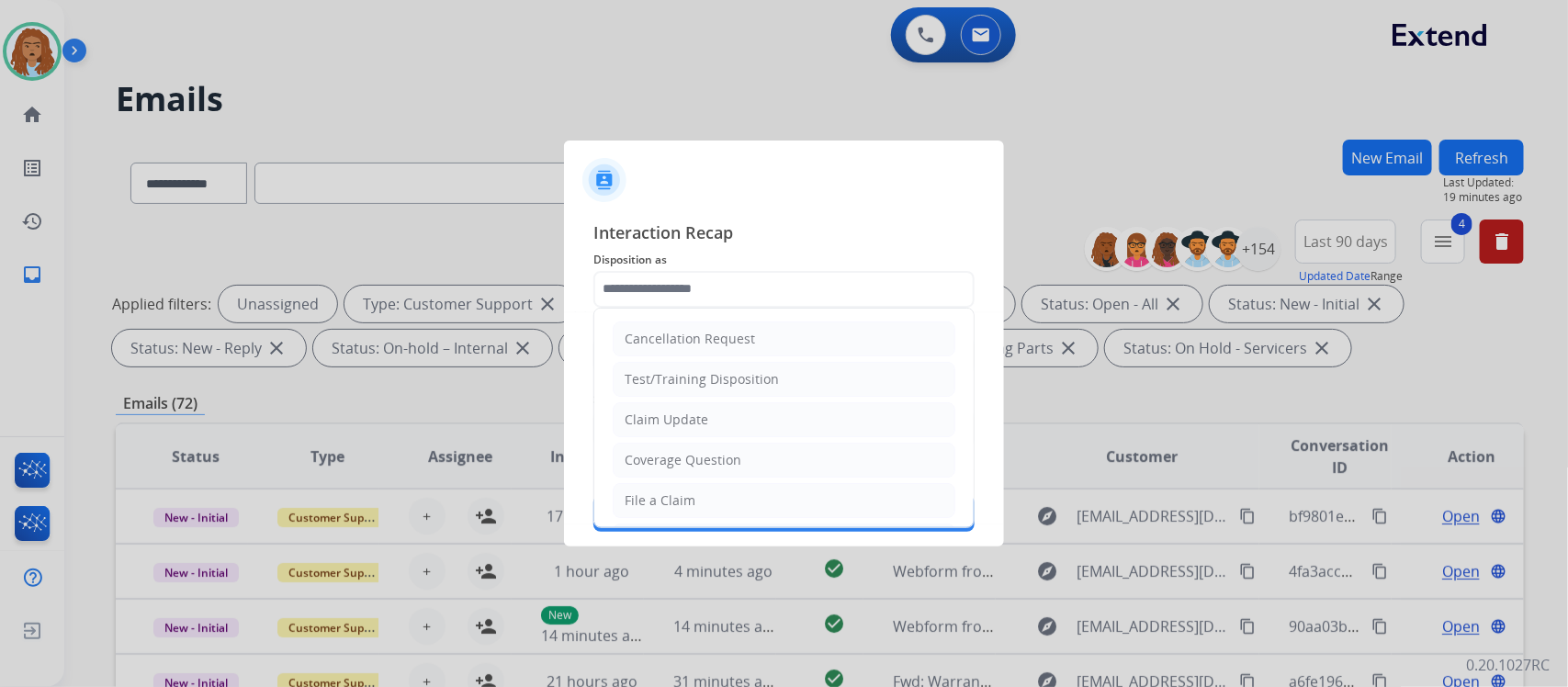 click on "File a Claim" 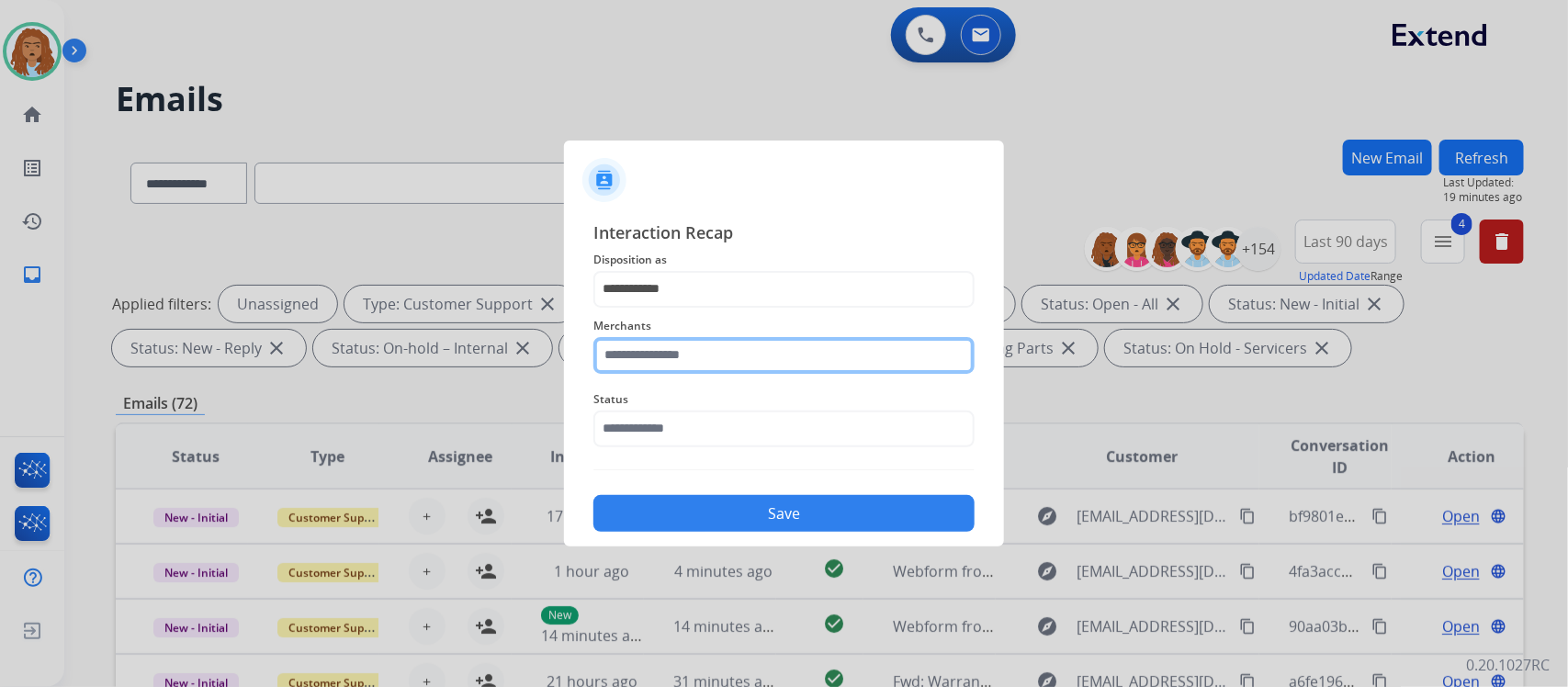click 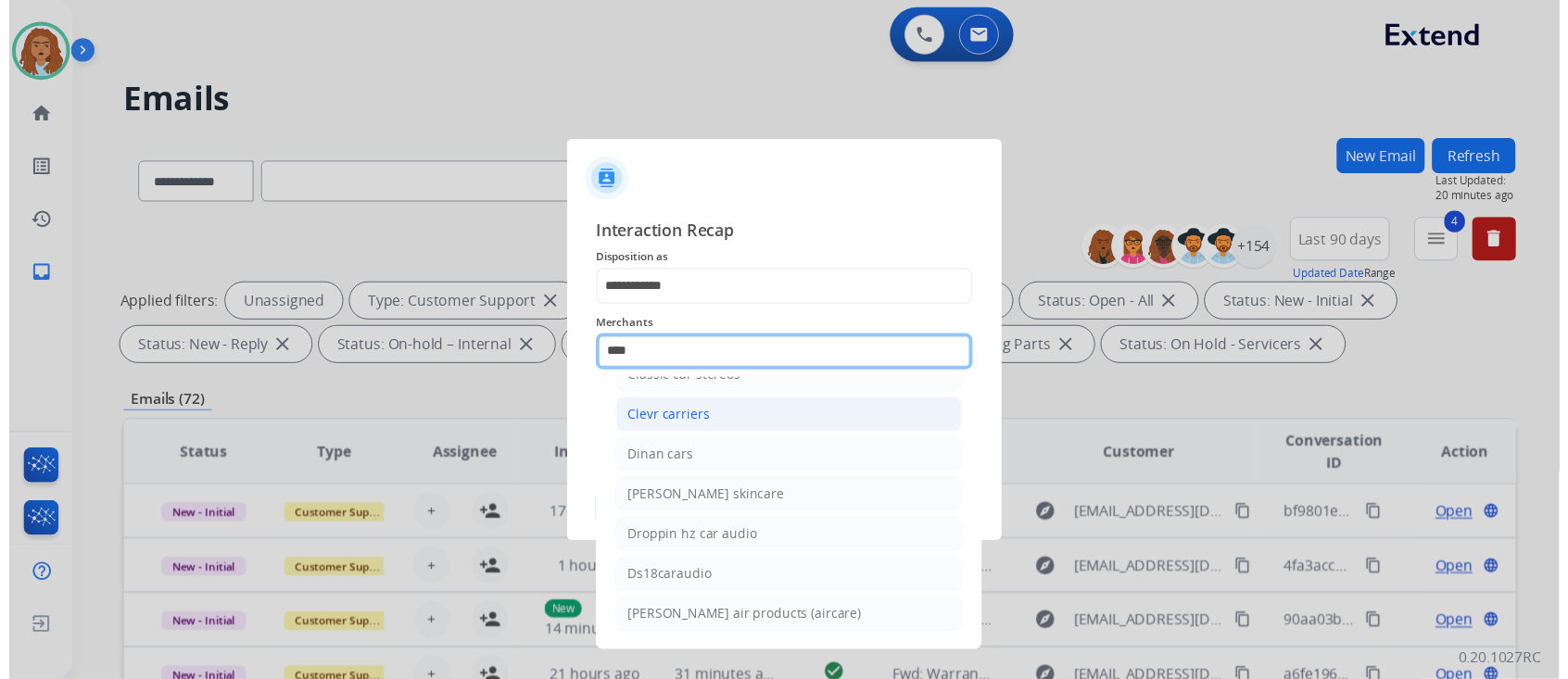 scroll, scrollTop: 0, scrollLeft: 0, axis: both 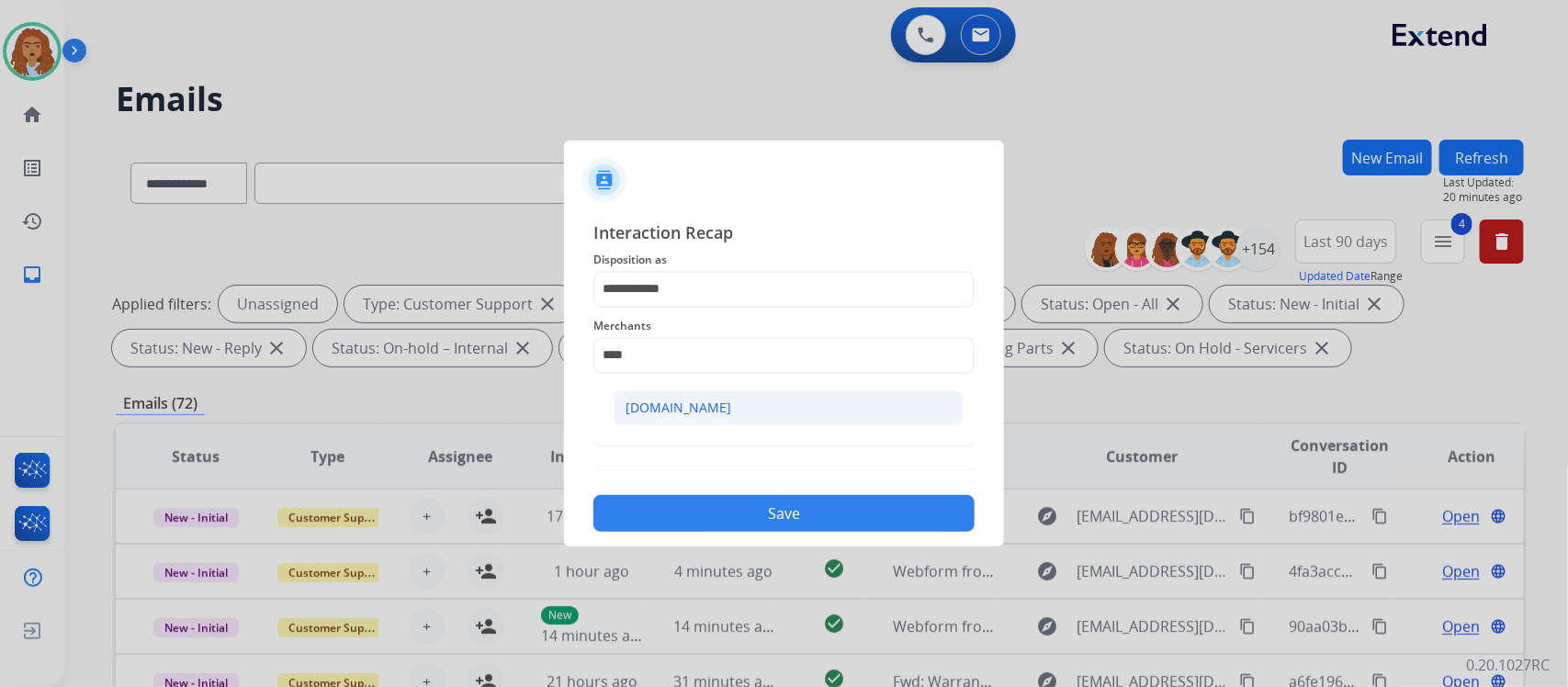 click on "[DOMAIN_NAME]" 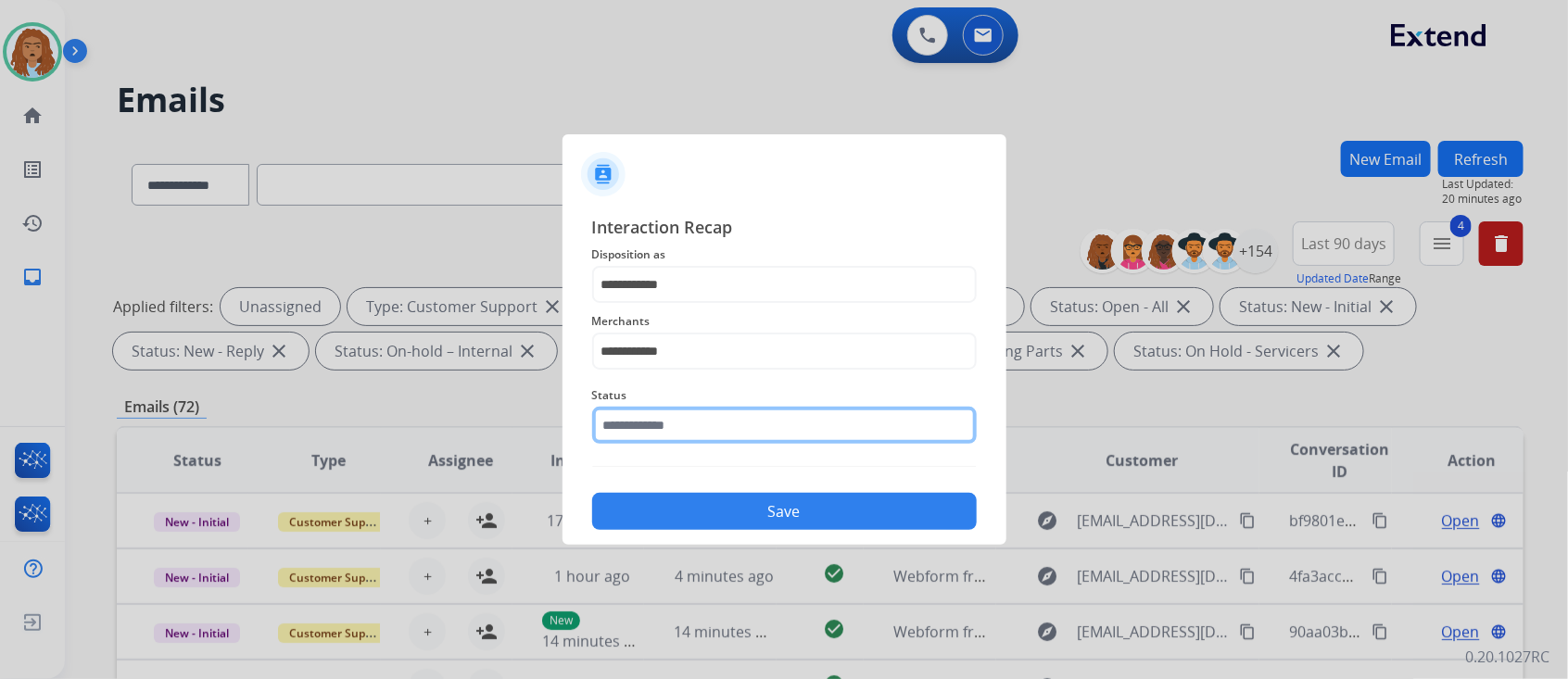 click 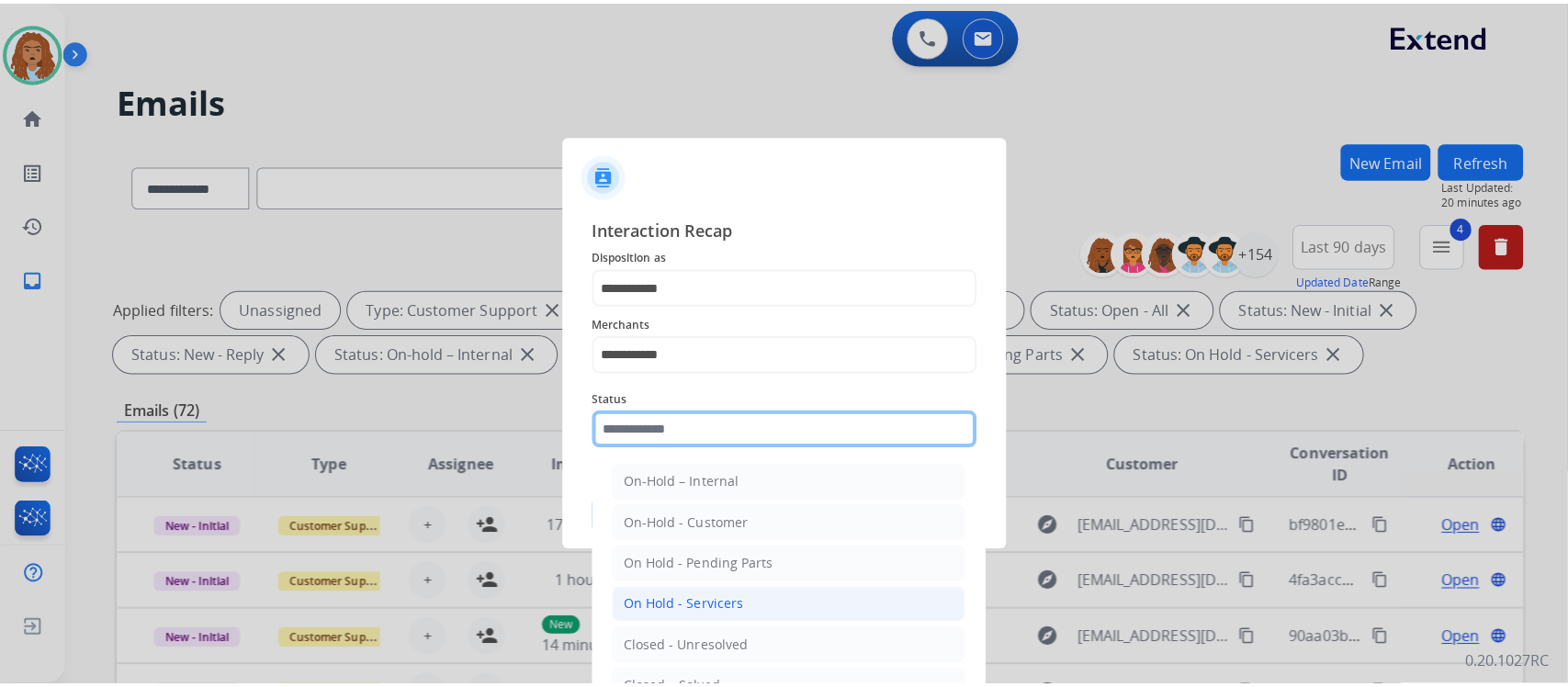 scroll, scrollTop: 113, scrollLeft: 0, axis: vertical 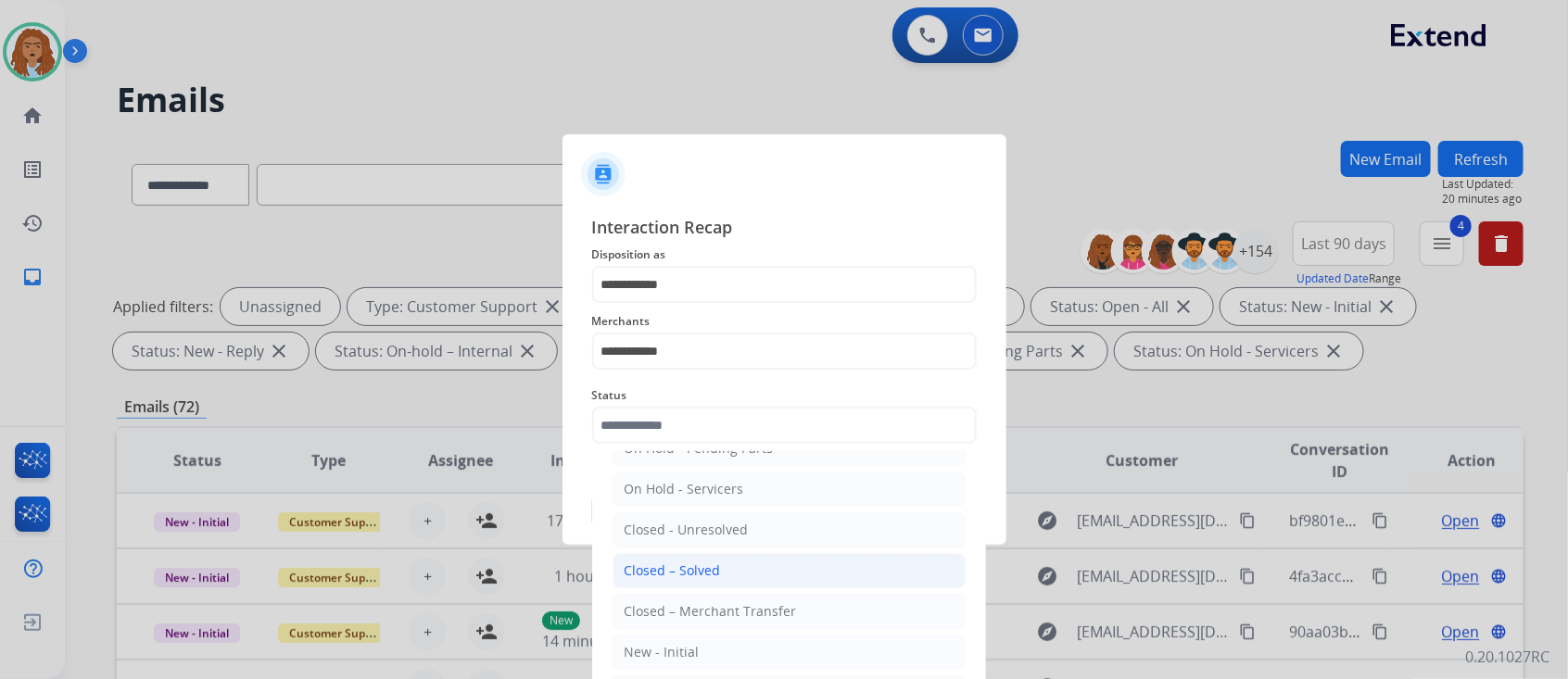 click on "Closed – Solved" 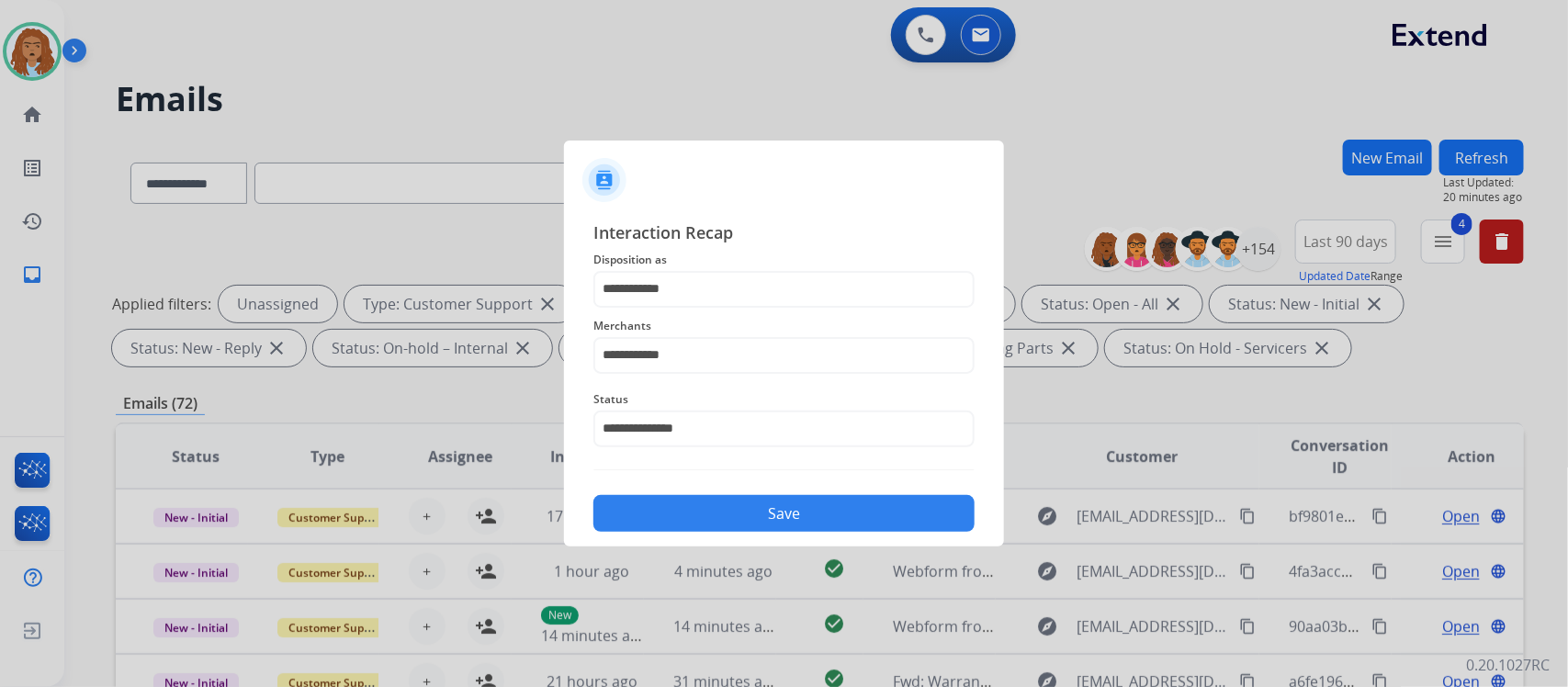 click on "Save" 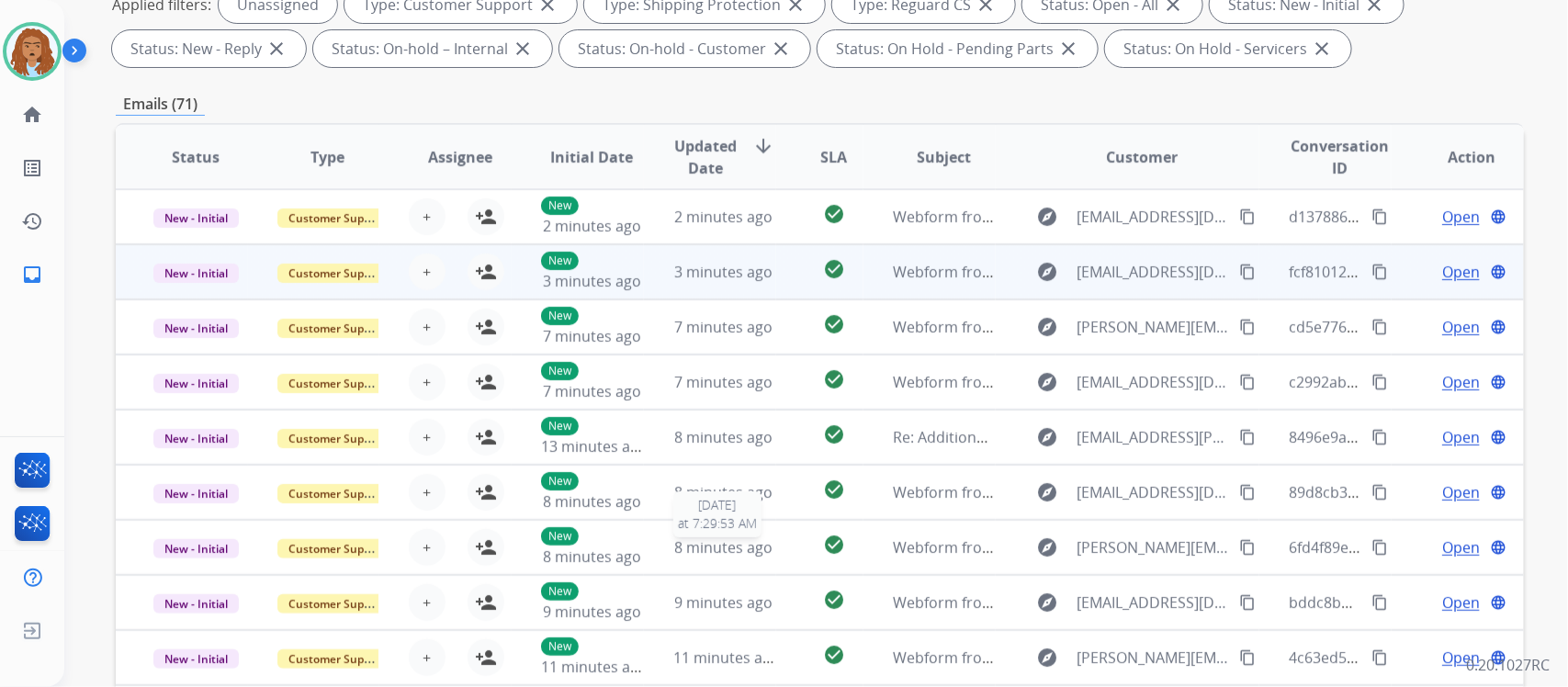 scroll, scrollTop: 0, scrollLeft: 0, axis: both 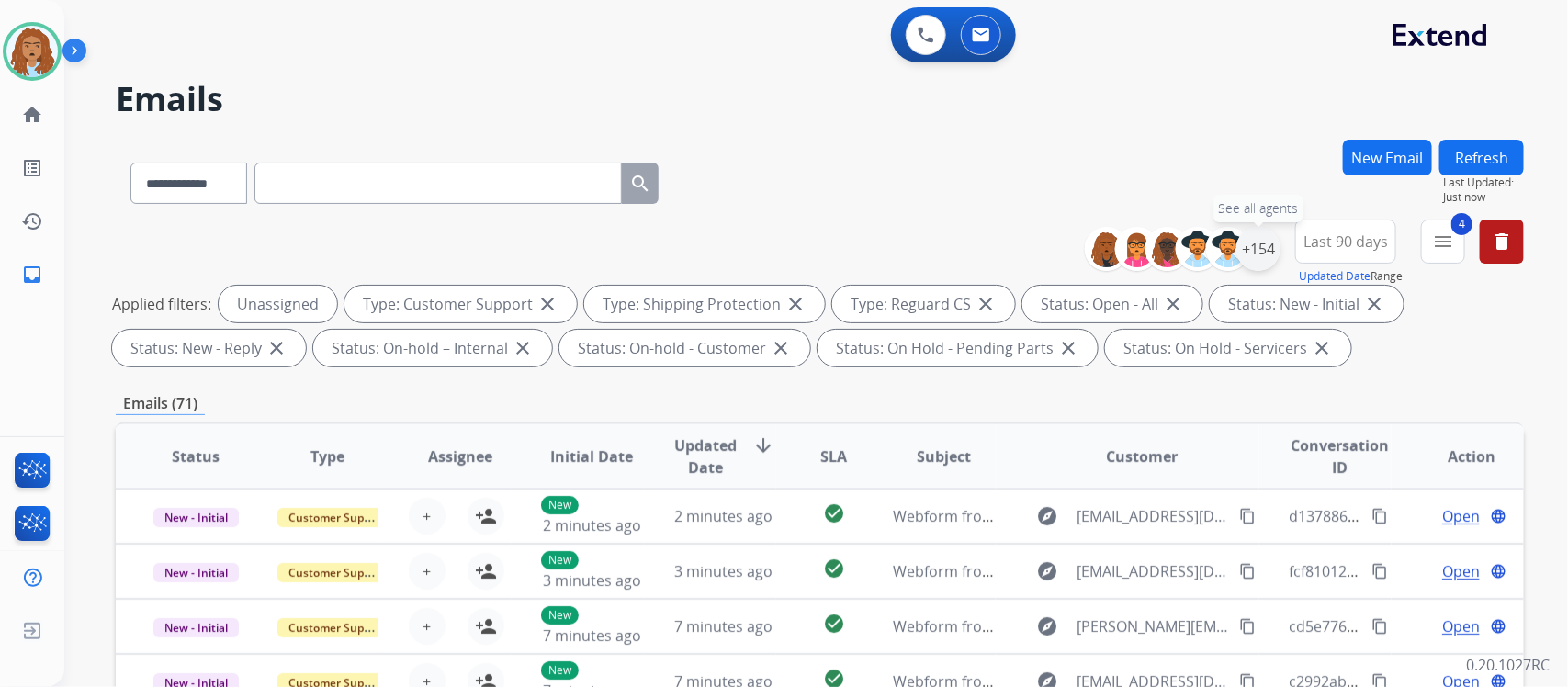 click on "+154" at bounding box center [1258, 249] 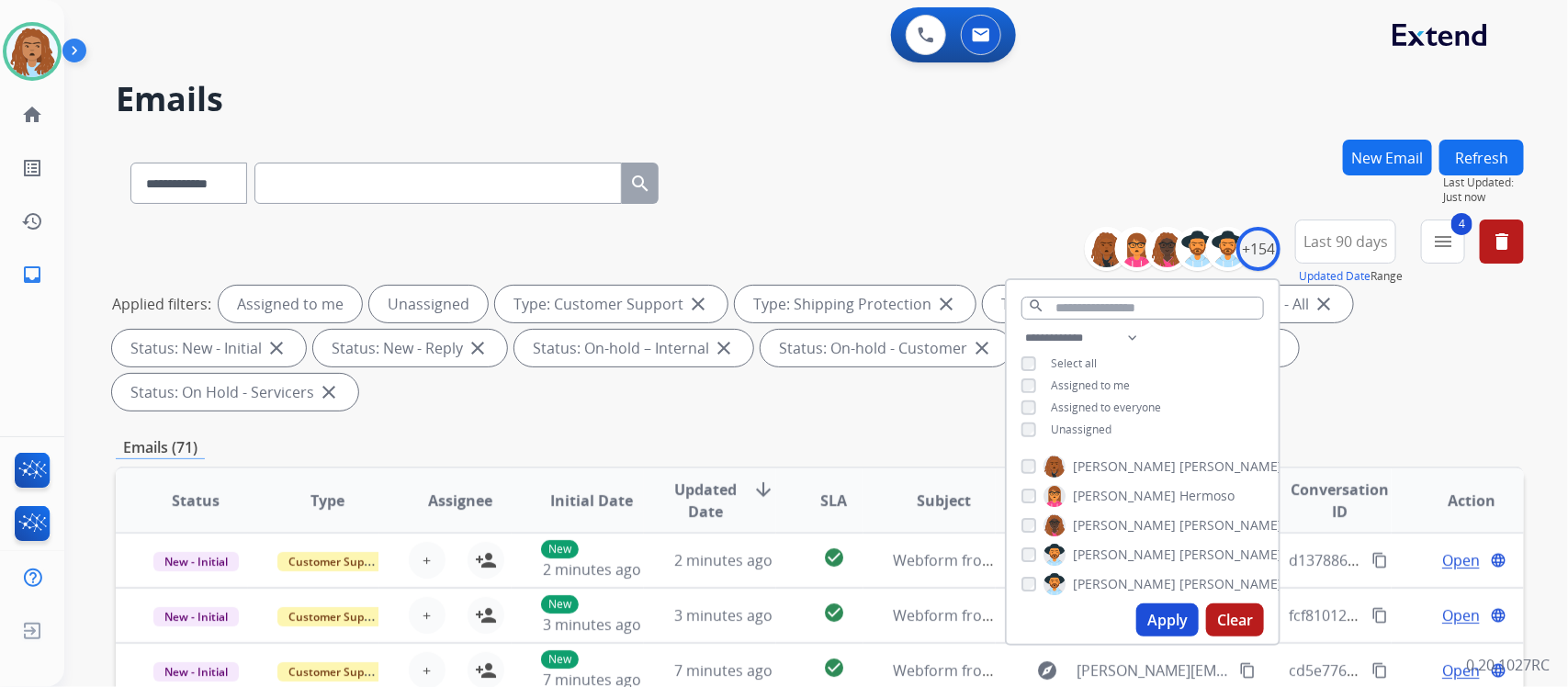 click on "Apply" at bounding box center (1168, 620) 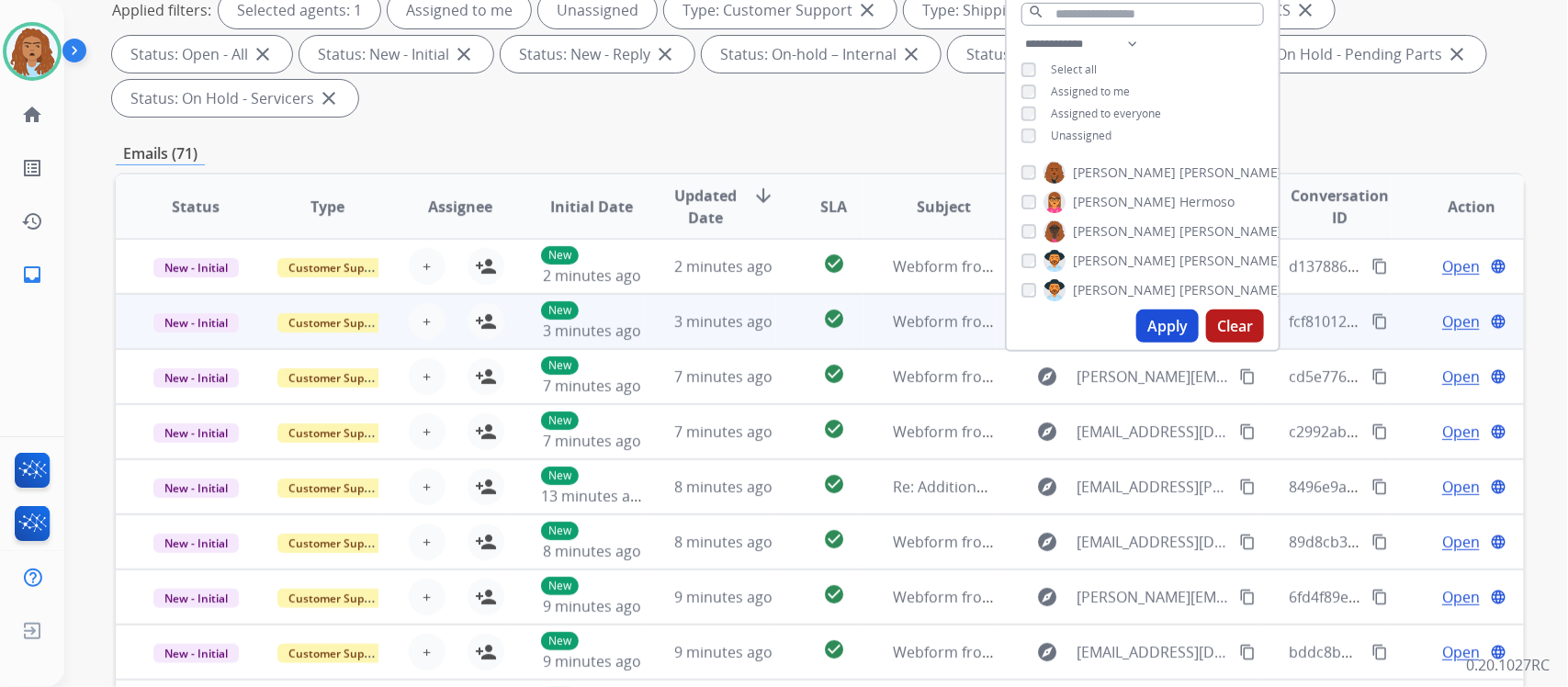 scroll, scrollTop: 260, scrollLeft: 0, axis: vertical 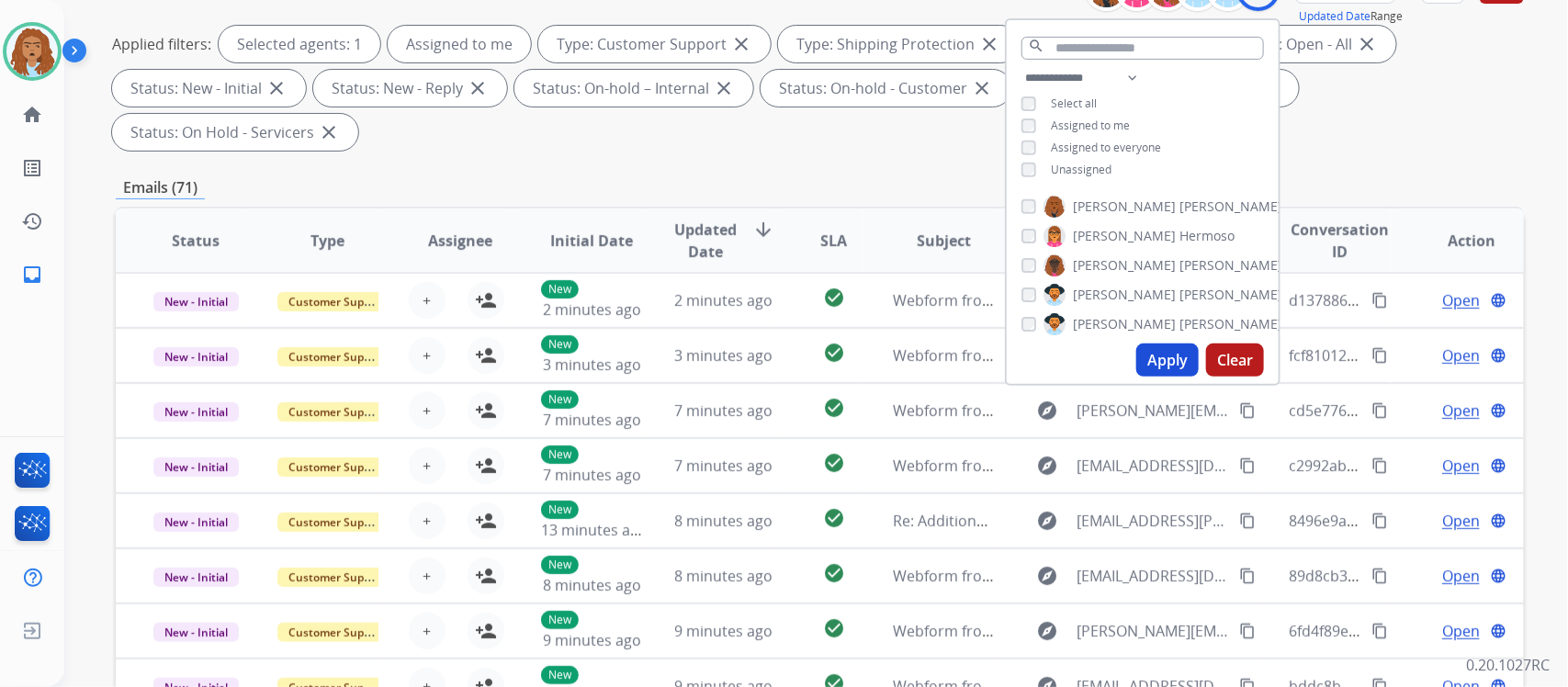 drag, startPoint x: 1176, startPoint y: 359, endPoint x: 1168, endPoint y: 352, distance: 10.630146 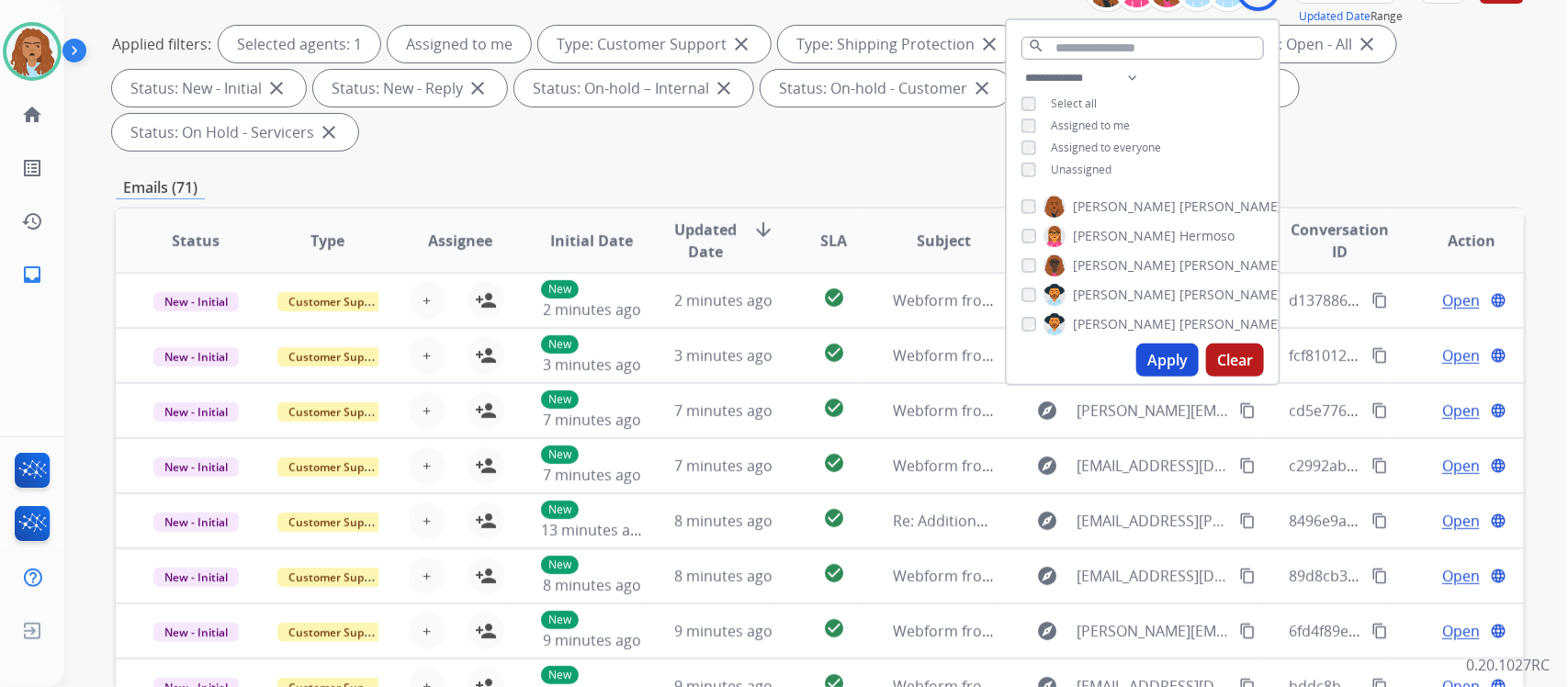 click on "Apply" at bounding box center [1168, 360] 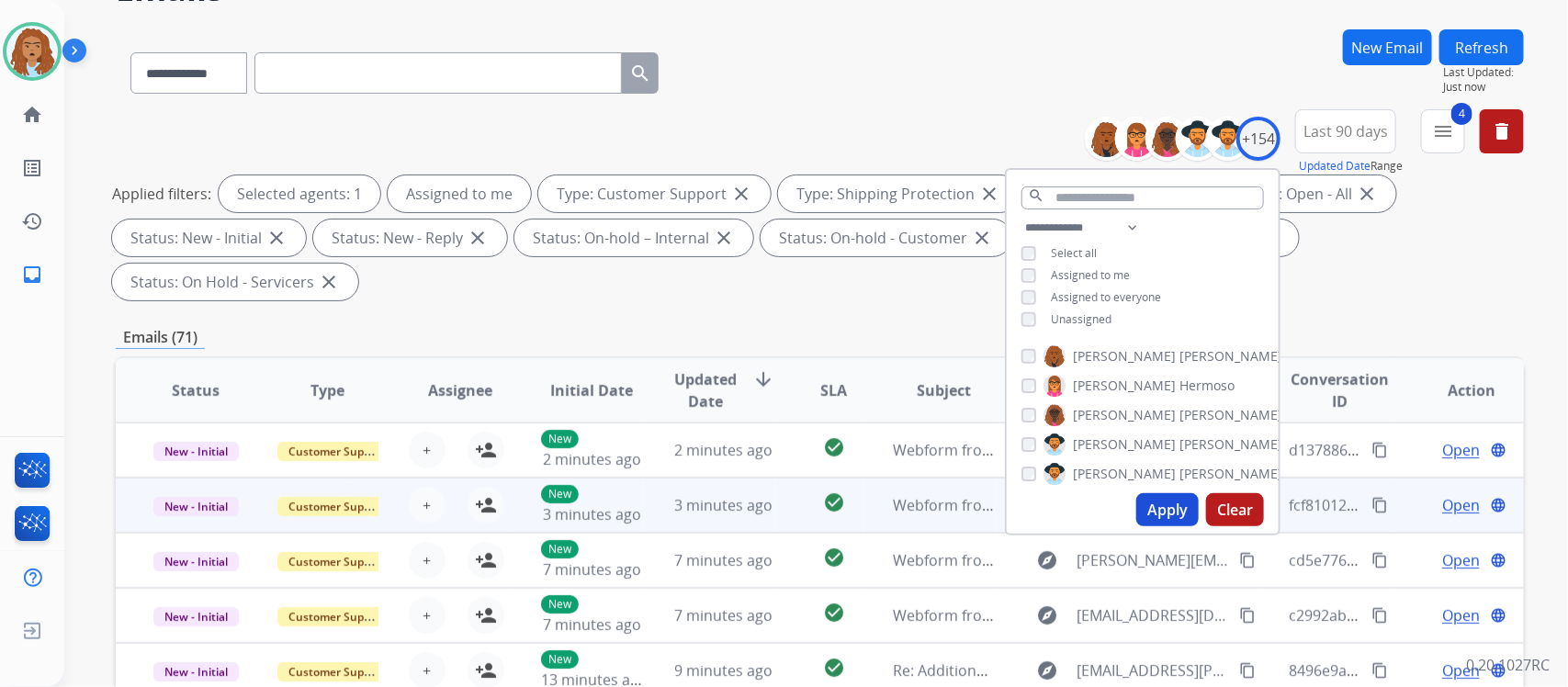 scroll, scrollTop: 230, scrollLeft: 0, axis: vertical 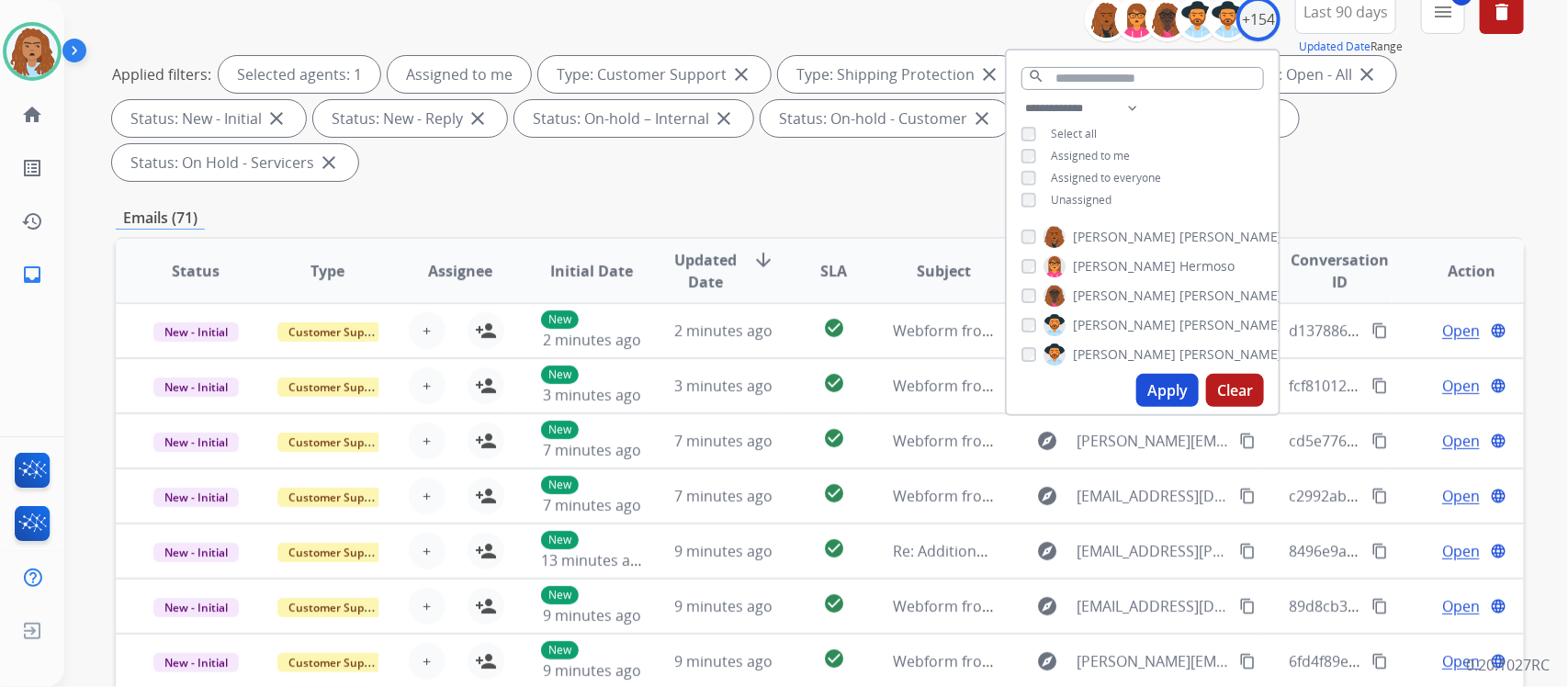 click on "Applied filters:  Selected agents: 1  Assigned to me  Type: Customer Support  close  Type: Shipping Protection  close  Type: Reguard CS  close  Status: Open - All  close  Status: New - Initial  close  Status: New - Reply  close  Status: On-hold – Internal  close  Status: On-hold - Customer  close  Status: On Hold - Pending Parts  close  Status: On Hold - Servicers  close" at bounding box center (816, 118) 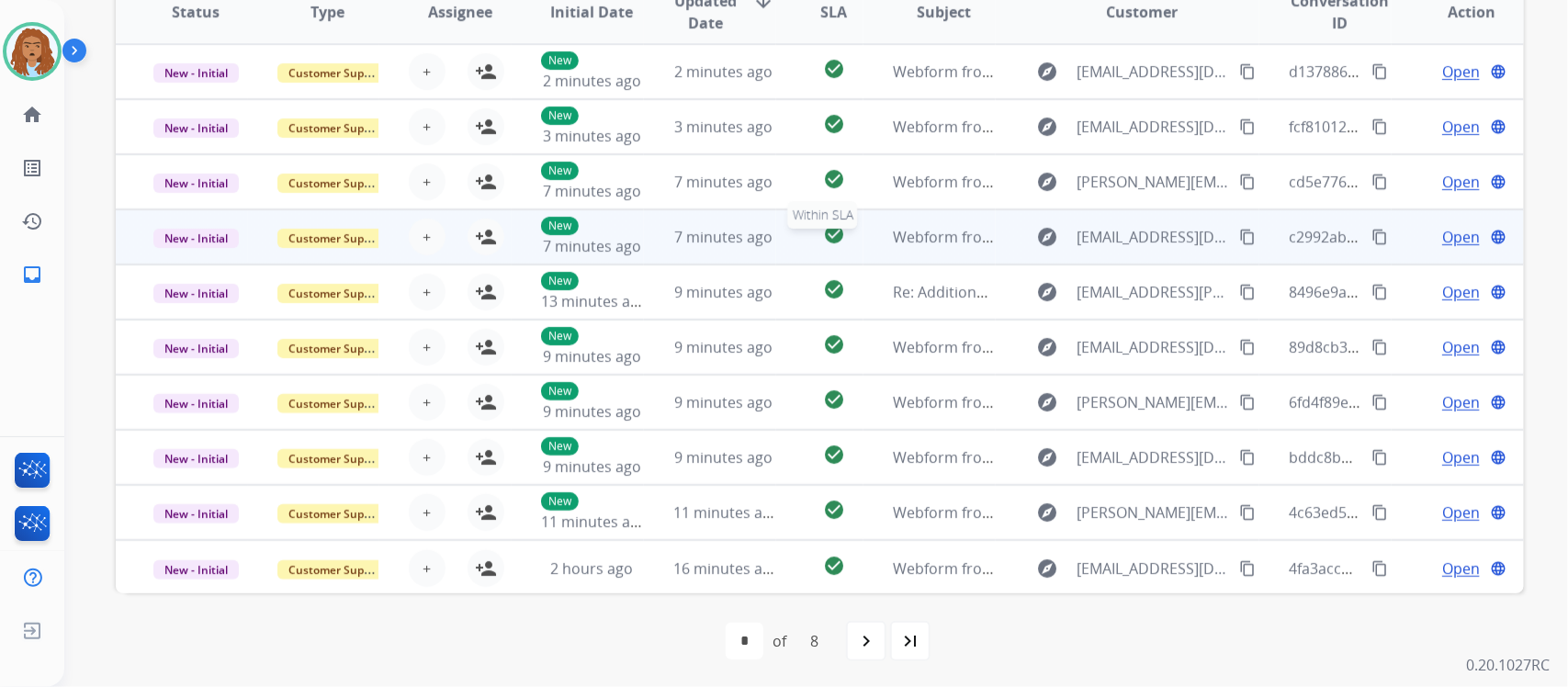 scroll, scrollTop: 490, scrollLeft: 0, axis: vertical 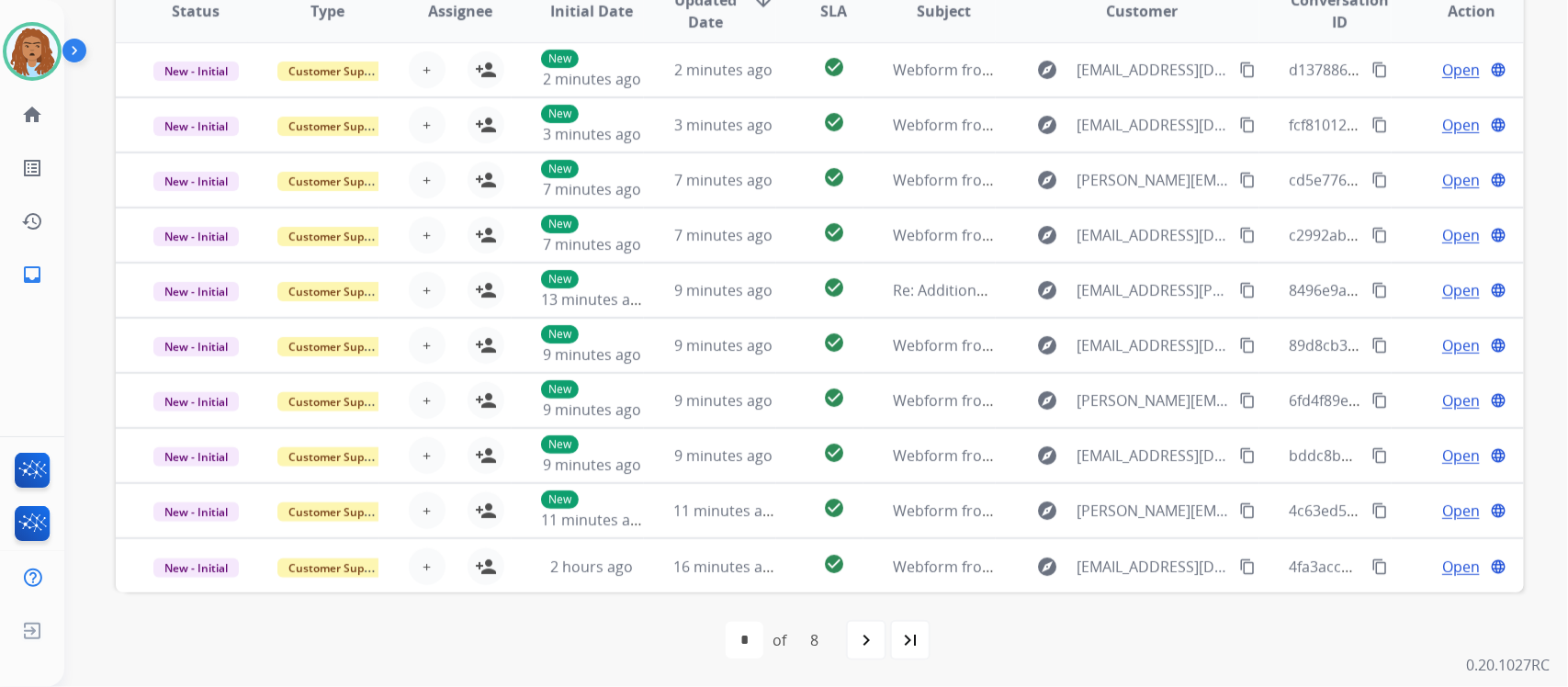 click on "navigate_next" at bounding box center [866, 640] 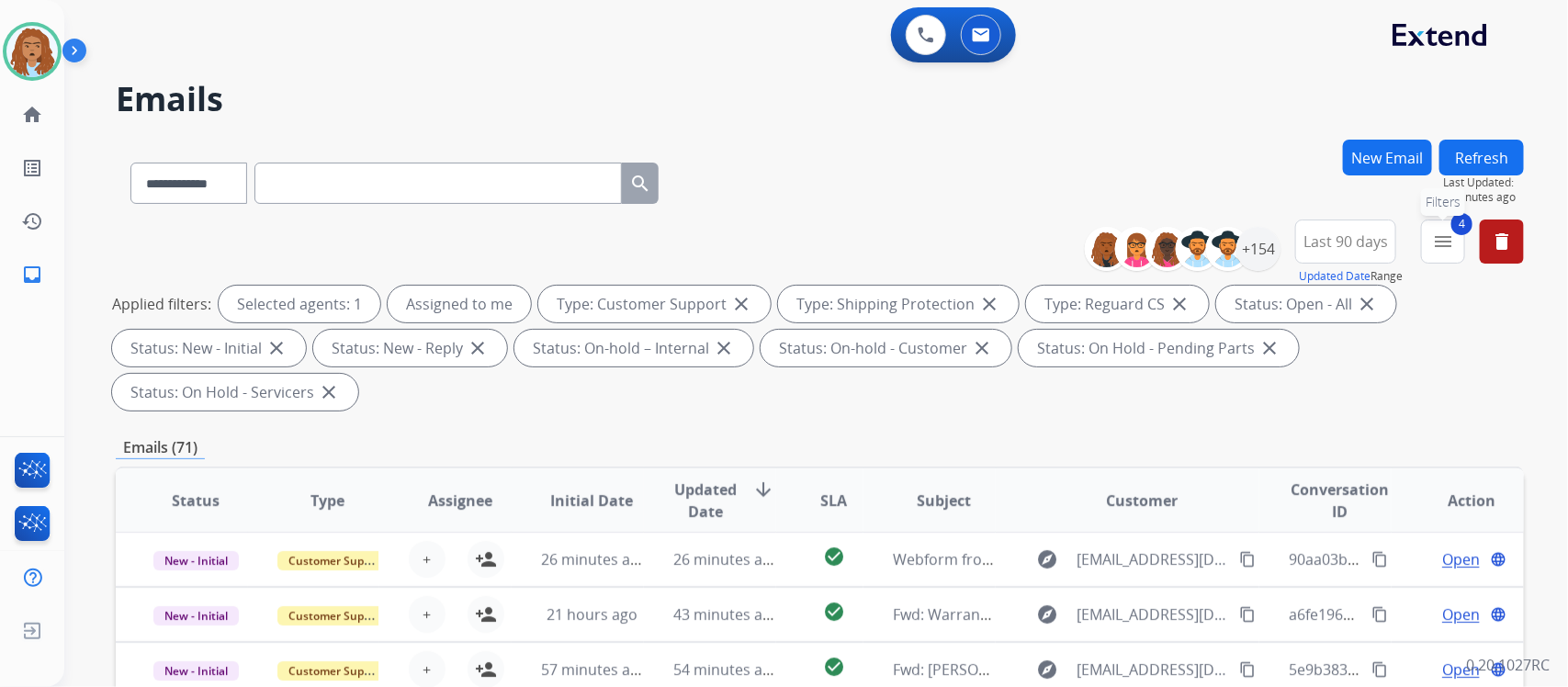 click on "menu" at bounding box center [1443, 242] 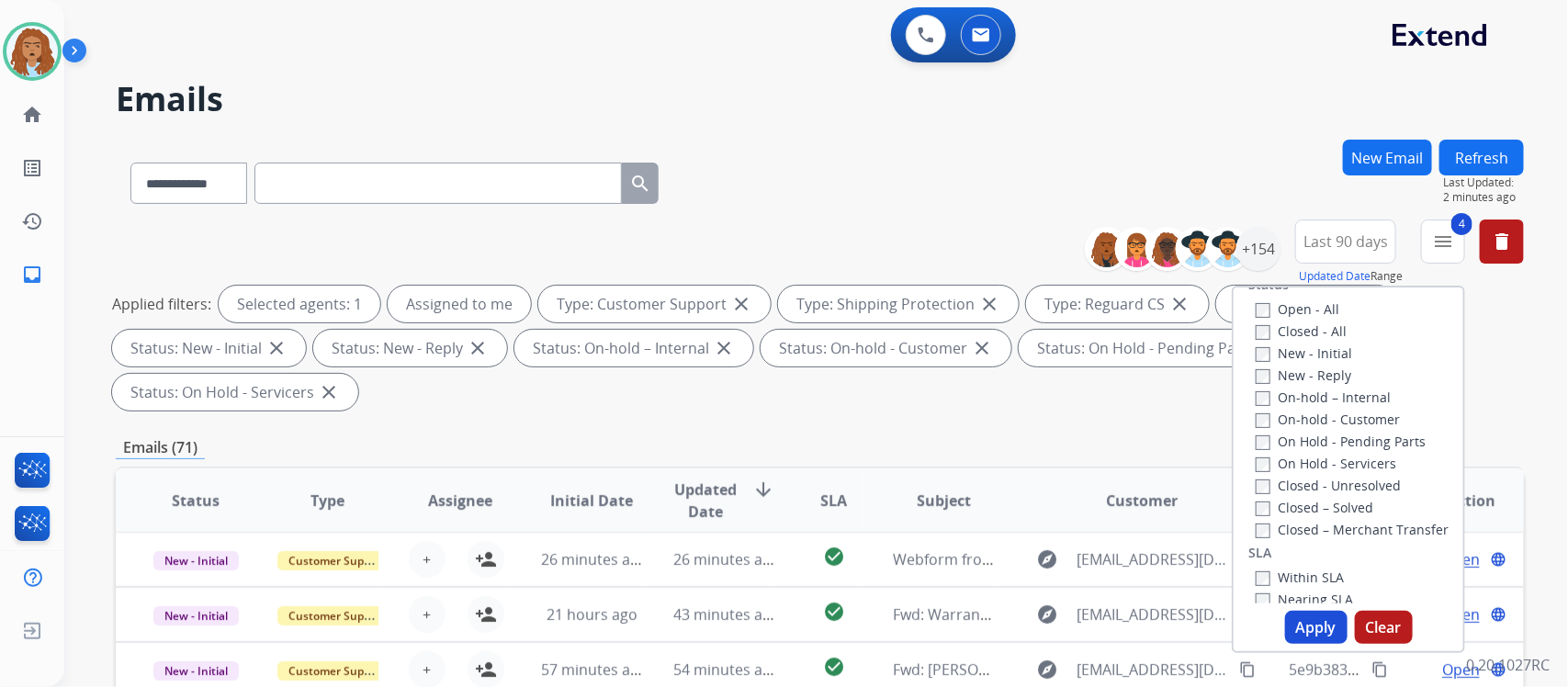 scroll, scrollTop: 230, scrollLeft: 0, axis: vertical 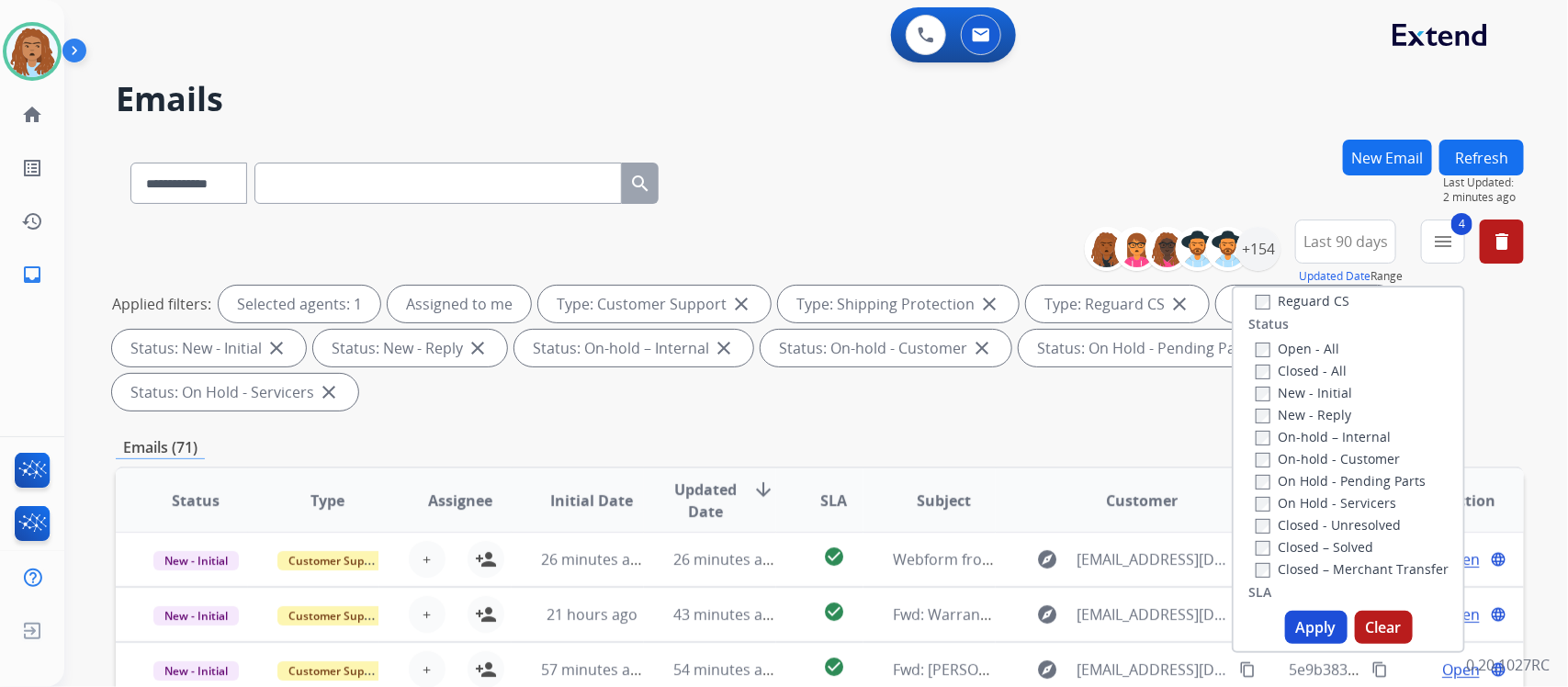 click on "Clear" at bounding box center (1383, 627) 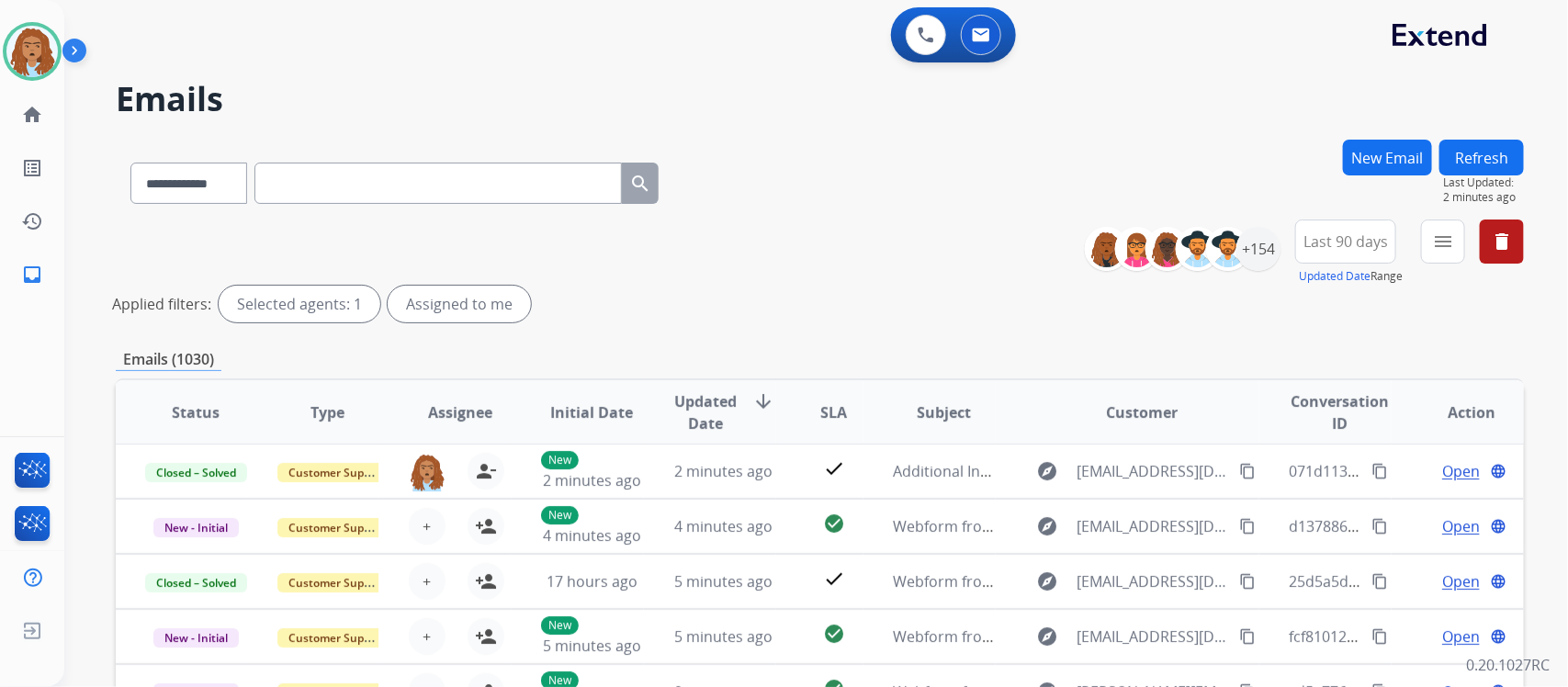 drag, startPoint x: 1238, startPoint y: 469, endPoint x: 1259, endPoint y: 368, distance: 103.16007 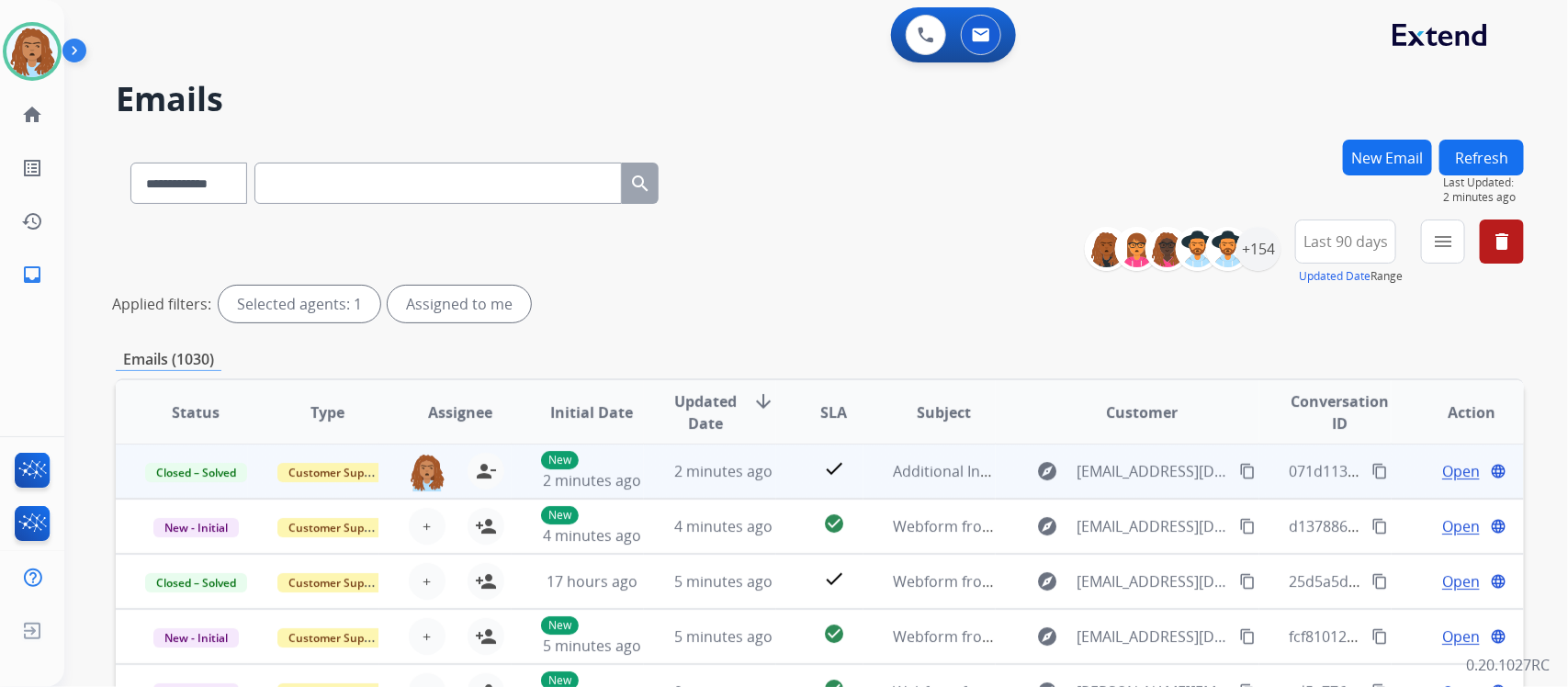 click on "content_copy" at bounding box center (1380, 471) 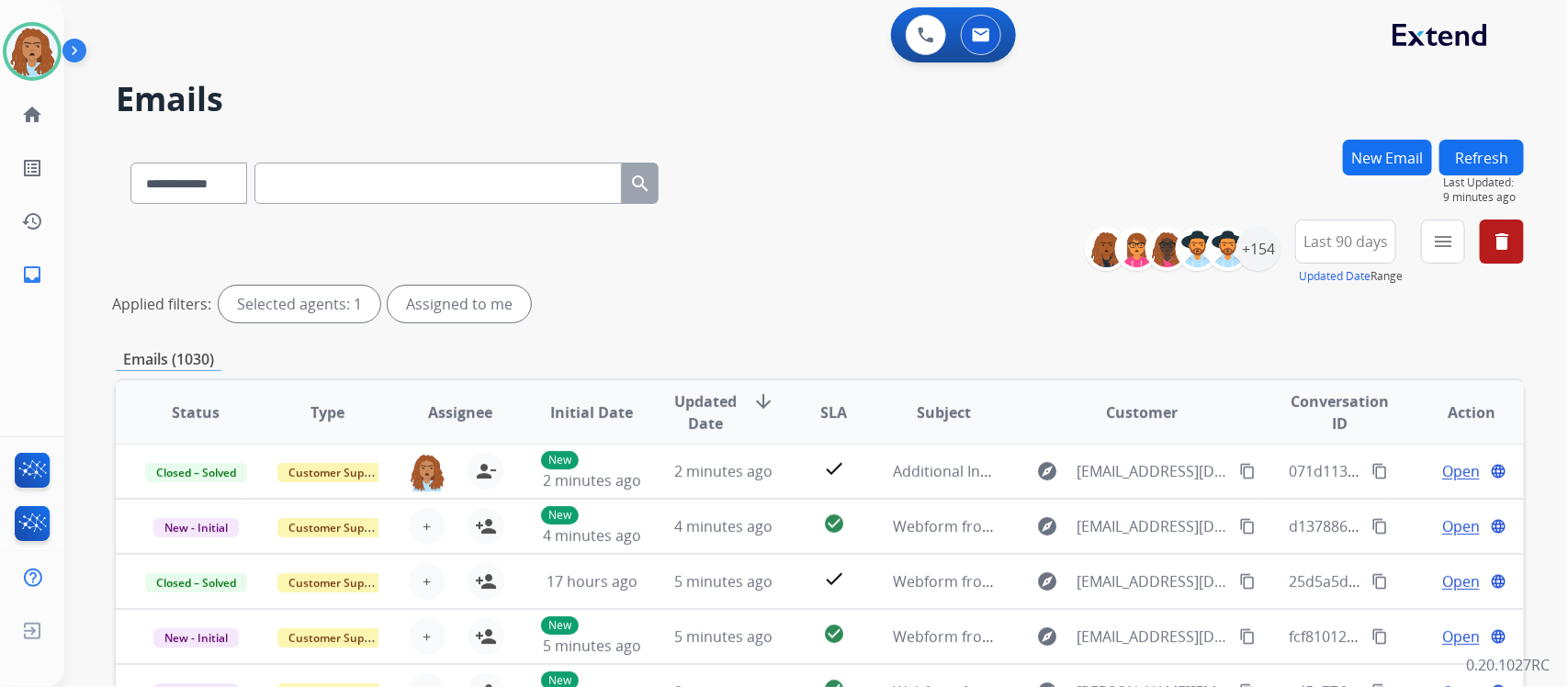 click on "Refresh" at bounding box center [1482, 157] 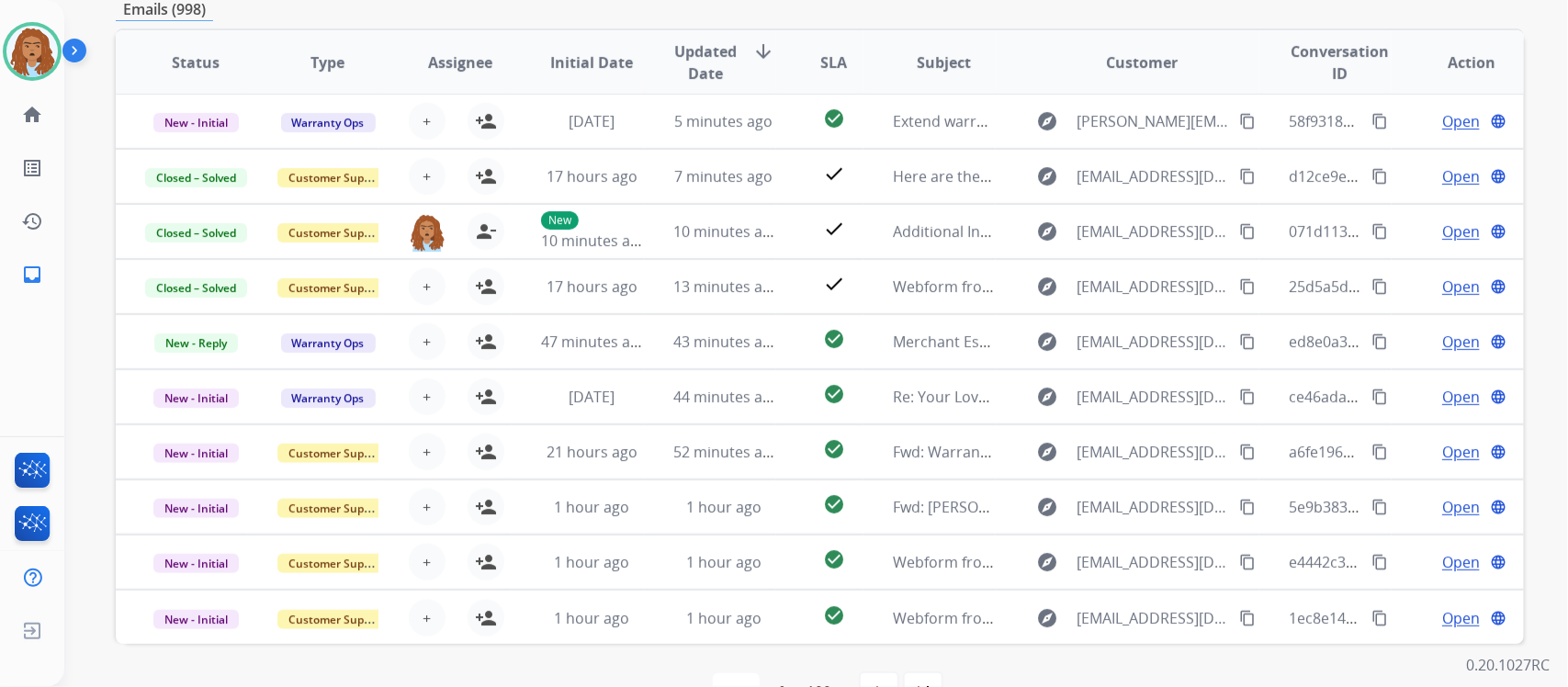 scroll, scrollTop: 401, scrollLeft: 0, axis: vertical 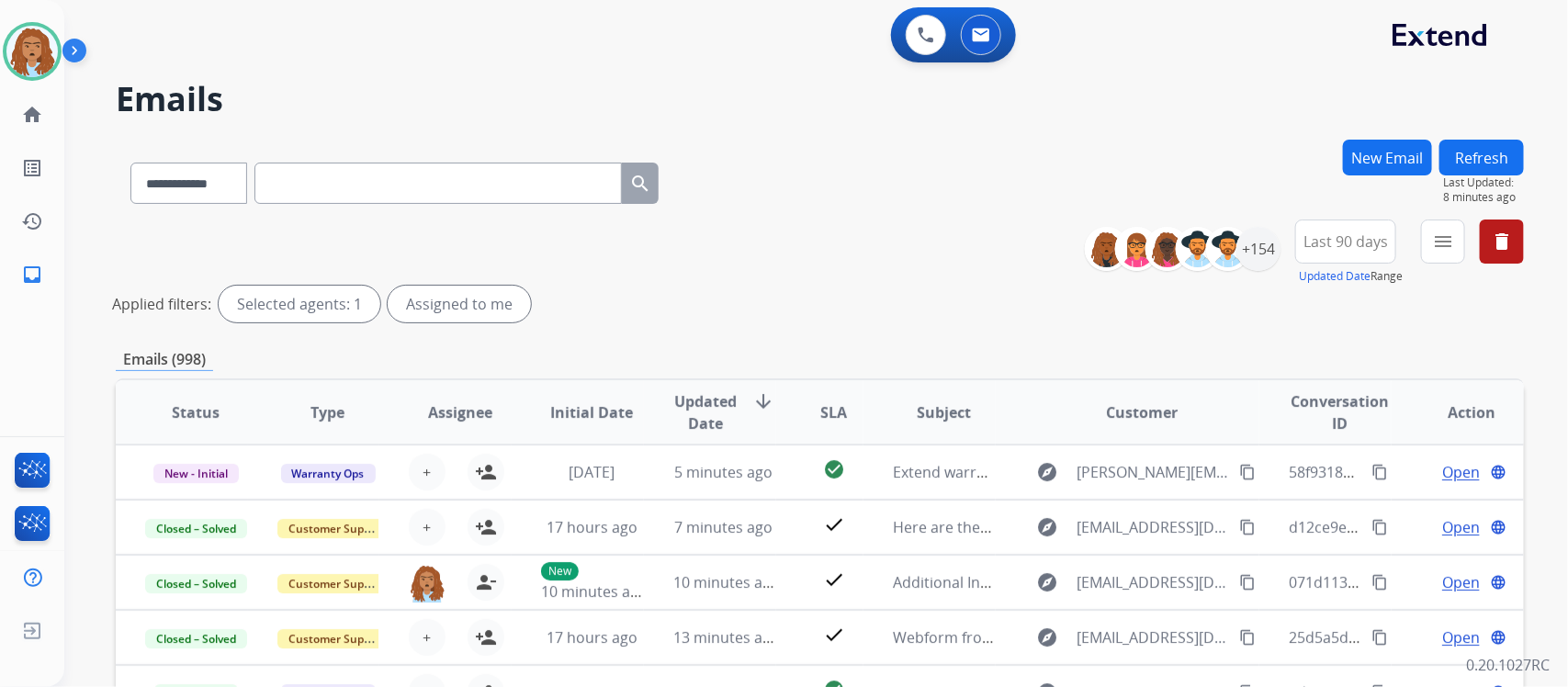 click on "Refresh" at bounding box center [1482, 157] 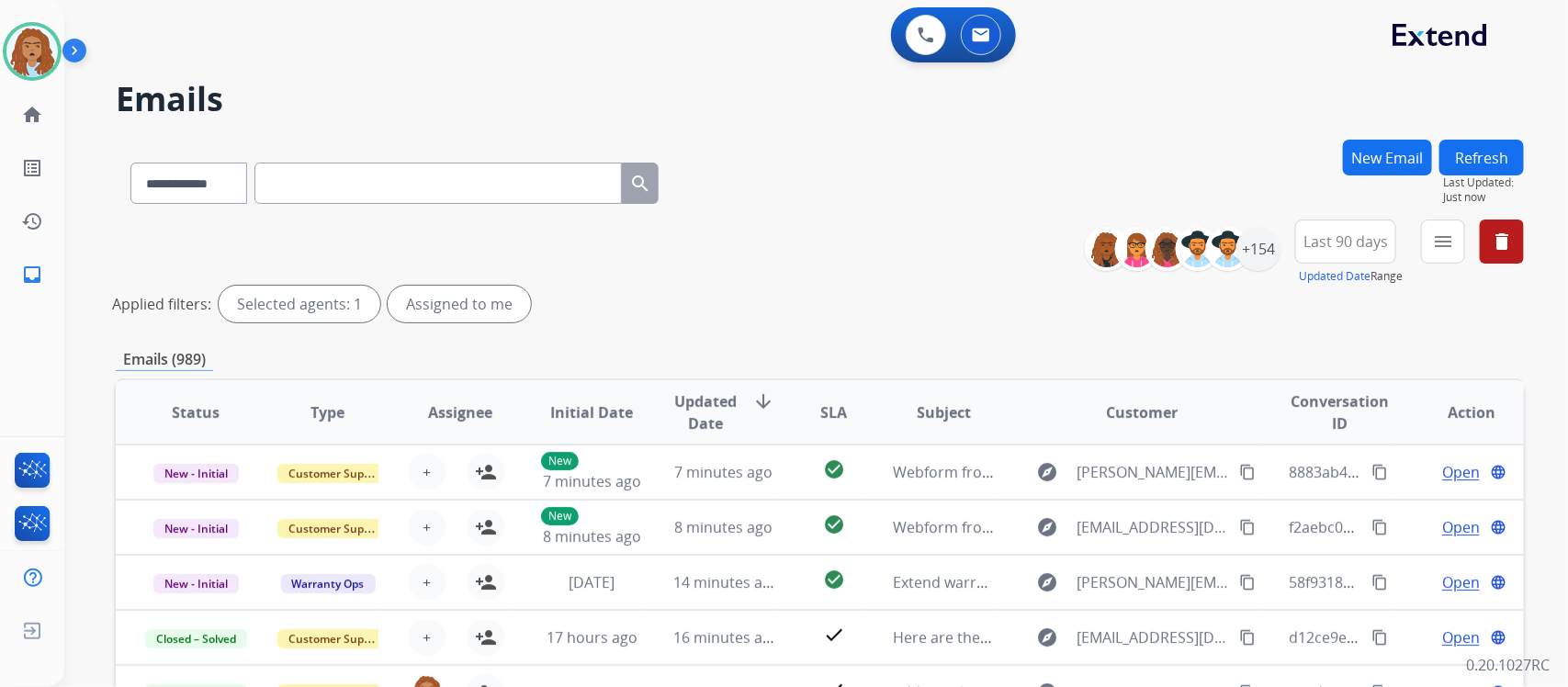 scroll, scrollTop: 115, scrollLeft: 0, axis: vertical 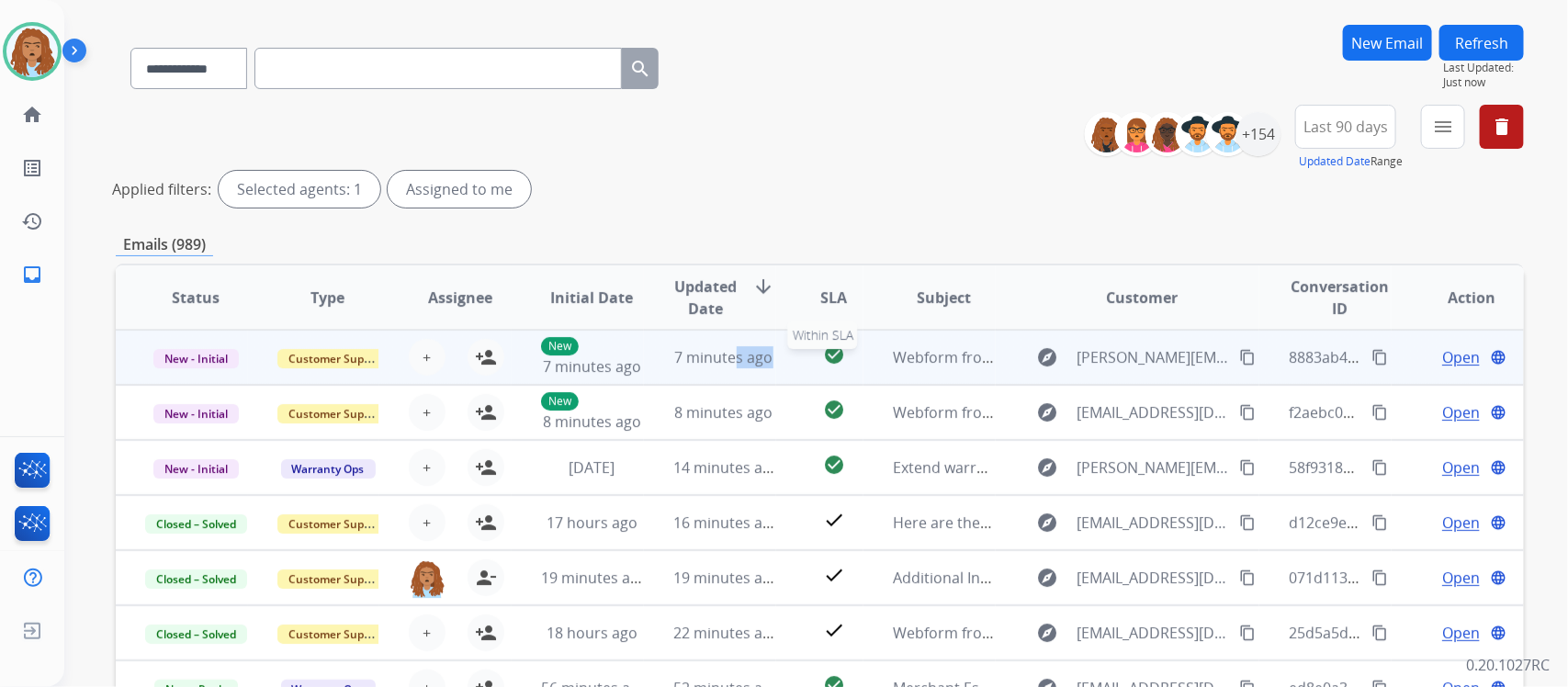 drag, startPoint x: 732, startPoint y: 358, endPoint x: 873, endPoint y: 372, distance: 141.69333 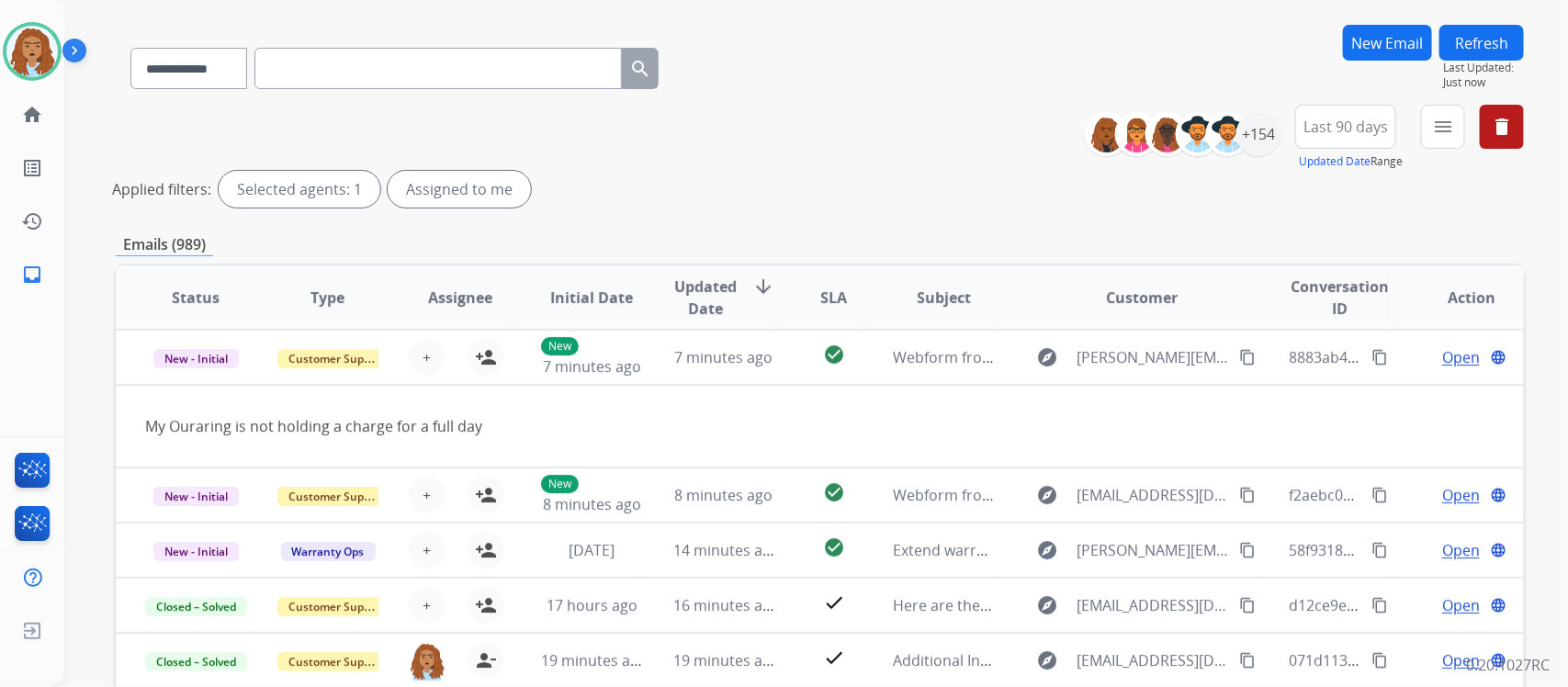 click on "**********" at bounding box center [819, 160] 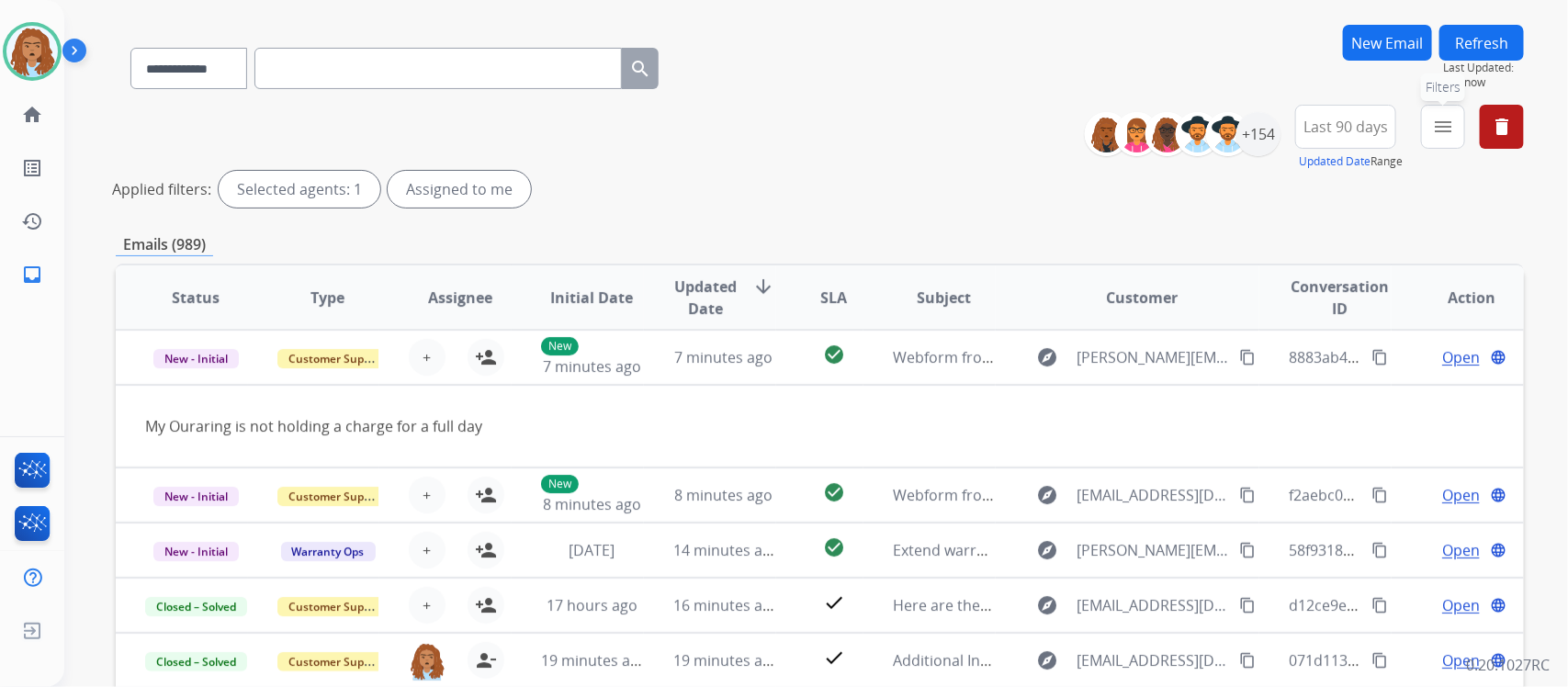 click on "menu  Filters" at bounding box center (1443, 127) 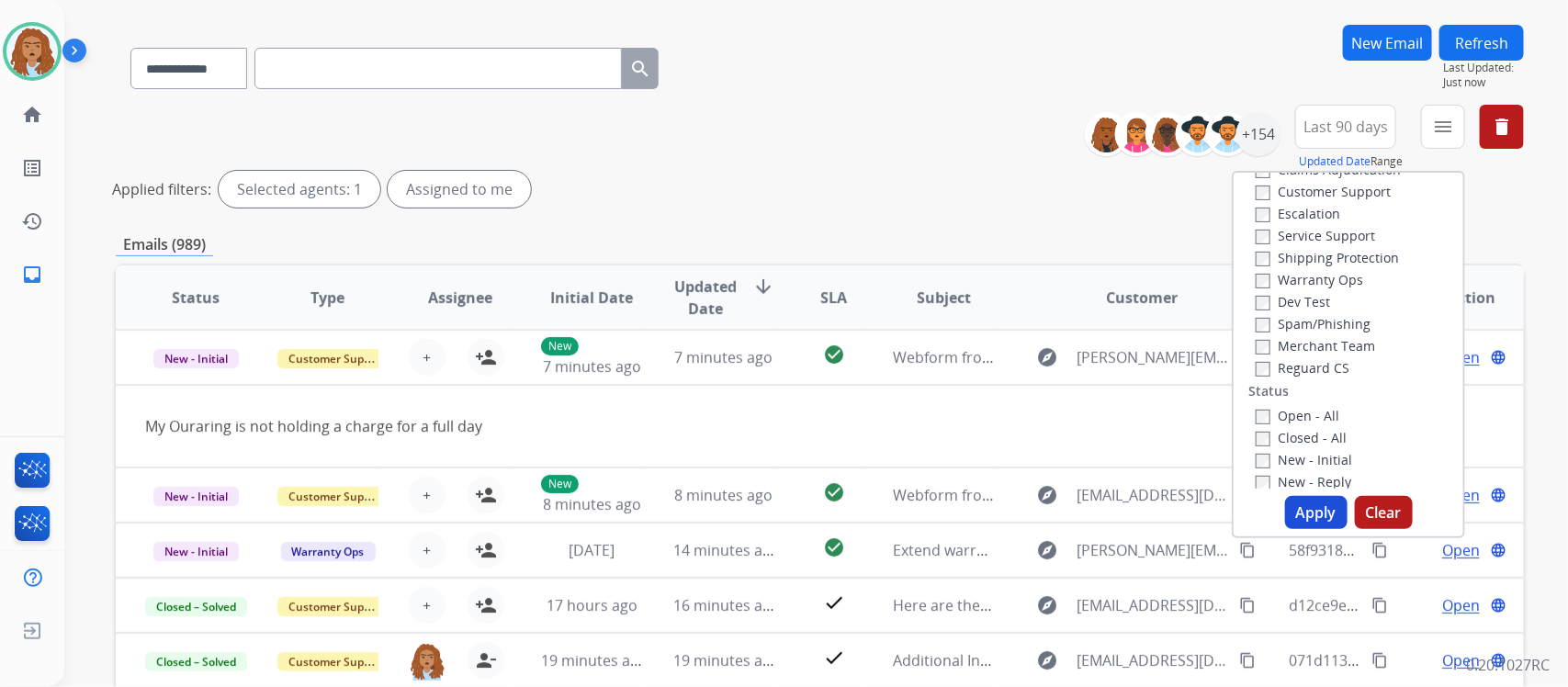 scroll, scrollTop: 0, scrollLeft: 0, axis: both 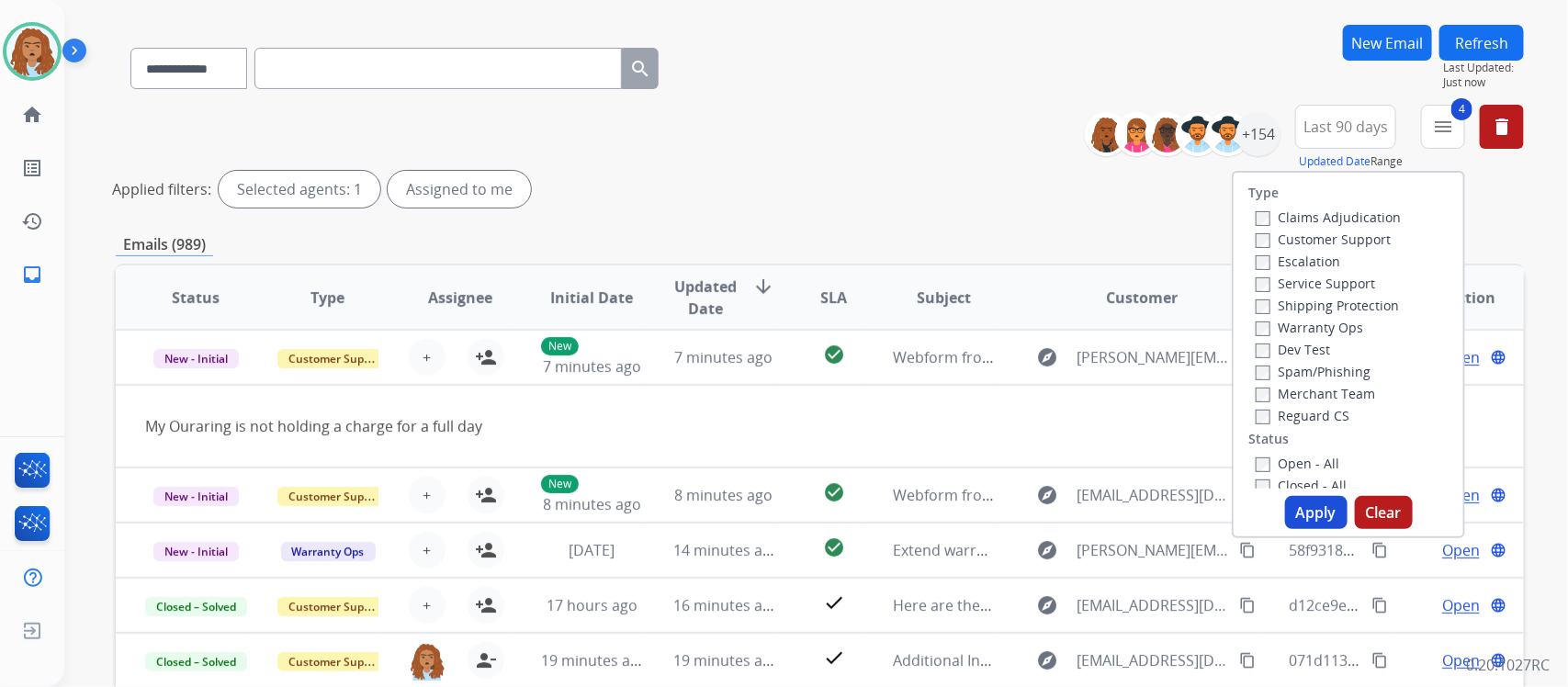 click on "Apply" at bounding box center (1316, 512) 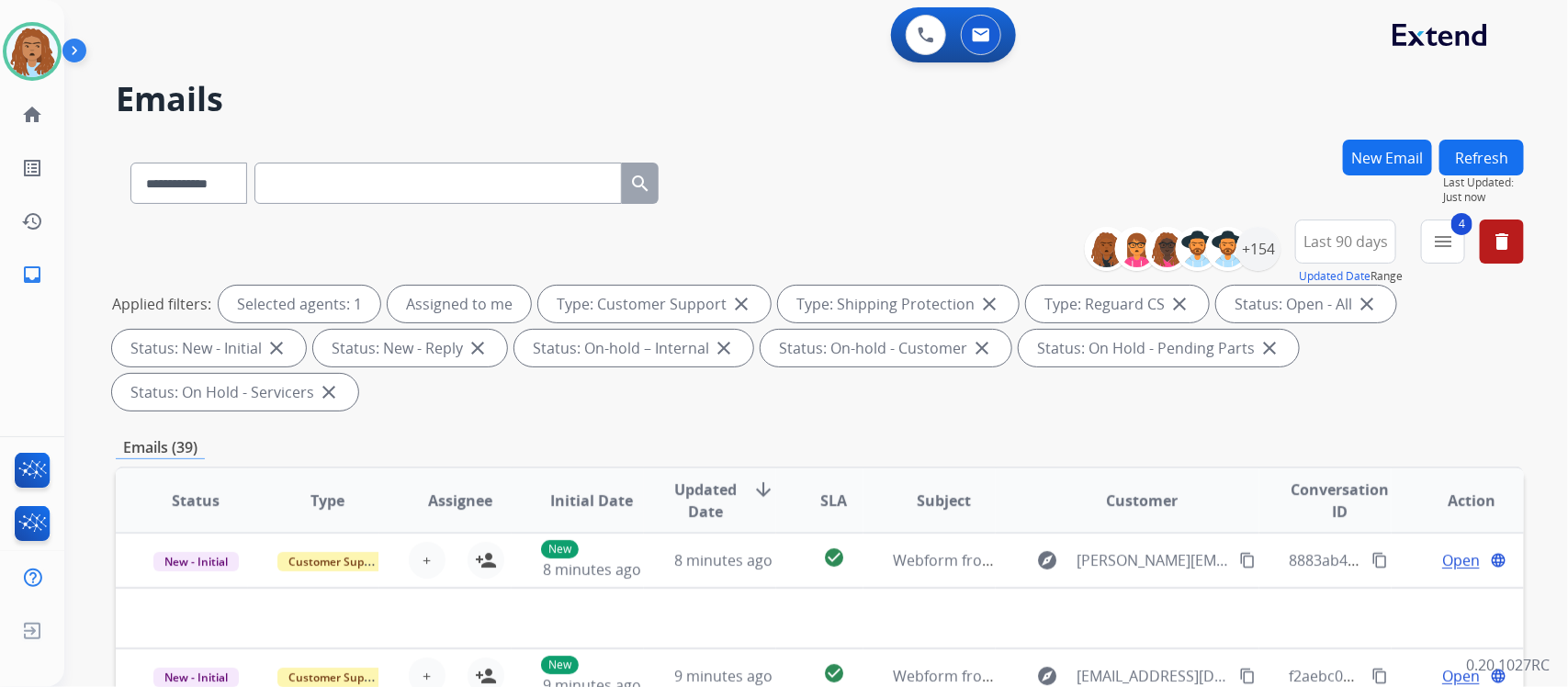 drag, startPoint x: 434, startPoint y: 306, endPoint x: 424, endPoint y: 310, distance: 10.77033 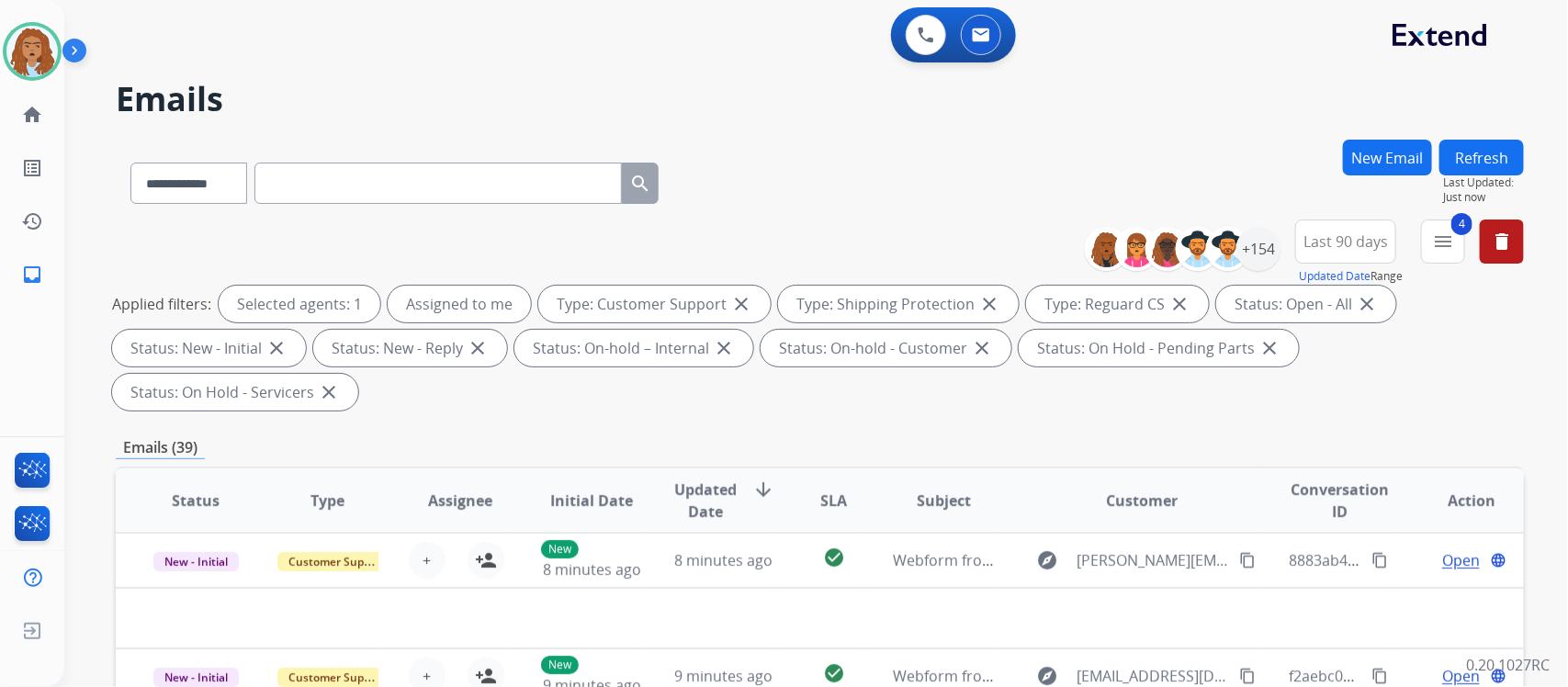 click on "Applied filters:  Selected agents: 1  Assigned to me  Type: Customer Support  close  Type: Shipping Protection  close  Type: Reguard CS  close  Status: Open - All  close  Status: New - Initial  close  Status: New - Reply  close  Status: On-hold – Internal  close  Status: On-hold - Customer  close  Status: On Hold - Pending Parts  close  Status: On Hold - Servicers  close" at bounding box center (816, 348) 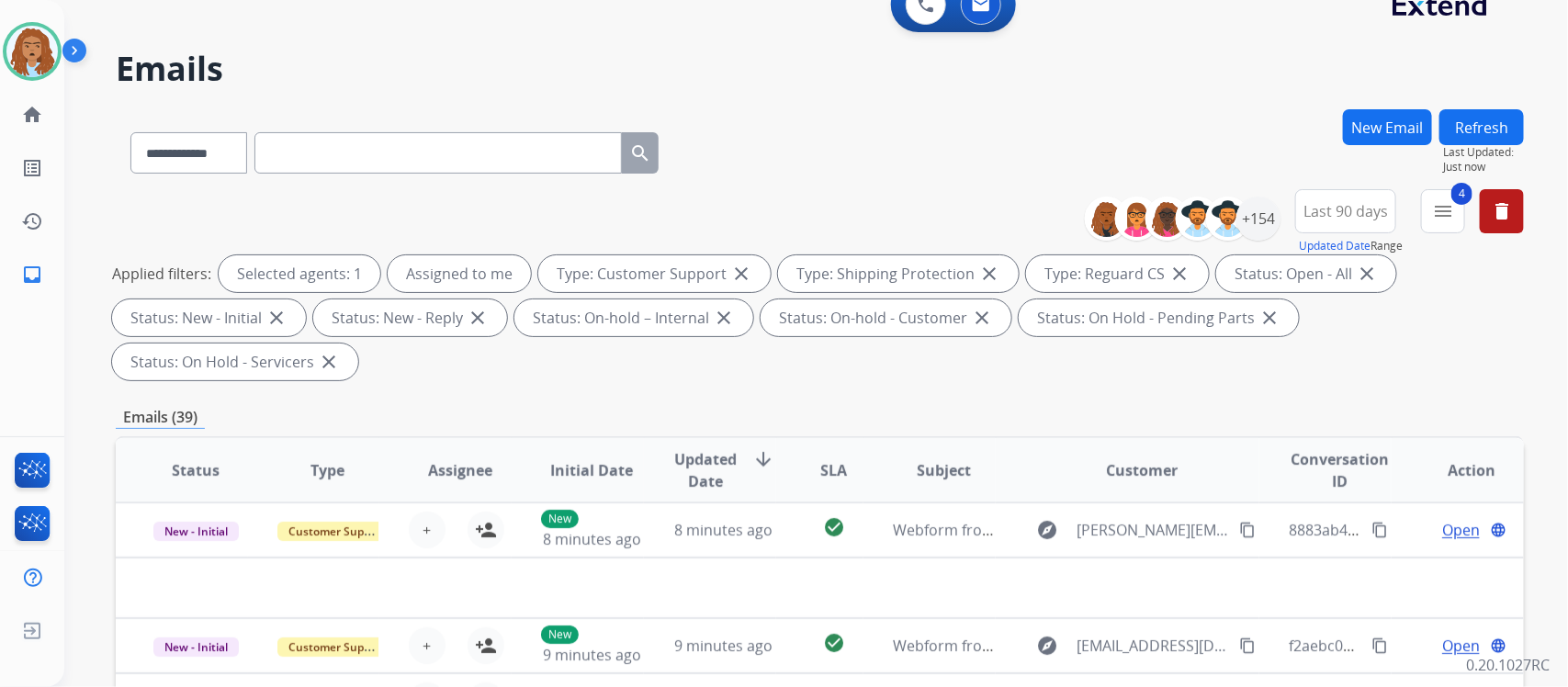 scroll, scrollTop: 0, scrollLeft: 0, axis: both 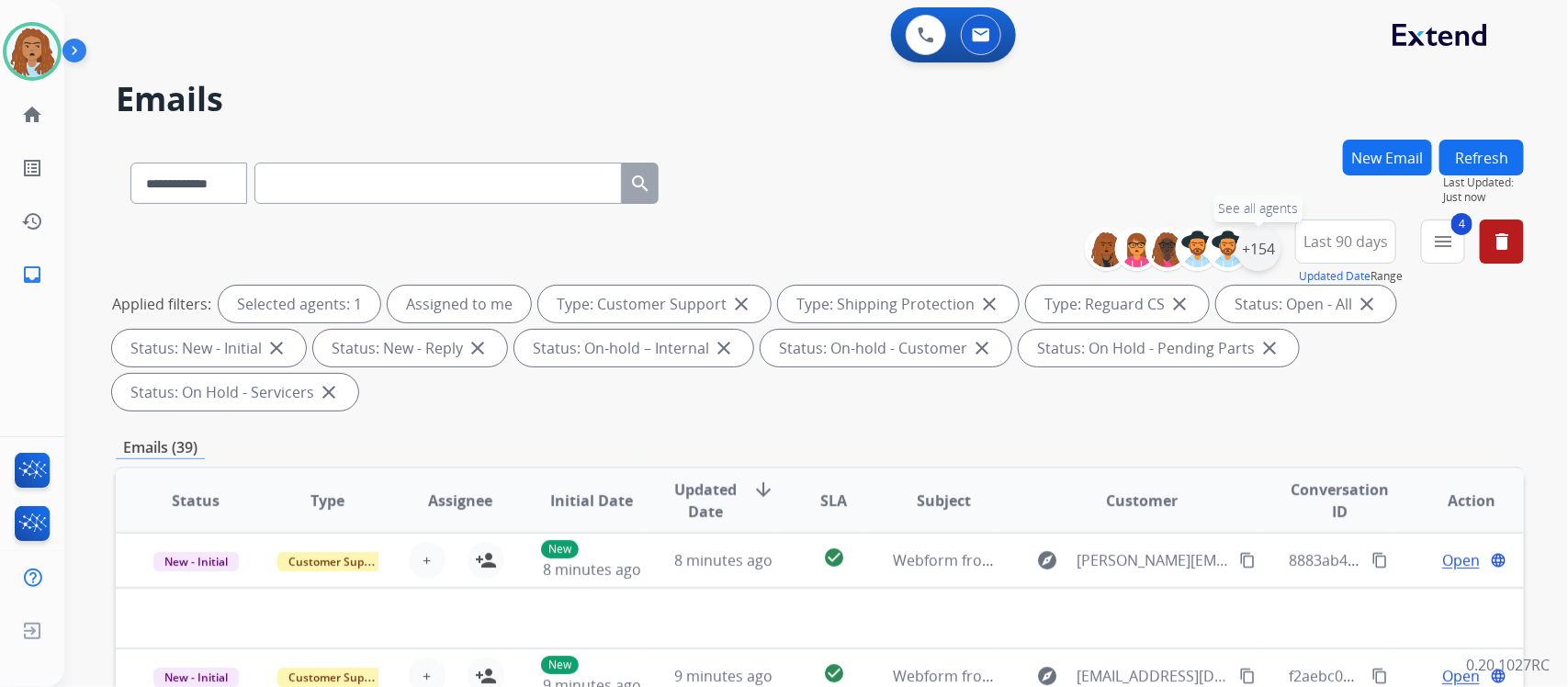 click on "+154" at bounding box center (1258, 249) 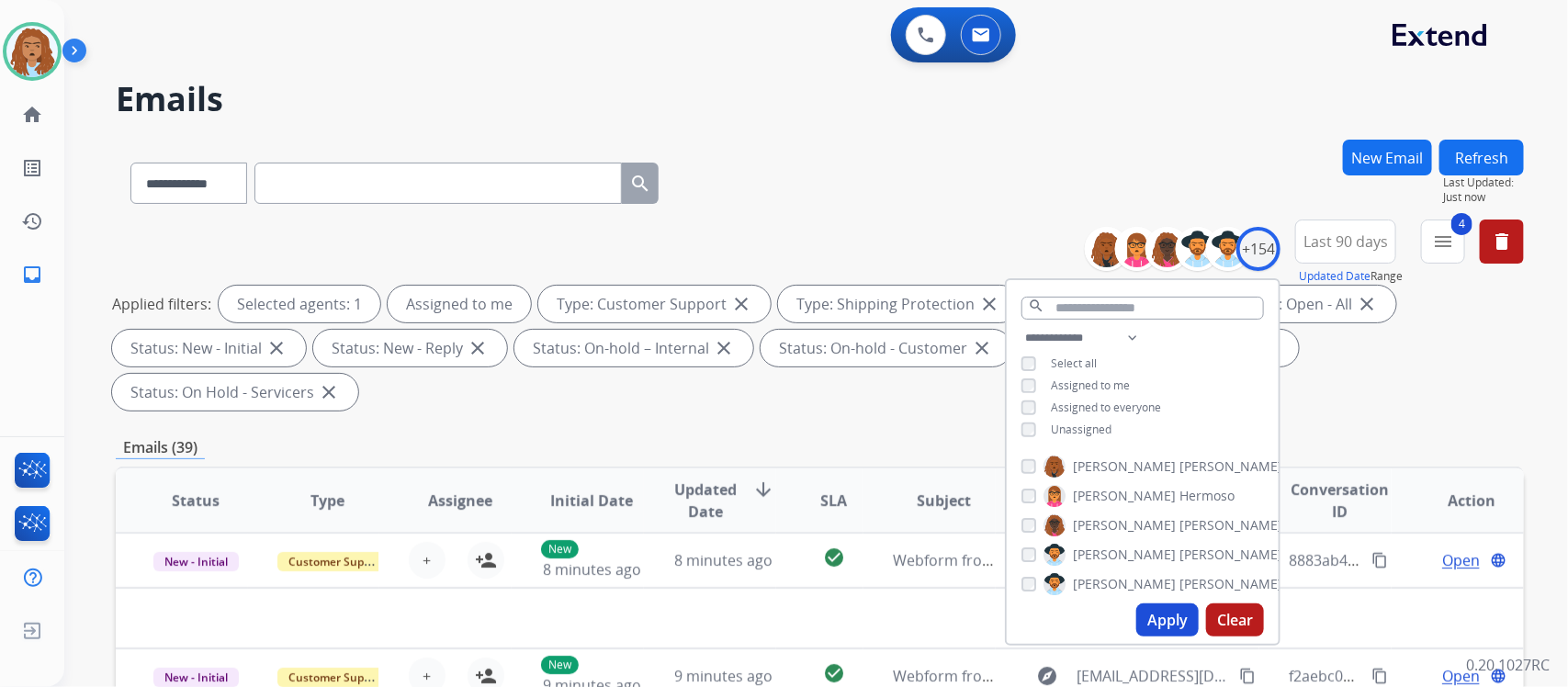 click on "Unassigned" at bounding box center [1066, 430] 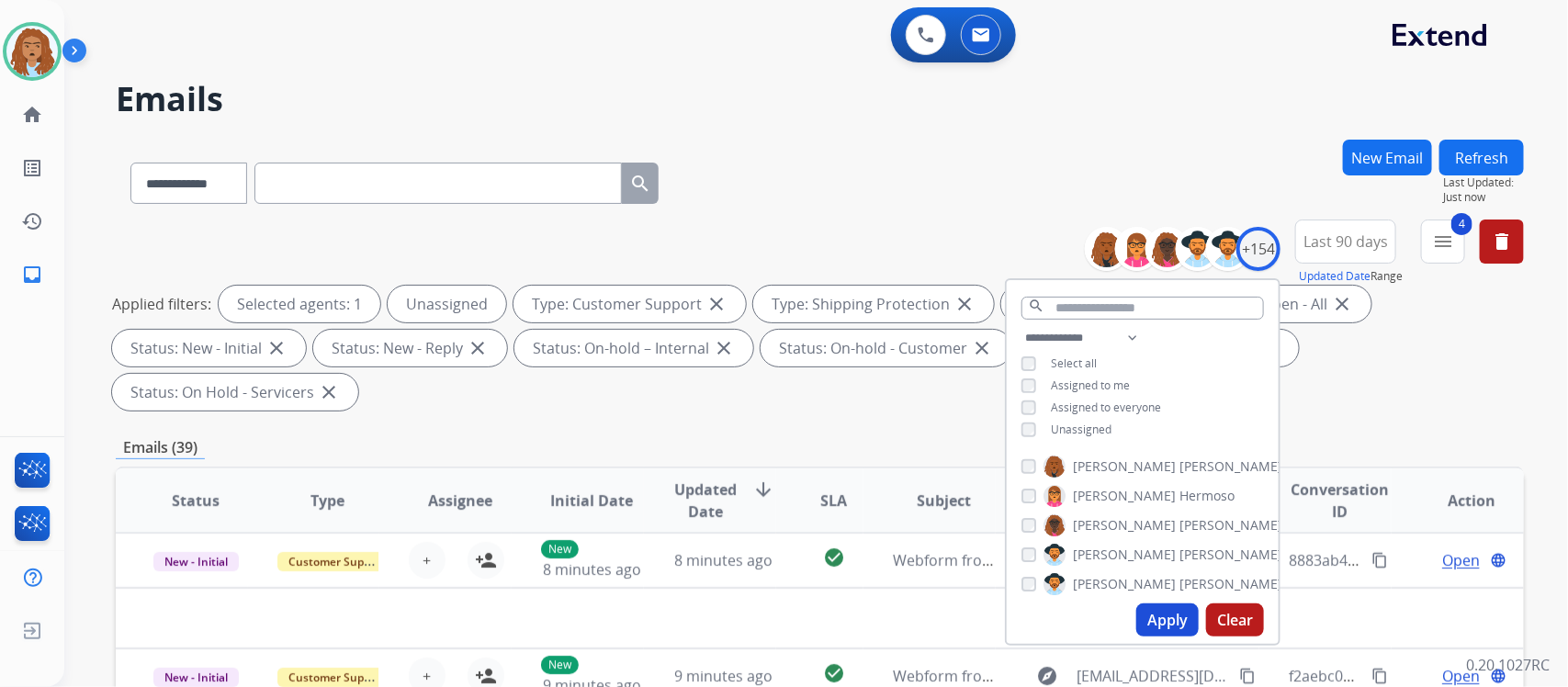 click on "Apply" at bounding box center (1168, 620) 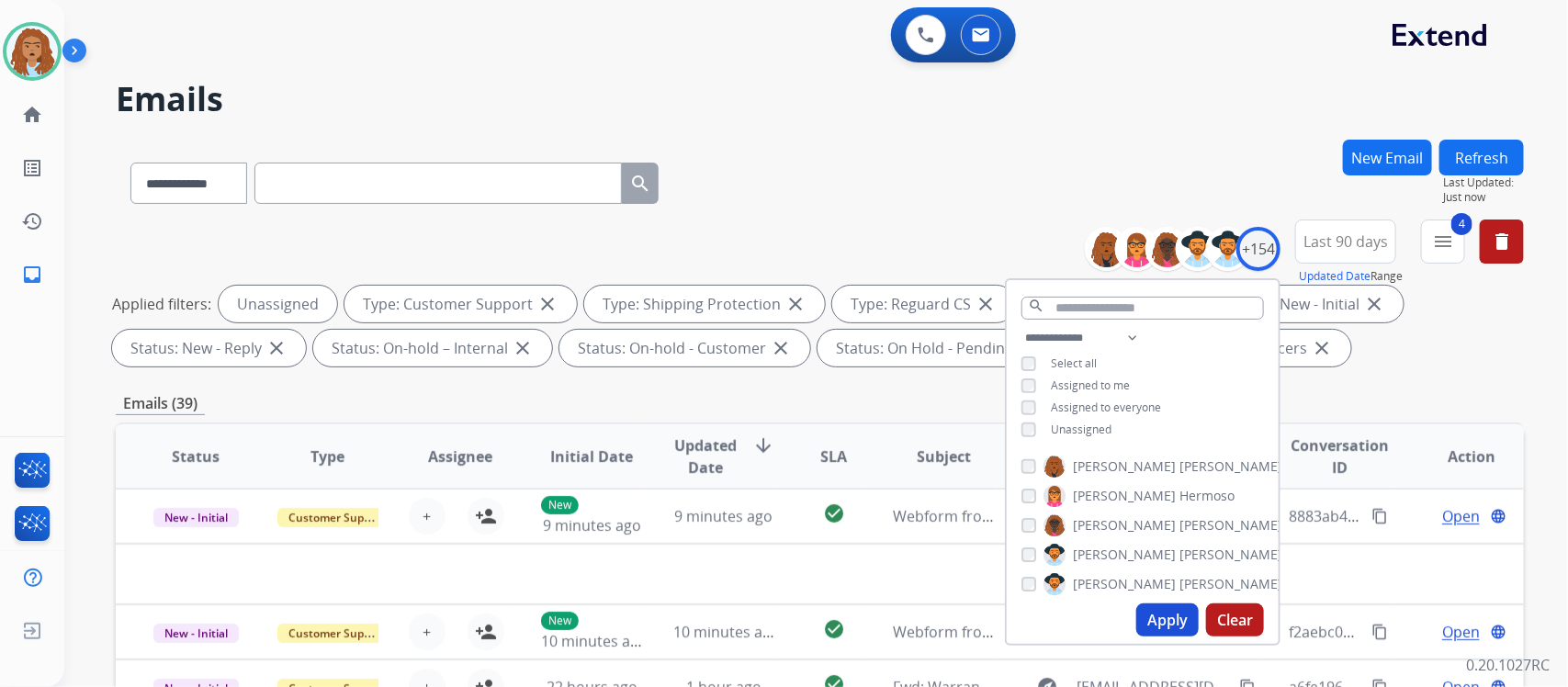 drag, startPoint x: 940, startPoint y: 190, endPoint x: 923, endPoint y: 222, distance: 36.235342 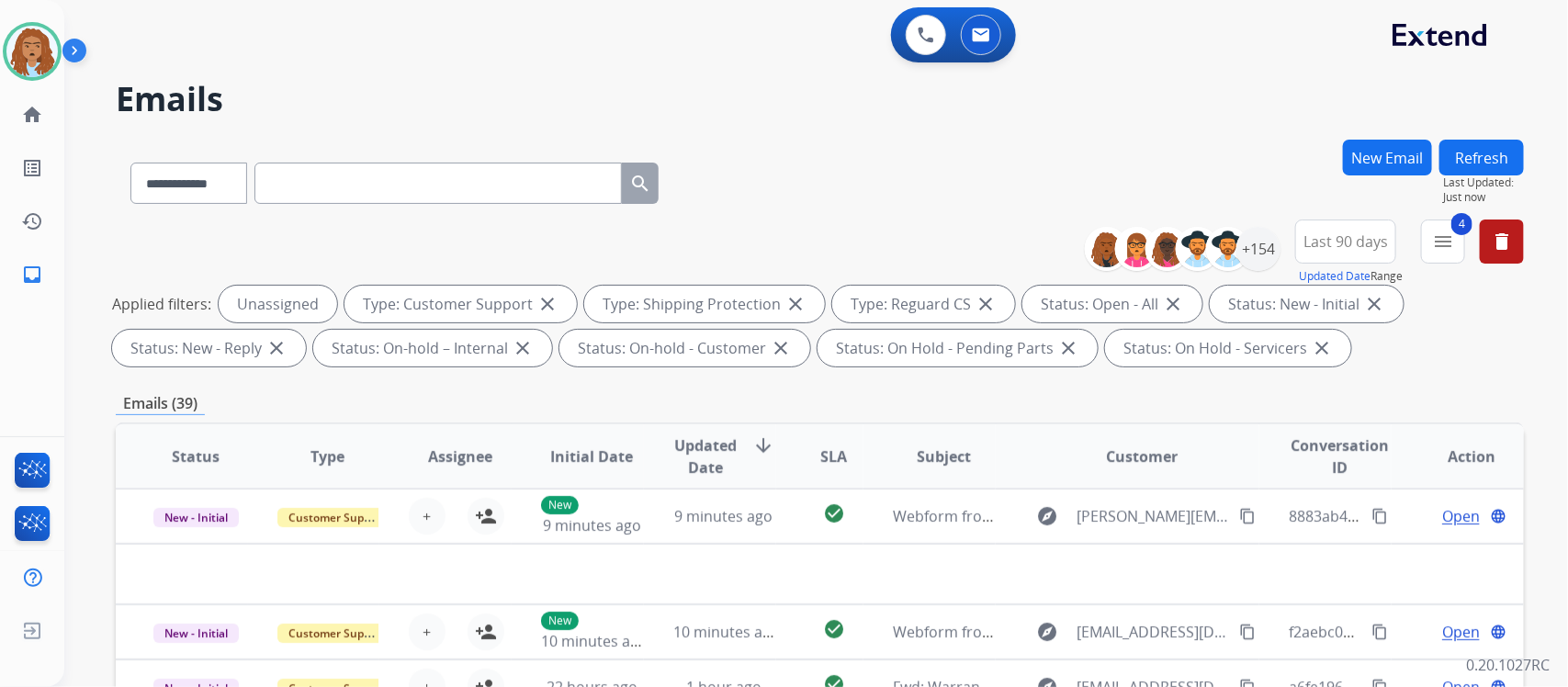 click on "**********" at bounding box center [819, 636] 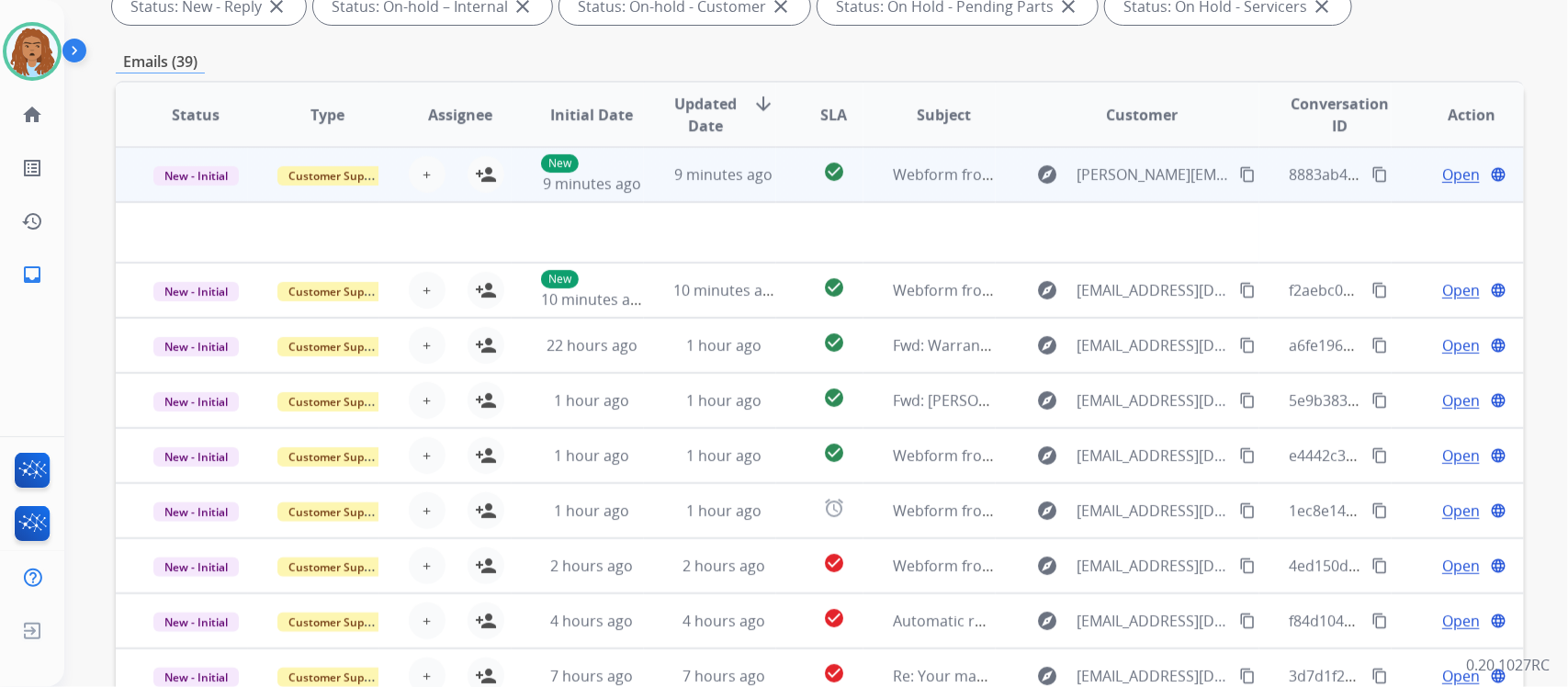 scroll, scrollTop: 344, scrollLeft: 0, axis: vertical 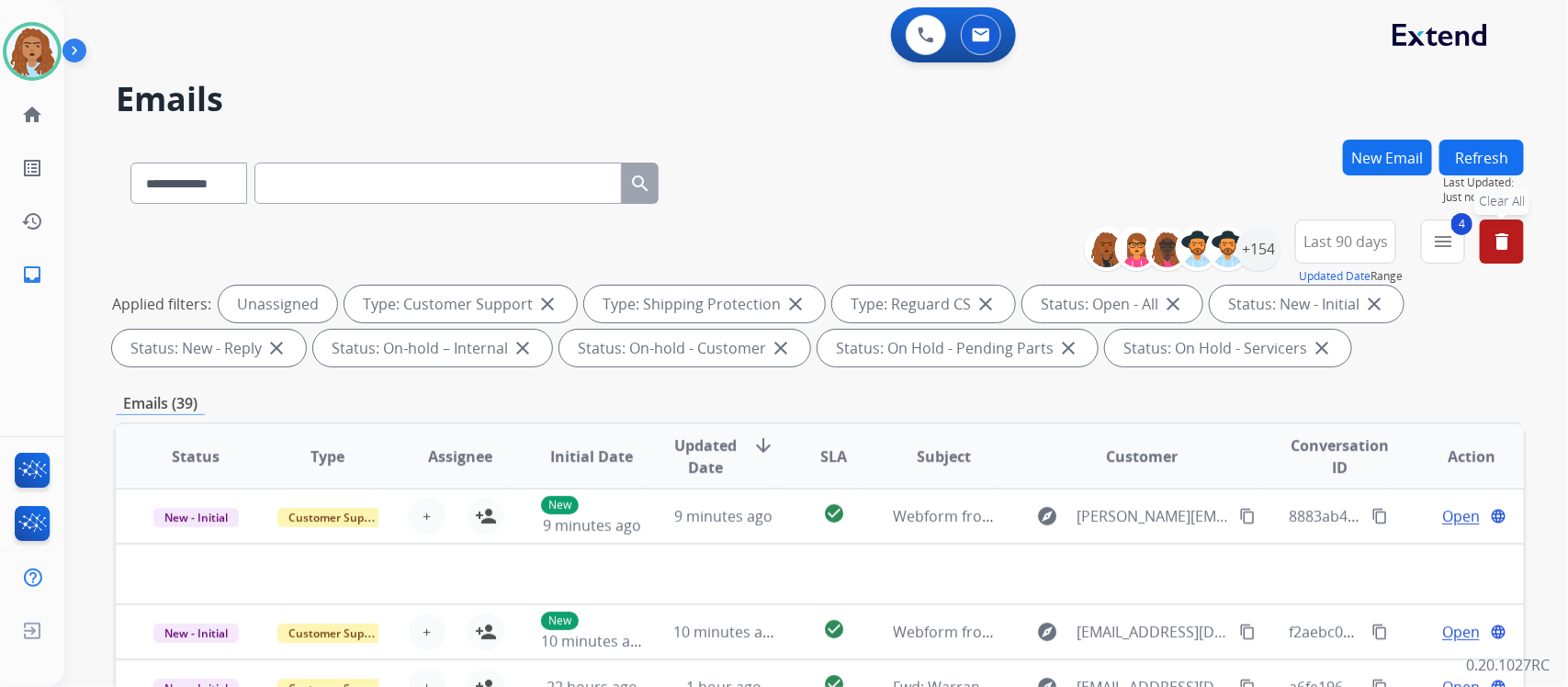 click on "delete  Clear All" at bounding box center (1502, 242) 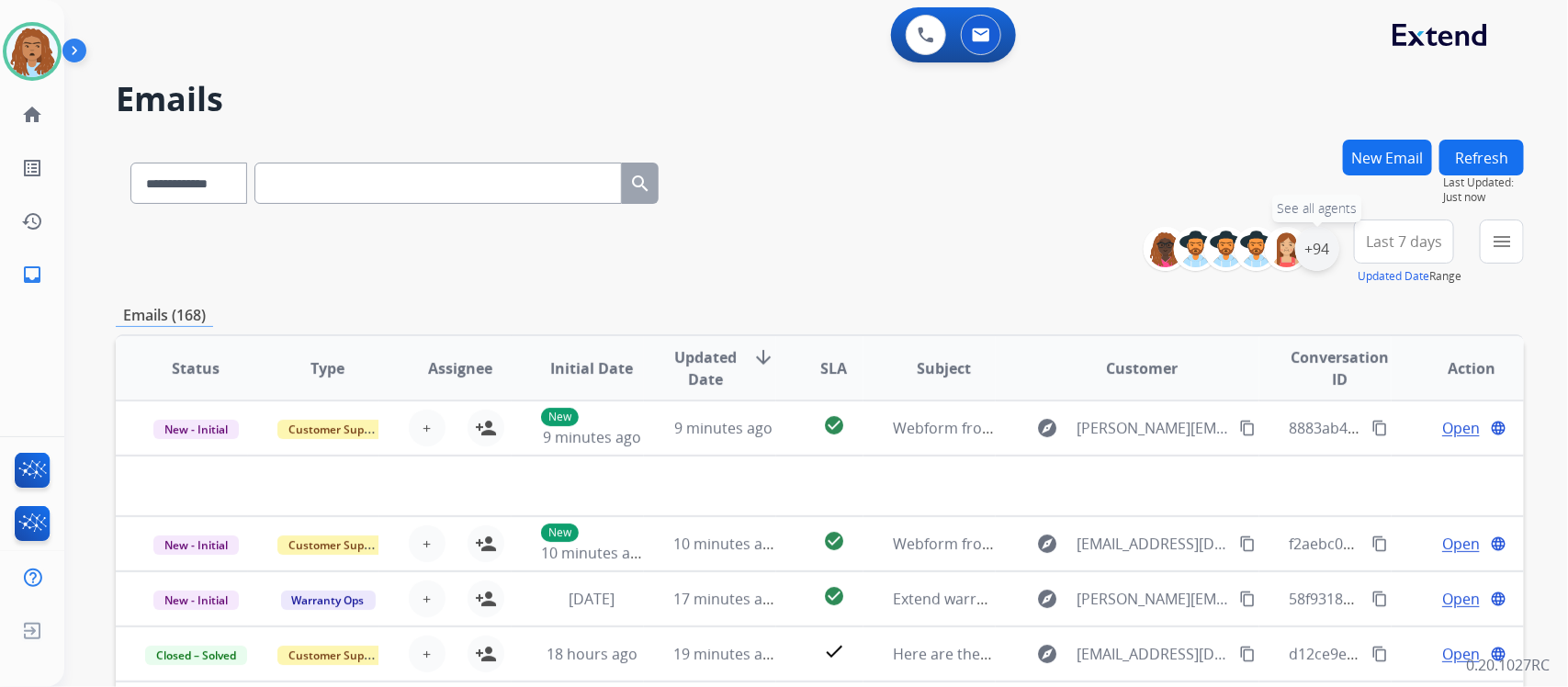 click on "+94" at bounding box center [1317, 249] 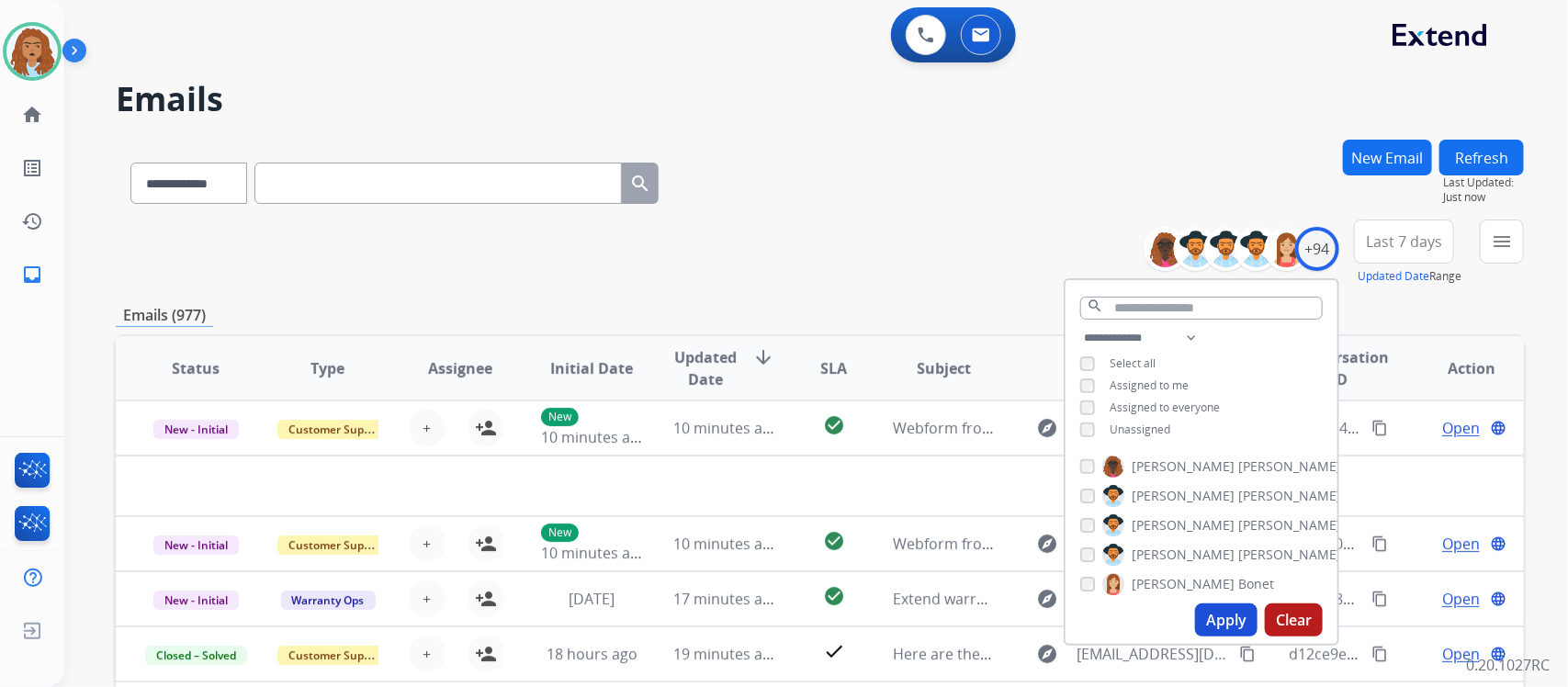 click on "Apply" at bounding box center (1226, 620) 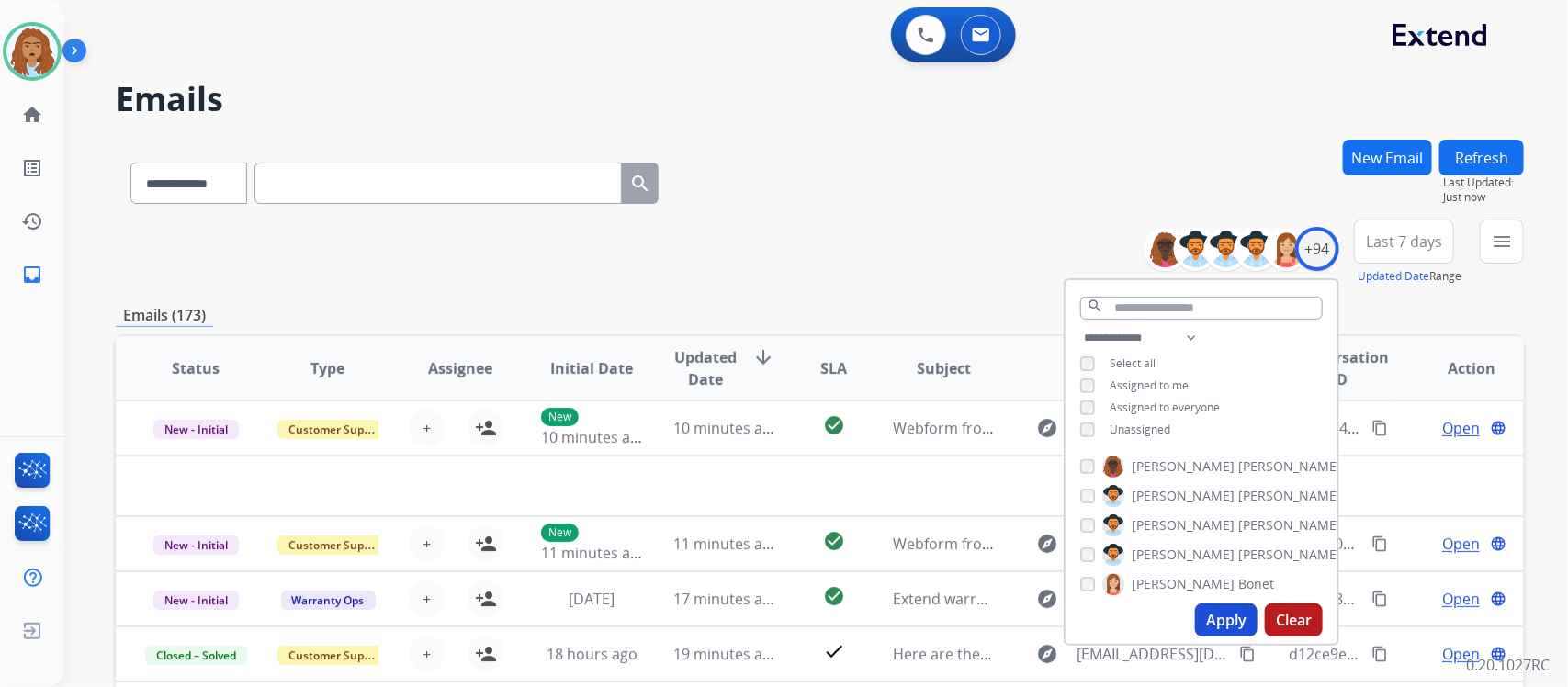 click on "**********" at bounding box center (819, 253) 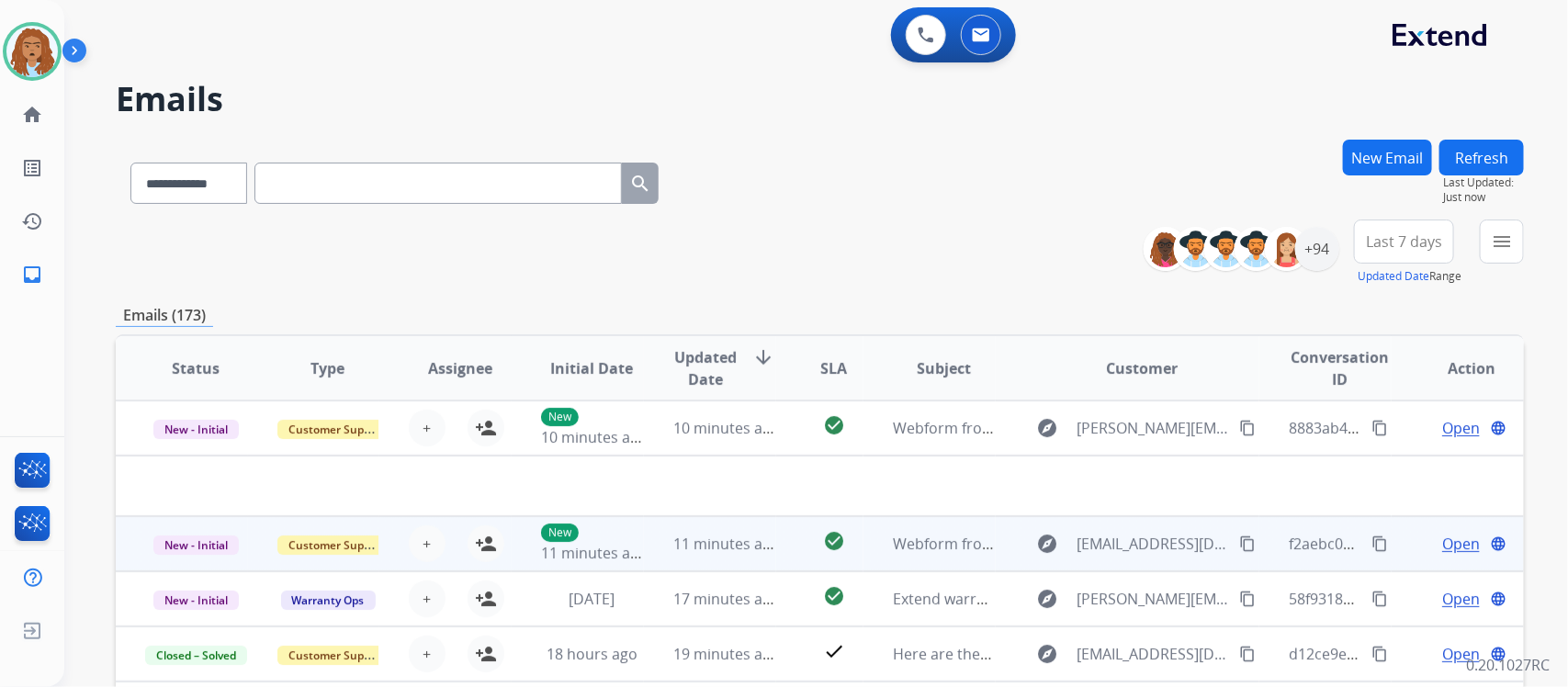 scroll, scrollTop: 356, scrollLeft: 0, axis: vertical 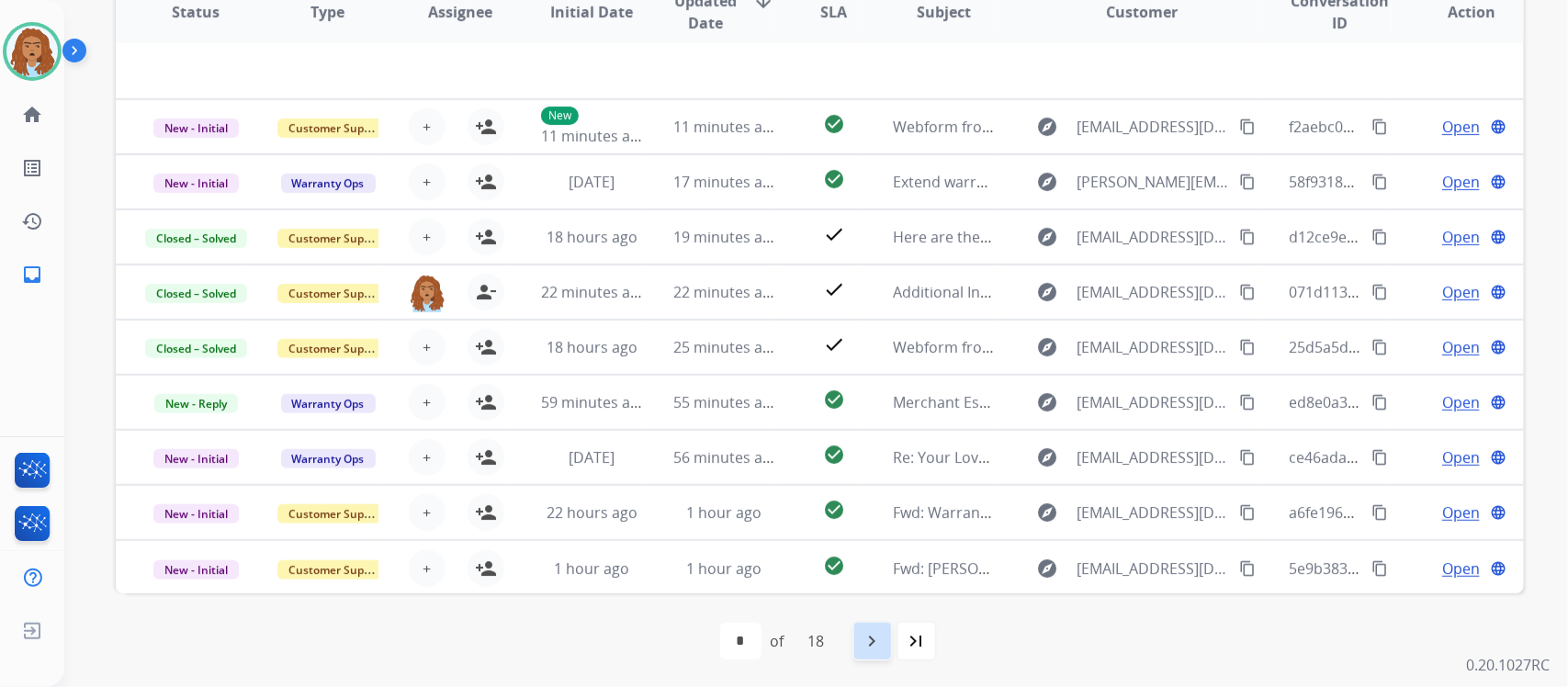 click on "navigate_next" at bounding box center (873, 641) 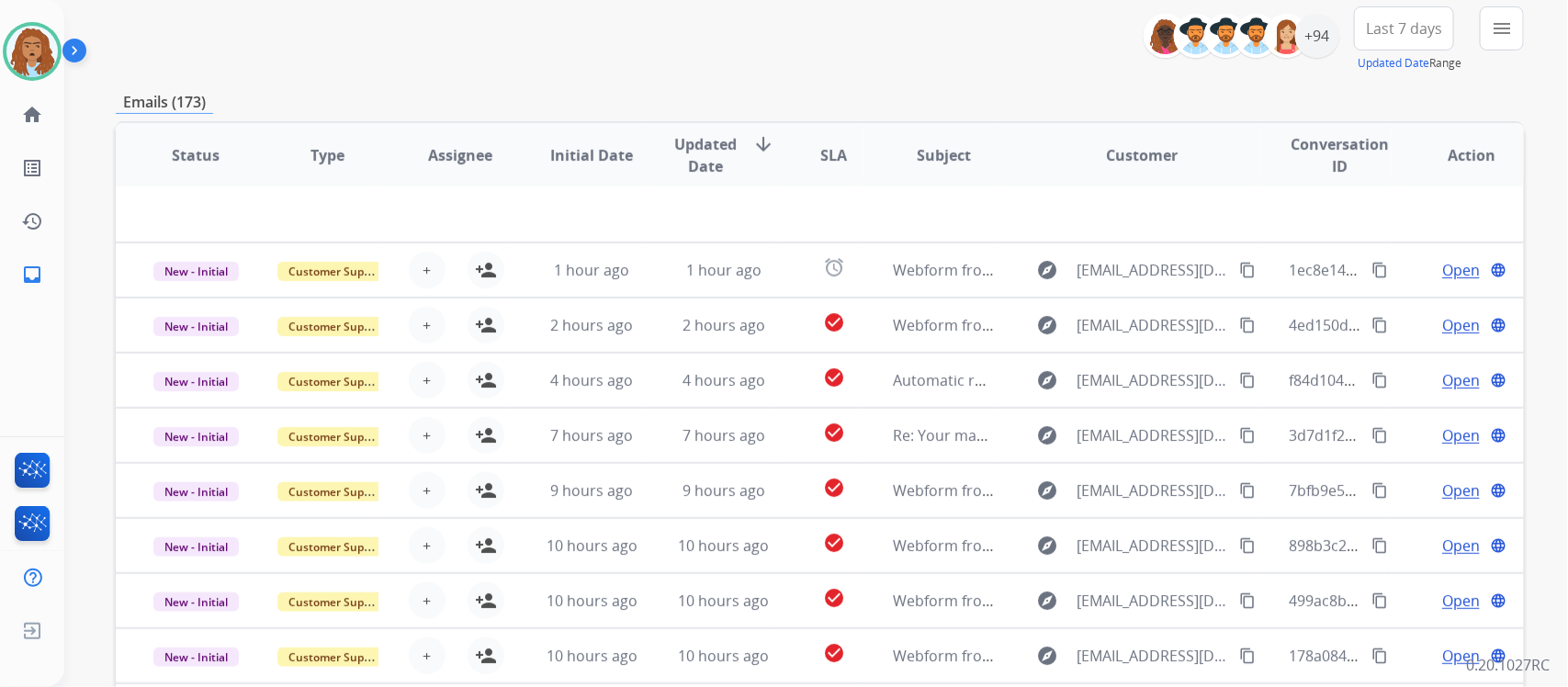 scroll, scrollTop: 356, scrollLeft: 0, axis: vertical 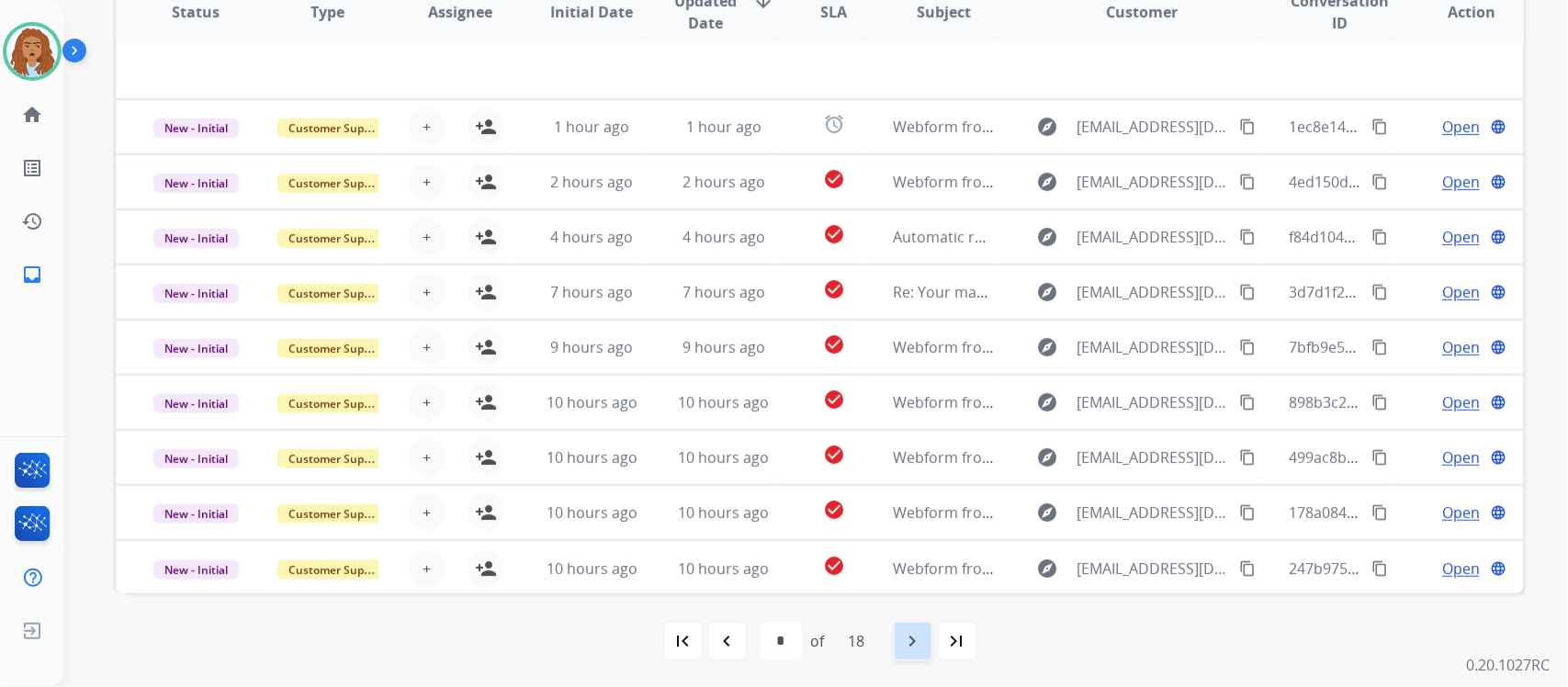 click on "navigate_next" at bounding box center (913, 641) 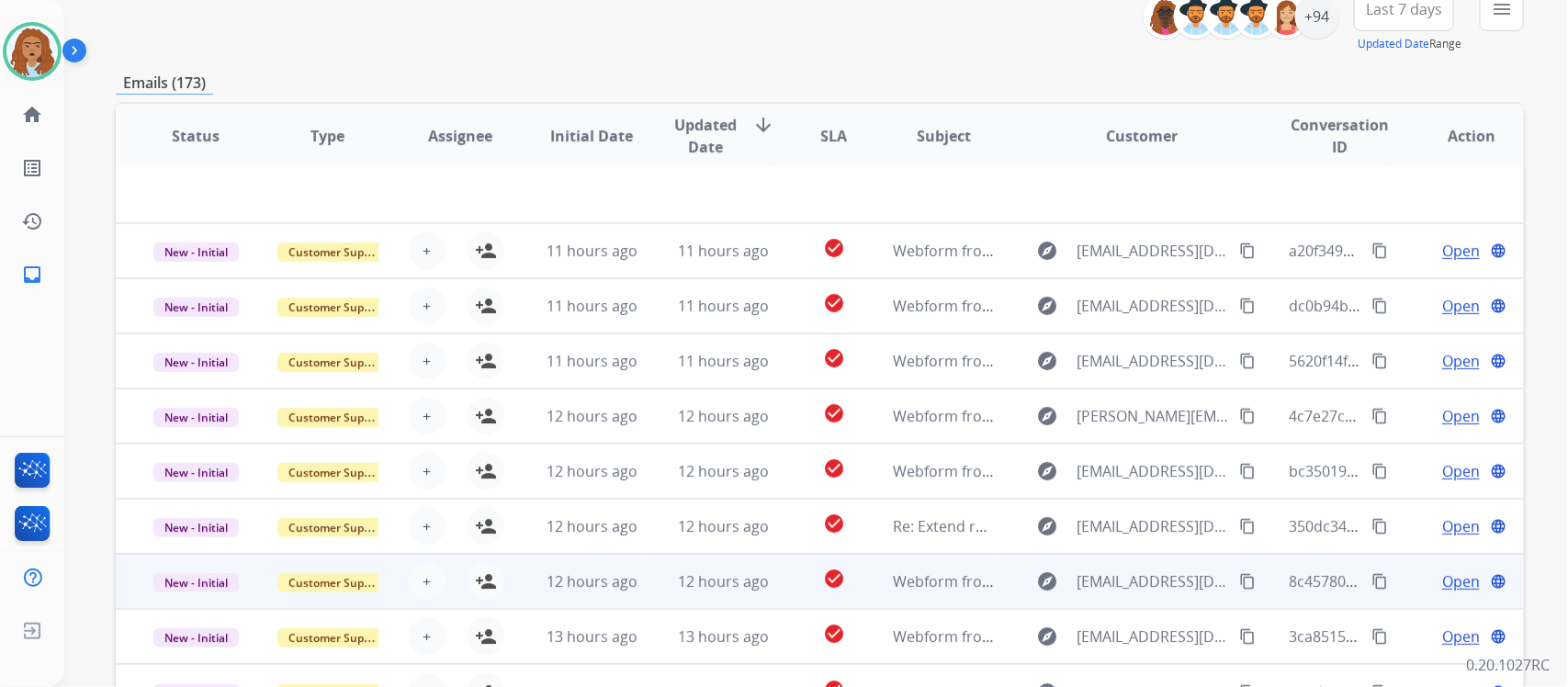 scroll, scrollTop: 356, scrollLeft: 0, axis: vertical 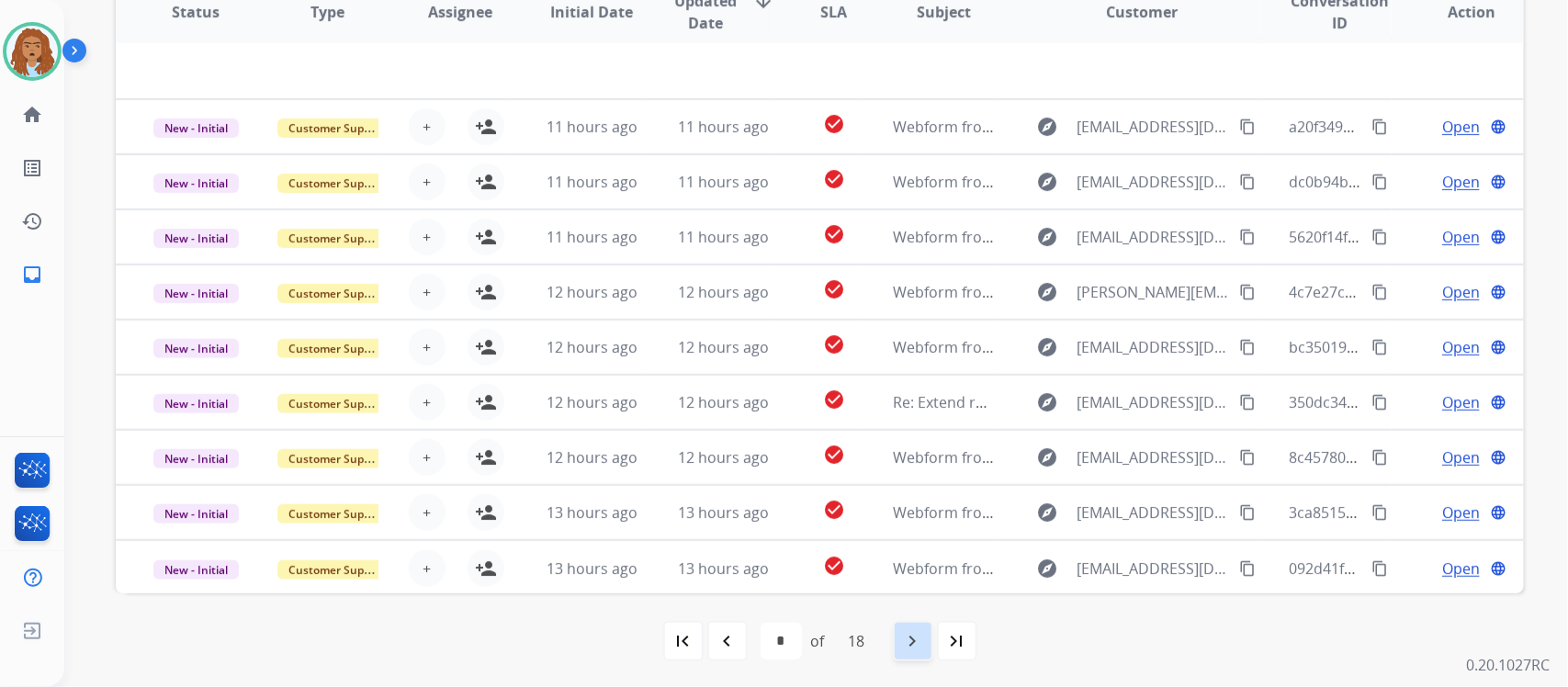 click on "navigate_next" at bounding box center [913, 641] 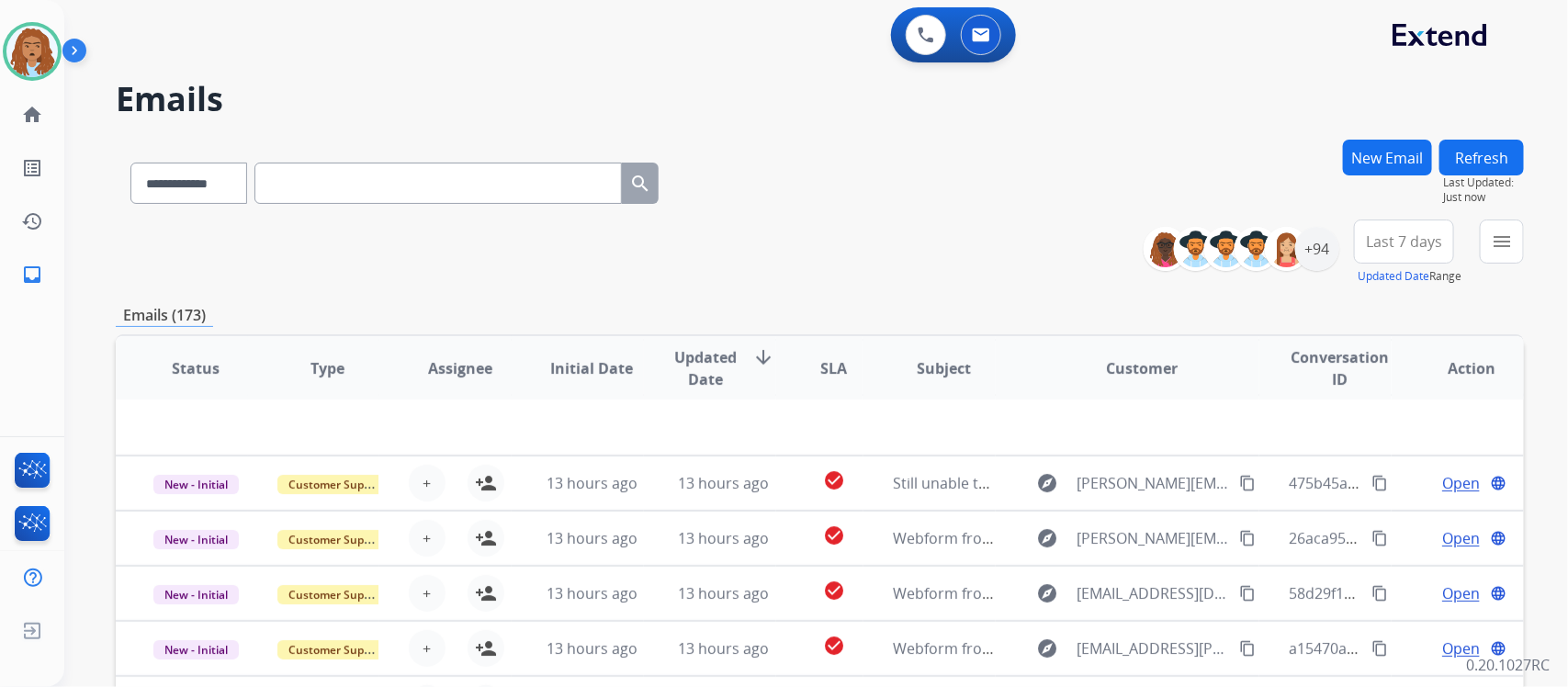 scroll, scrollTop: 356, scrollLeft: 0, axis: vertical 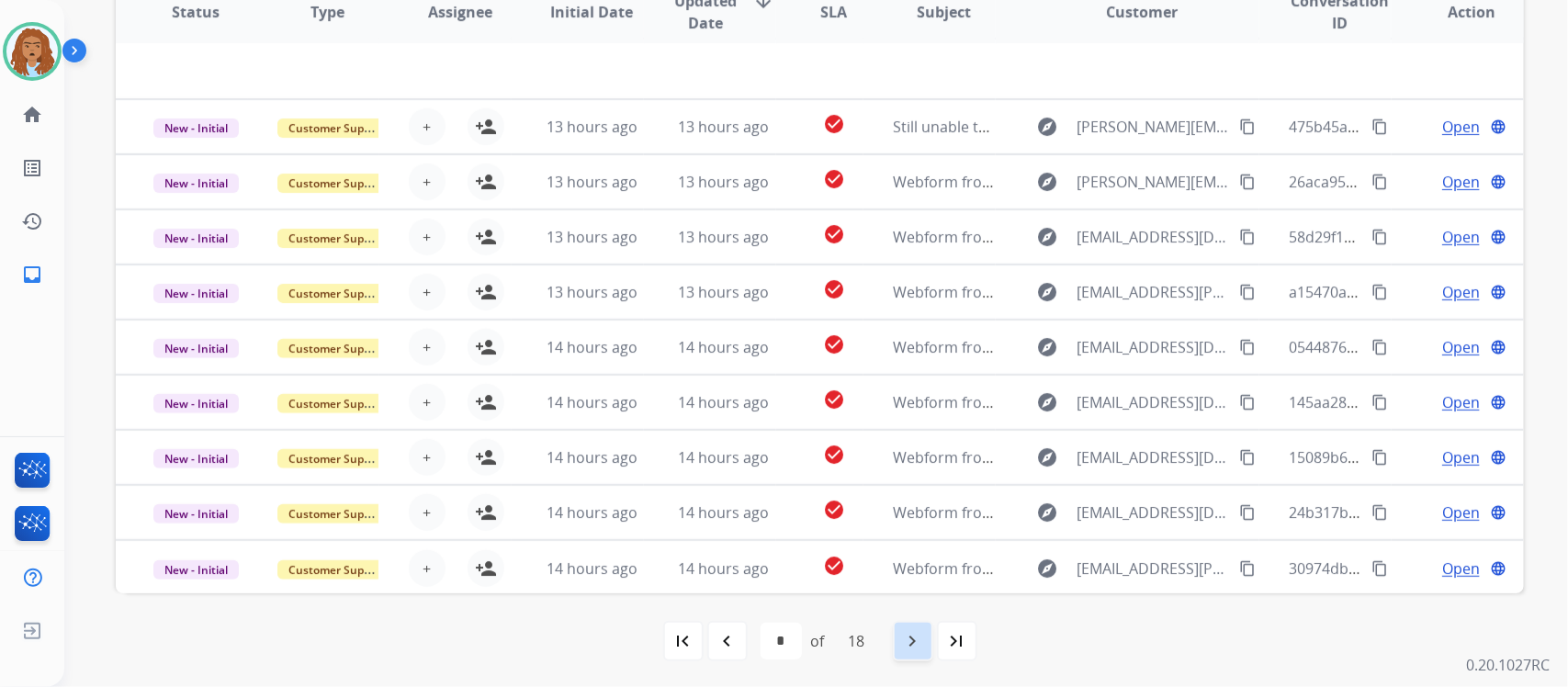 click on "navigate_next" at bounding box center [913, 641] 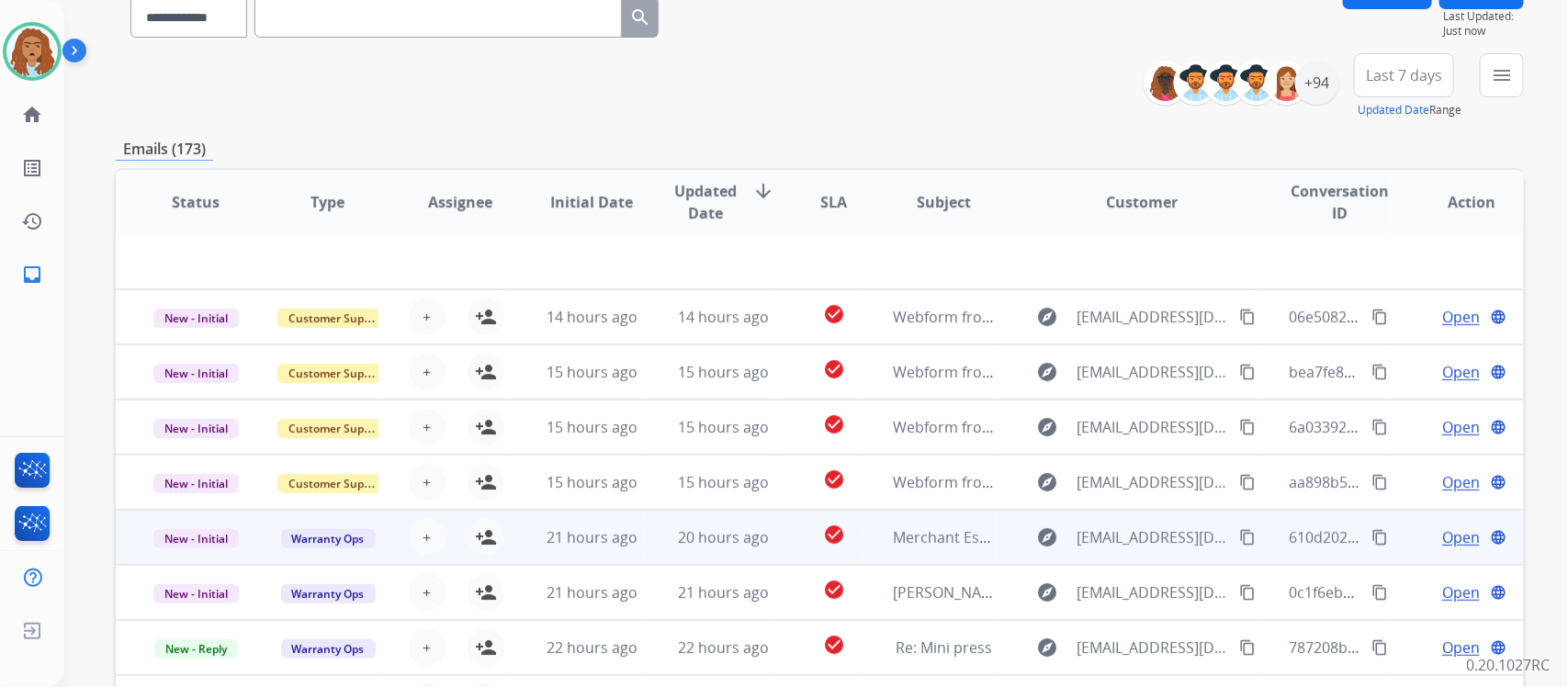 scroll, scrollTop: 356, scrollLeft: 0, axis: vertical 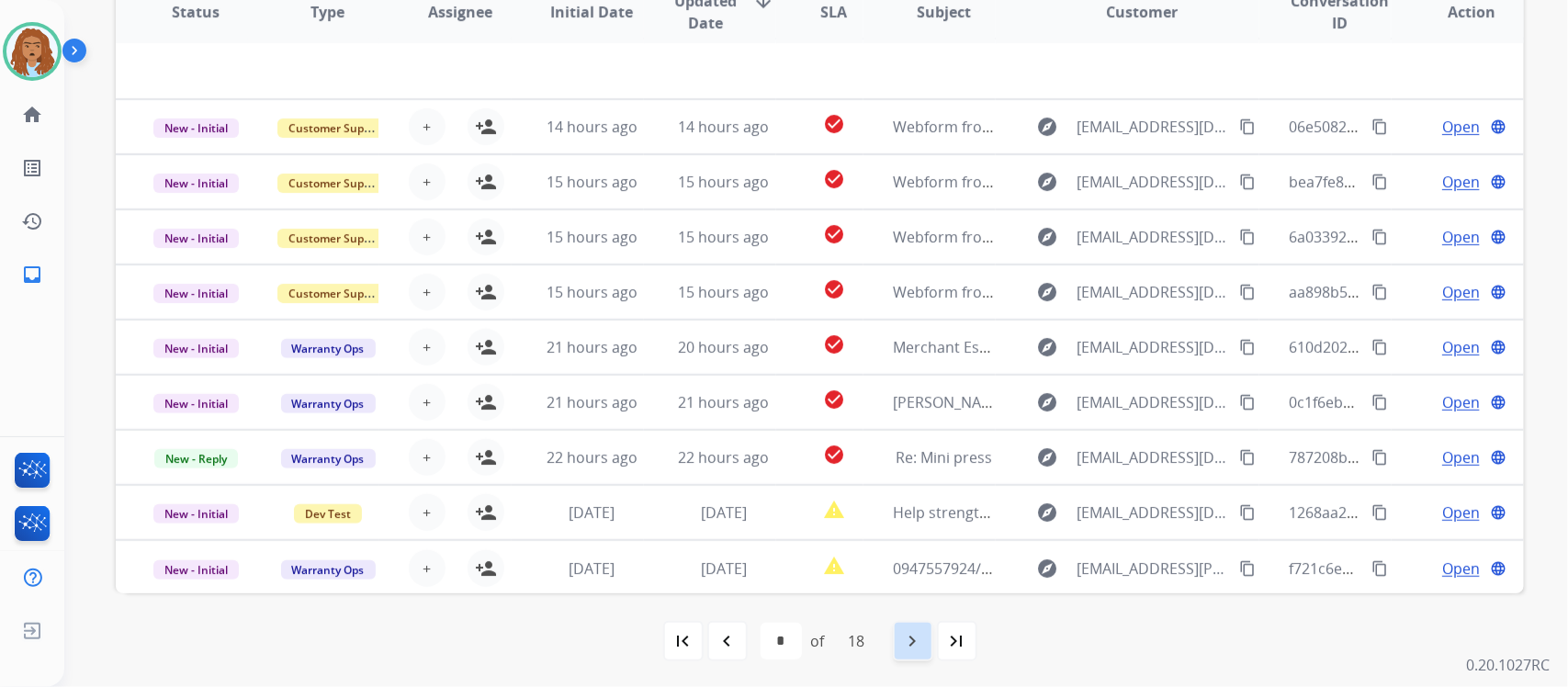 click on "navigate_next" at bounding box center [913, 641] 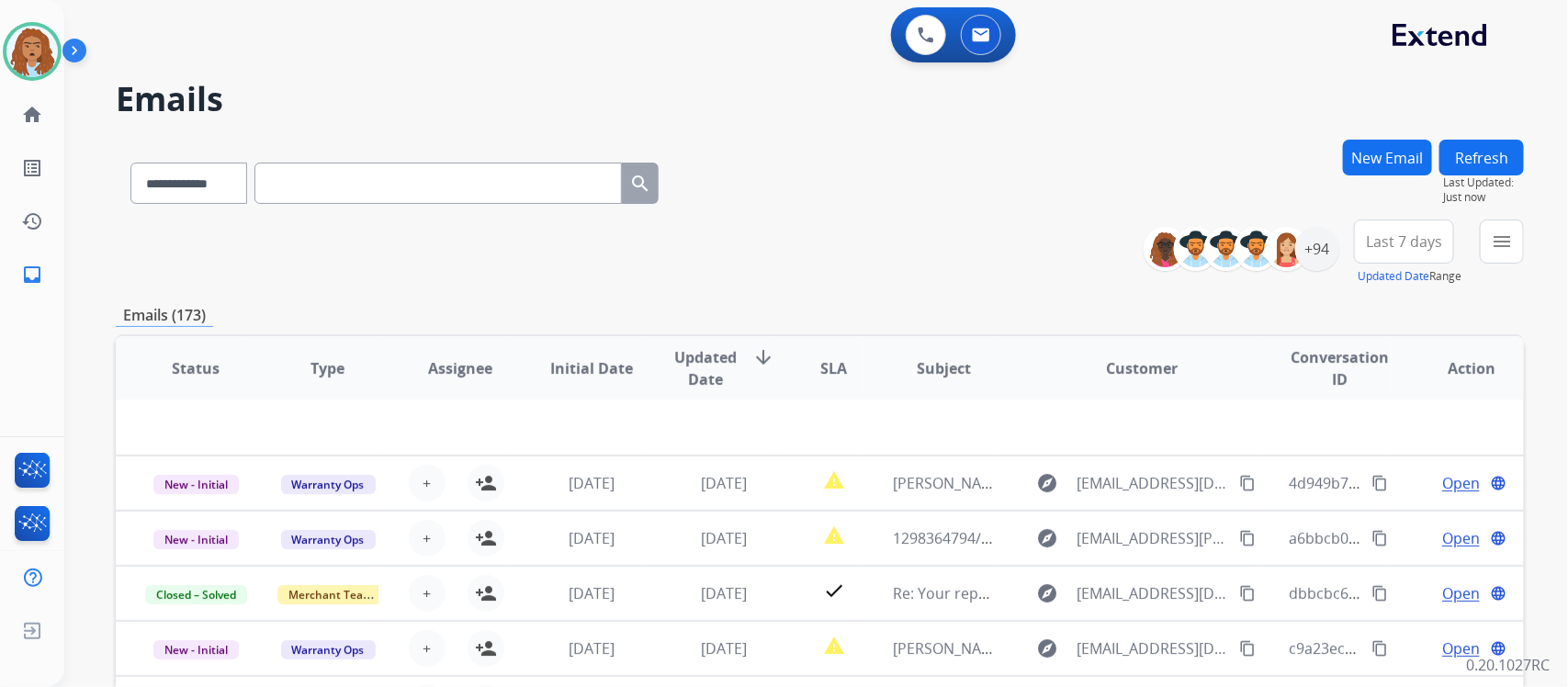 scroll, scrollTop: 356, scrollLeft: 0, axis: vertical 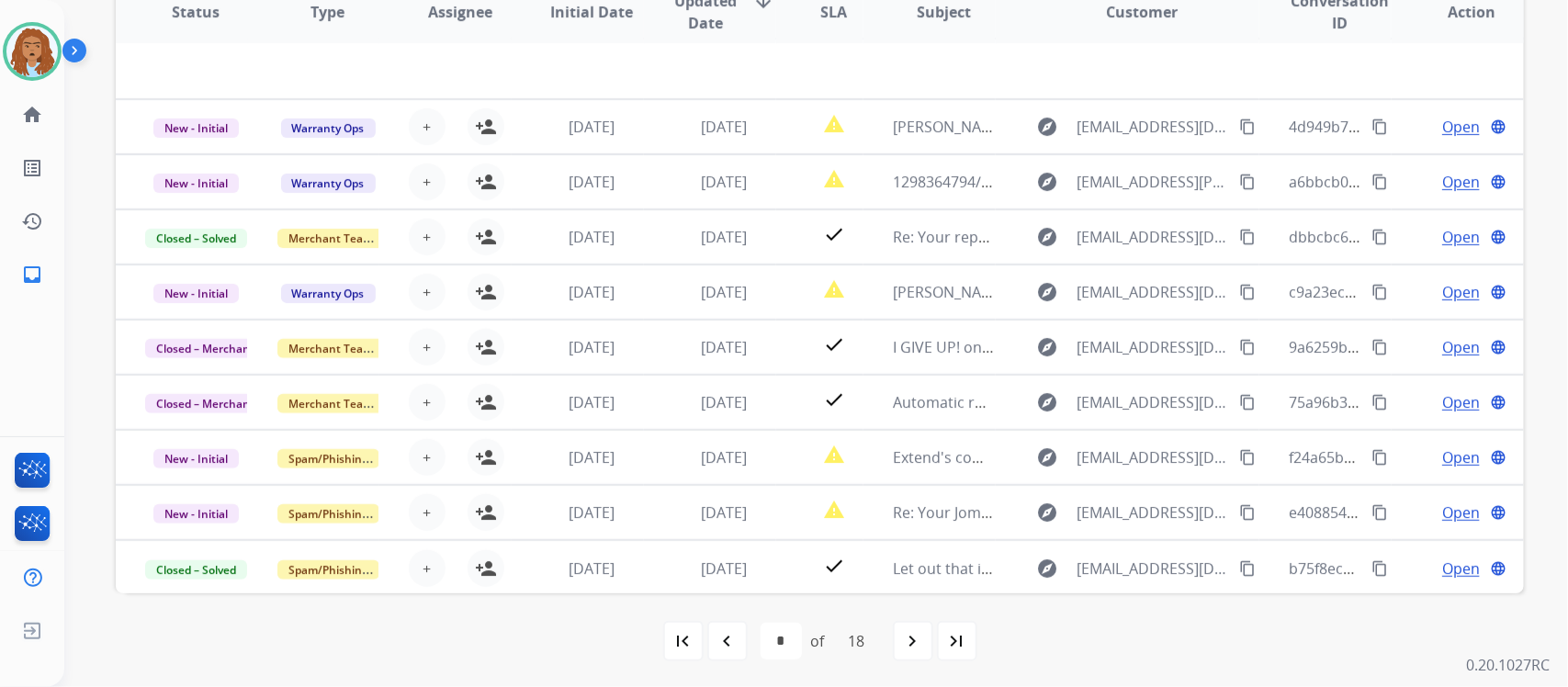click on "first_page navigate_before * * * * * * * * * ** ** ** ** ** ** ** ** ** of 18 navigate_next last_page" at bounding box center (819, 641) 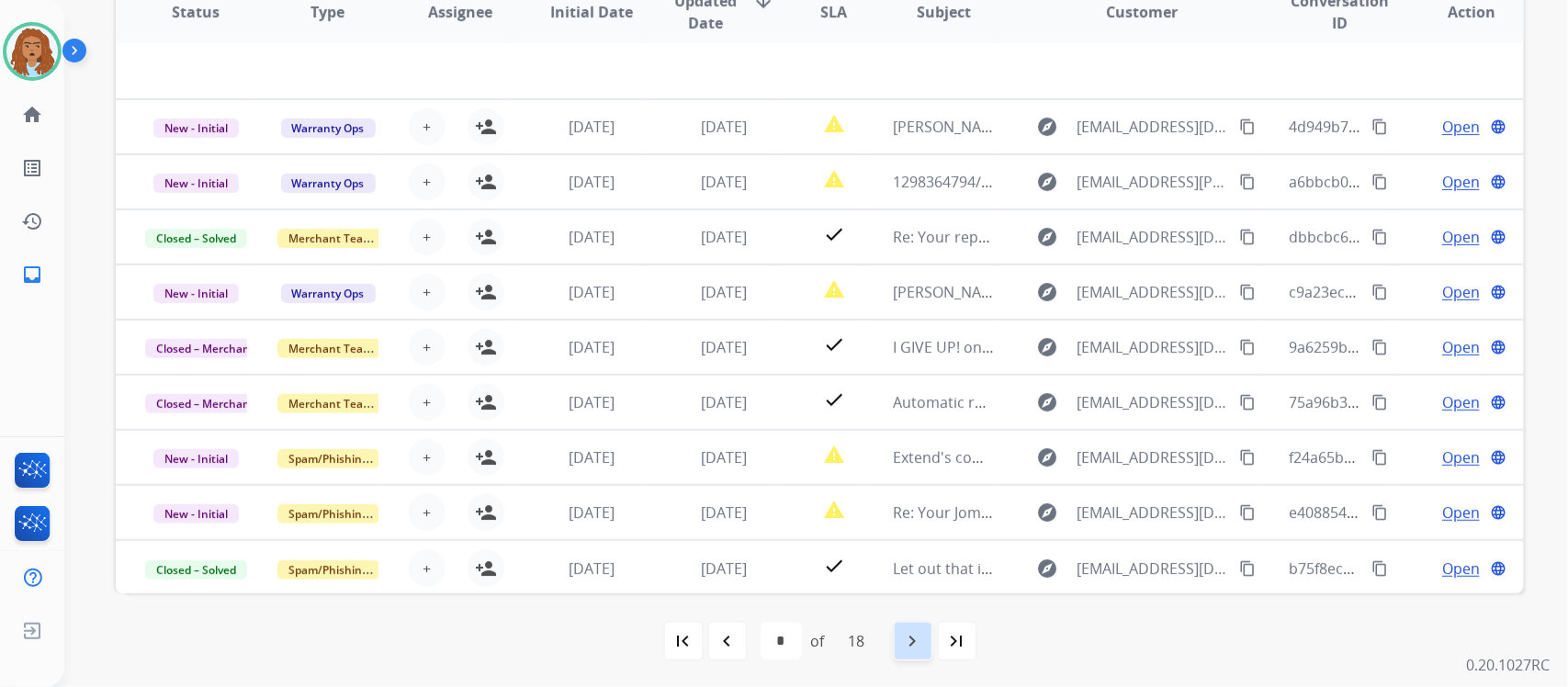 click on "navigate_next" at bounding box center (913, 641) 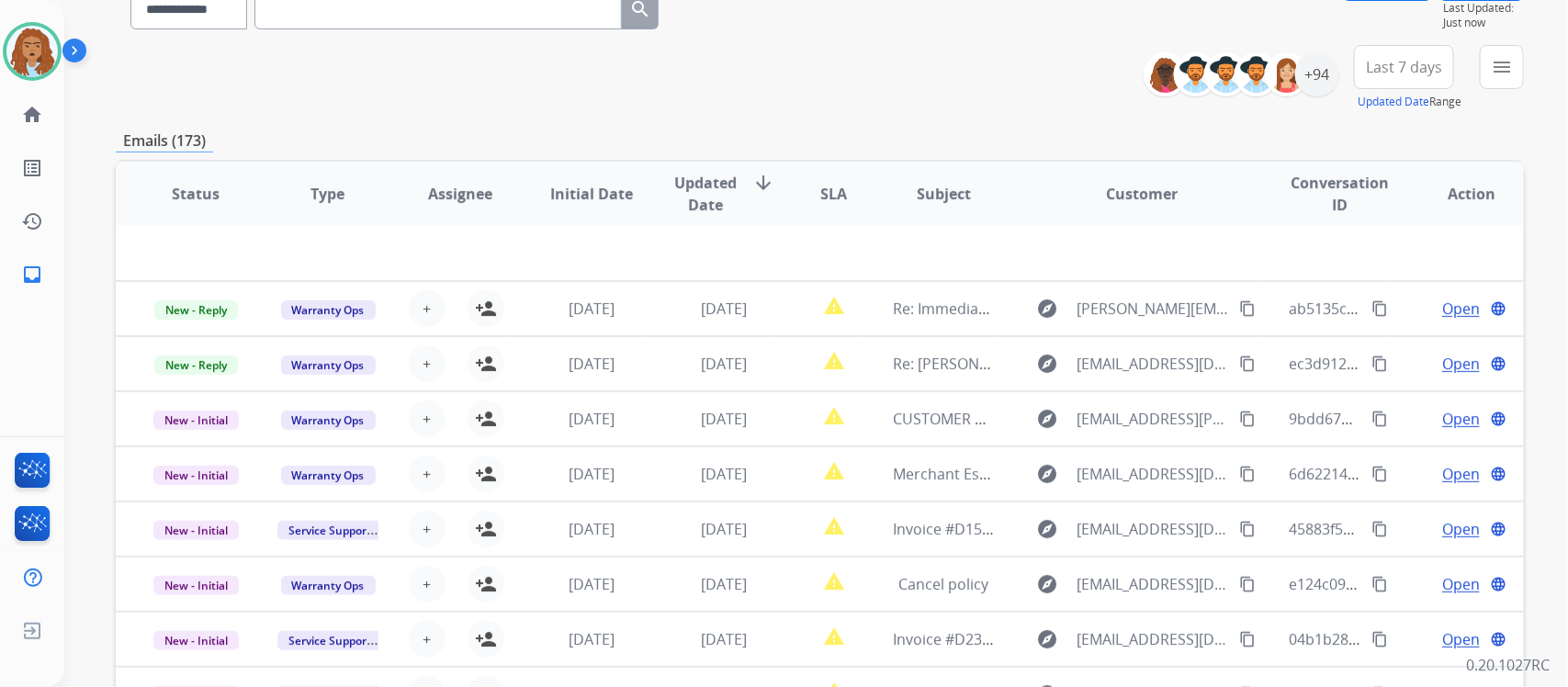 scroll, scrollTop: 356, scrollLeft: 0, axis: vertical 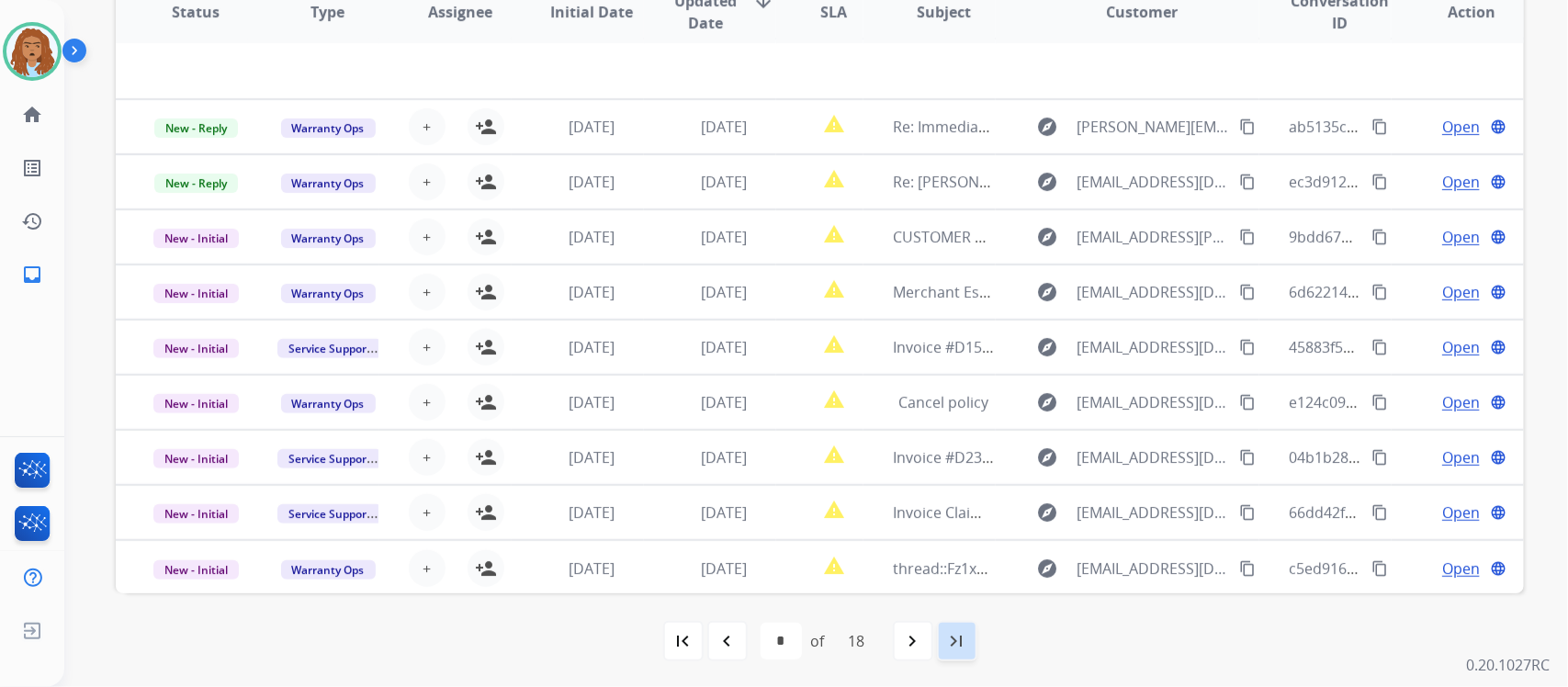 click on "last_page" at bounding box center [957, 641] 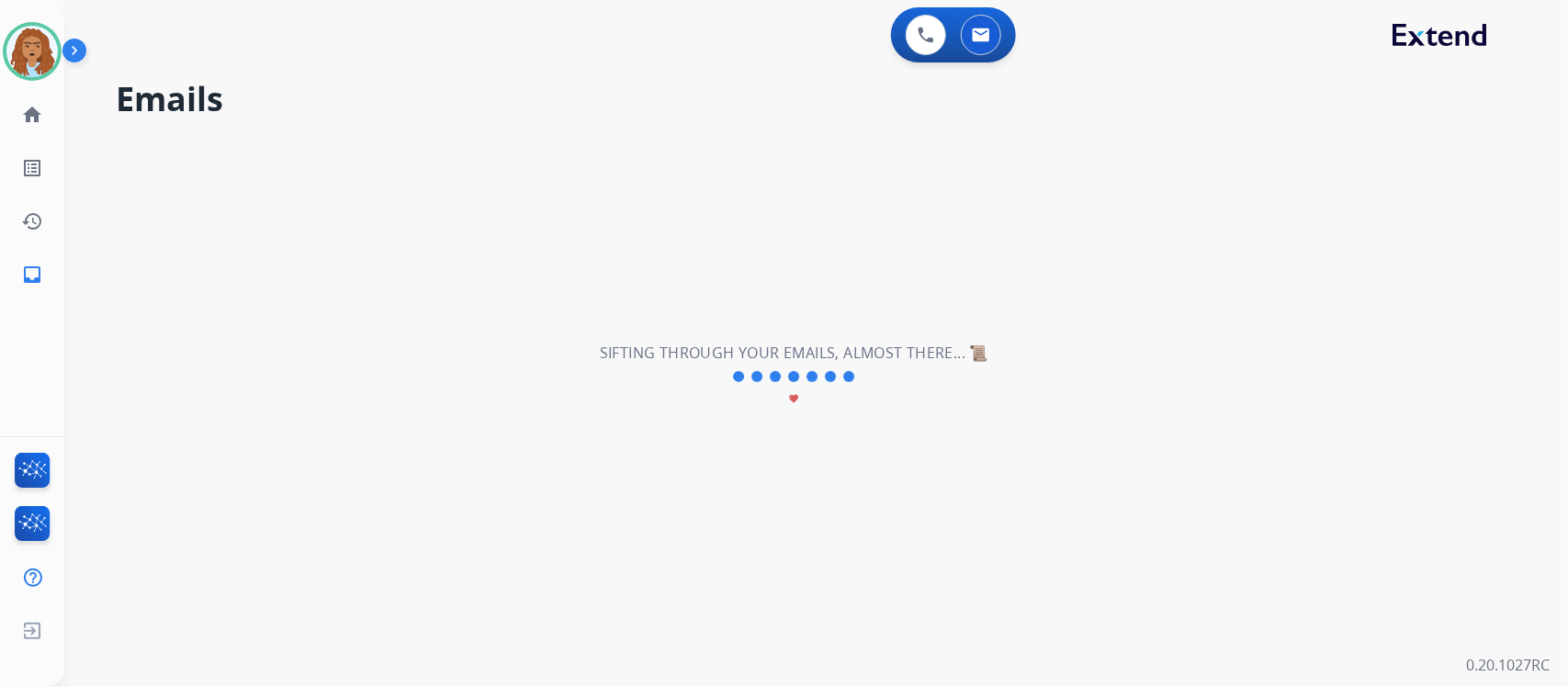 scroll, scrollTop: 0, scrollLeft: 0, axis: both 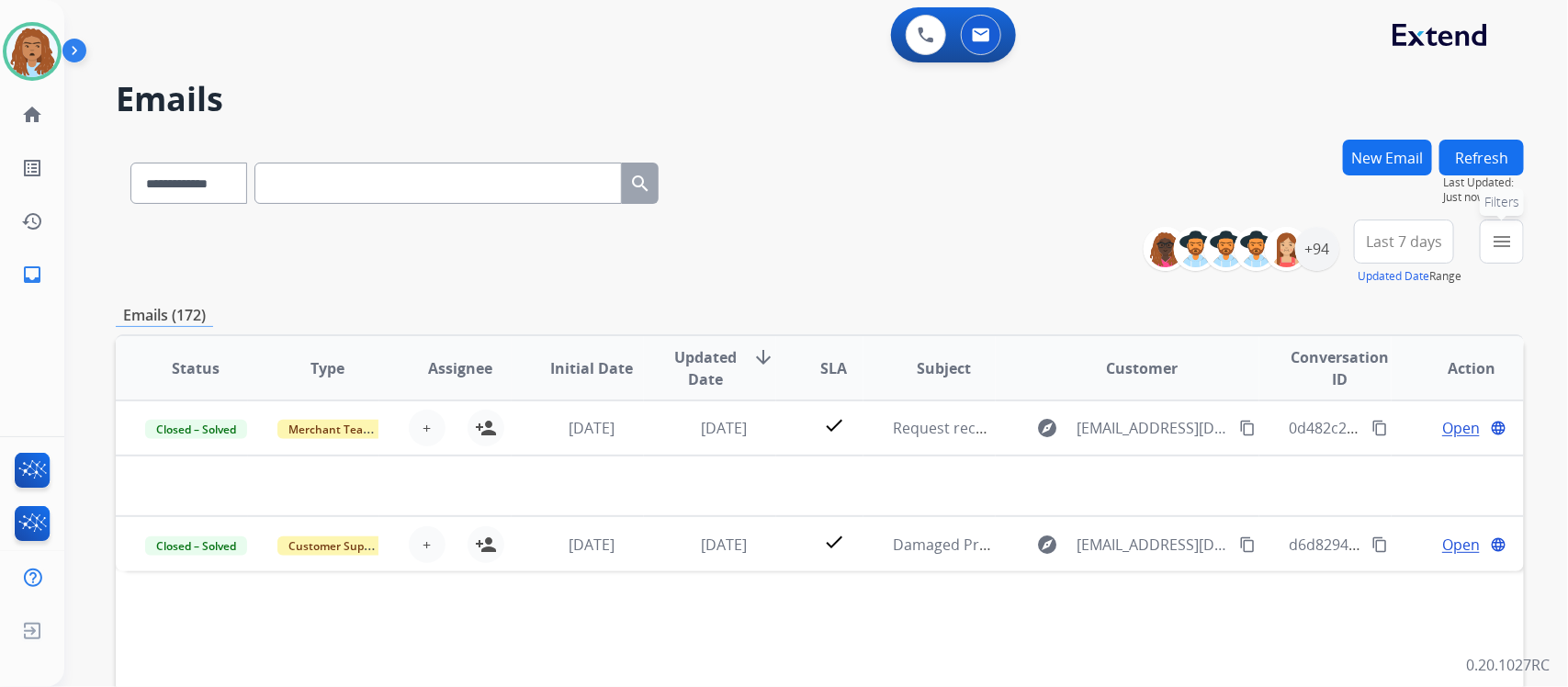click on "menu  Filters" at bounding box center (1502, 242) 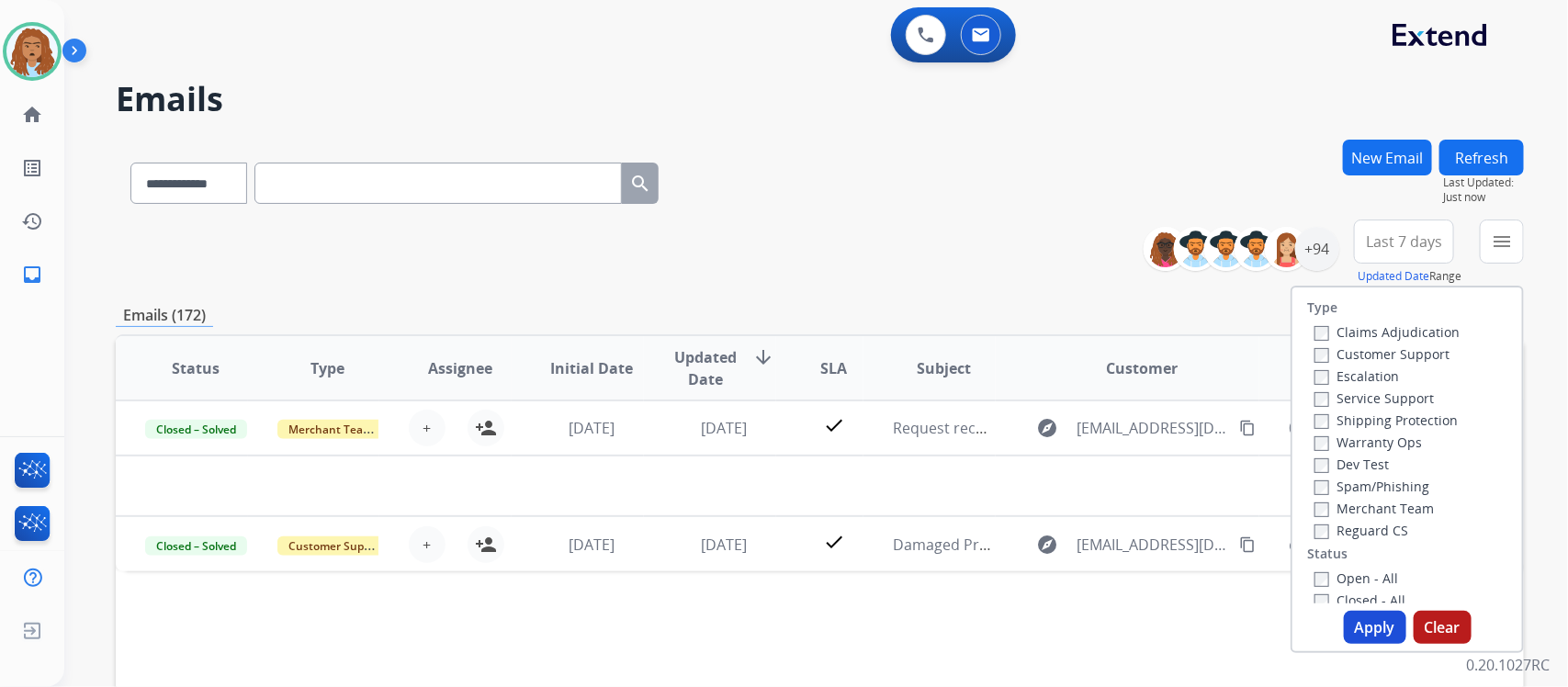click on "Clear" at bounding box center (1442, 627) 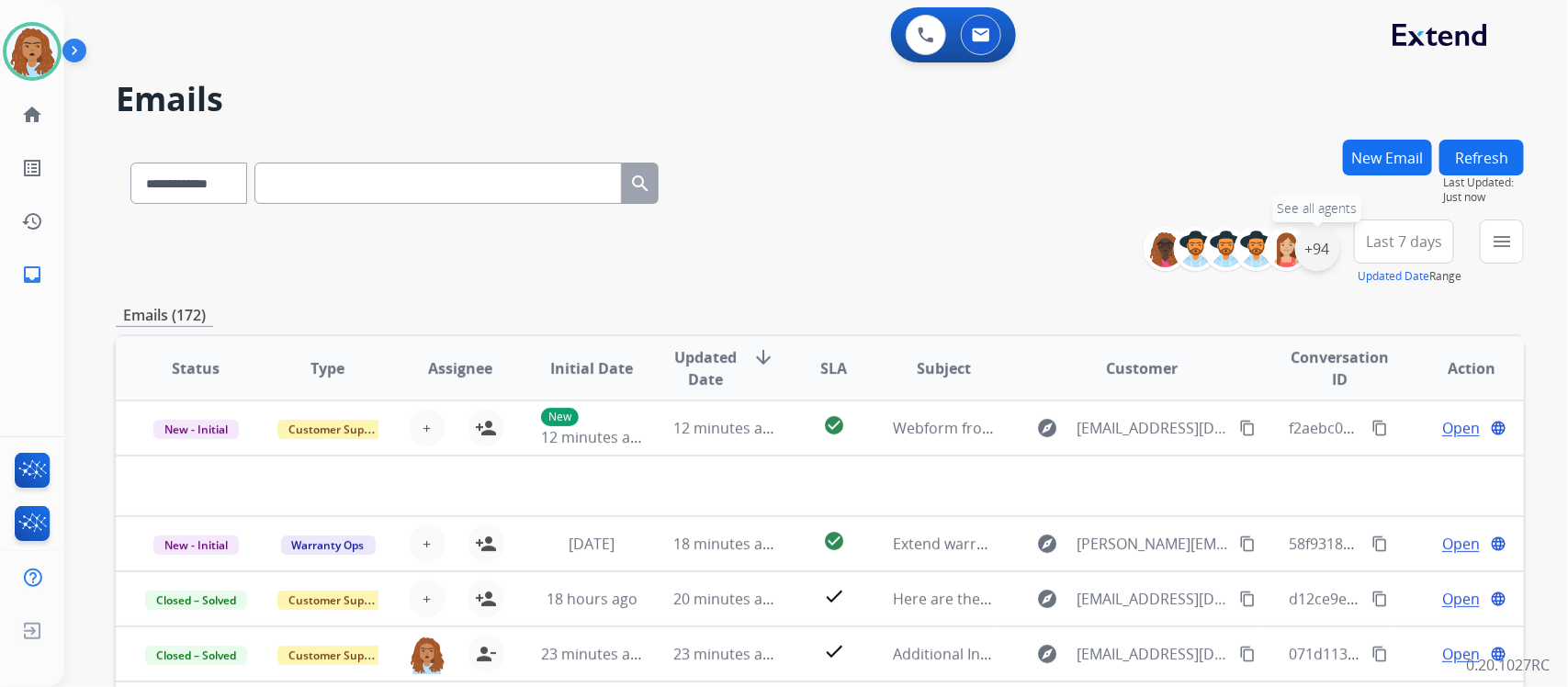 click on "+94" at bounding box center (1317, 249) 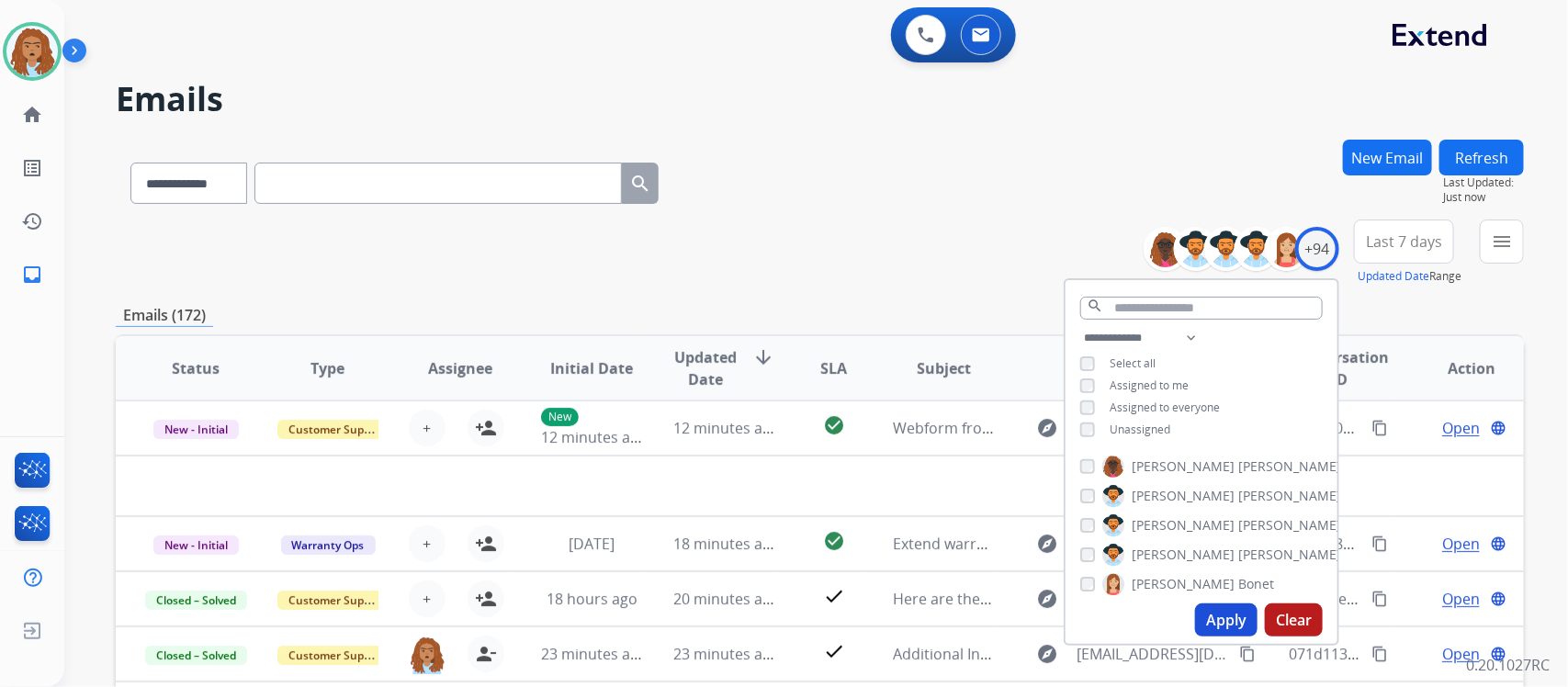 click on "Apply" at bounding box center [1226, 620] 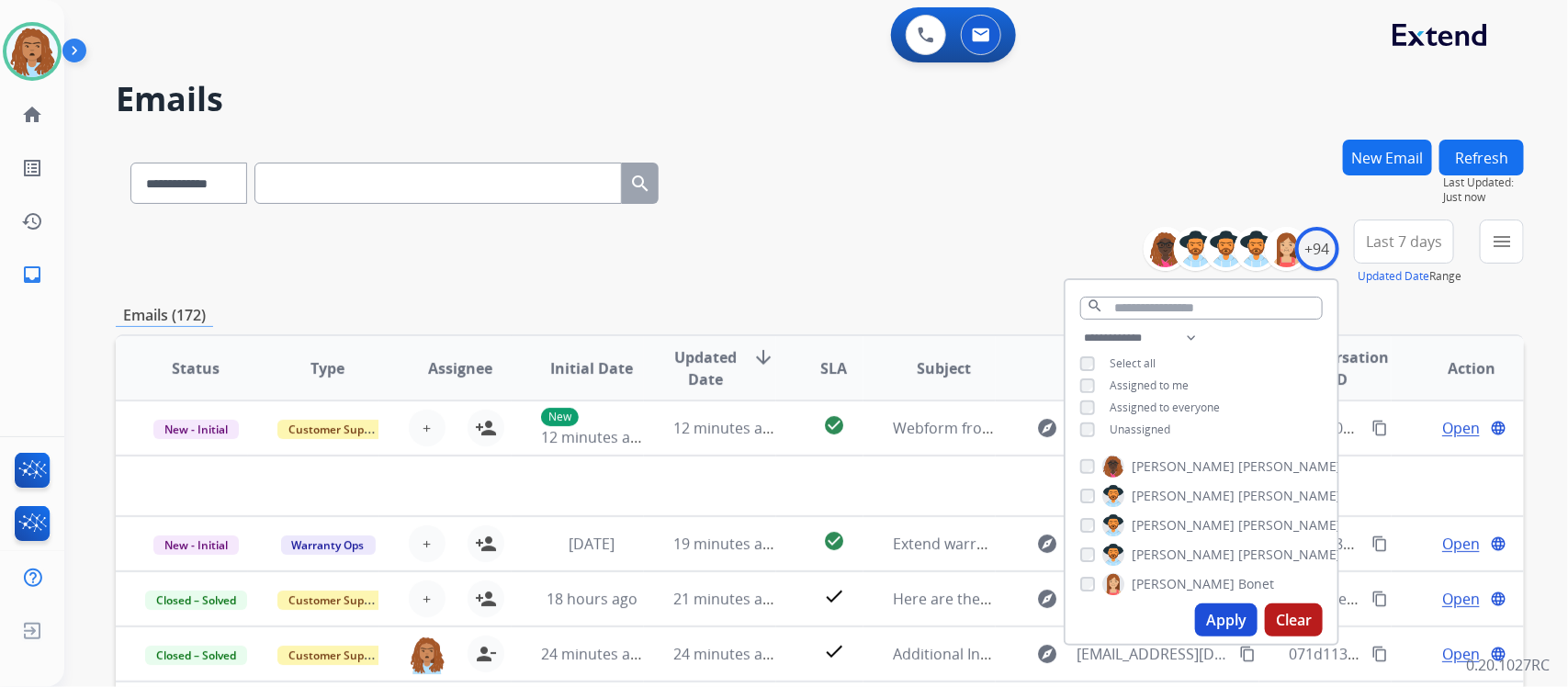 click on "Refresh" at bounding box center [1482, 157] 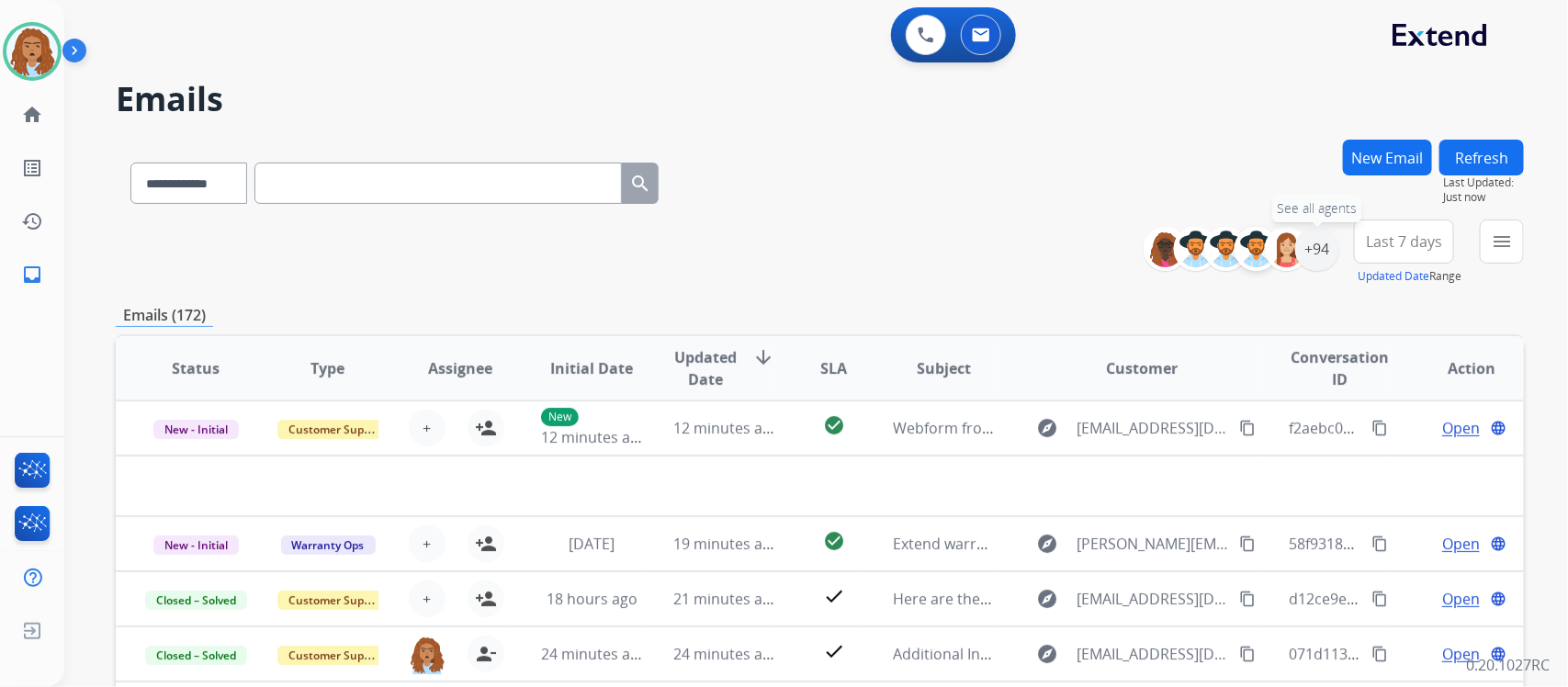 drag, startPoint x: 1314, startPoint y: 253, endPoint x: 1268, endPoint y: 266, distance: 47.801674 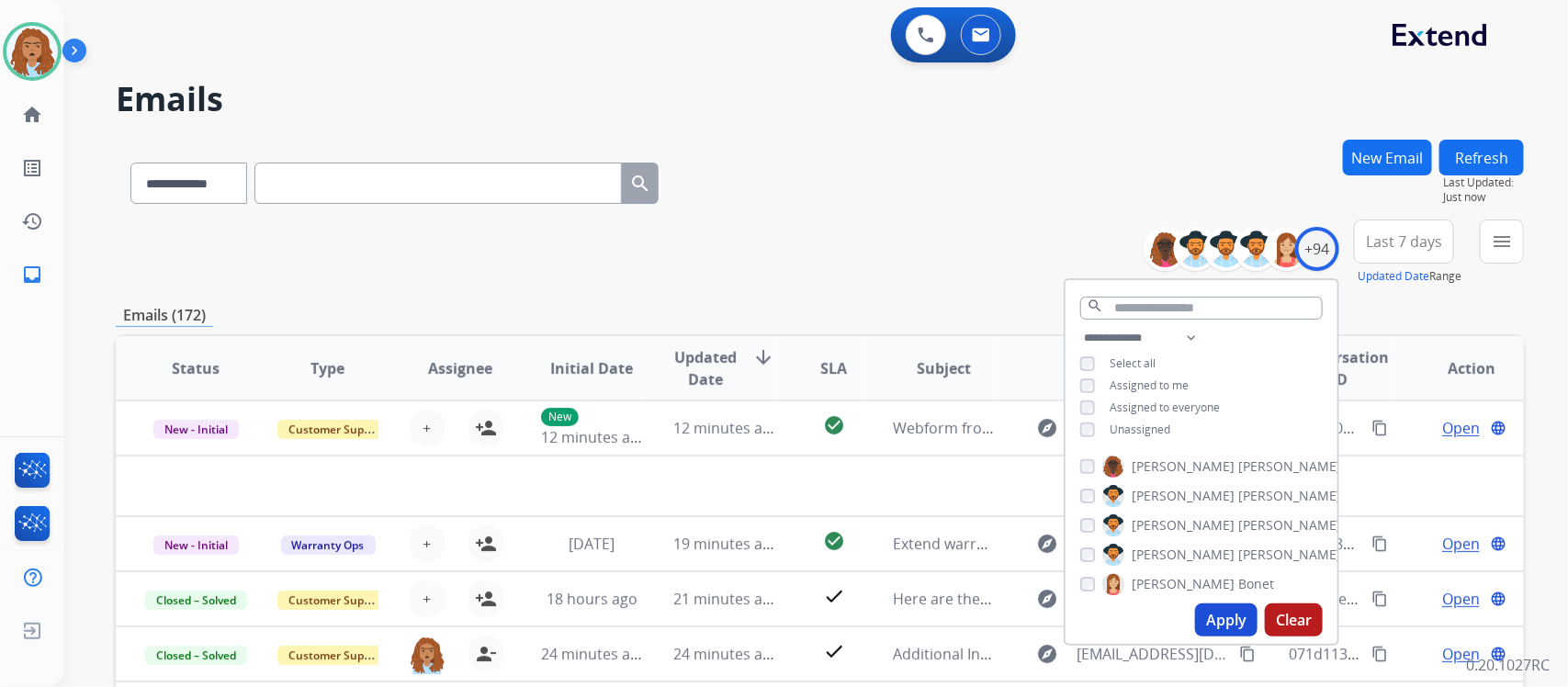 click on "Apply" at bounding box center [1226, 620] 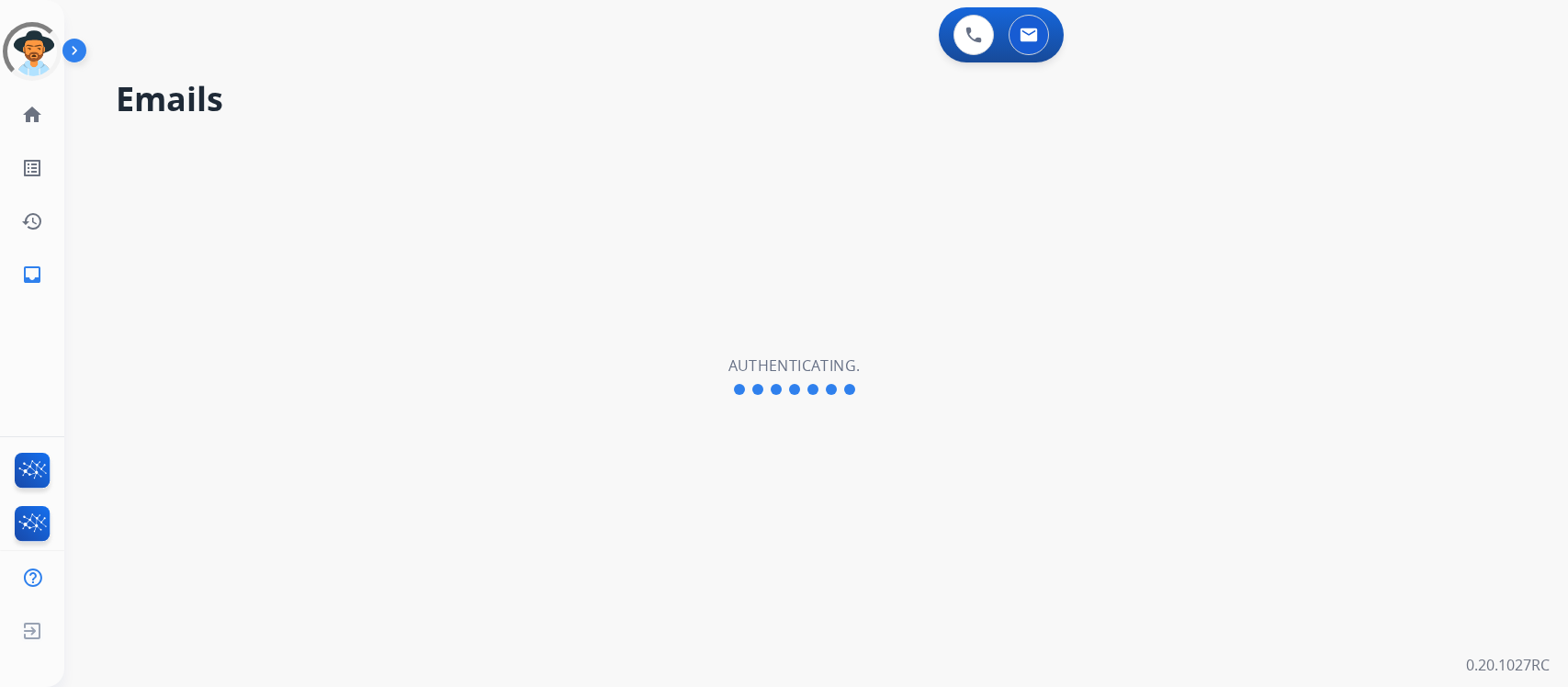 scroll, scrollTop: 0, scrollLeft: 0, axis: both 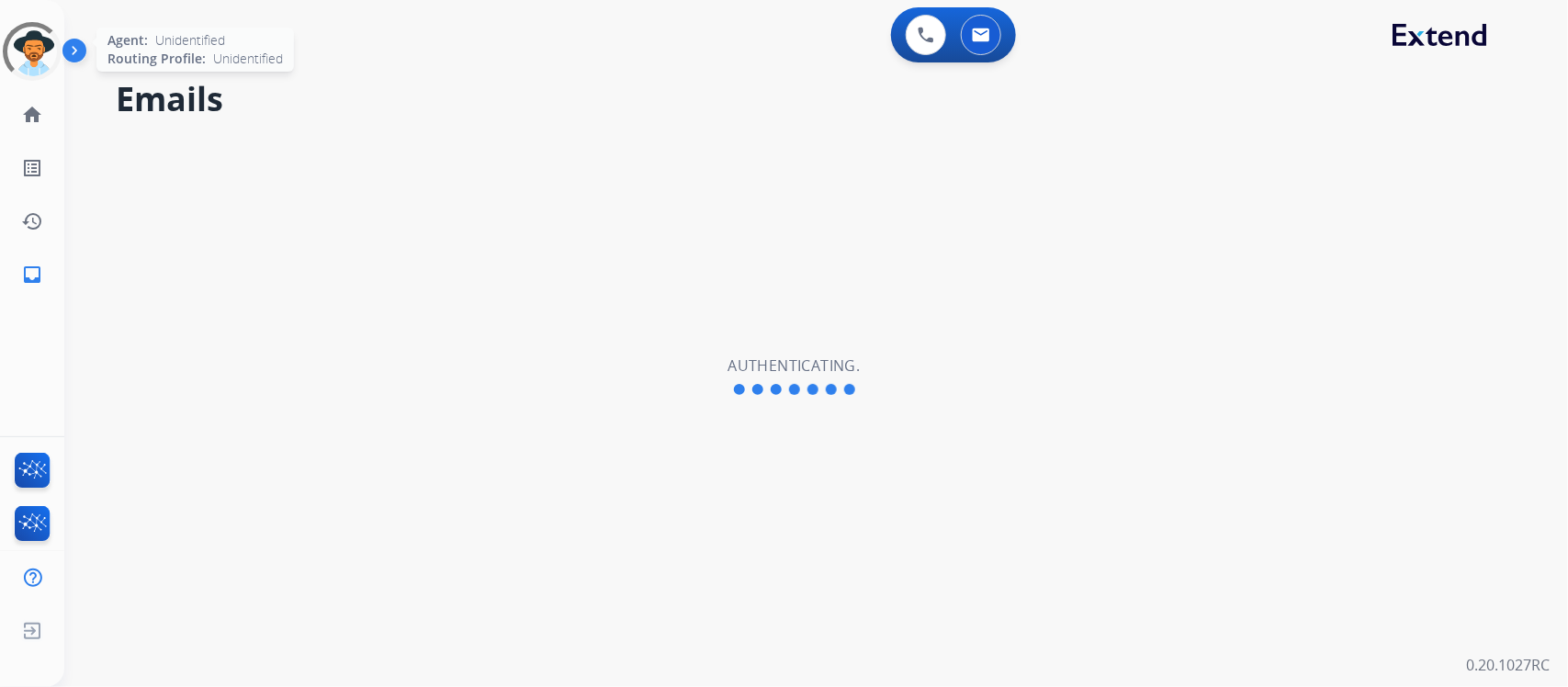 click 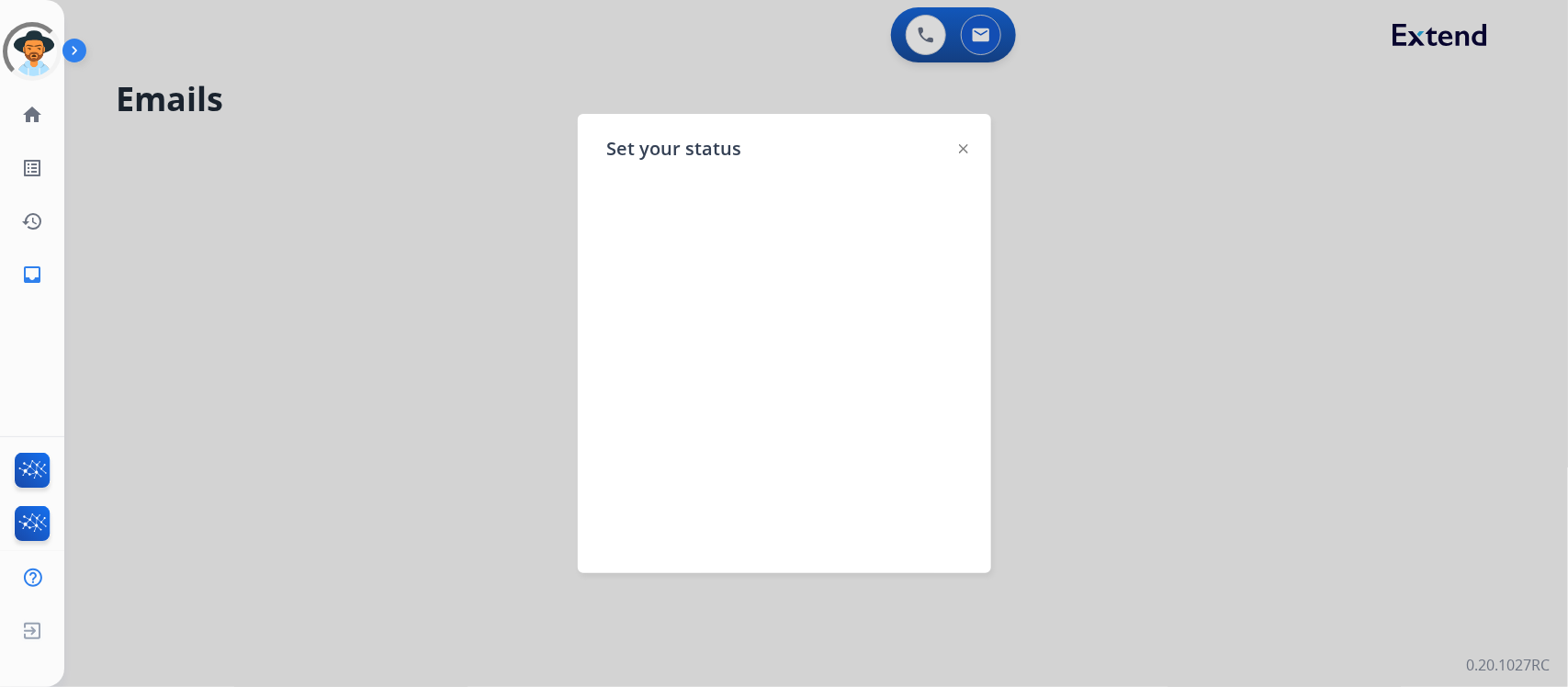 click on "Set your status" 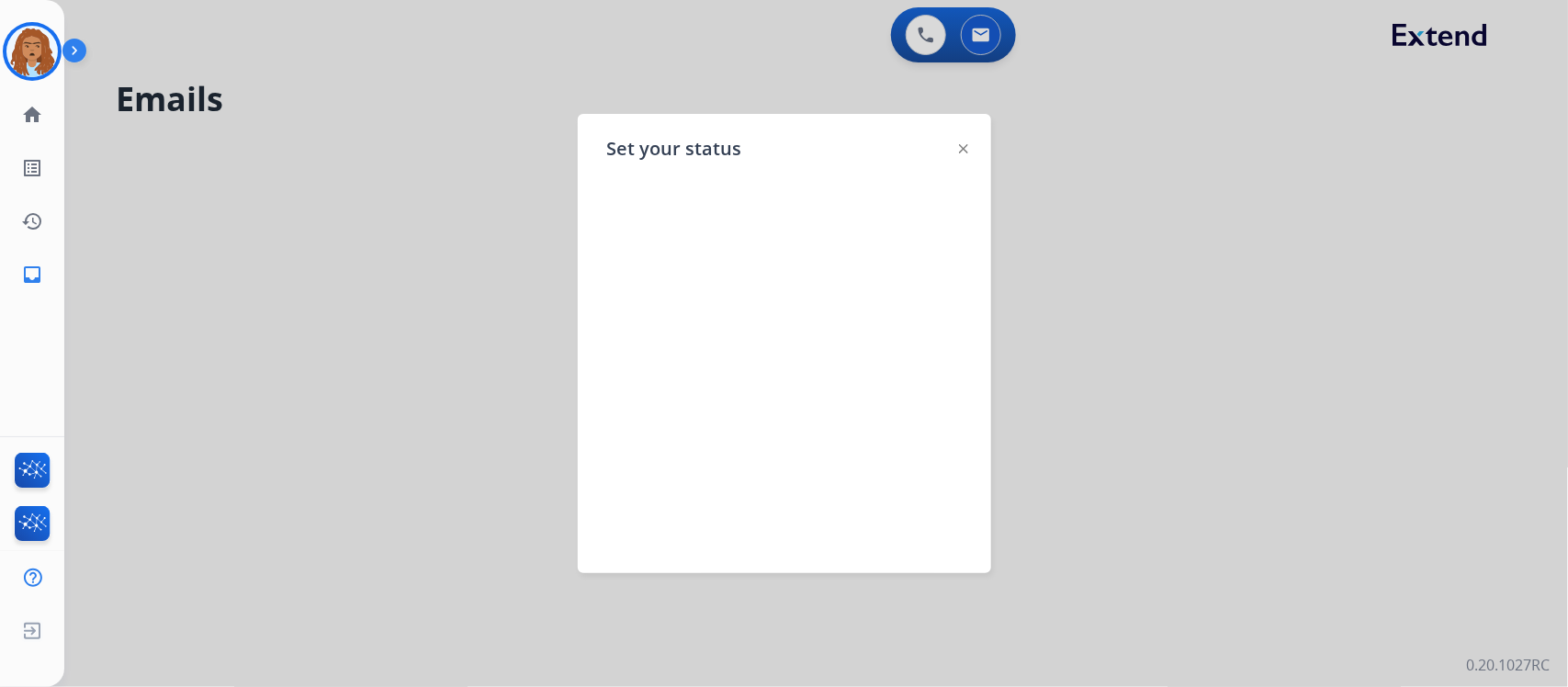 click 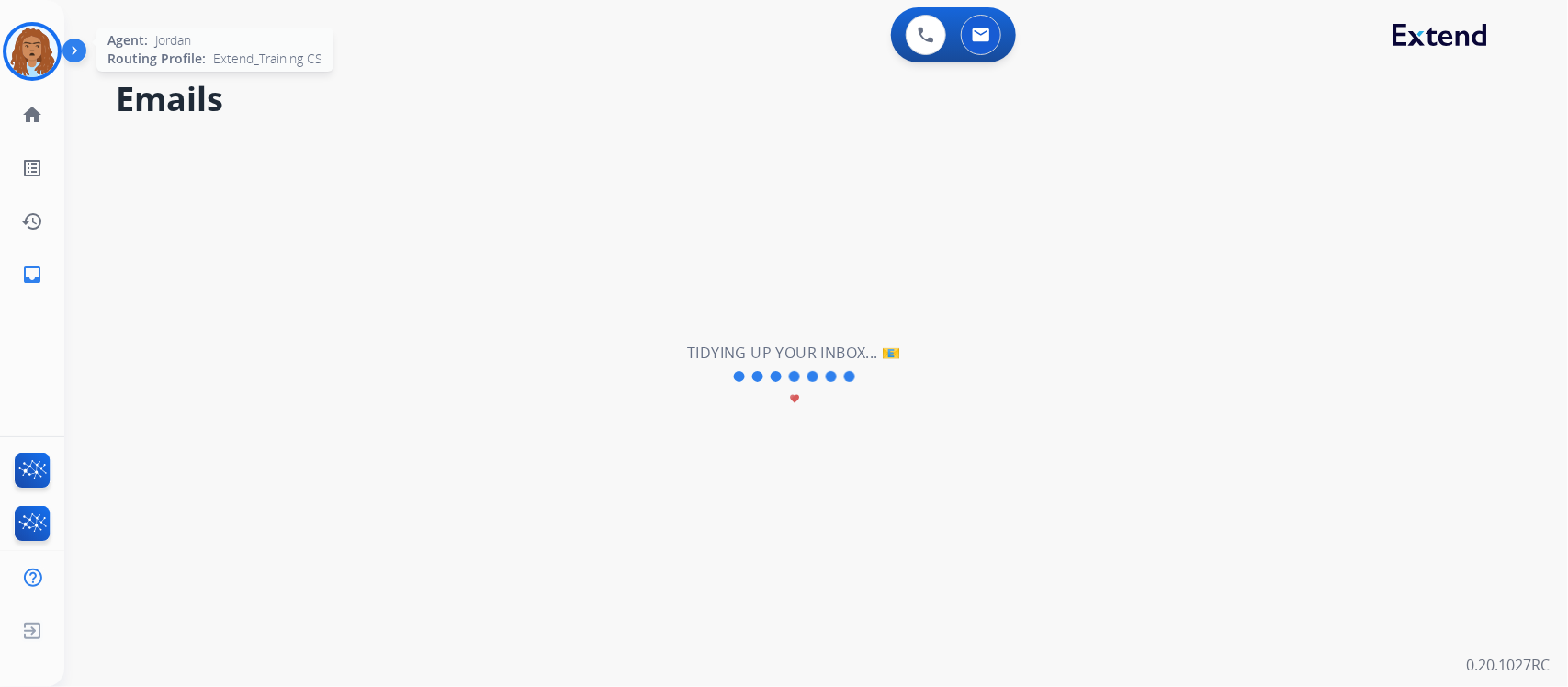 click at bounding box center [32, 51] 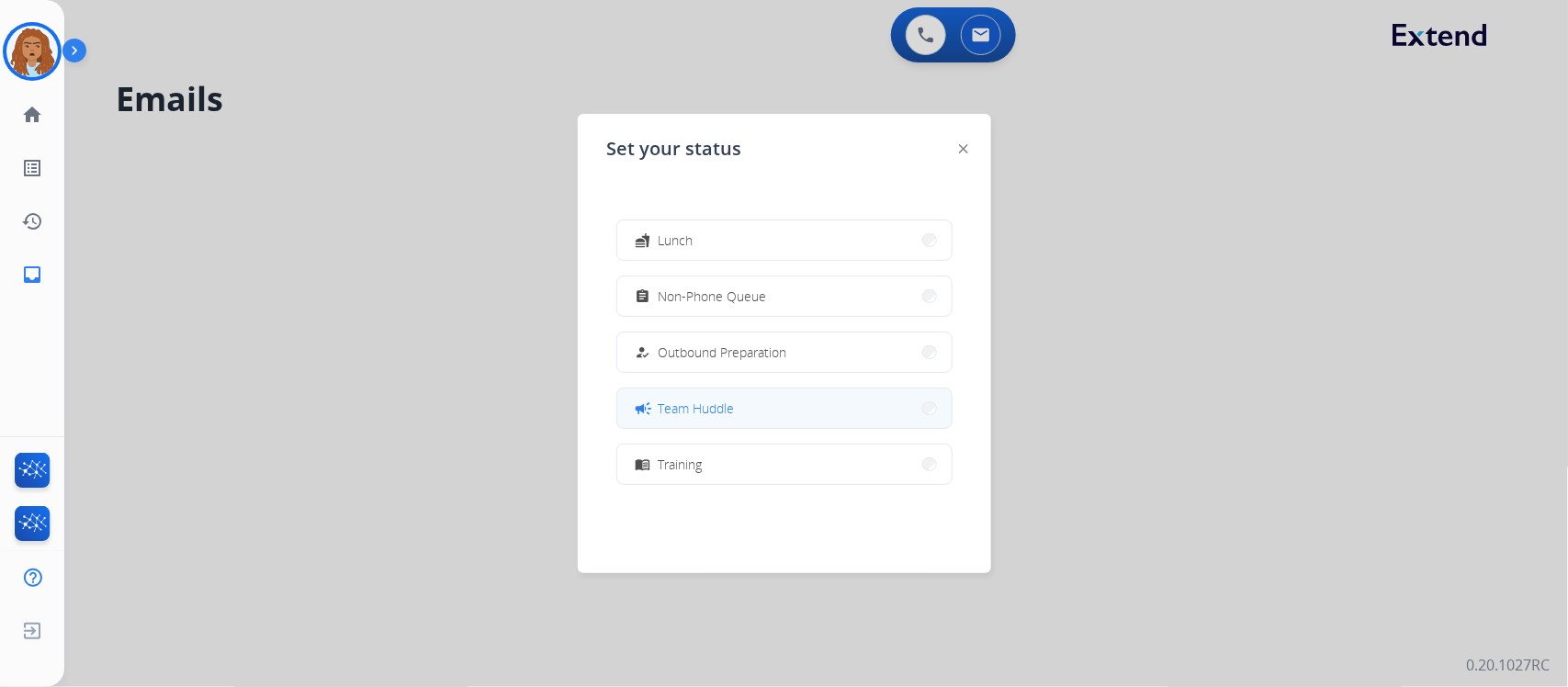 scroll, scrollTop: 115, scrollLeft: 0, axis: vertical 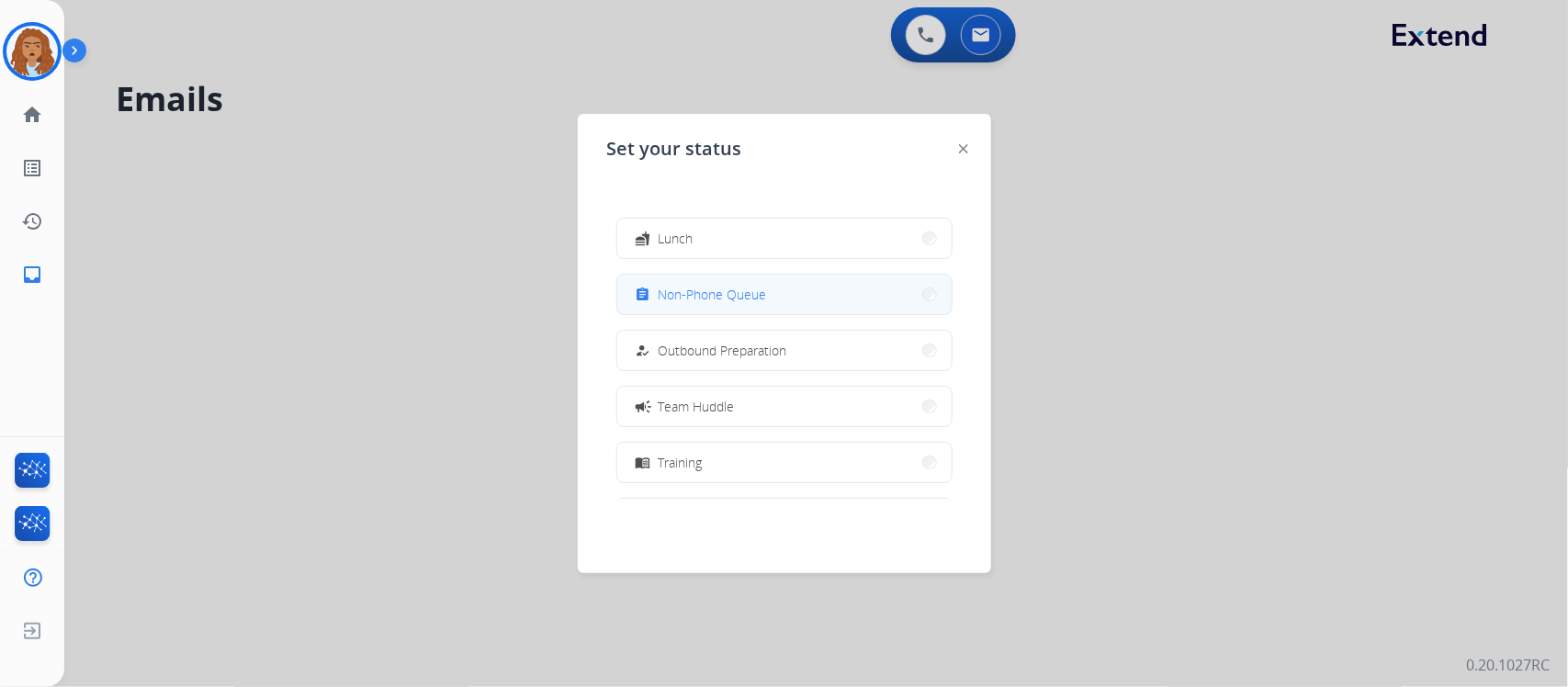 click on "assignment Non-Phone Queue" at bounding box center (784, 294) 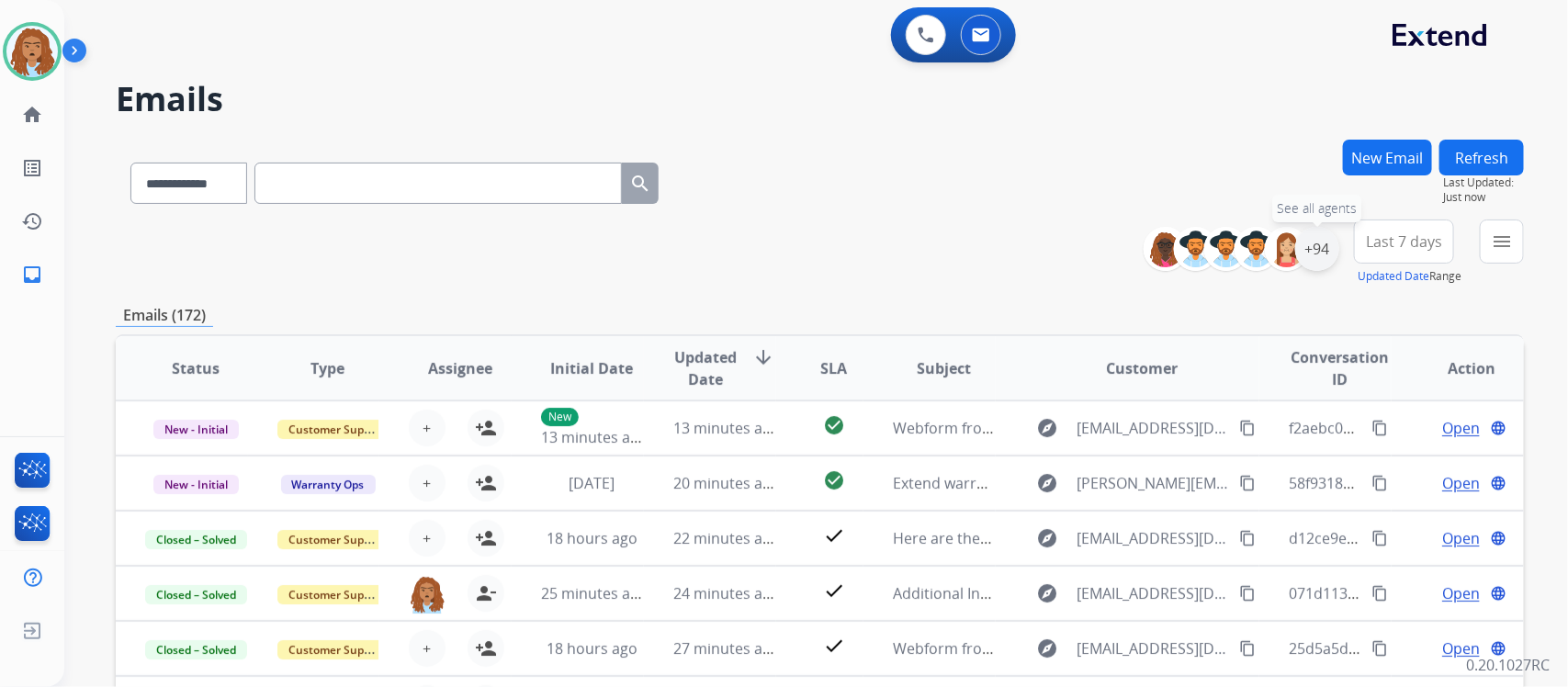click on "+94" at bounding box center (1317, 249) 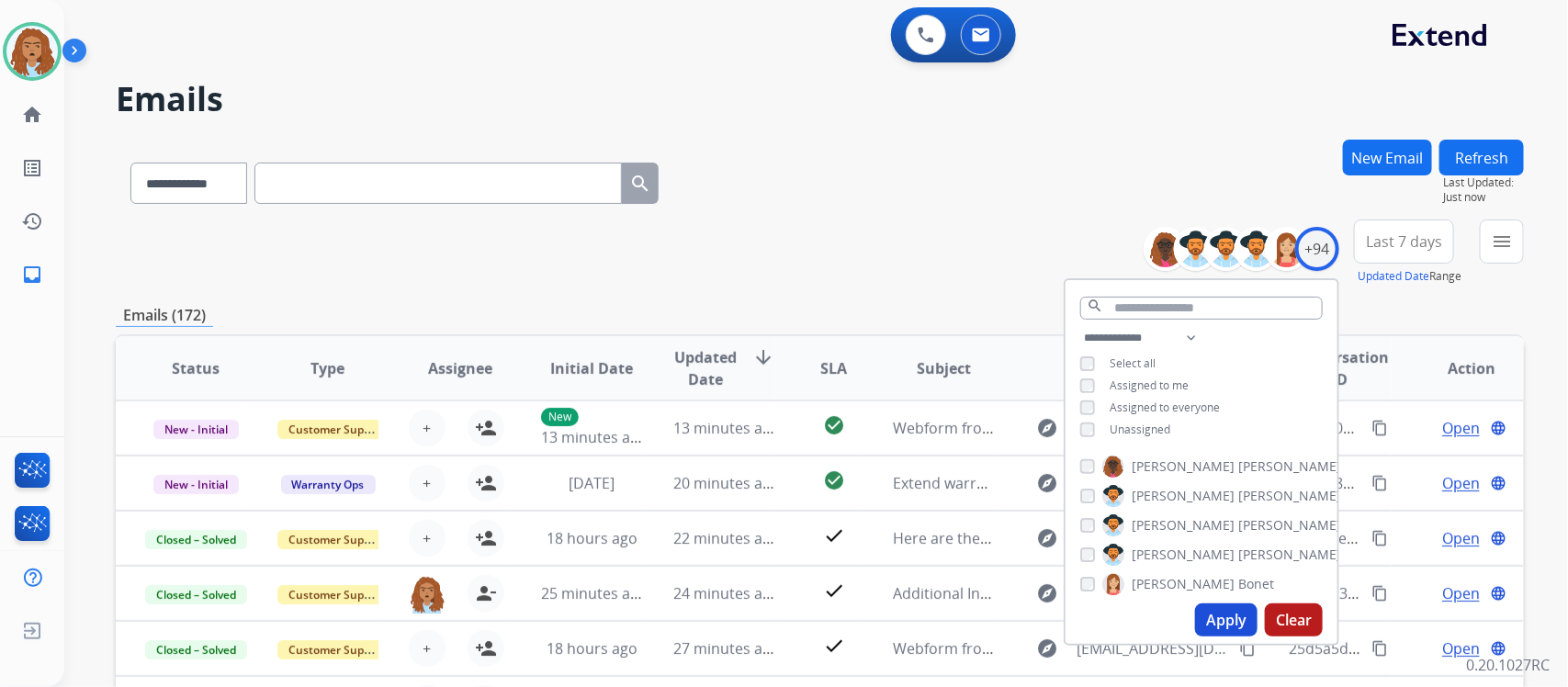 drag, startPoint x: 1224, startPoint y: 614, endPoint x: 1222, endPoint y: 603, distance: 11.18034 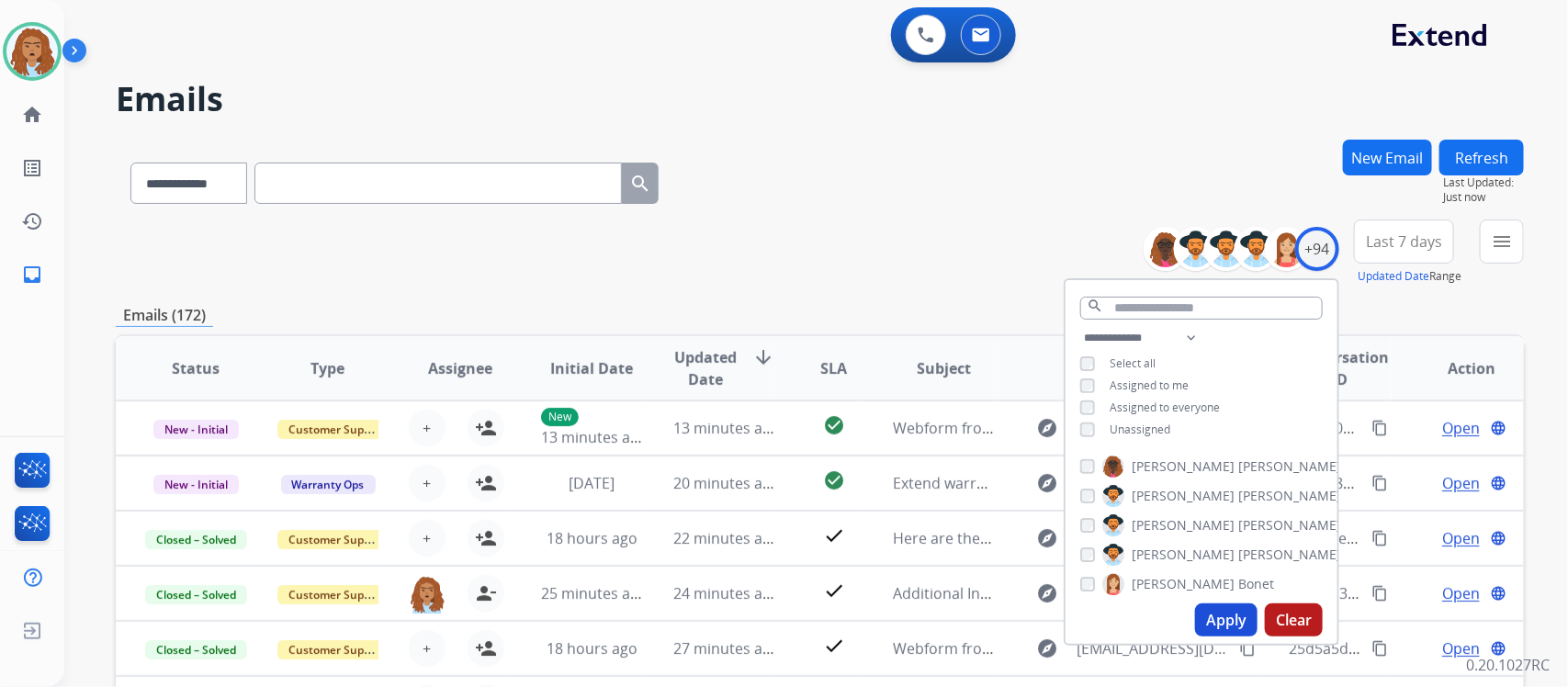 click on "Apply" at bounding box center [1226, 620] 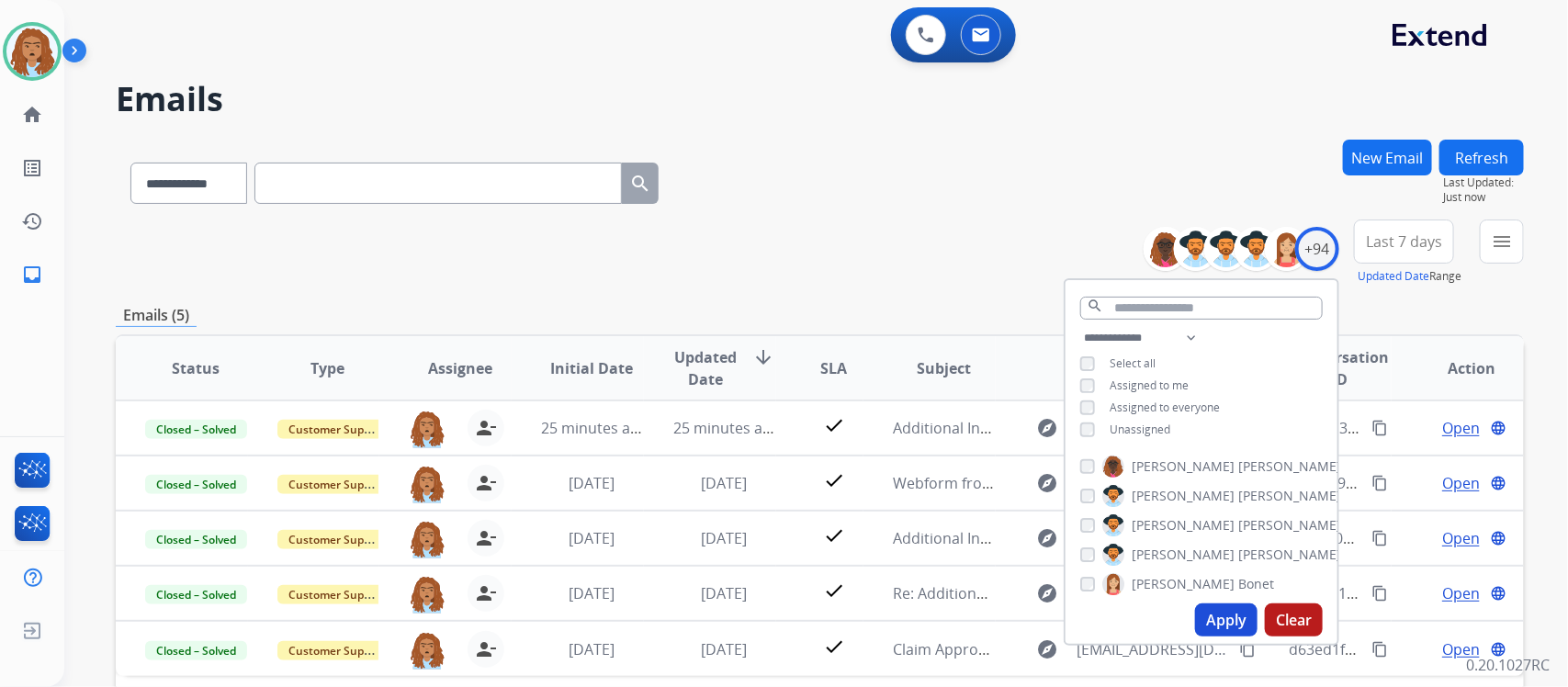 click on "**********" at bounding box center (819, 253) 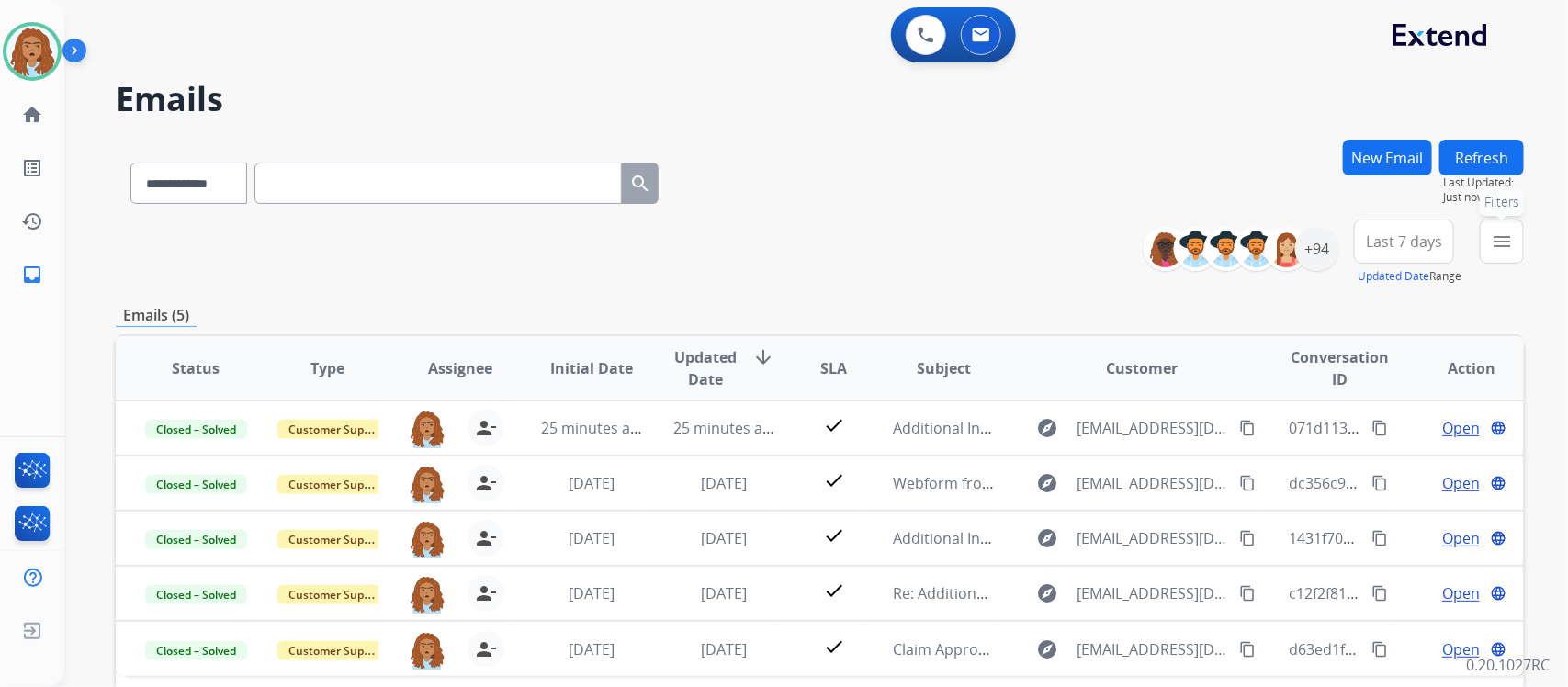 click on "menu  Filters" at bounding box center (1502, 242) 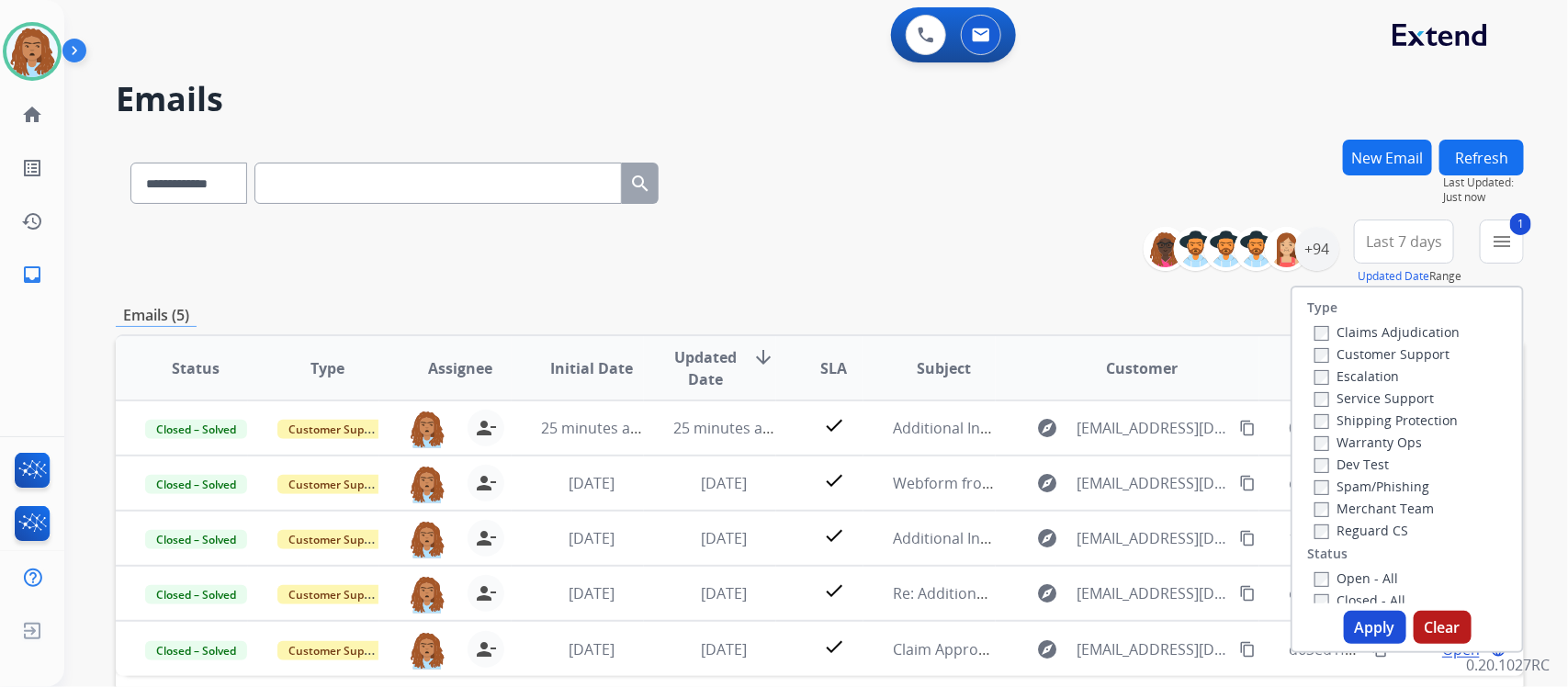 click on "Shipping Protection" at bounding box center (1386, 420) 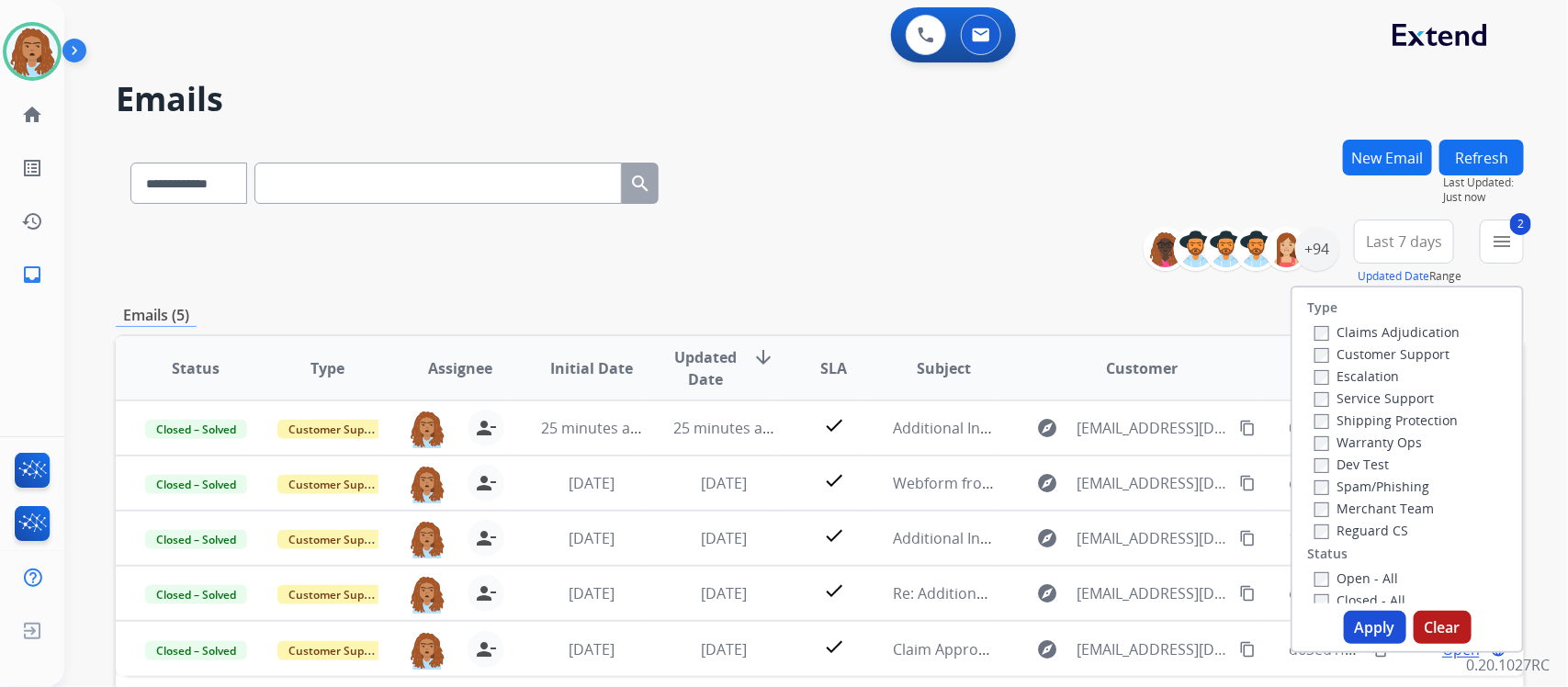 click on "Claims Adjudication   Customer Support   Escalation   Service Support   Shipping Protection   Warranty Ops   Dev Test   Spam/Phishing   Merchant Team   Reguard CS" at bounding box center (1383, 431) 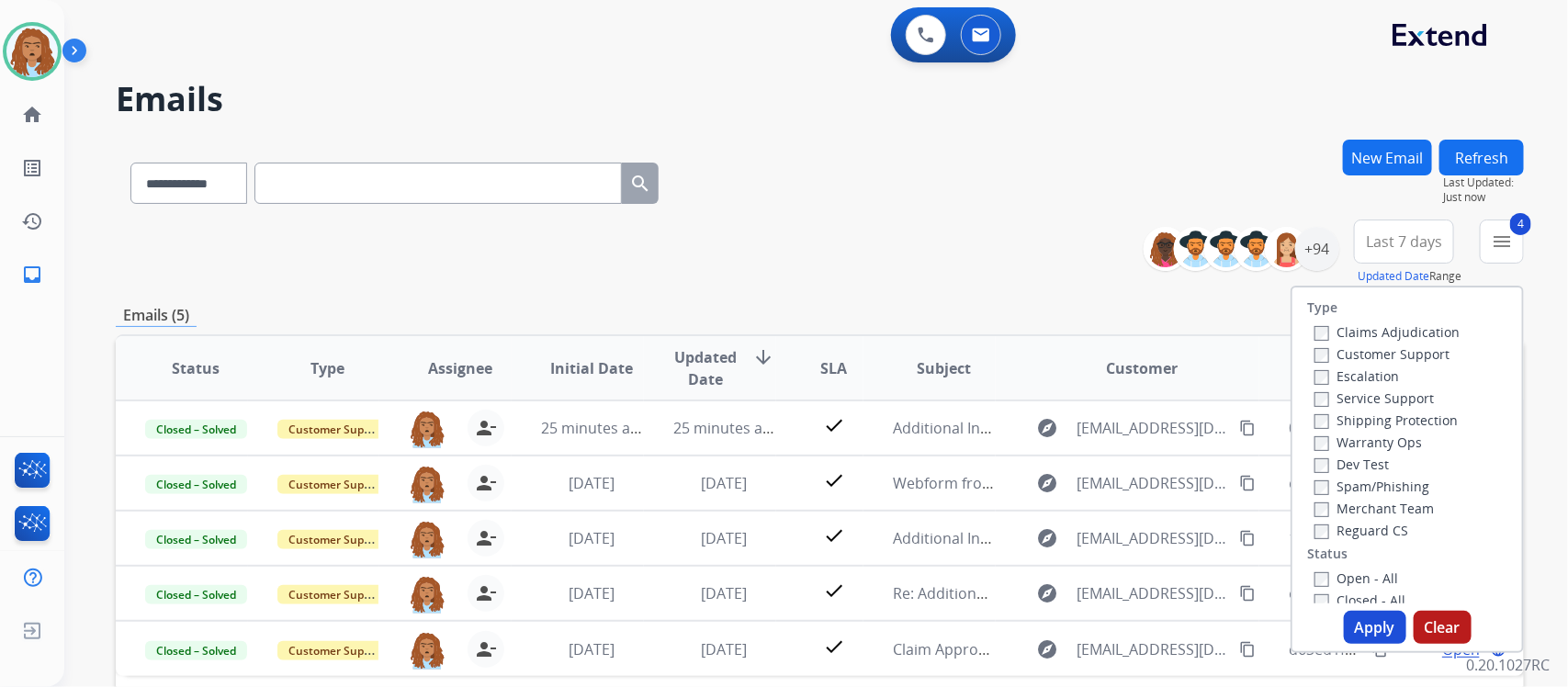 drag, startPoint x: 1369, startPoint y: 625, endPoint x: 1371, endPoint y: 597, distance: 28.071338 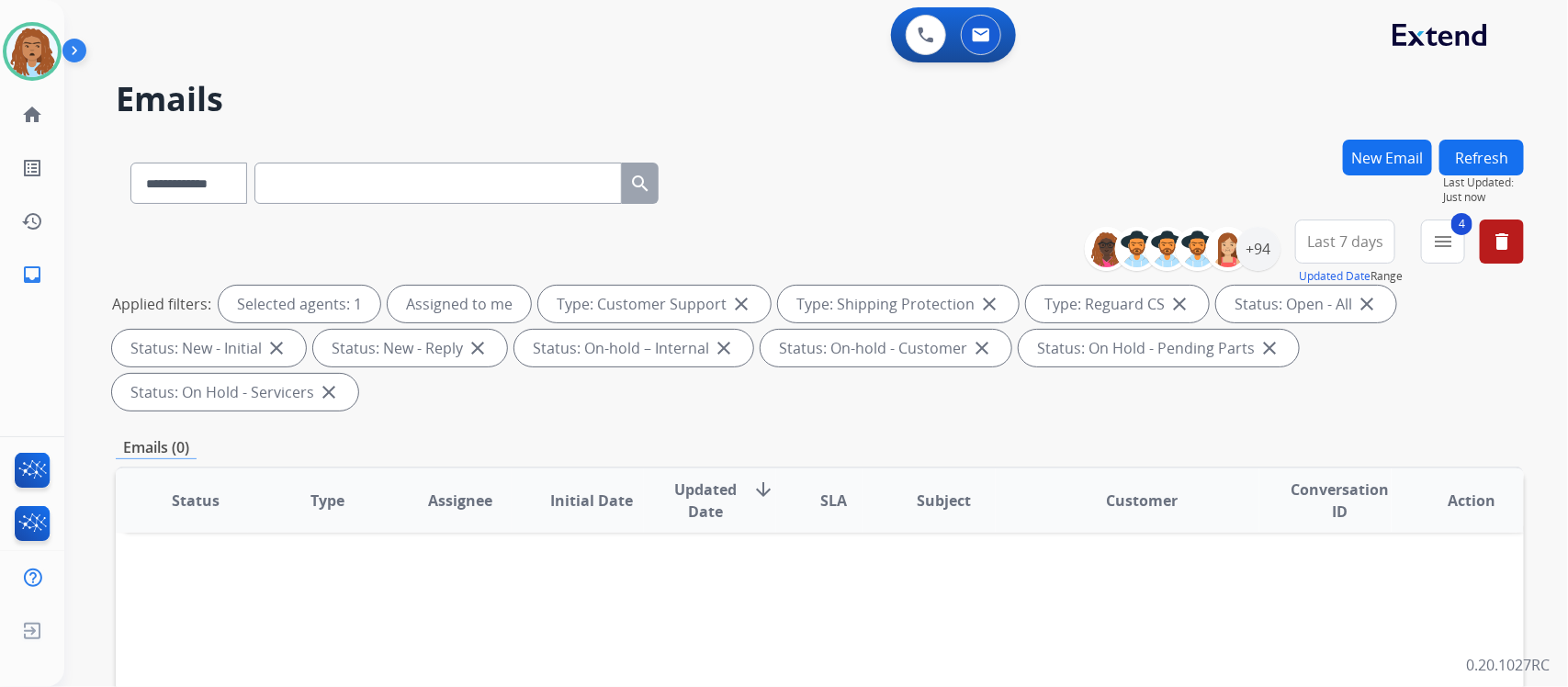 click on "Last 7 days" at bounding box center [1345, 242] 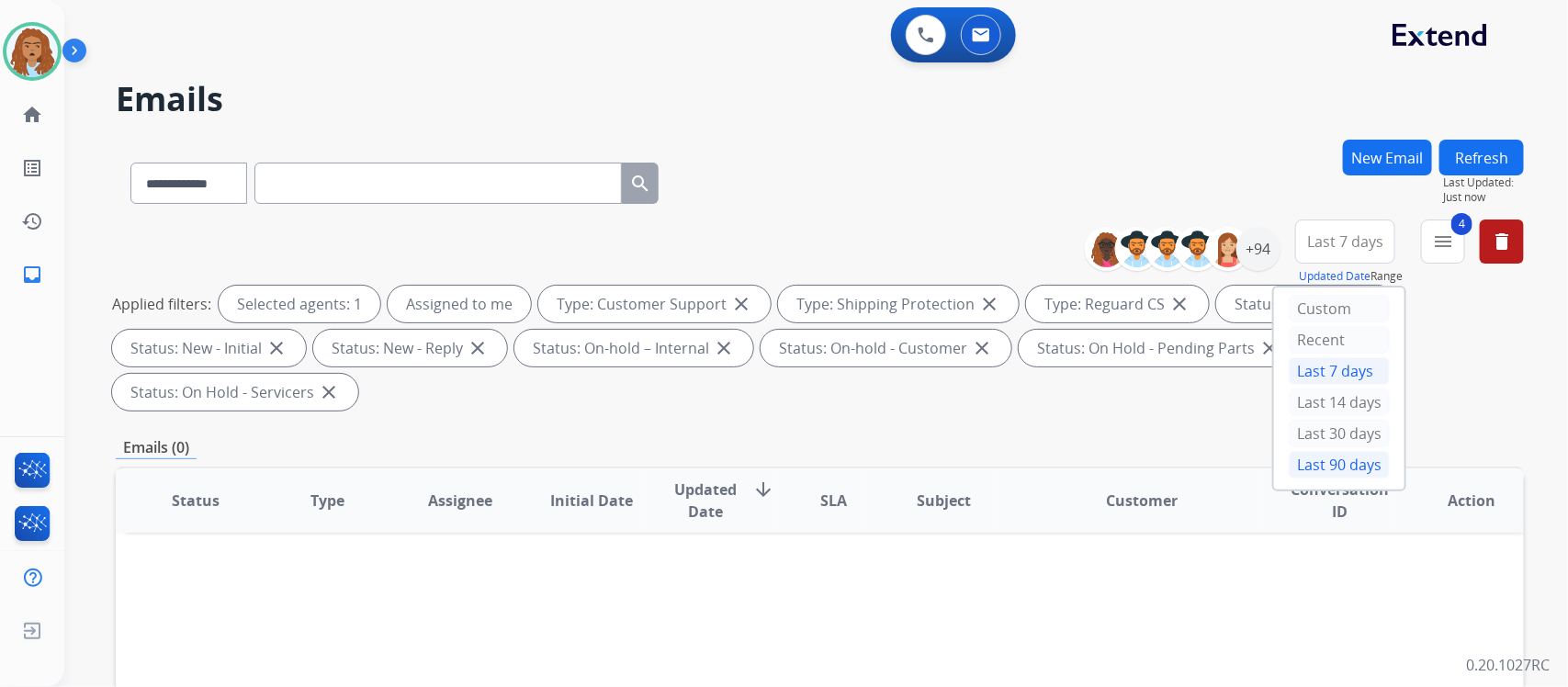 click on "Last 90 days" at bounding box center (1339, 465) 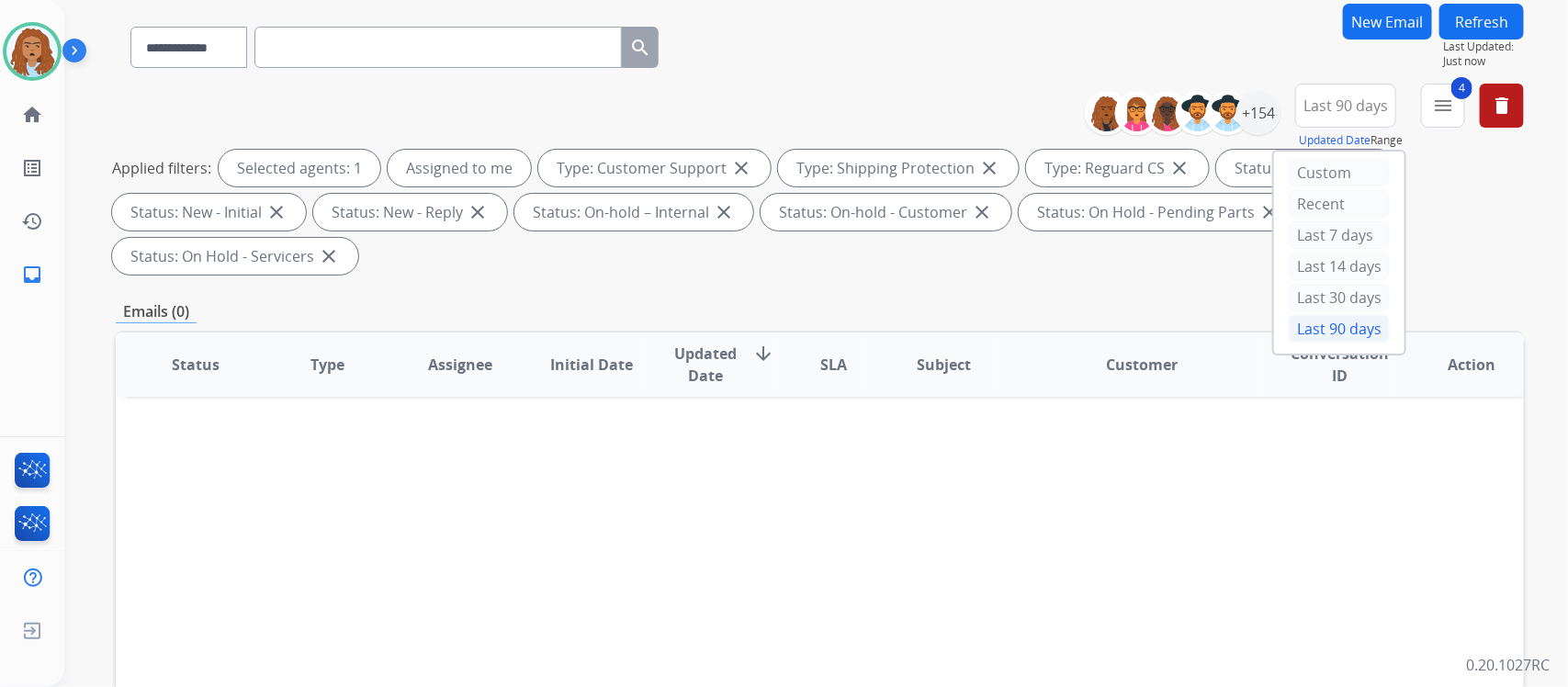 scroll, scrollTop: 115, scrollLeft: 0, axis: vertical 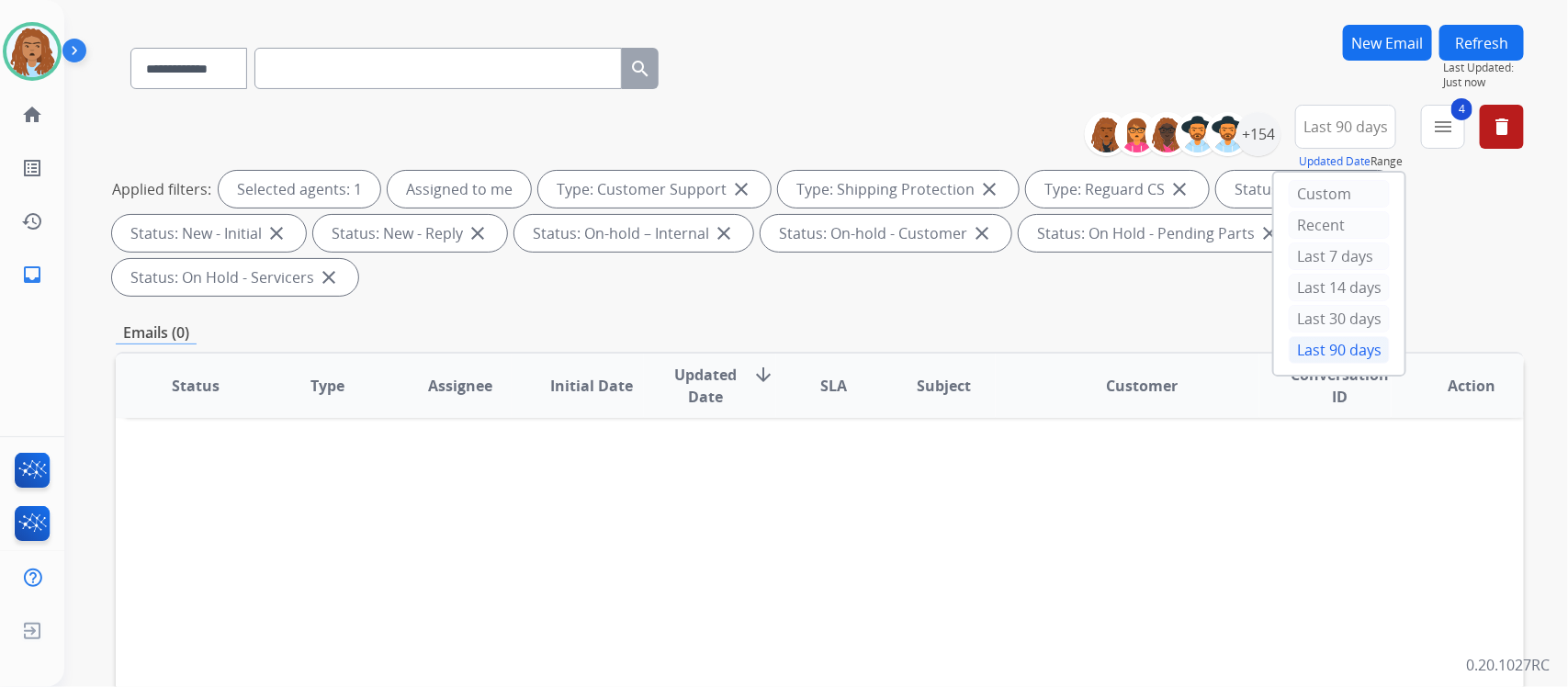 click on "Applied filters:  Selected agents: 1  Assigned to me  Type: Customer Support  close  Type: Shipping Protection  close  Type: Reguard CS  close  Status: Open - All  close  Status: New - Initial  close  Status: New - Reply  close  Status: On-hold – Internal  close  Status: On-hold - Customer  close  Status: On Hold - Pending Parts  close  Status: On Hold - Servicers  close" at bounding box center [816, 233] 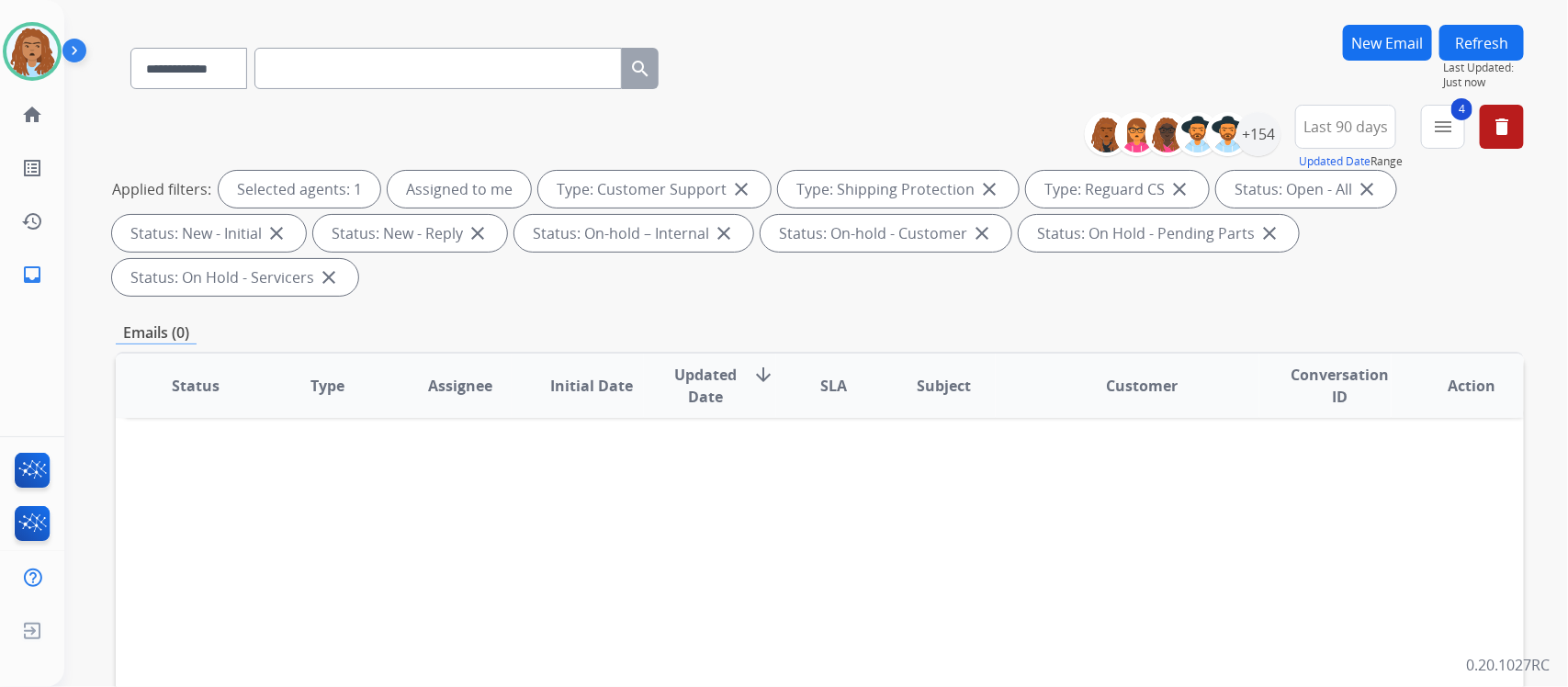 click on "close" at bounding box center [724, 233] 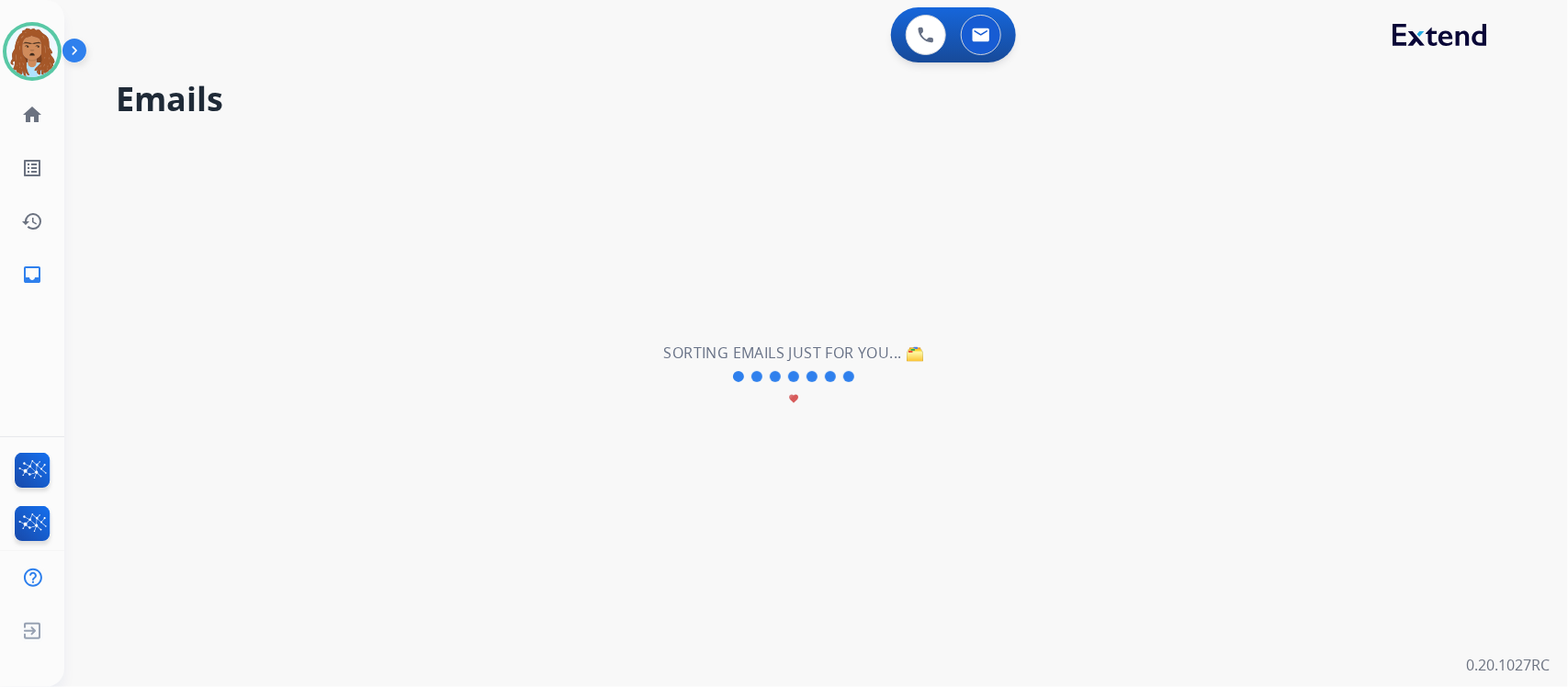 scroll, scrollTop: 0, scrollLeft: 0, axis: both 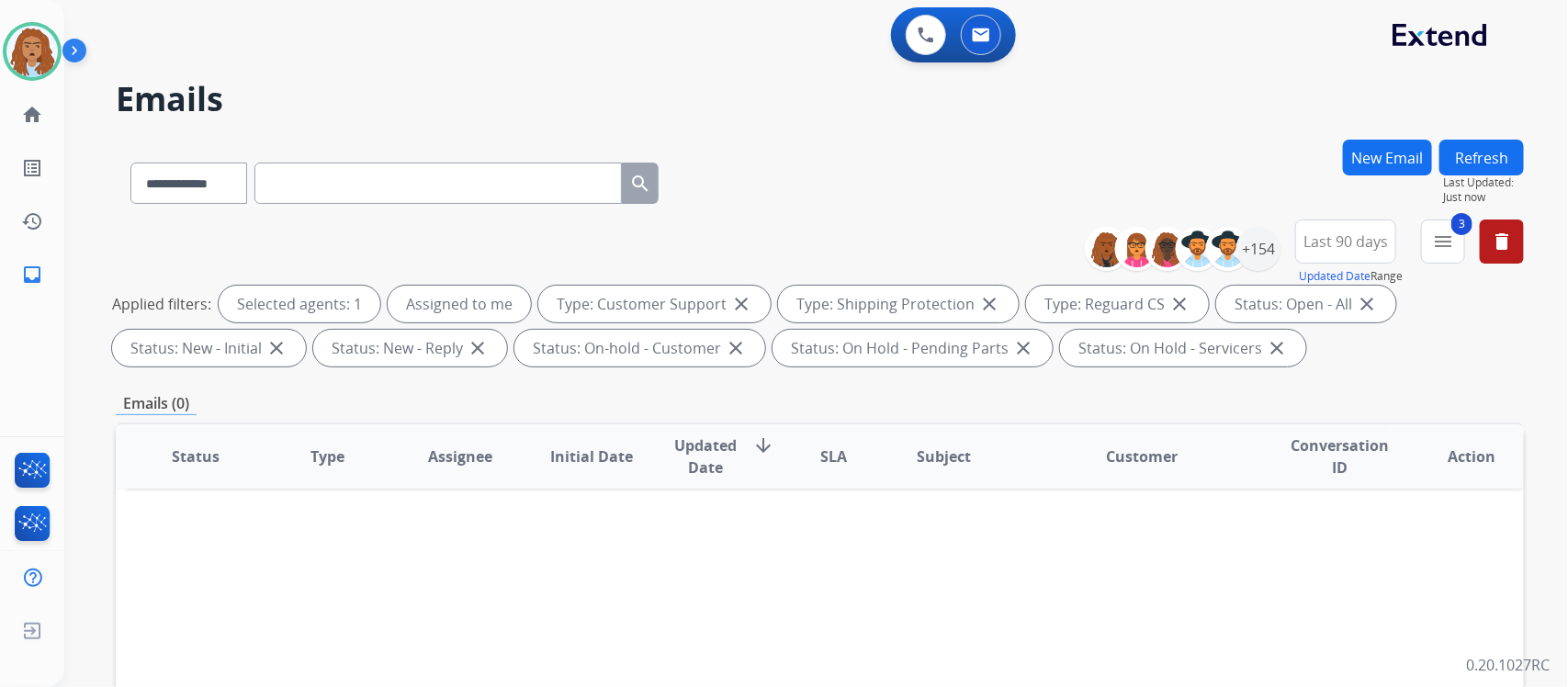 click on "close" at bounding box center (1023, 348) 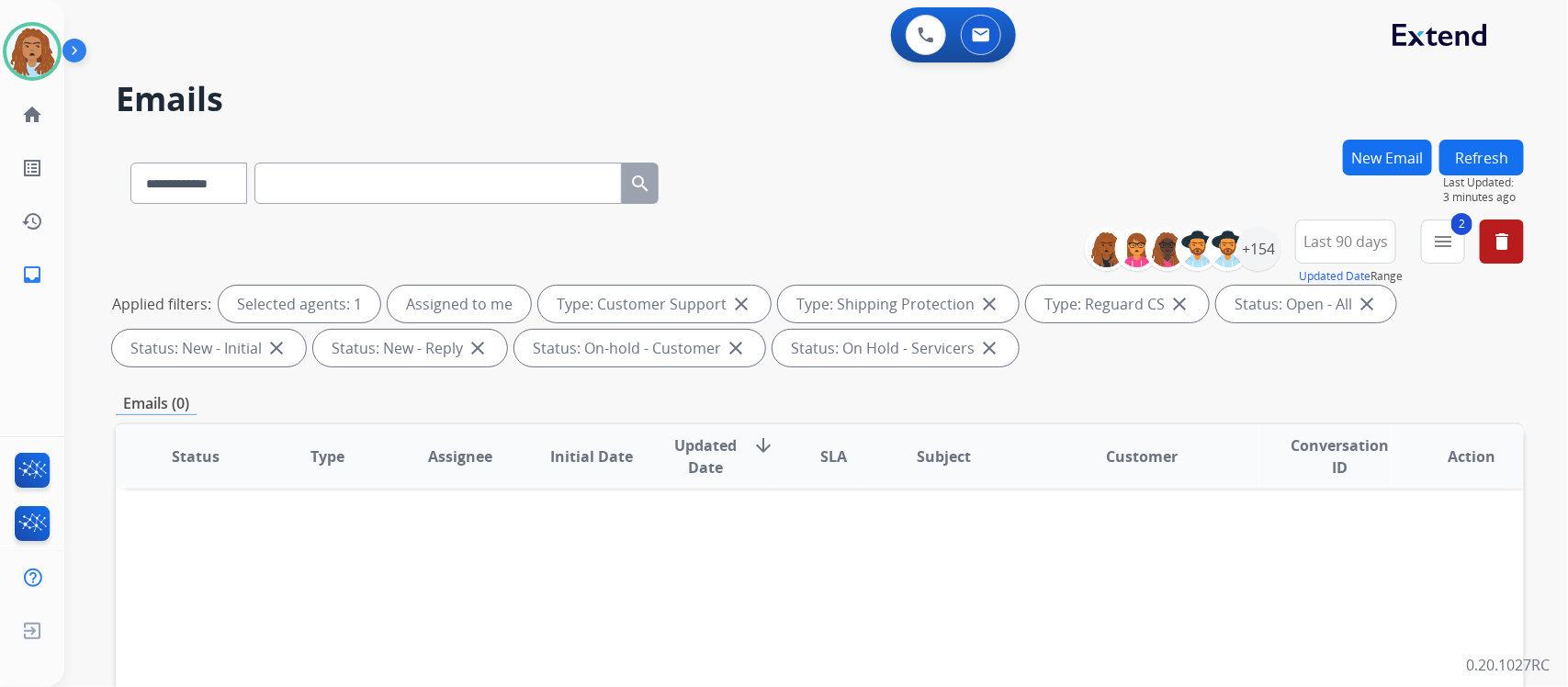 click on "close" at bounding box center (989, 348) 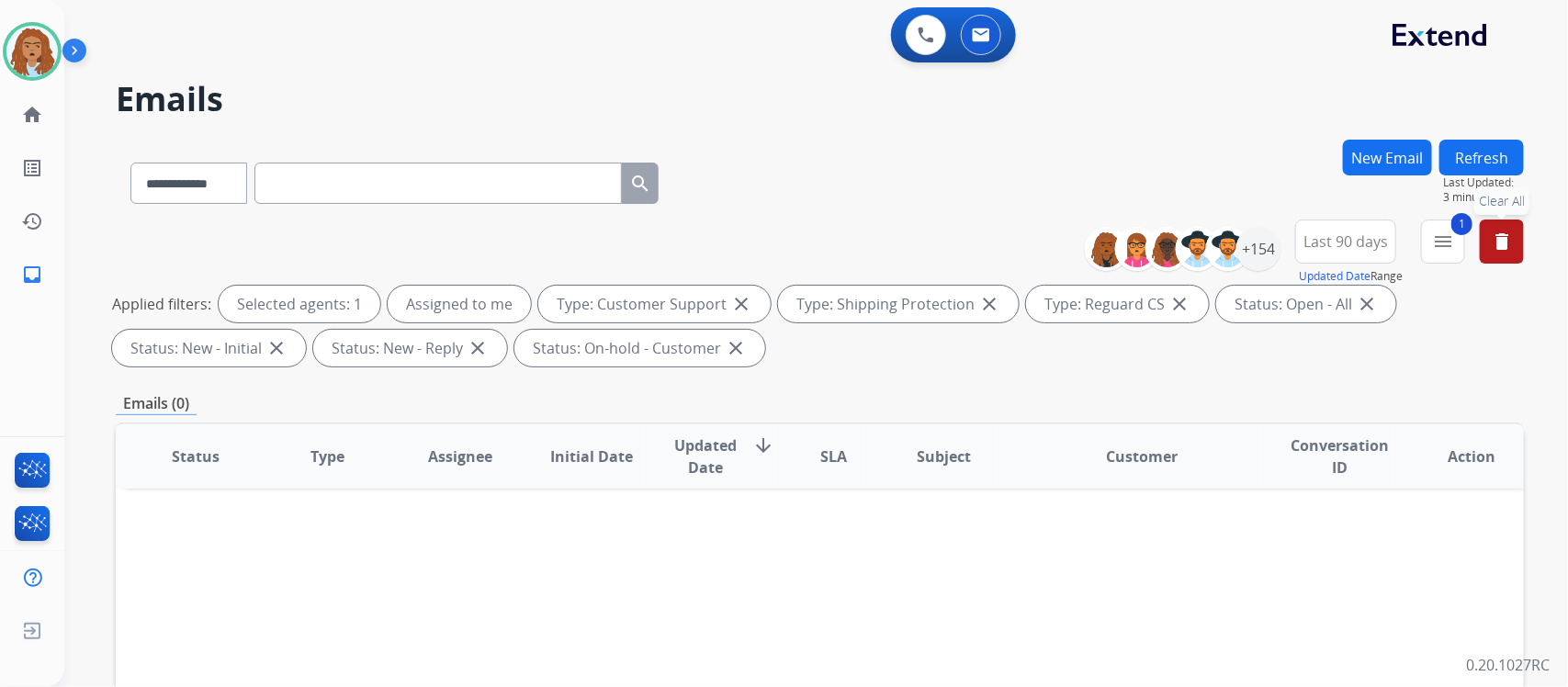 click on "delete  Clear All" at bounding box center (1502, 242) 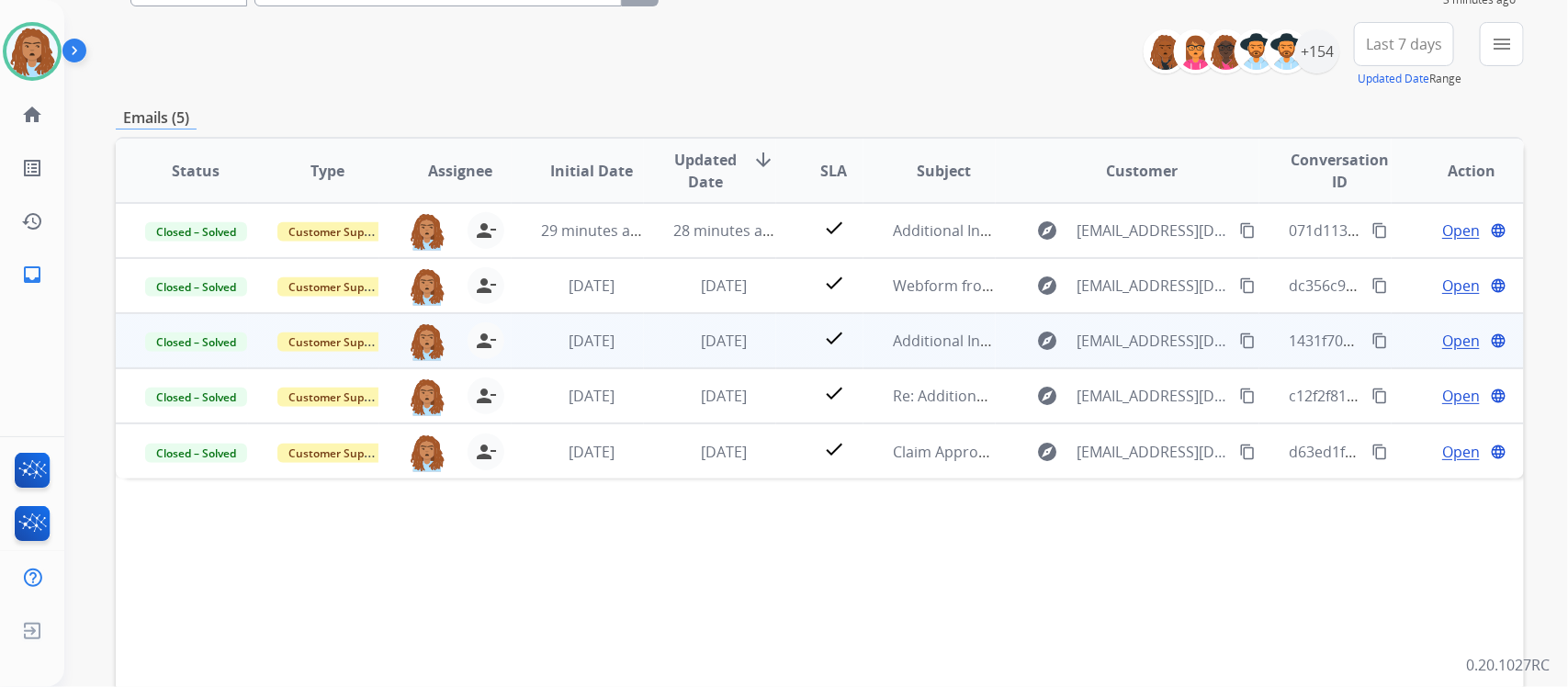 scroll, scrollTop: 127, scrollLeft: 0, axis: vertical 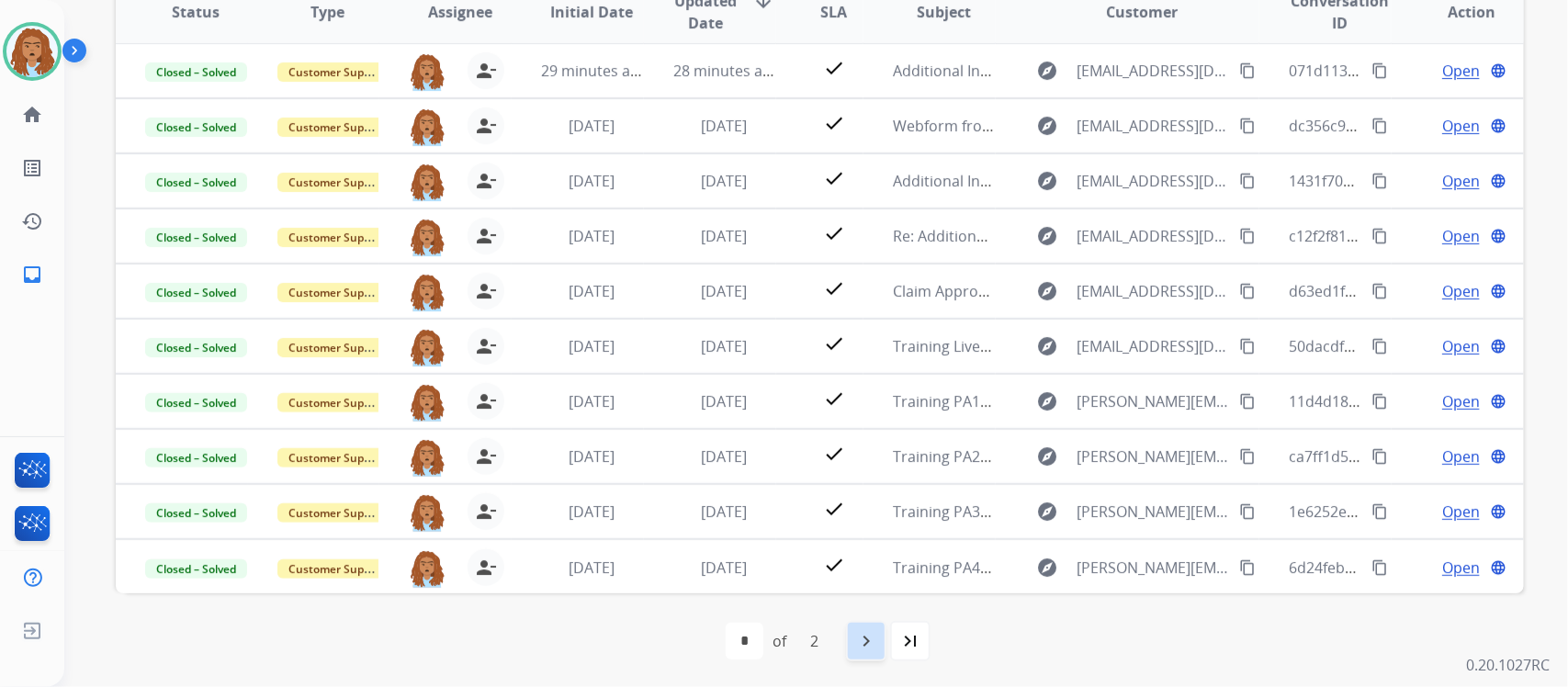 click on "navigate_next" at bounding box center (866, 641) 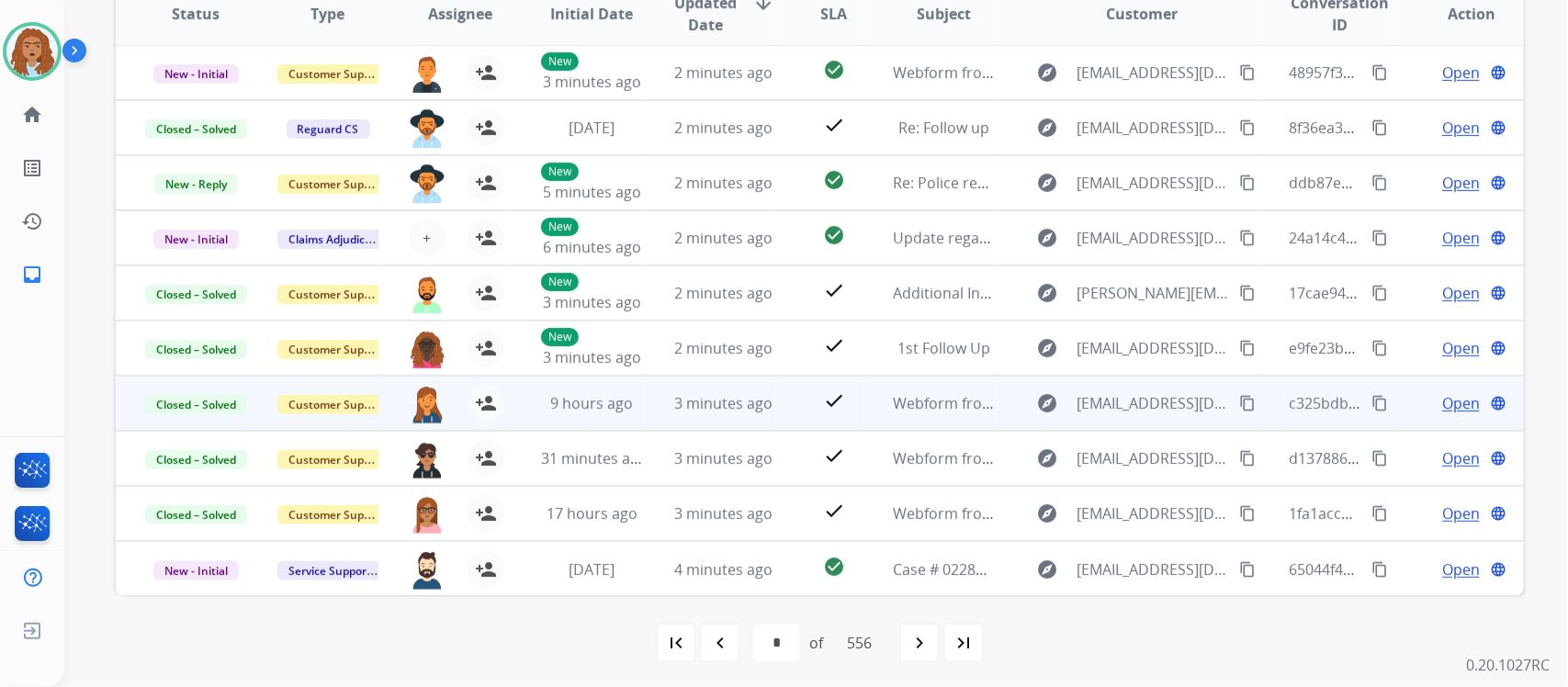 scroll, scrollTop: 356, scrollLeft: 0, axis: vertical 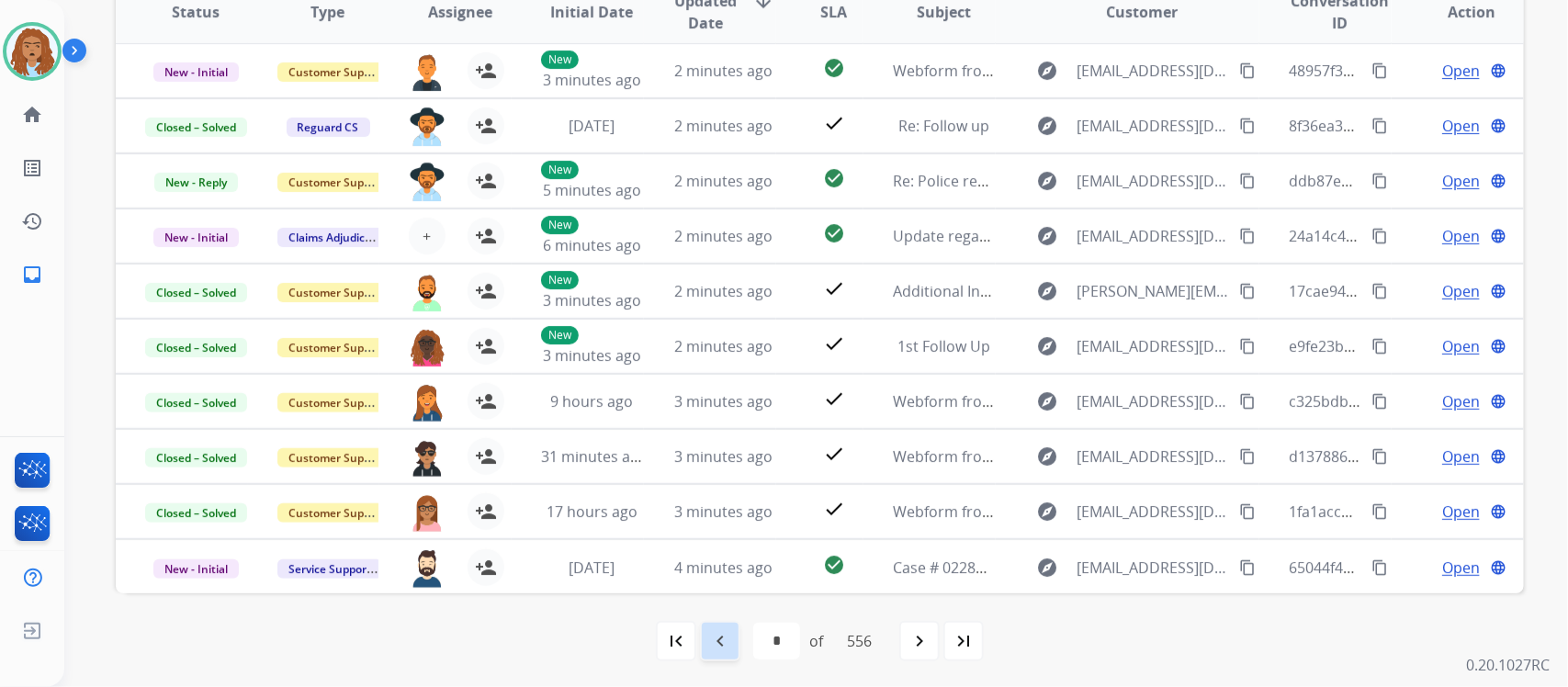 click on "navigate_before" at bounding box center [720, 641] 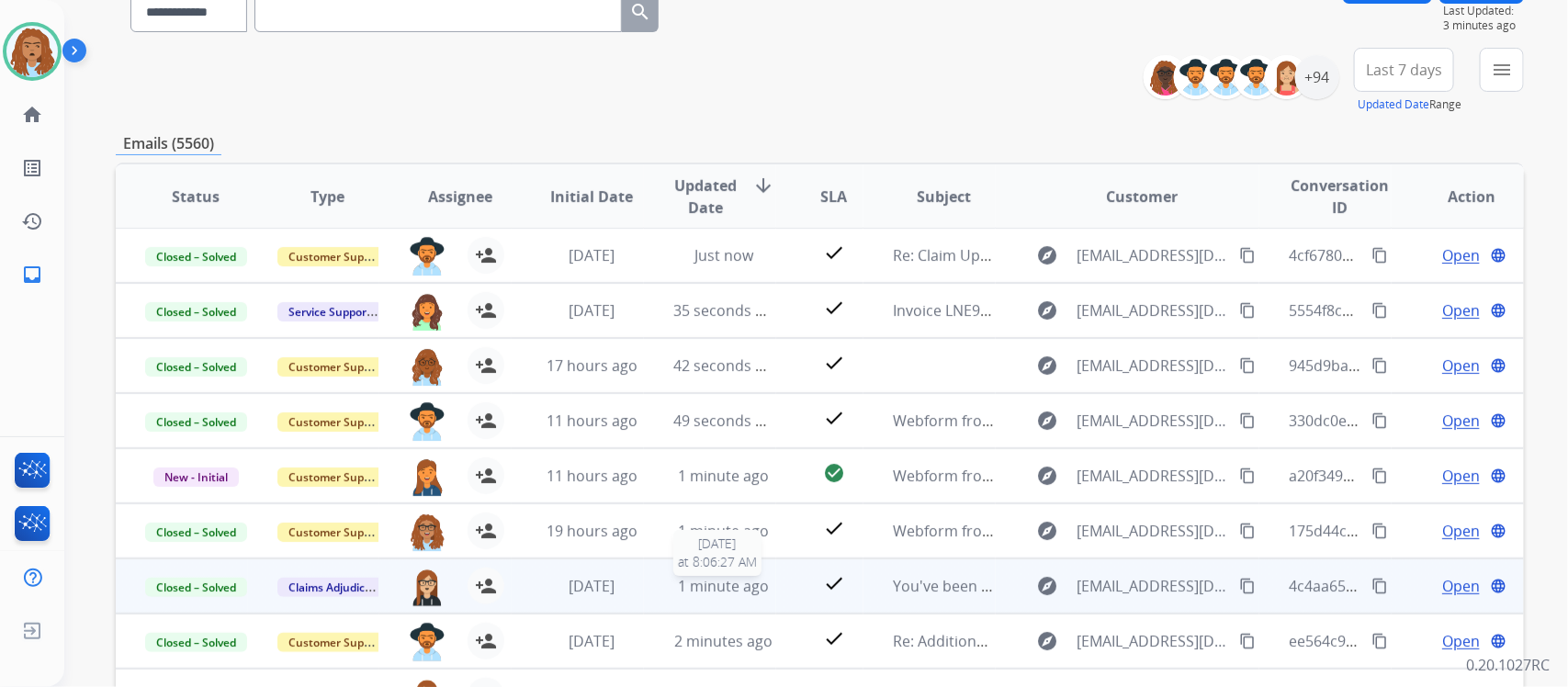 scroll, scrollTop: 230, scrollLeft: 0, axis: vertical 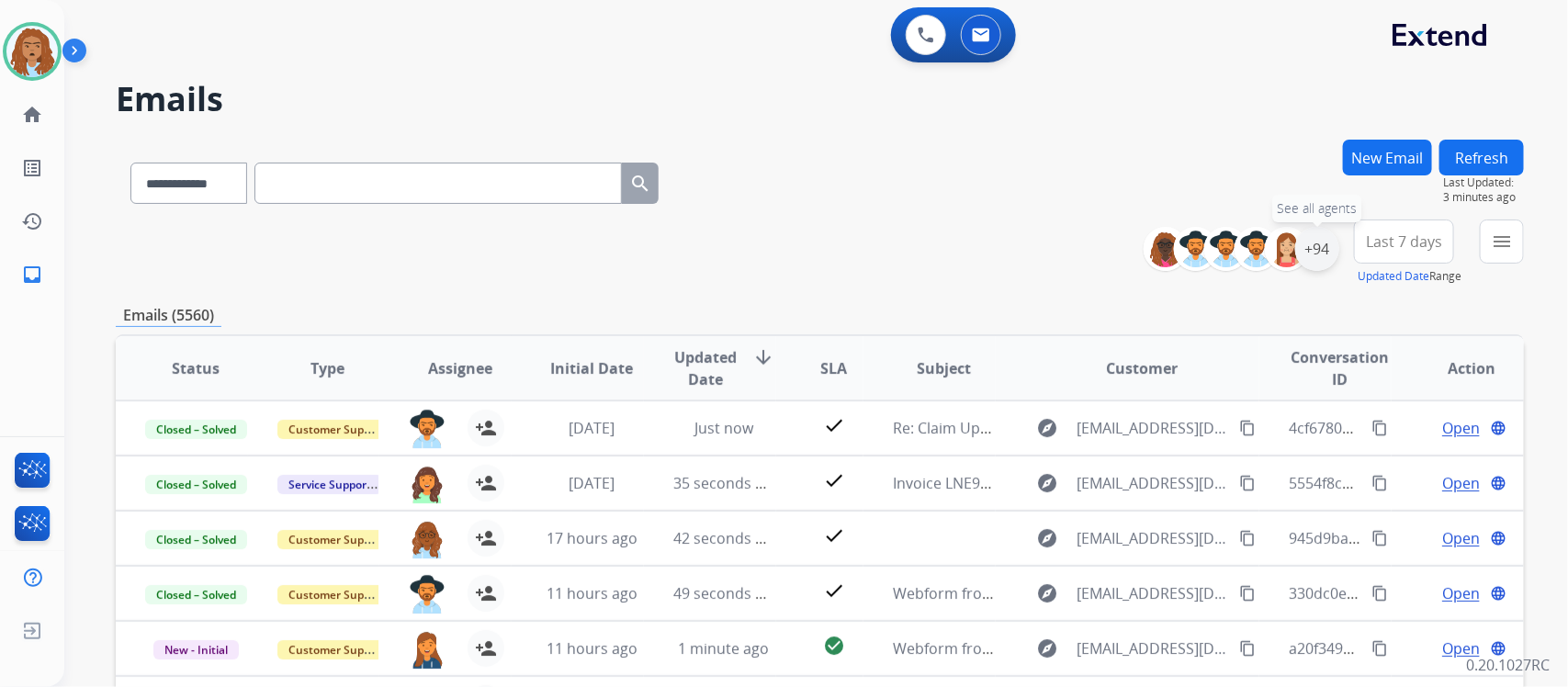 click on "+94" at bounding box center [1317, 249] 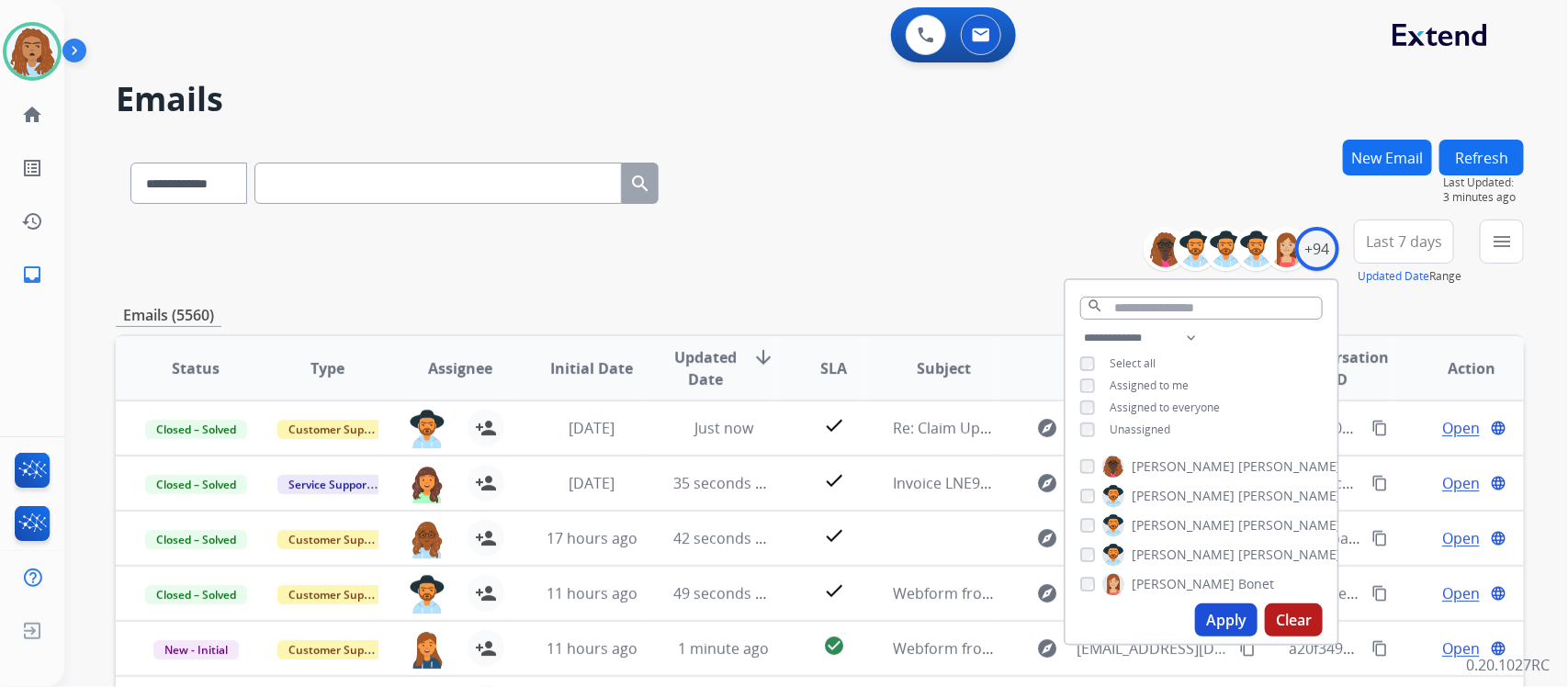 click on "Apply" at bounding box center (1226, 620) 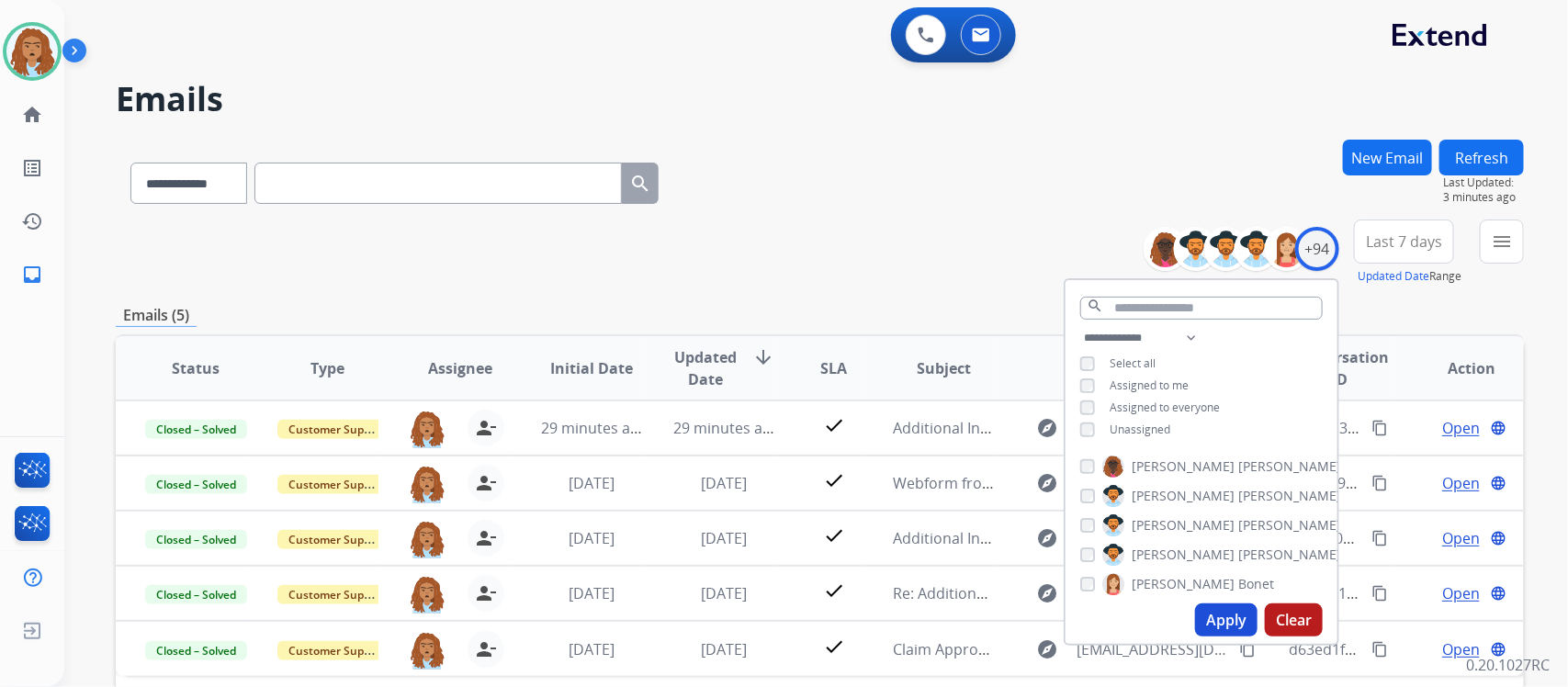 click on "**********" at bounding box center [819, 179] 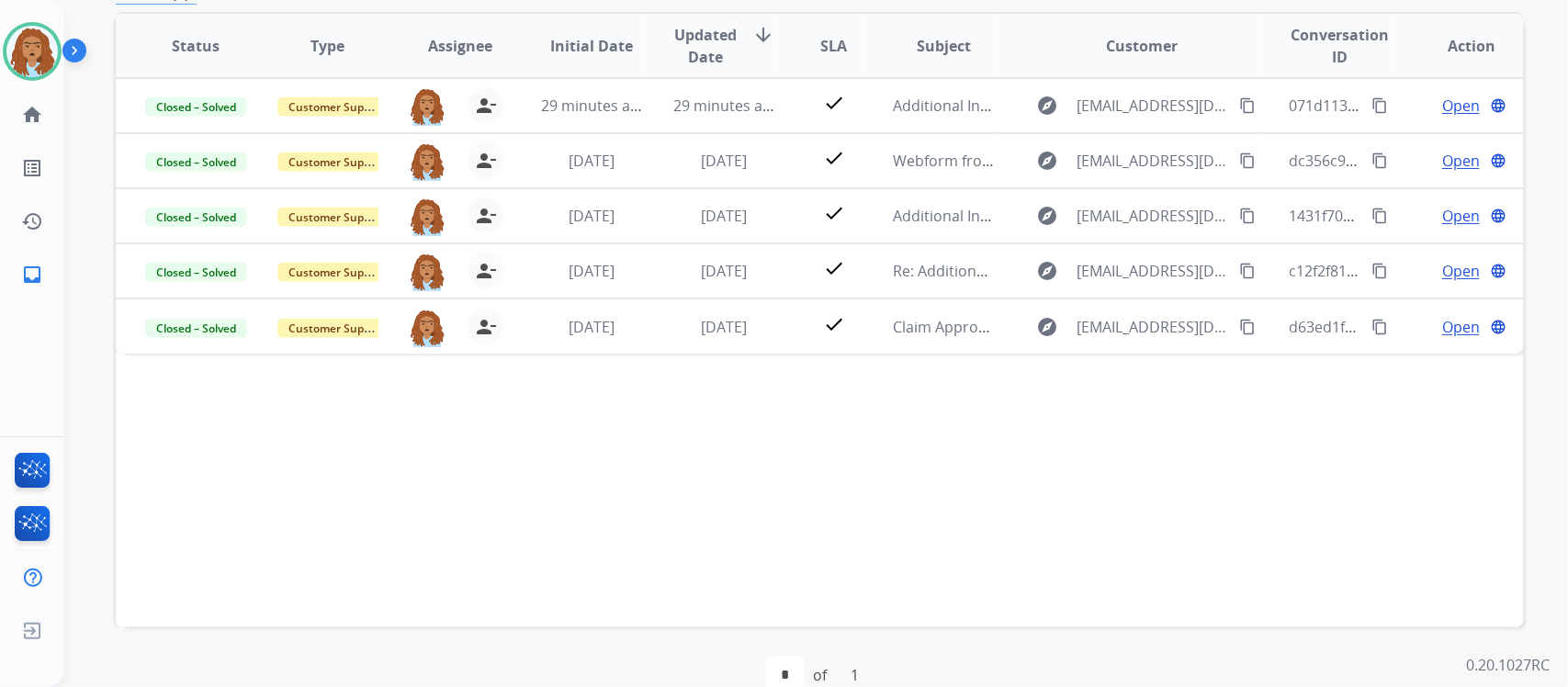 scroll, scrollTop: 356, scrollLeft: 0, axis: vertical 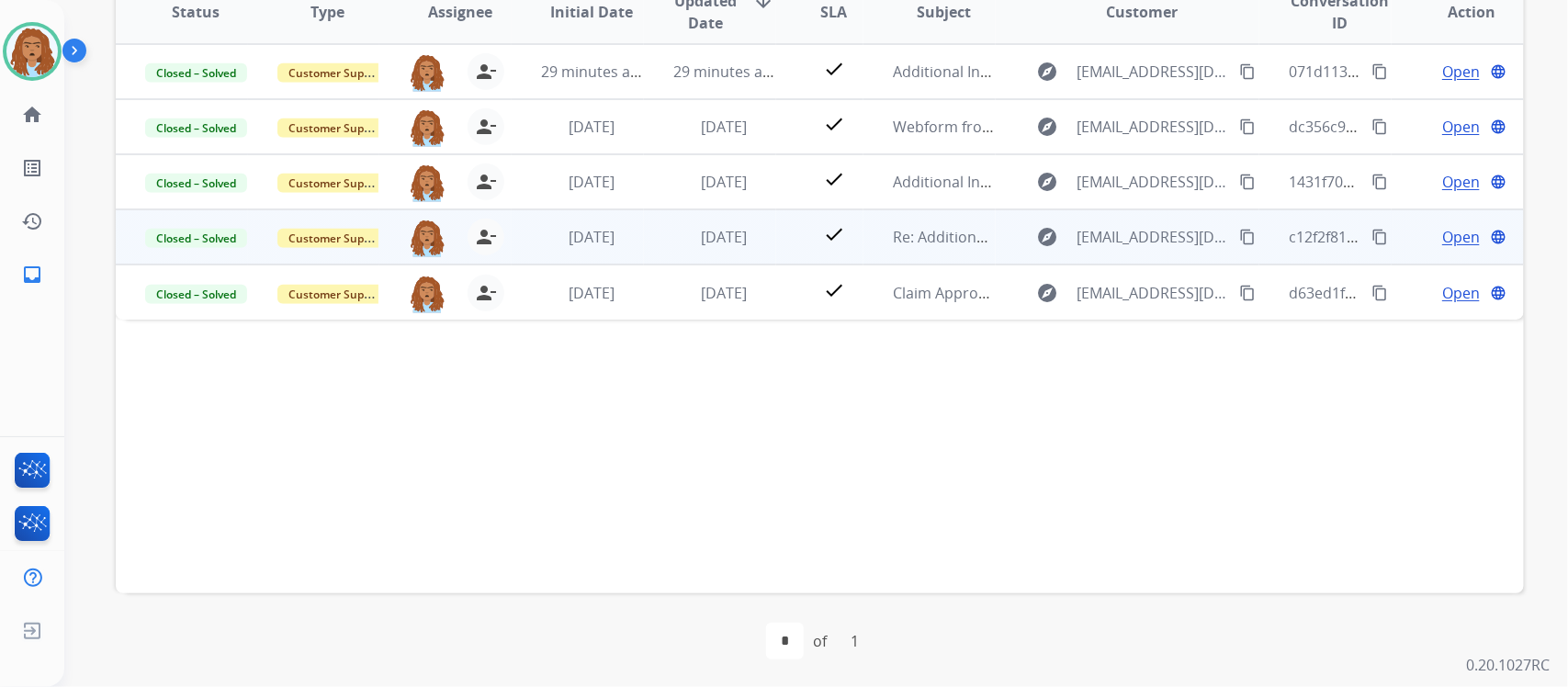 click on "Open" at bounding box center [1461, 237] 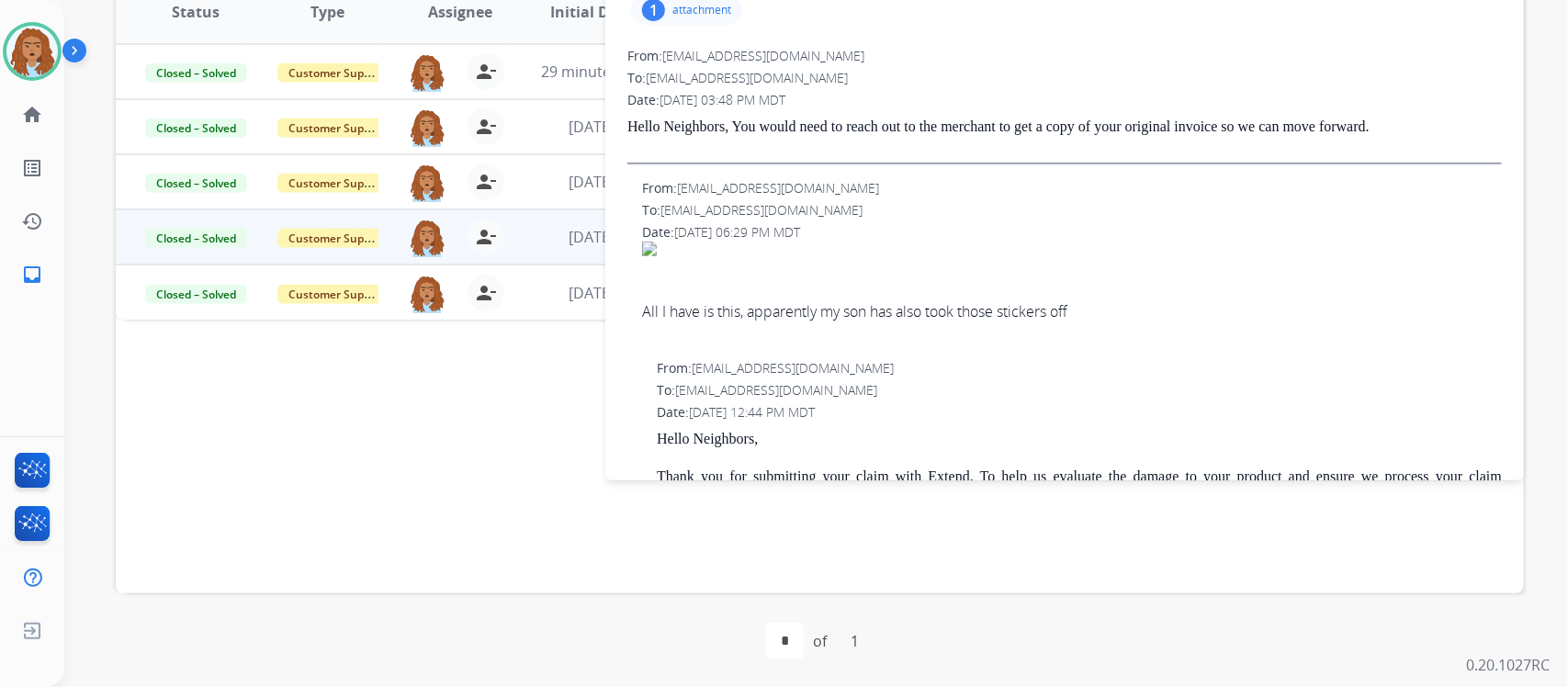 scroll, scrollTop: 0, scrollLeft: 0, axis: both 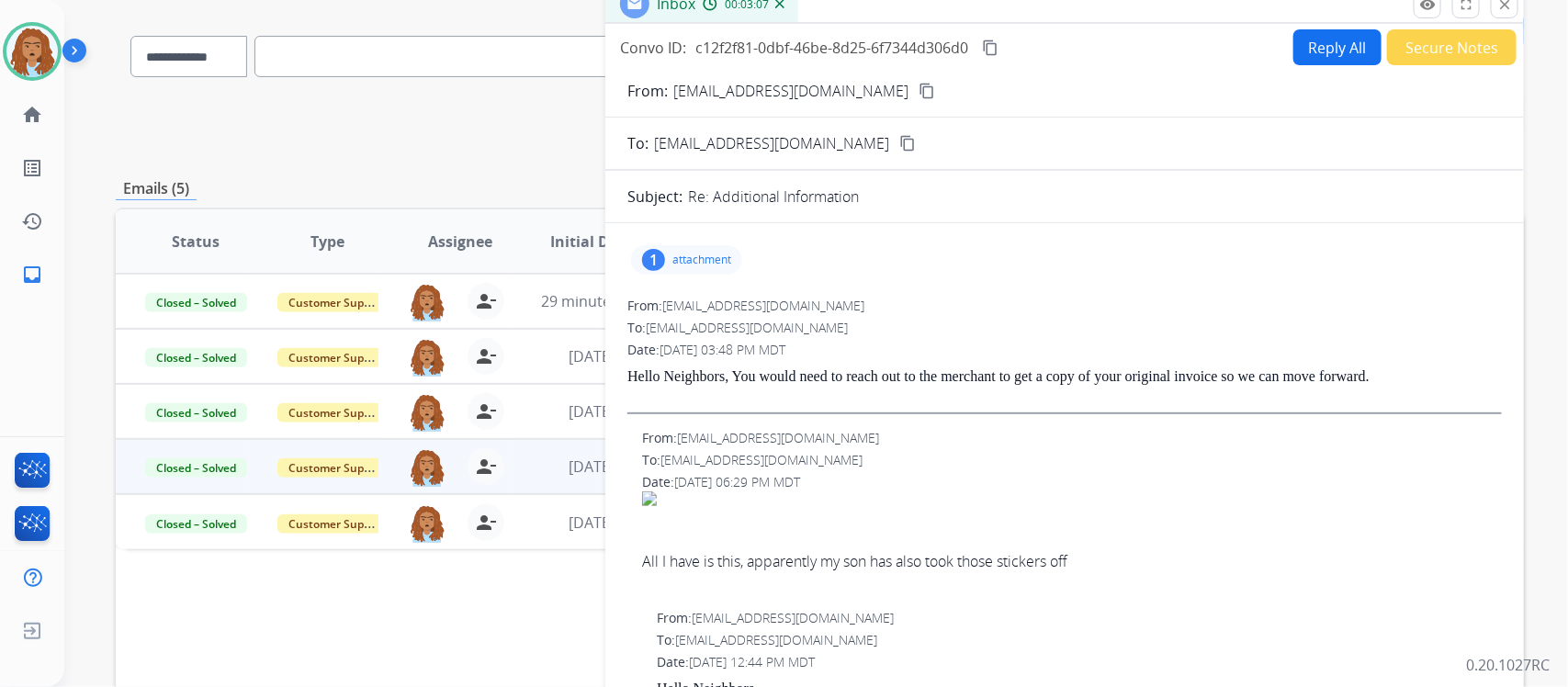 click on "Reply All" at bounding box center (1337, 47) 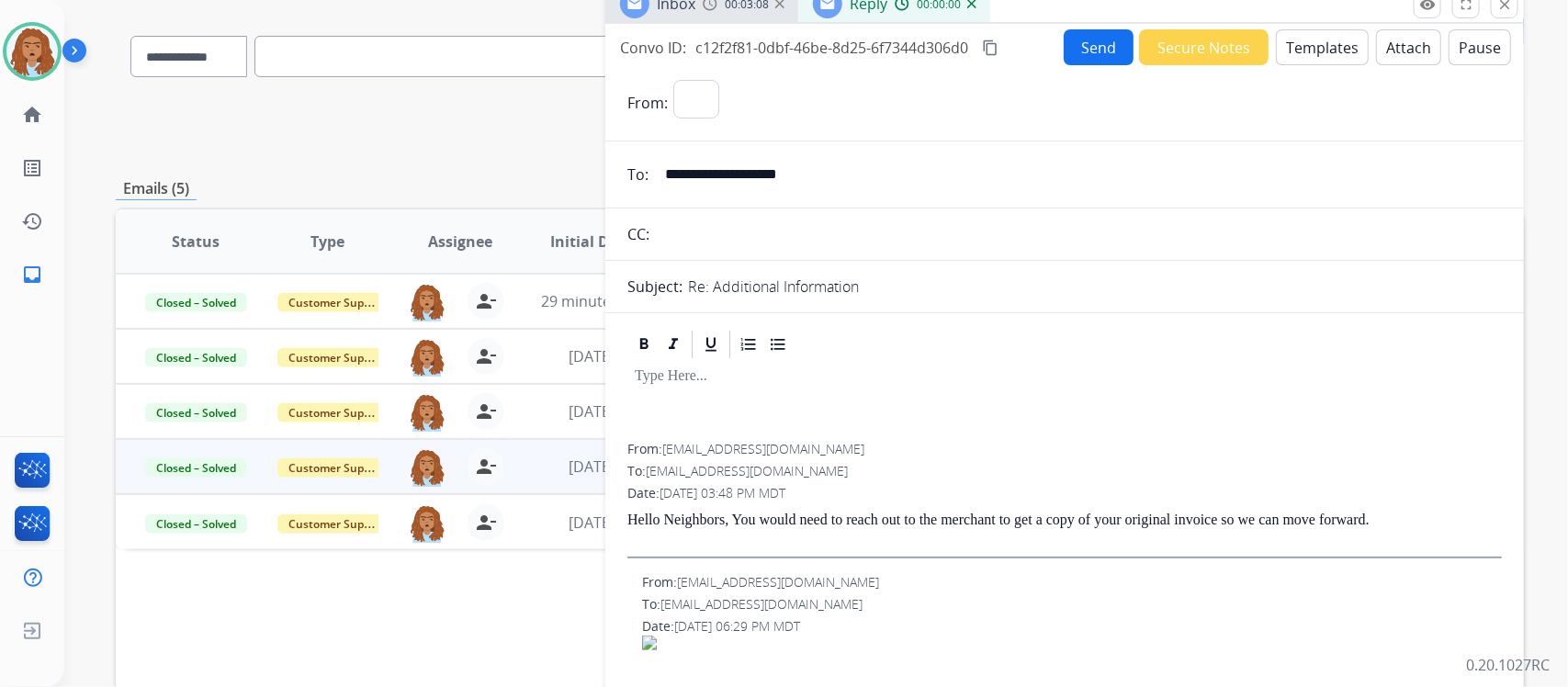 select on "**********" 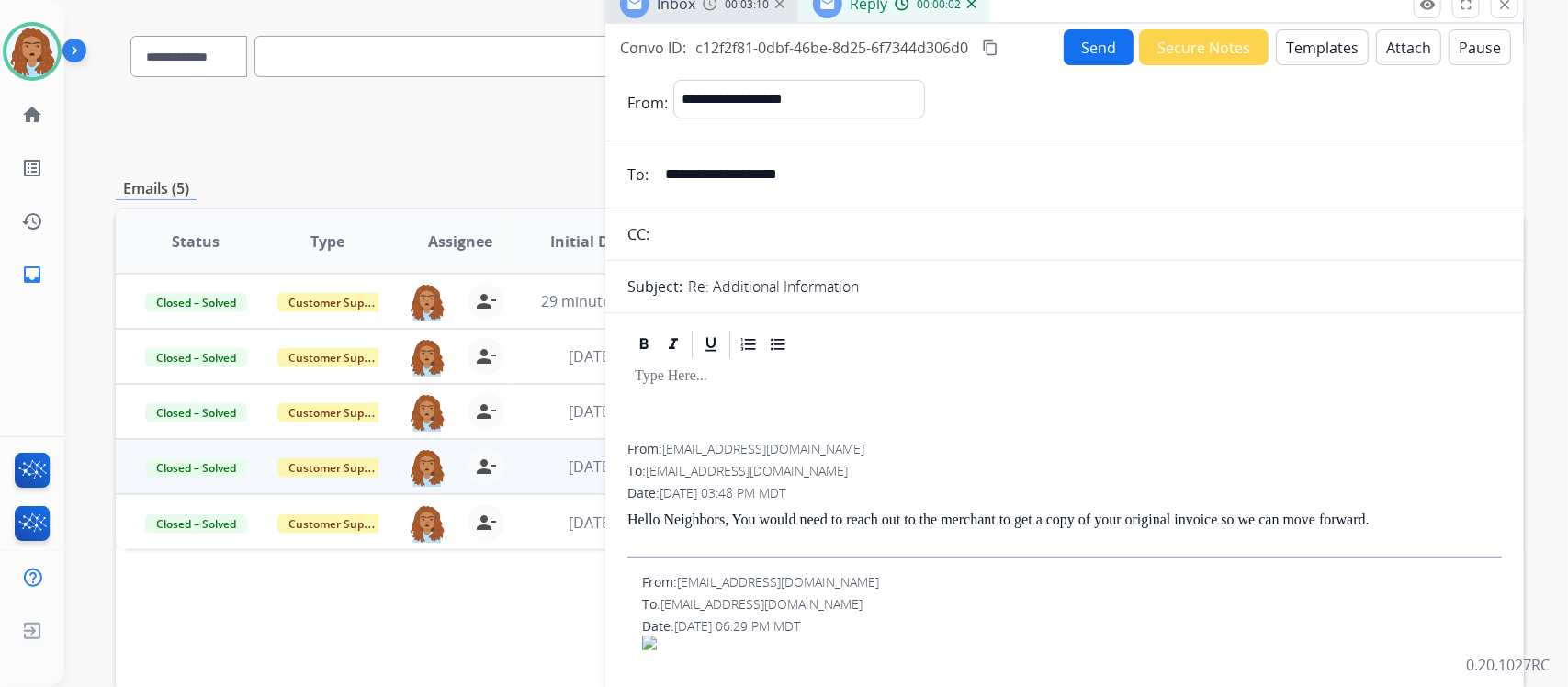 drag, startPoint x: 704, startPoint y: 393, endPoint x: 731, endPoint y: 390, distance: 27.166155 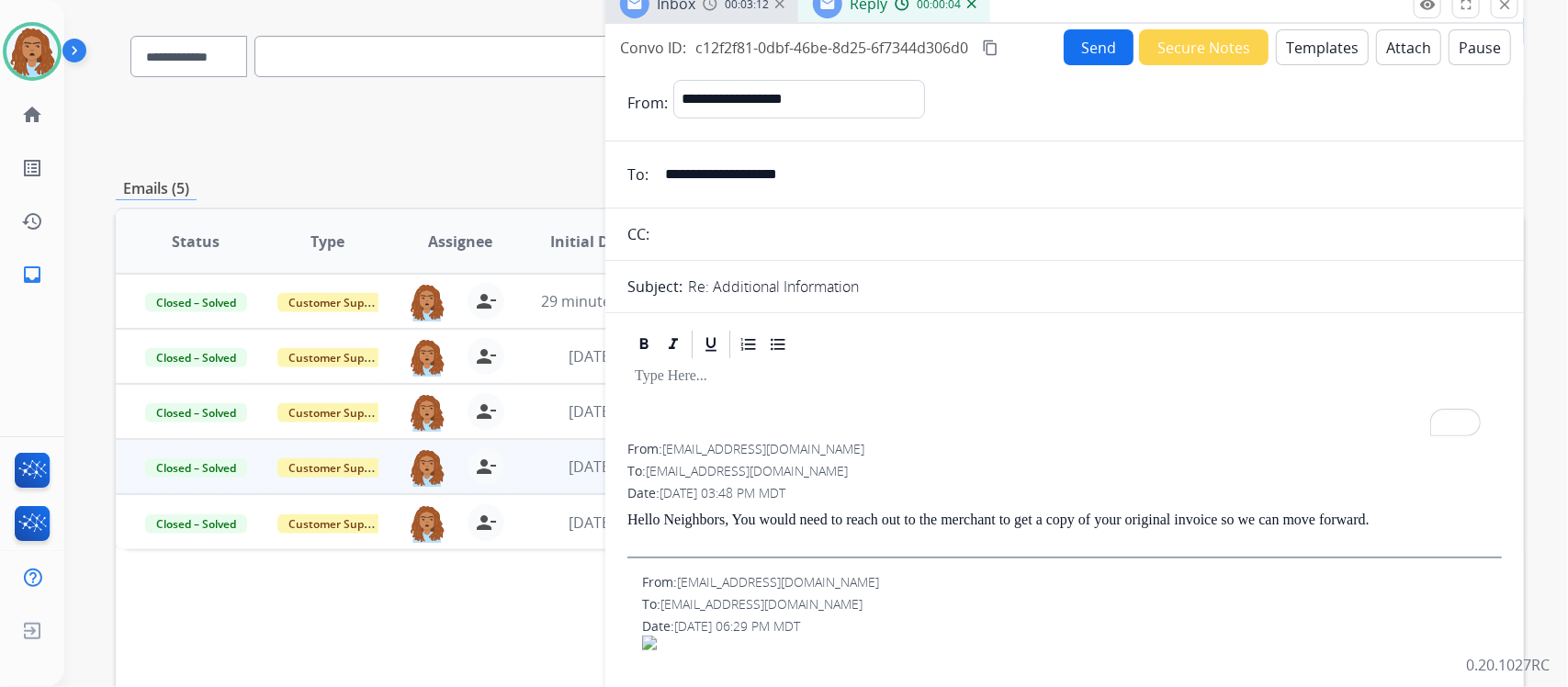 type 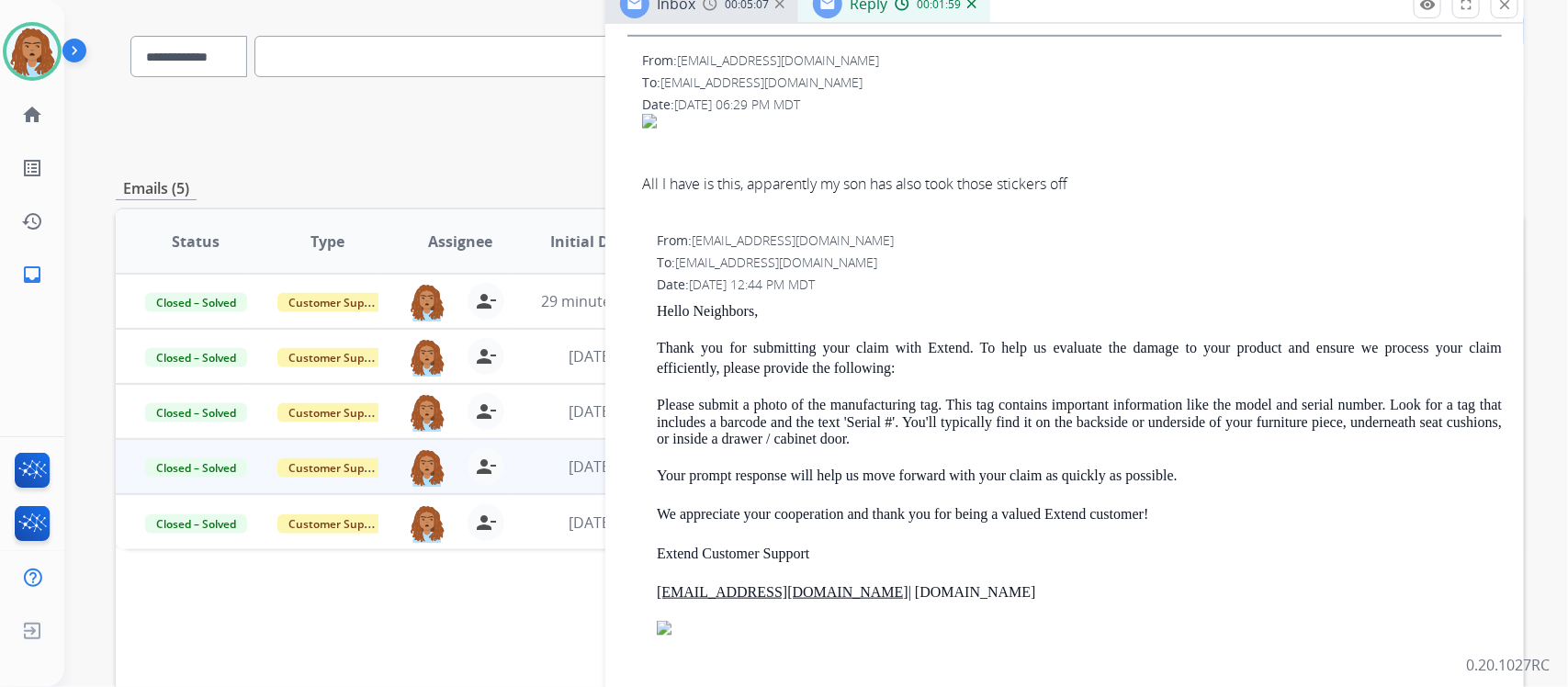 scroll, scrollTop: 0, scrollLeft: 0, axis: both 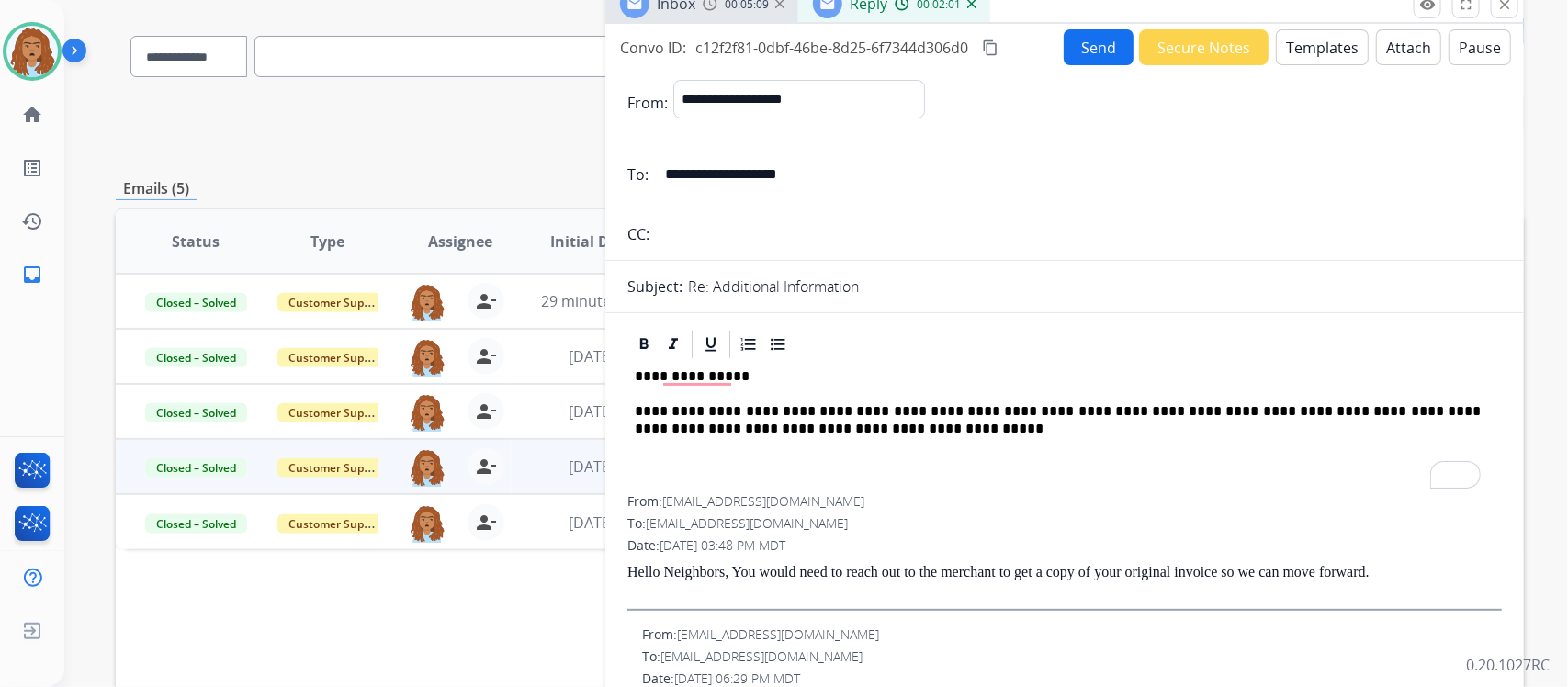 click on "Send" at bounding box center (1099, 47) 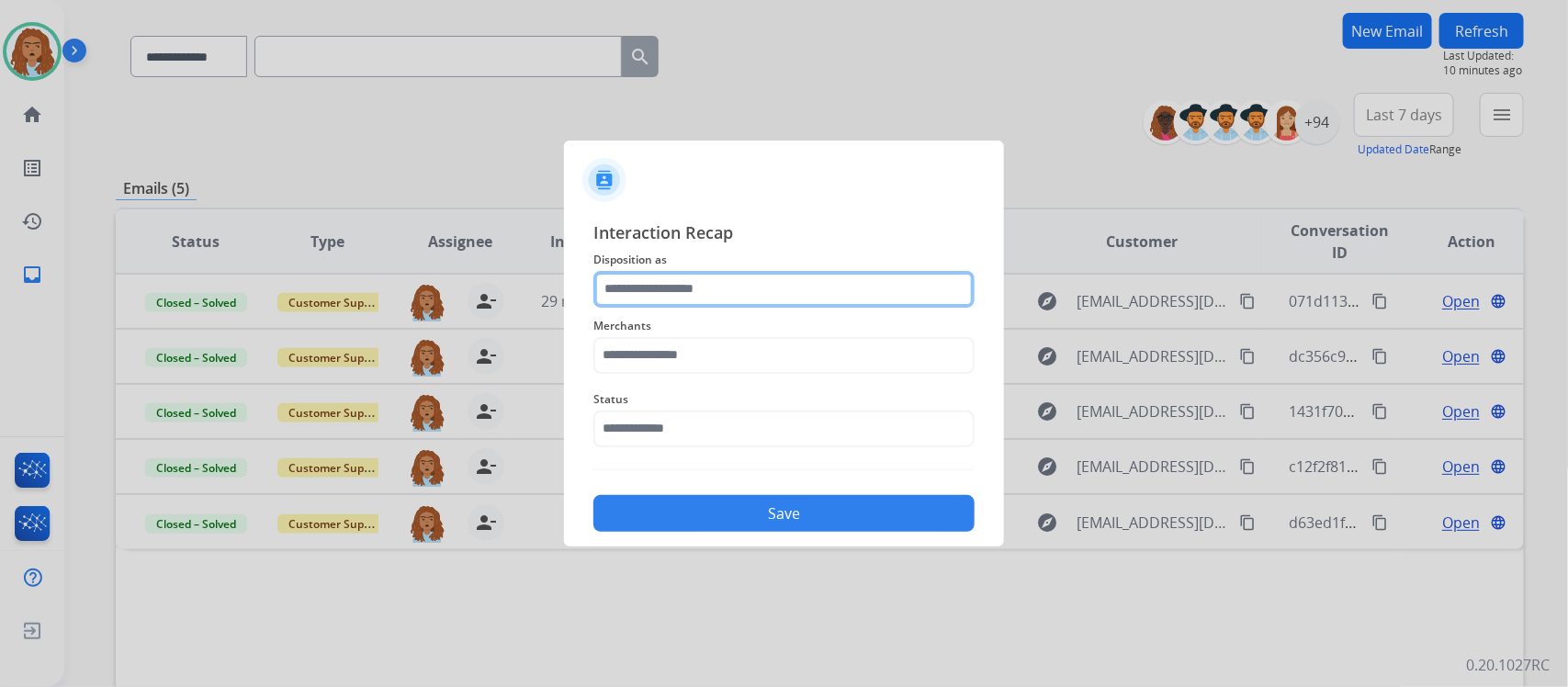 click 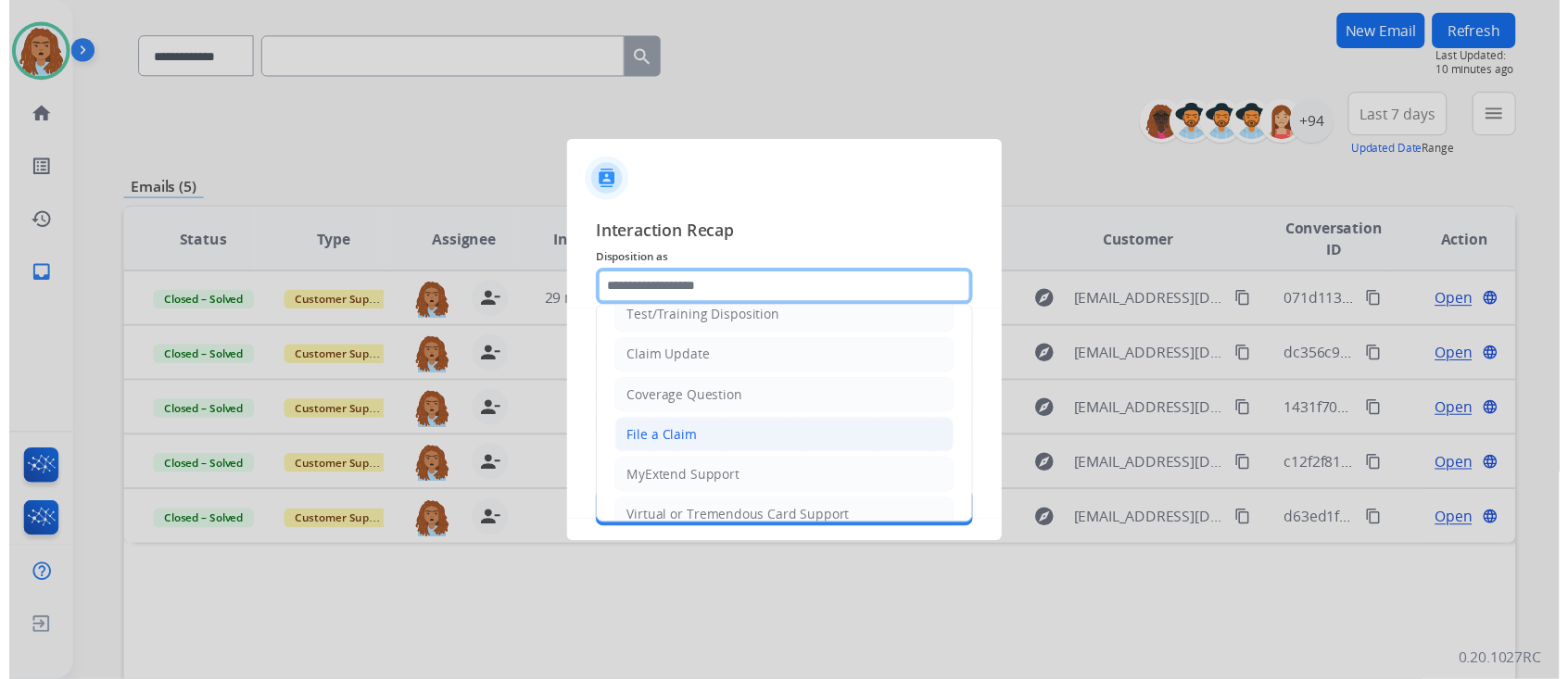 scroll, scrollTop: 0, scrollLeft: 0, axis: both 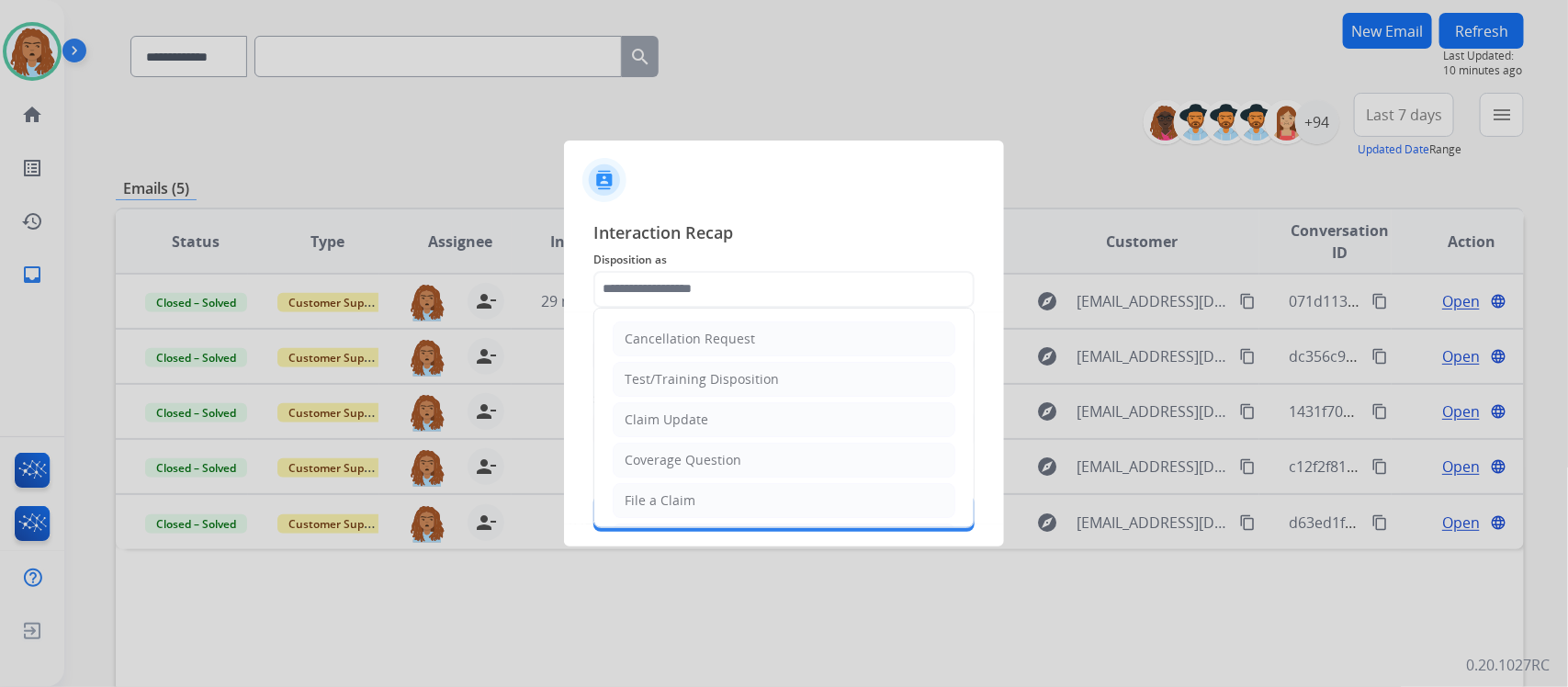 drag, startPoint x: 584, startPoint y: 664, endPoint x: 593, endPoint y: 645, distance: 21.023796 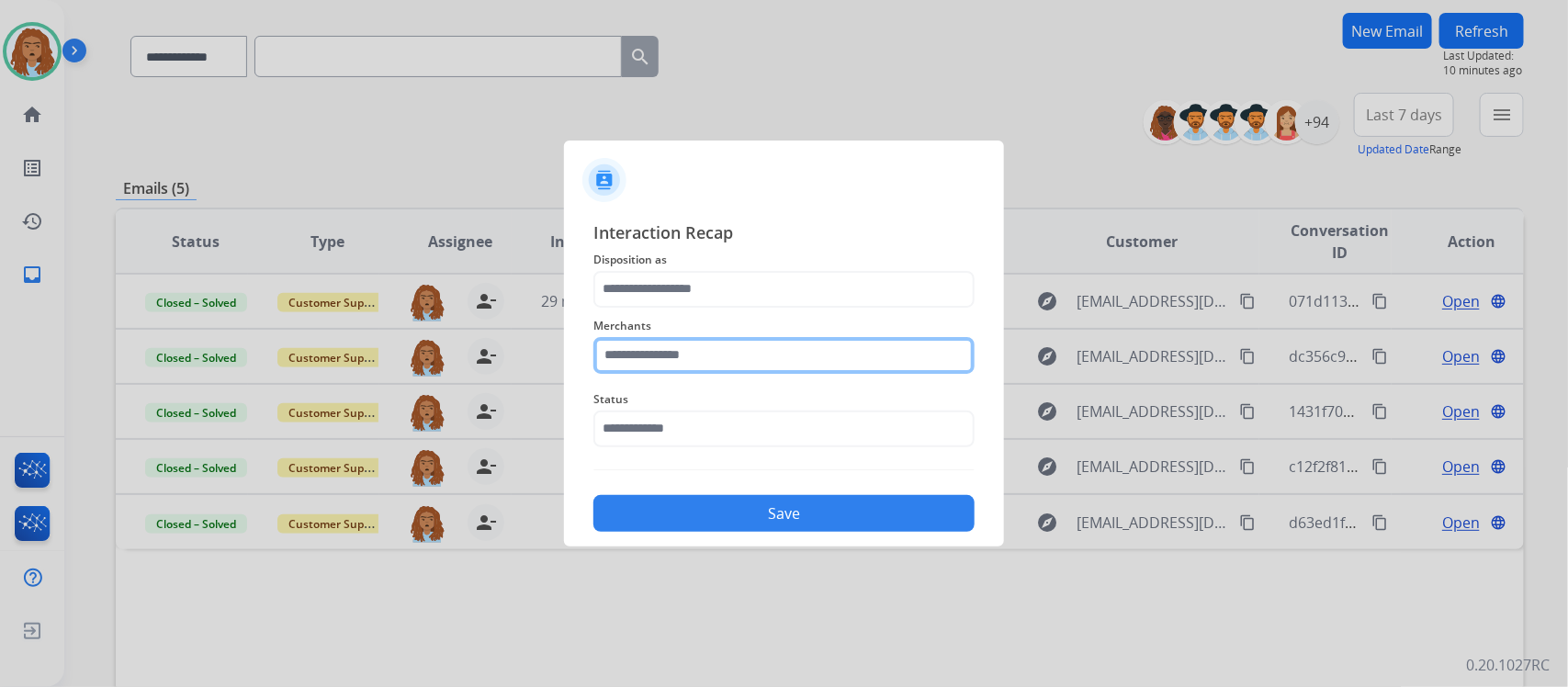click 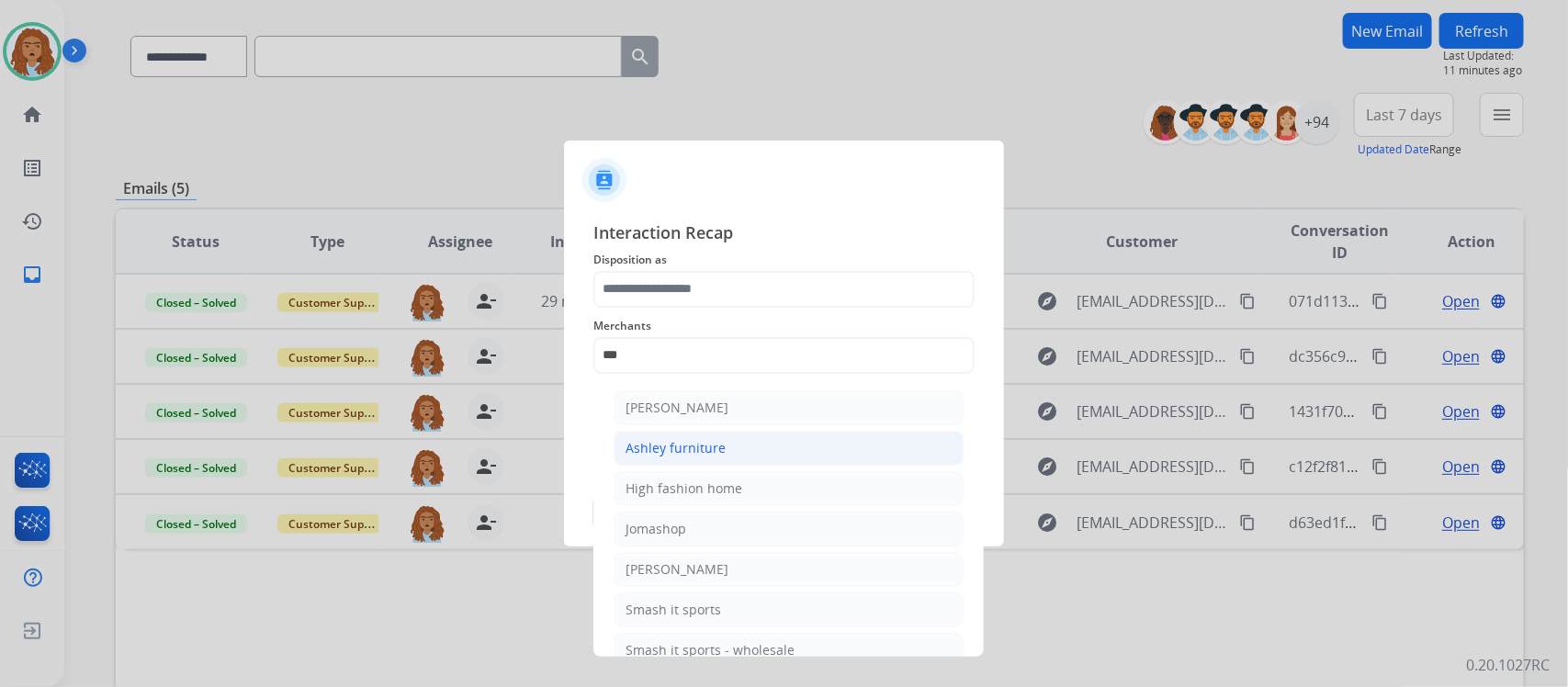 click on "Ashley furniture" 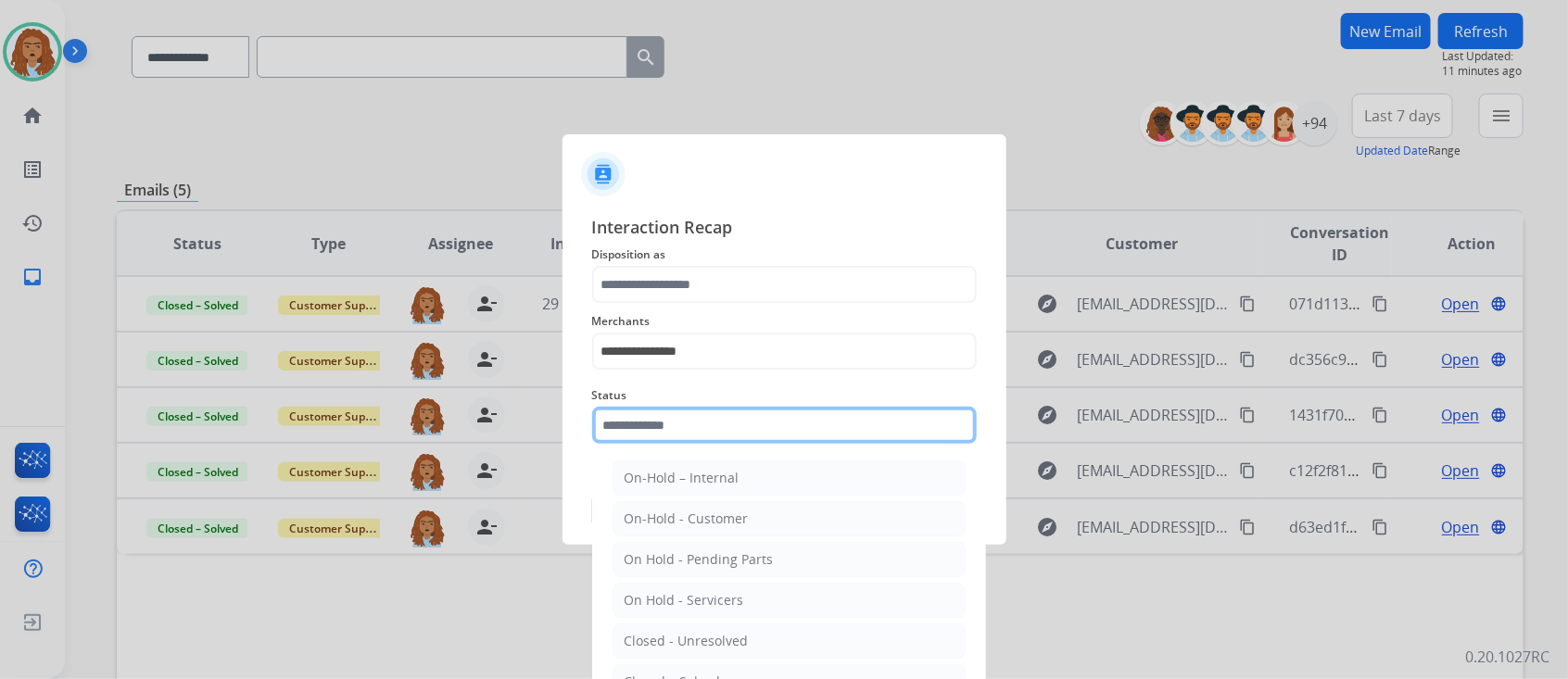click 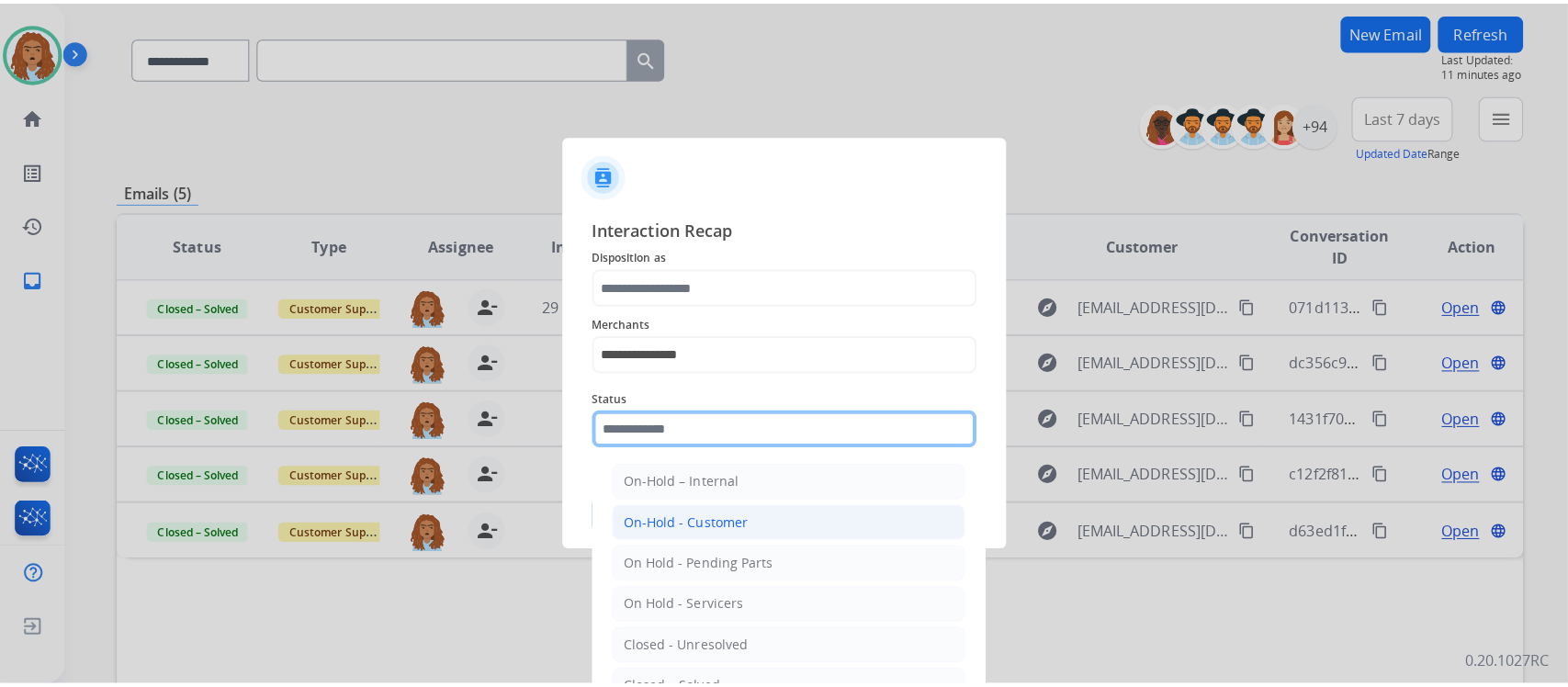 scroll, scrollTop: 113, scrollLeft: 0, axis: vertical 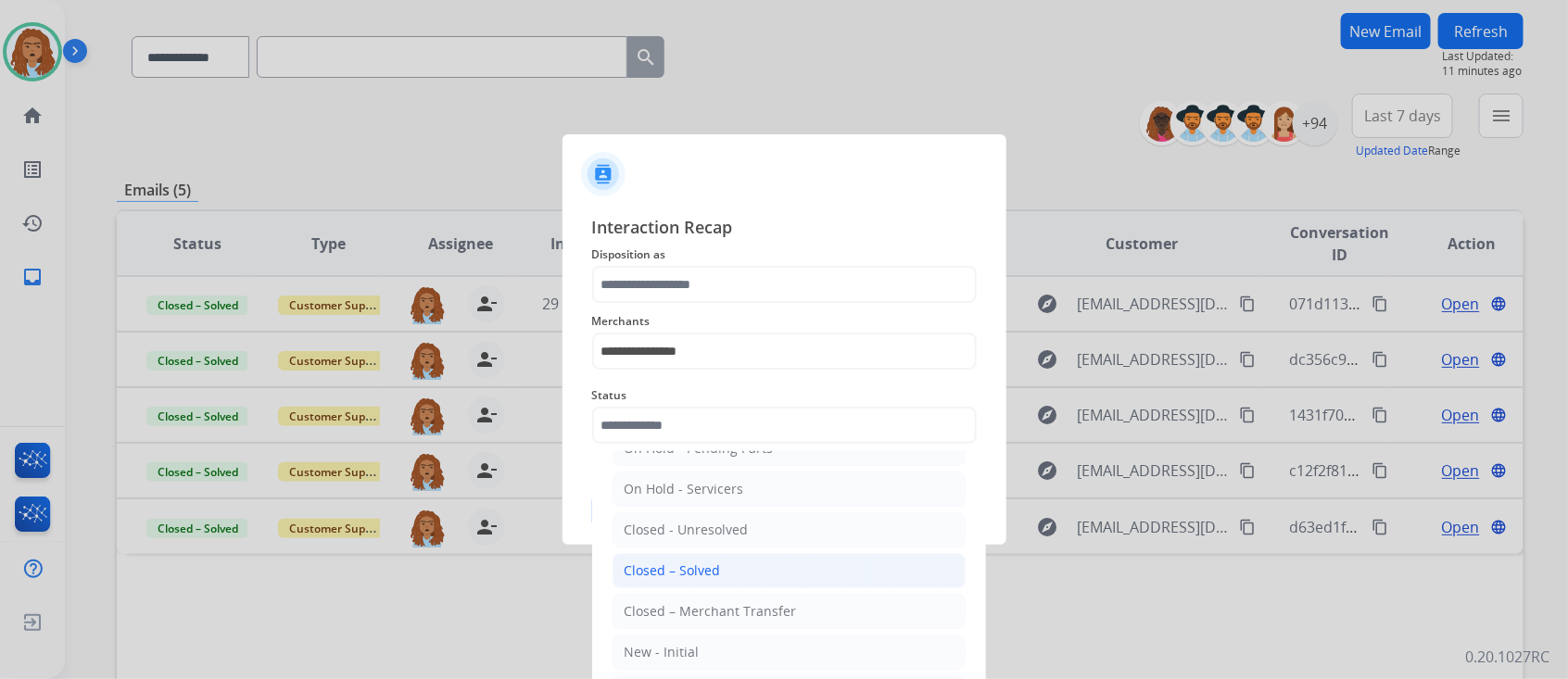click on "Closed – Solved" 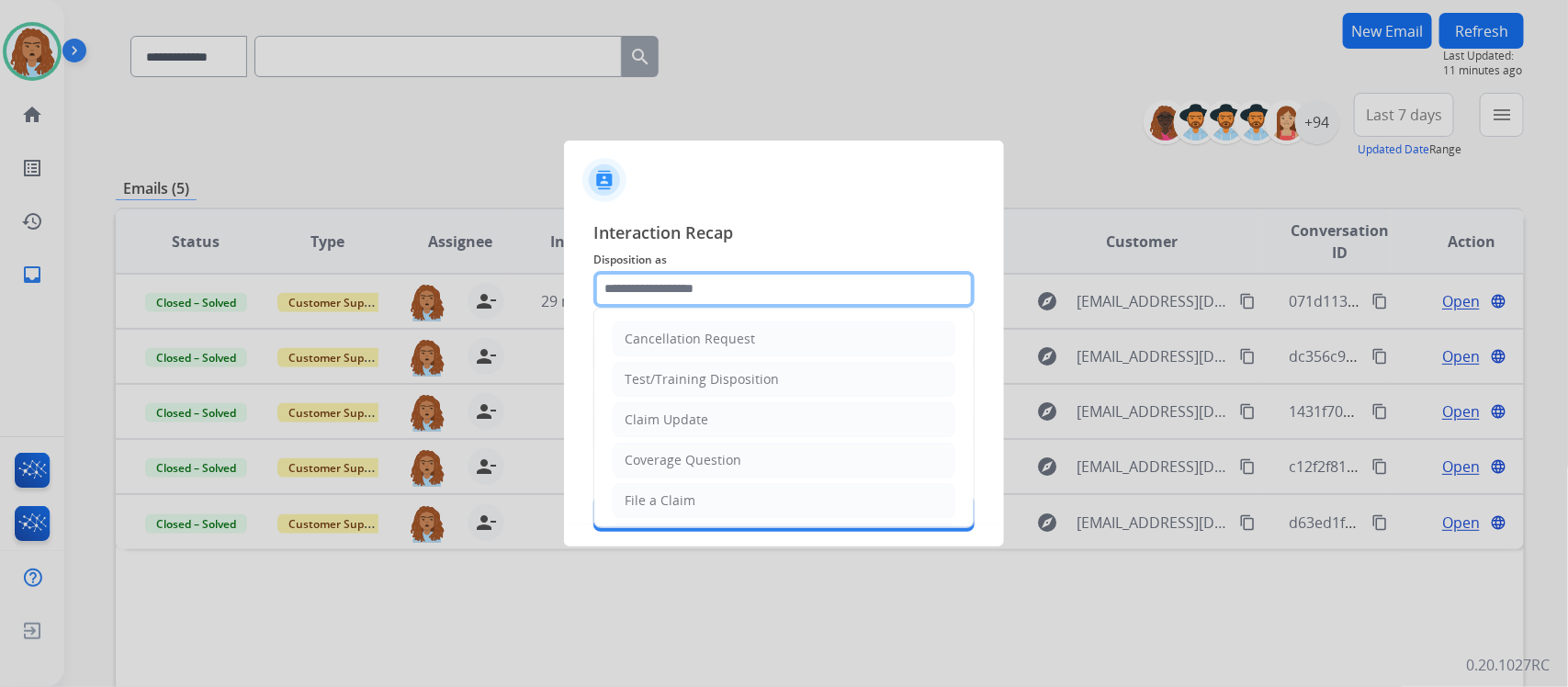 click 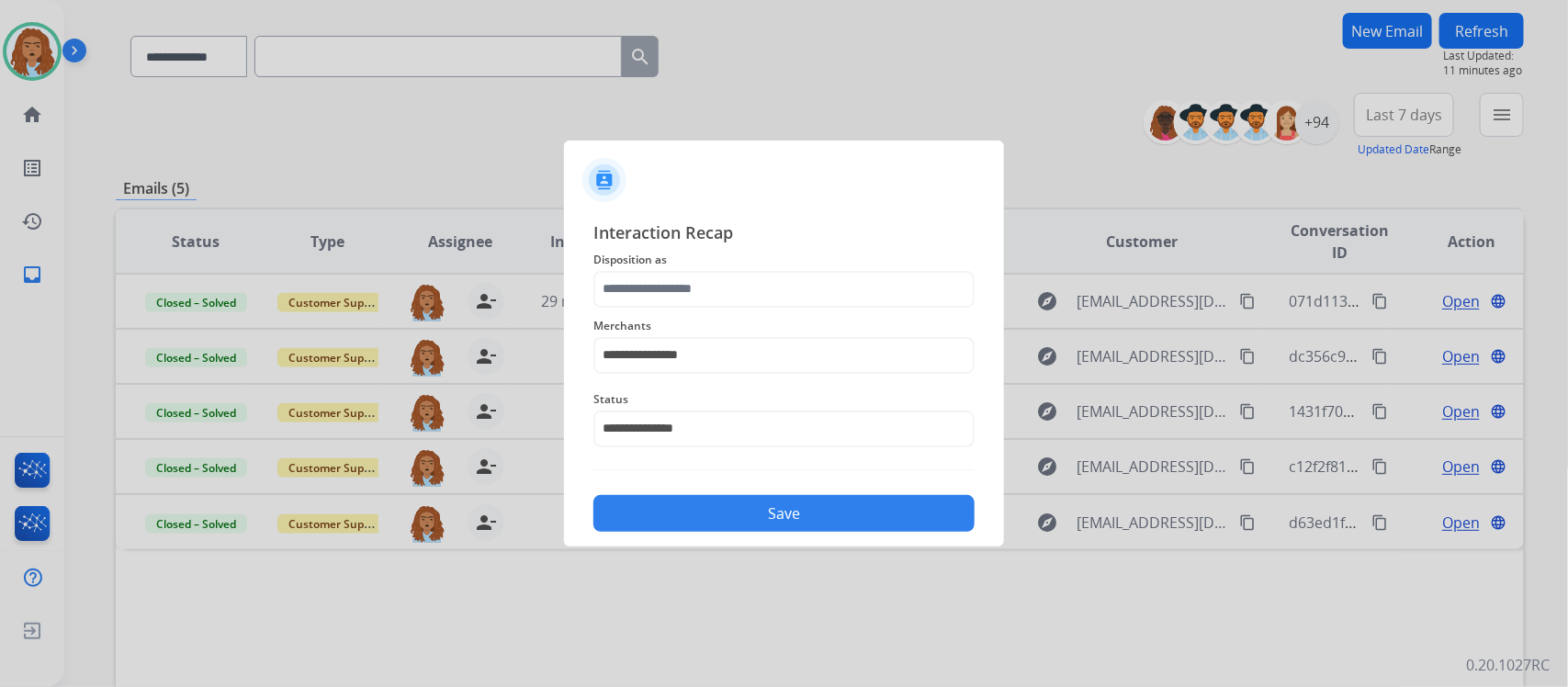 click on "Save" 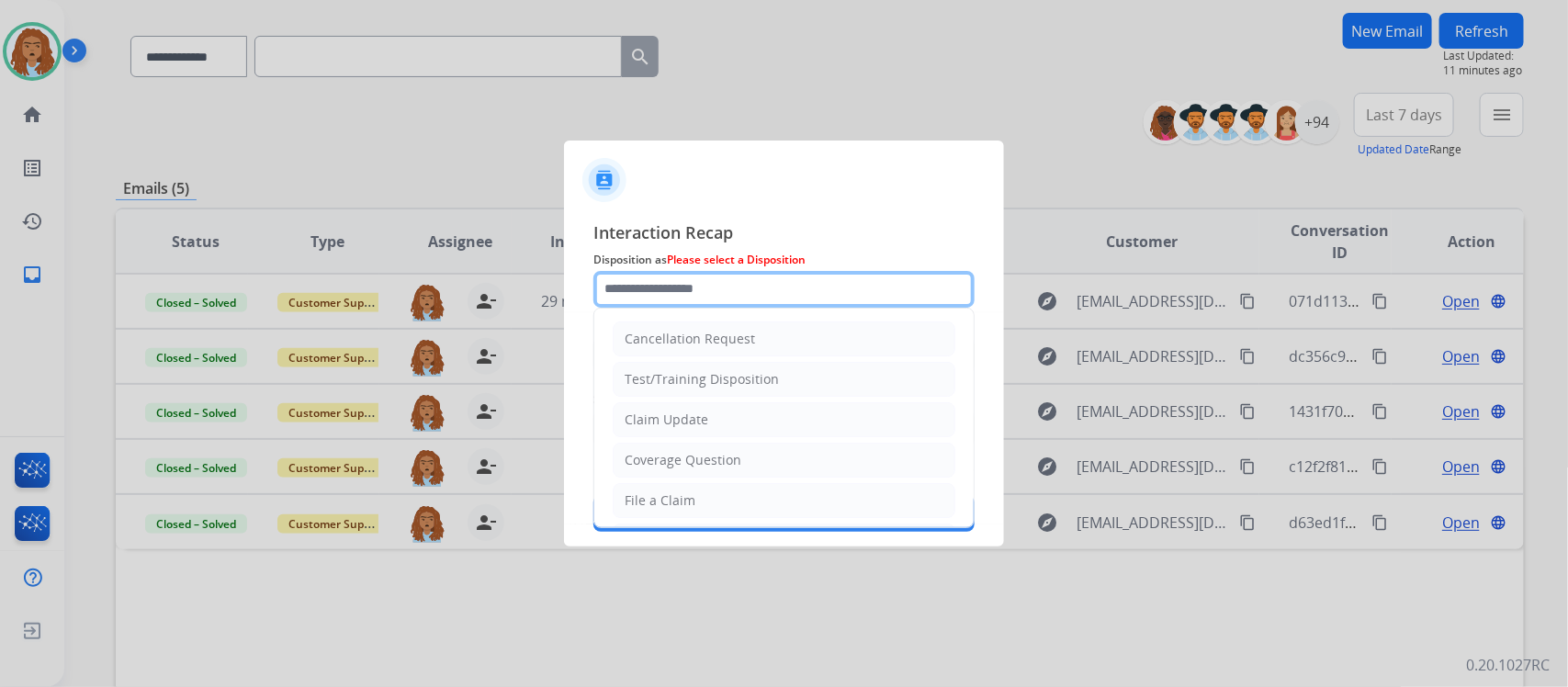 drag, startPoint x: 773, startPoint y: 291, endPoint x: 783, endPoint y: 294, distance: 10.440307 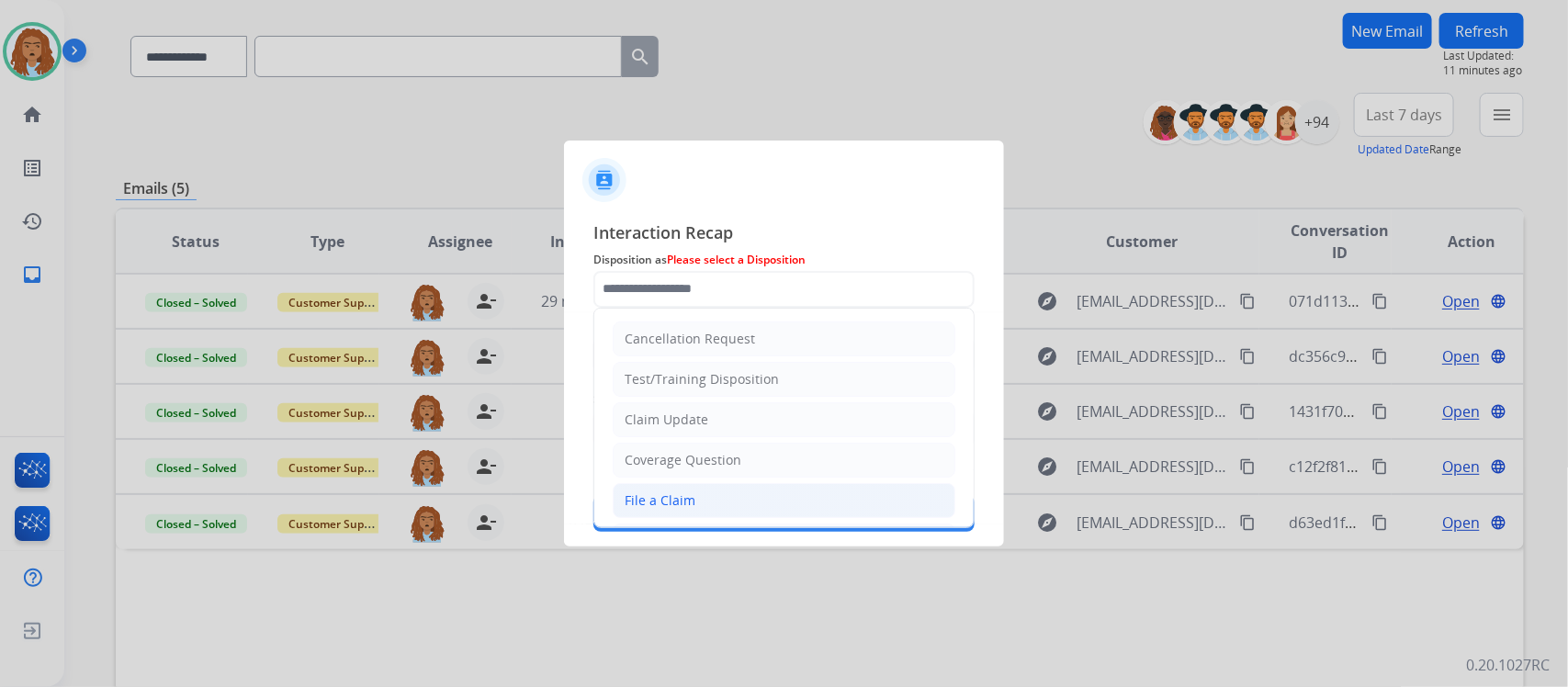 click on "File a Claim" 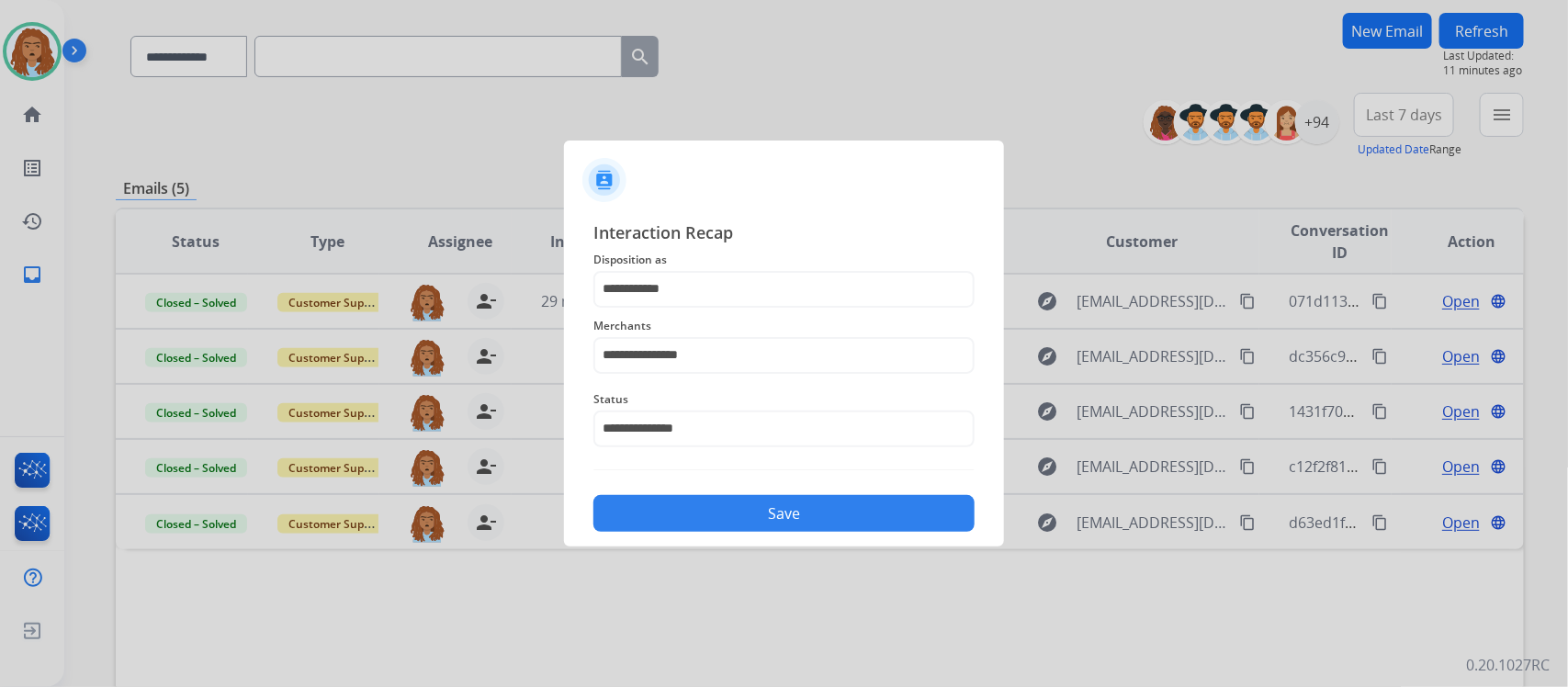 click on "Save" 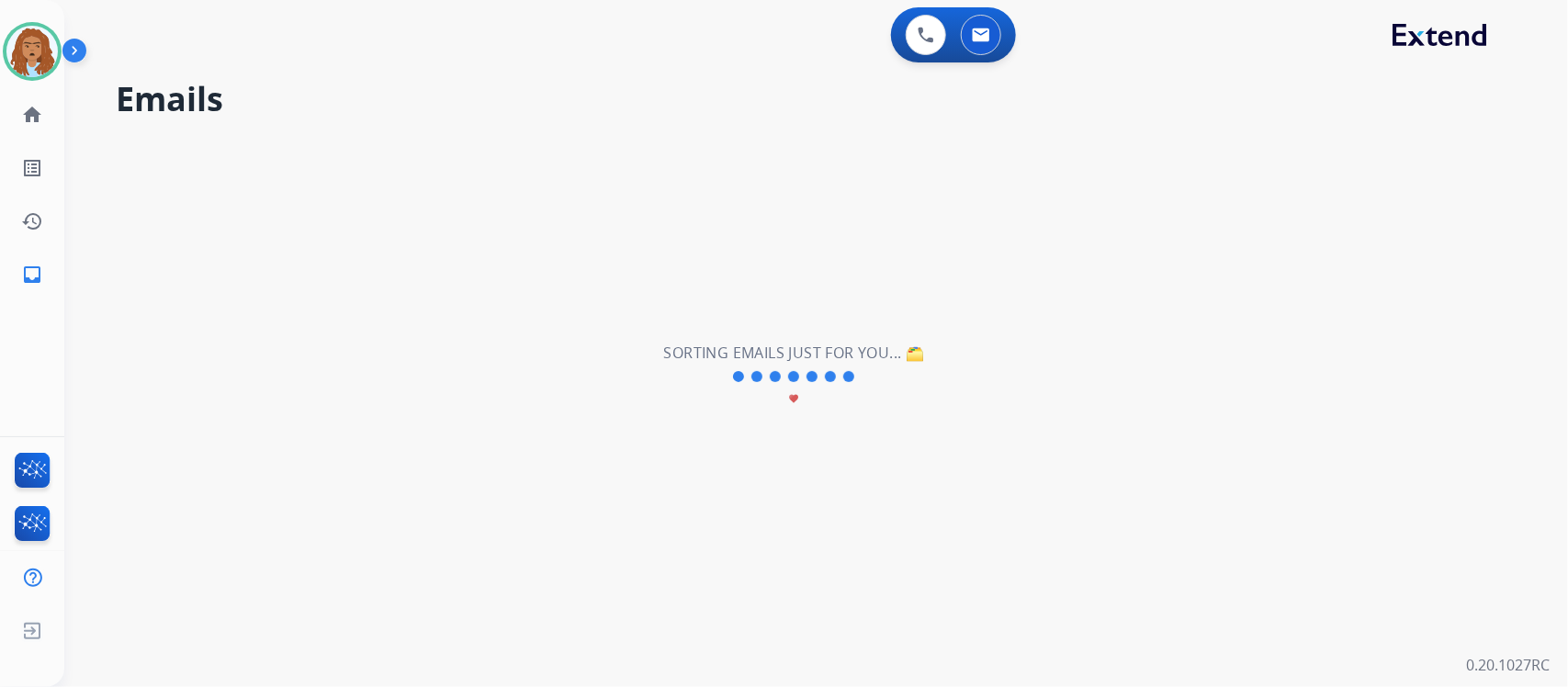 scroll, scrollTop: 0, scrollLeft: 0, axis: both 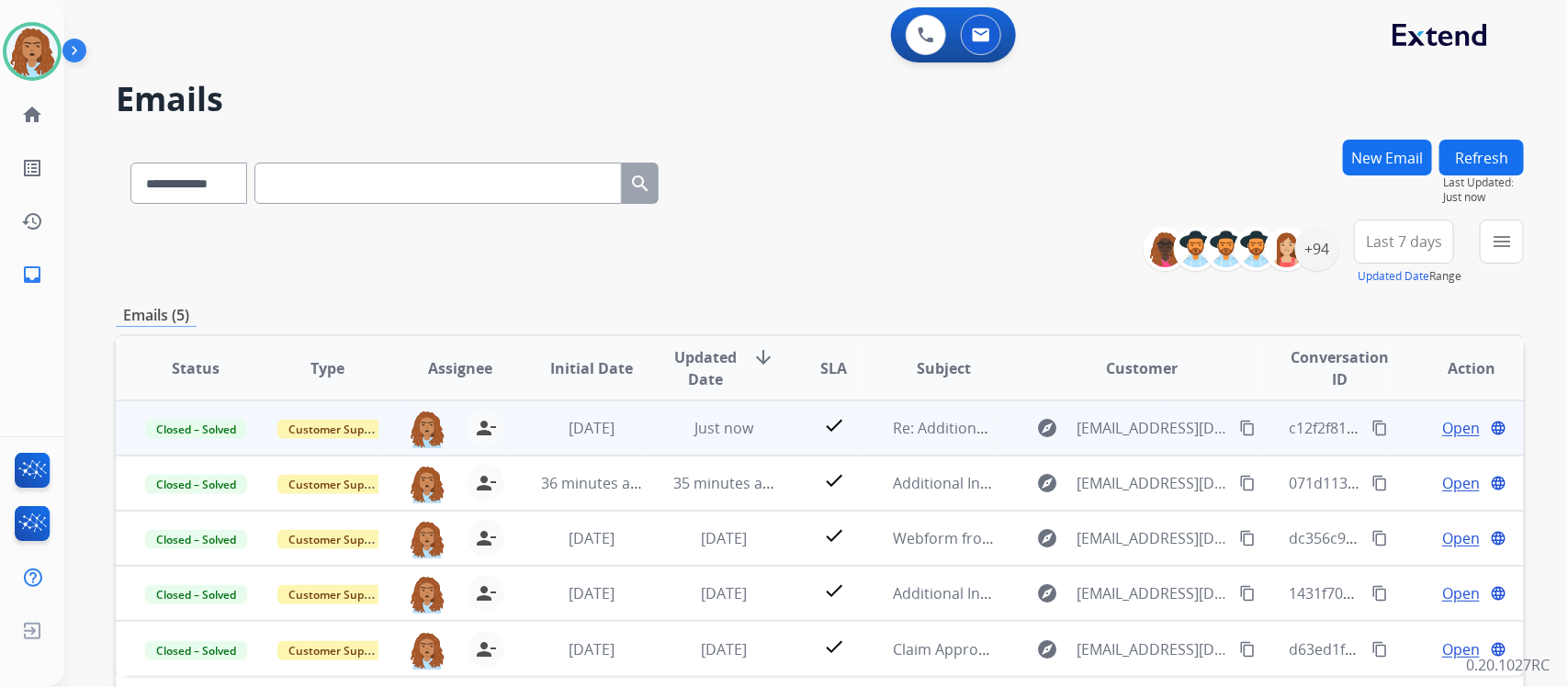 click on "content_copy" at bounding box center [1380, 428] 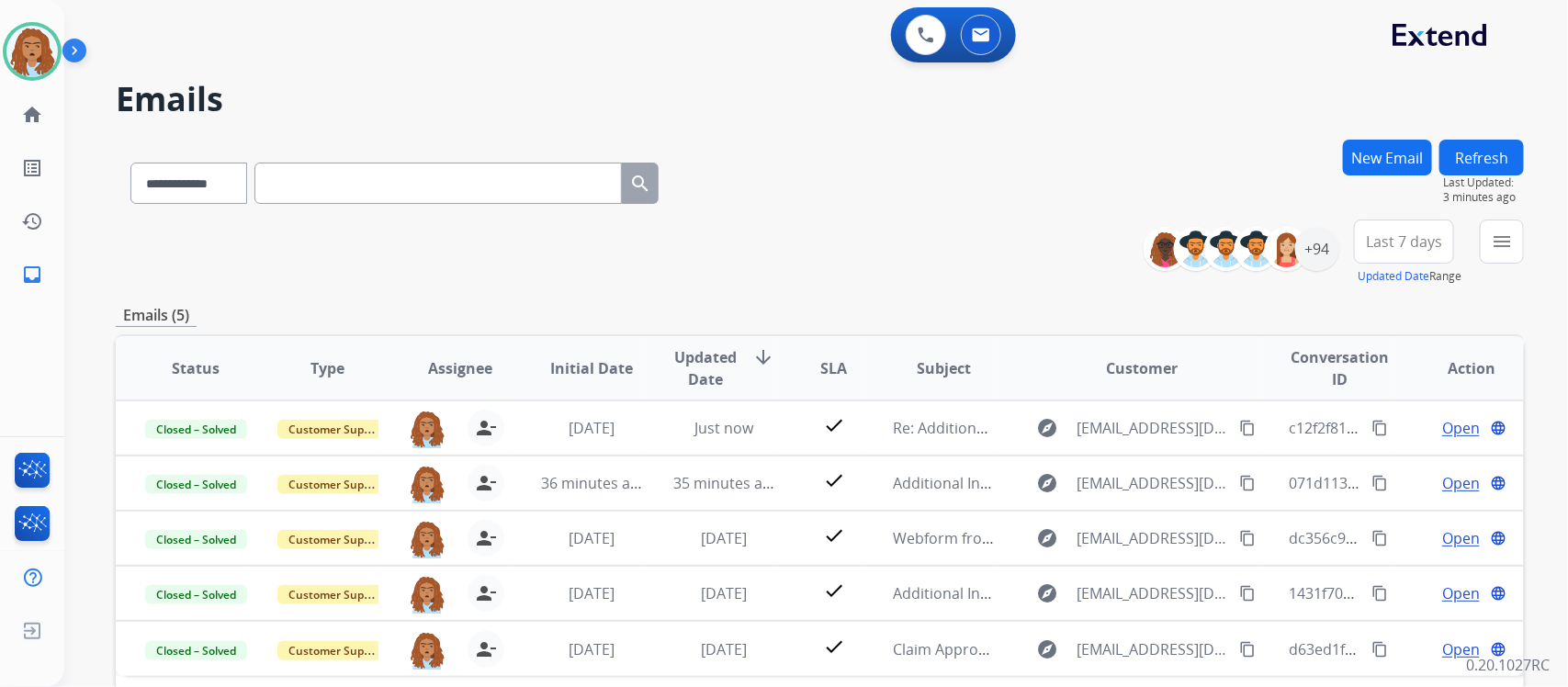click on "Refresh" at bounding box center [1482, 157] 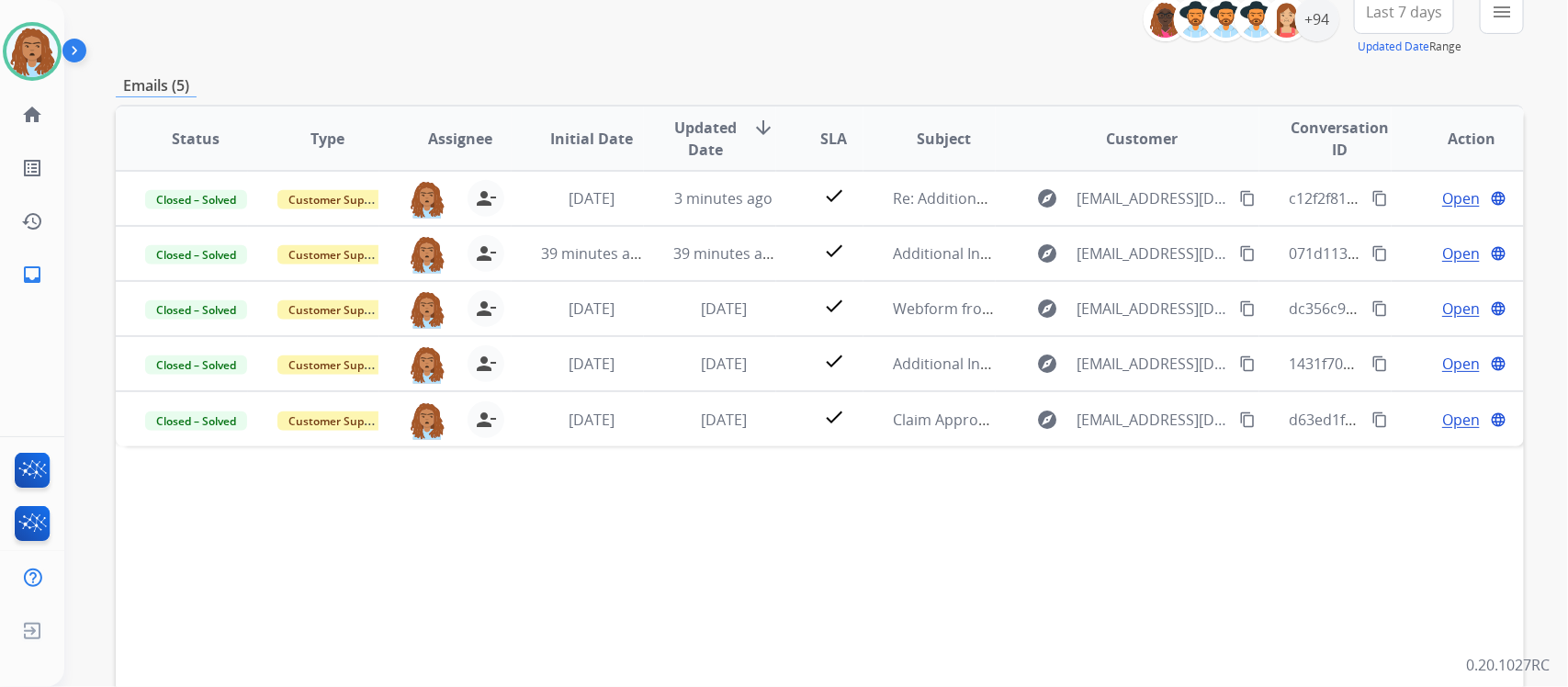 scroll, scrollTop: 115, scrollLeft: 0, axis: vertical 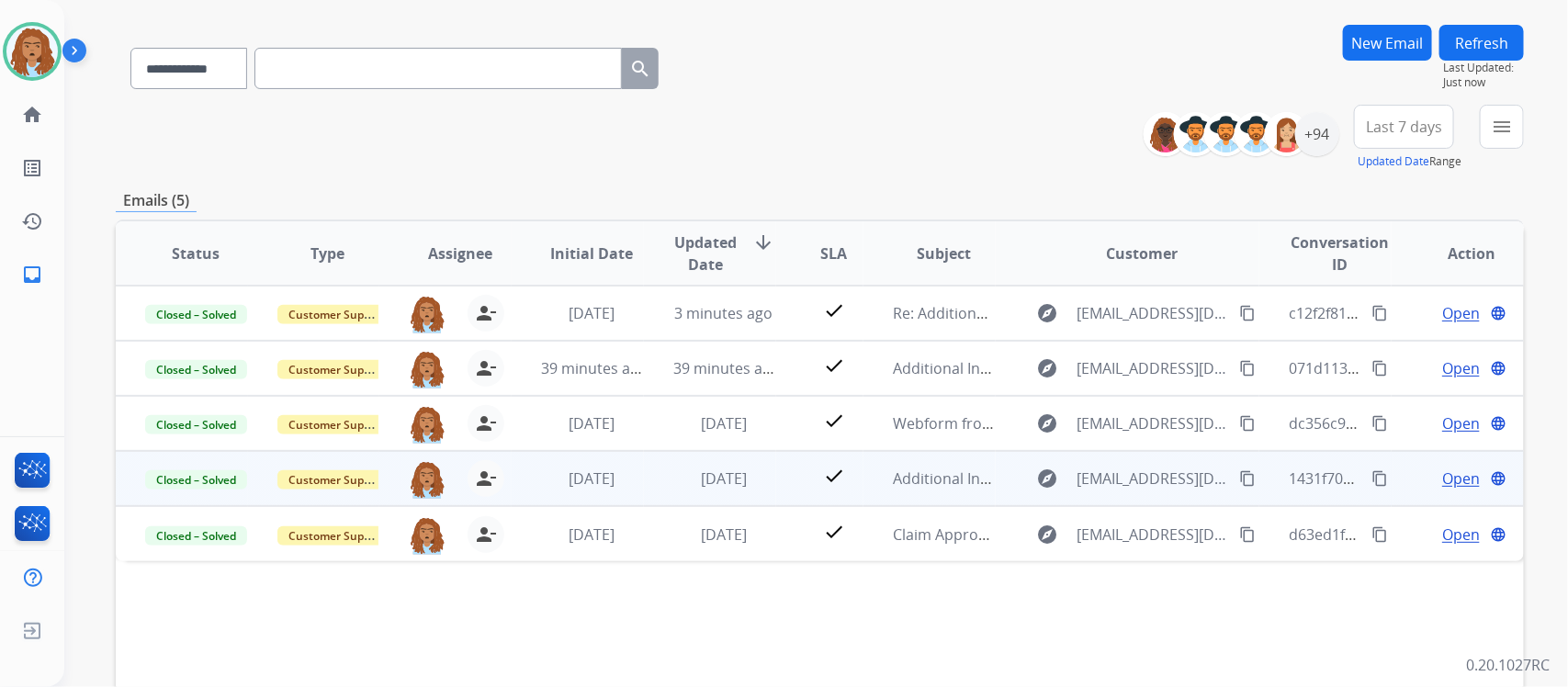 click on "Open language" at bounding box center (1472, 479) 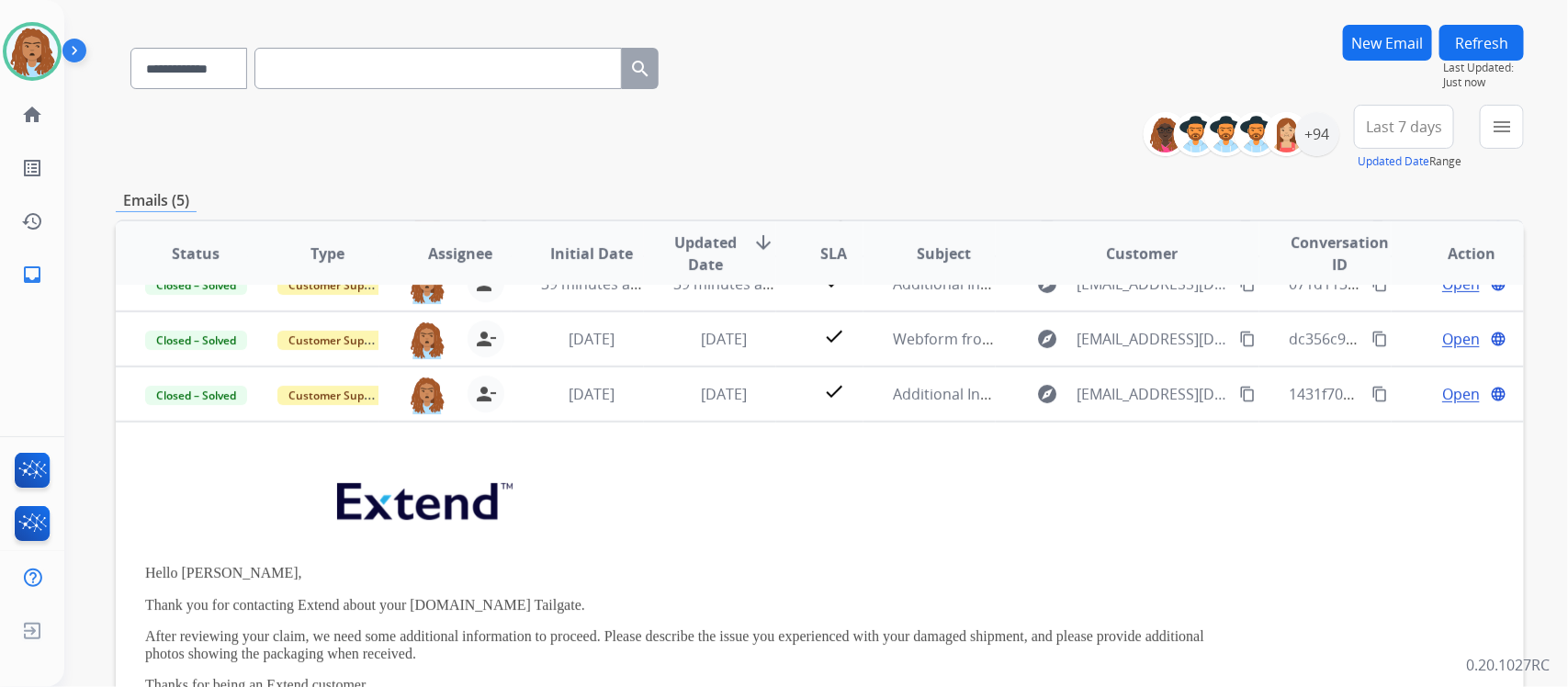 scroll, scrollTop: 51, scrollLeft: 0, axis: vertical 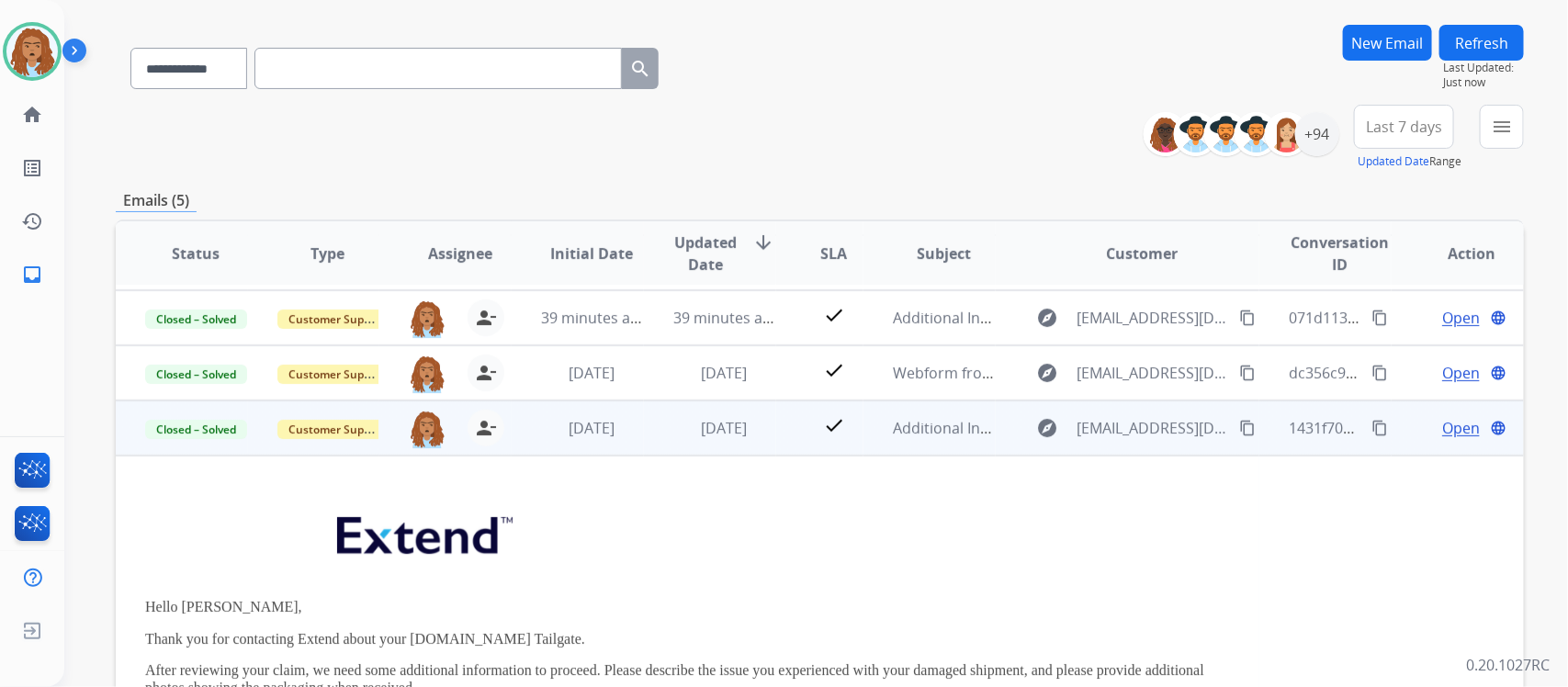click on "Open" at bounding box center [1461, 428] 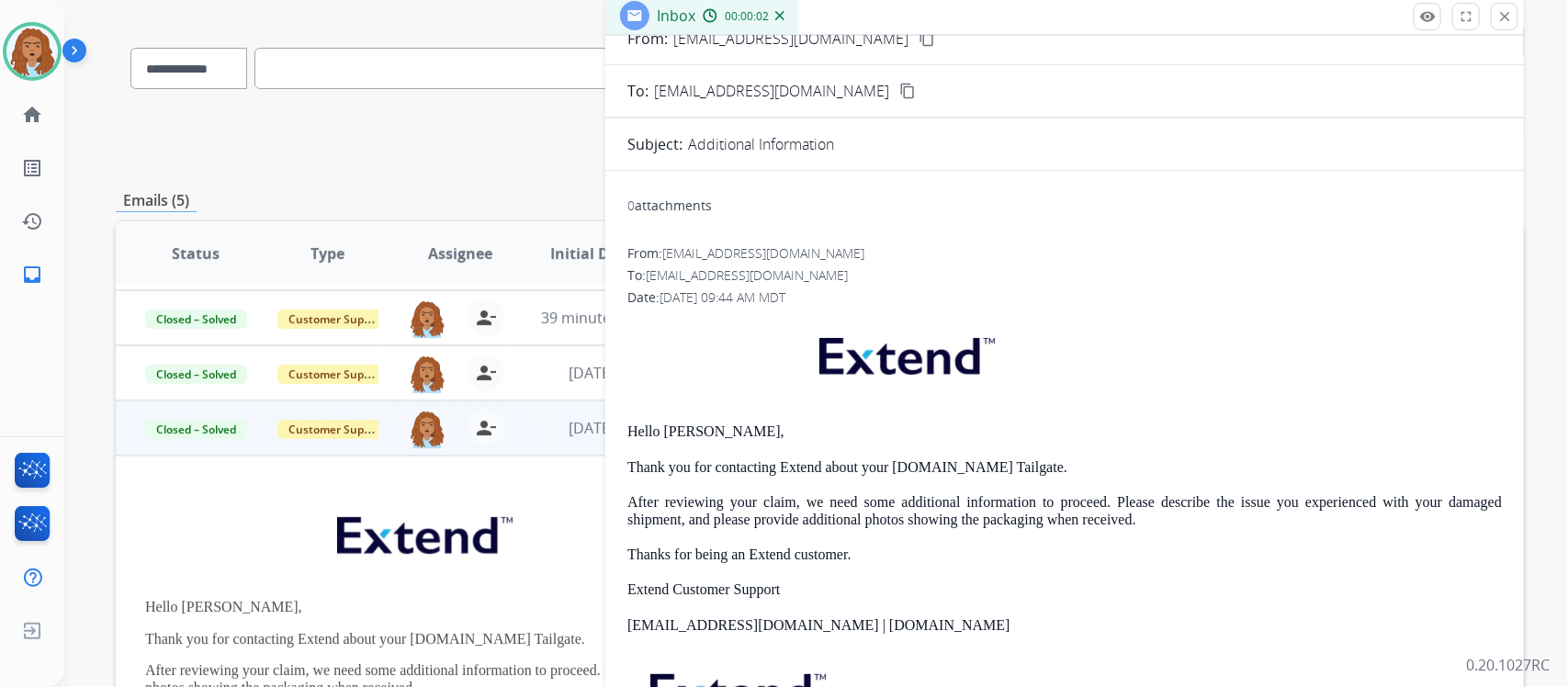 scroll, scrollTop: 115, scrollLeft: 0, axis: vertical 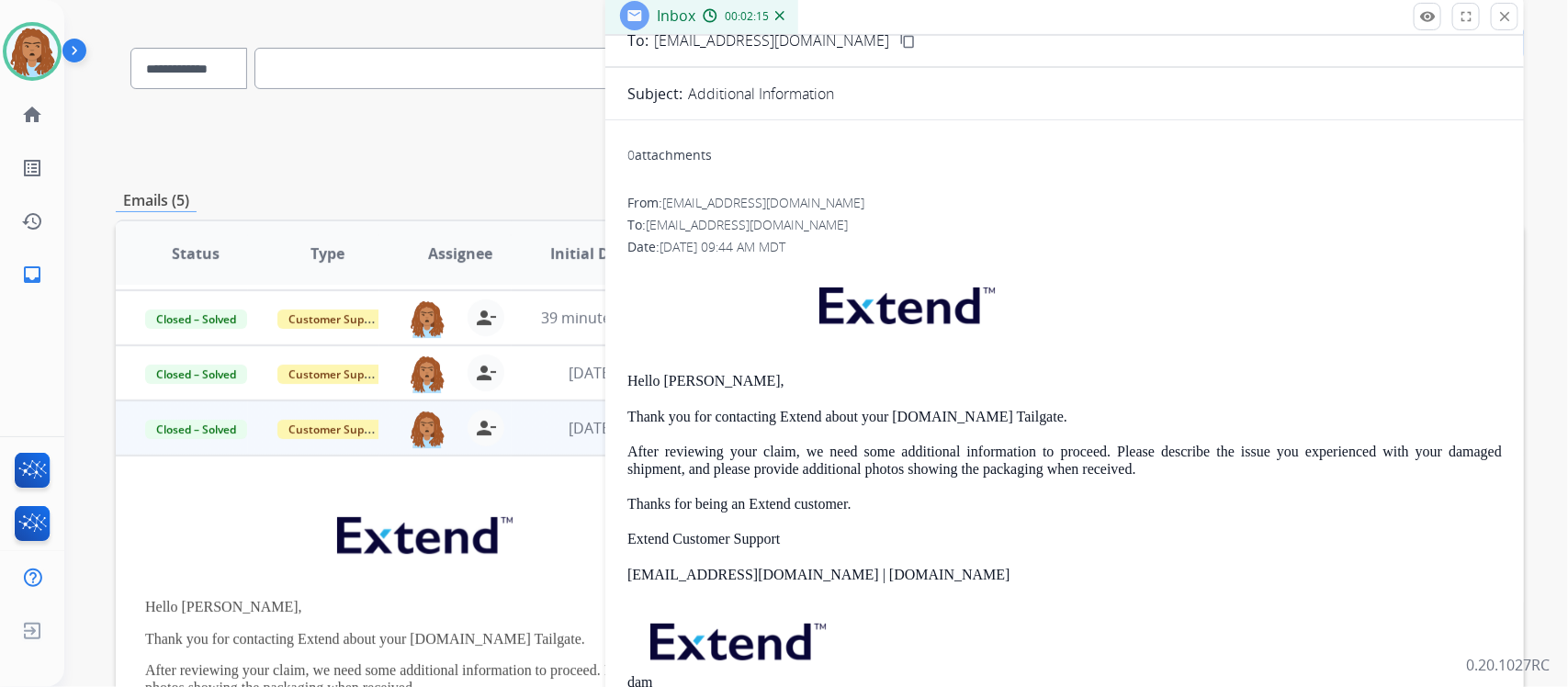 click at bounding box center [687, 539] 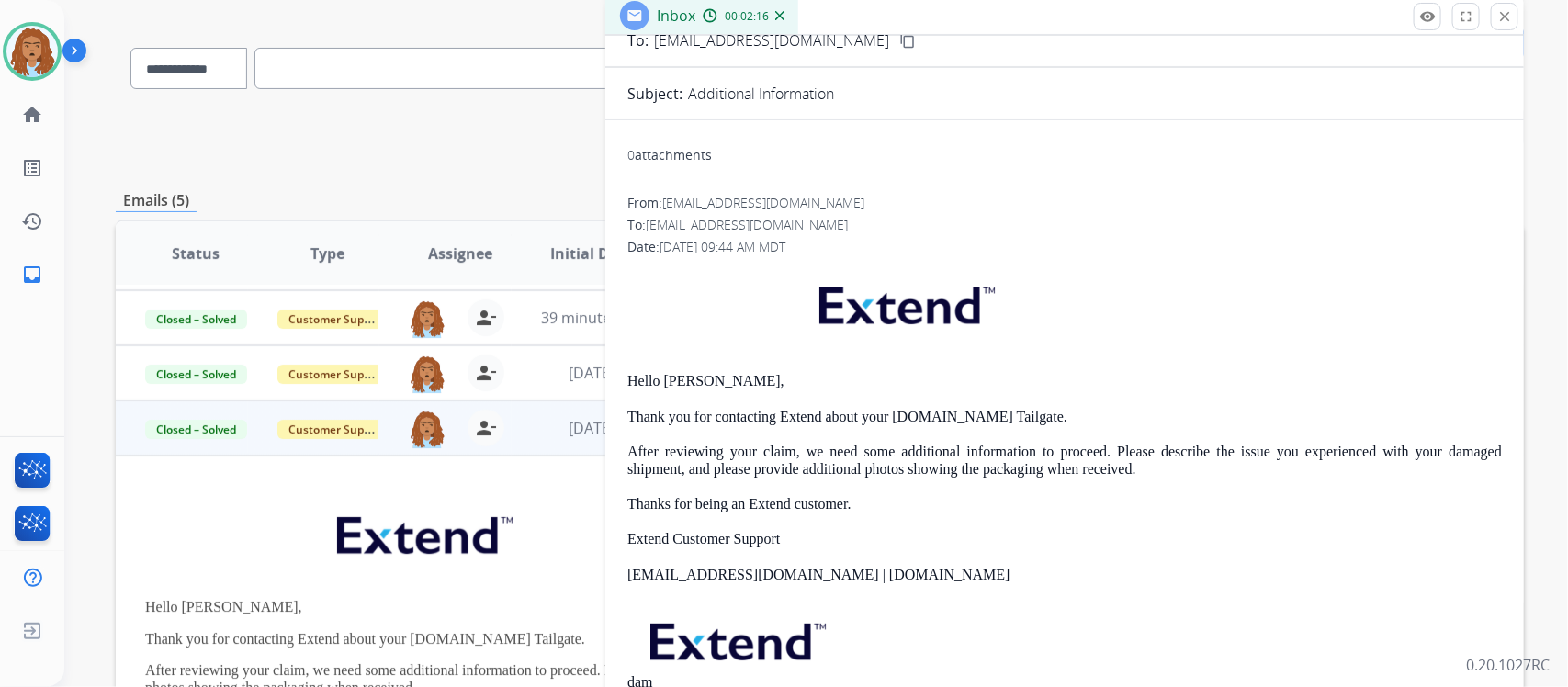 click on "**********" at bounding box center [819, 138] 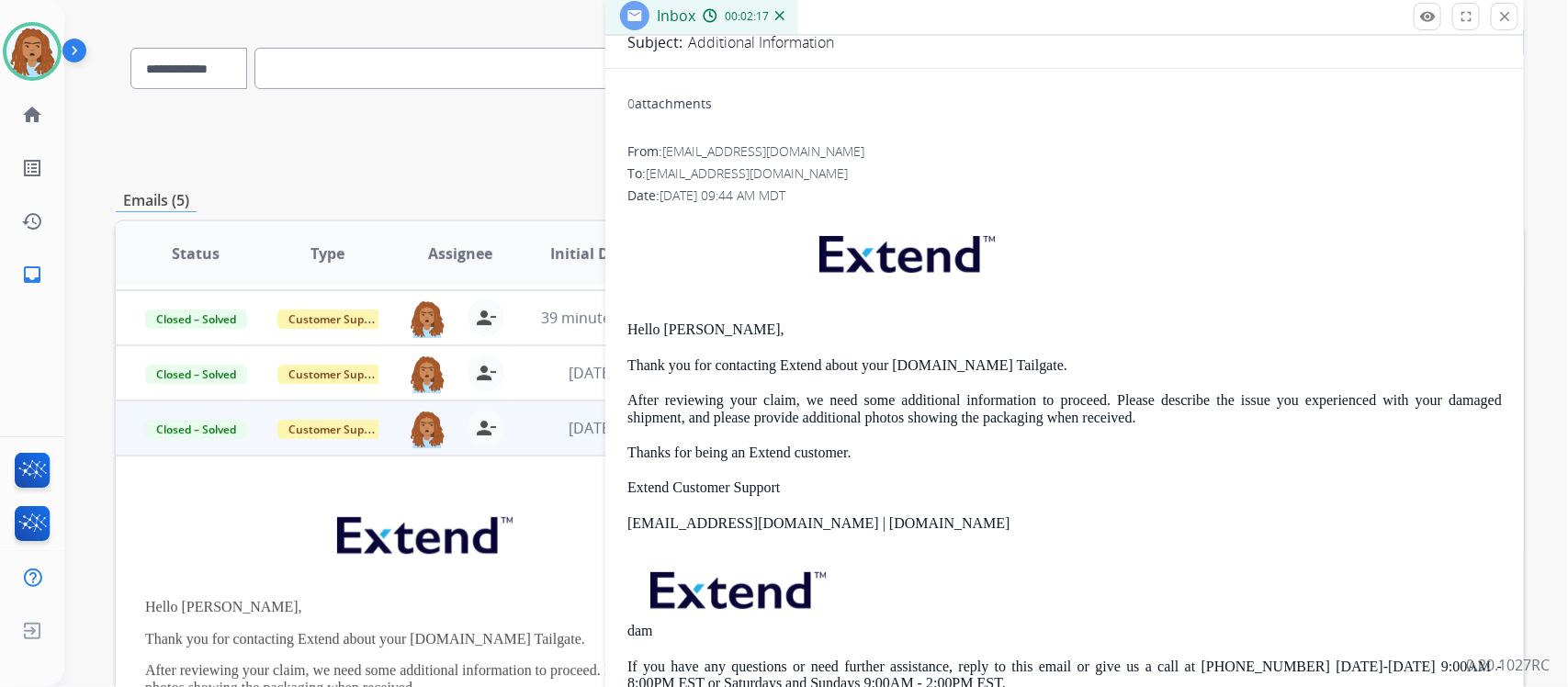 scroll, scrollTop: 195, scrollLeft: 0, axis: vertical 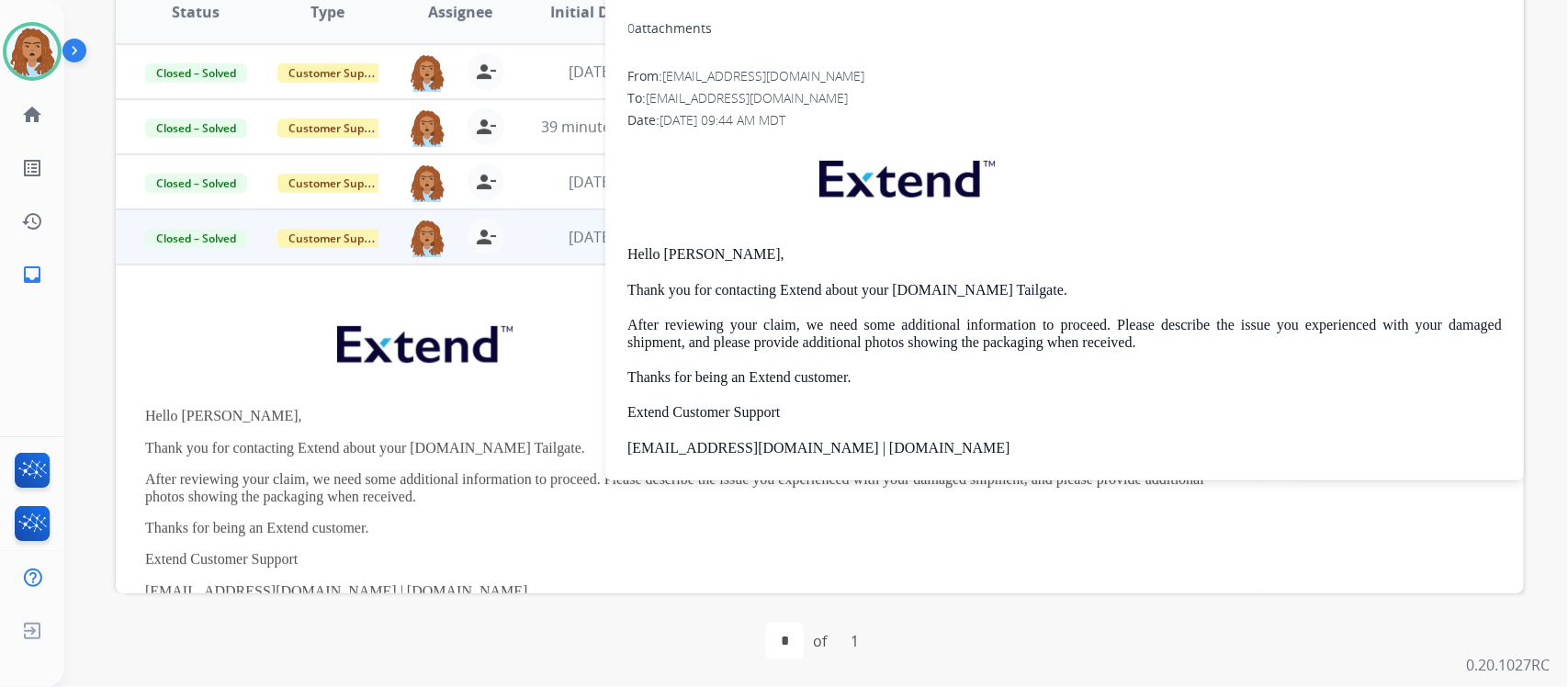 click at bounding box center (687, 348) 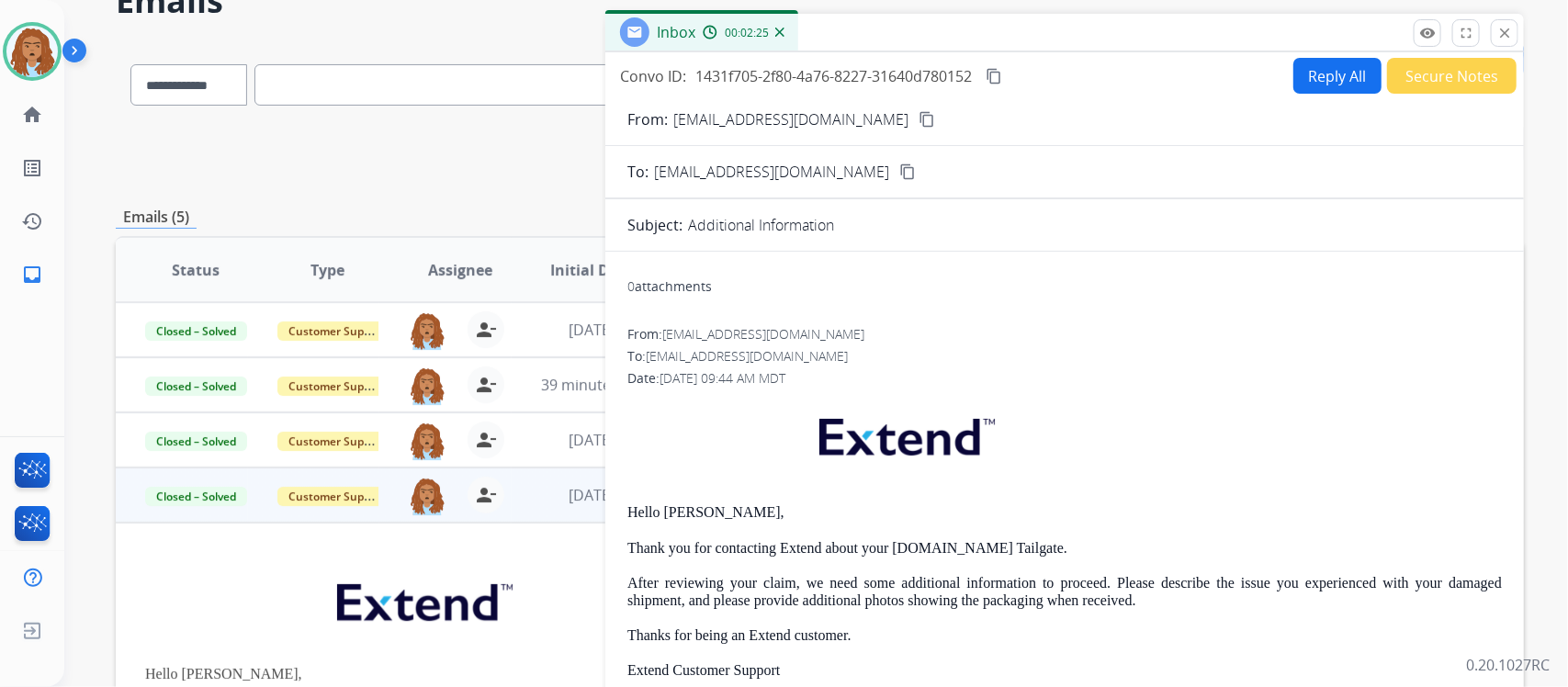scroll, scrollTop: 0, scrollLeft: 0, axis: both 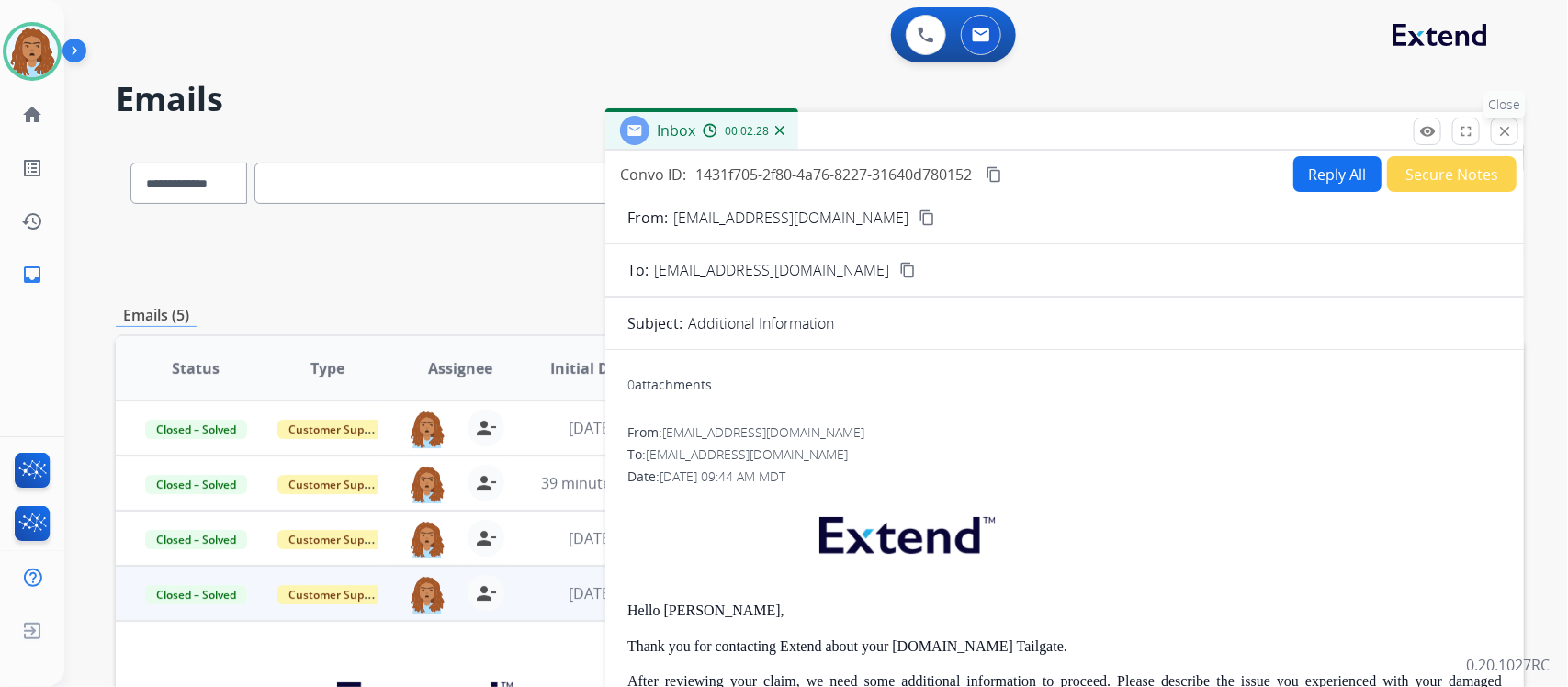 click on "close" at bounding box center [1505, 131] 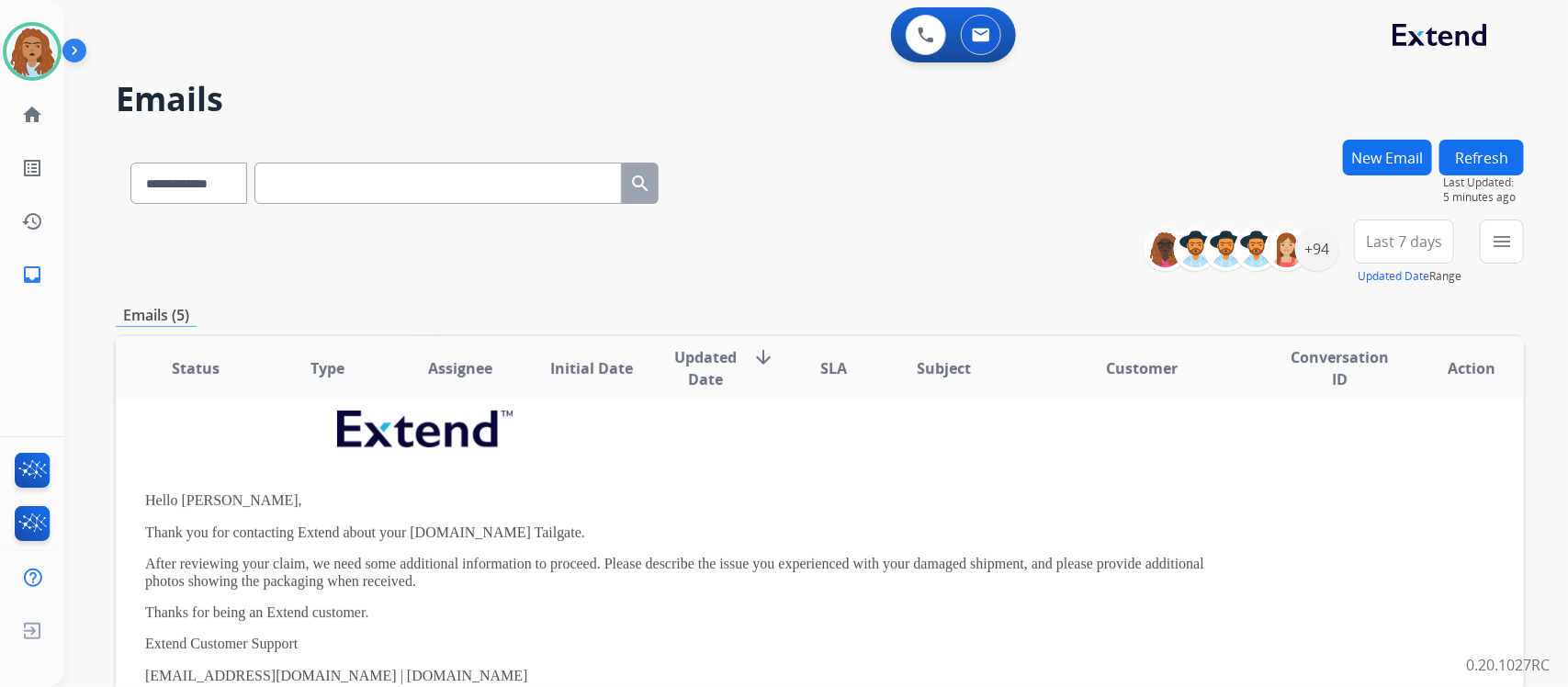 scroll, scrollTop: 278, scrollLeft: 0, axis: vertical 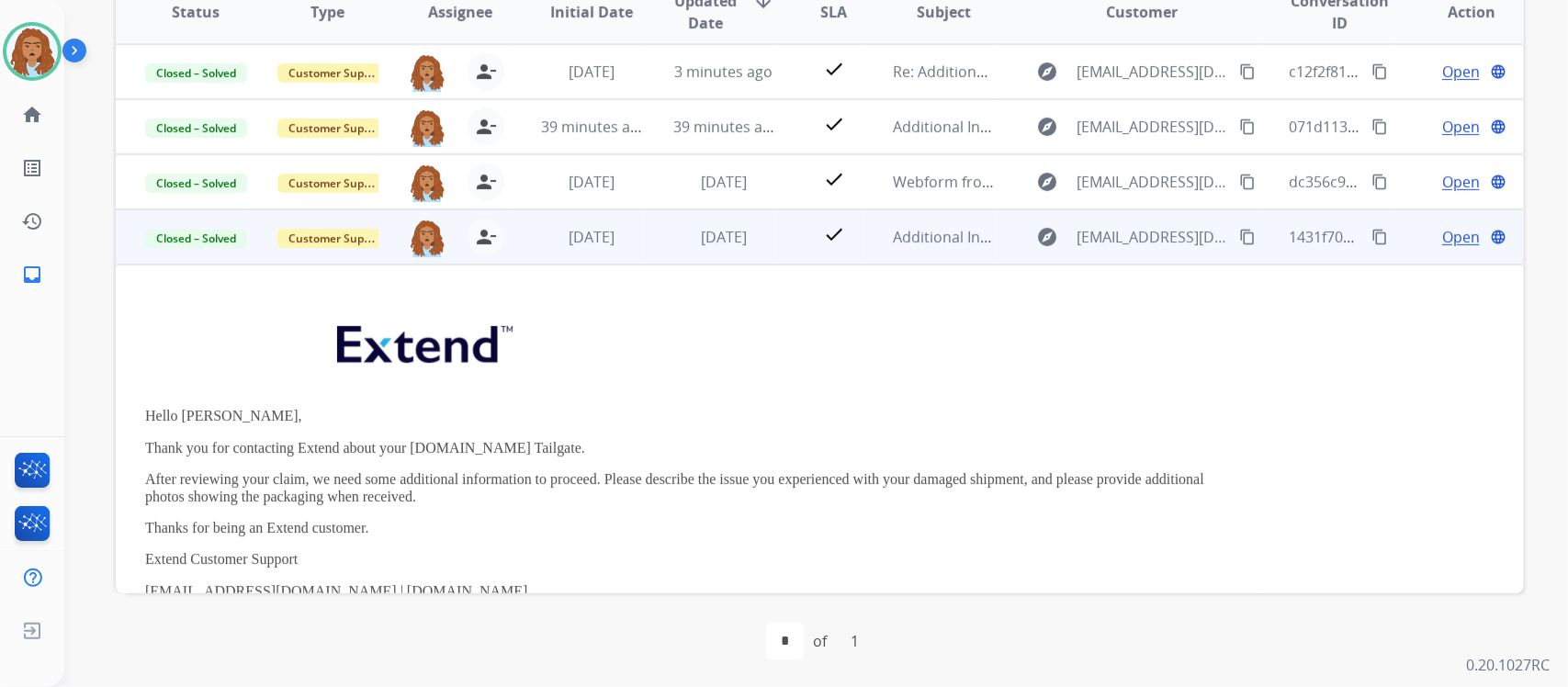 click on "Open" at bounding box center (1461, 237) 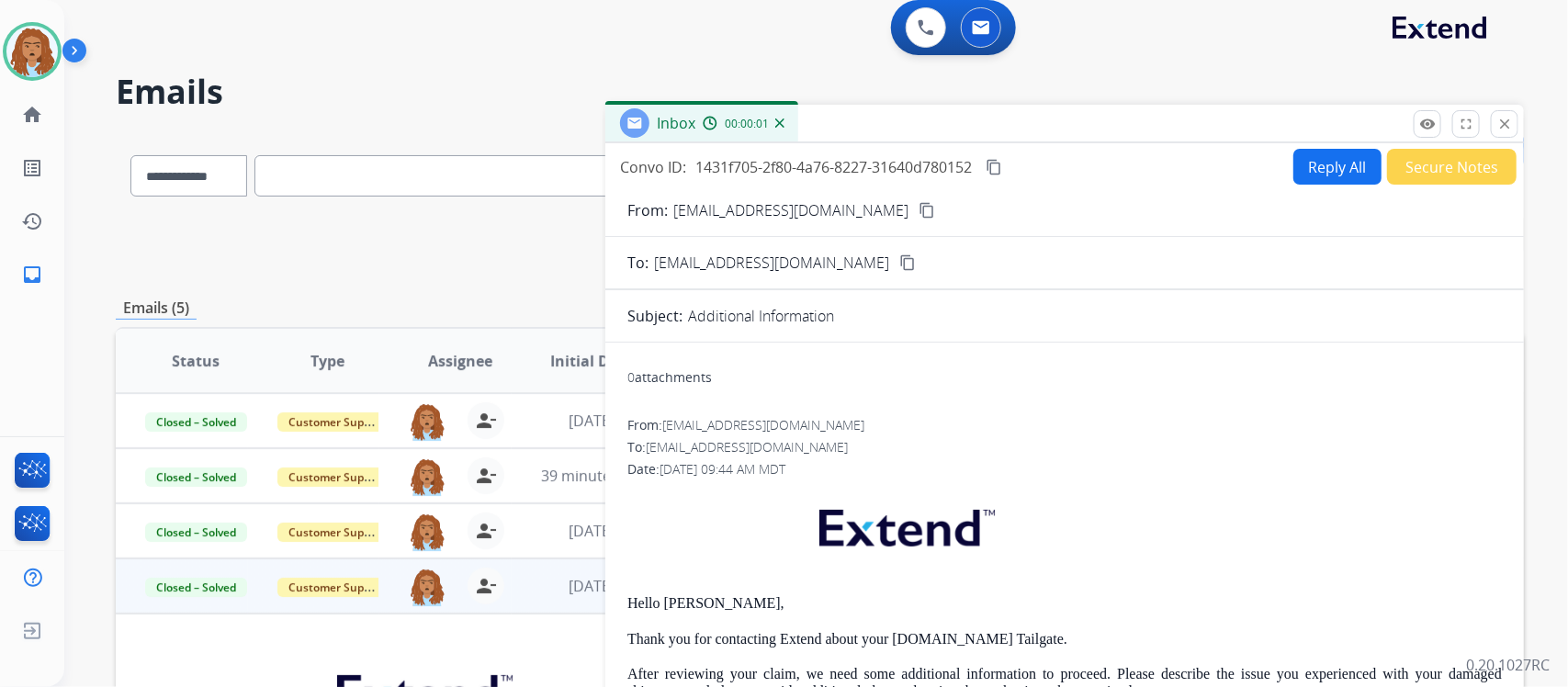 scroll, scrollTop: 0, scrollLeft: 0, axis: both 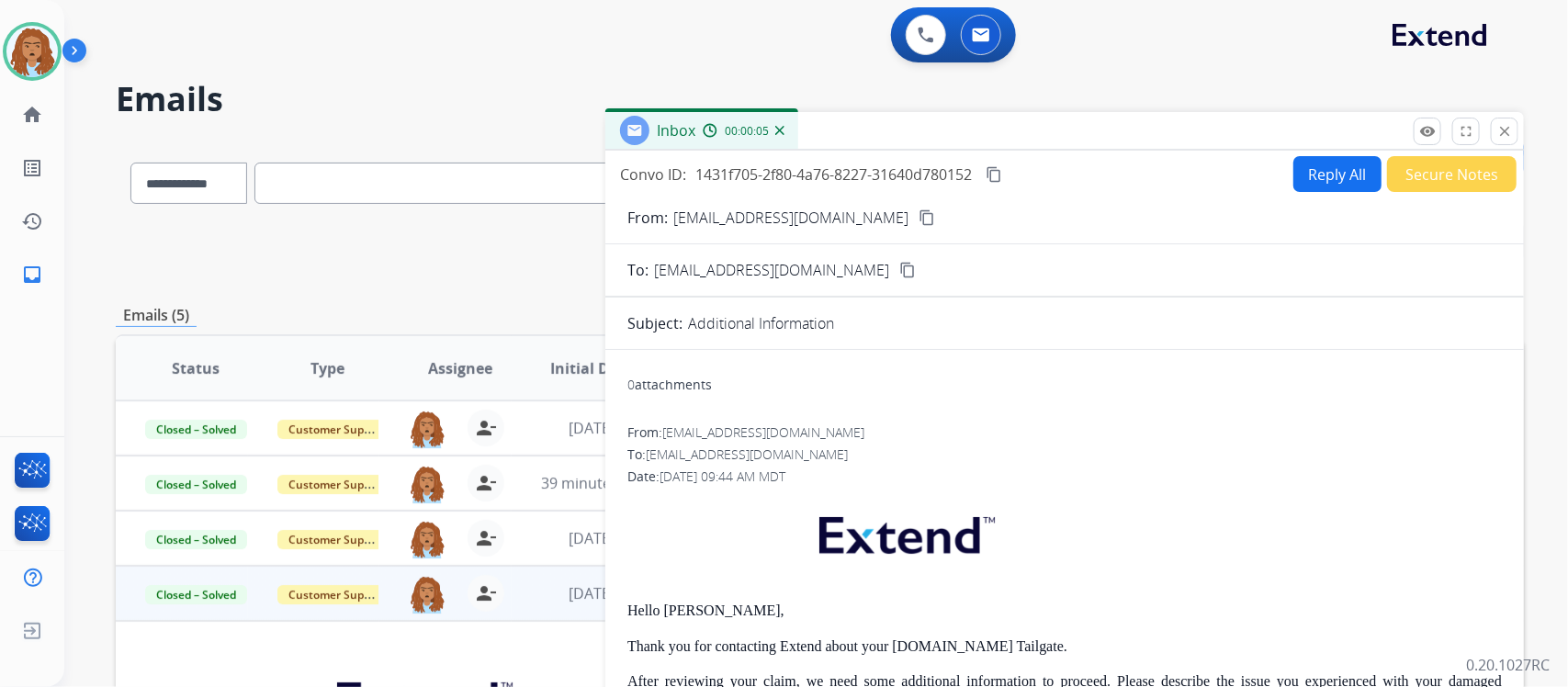 click on "Reply All" at bounding box center [1337, 174] 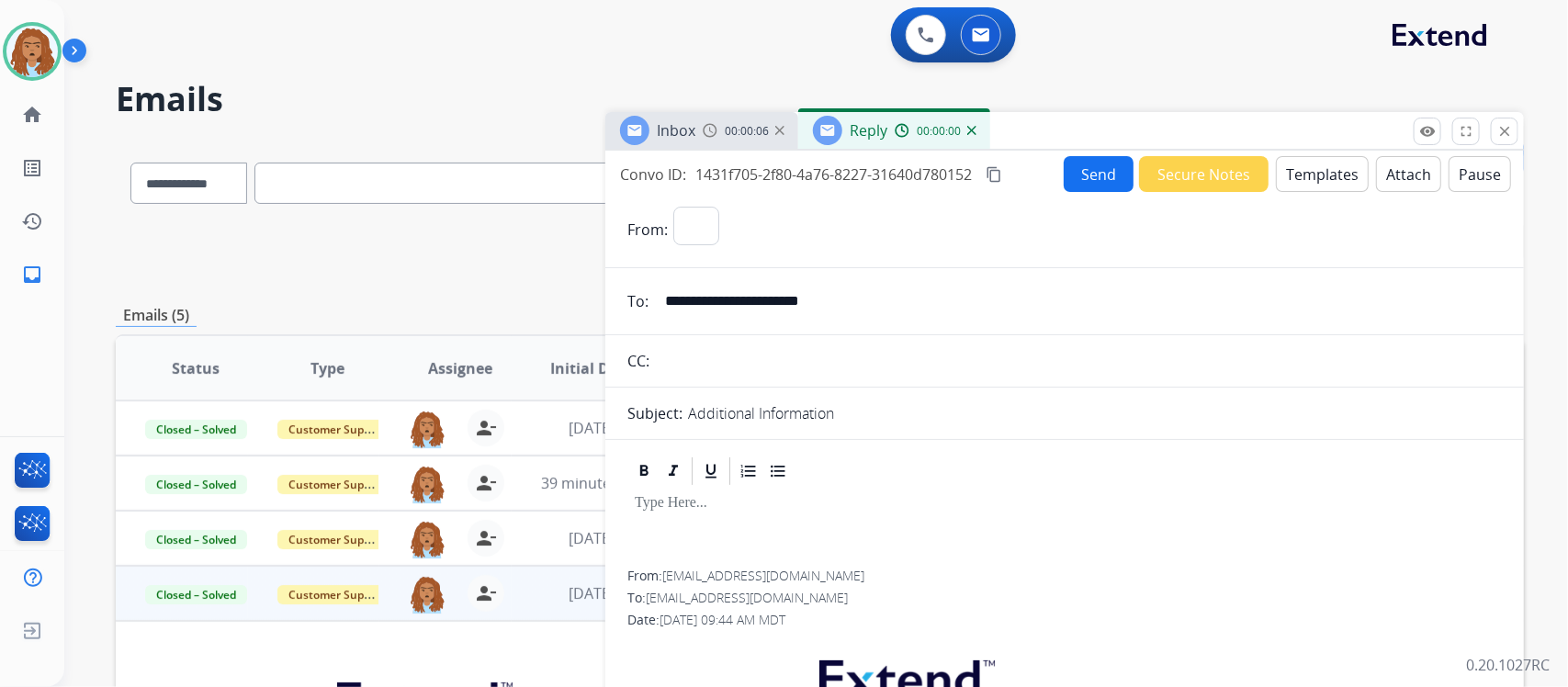 select on "**********" 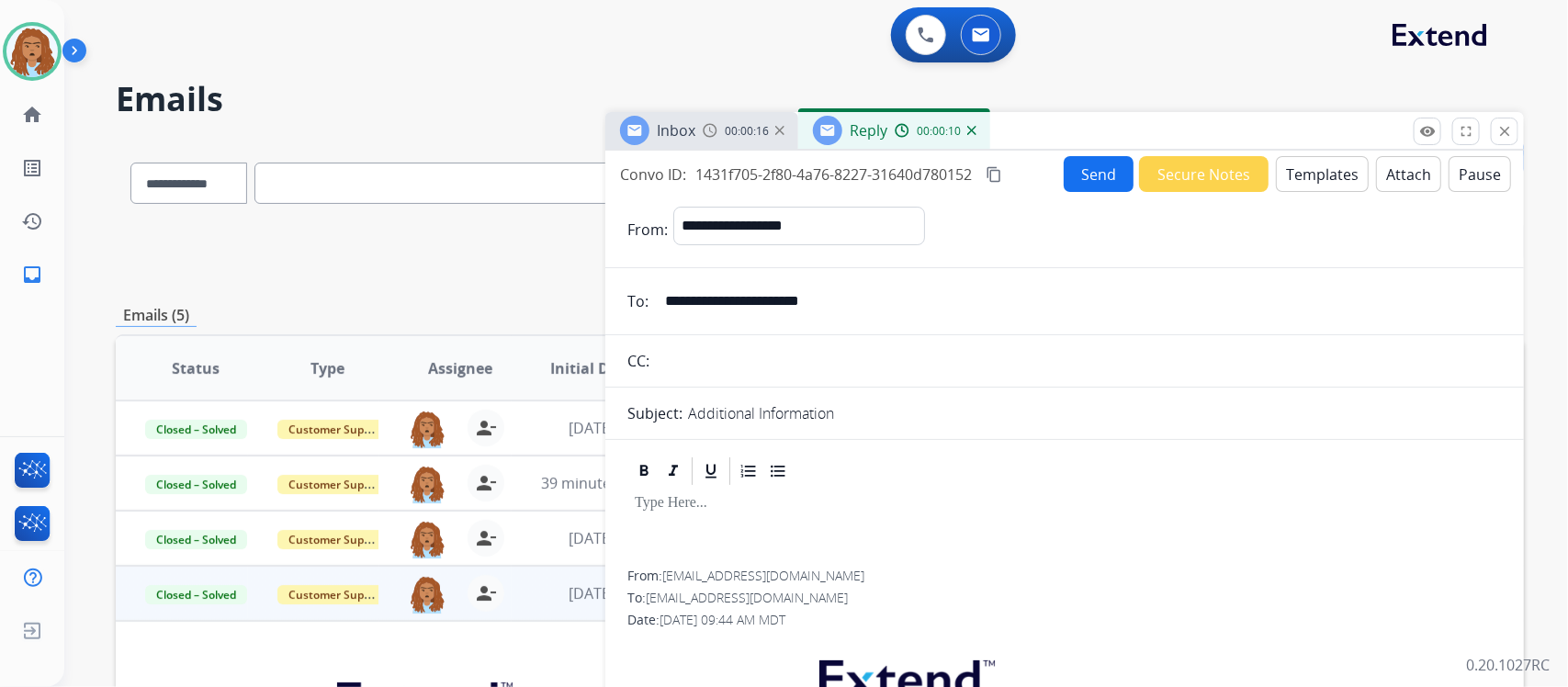 click at bounding box center (1065, 529) 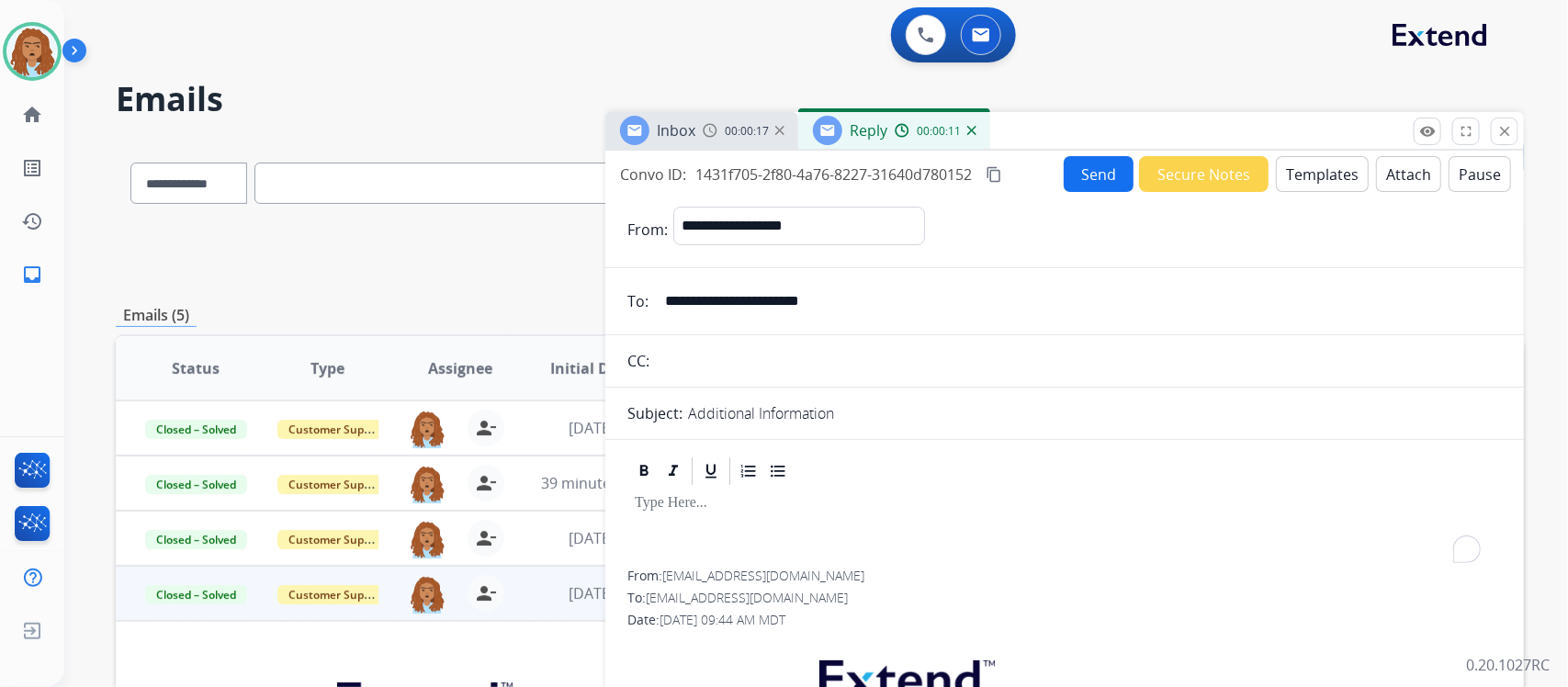 click at bounding box center [1065, 529] 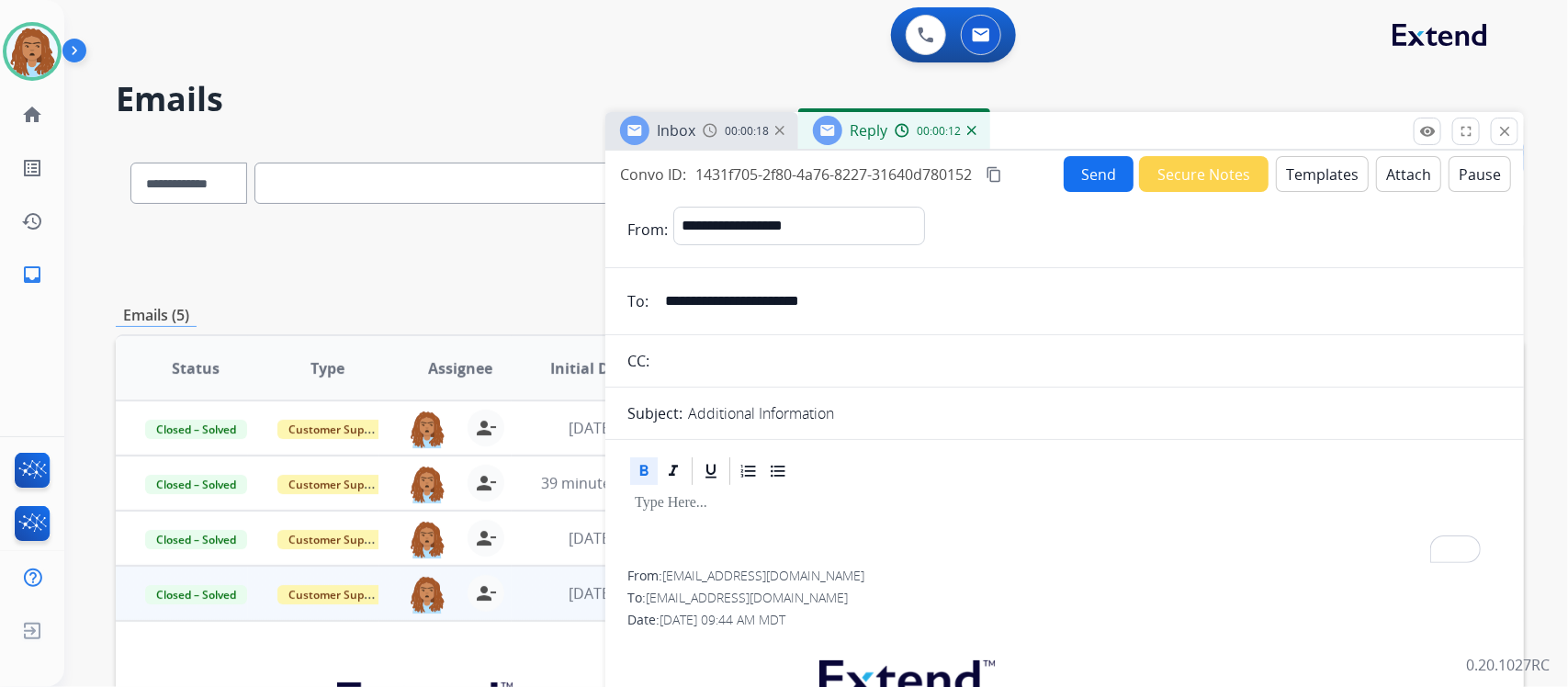 click 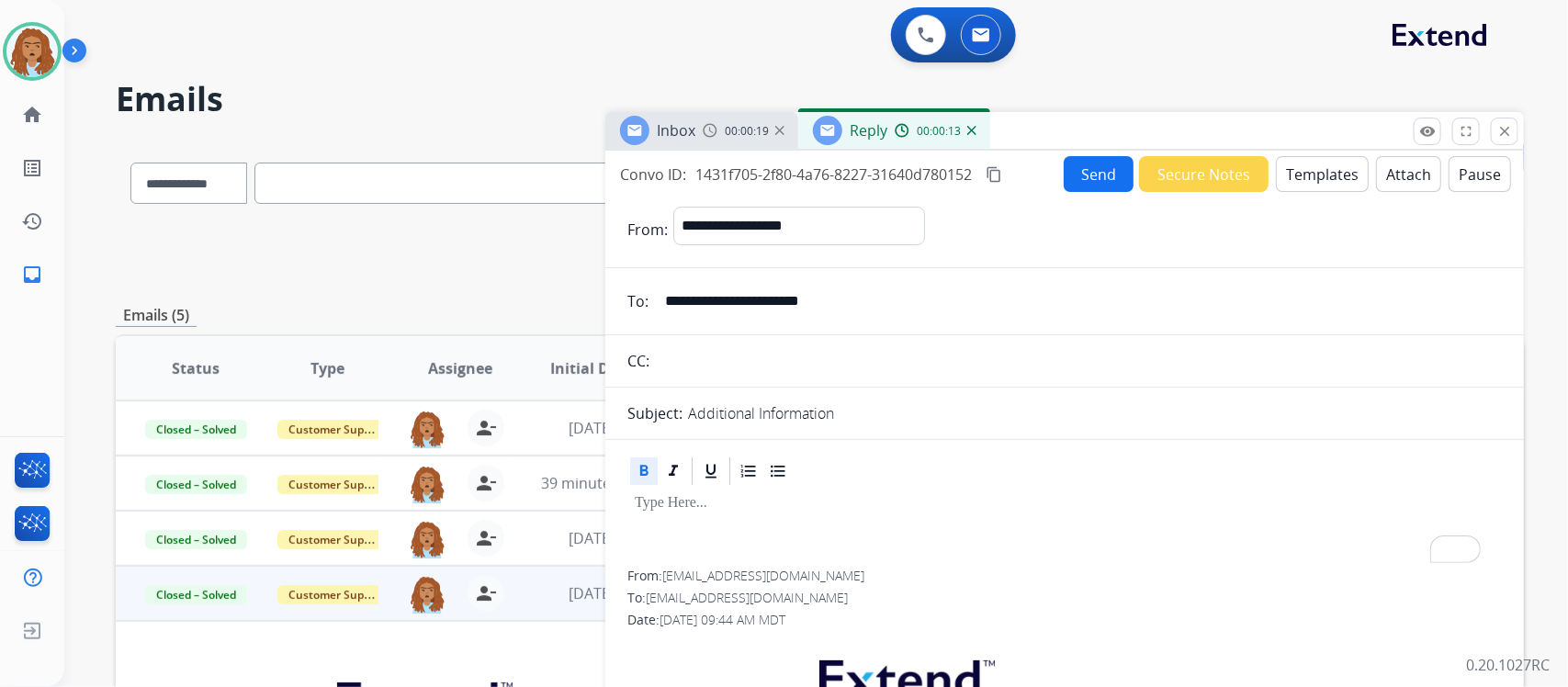 type 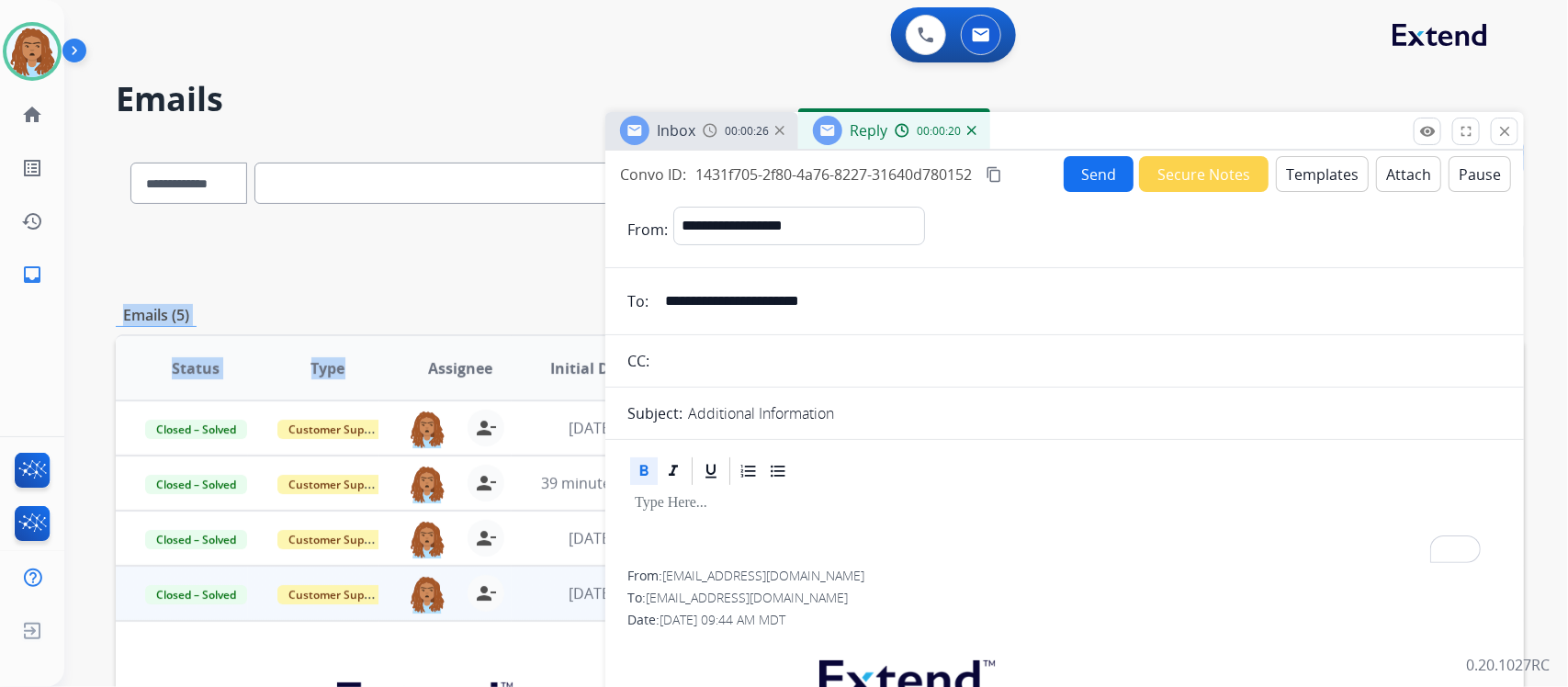 drag, startPoint x: 361, startPoint y: 322, endPoint x: 364, endPoint y: 338, distance: 16.278821 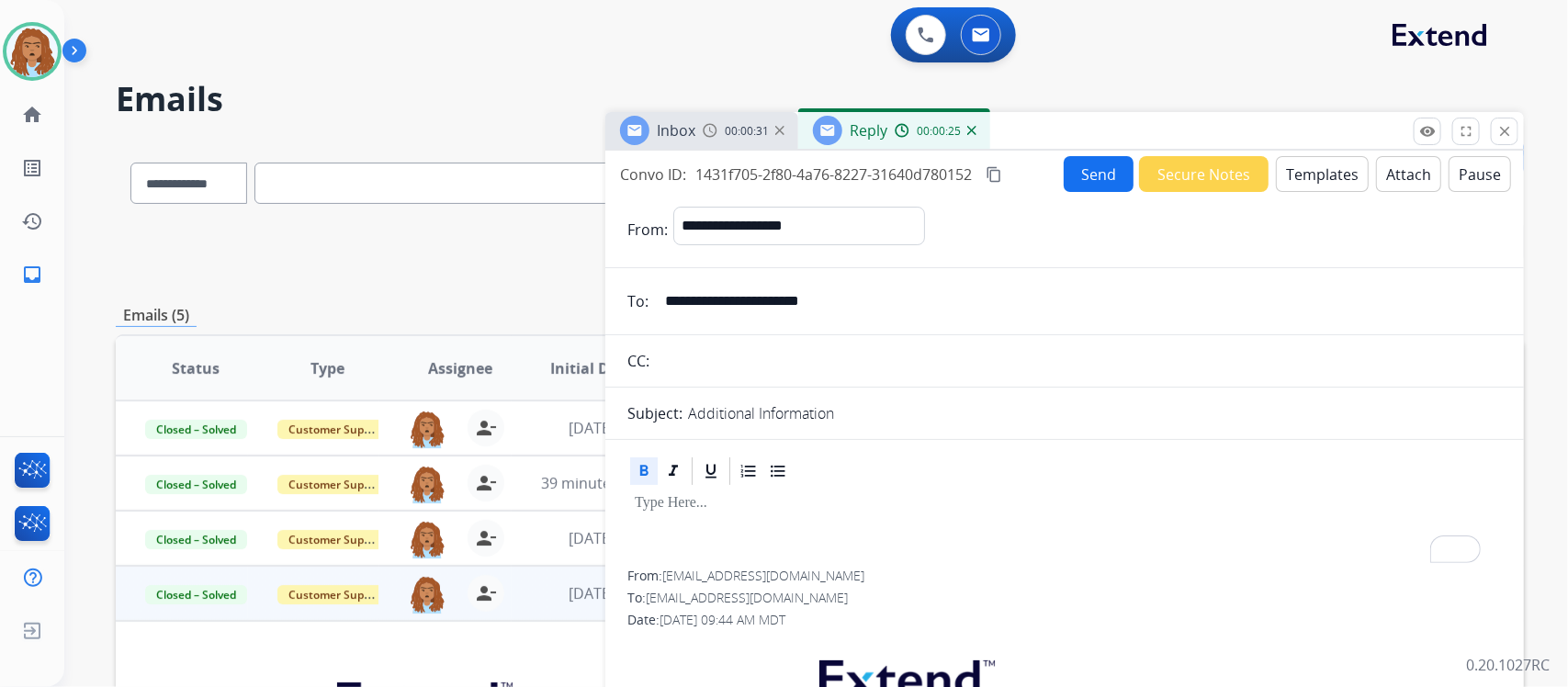 drag, startPoint x: 1278, startPoint y: 96, endPoint x: 1266, endPoint y: 90, distance: 13.416408 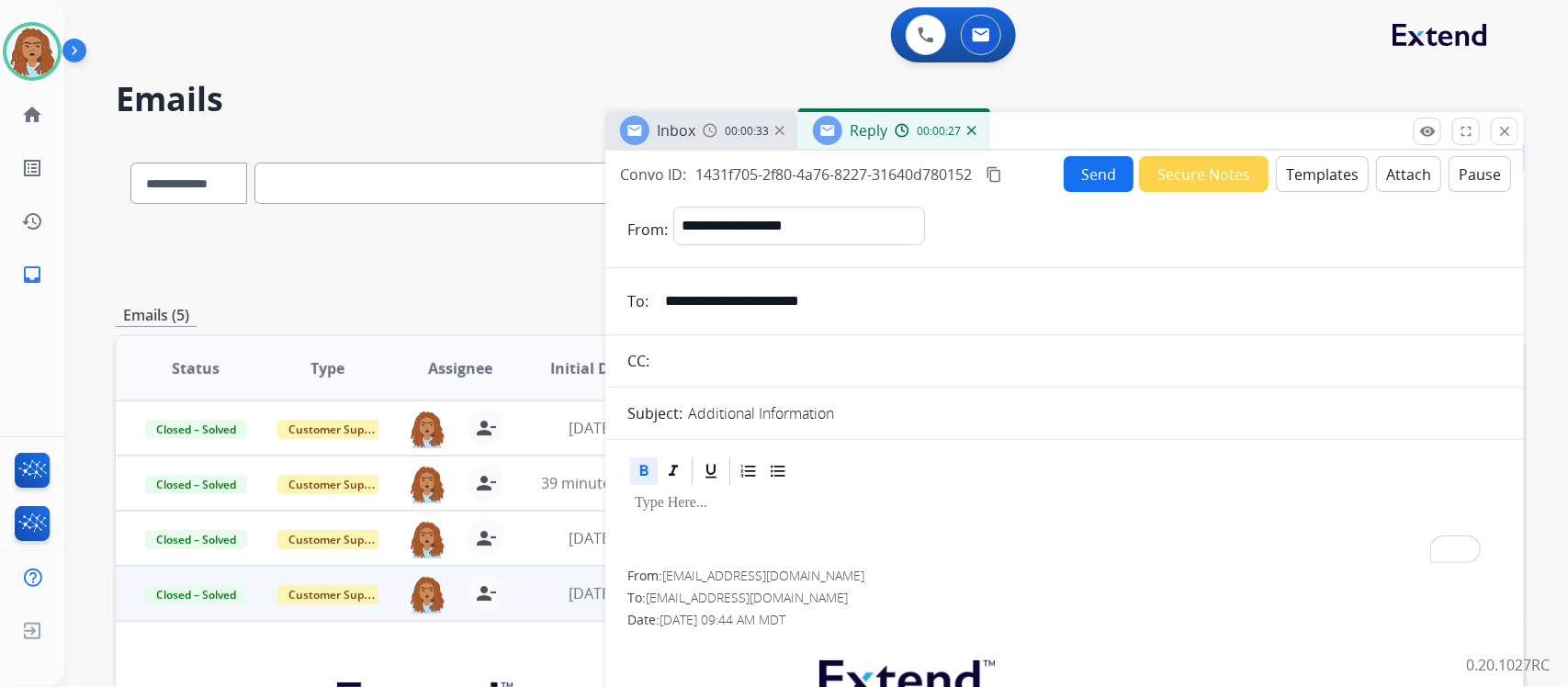 click on "00:00:33" at bounding box center (743, 130) 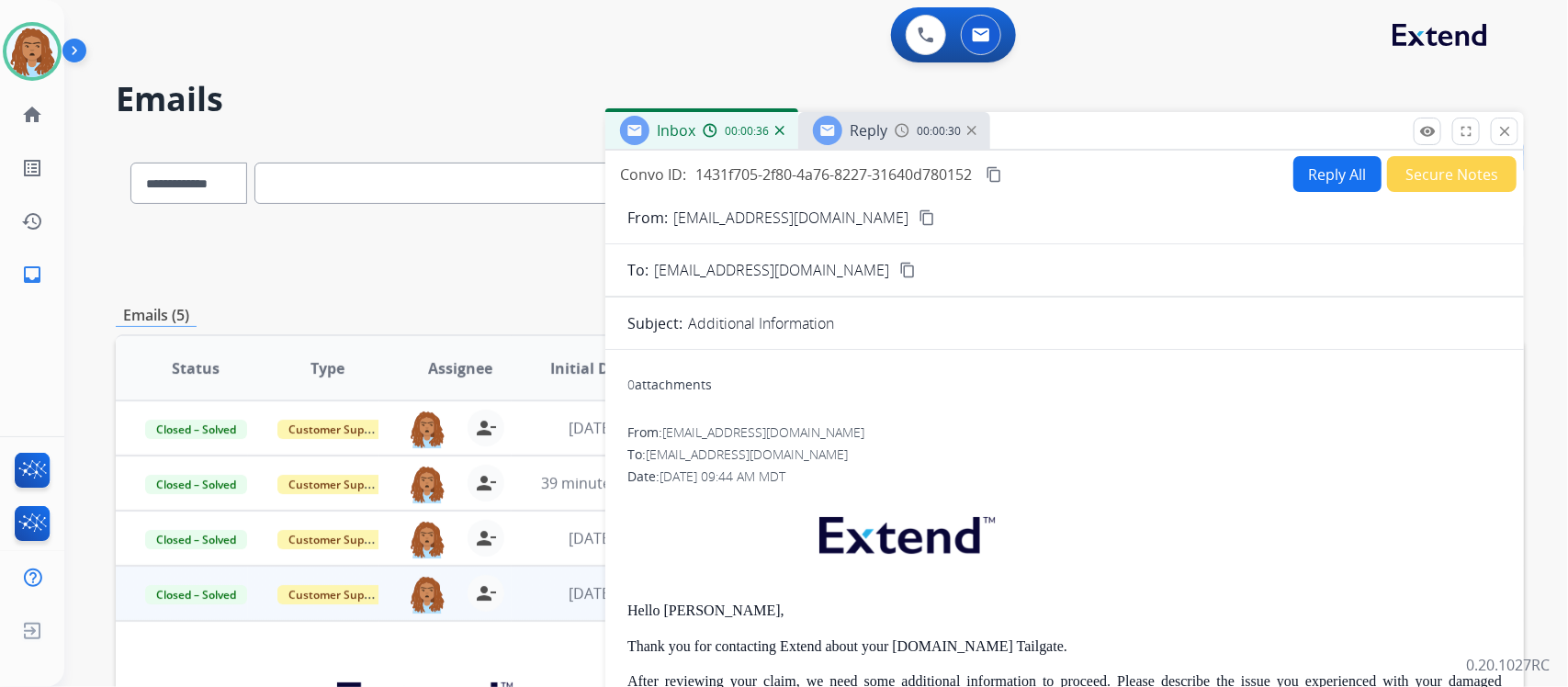click on "Reply" at bounding box center [868, 130] 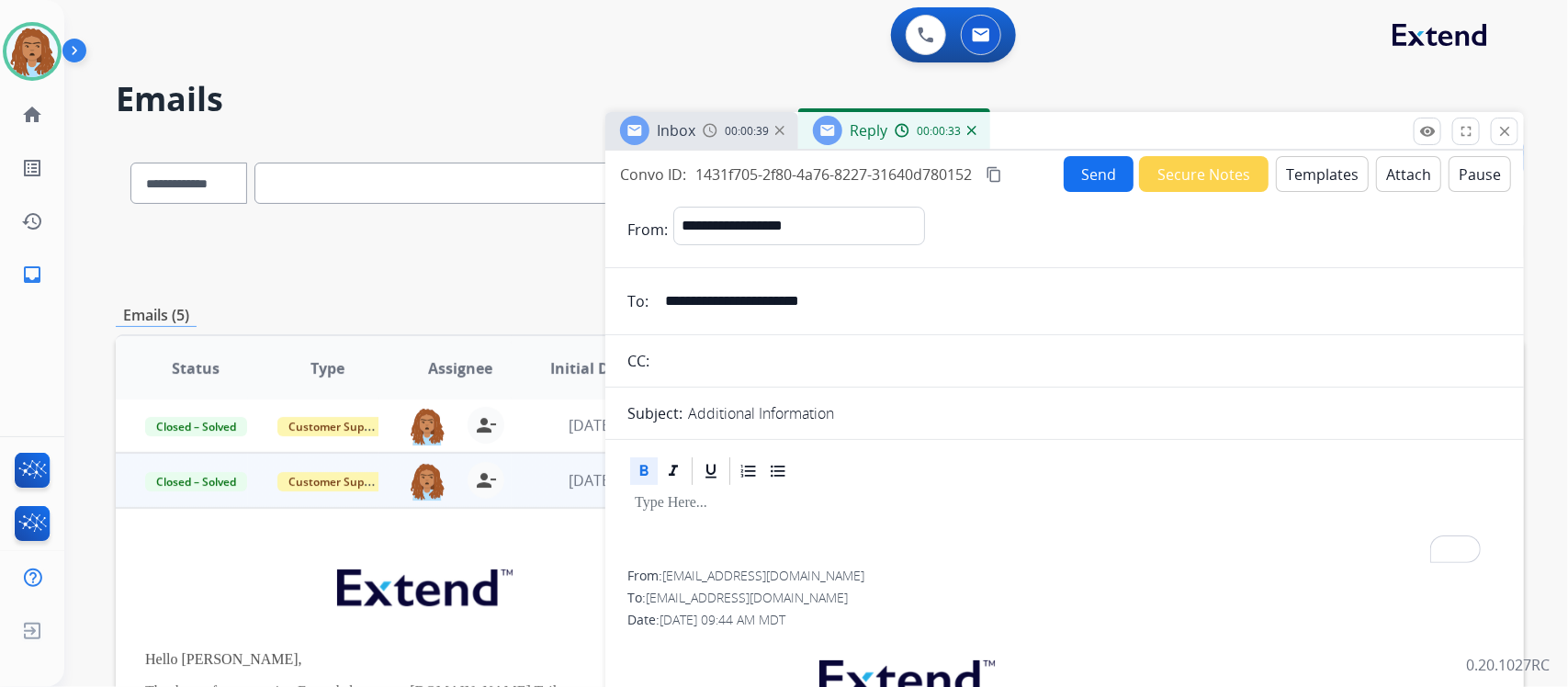 scroll, scrollTop: 115, scrollLeft: 0, axis: vertical 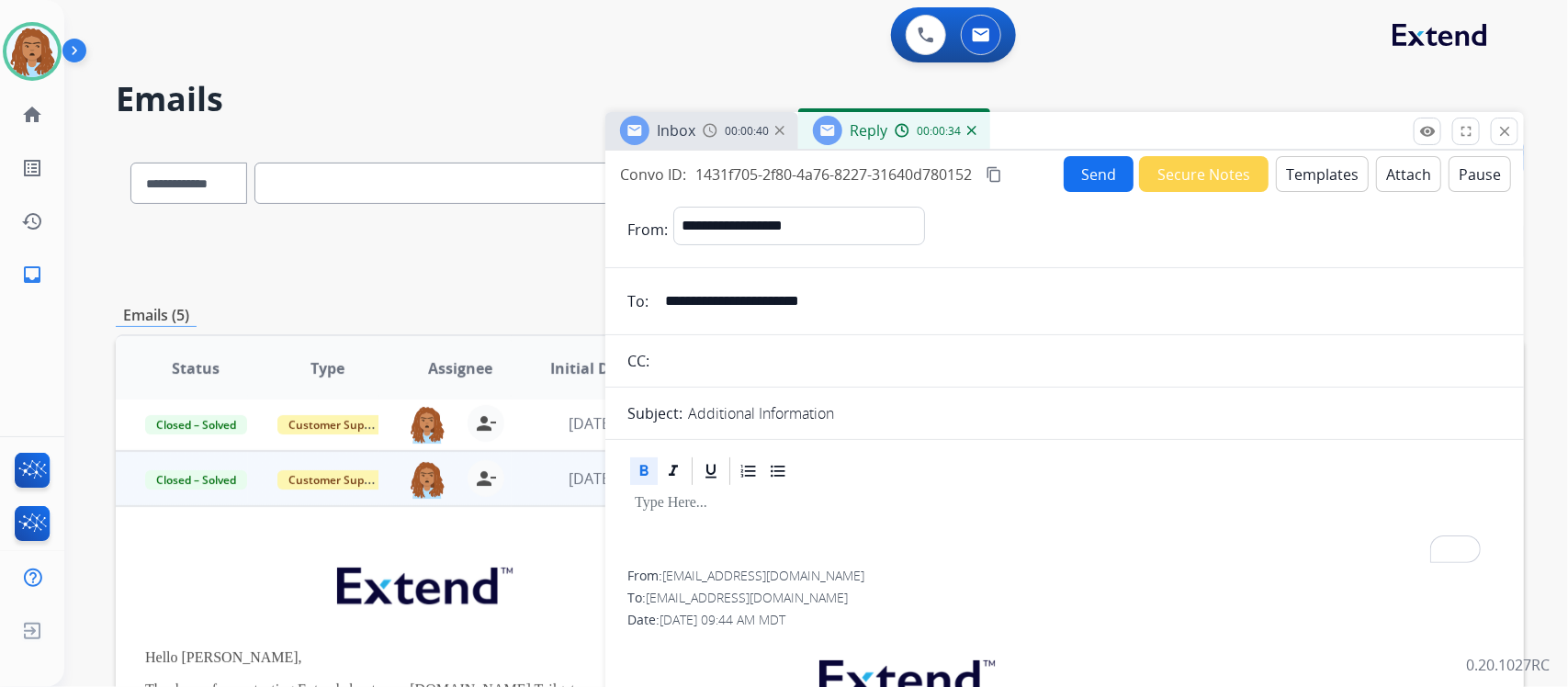 click at bounding box center [1065, 529] 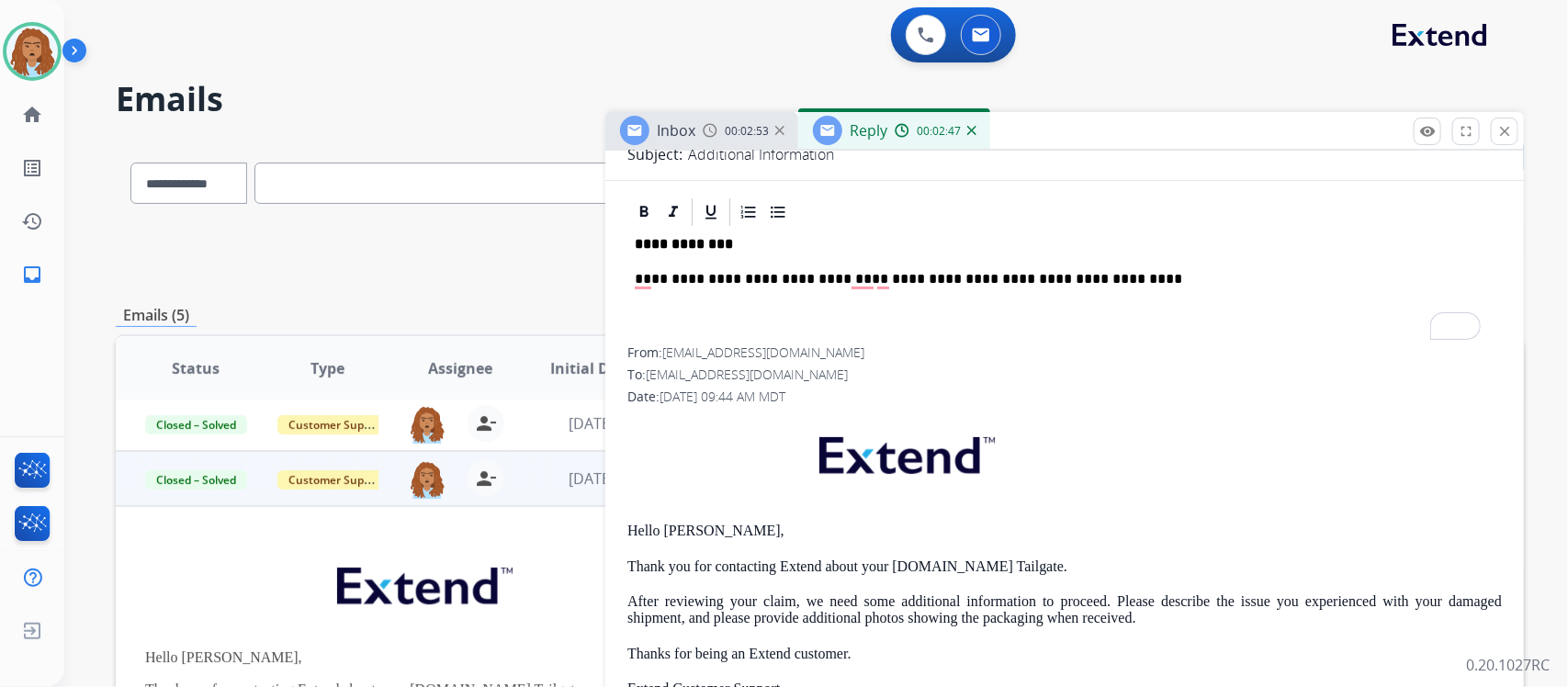 scroll, scrollTop: 374, scrollLeft: 0, axis: vertical 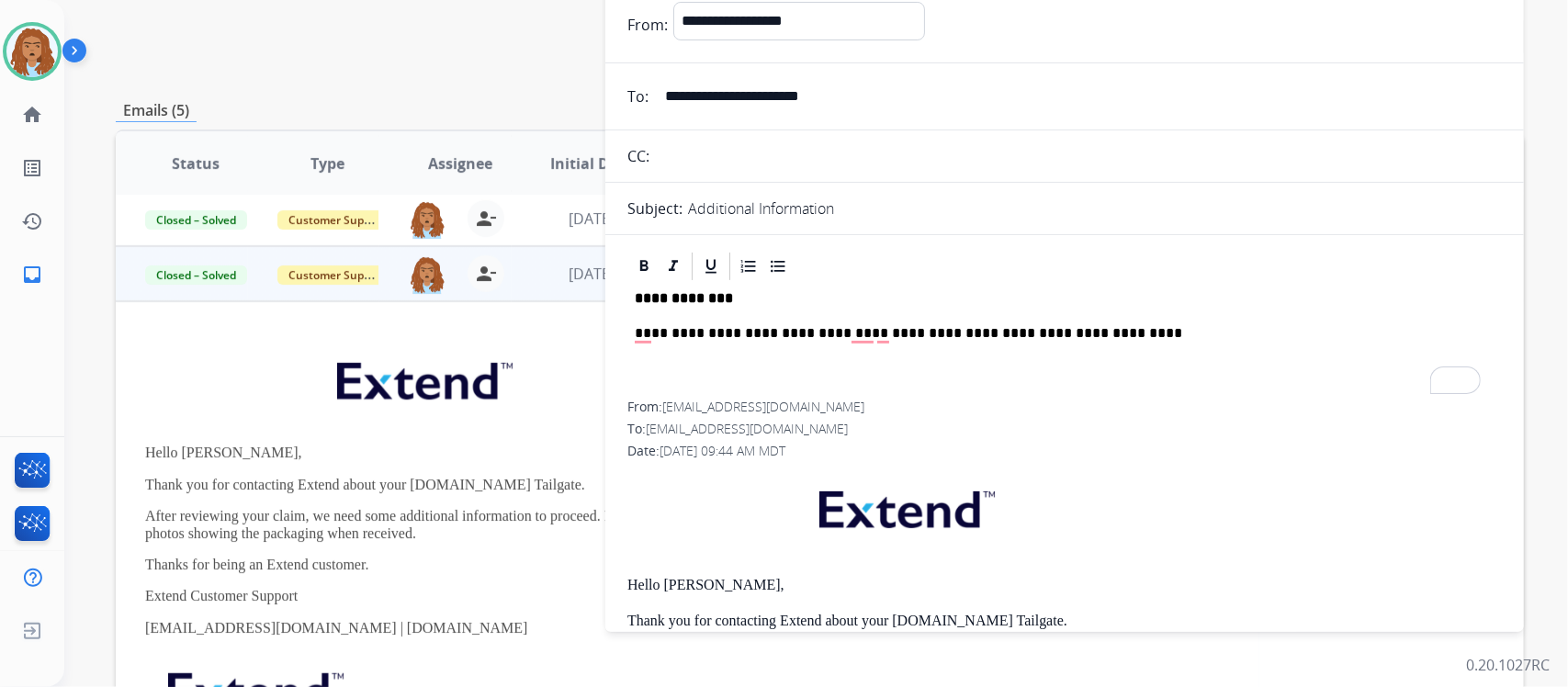 click on "**********" at bounding box center [1057, 333] 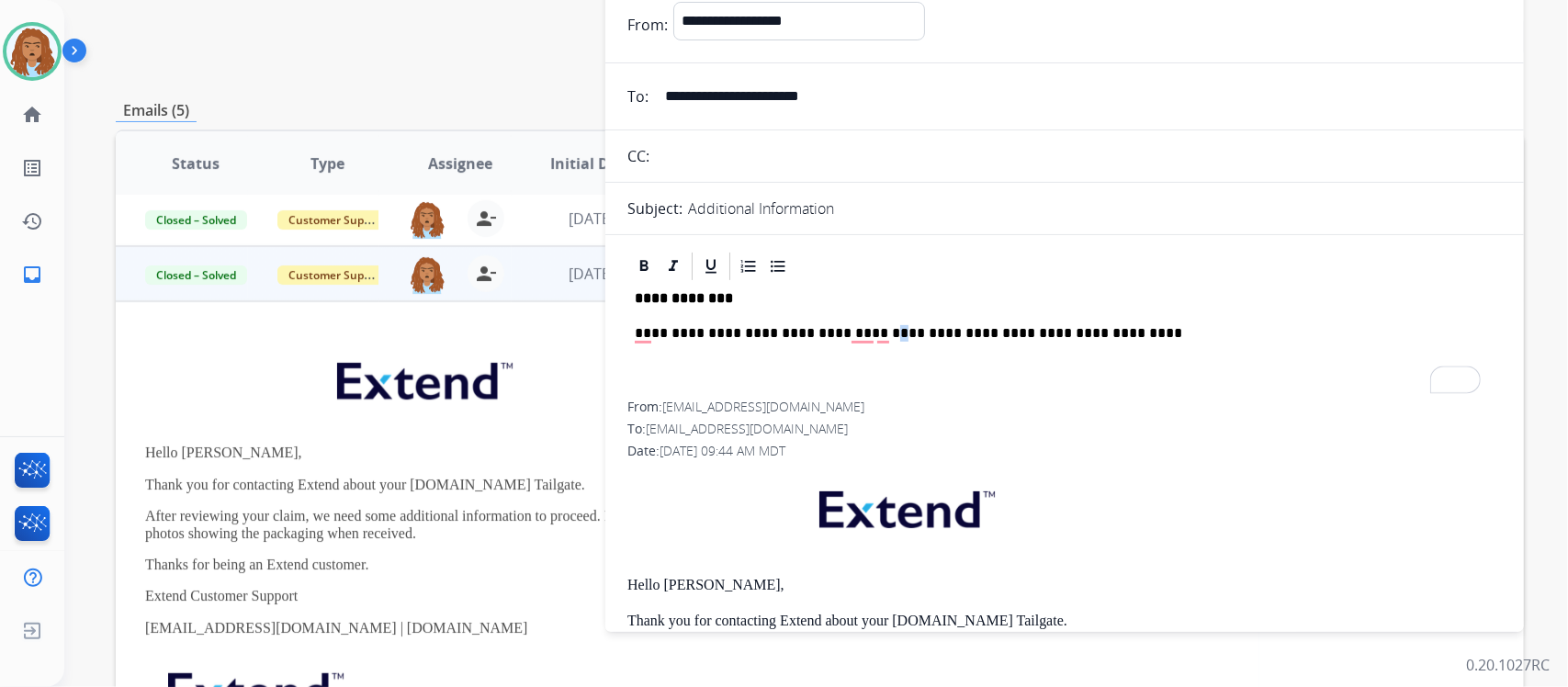 click on "**********" at bounding box center [1057, 333] 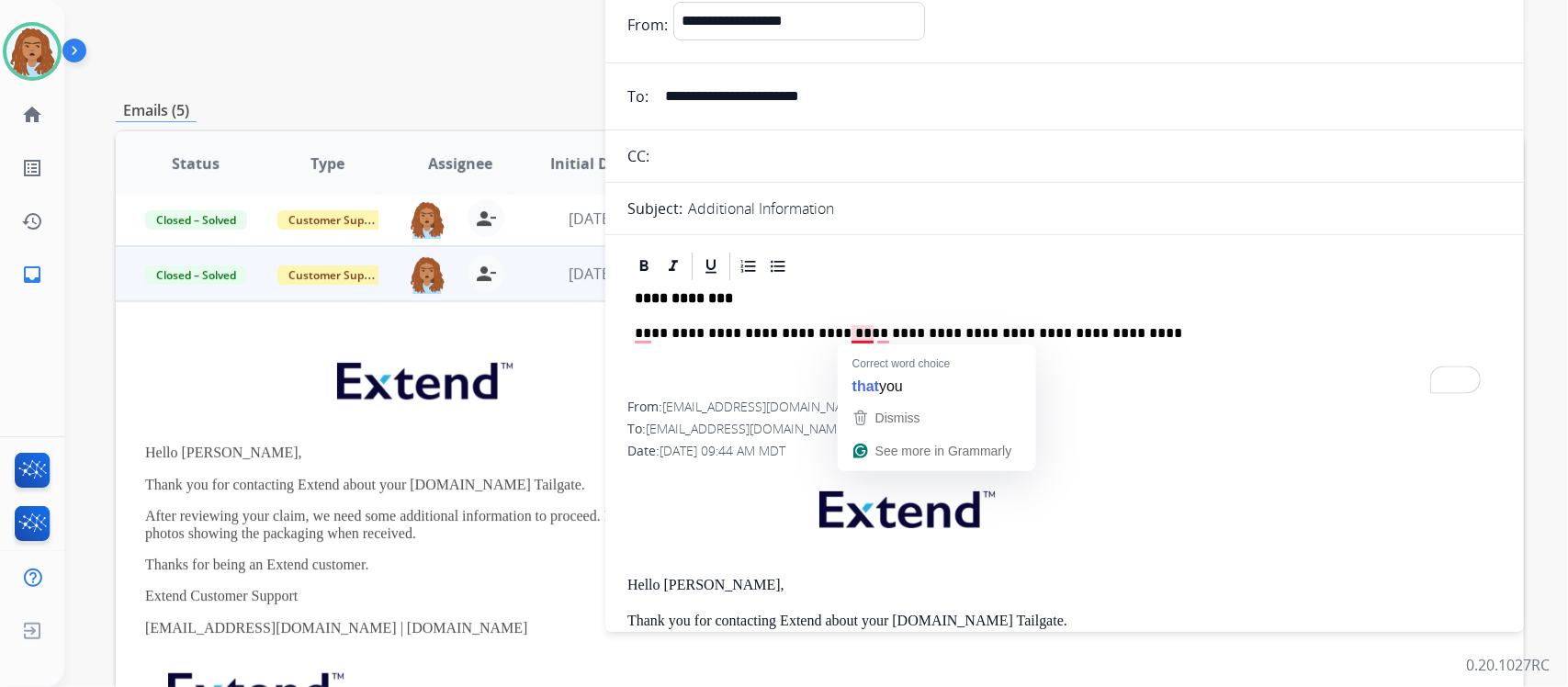 click on "**********" at bounding box center [1057, 333] 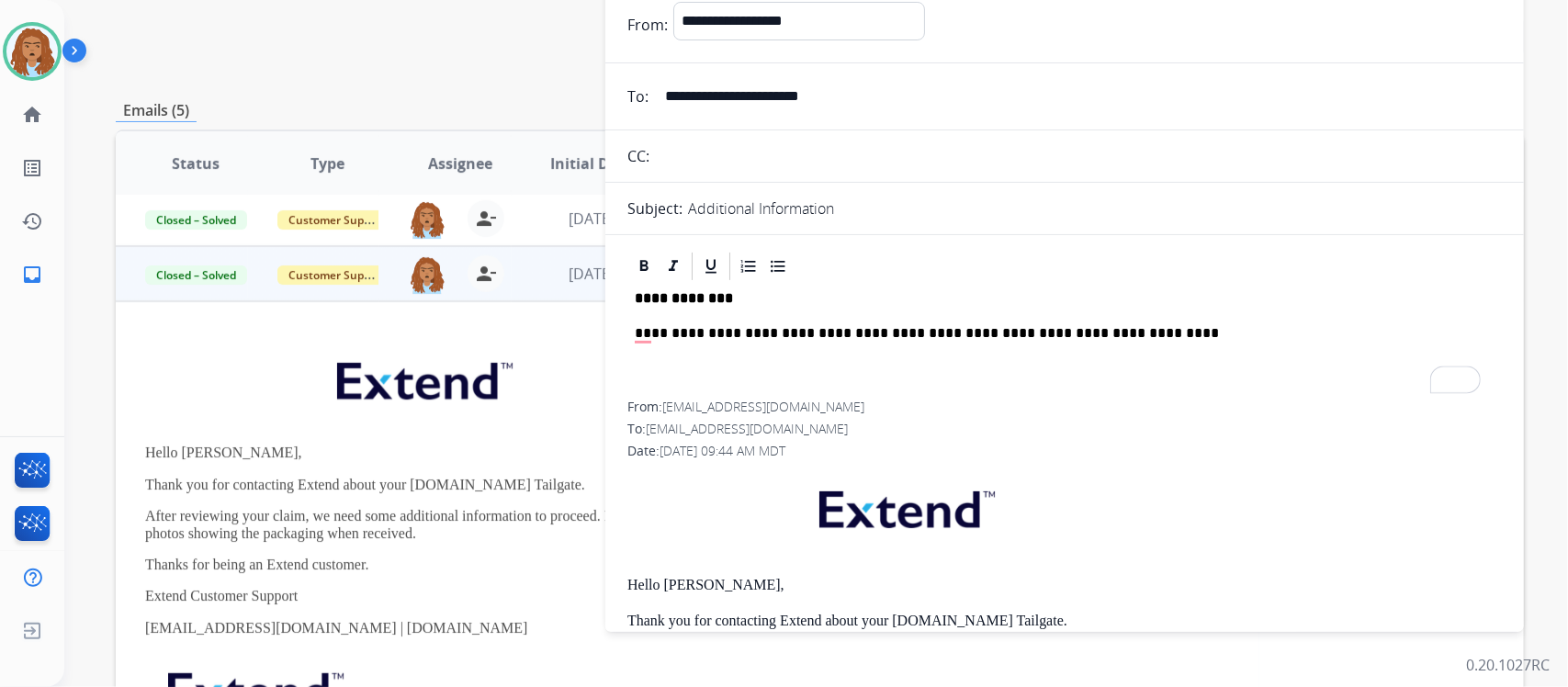 click on "**********" at bounding box center [1065, 342] 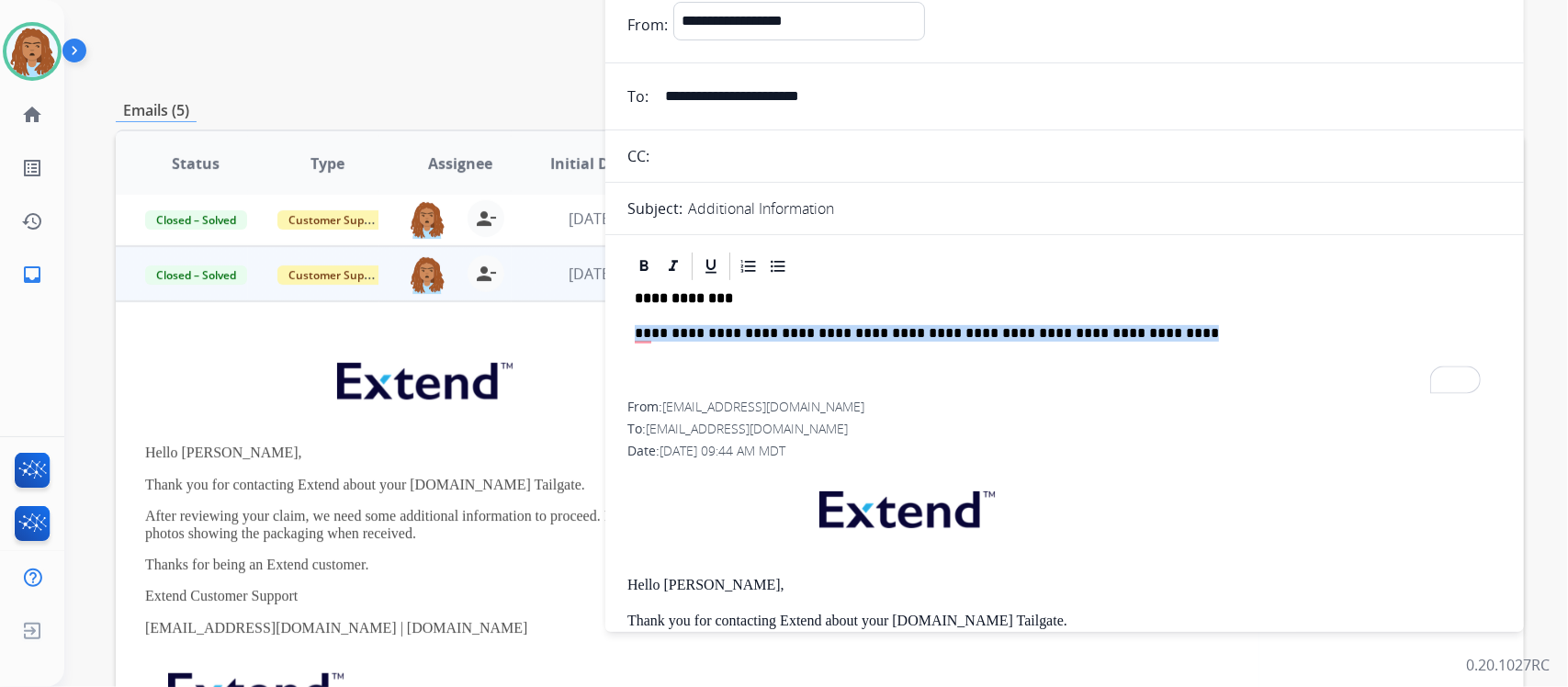 click on "**********" at bounding box center [1065, 342] 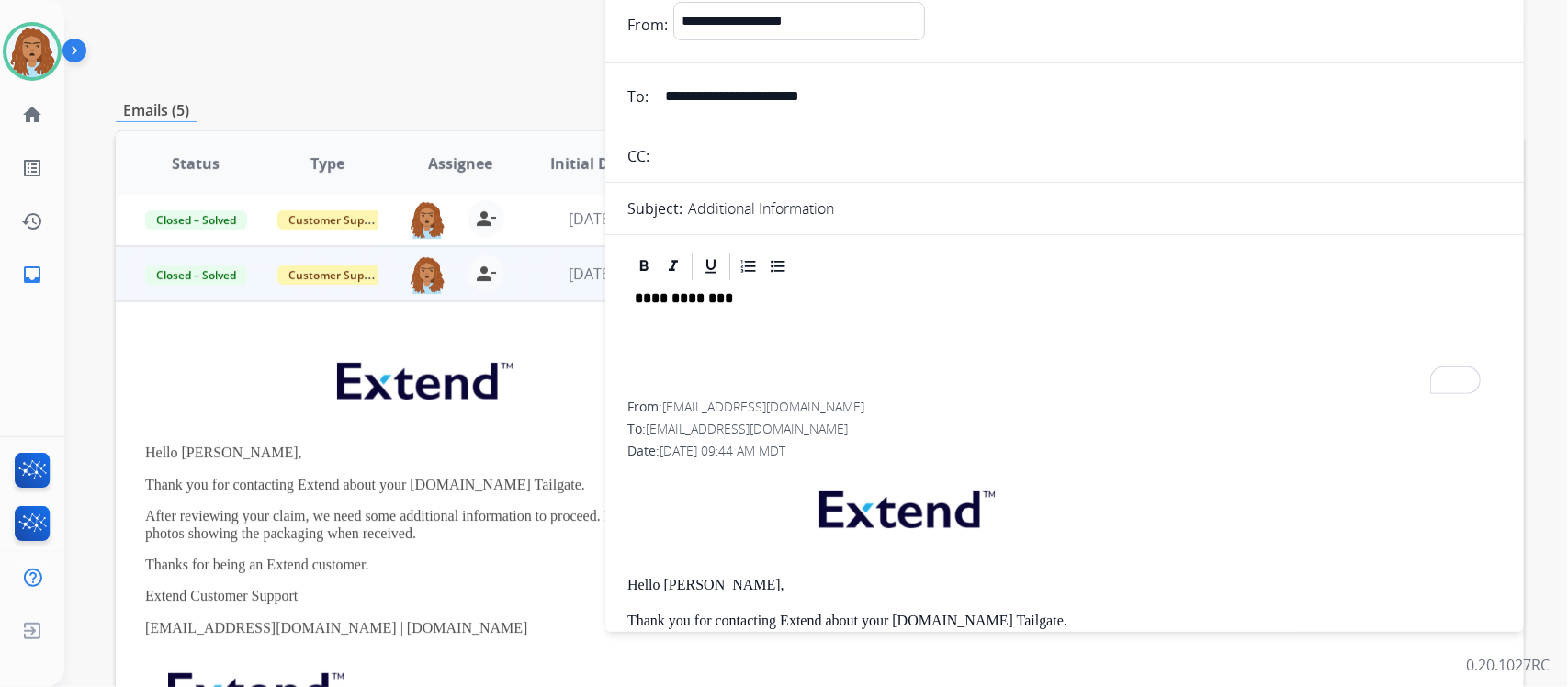 click on "**********" at bounding box center [1065, 342] 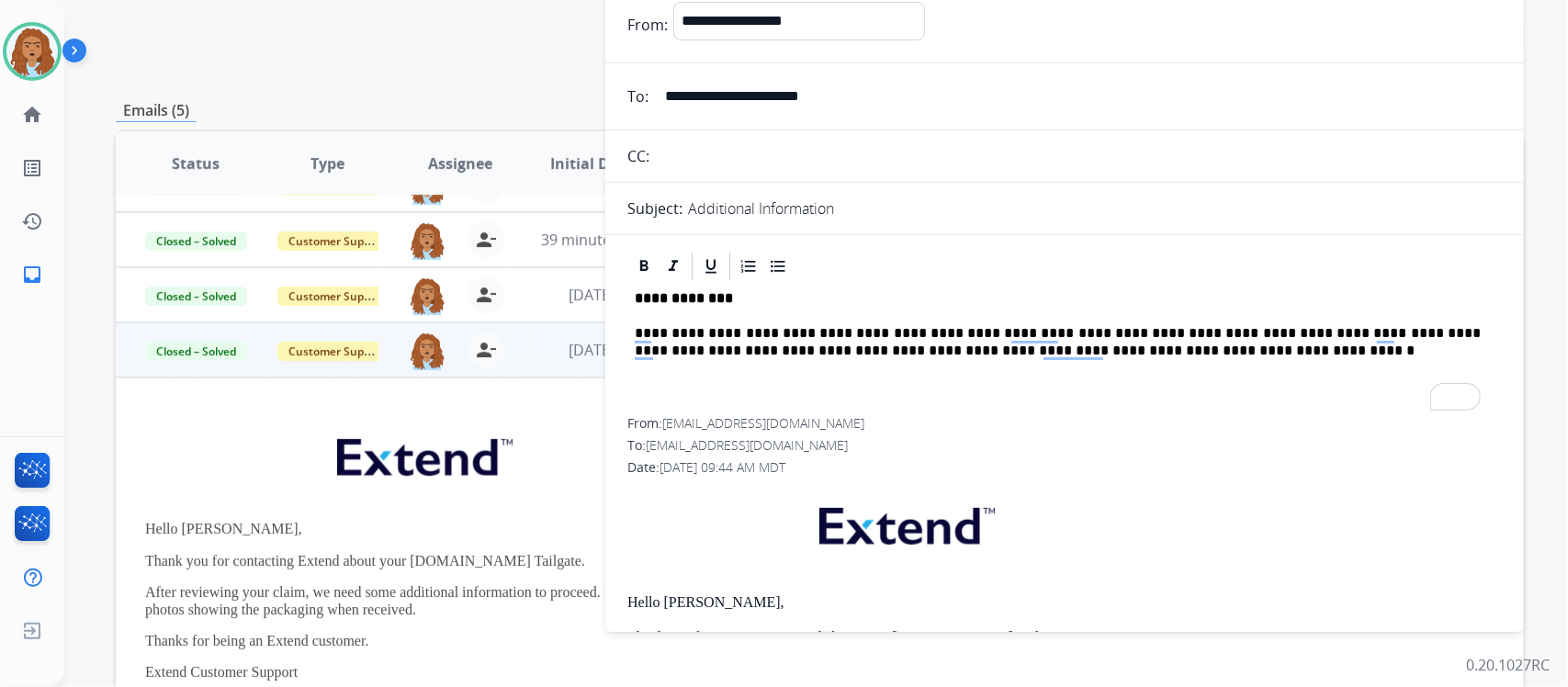 scroll, scrollTop: 0, scrollLeft: 0, axis: both 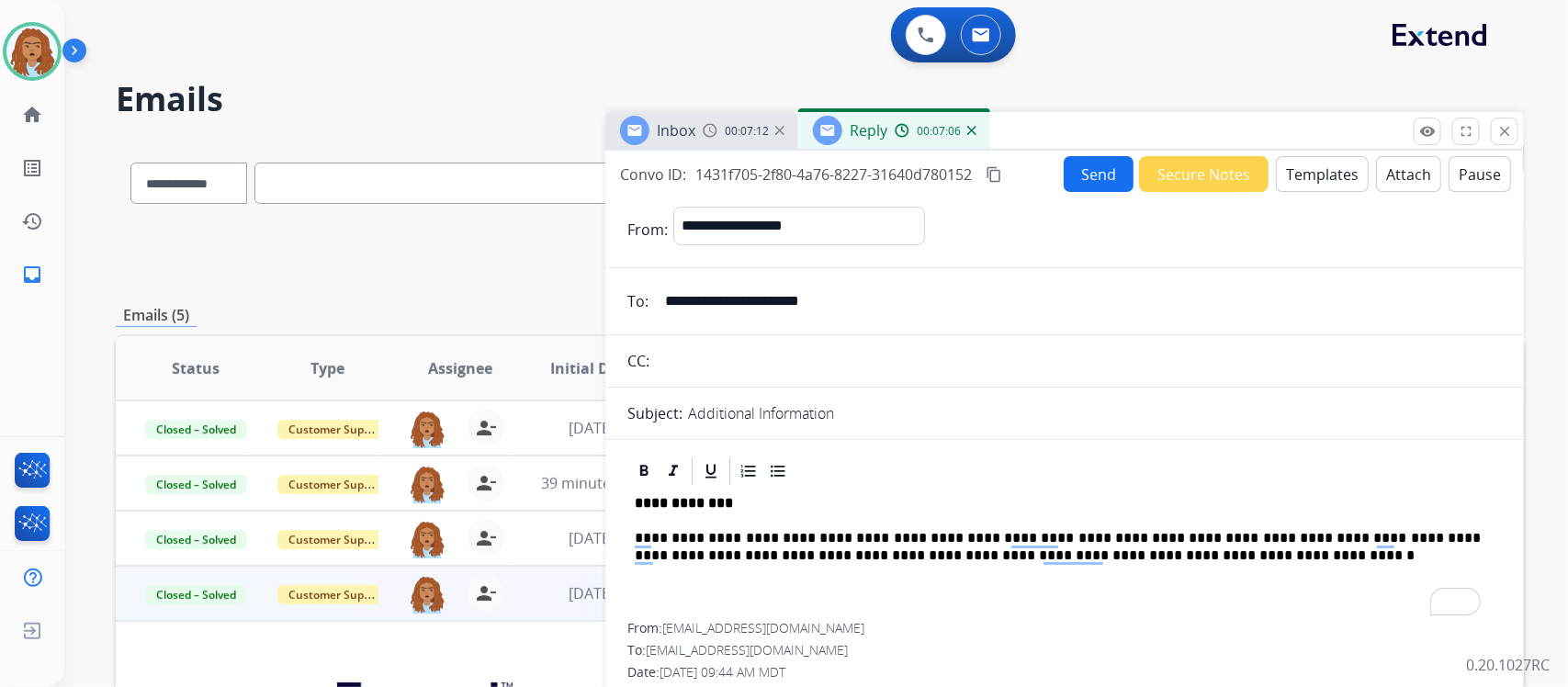 click on "Send" at bounding box center (1099, 174) 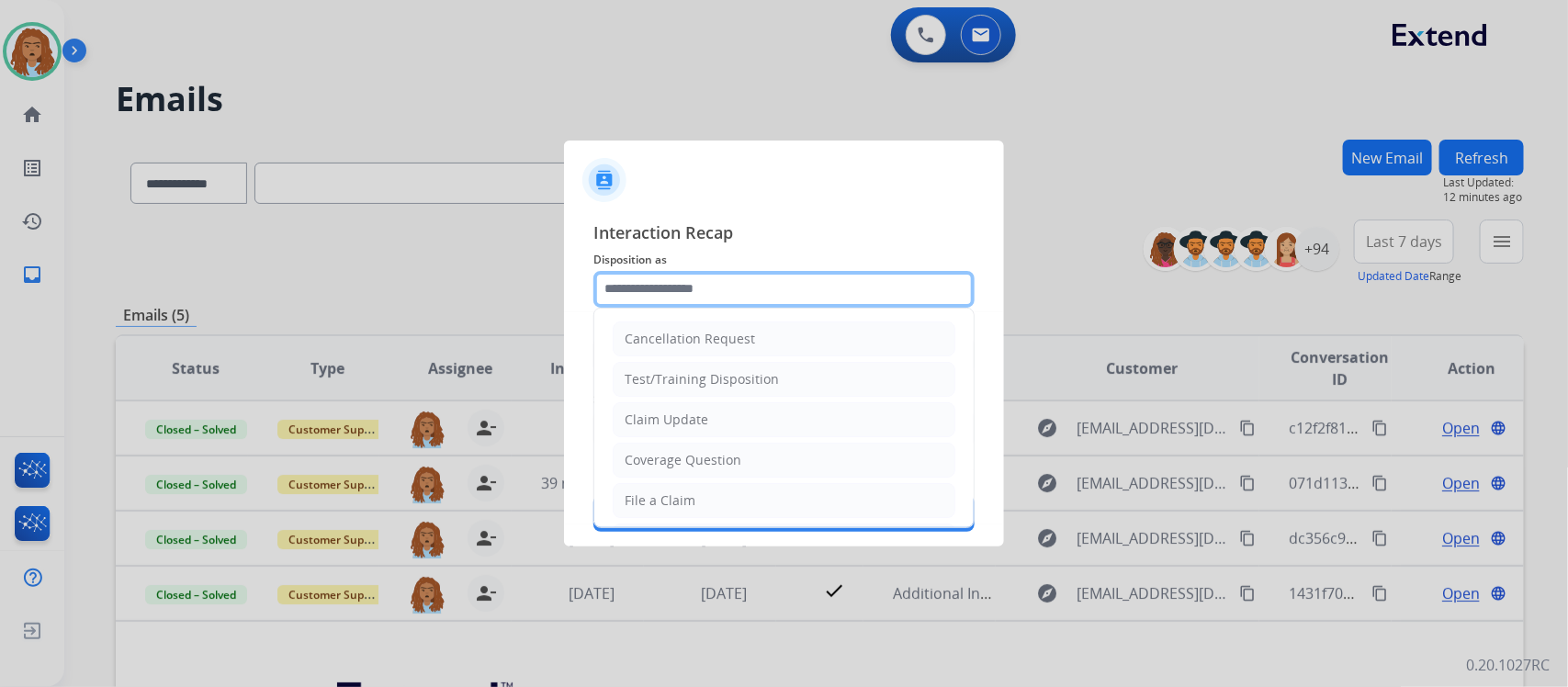 drag, startPoint x: 713, startPoint y: 291, endPoint x: 707, endPoint y: 281, distance: 11.661904 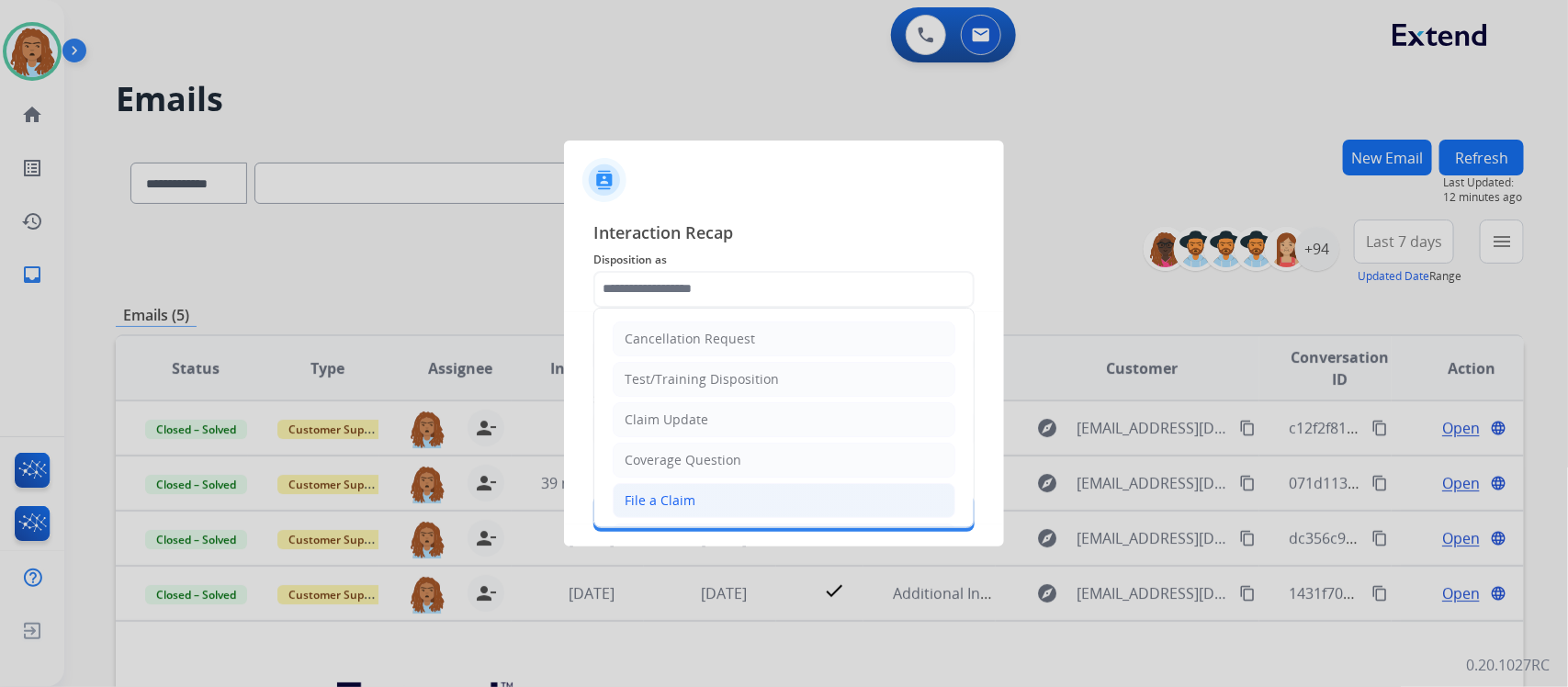 click on "File a Claim" 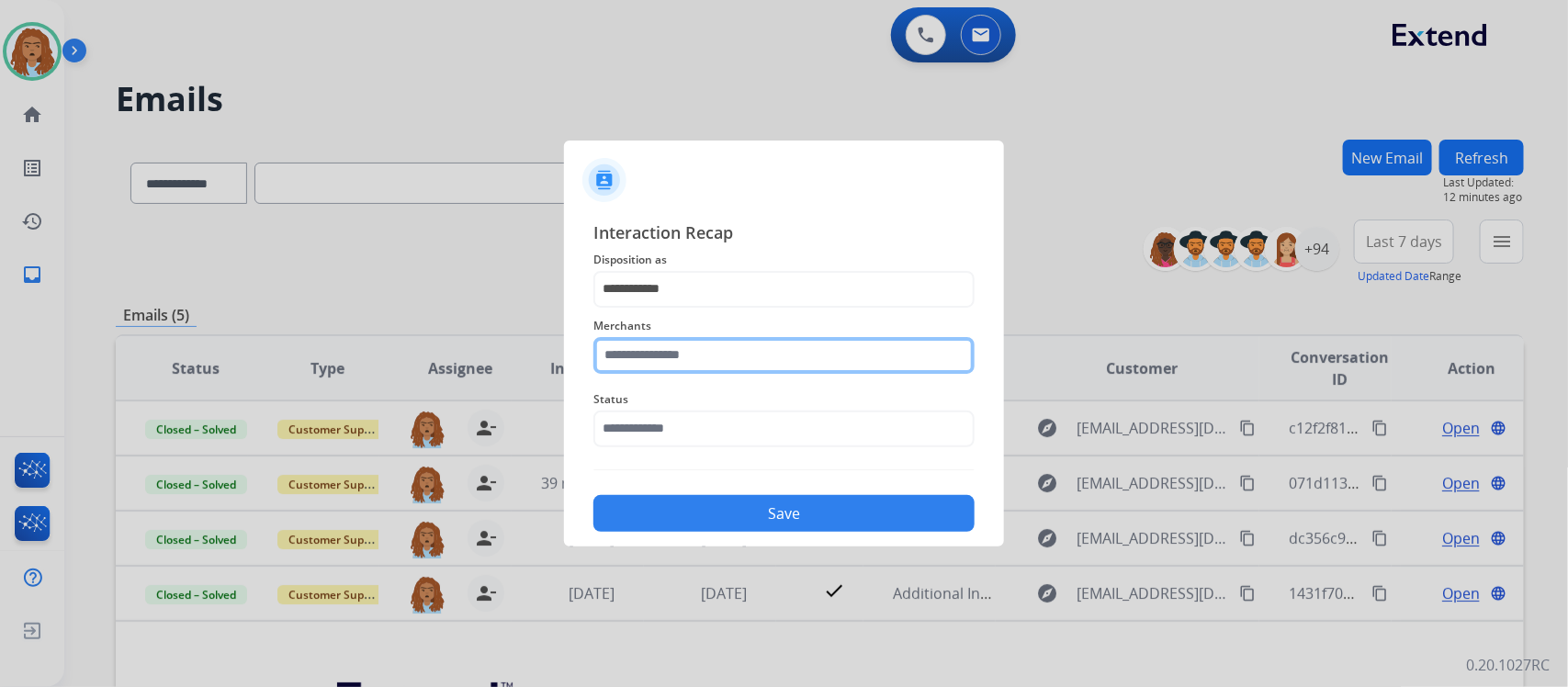 click 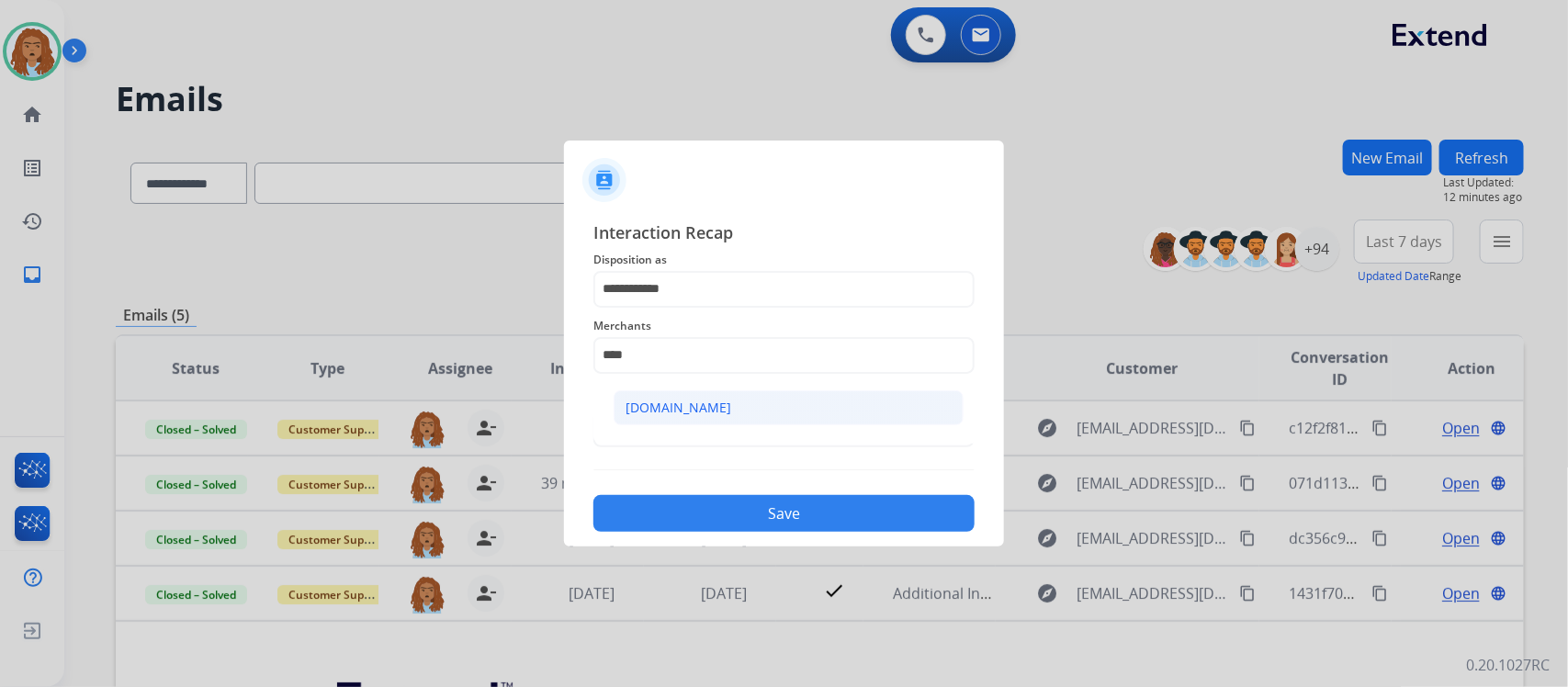 click on "[DOMAIN_NAME]" 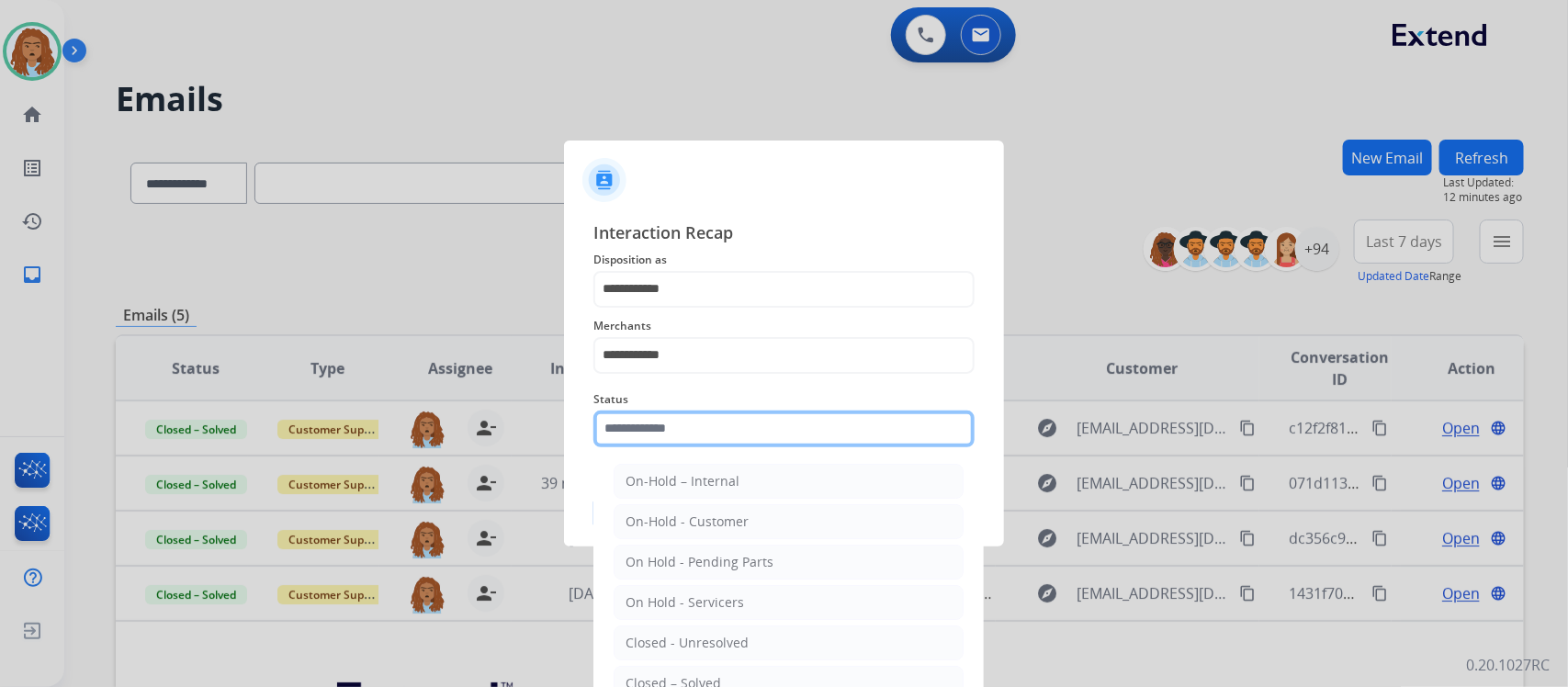click 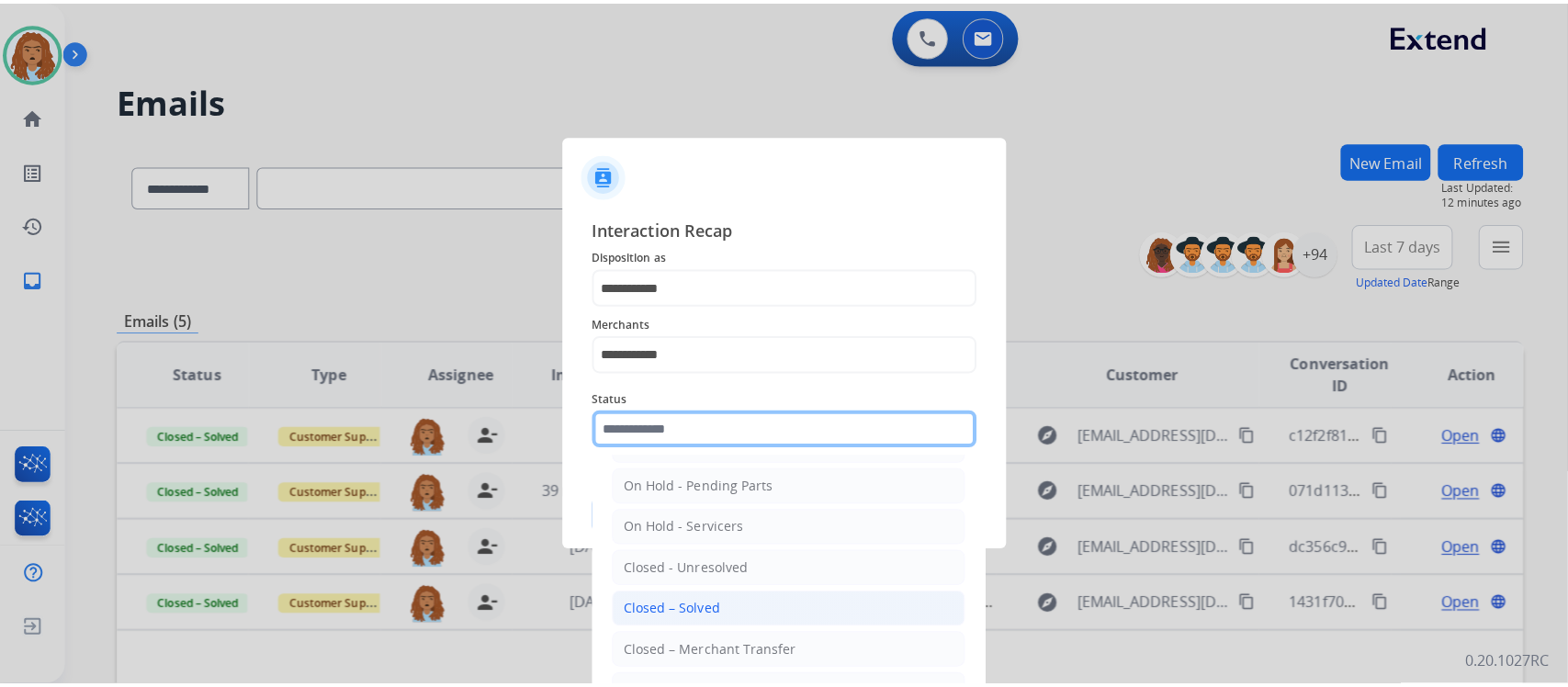 scroll, scrollTop: 113, scrollLeft: 0, axis: vertical 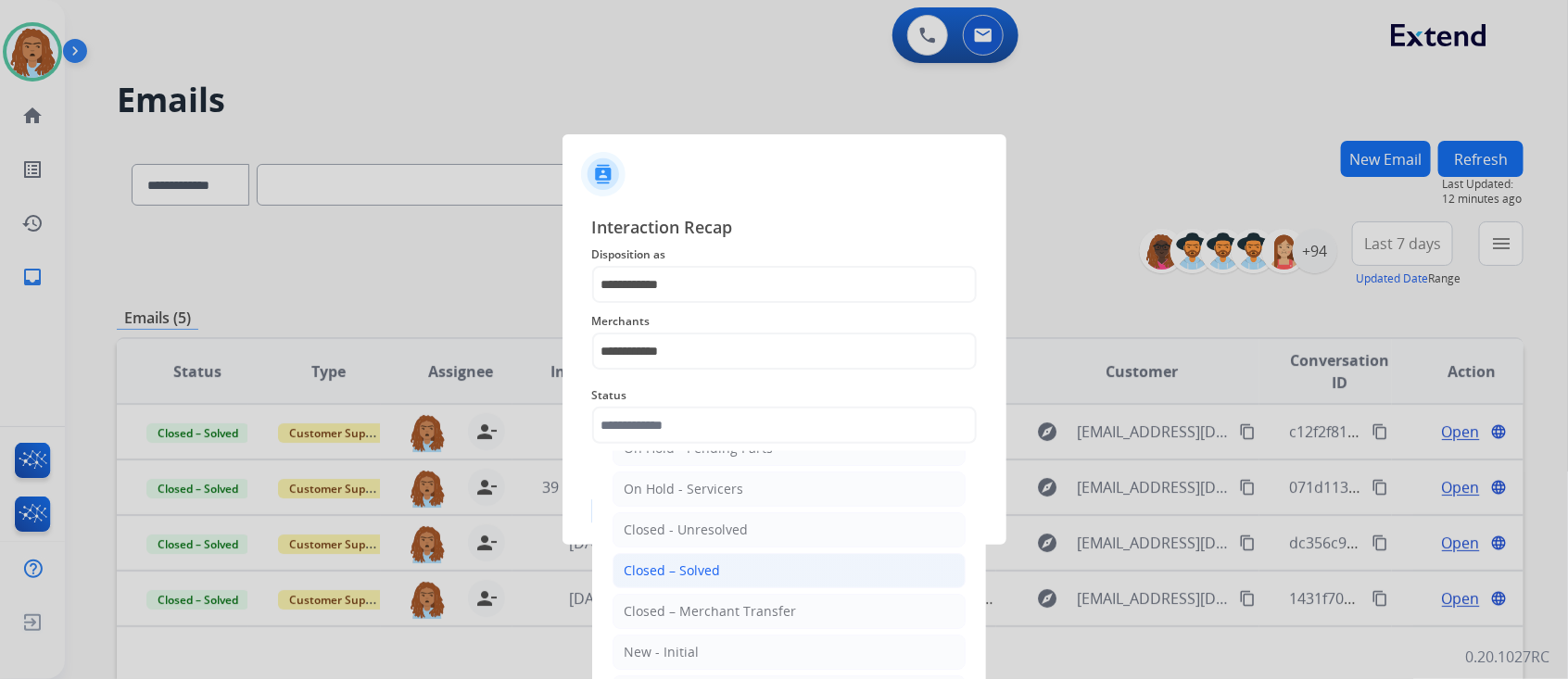 click on "Closed – Solved" 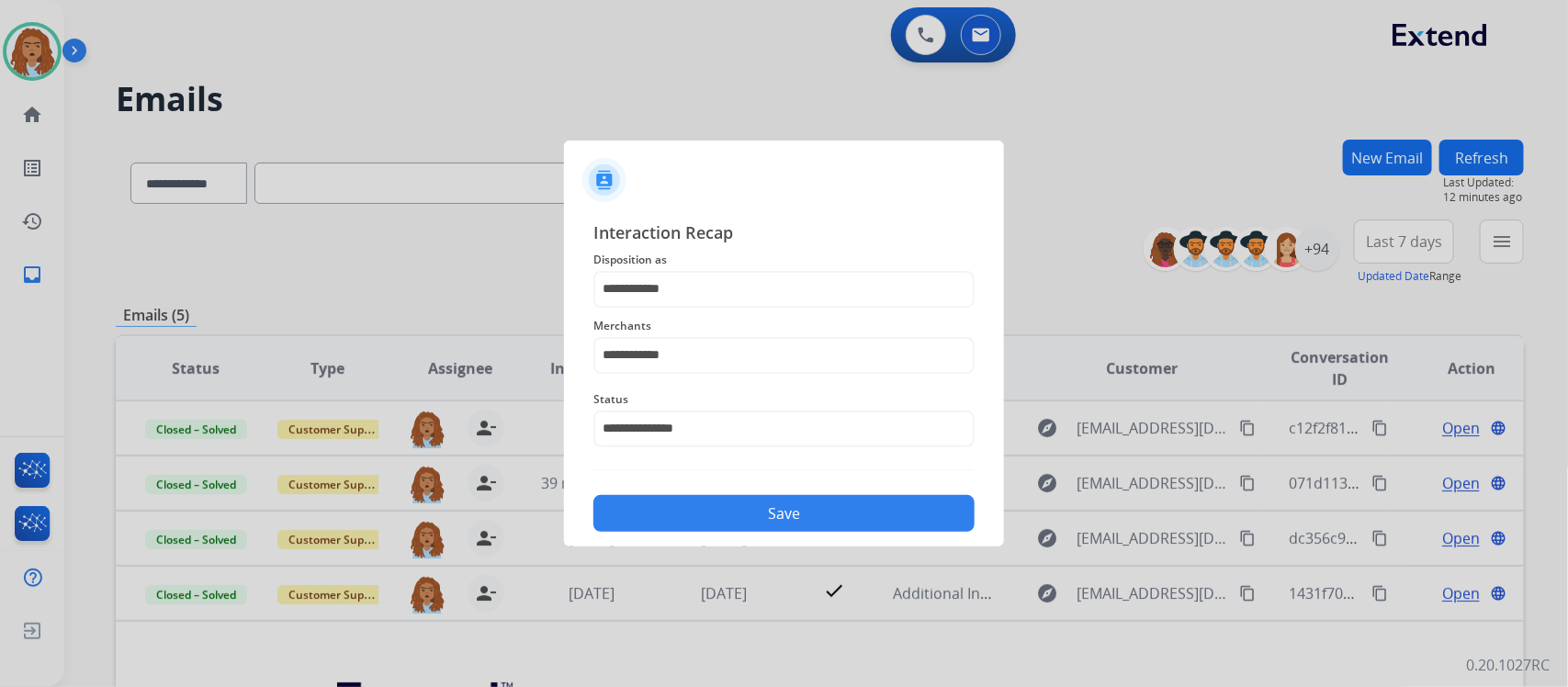 click on "Save" 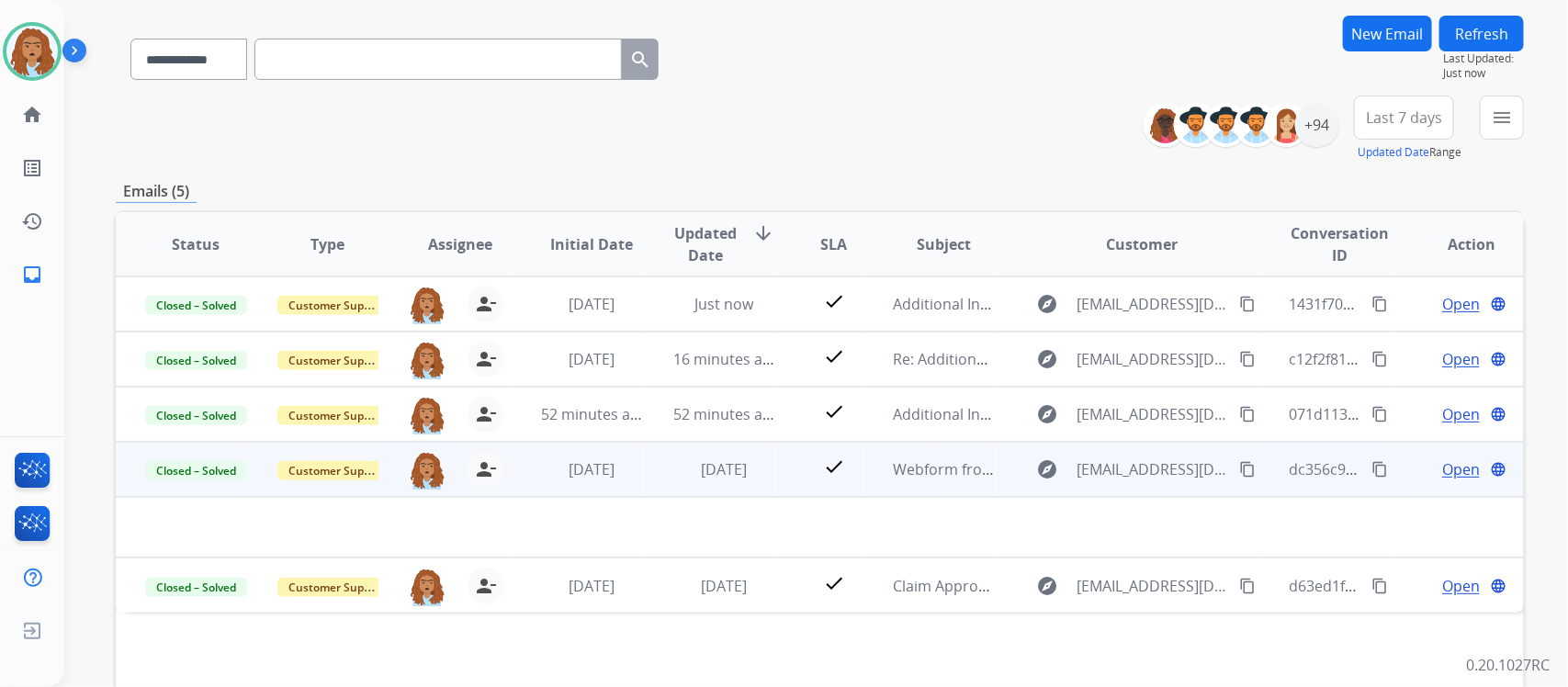 scroll, scrollTop: 230, scrollLeft: 0, axis: vertical 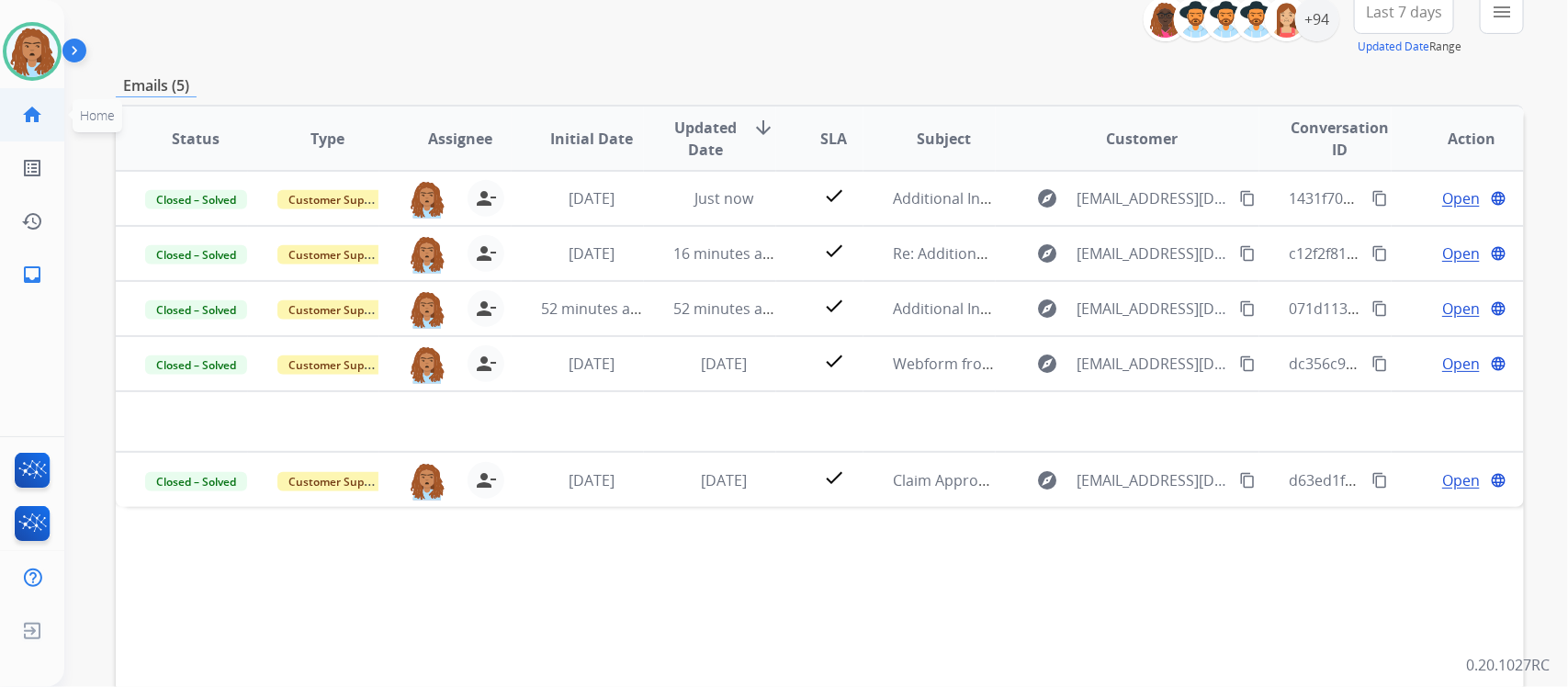 click on "home" 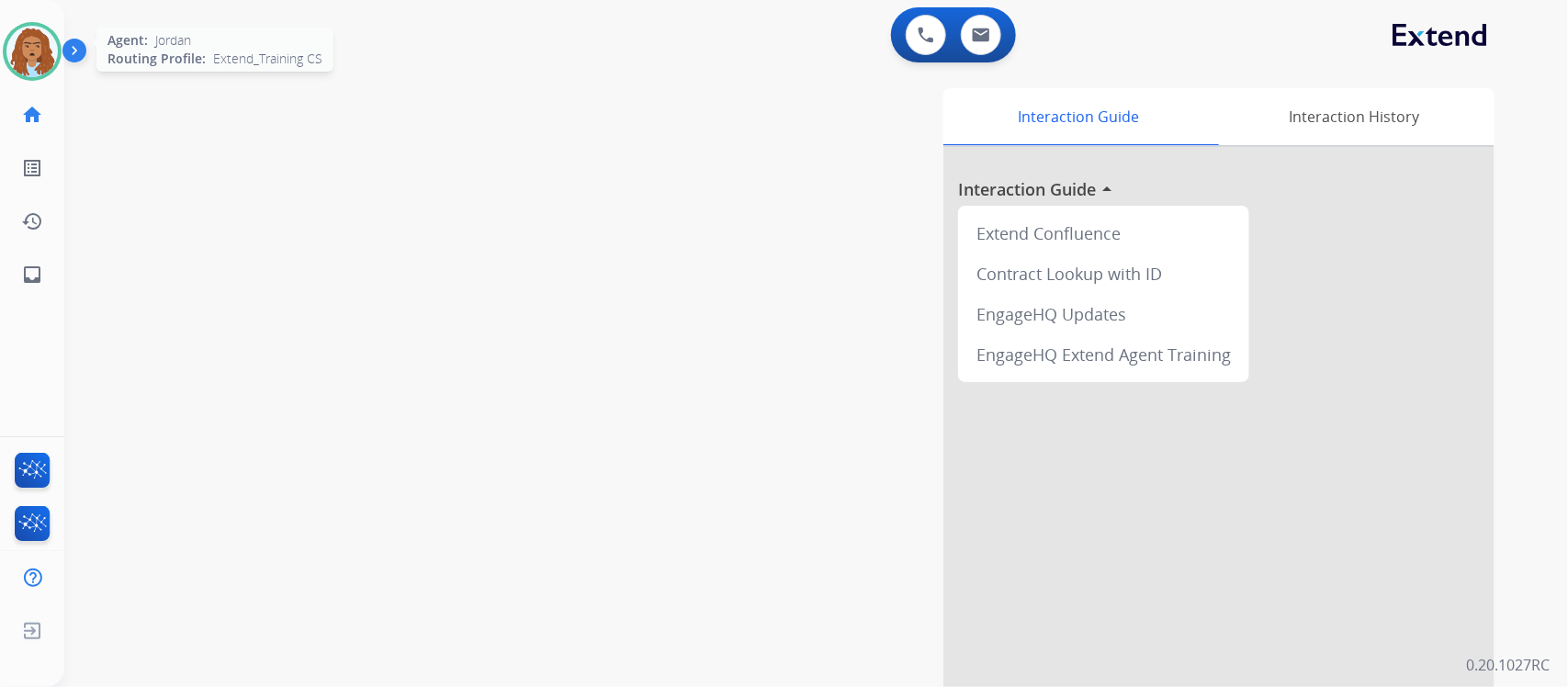 click at bounding box center (32, 51) 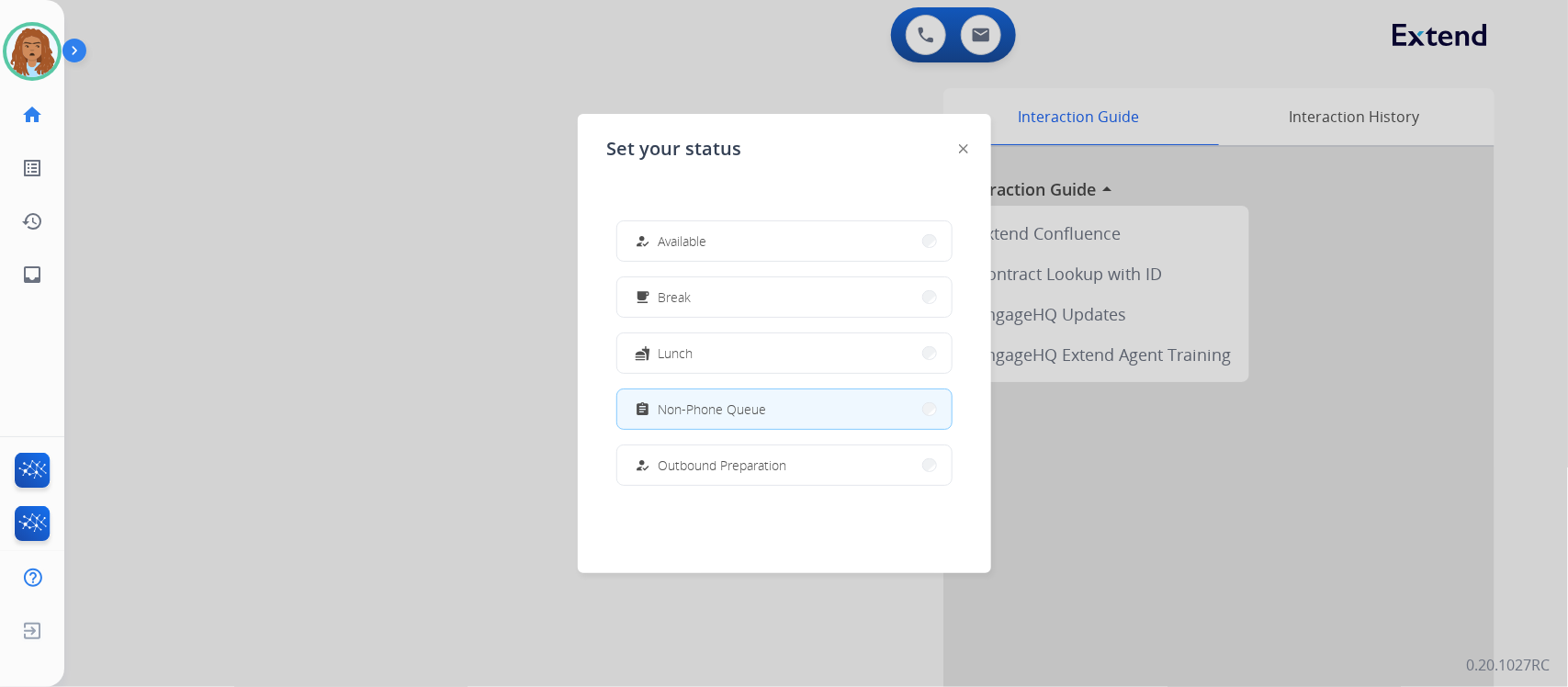 click at bounding box center [784, 344] 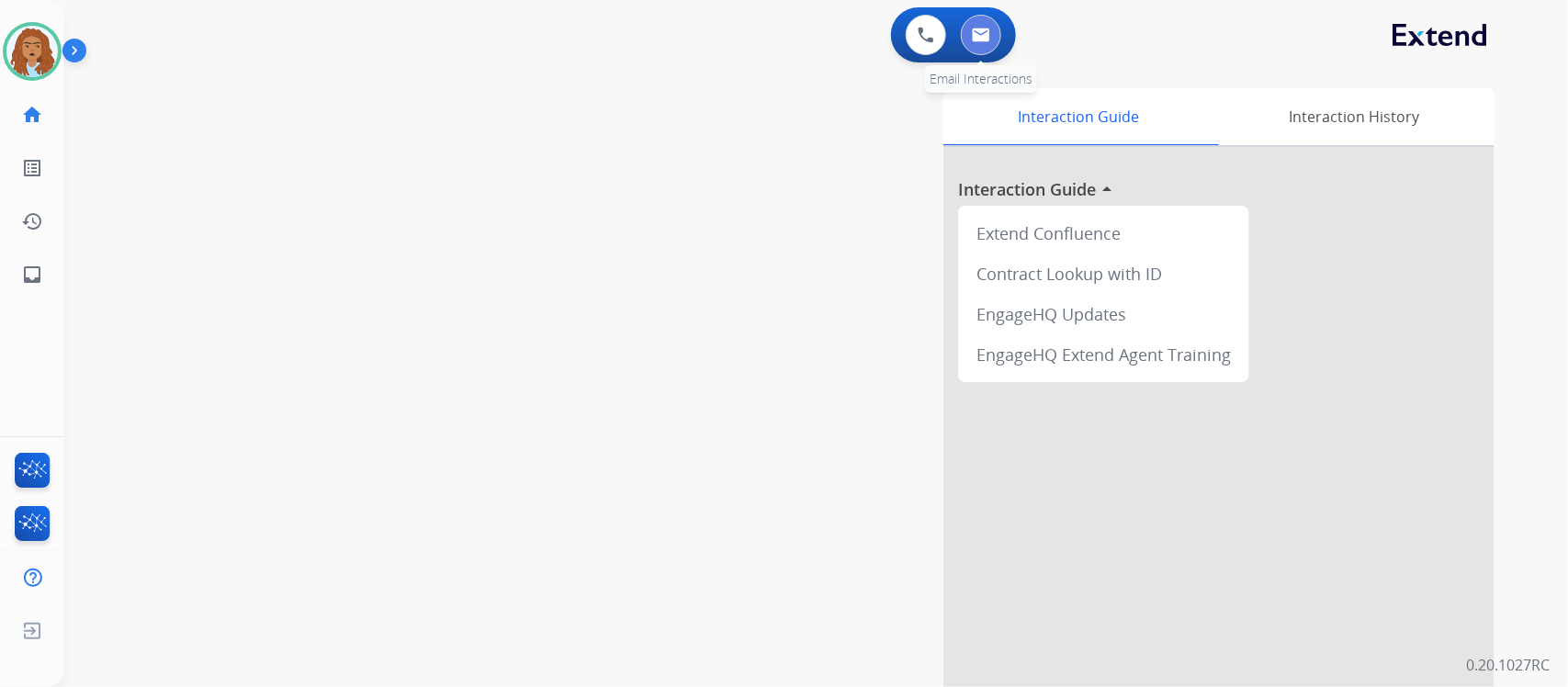 click at bounding box center (981, 35) 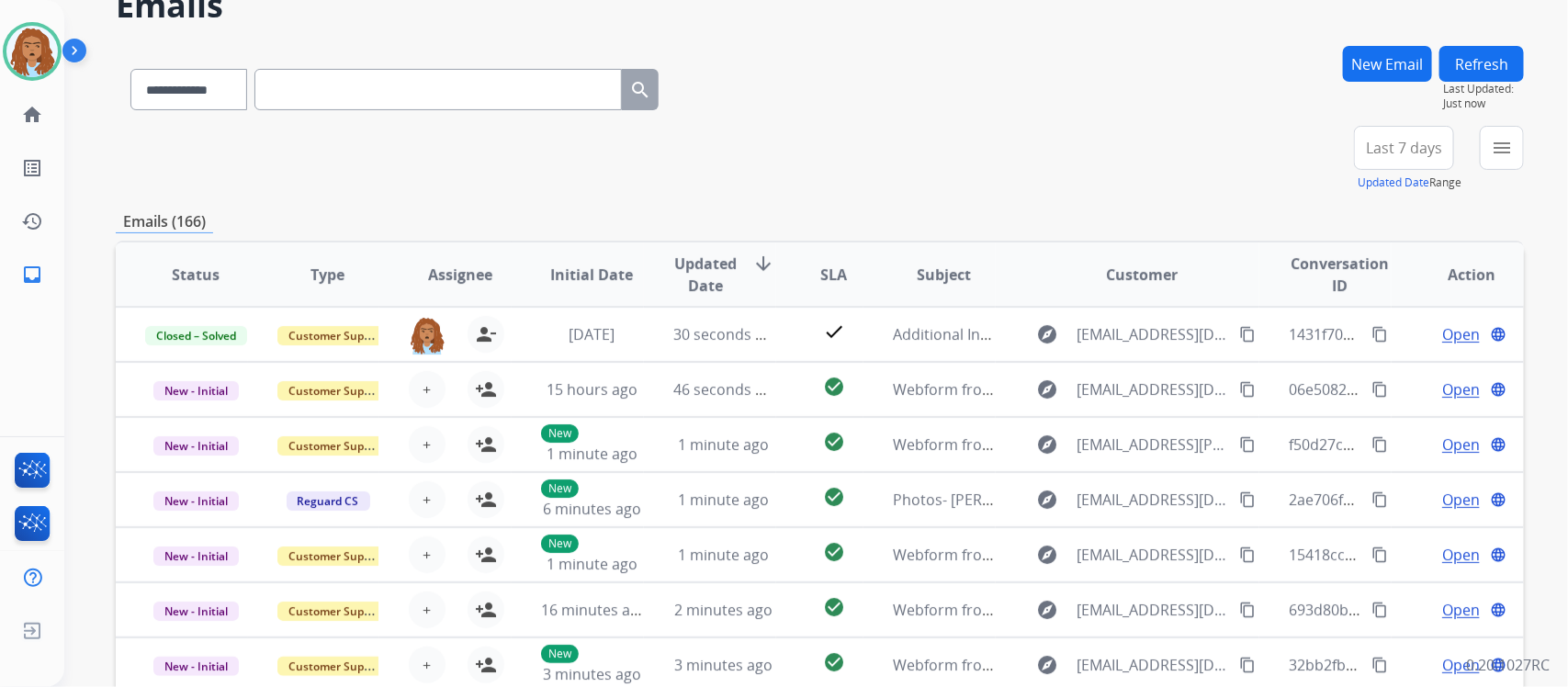 scroll, scrollTop: 115, scrollLeft: 0, axis: vertical 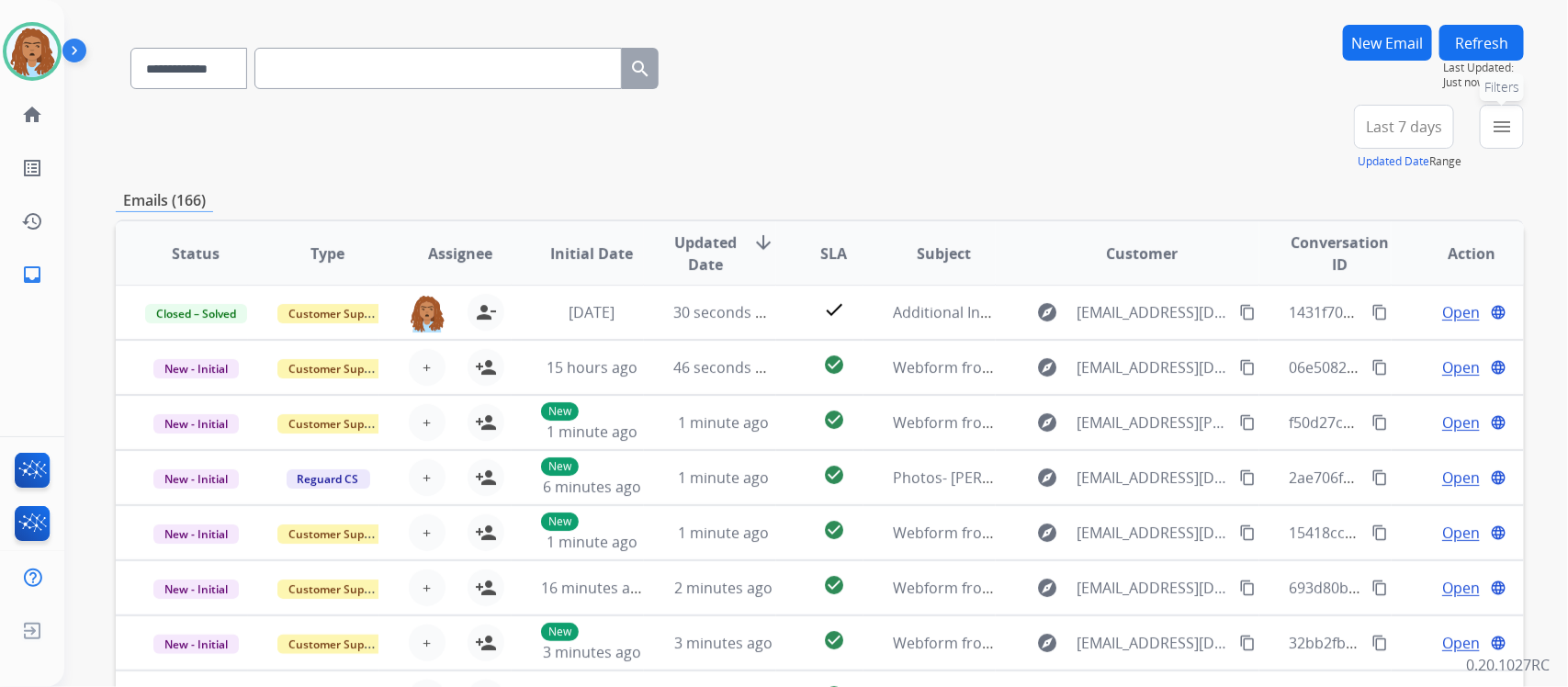 click on "menu  Filters" at bounding box center [1502, 127] 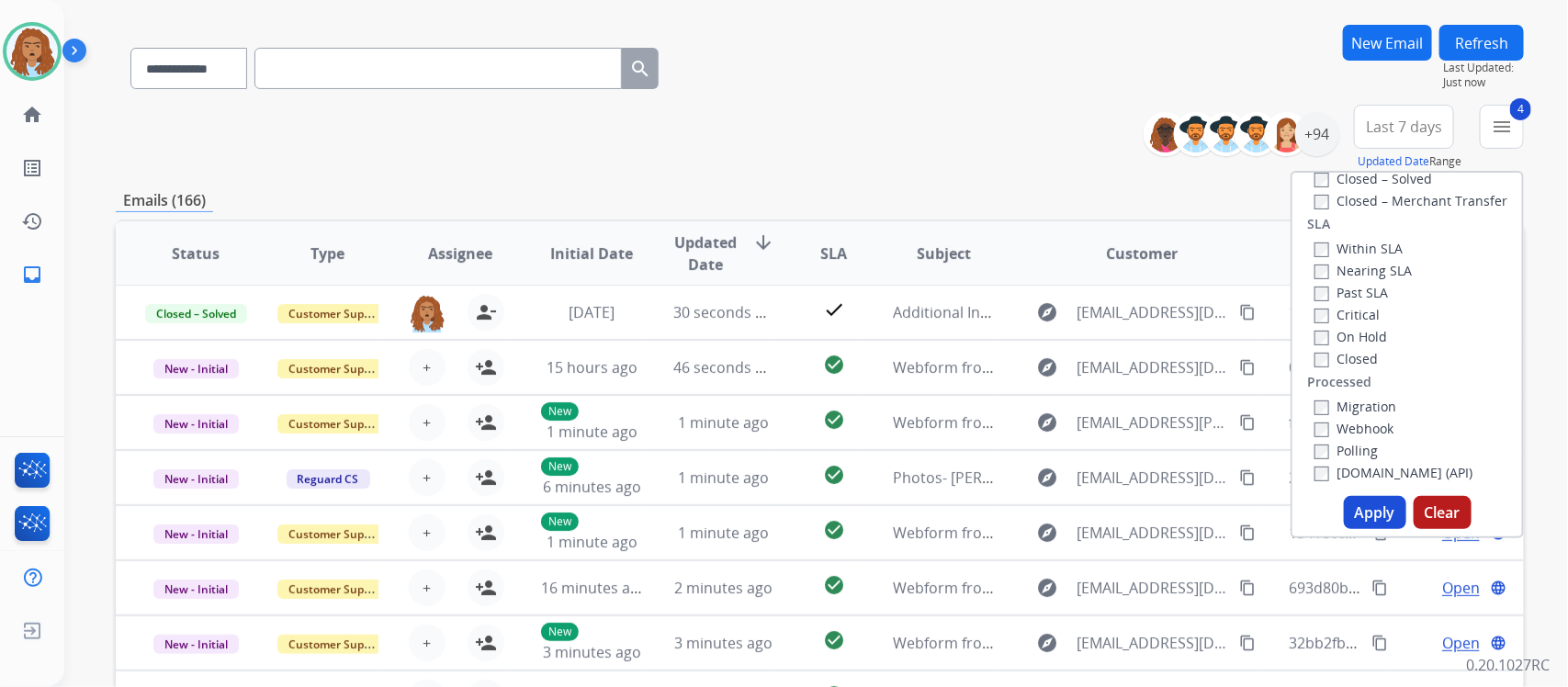 scroll, scrollTop: 253, scrollLeft: 0, axis: vertical 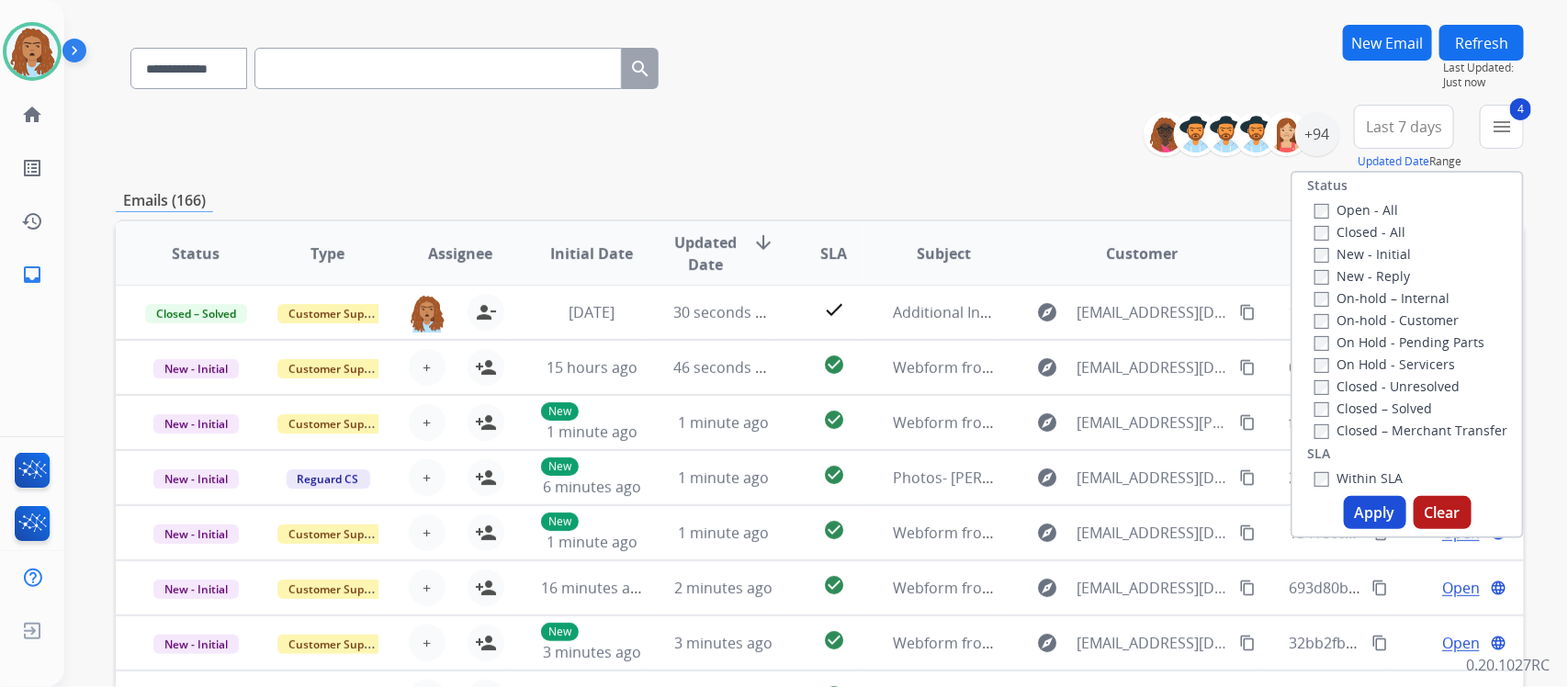 click on "Apply" at bounding box center (1375, 512) 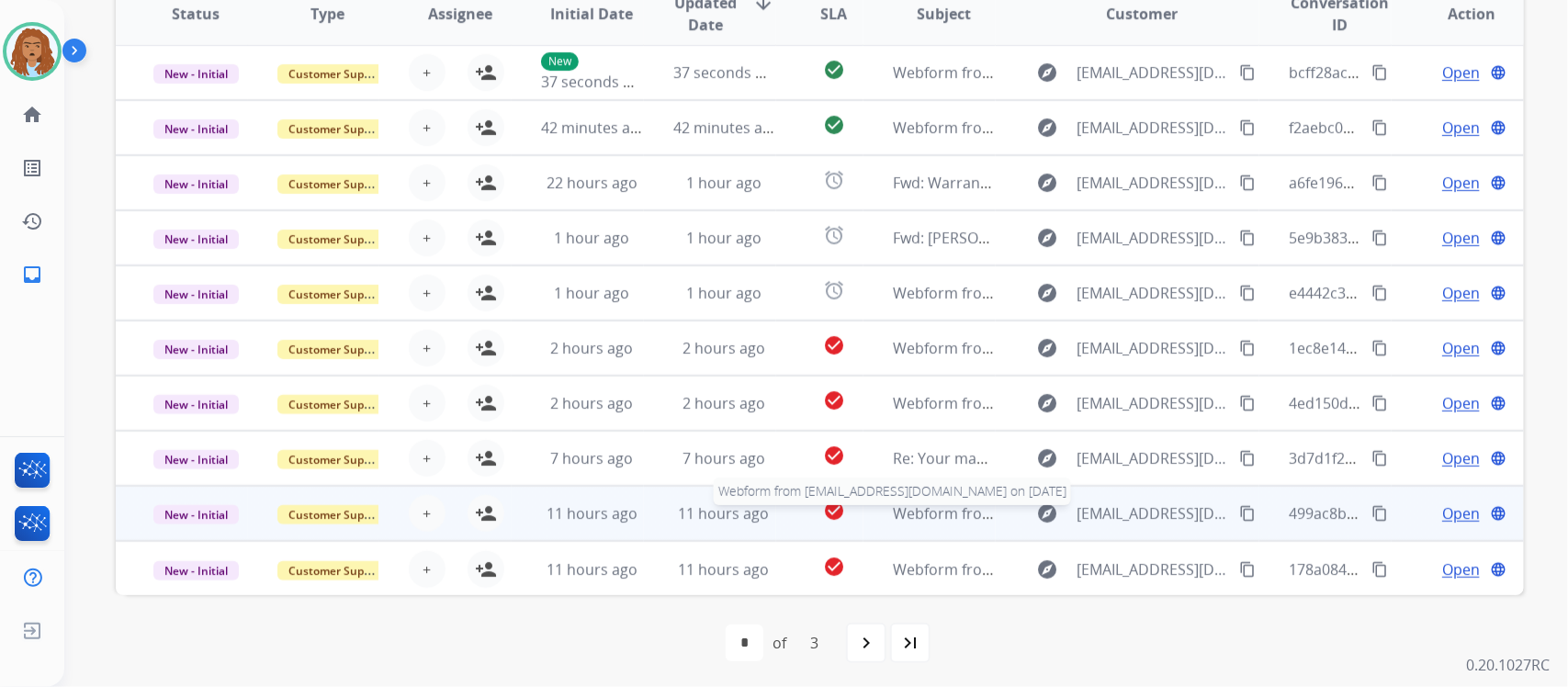 scroll, scrollTop: 490, scrollLeft: 0, axis: vertical 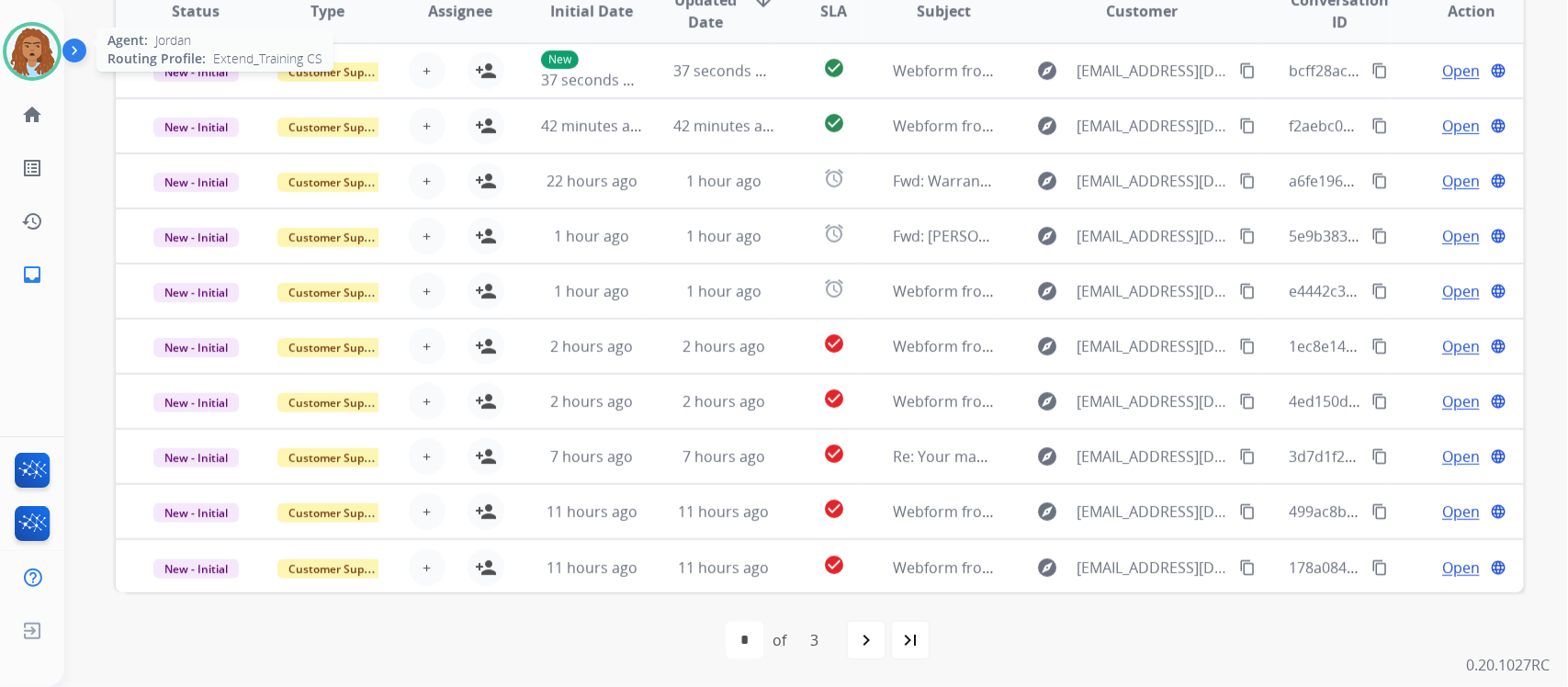 drag, startPoint x: 30, startPoint y: 53, endPoint x: 28, endPoint y: 79, distance: 26.07681 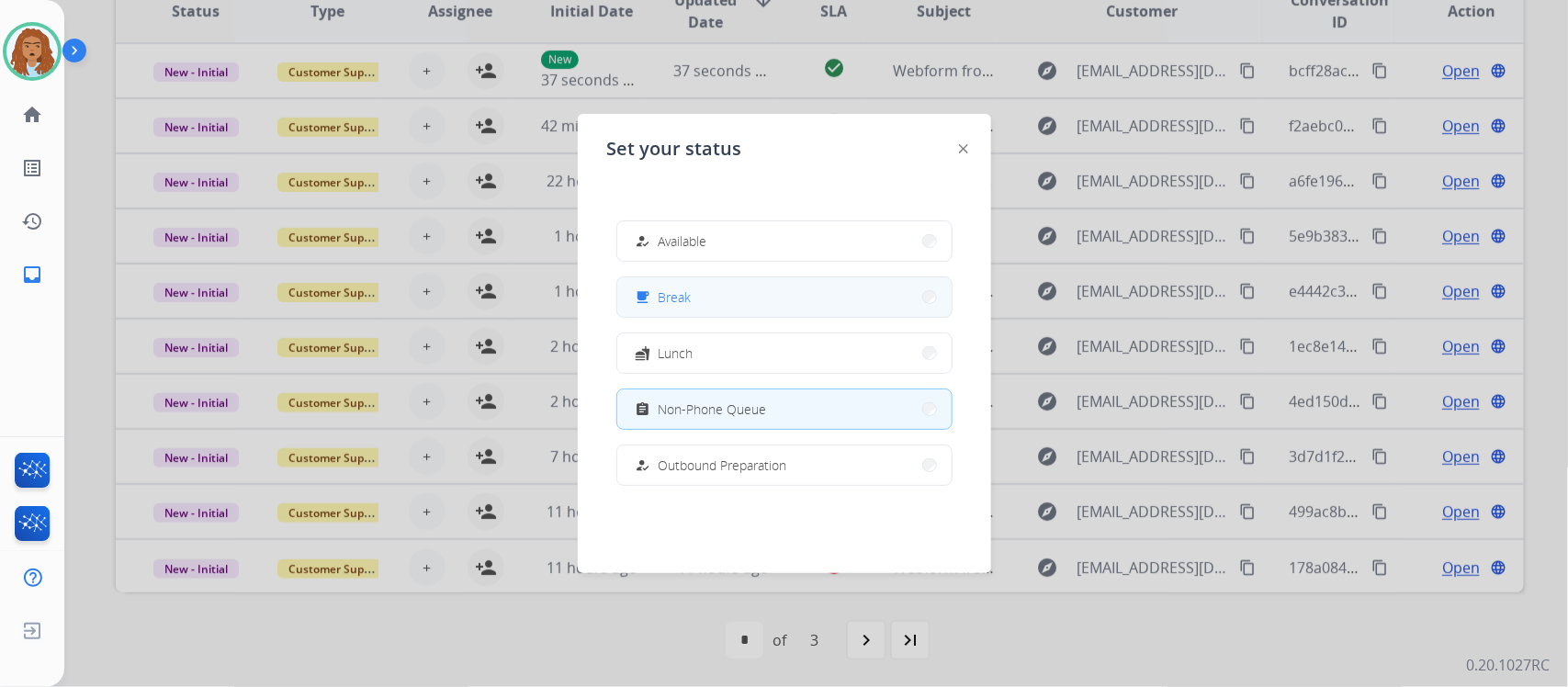click on "free_breakfast Break" at bounding box center [784, 297] 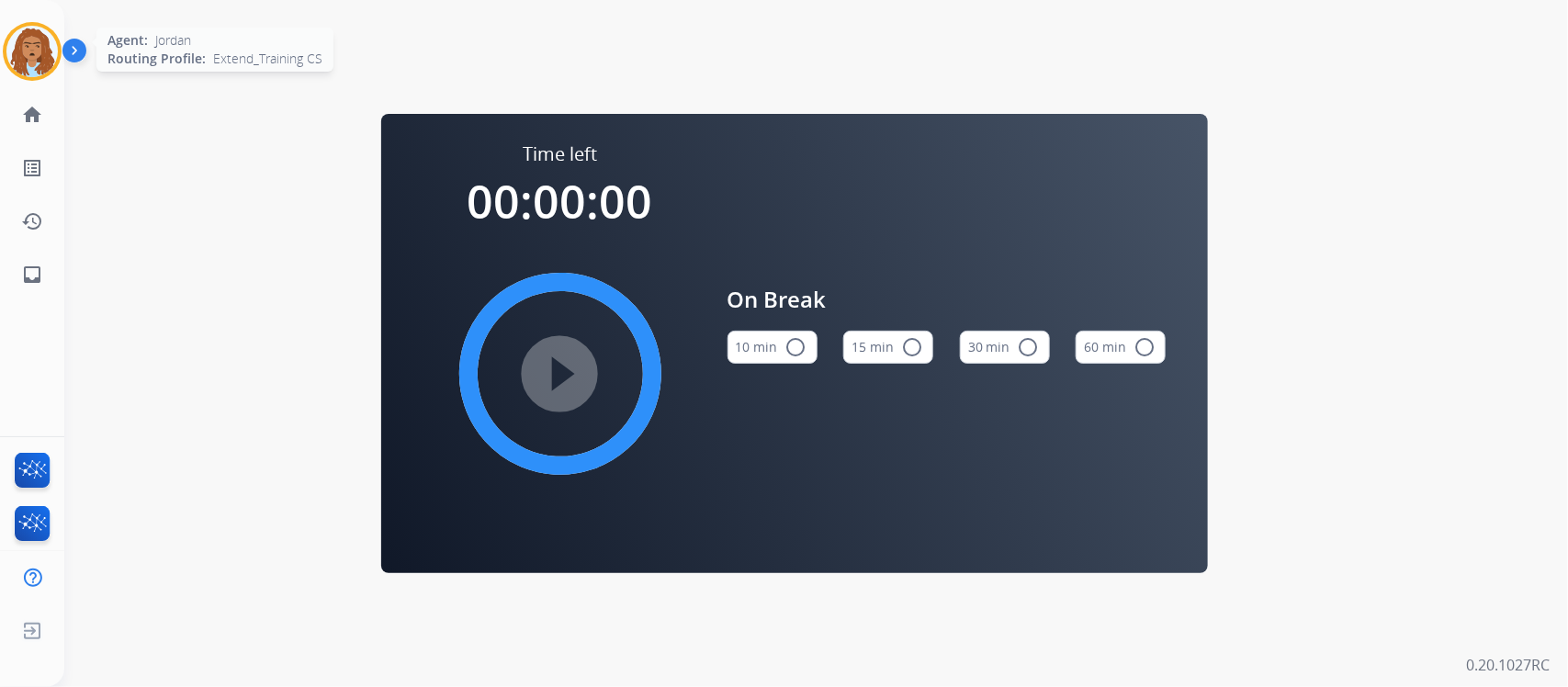 click at bounding box center (32, 51) 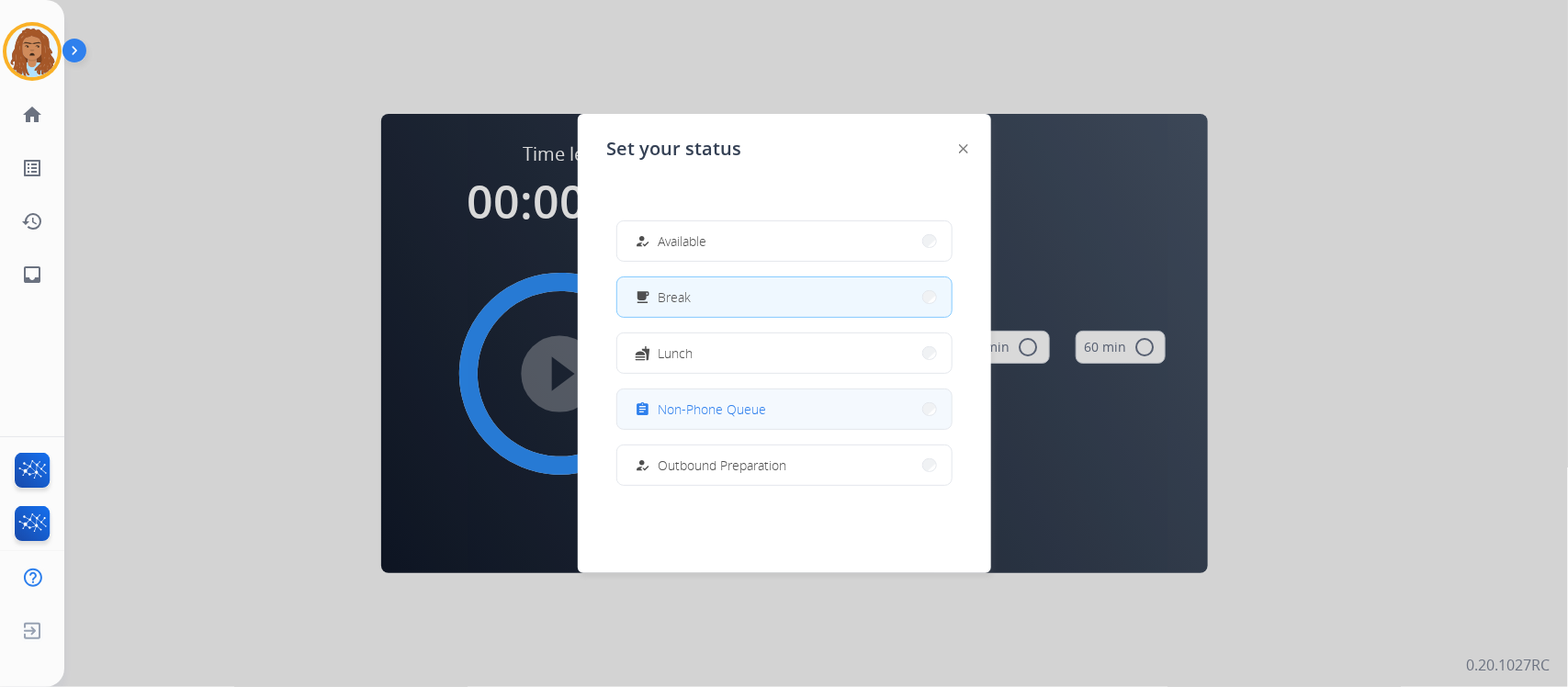 click on "Non-Phone Queue" at bounding box center (713, 409) 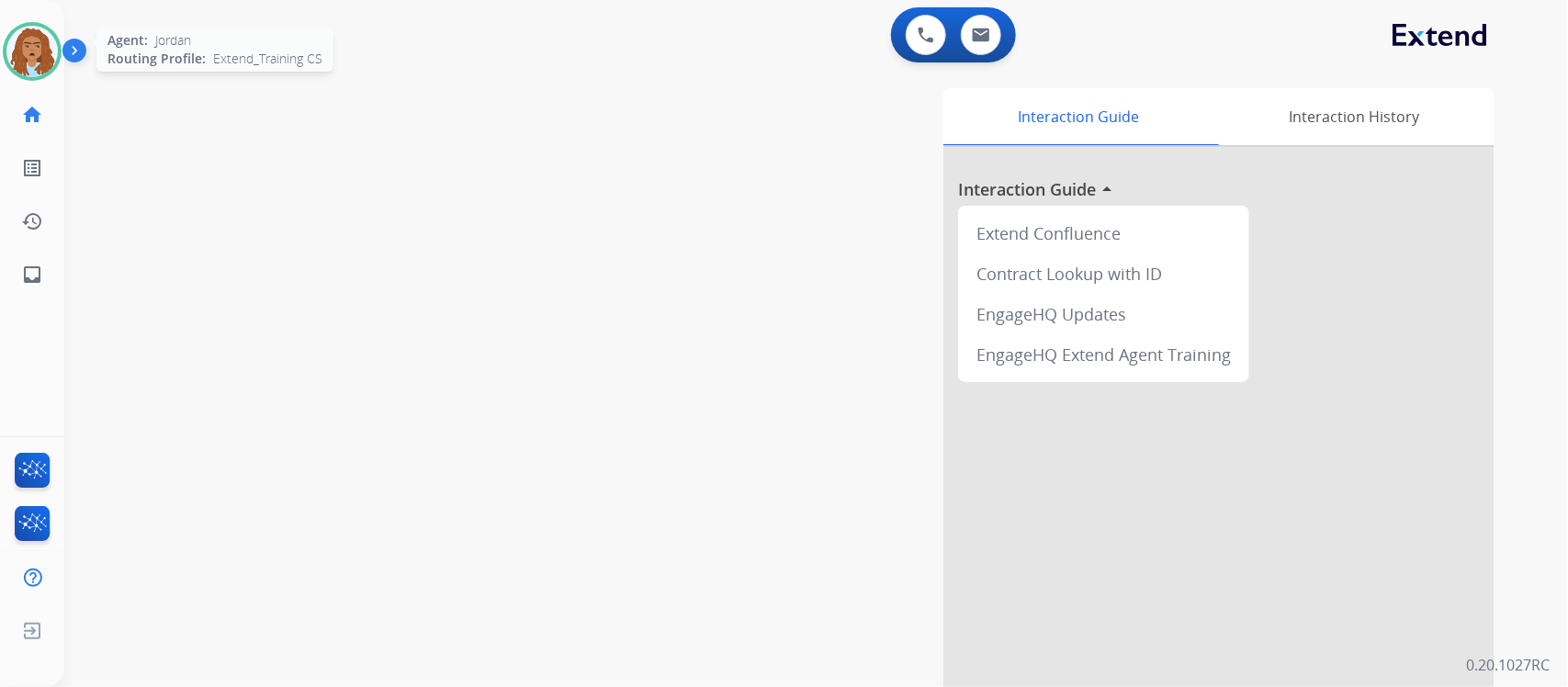 click at bounding box center [32, 51] 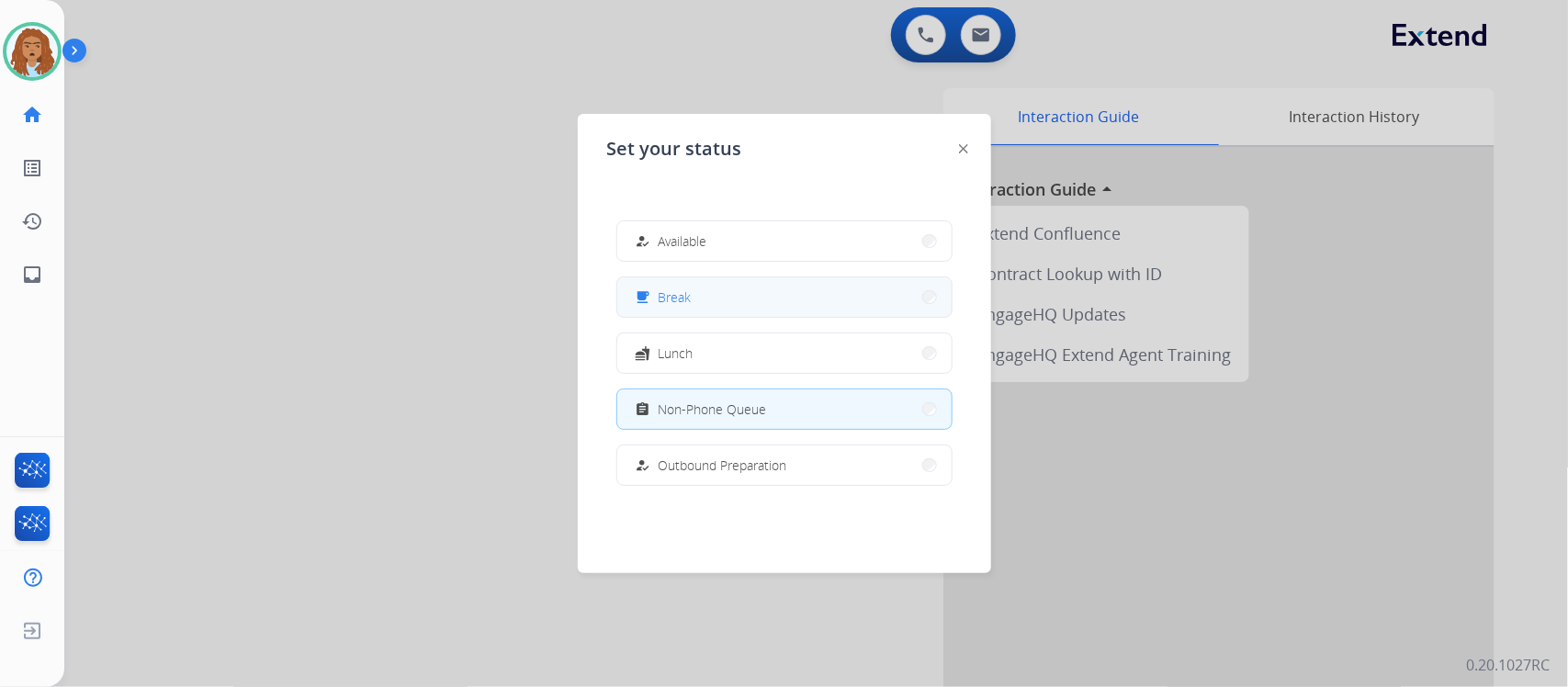 click on "free_breakfast" at bounding box center [645, 298] 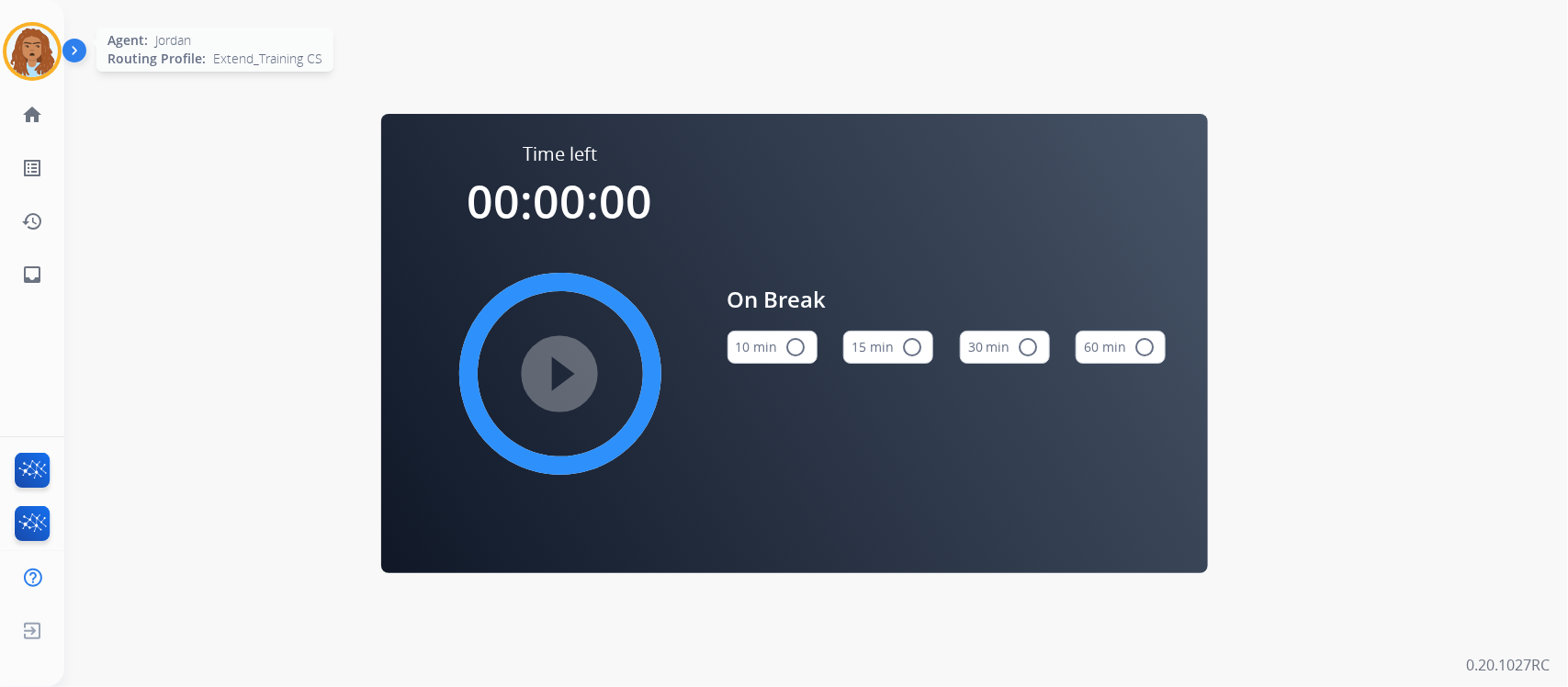 click at bounding box center (32, 51) 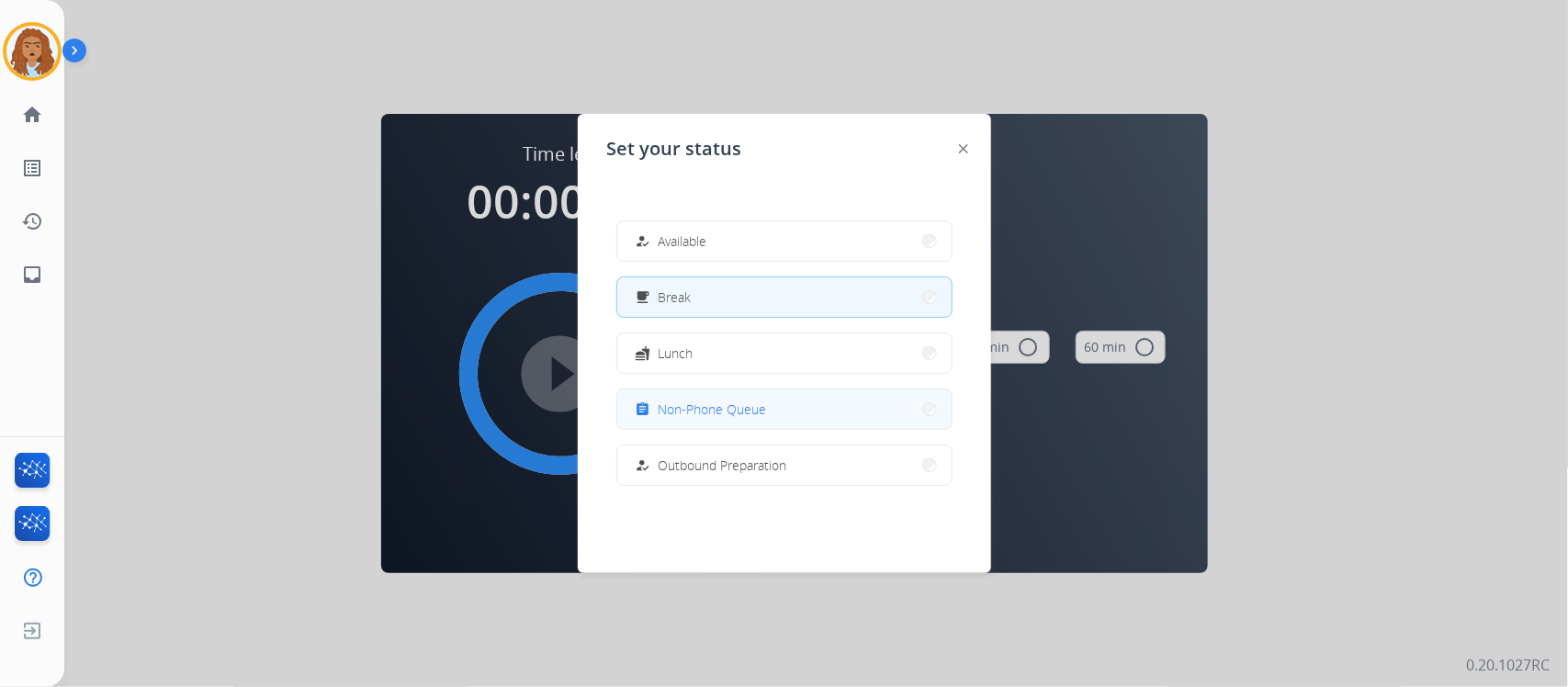 drag, startPoint x: 742, startPoint y: 404, endPoint x: 753, endPoint y: 413, distance: 14.2127 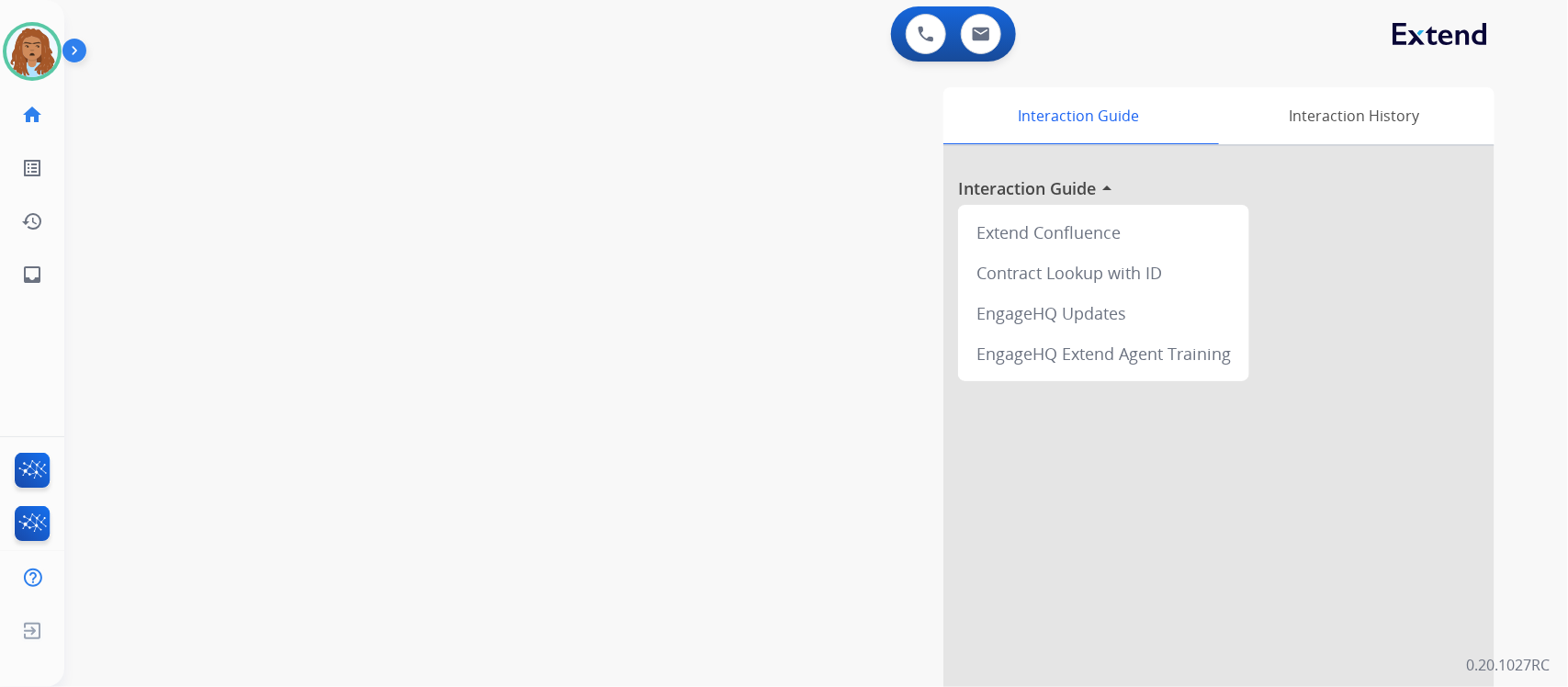 scroll, scrollTop: 0, scrollLeft: 0, axis: both 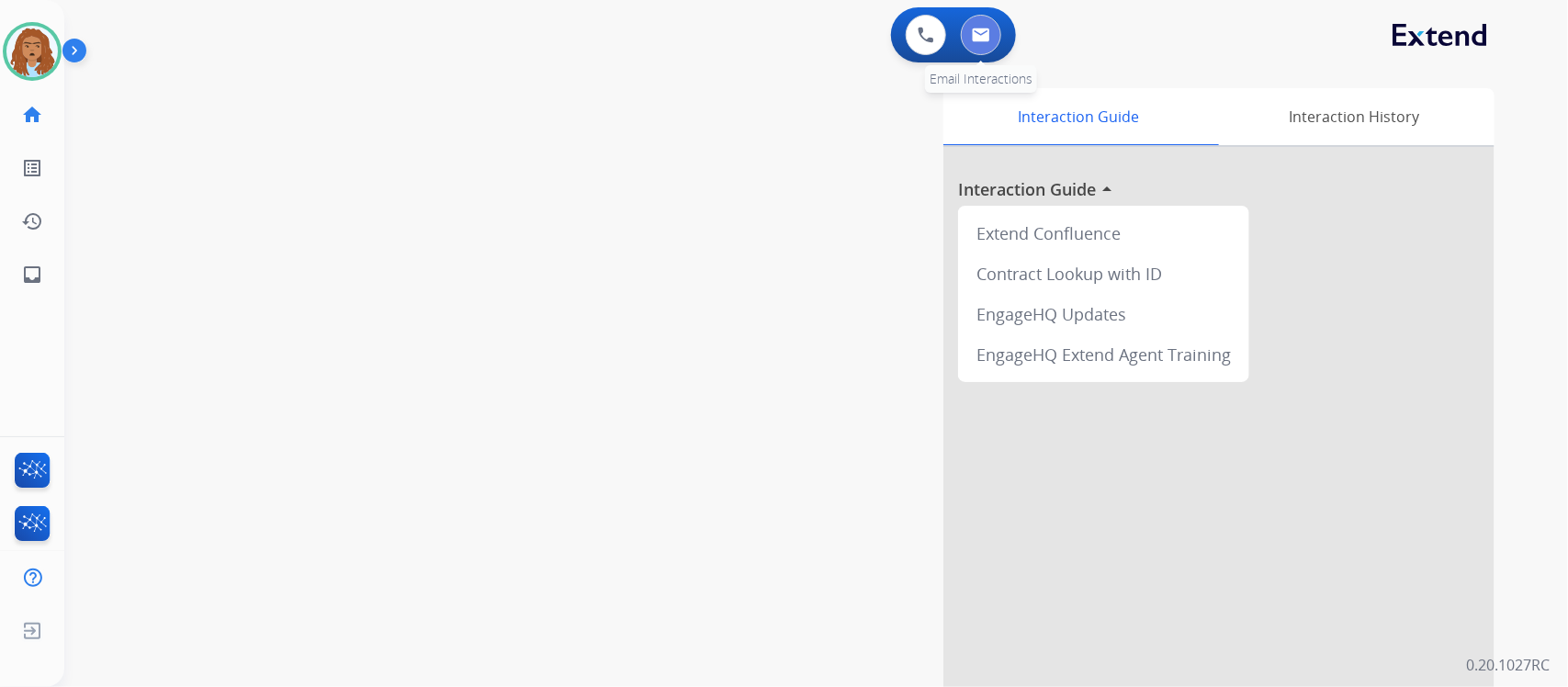 click at bounding box center (981, 35) 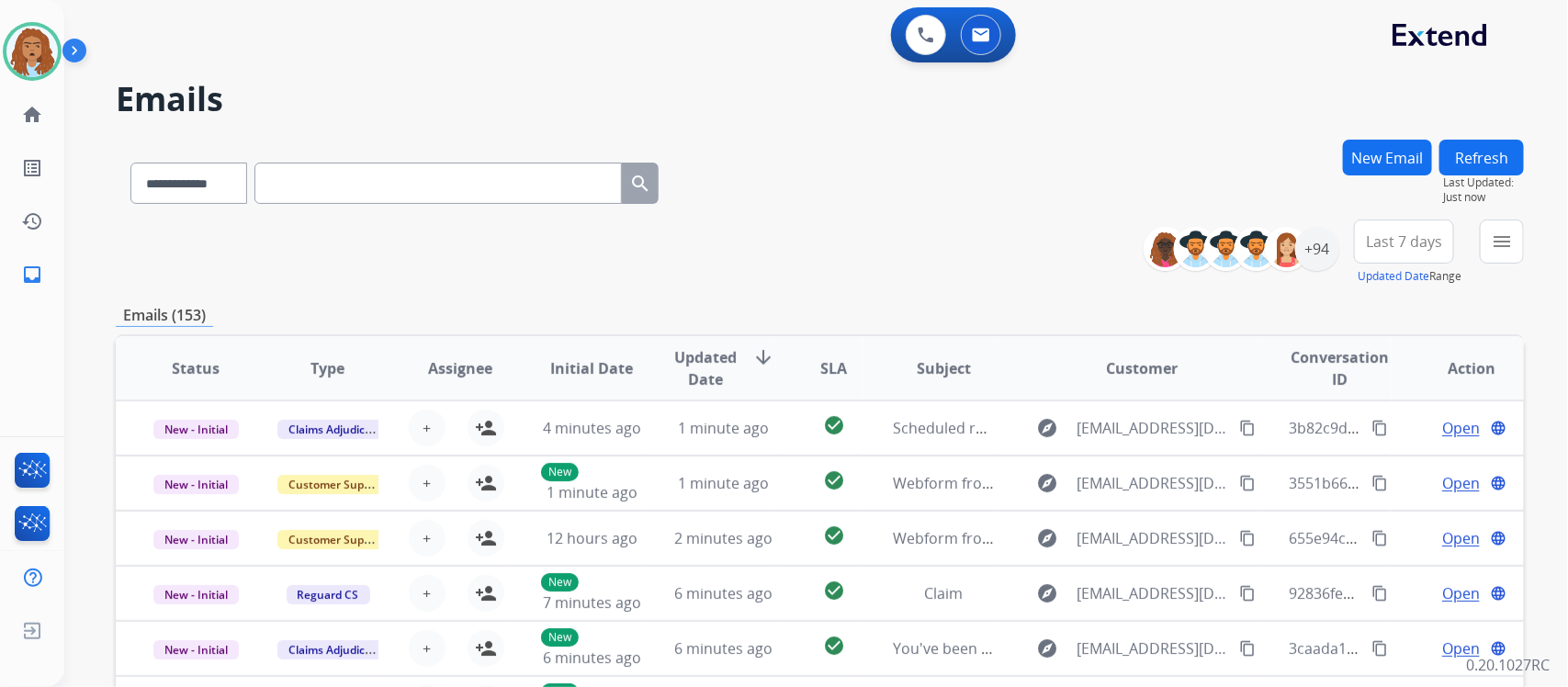 click on "New Email" at bounding box center [1387, 157] 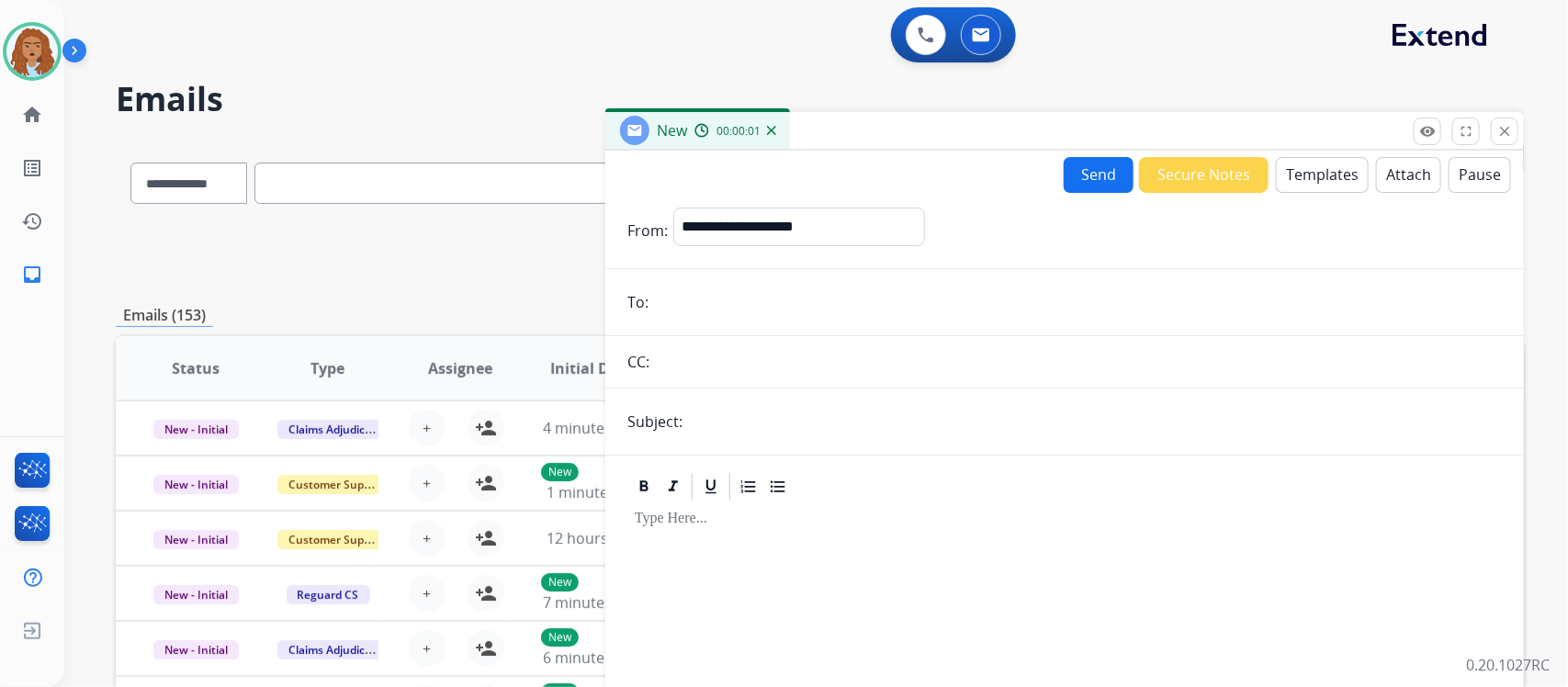 click at bounding box center (1077, 302) 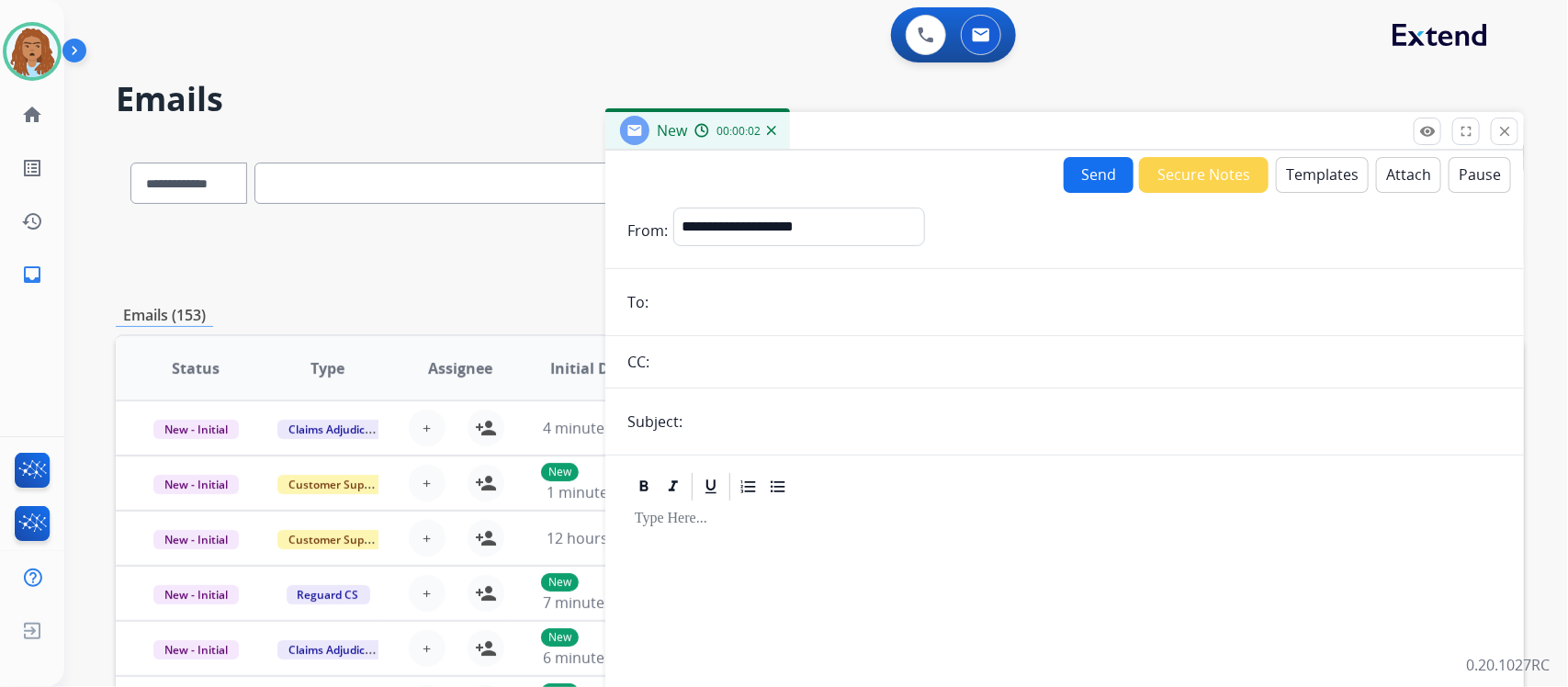 click at bounding box center (1065, 660) 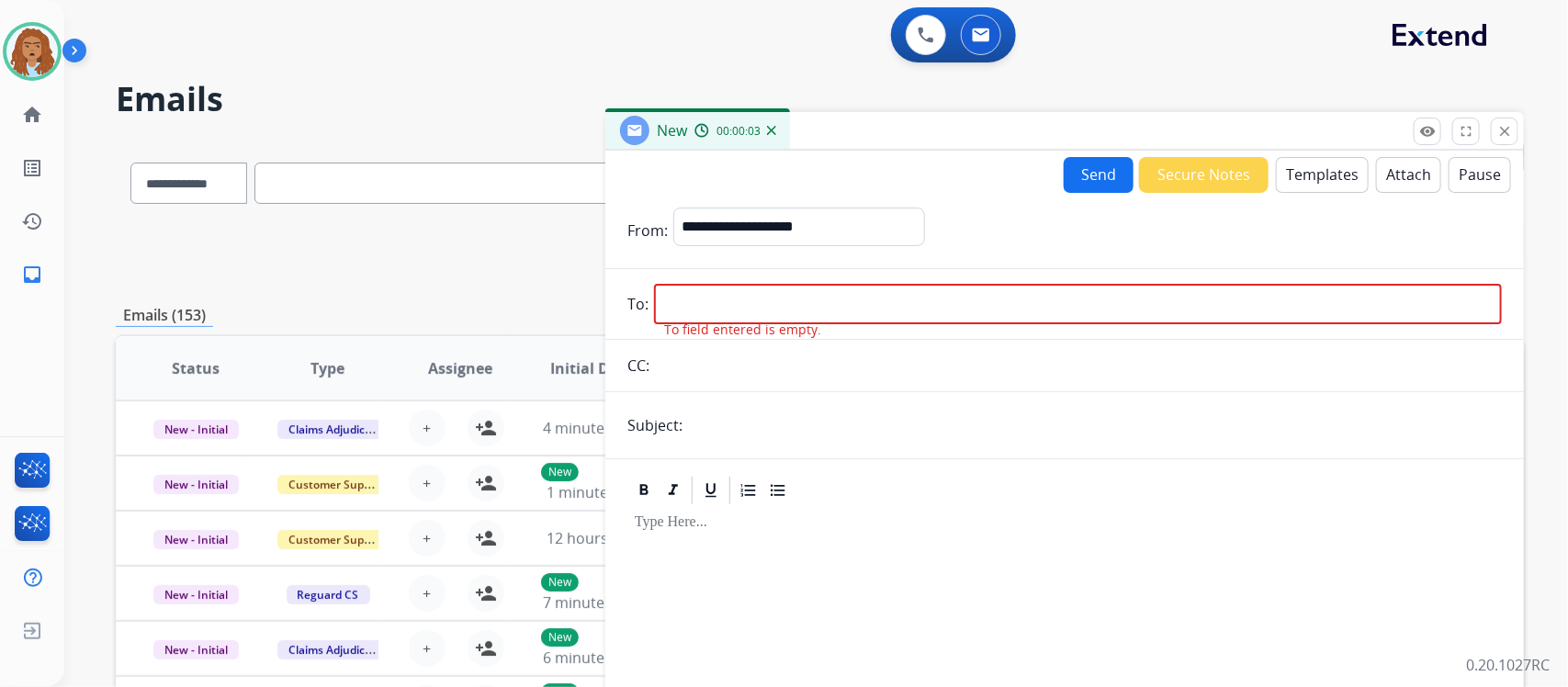 click at bounding box center (1065, 662) 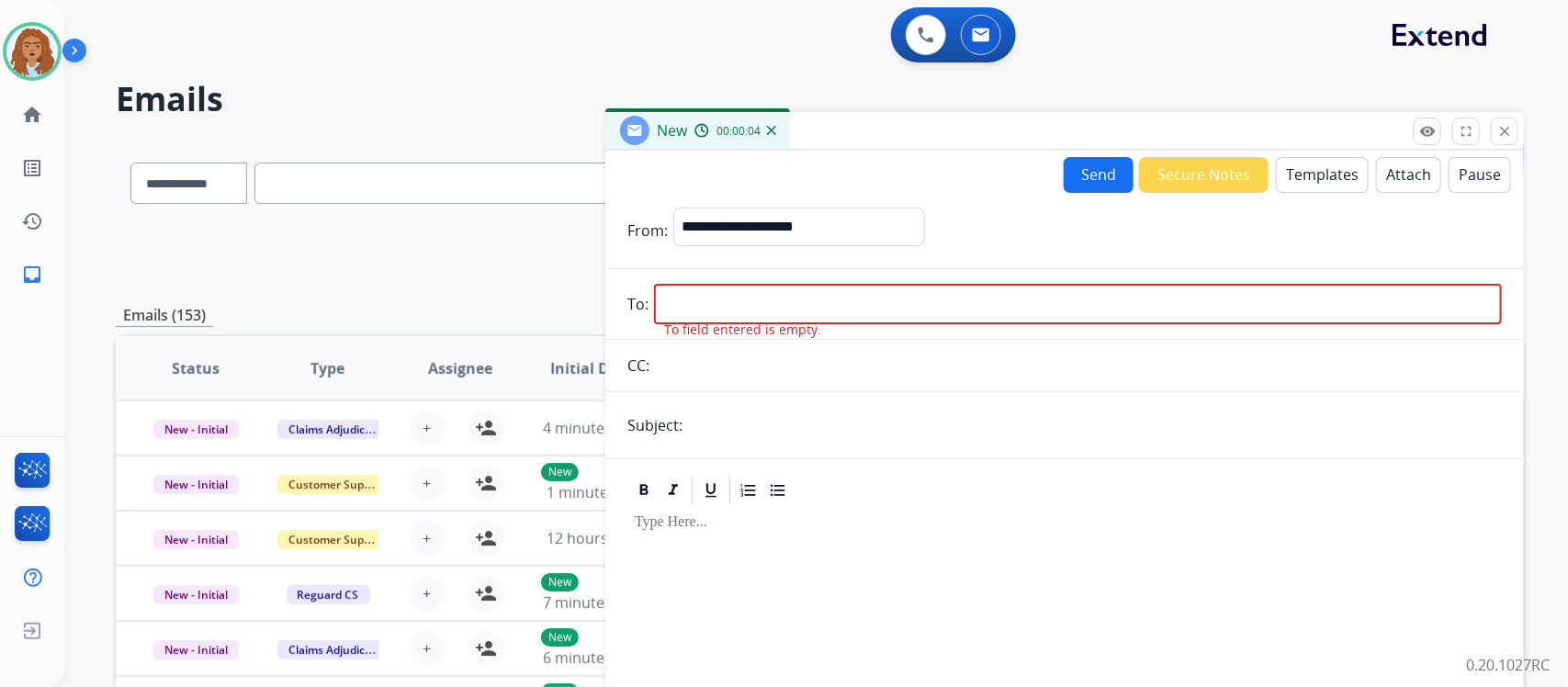 click at bounding box center (1065, 662) 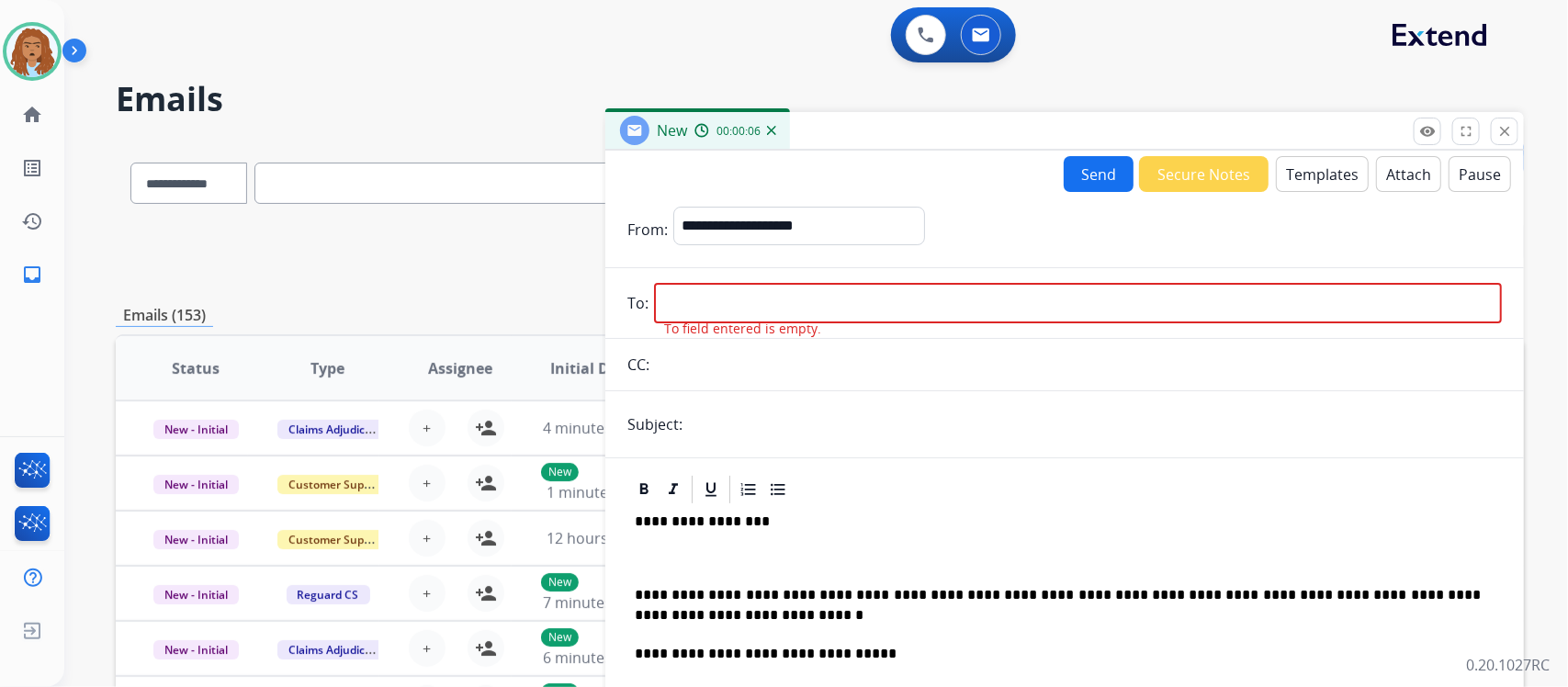 click at bounding box center (1077, 303) 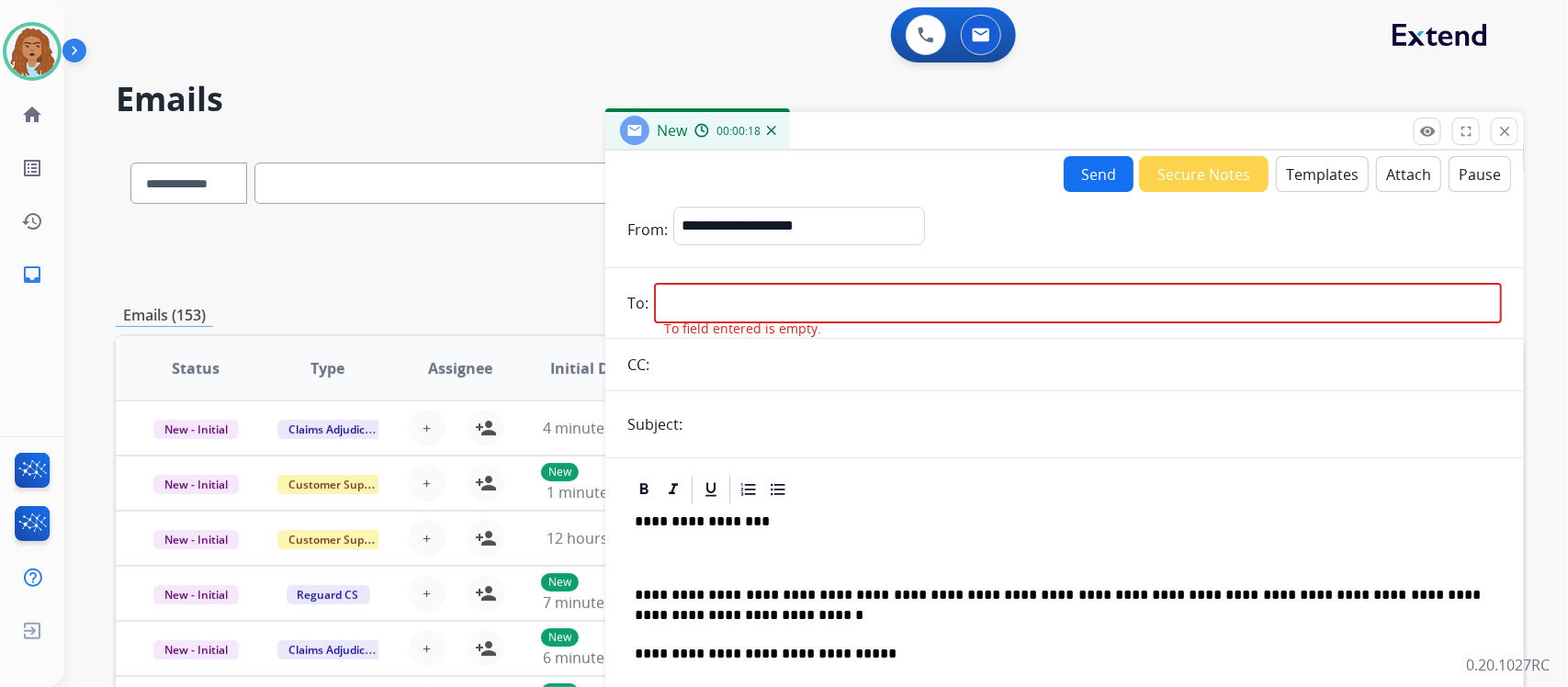 click at bounding box center [1077, 303] 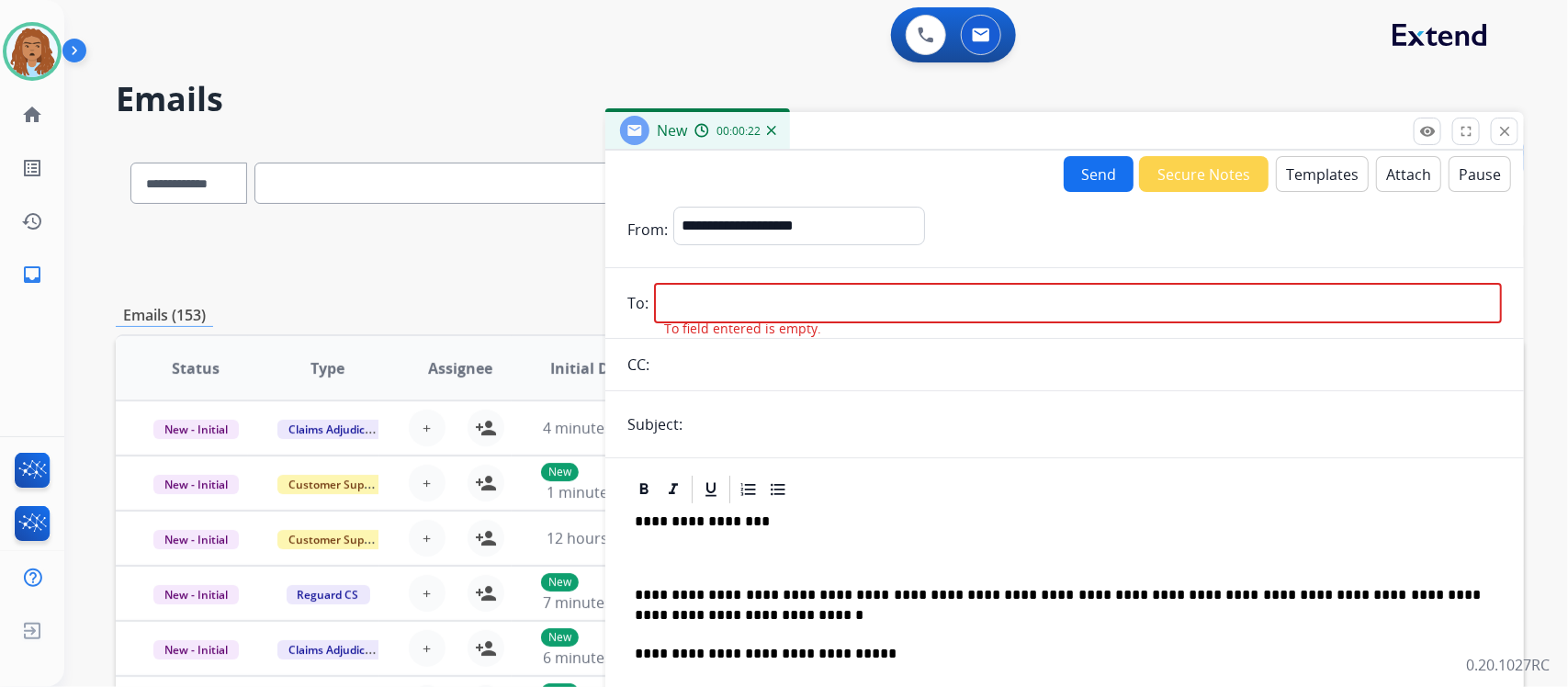 paste on "**********" 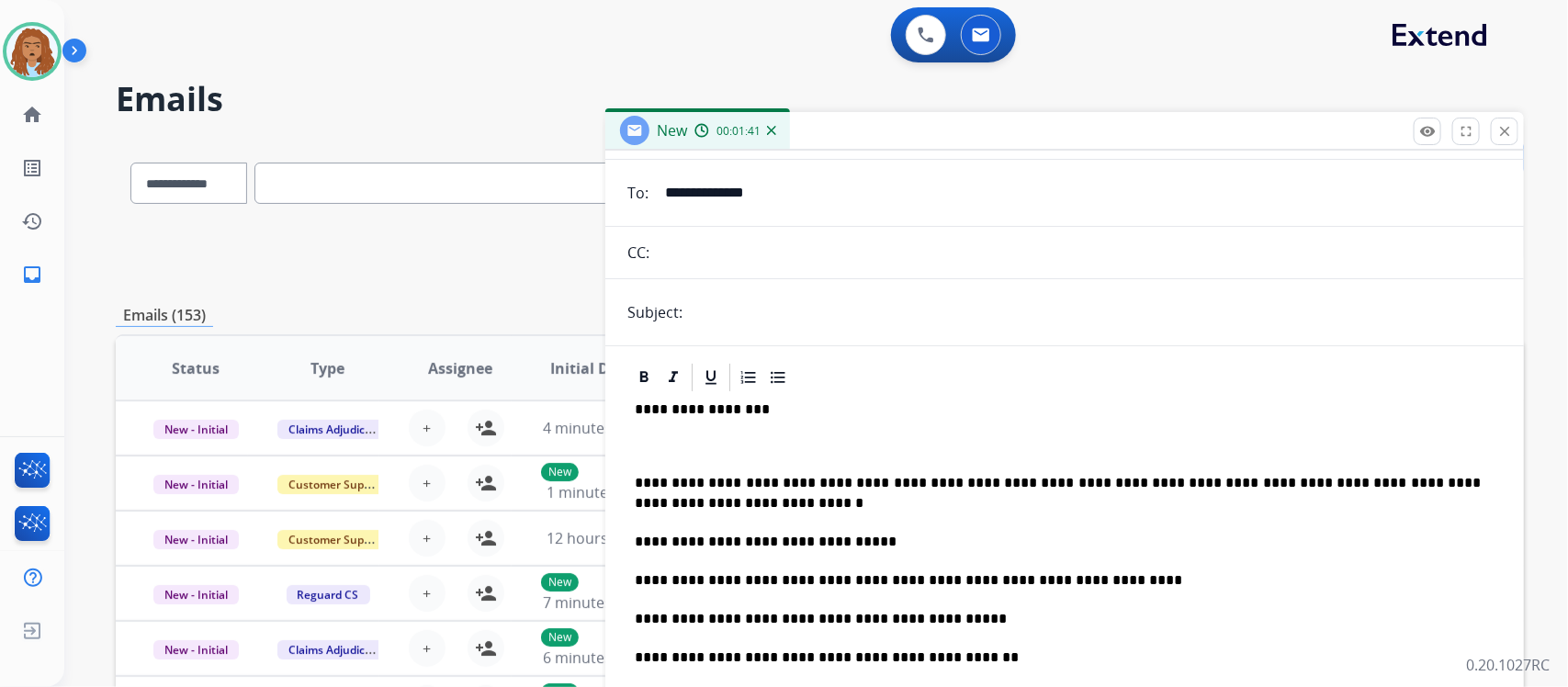 scroll, scrollTop: 230, scrollLeft: 0, axis: vertical 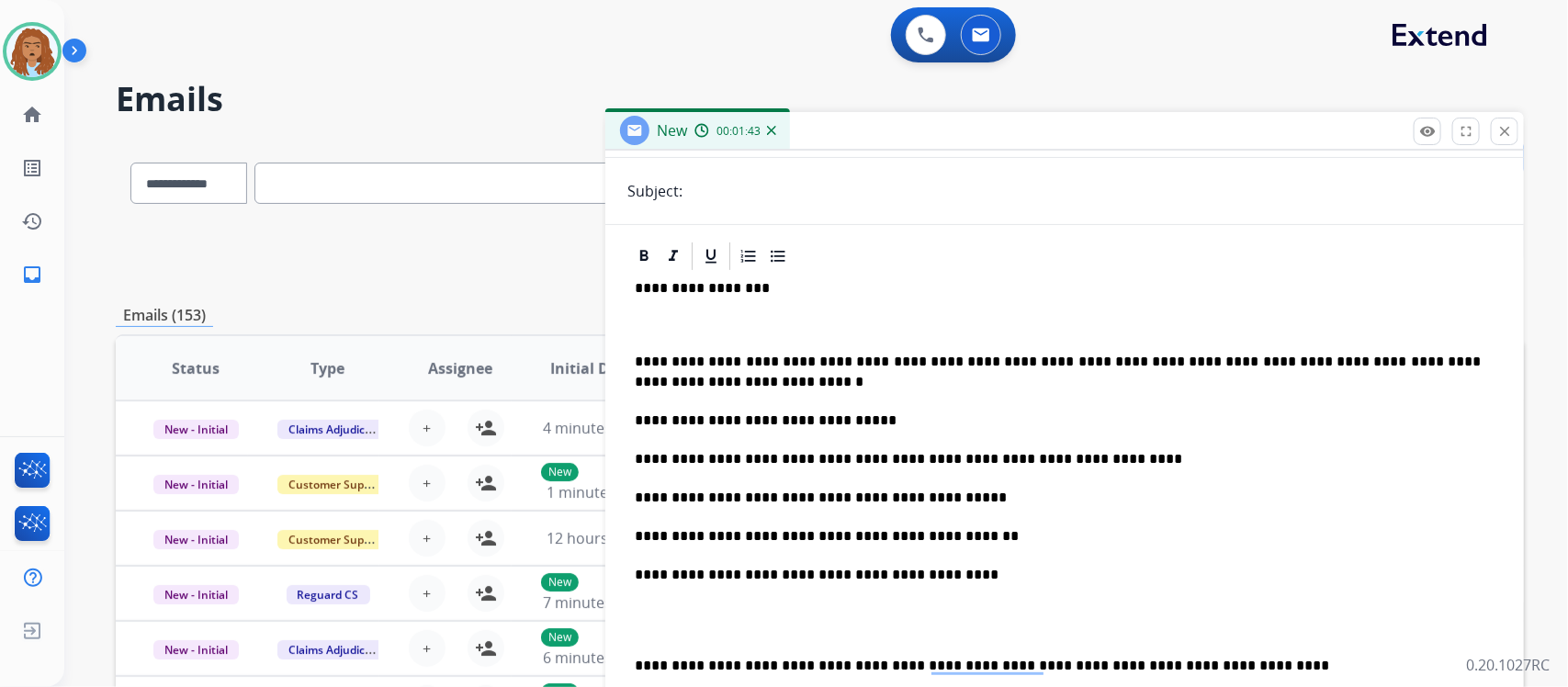 type on "**********" 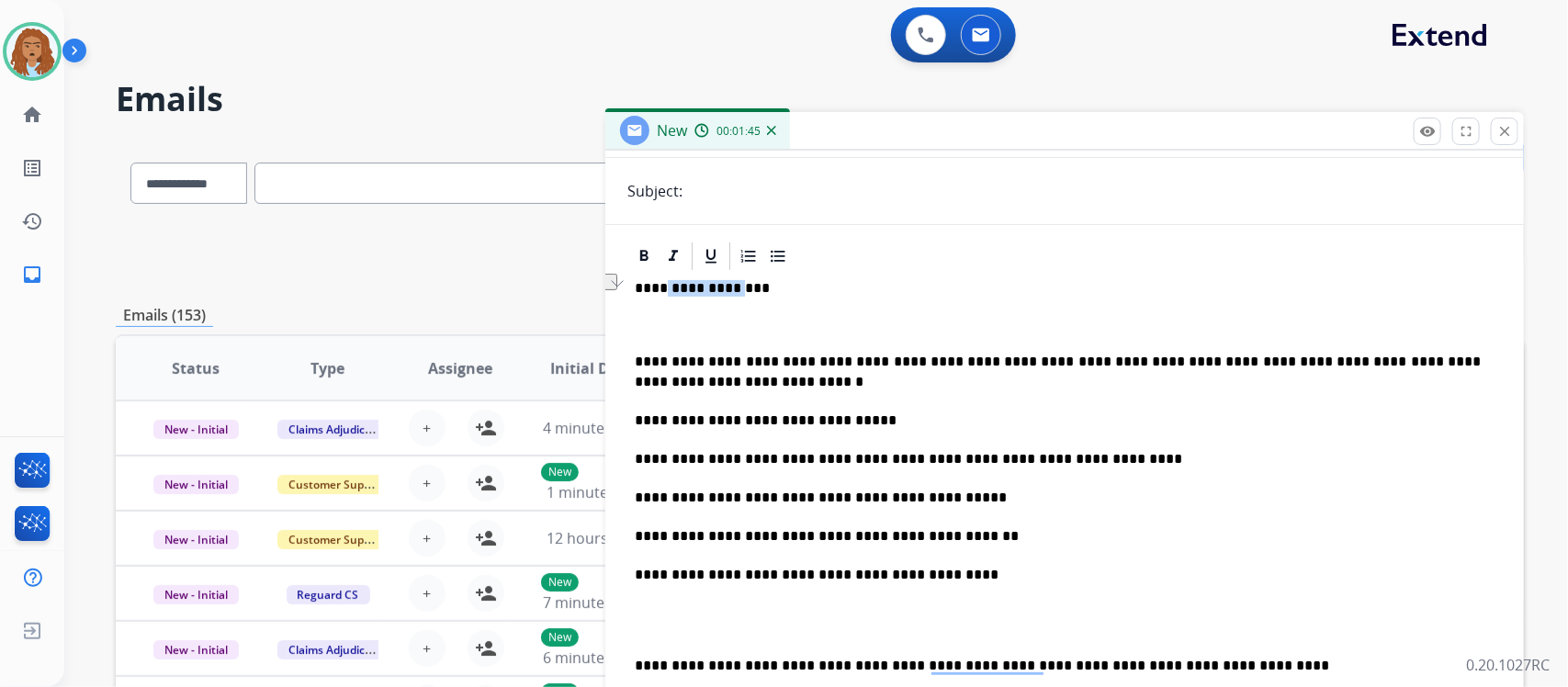 drag, startPoint x: 661, startPoint y: 291, endPoint x: 736, endPoint y: 292, distance: 75.00667 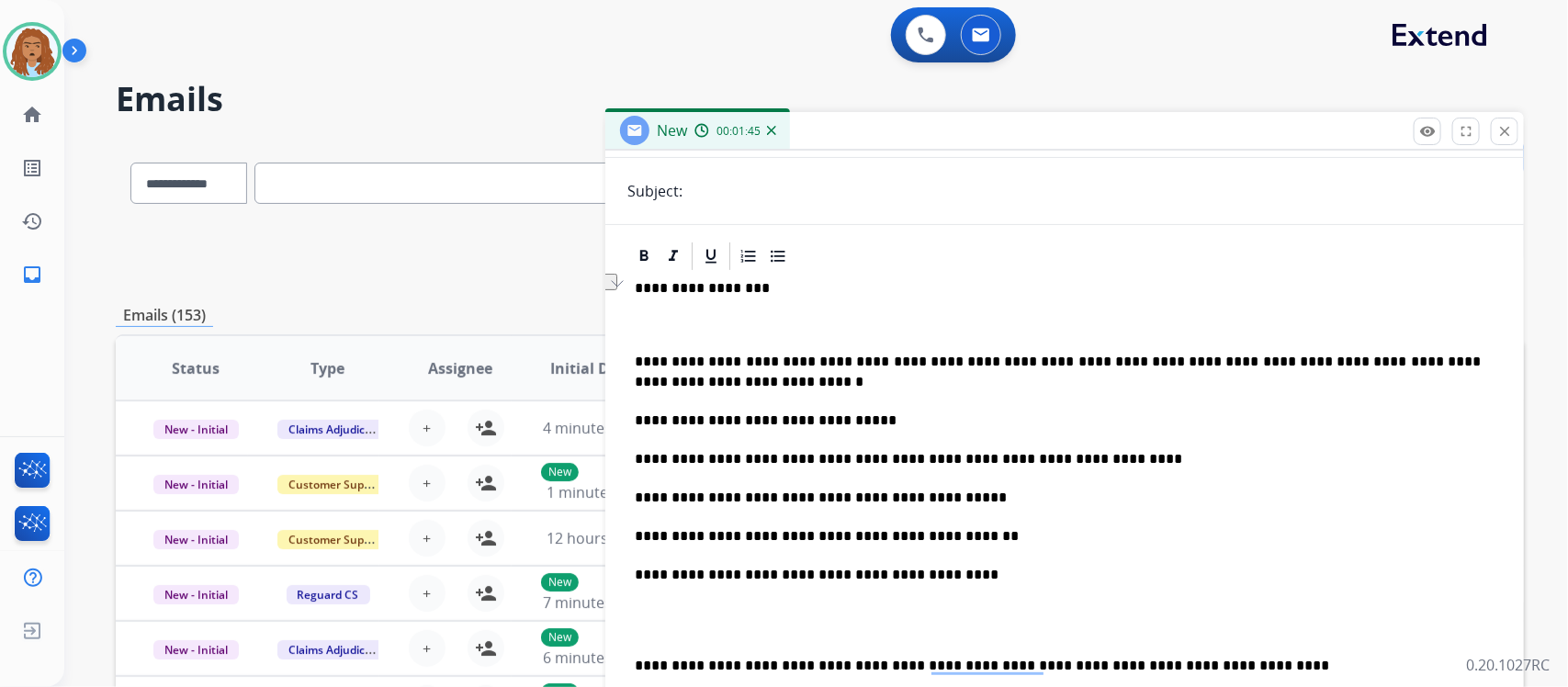 click on "**********" at bounding box center (1057, 288) 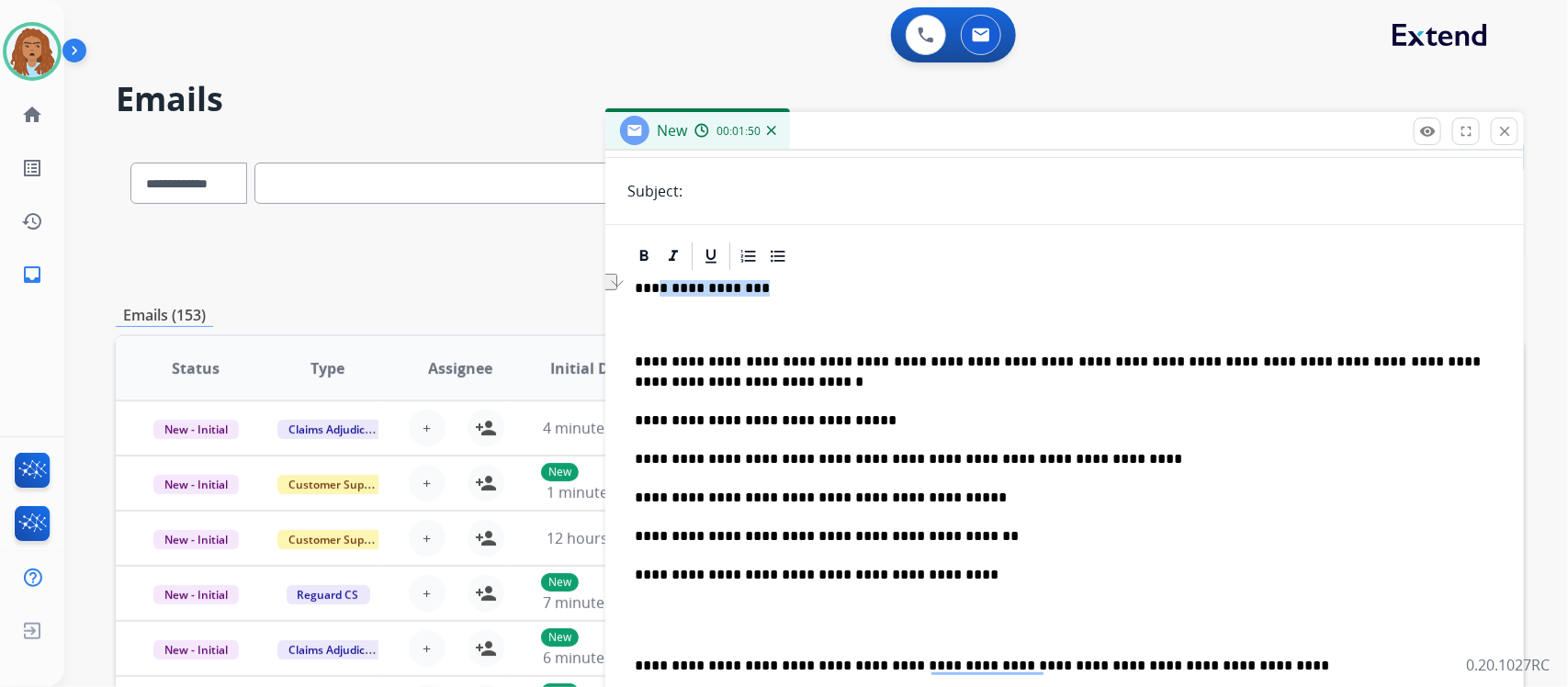 drag, startPoint x: 760, startPoint y: 290, endPoint x: 655, endPoint y: 295, distance: 105.119 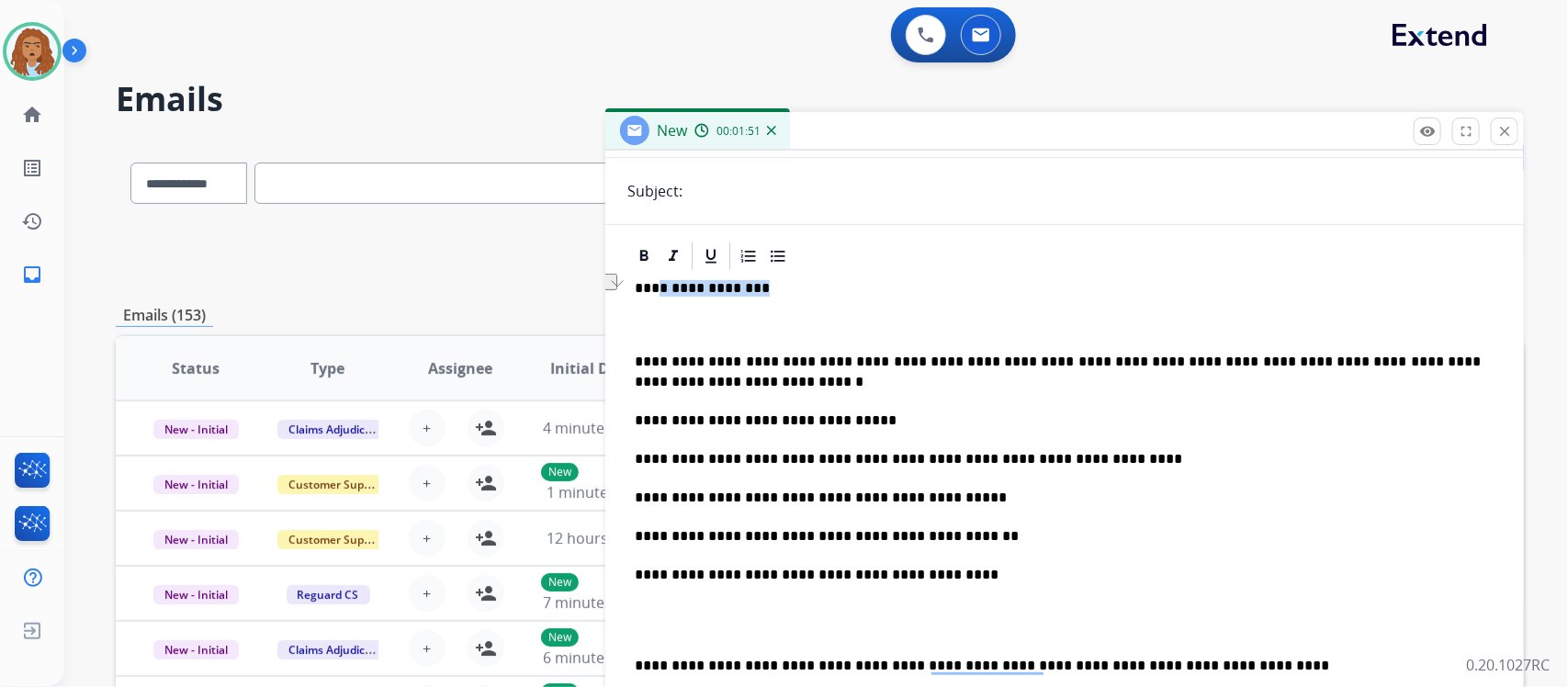 type 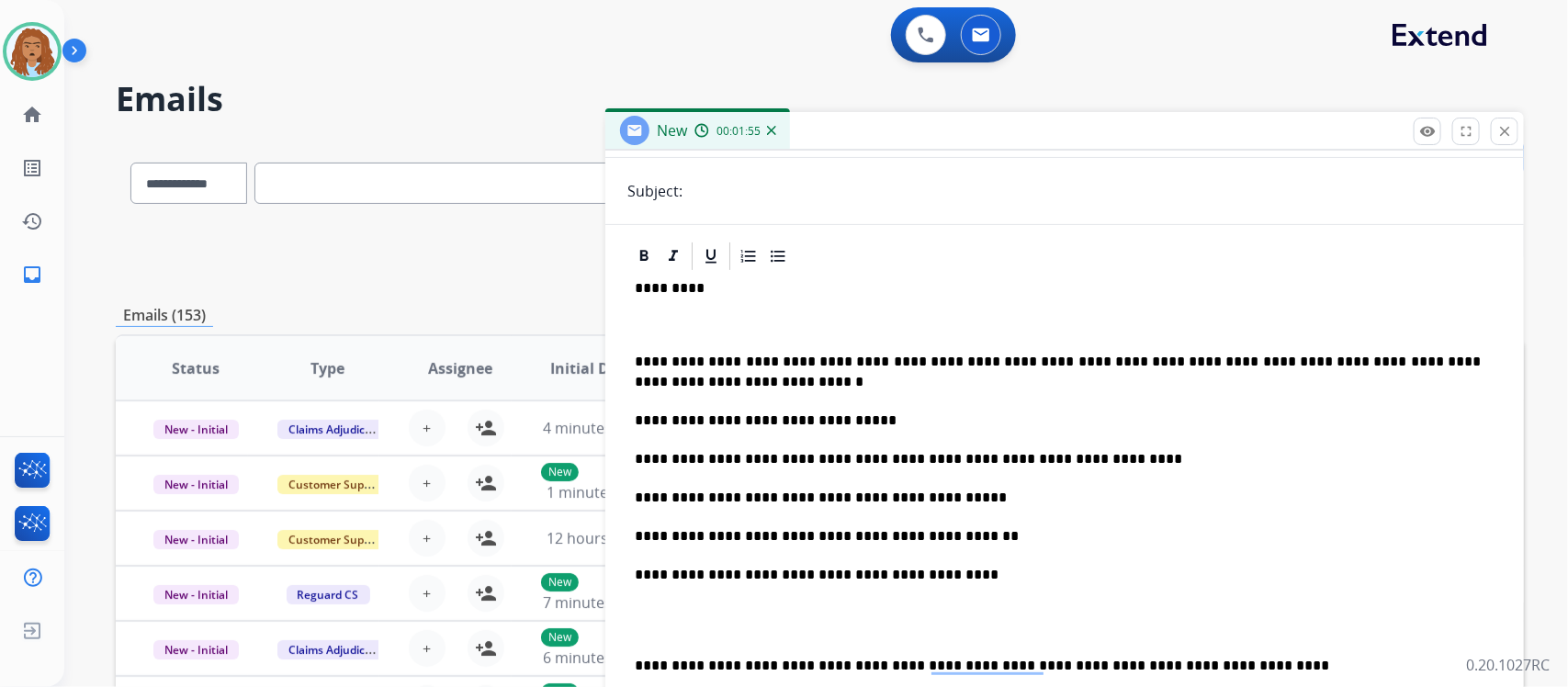 click on "**********" at bounding box center (1065, 728) 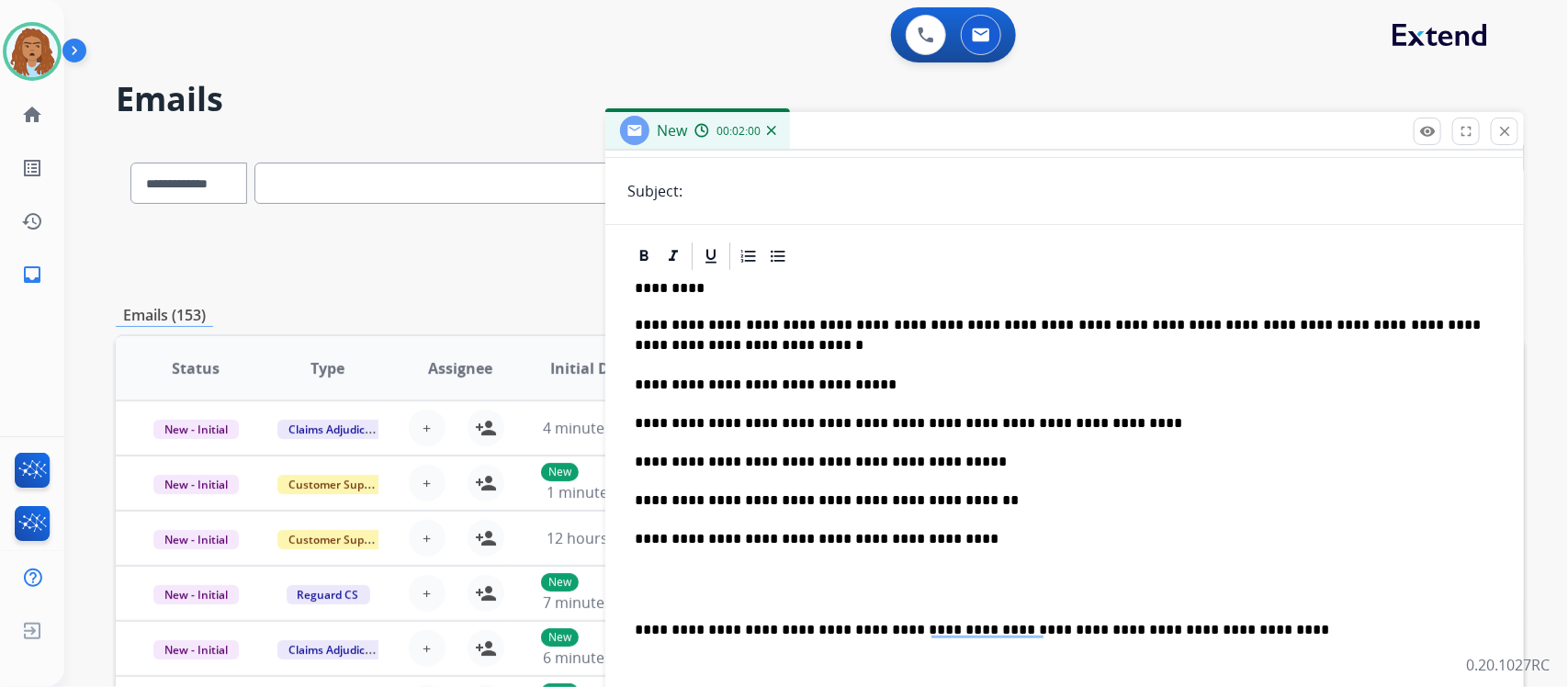 click on "*********" at bounding box center (1057, 288) 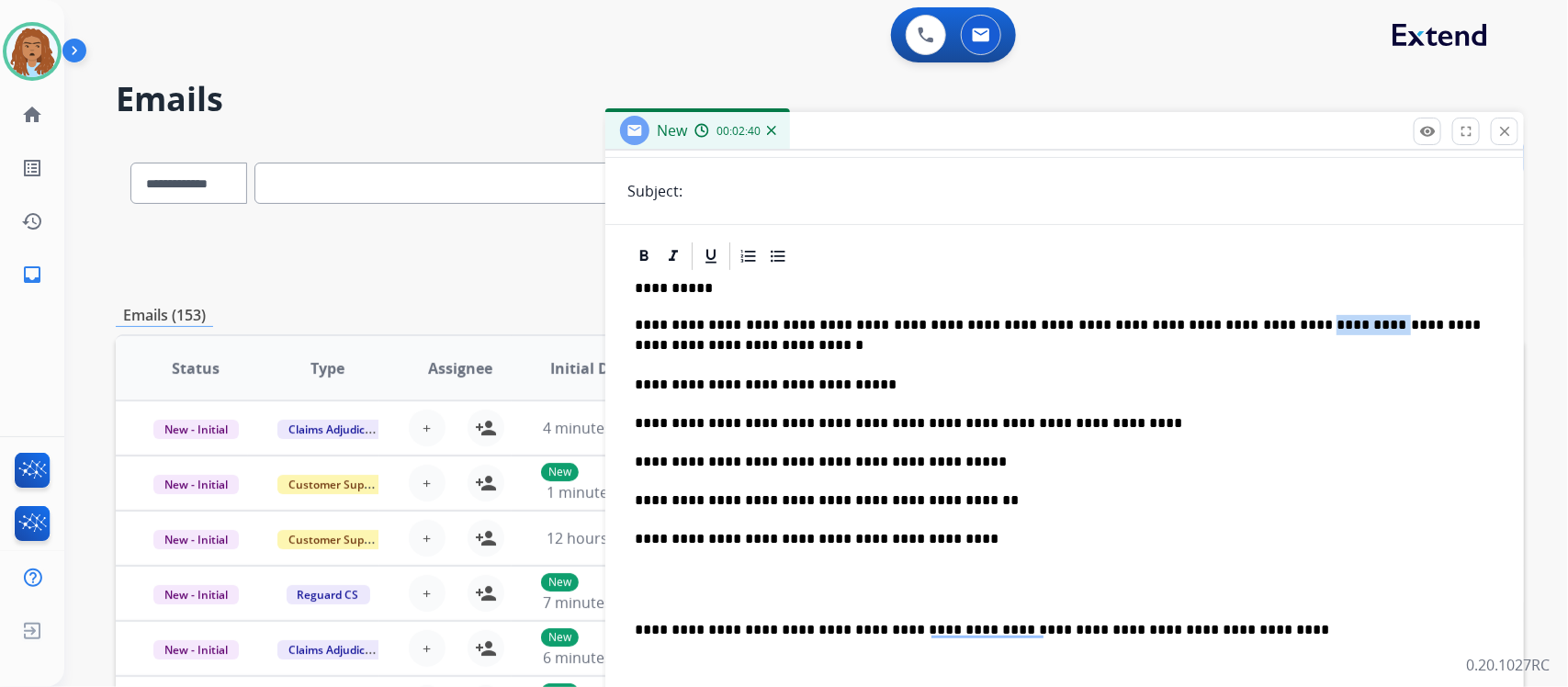 drag, startPoint x: 1196, startPoint y: 322, endPoint x: 1289, endPoint y: 324, distance: 93.0215 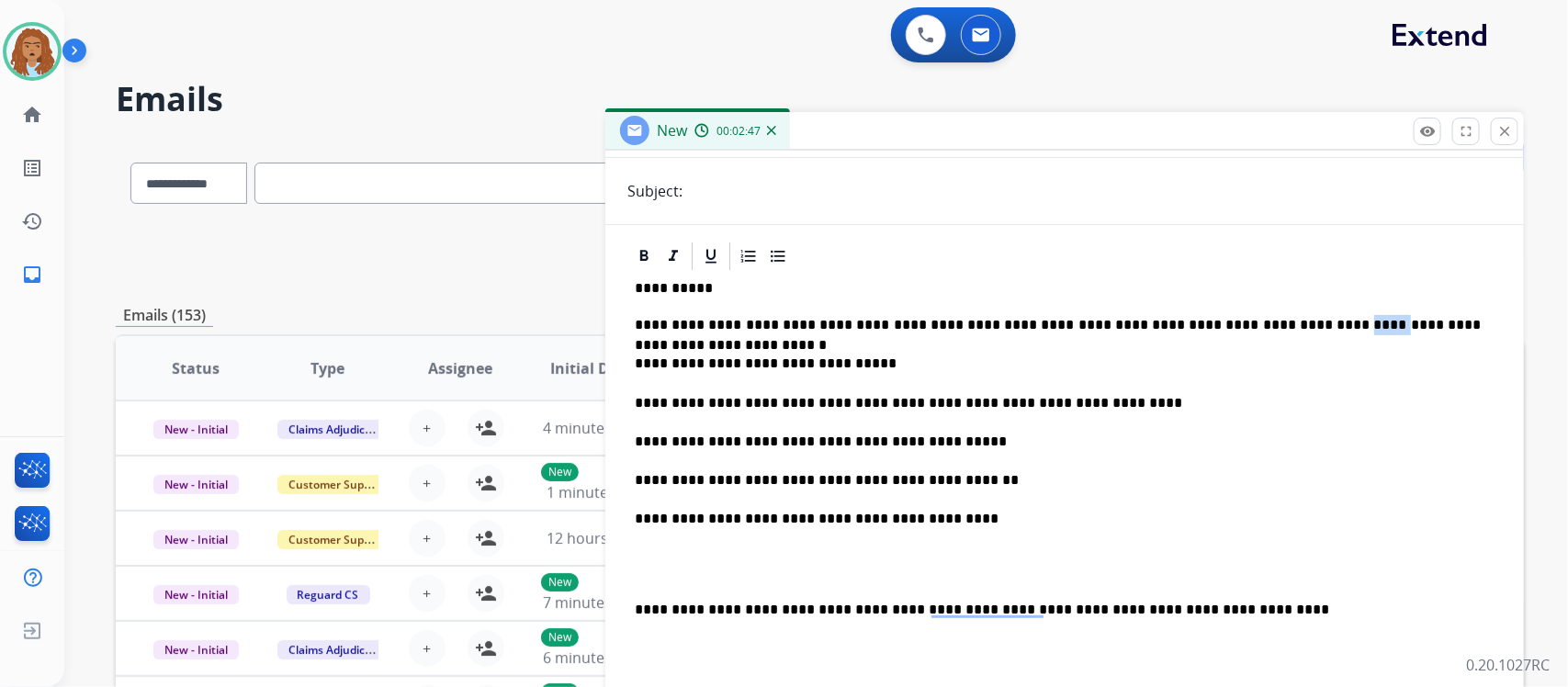 drag, startPoint x: 1224, startPoint y: 321, endPoint x: 1256, endPoint y: 323, distance: 32.062439 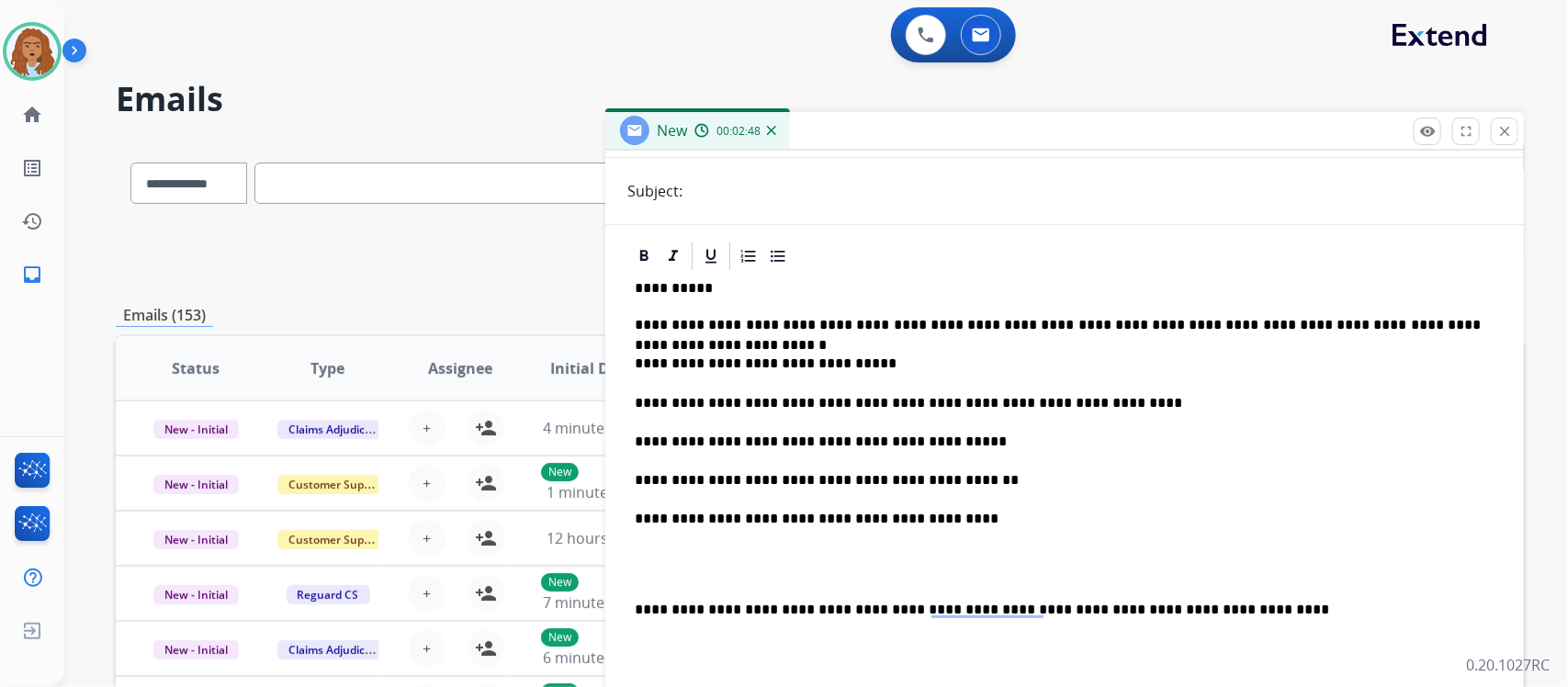 drag, startPoint x: 1260, startPoint y: 378, endPoint x: 1289, endPoint y: 335, distance: 51.86521 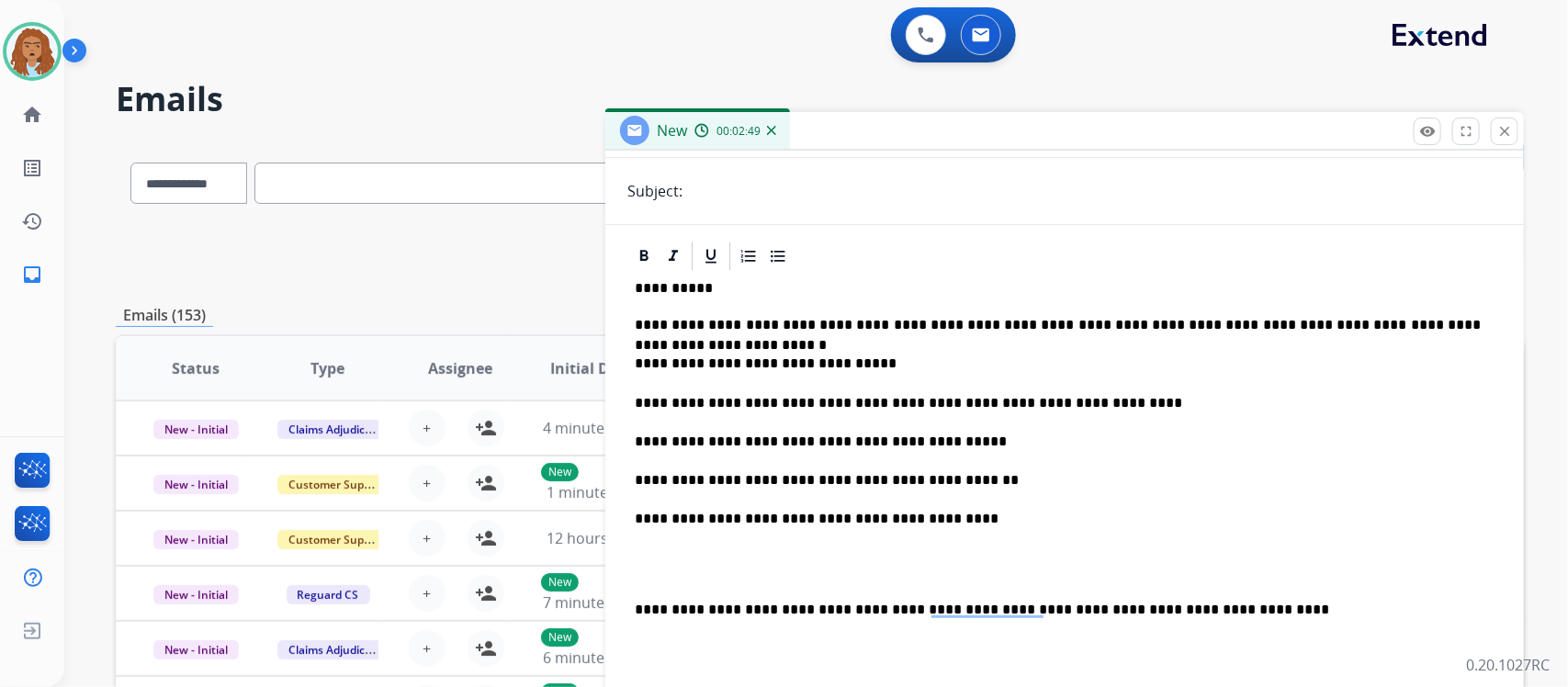 click on "**********" at bounding box center (1057, 325) 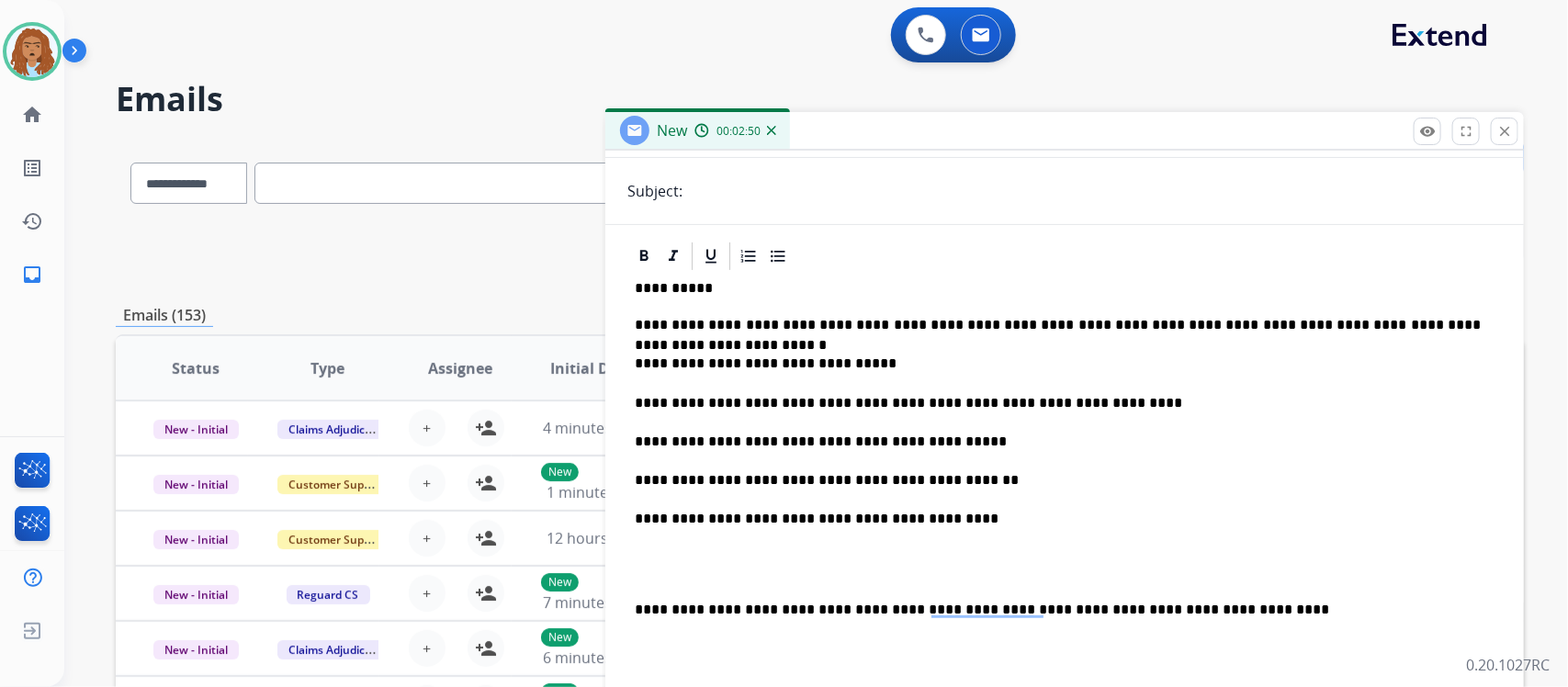 click on "**********" at bounding box center (1057, 325) 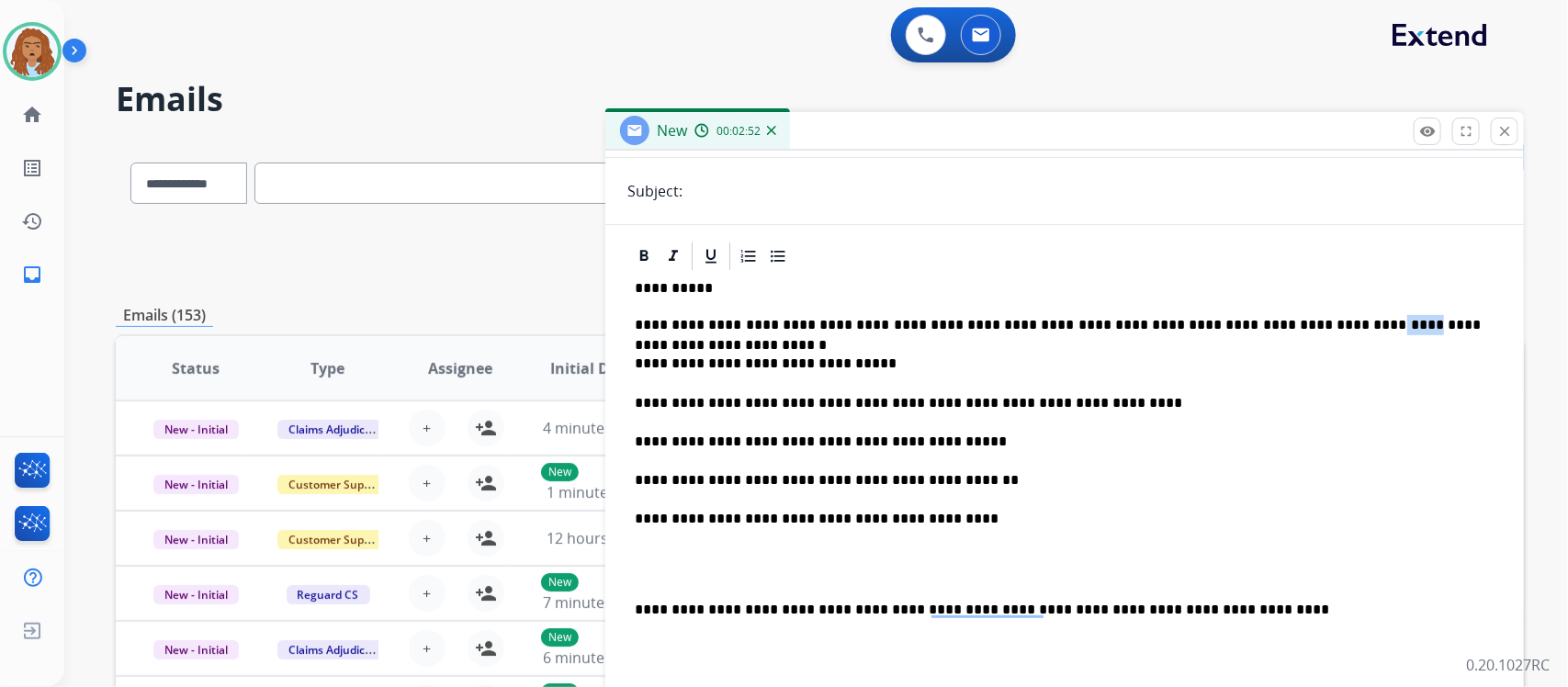 drag, startPoint x: 1300, startPoint y: 322, endPoint x: 1247, endPoint y: 322, distance: 53 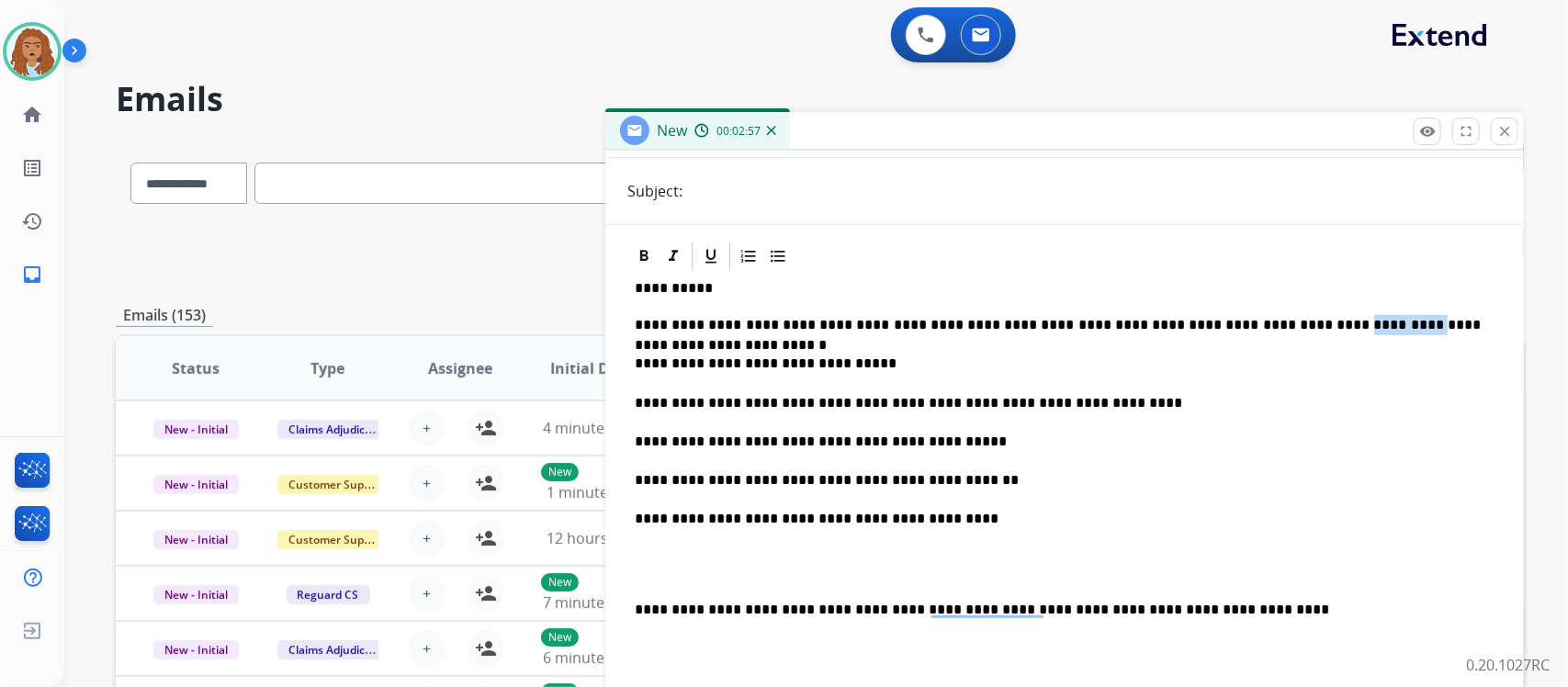 drag, startPoint x: 1224, startPoint y: 326, endPoint x: 1305, endPoint y: 318, distance: 81.3941 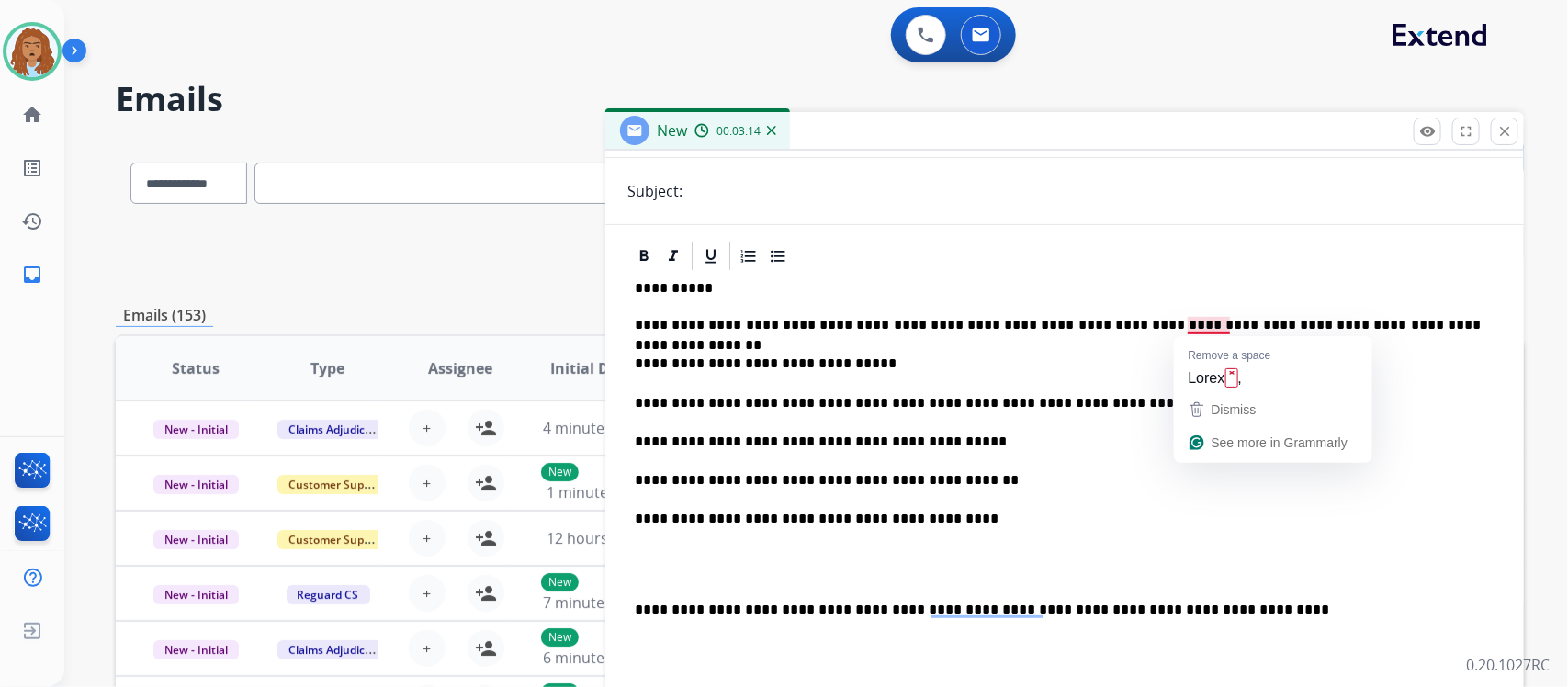 click on "**********" at bounding box center [1057, 403] 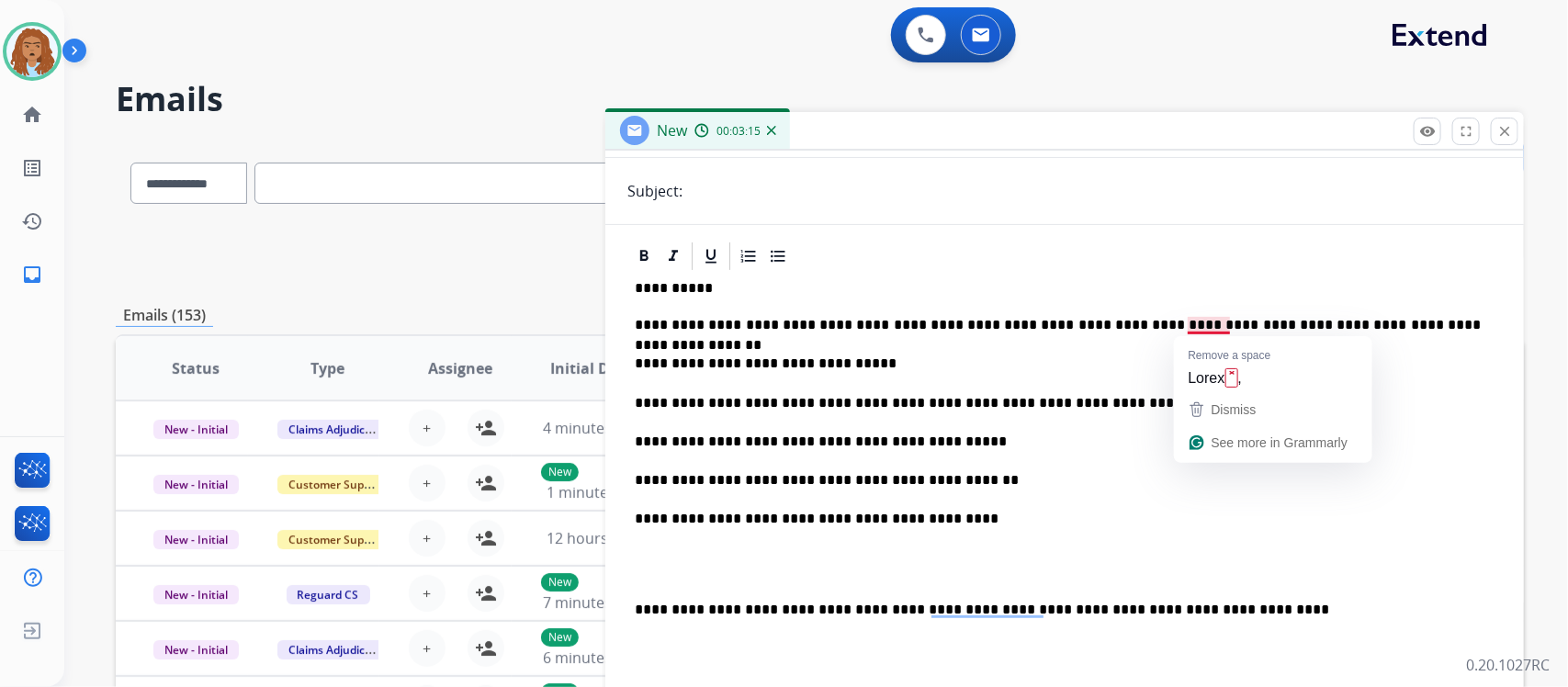 click on "**********" at bounding box center (1057, 325) 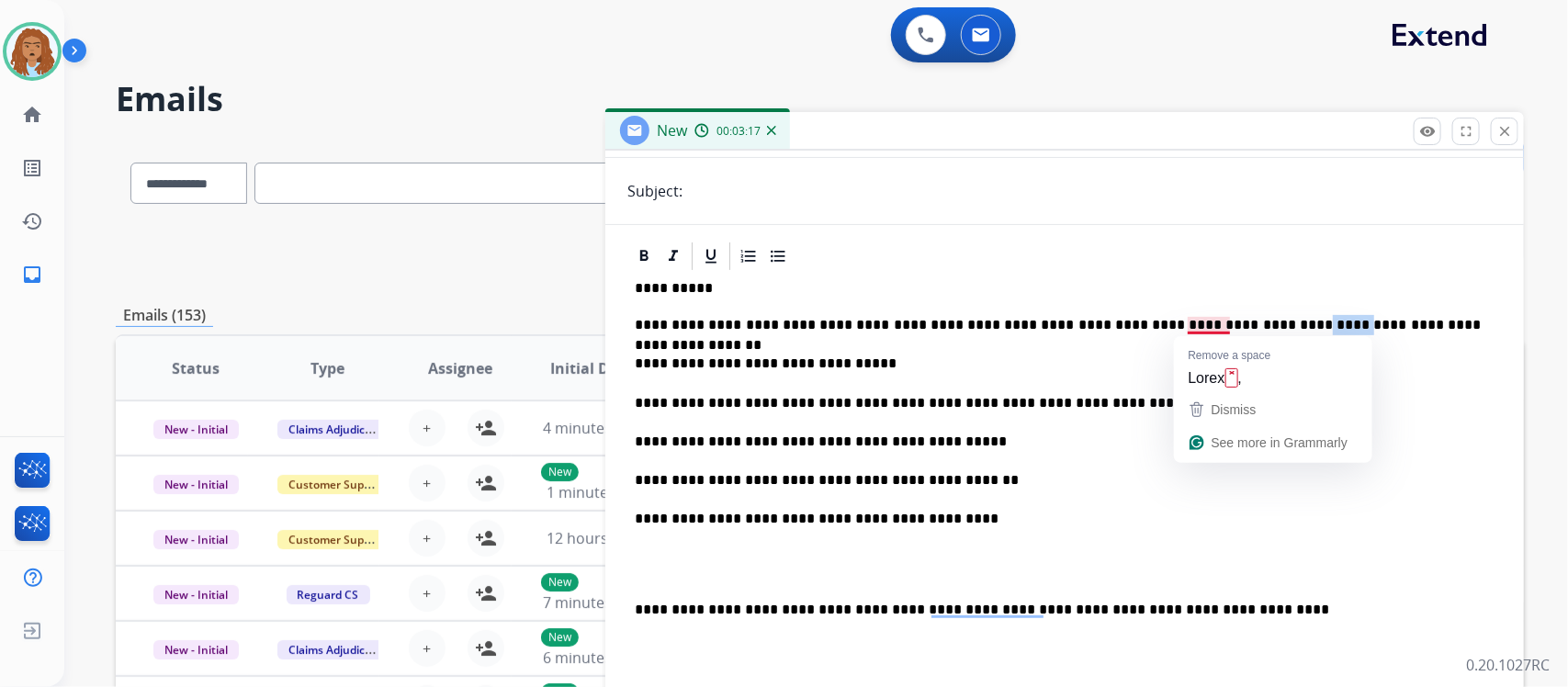 drag, startPoint x: 1186, startPoint y: 327, endPoint x: 1220, endPoint y: 328, distance: 34.0147 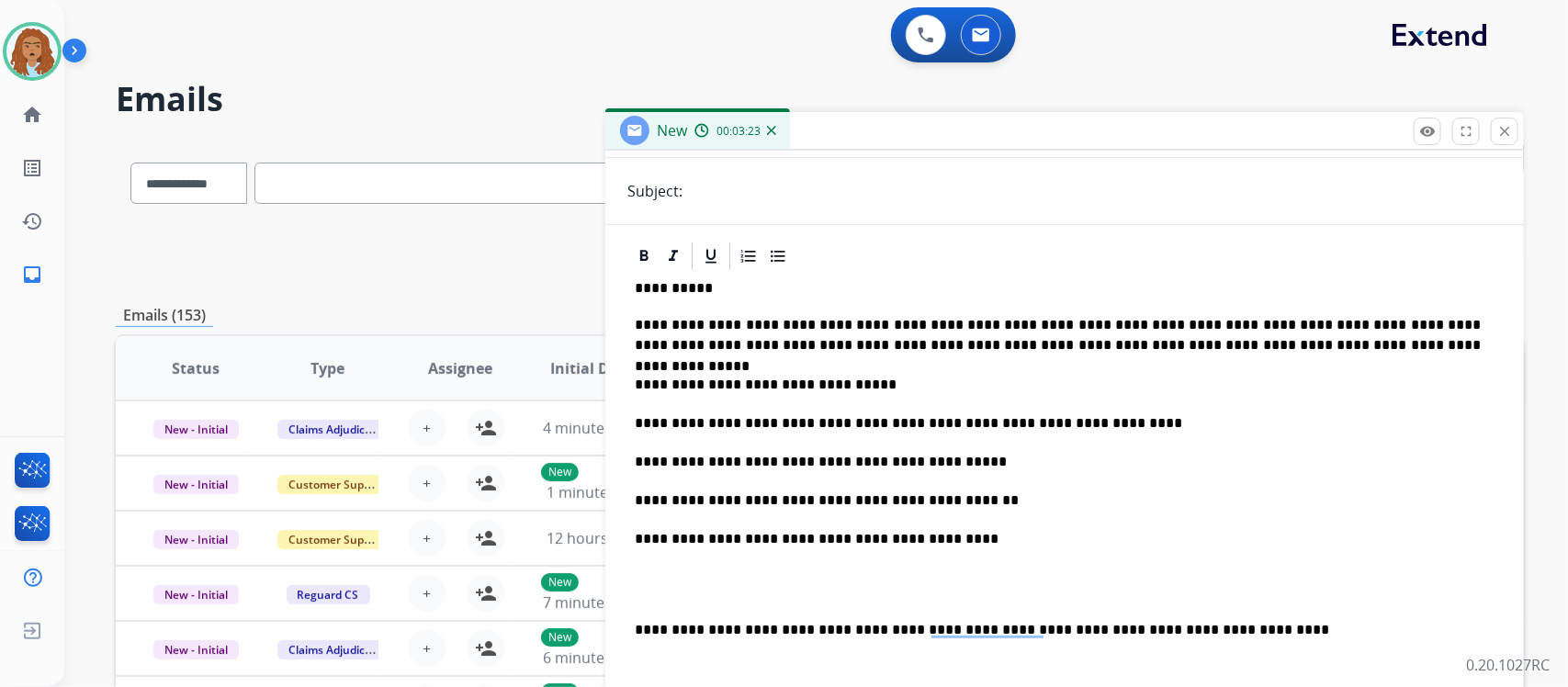 click on "**********" at bounding box center (1065, 710) 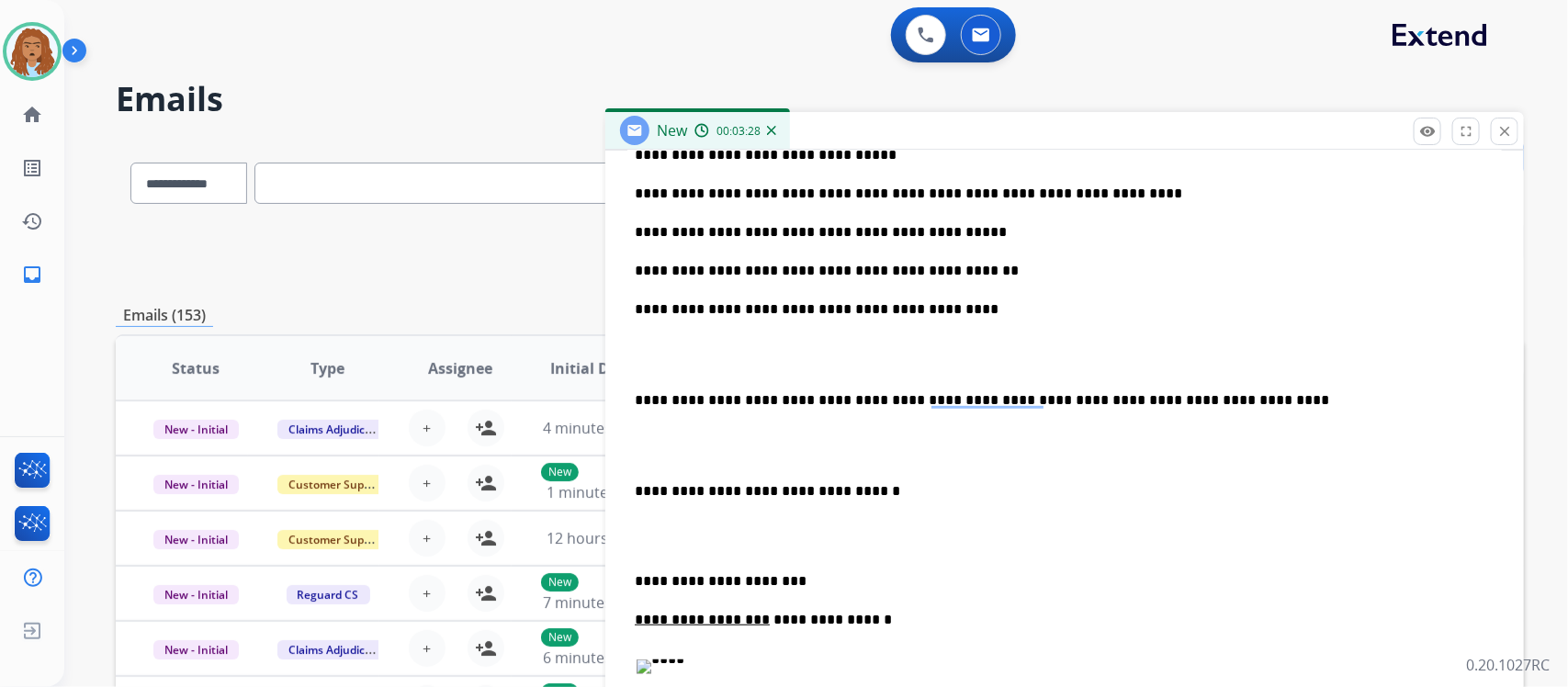 scroll, scrollTop: 551, scrollLeft: 0, axis: vertical 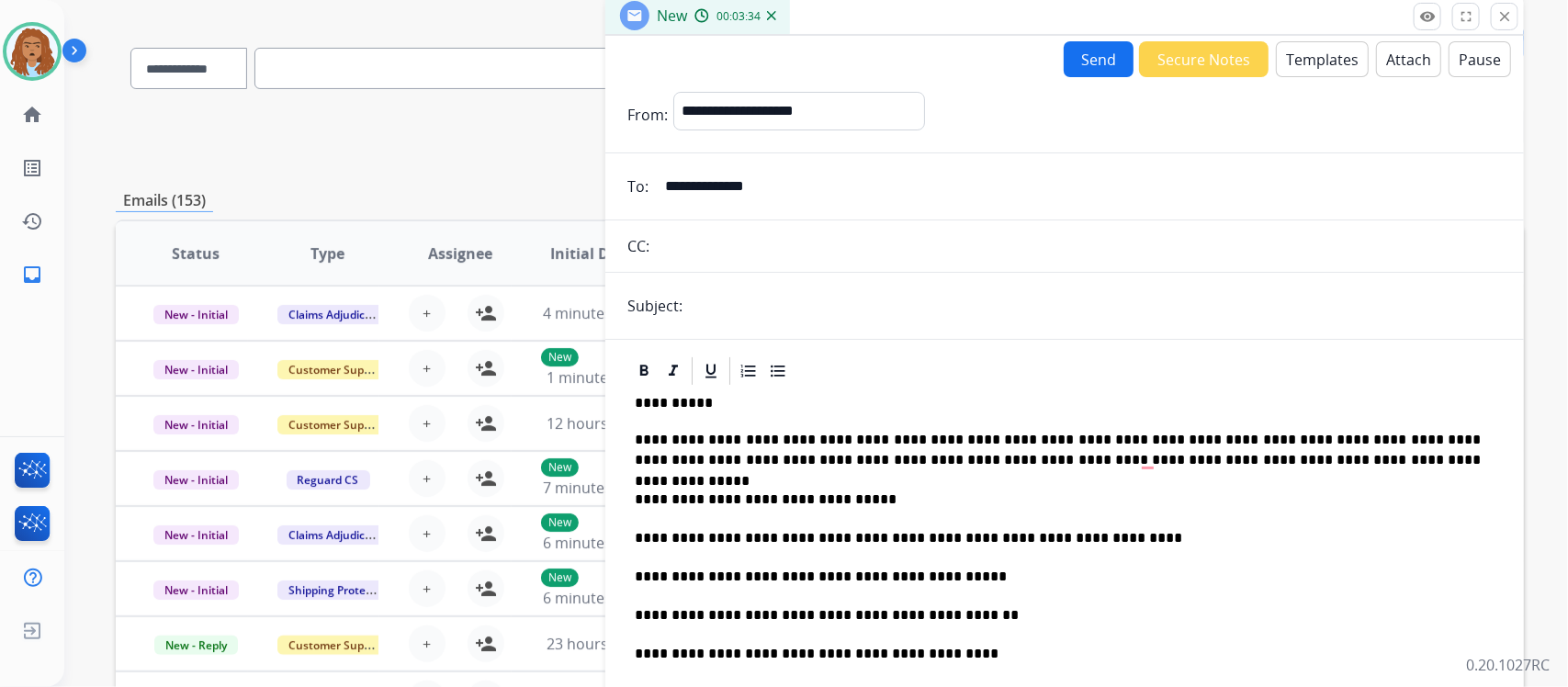 click at bounding box center (1095, 306) 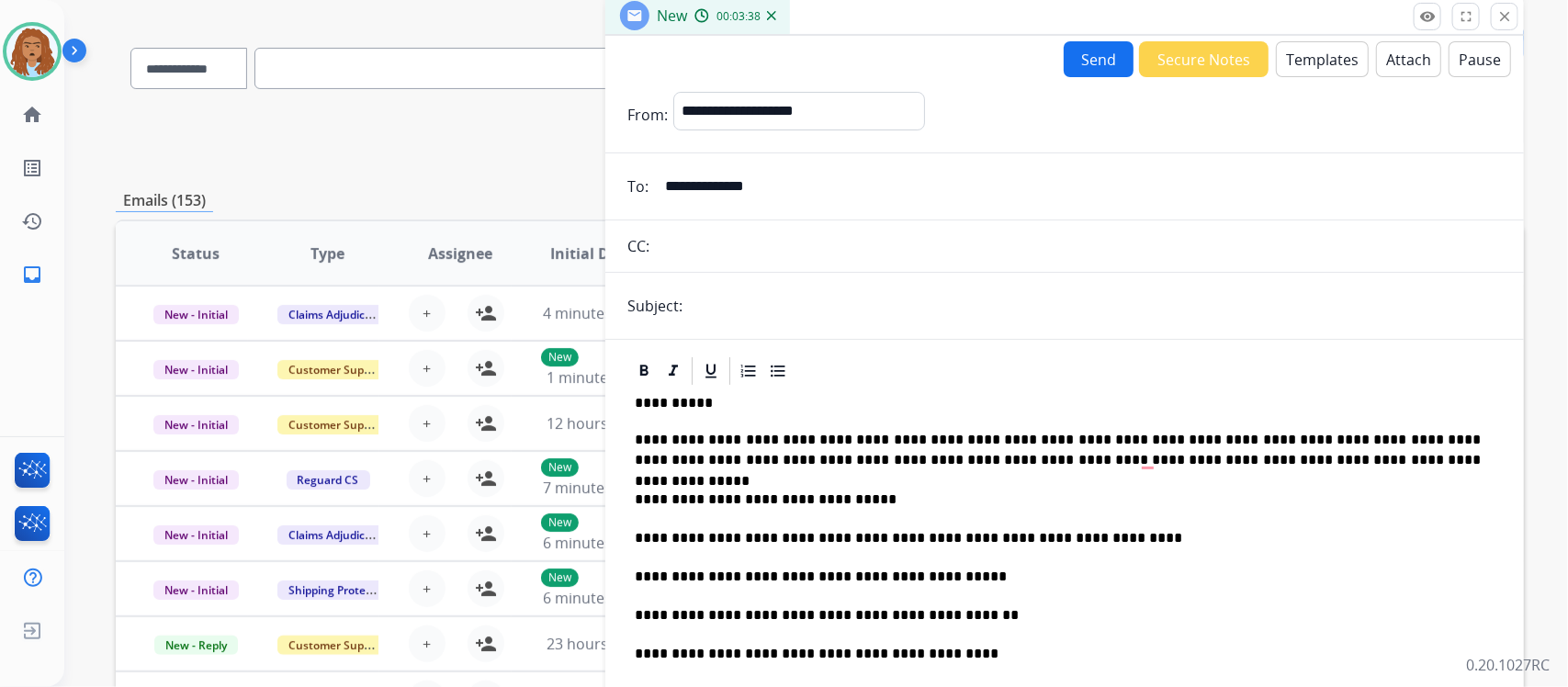 type on "**********" 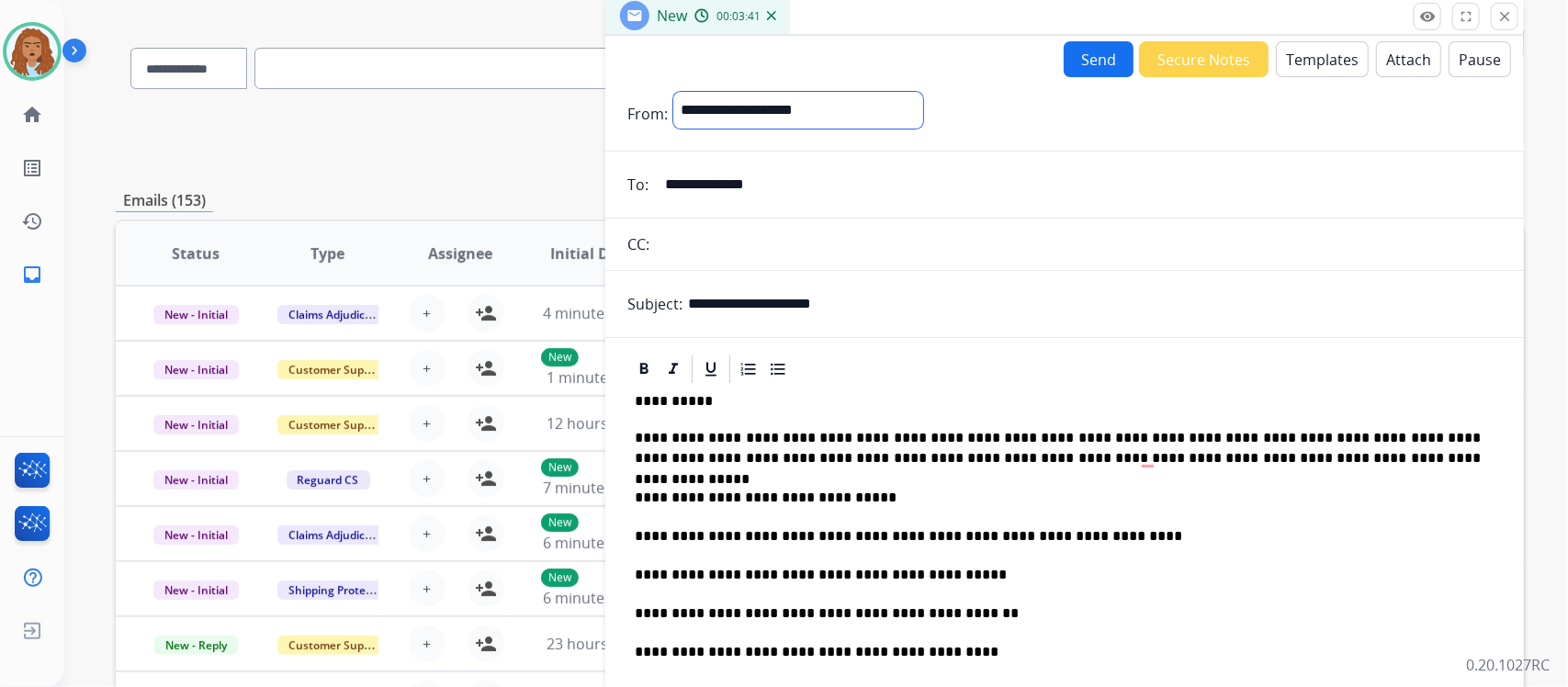 drag, startPoint x: 911, startPoint y: 110, endPoint x: 894, endPoint y: 124, distance: 22.022716 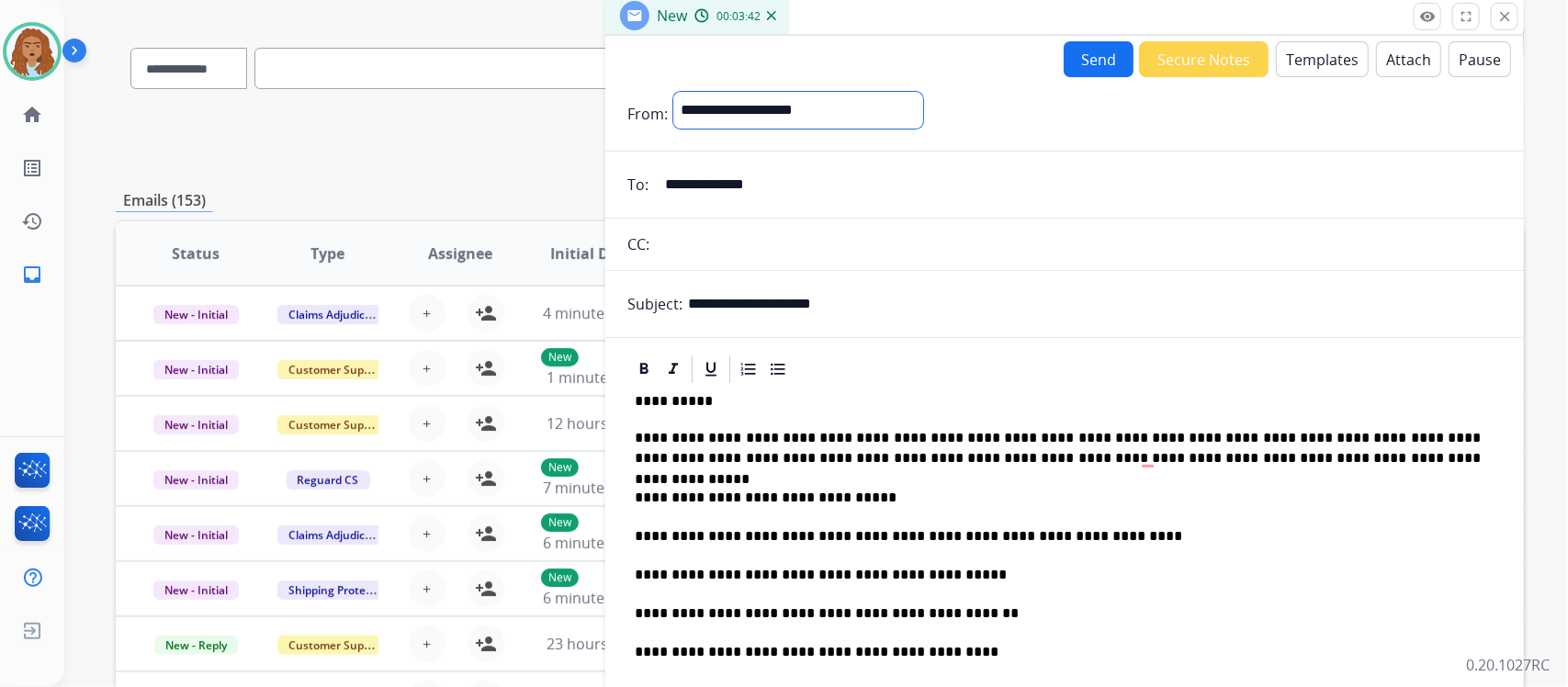 select on "**********" 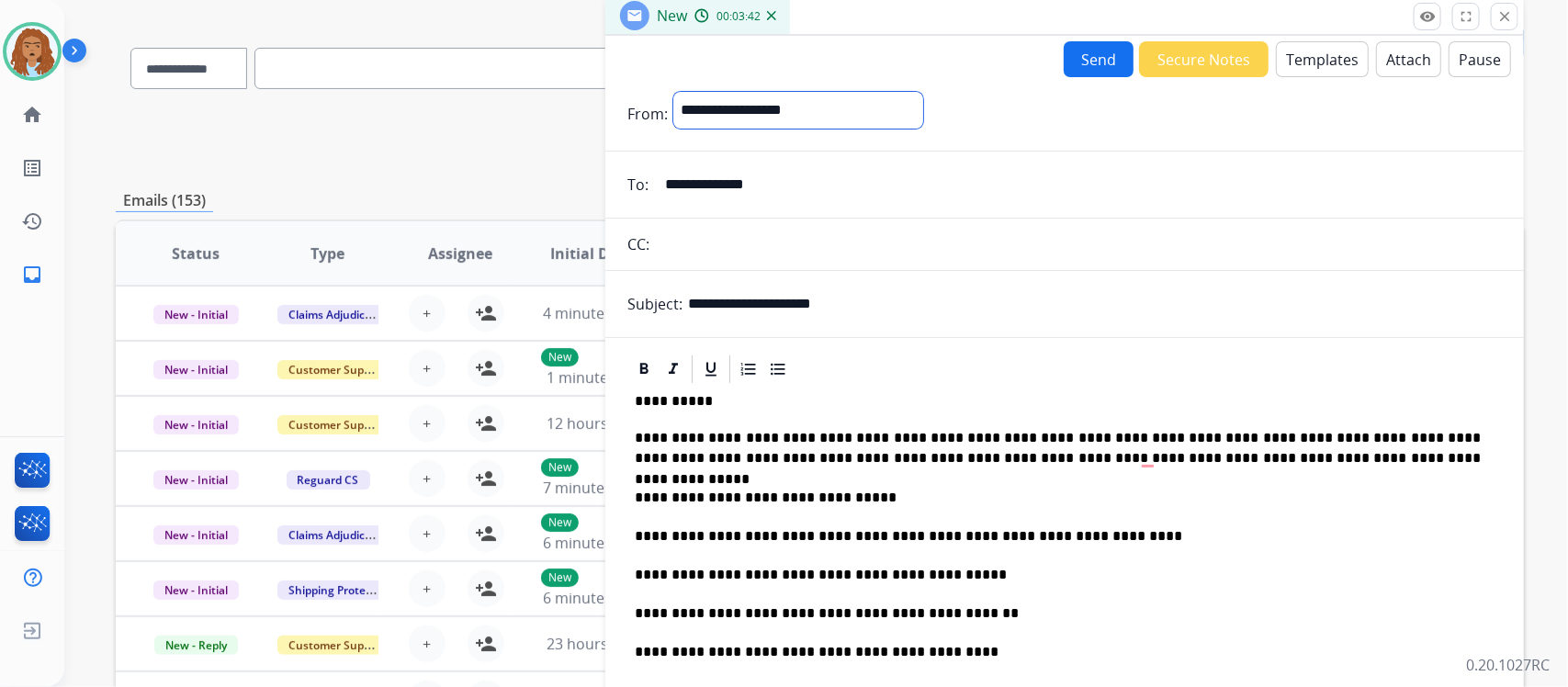 click on "**********" at bounding box center [798, 110] 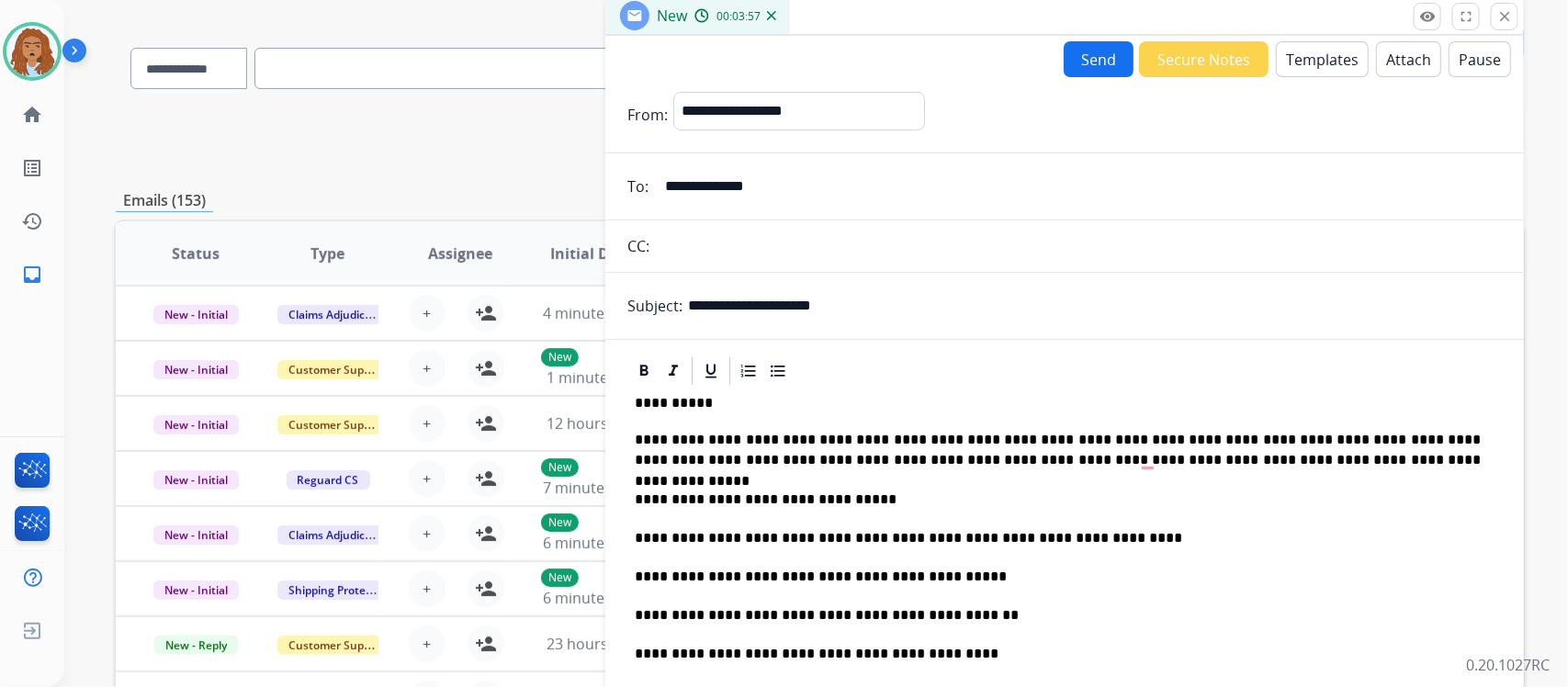 click on "Send" at bounding box center (1099, 59) 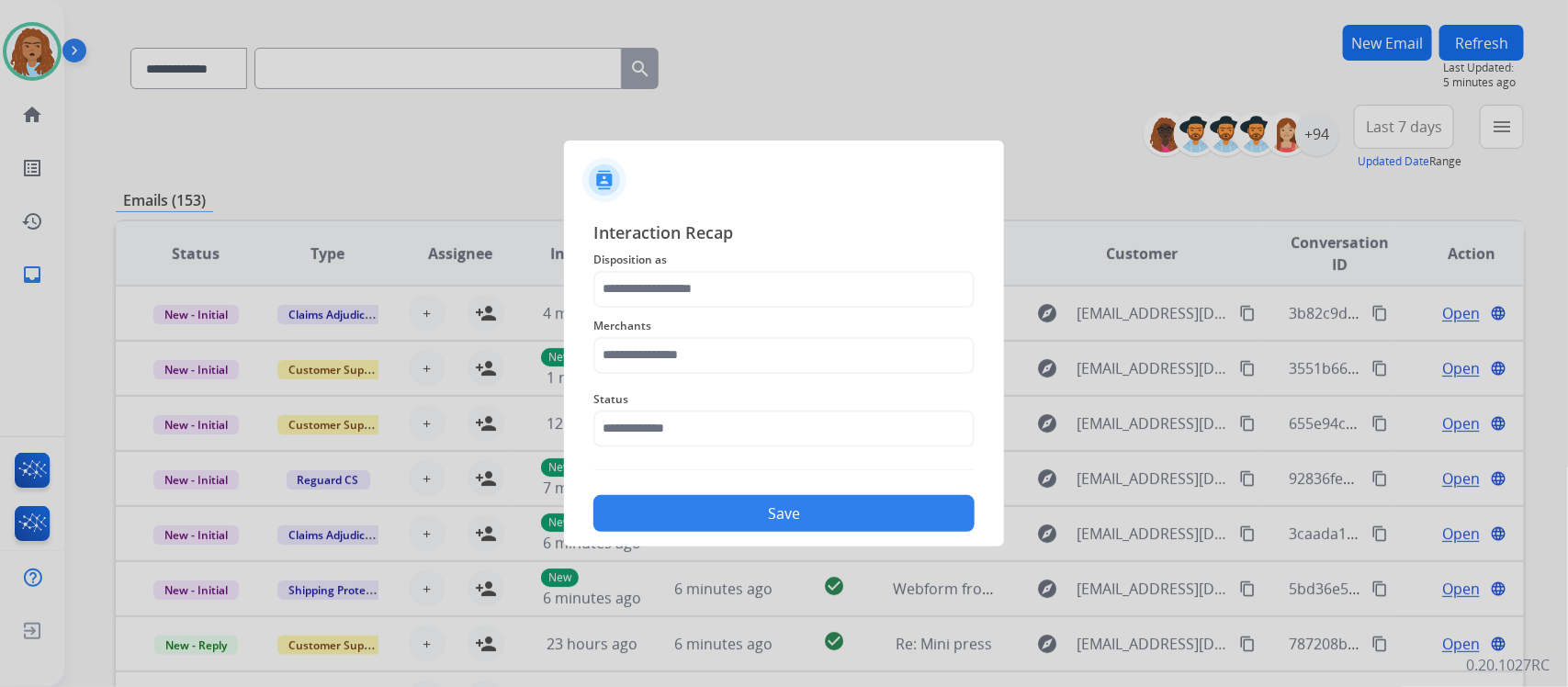 click on "Disposition as" 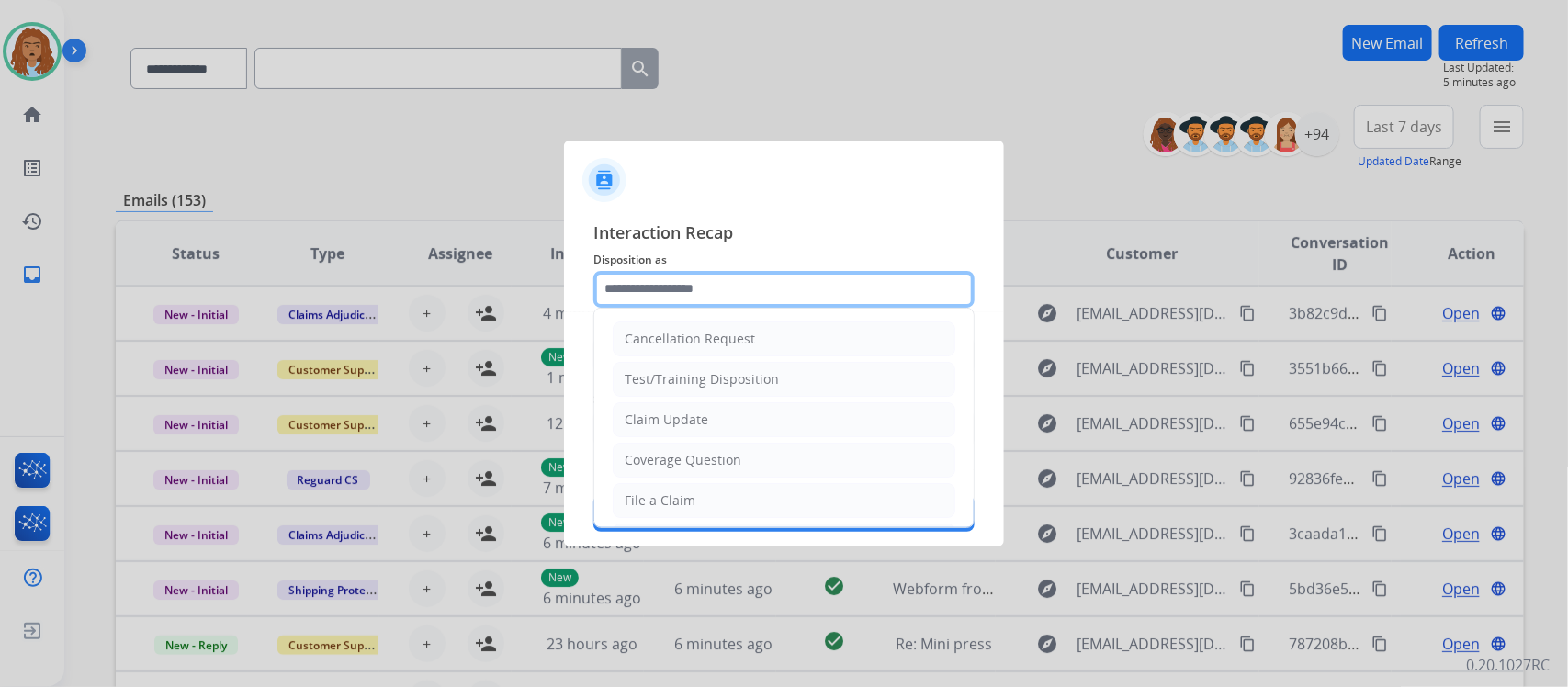 click 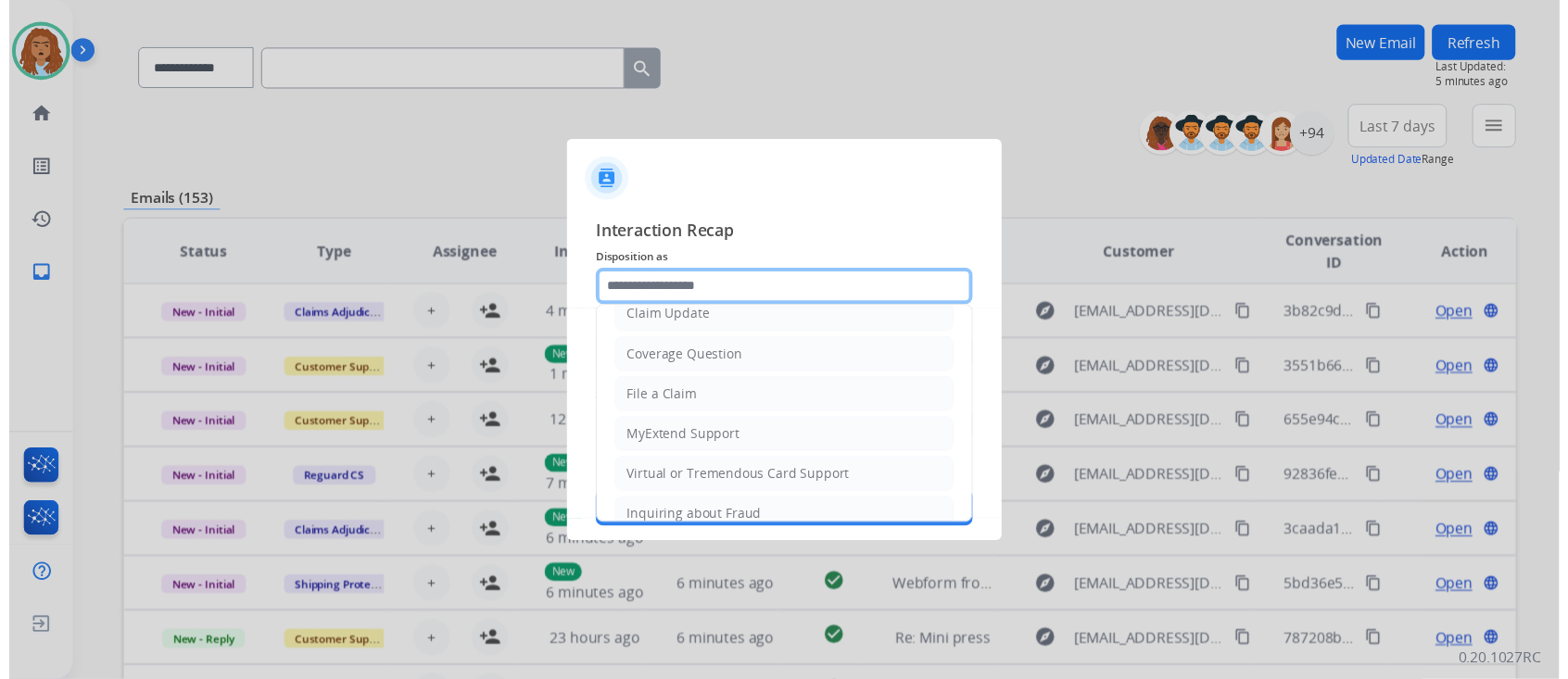 scroll, scrollTop: 62, scrollLeft: 0, axis: vertical 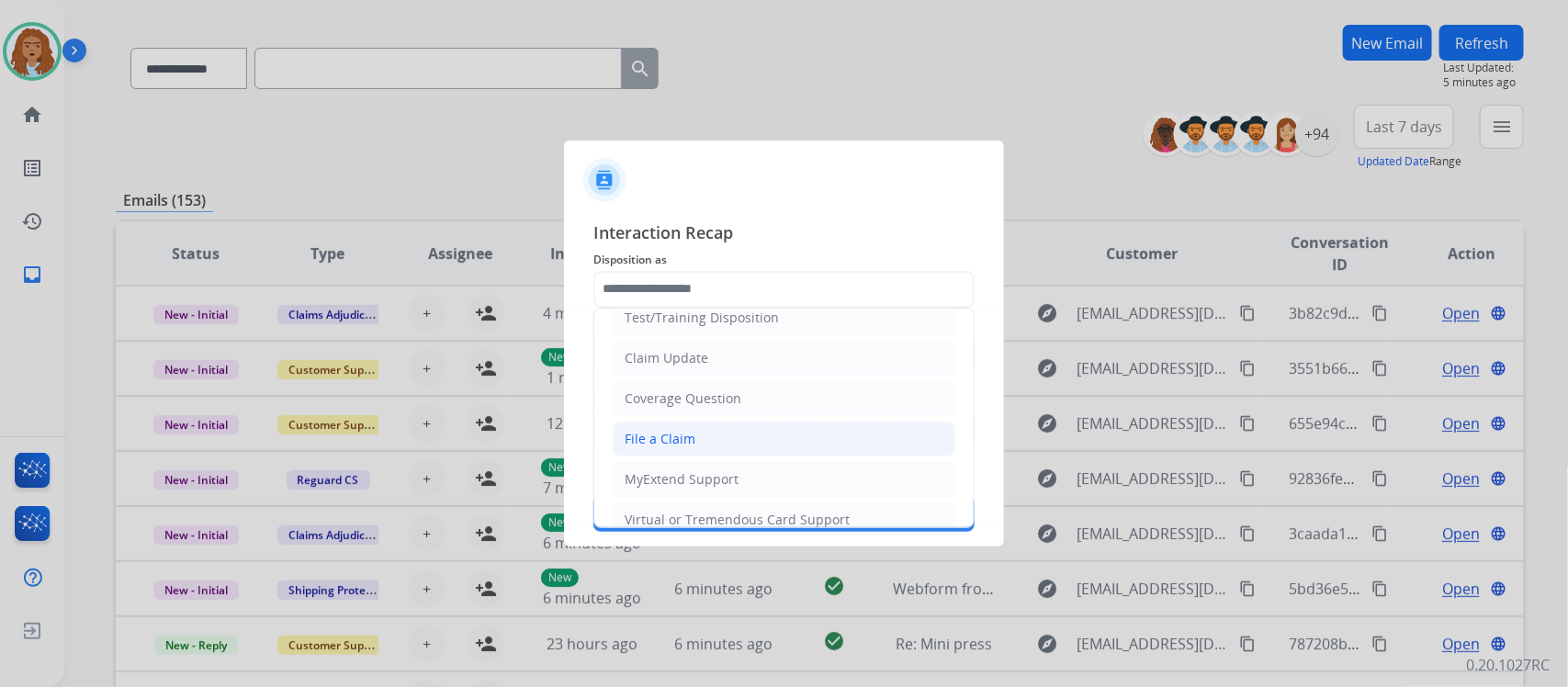 click on "File a Claim" 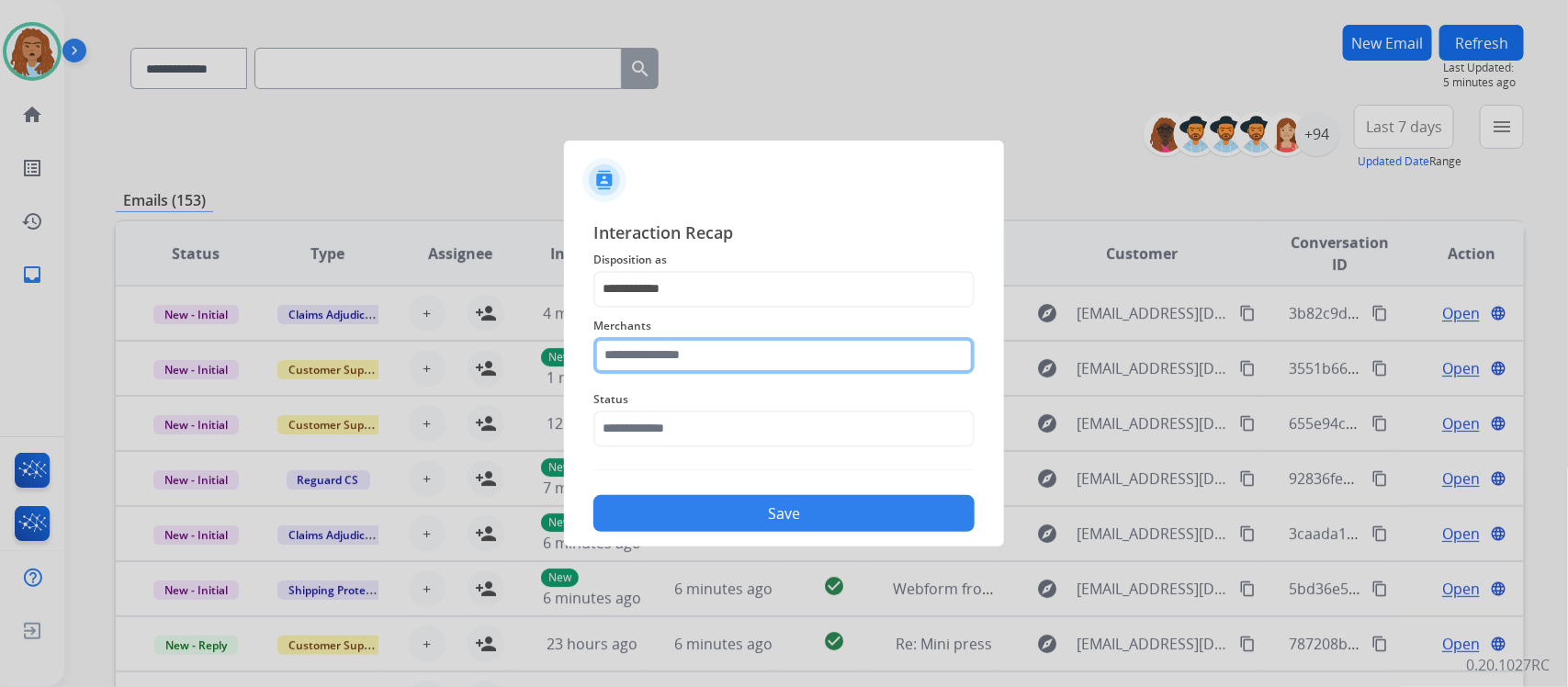 click 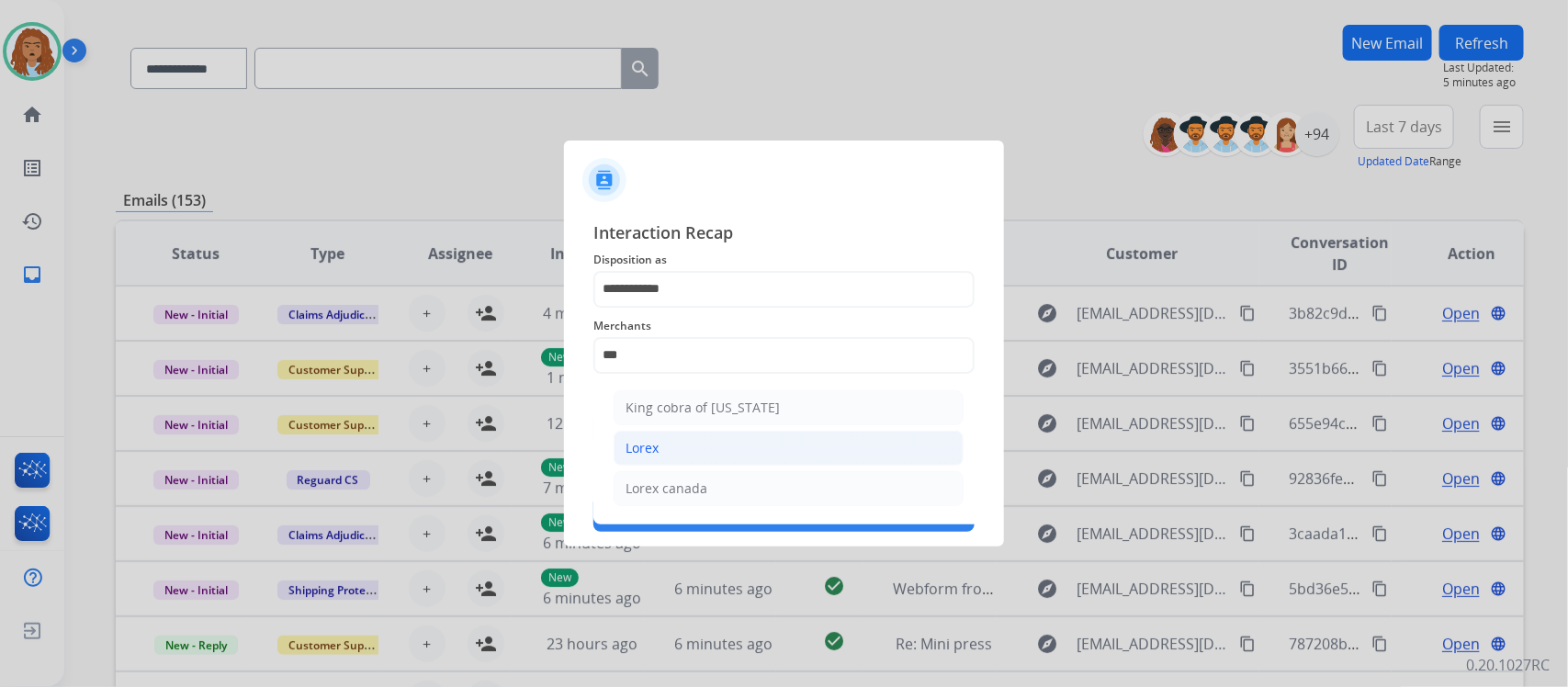 click on "Lorex" 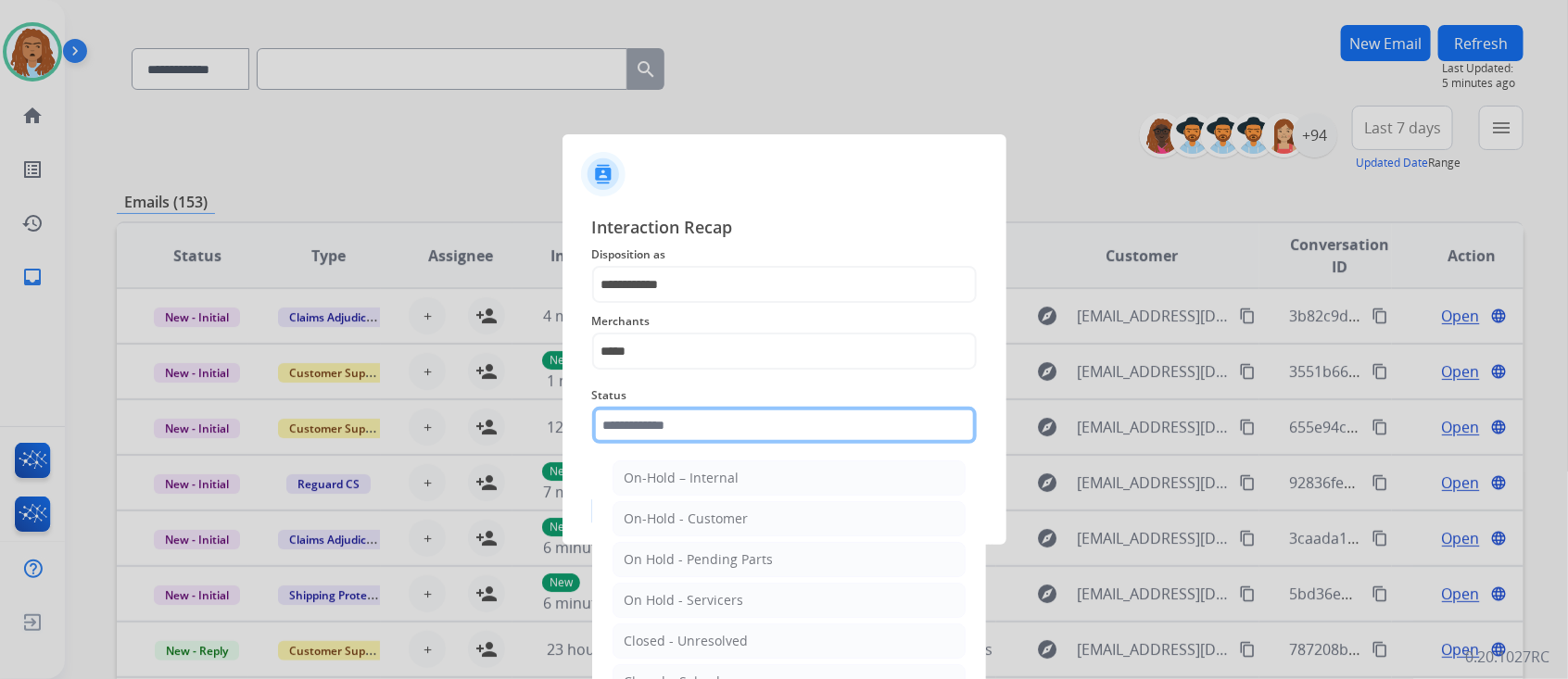 click 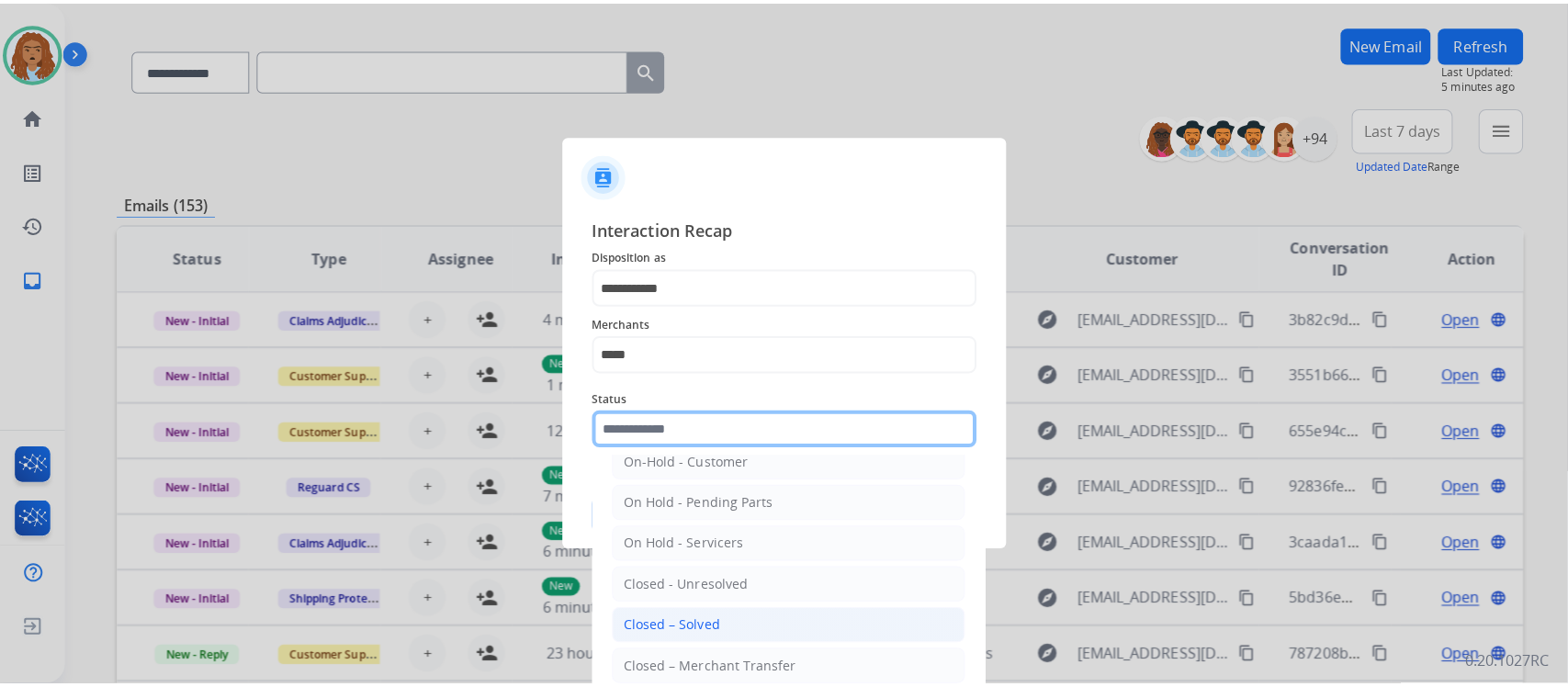 scroll, scrollTop: 113, scrollLeft: 0, axis: vertical 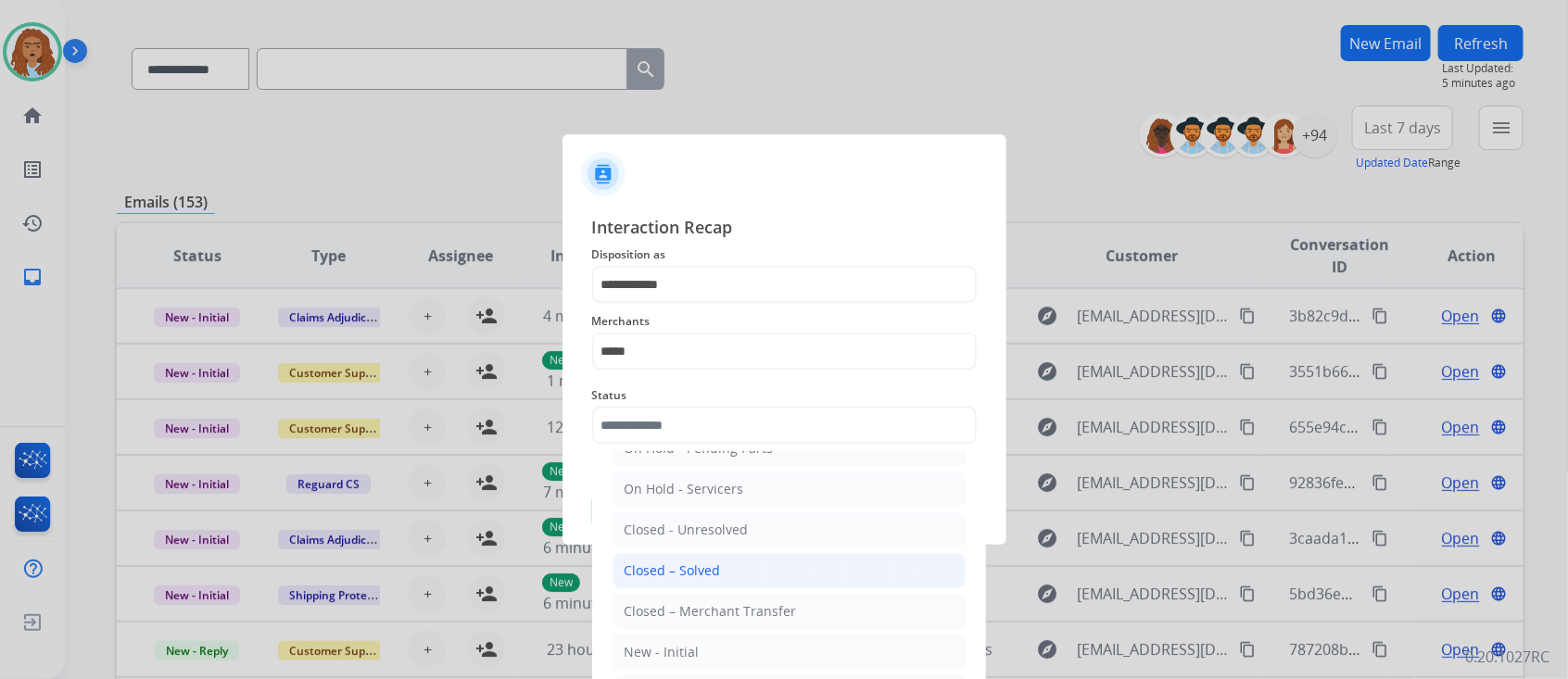 click on "Closed – Solved" 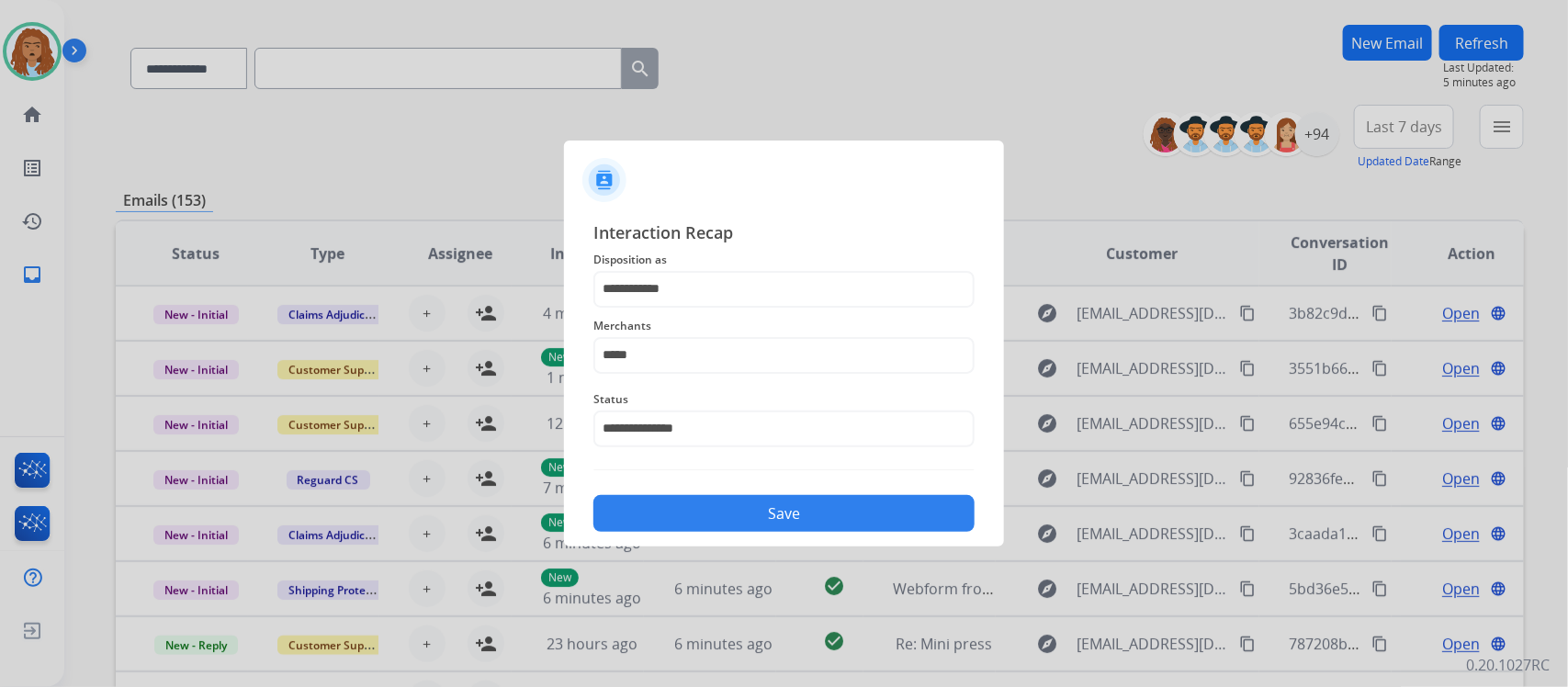 click on "Save" 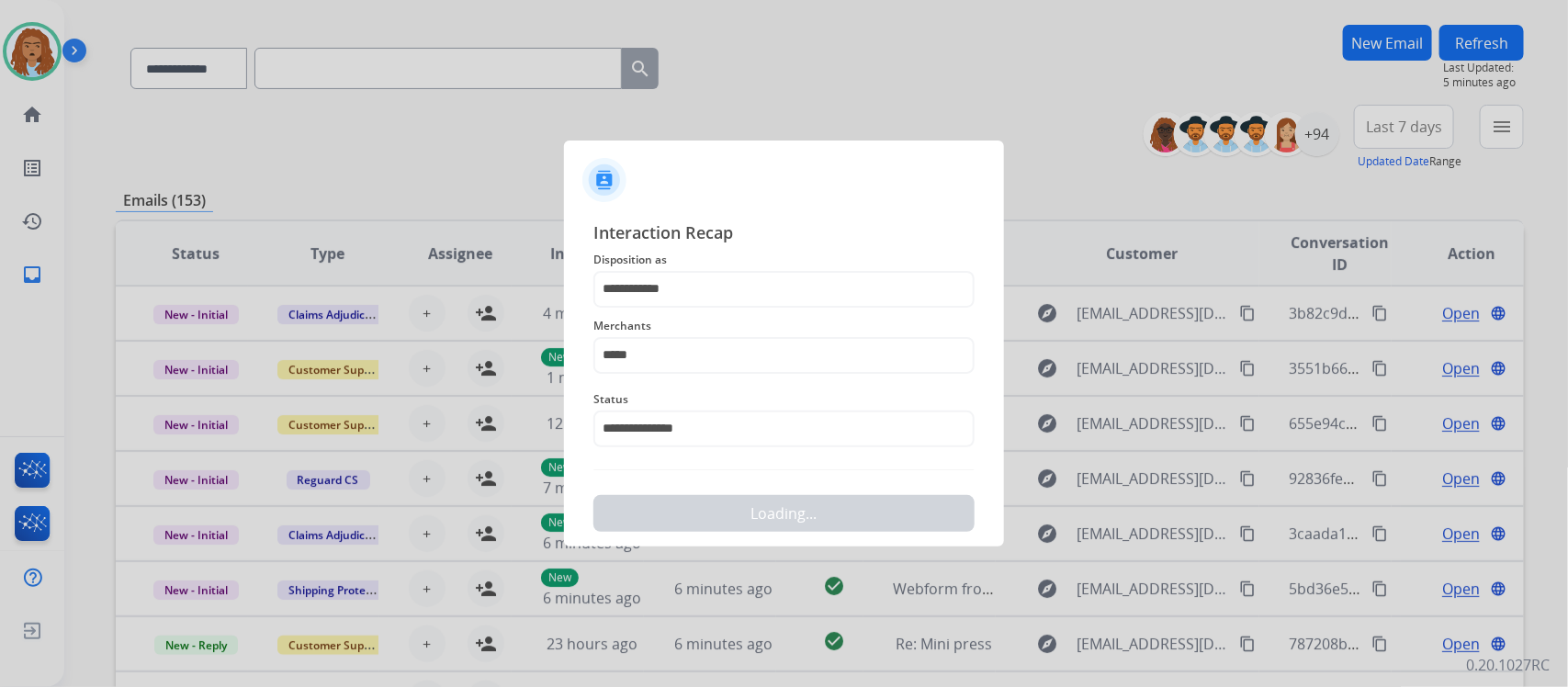 scroll, scrollTop: 0, scrollLeft: 0, axis: both 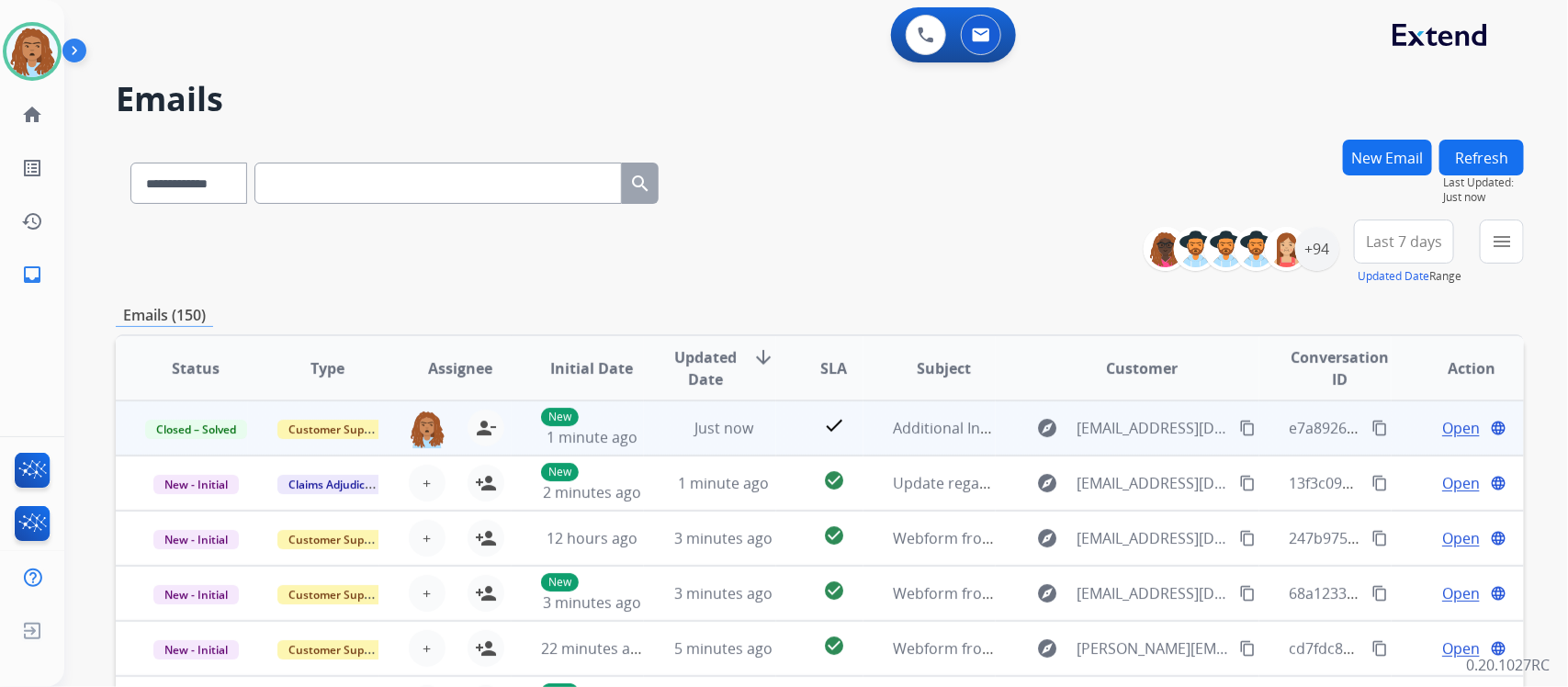 click on "content_copy" at bounding box center [1380, 428] 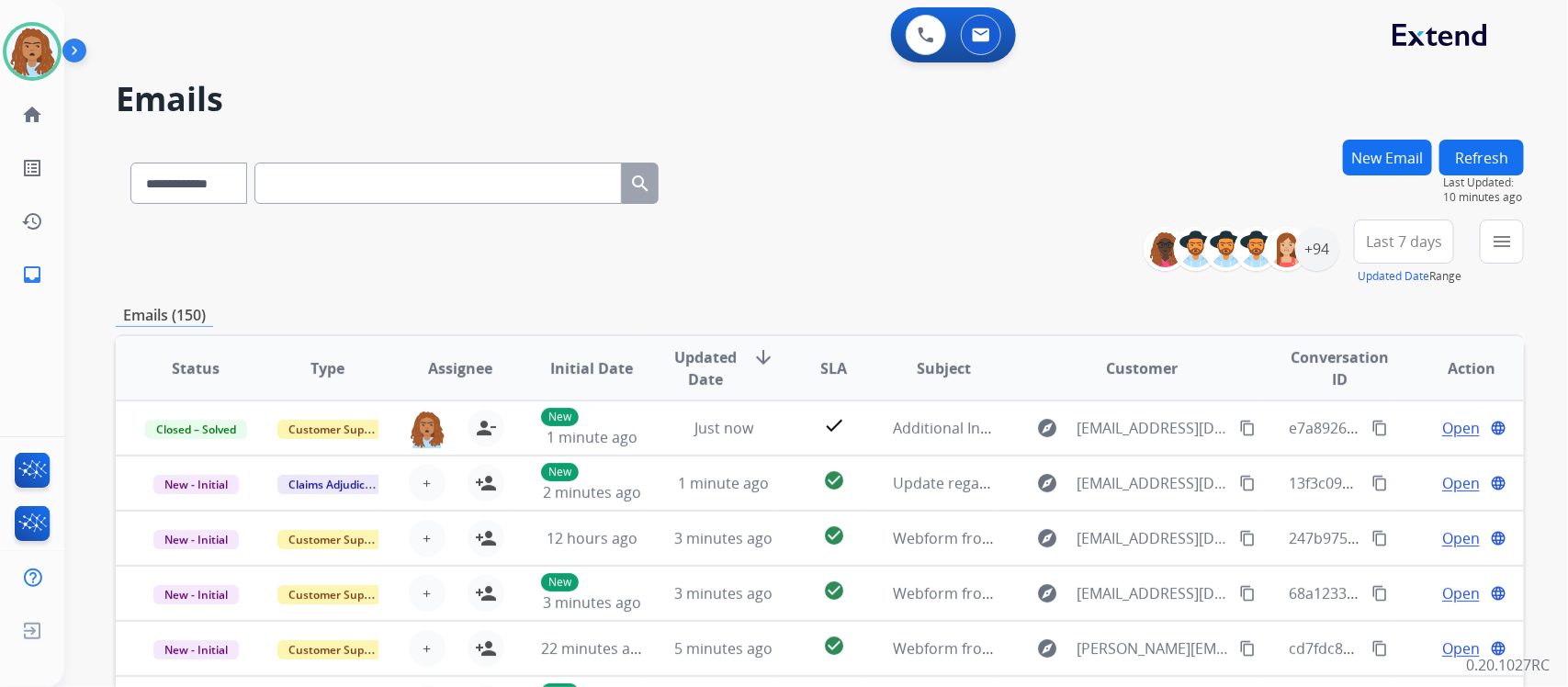 click on "New Email" at bounding box center (1387, 157) 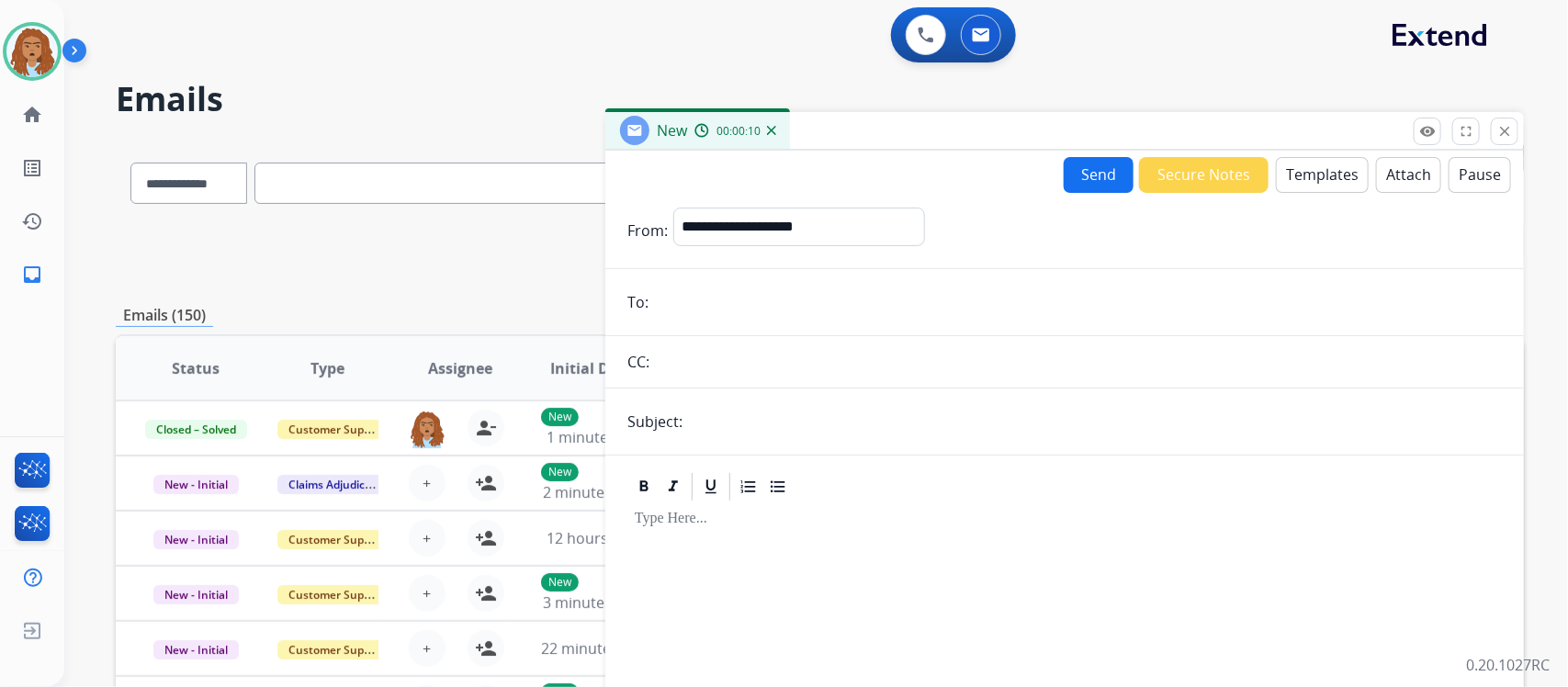 click at bounding box center [1077, 302] 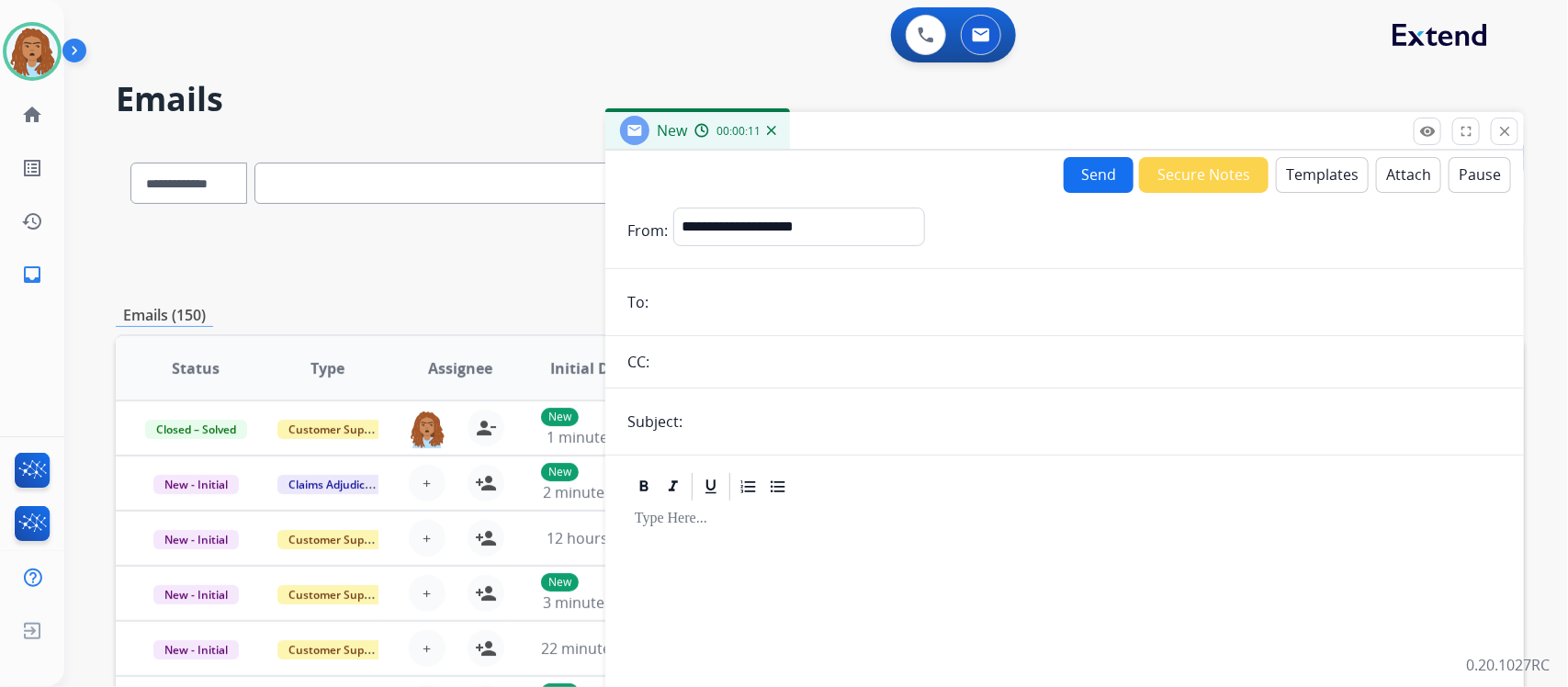 paste on "**********" 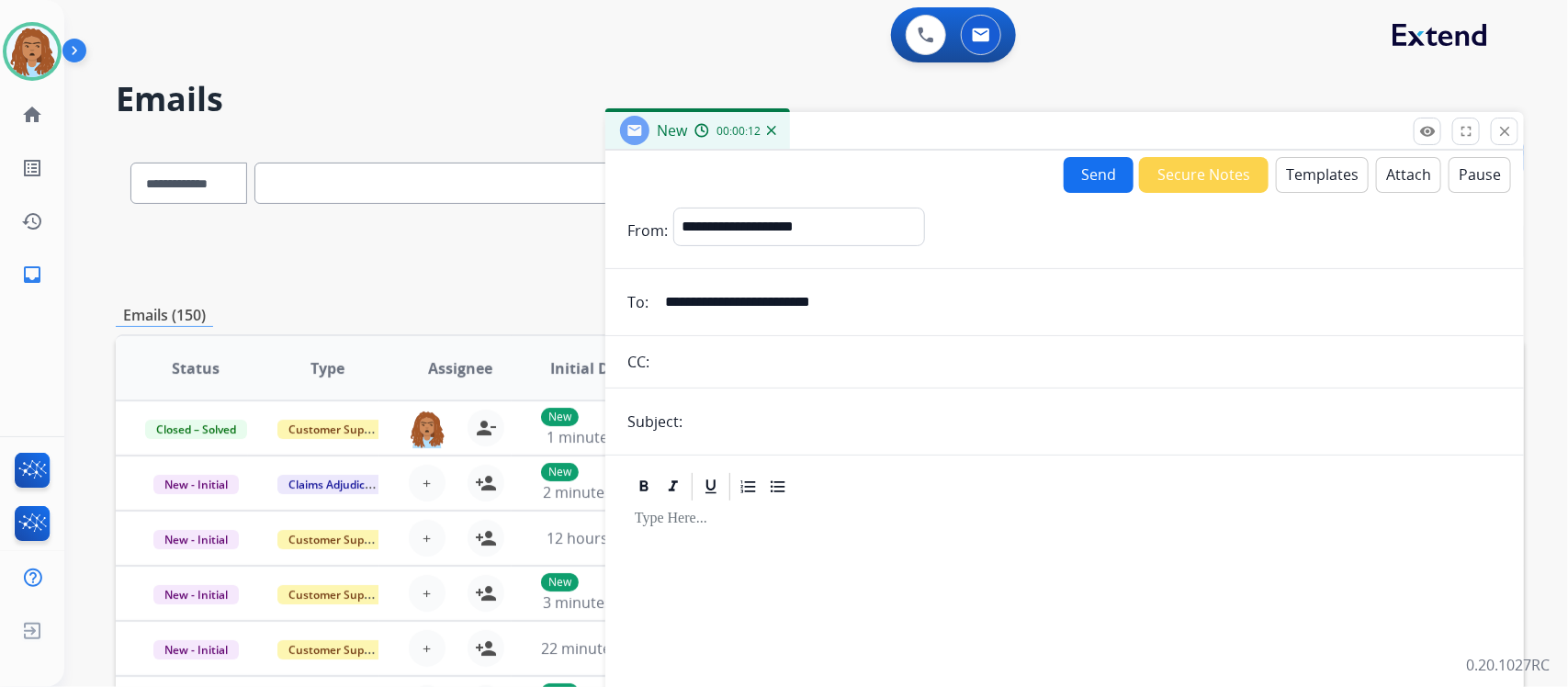 type on "**********" 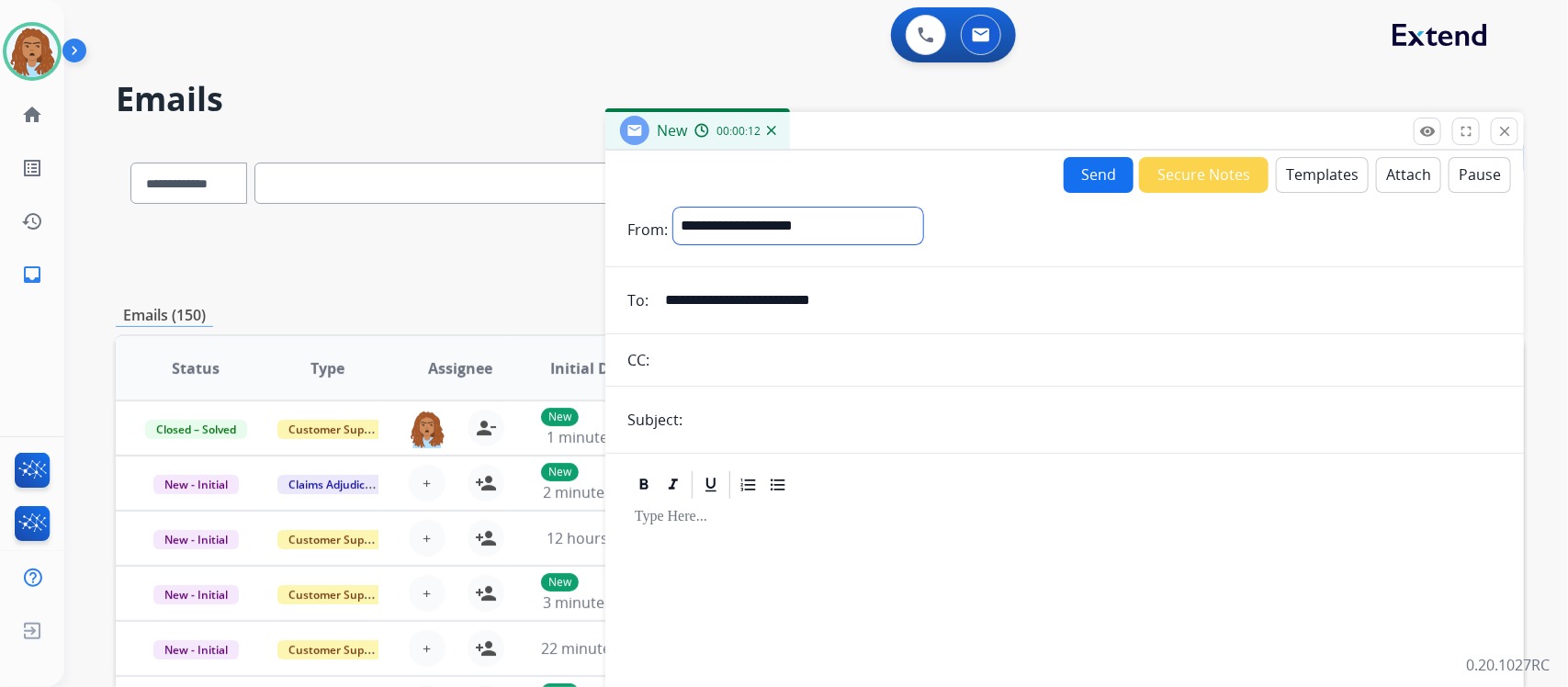 click on "**********" at bounding box center [798, 226] 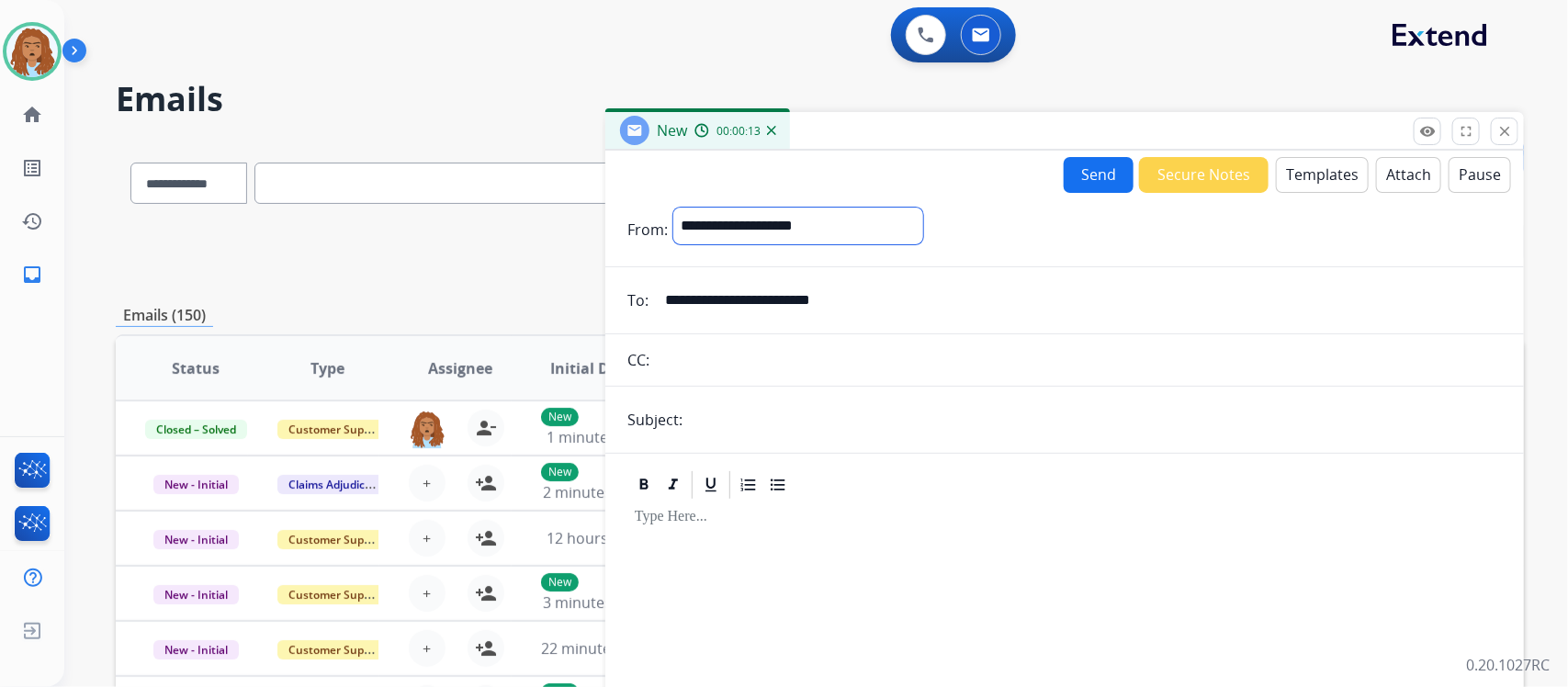 select on "**********" 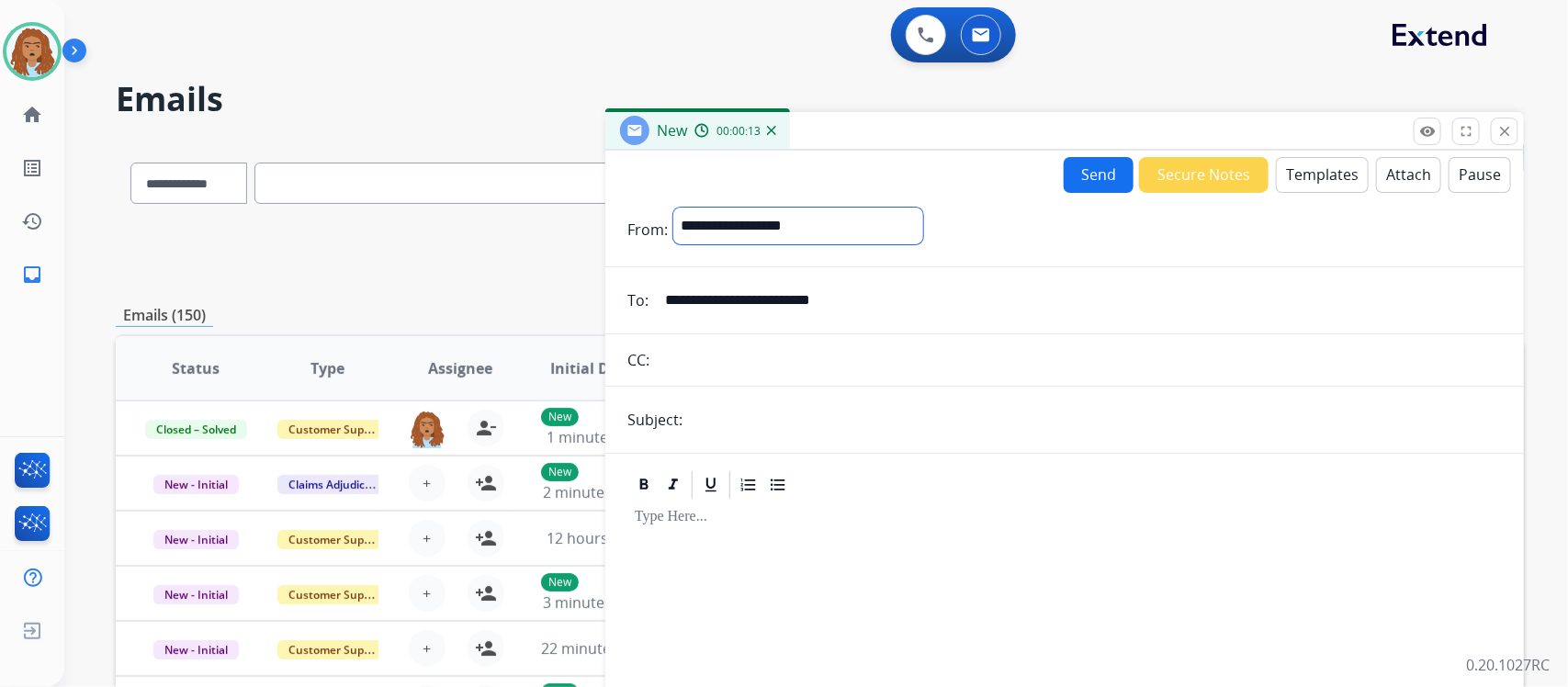 click on "**********" at bounding box center (798, 226) 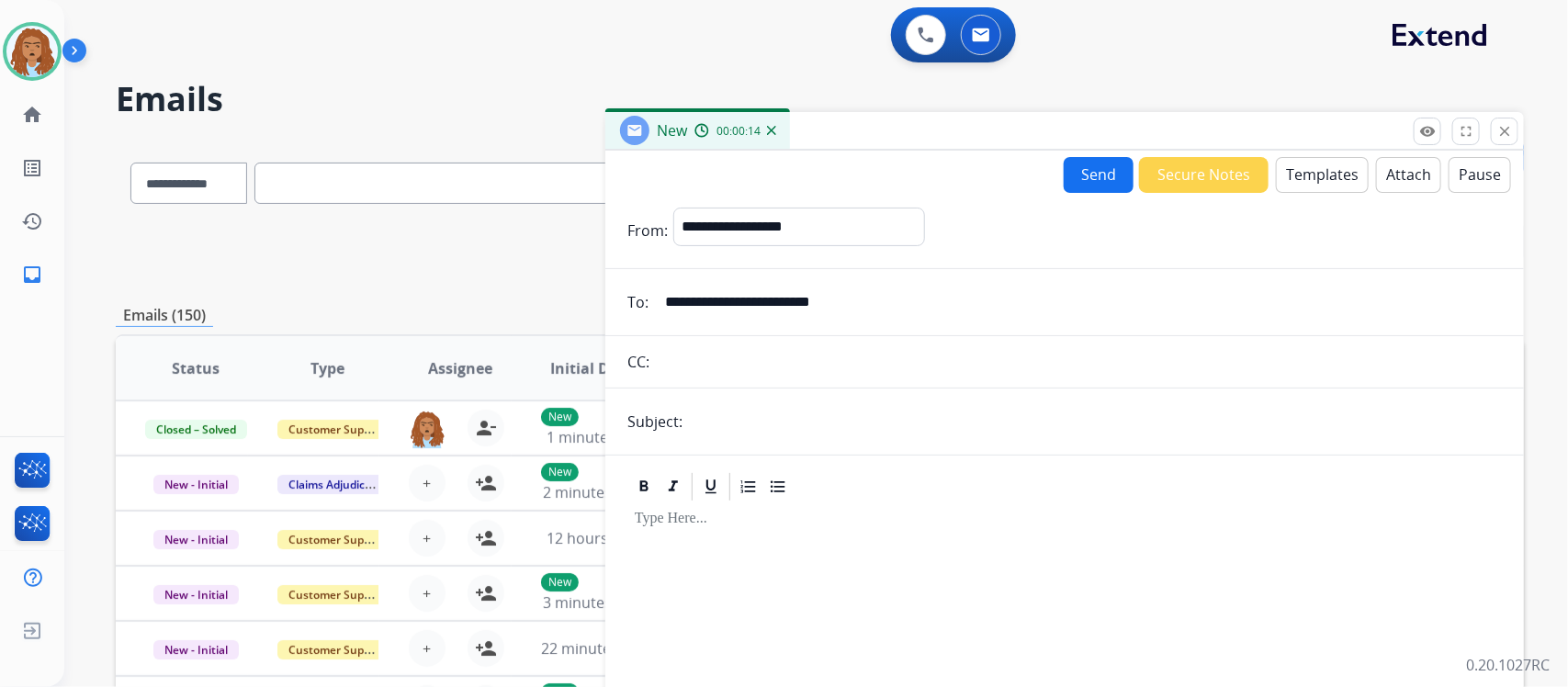 click at bounding box center [1095, 422] 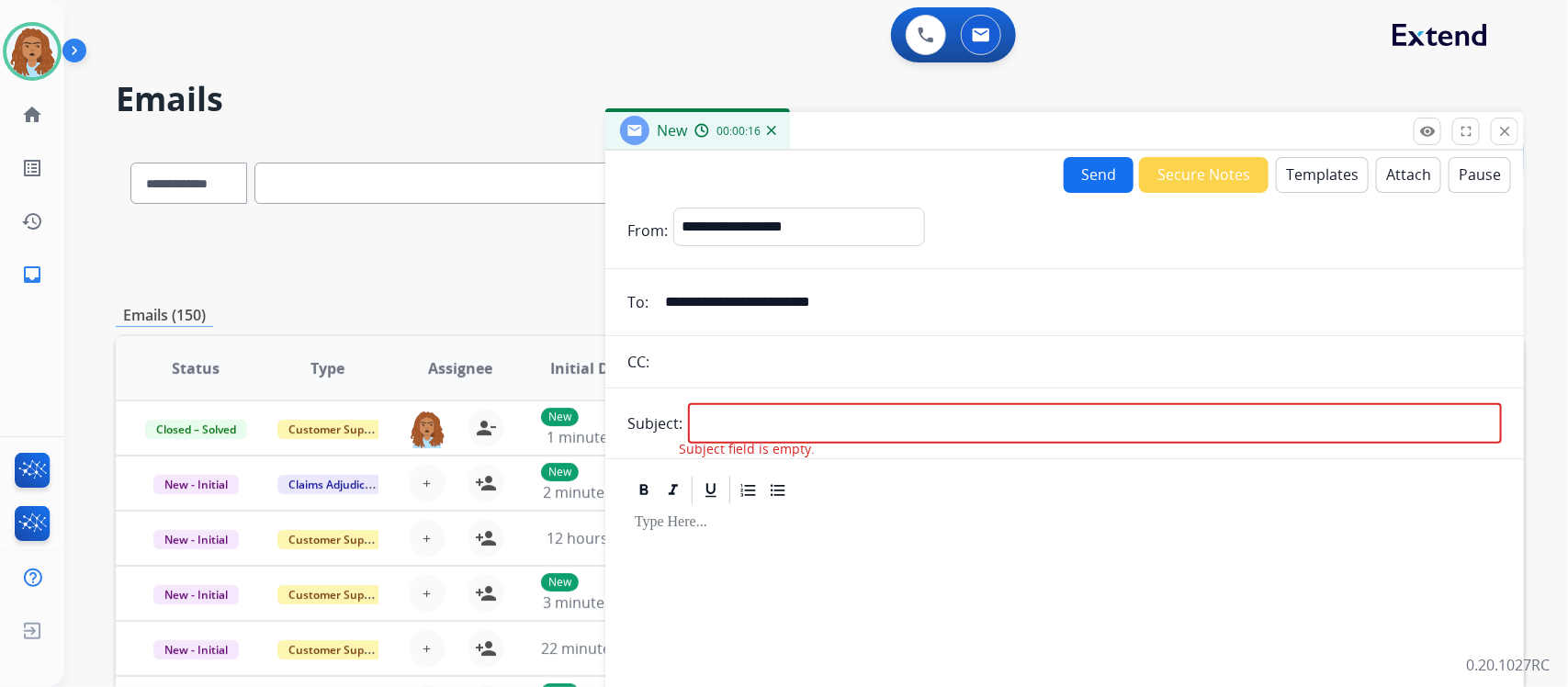 click on "Templates" at bounding box center (1322, 175) 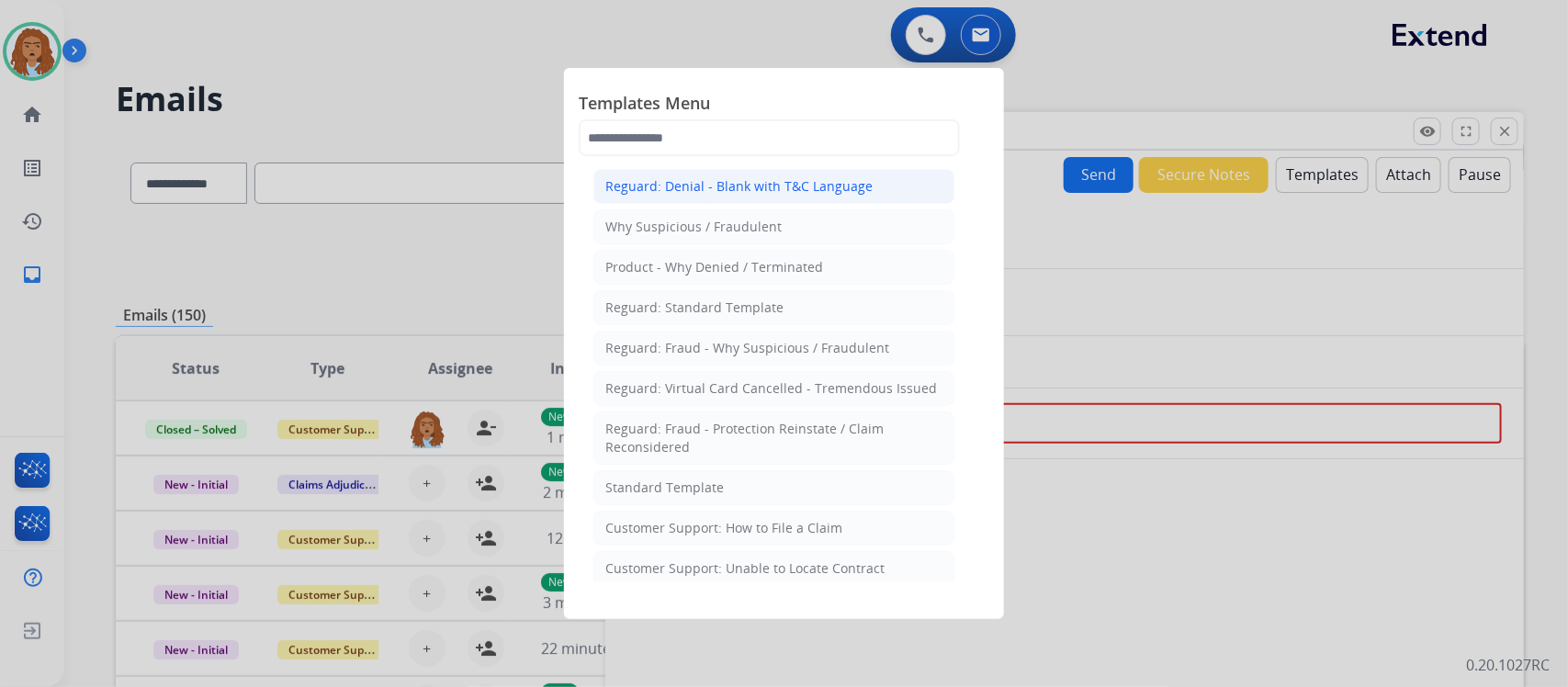 type 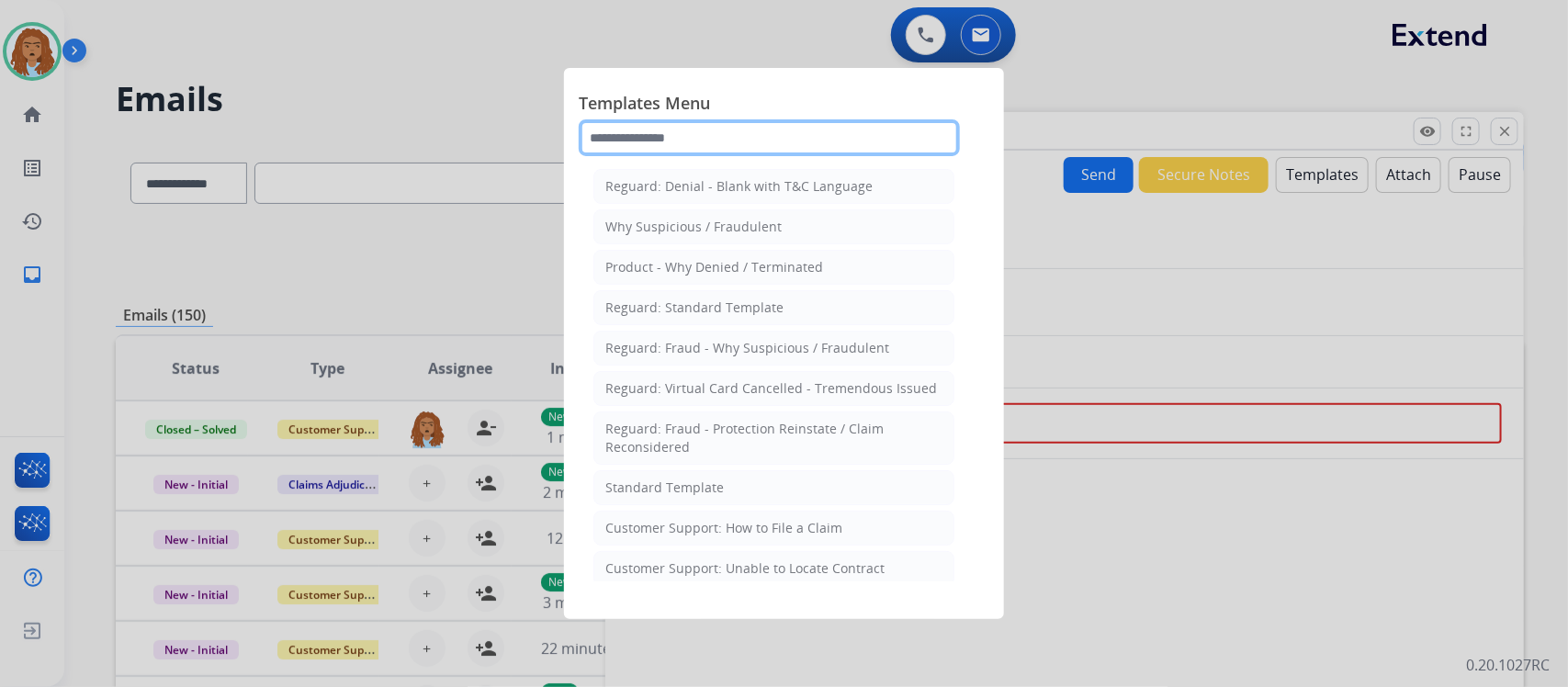 click 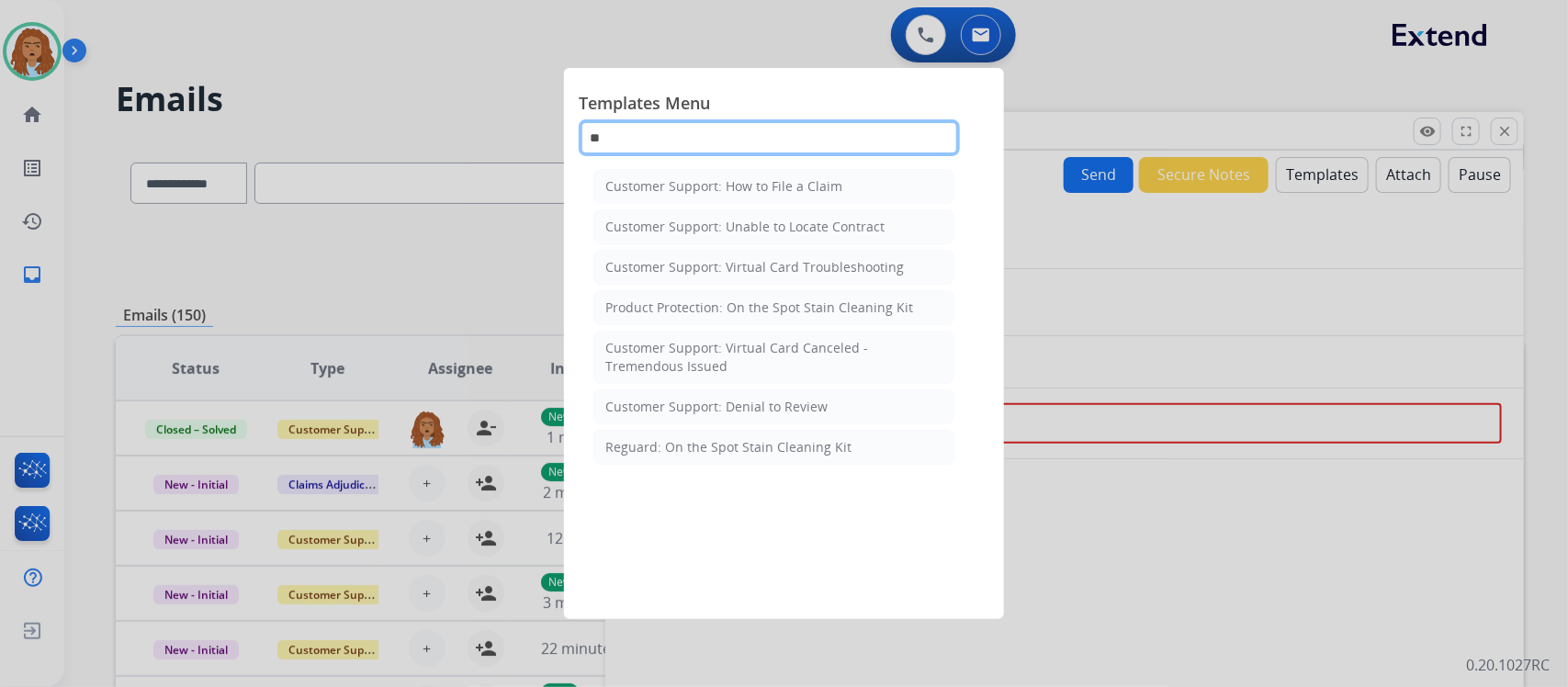 type on "*" 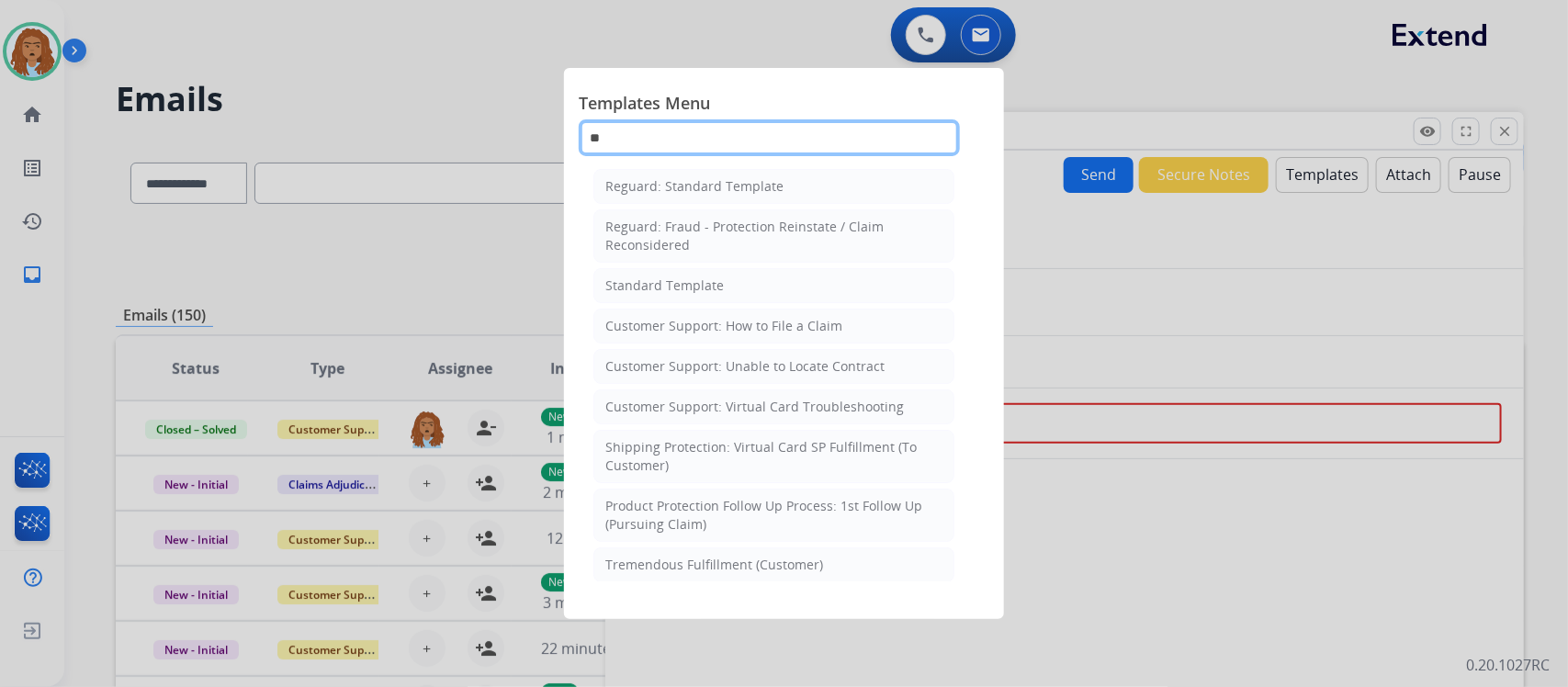 type on "*" 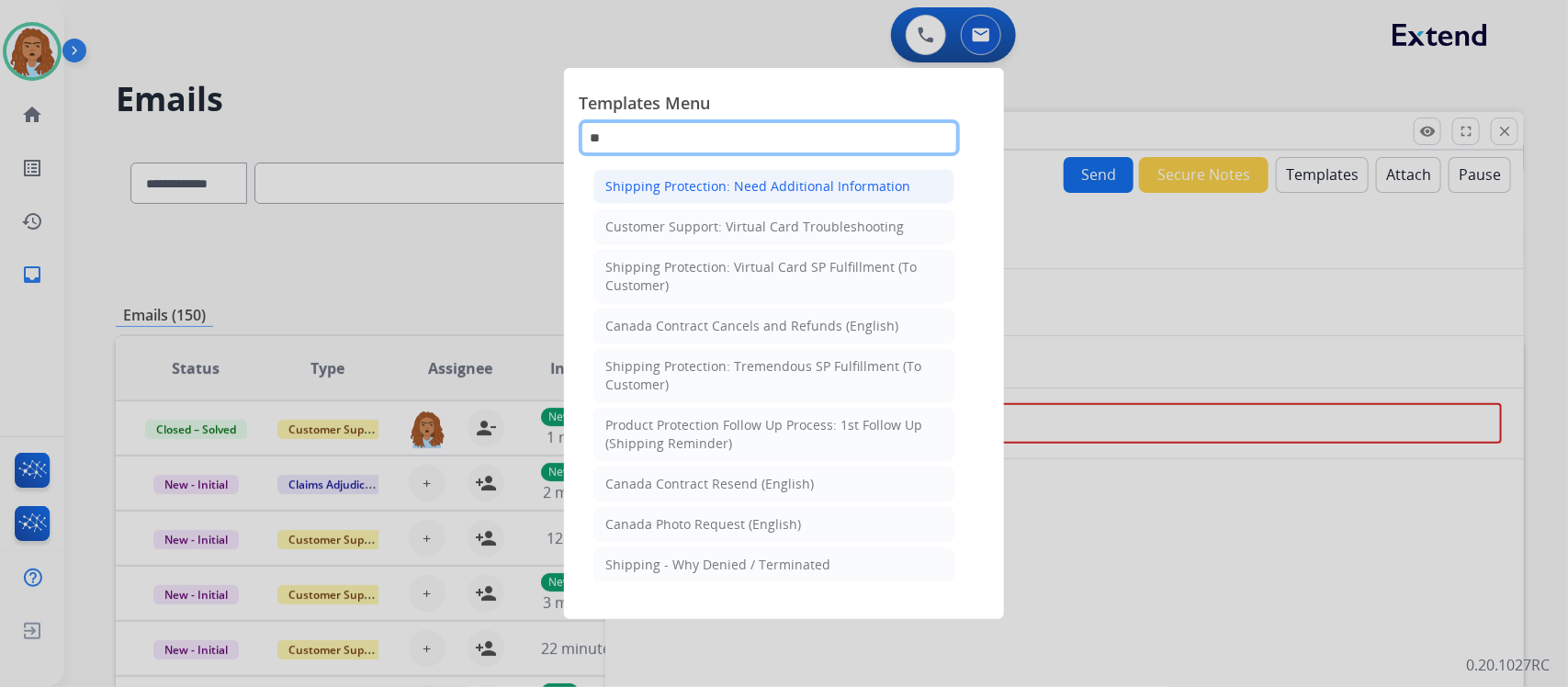type on "**" 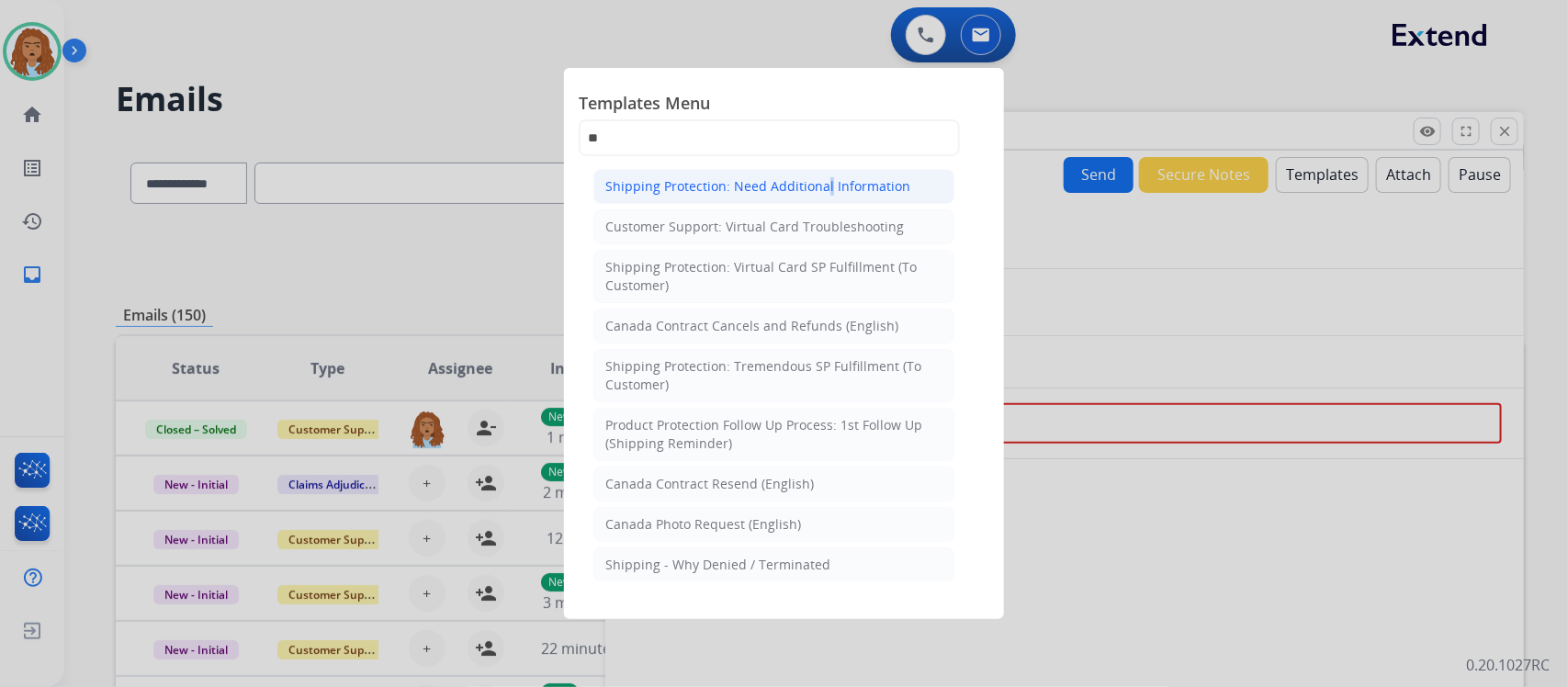 click on "Shipping Protection: Need Additional Information" 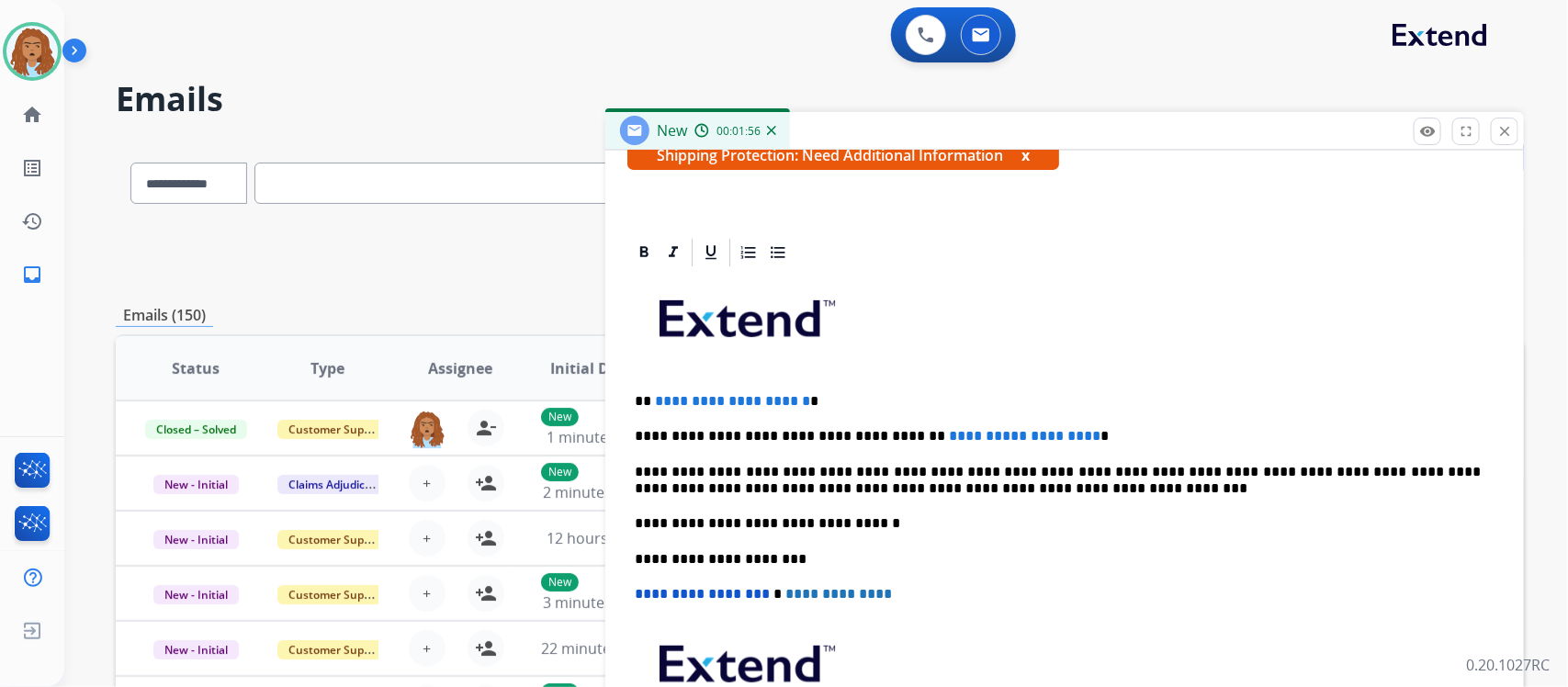 scroll, scrollTop: 356, scrollLeft: 0, axis: vertical 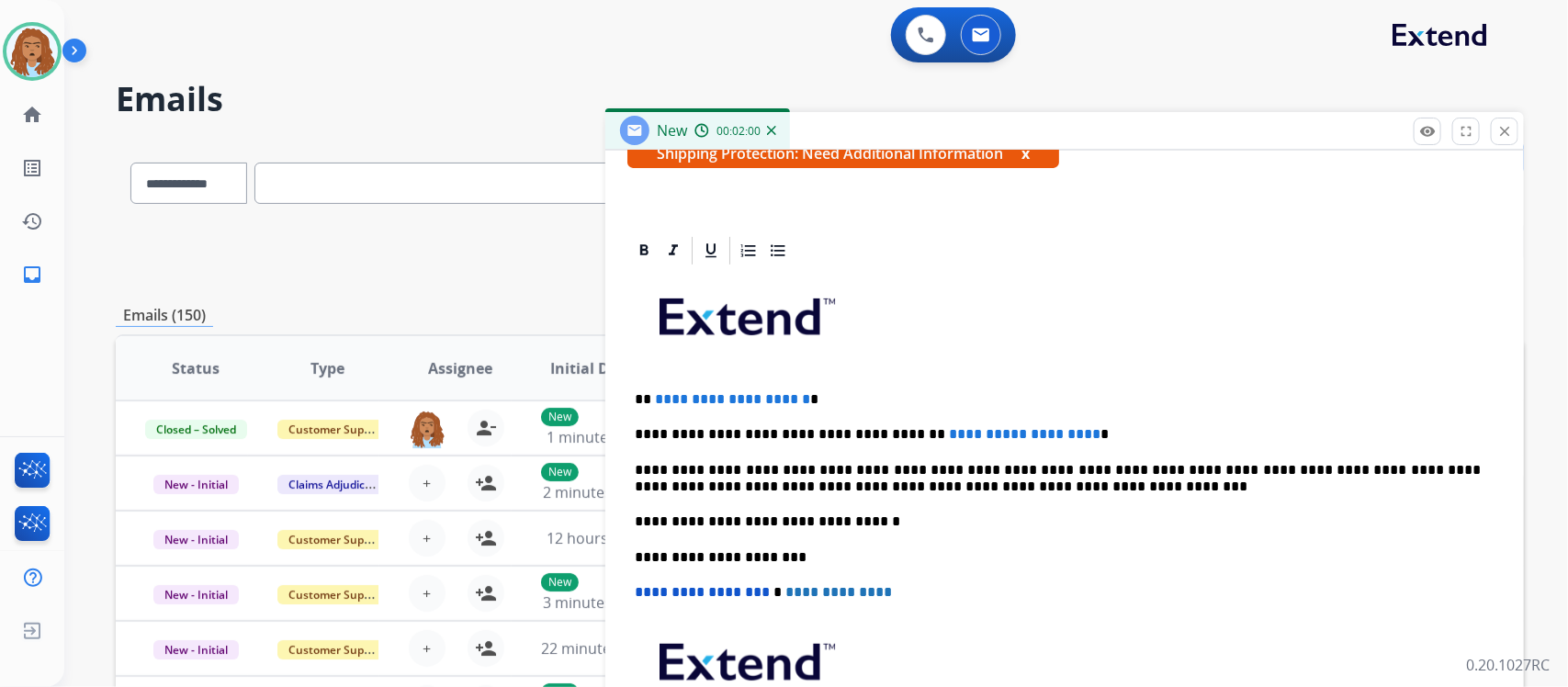click on "**********" at bounding box center (1057, 479) 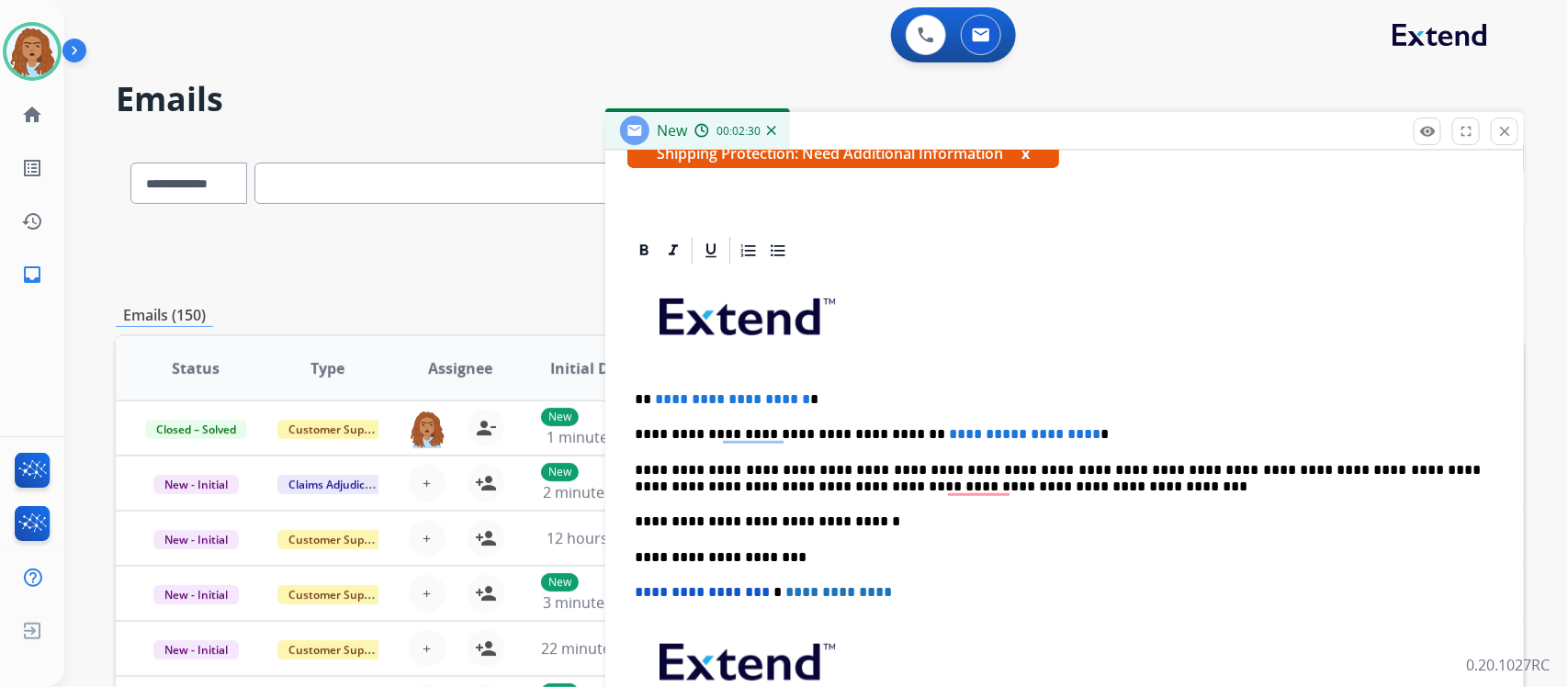 type 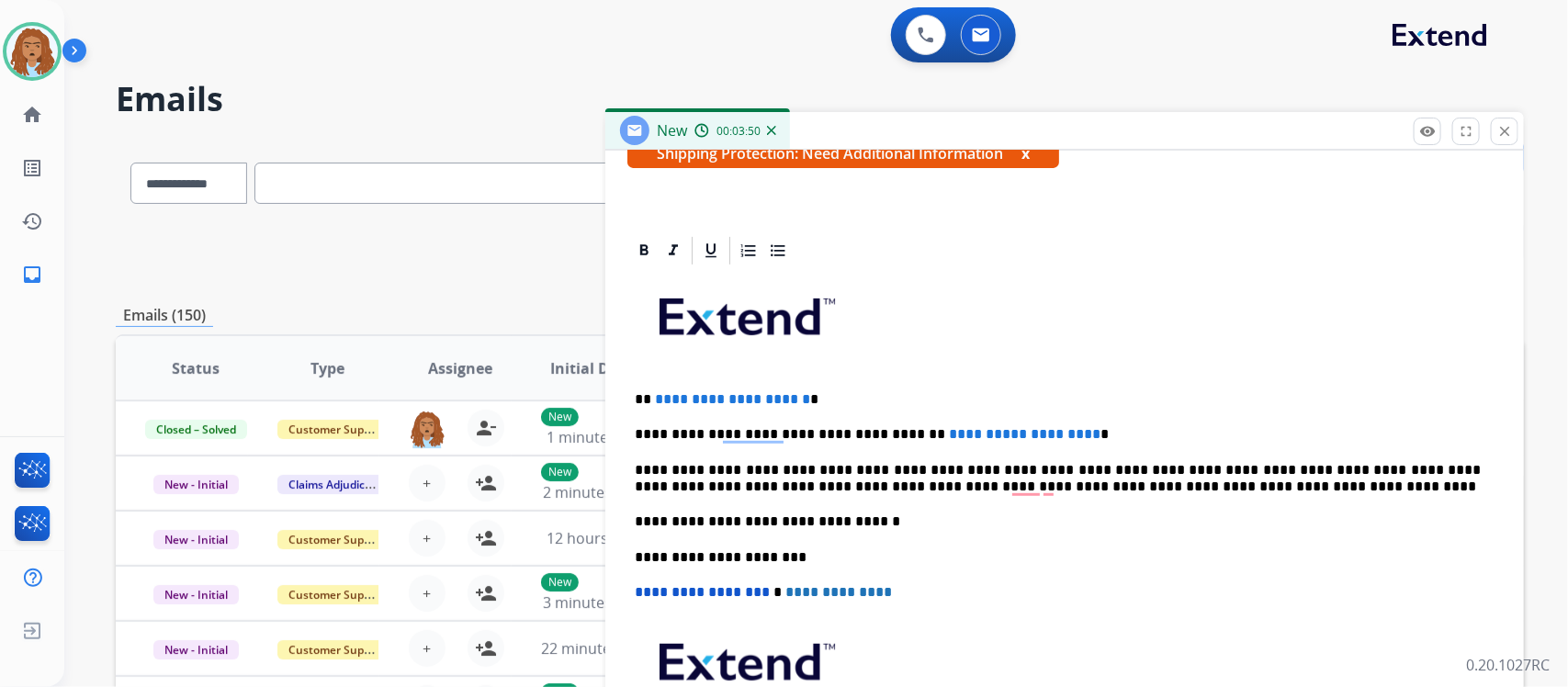 drag, startPoint x: 1258, startPoint y: 489, endPoint x: 1243, endPoint y: 505, distance: 21.931712 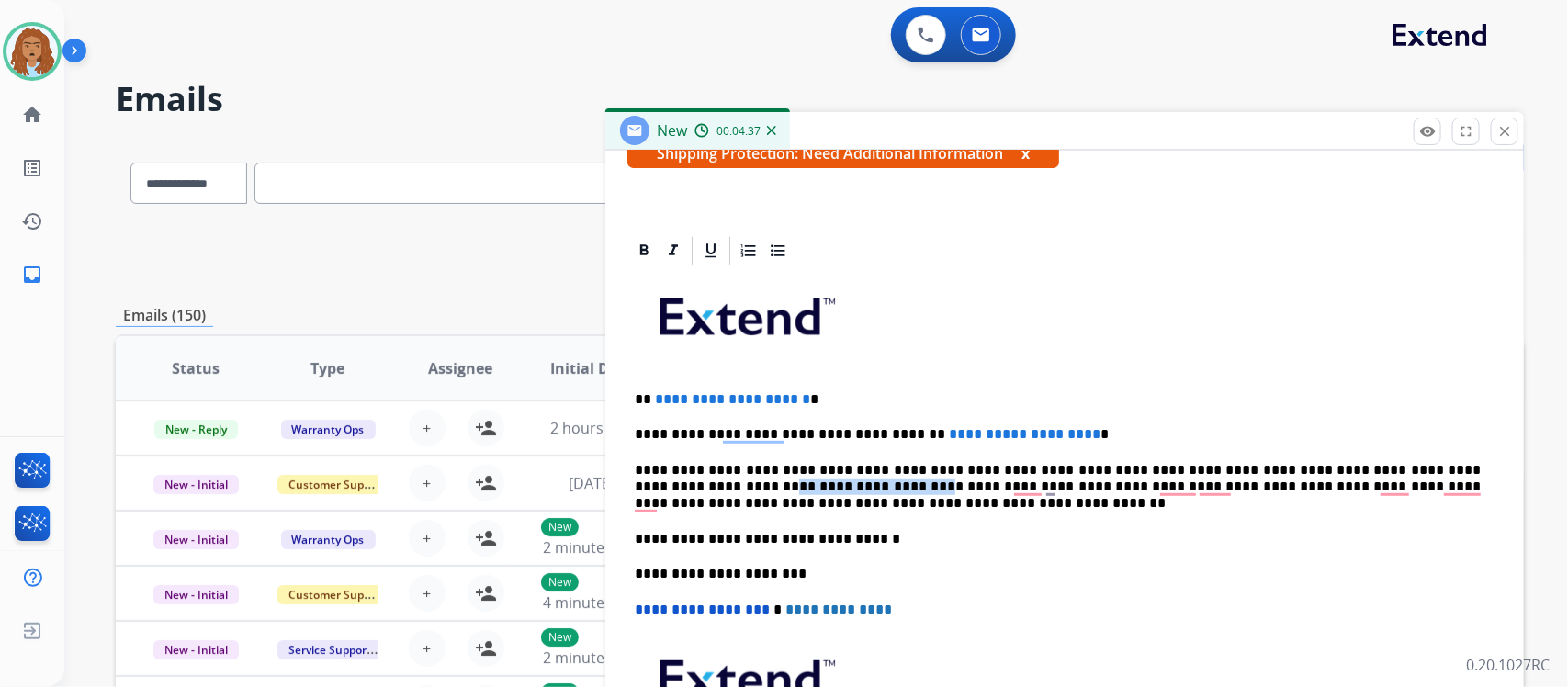 drag, startPoint x: 768, startPoint y: 483, endPoint x: 632, endPoint y: 483, distance: 136 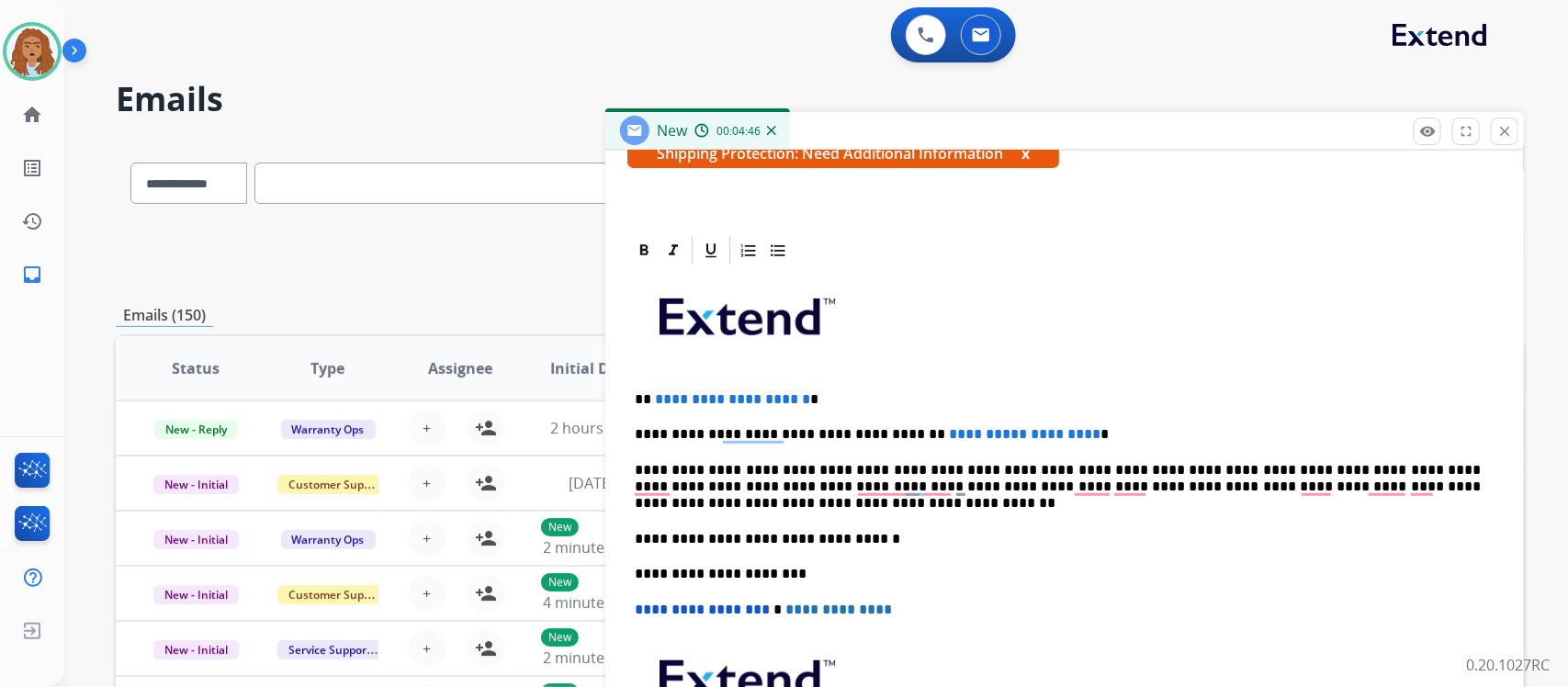 click on "**********" at bounding box center [1065, 557] 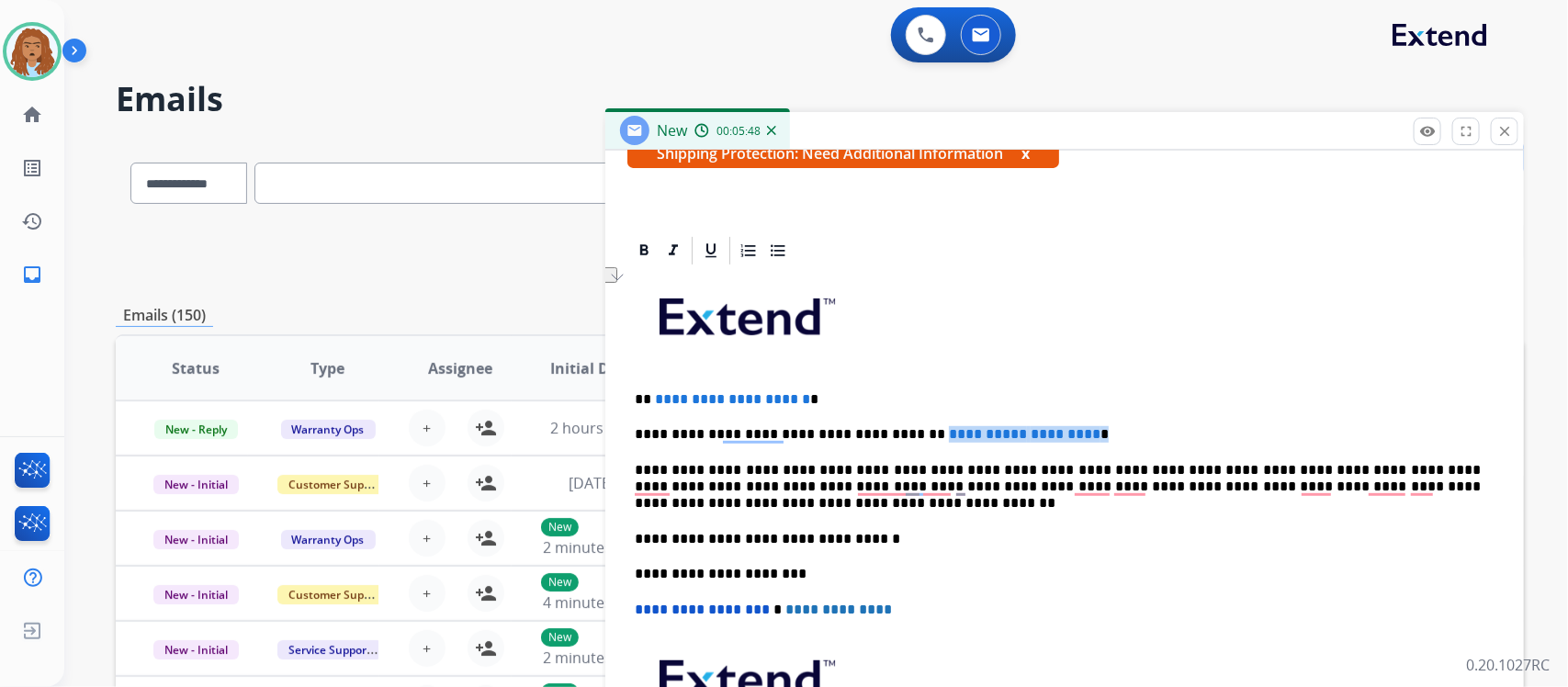 drag, startPoint x: 900, startPoint y: 428, endPoint x: 1081, endPoint y: 423, distance: 181.06905 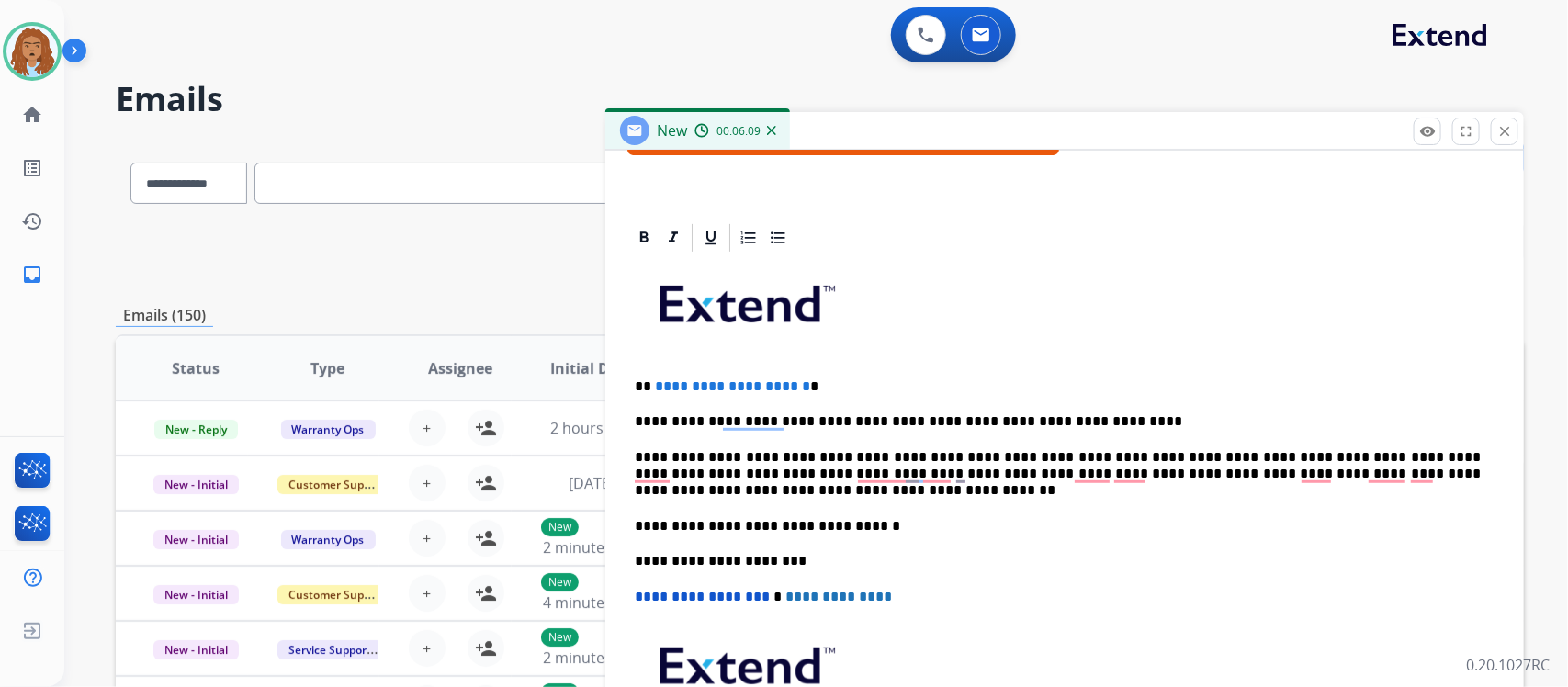 scroll, scrollTop: 373, scrollLeft: 0, axis: vertical 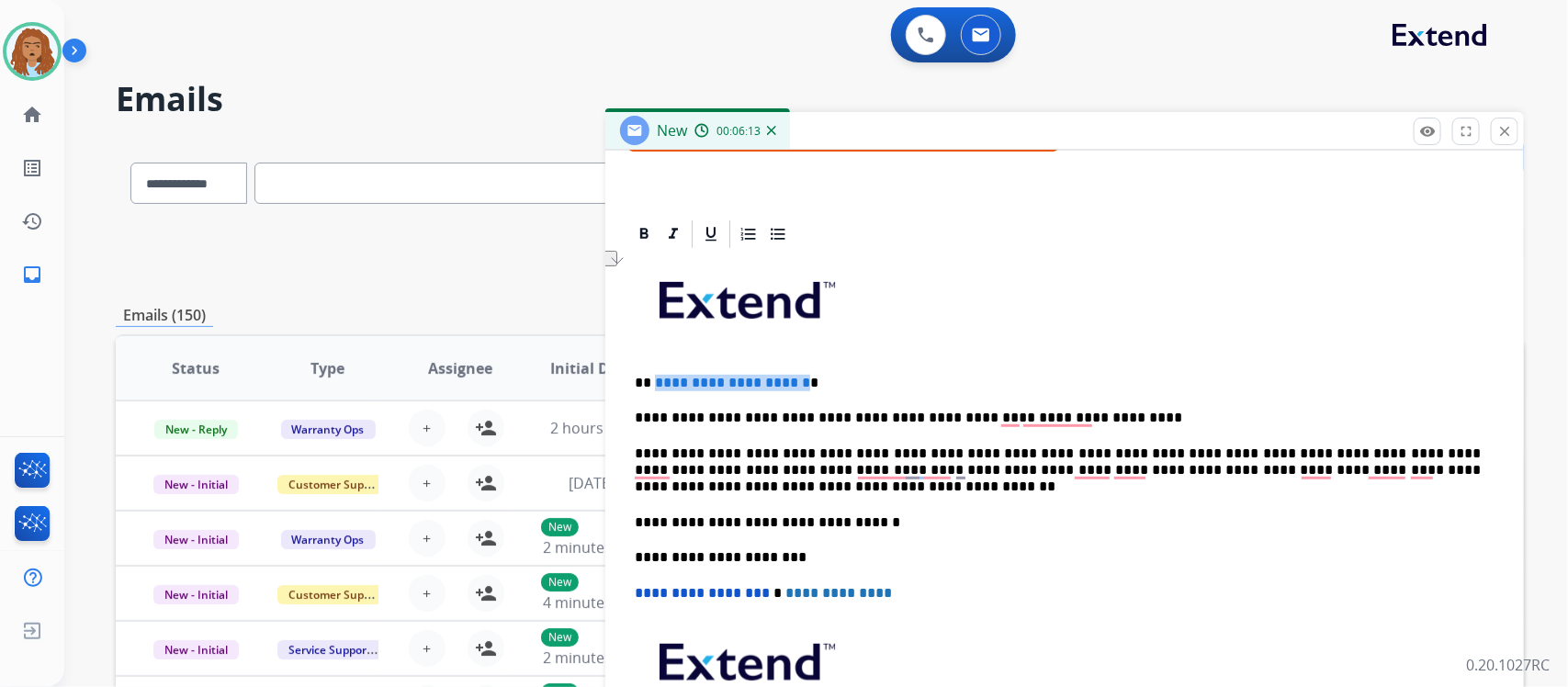 drag, startPoint x: 652, startPoint y: 379, endPoint x: 834, endPoint y: 366, distance: 182.4637 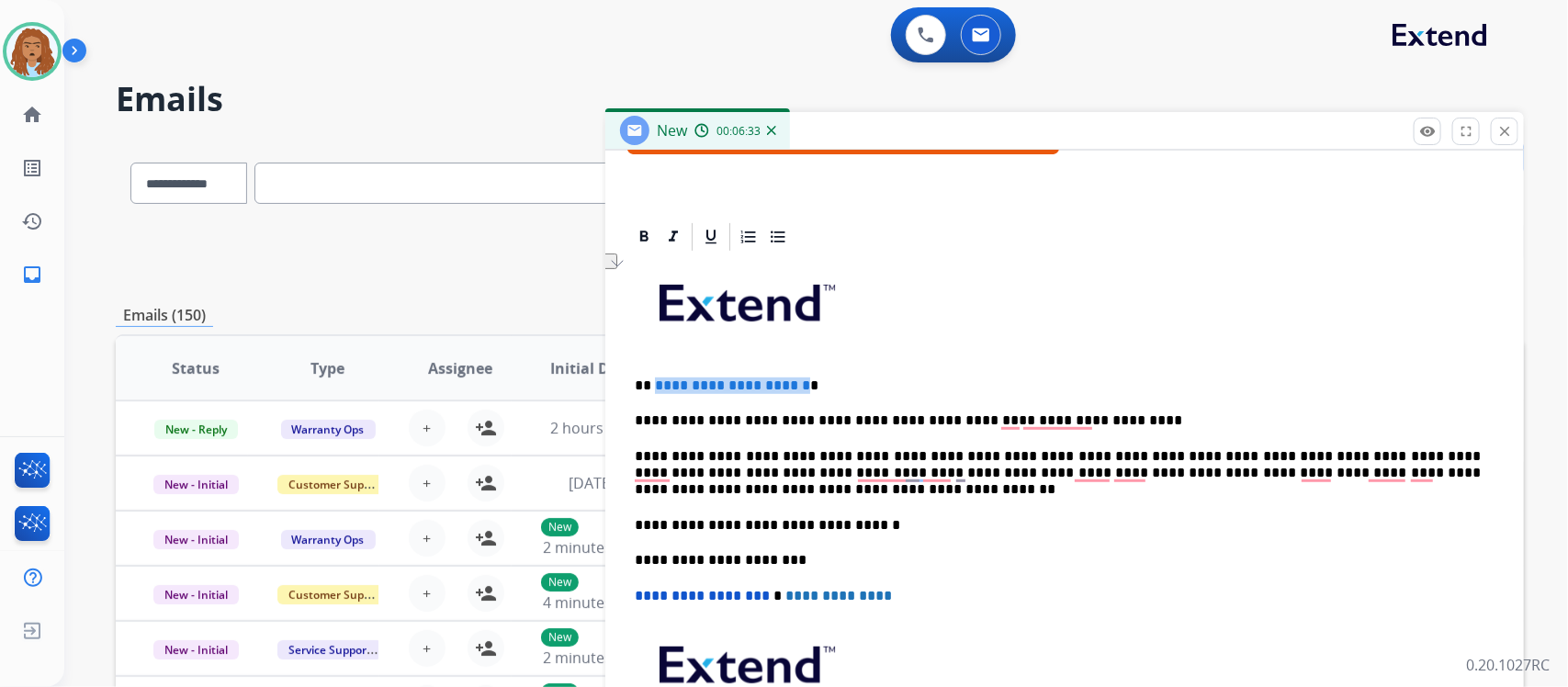 scroll, scrollTop: 373, scrollLeft: 0, axis: vertical 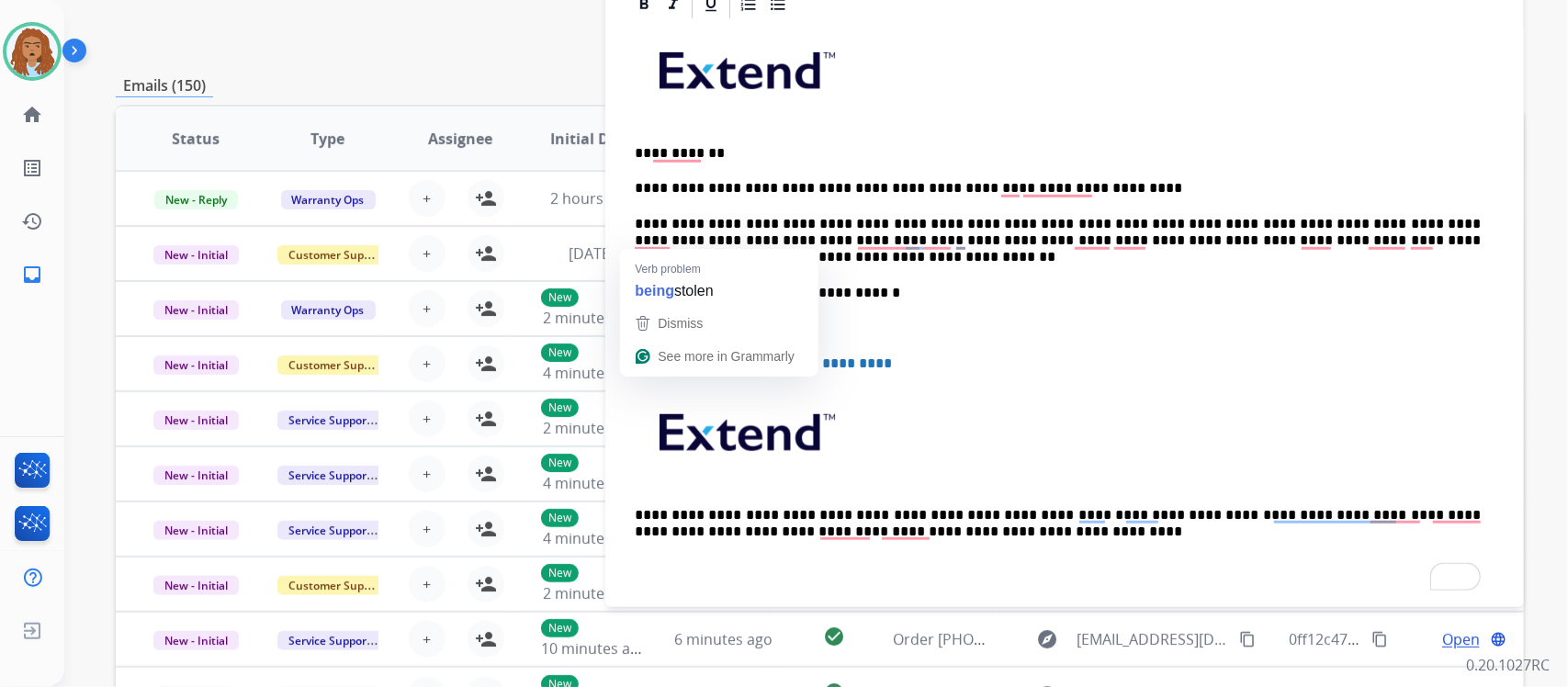 click on "**********" at bounding box center (1057, 241) 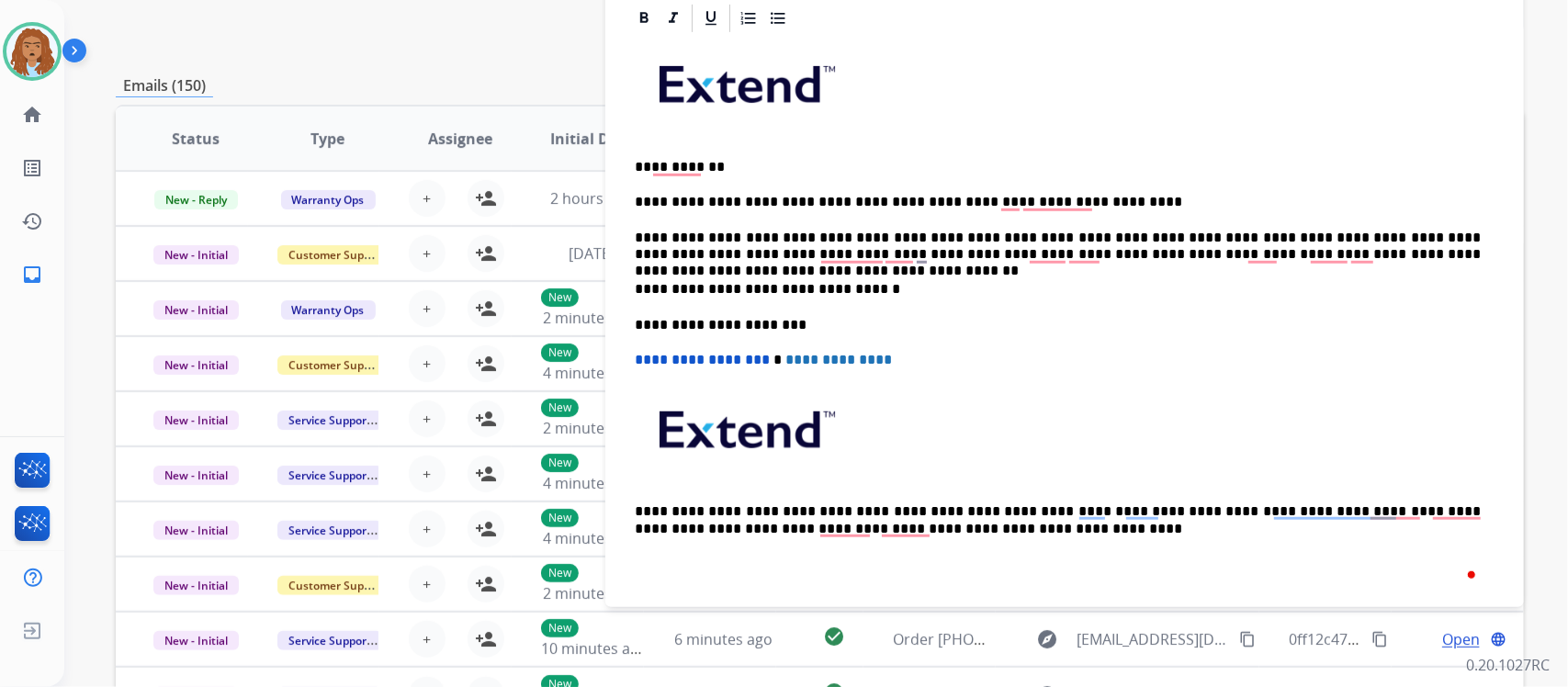 scroll, scrollTop: 356, scrollLeft: 0, axis: vertical 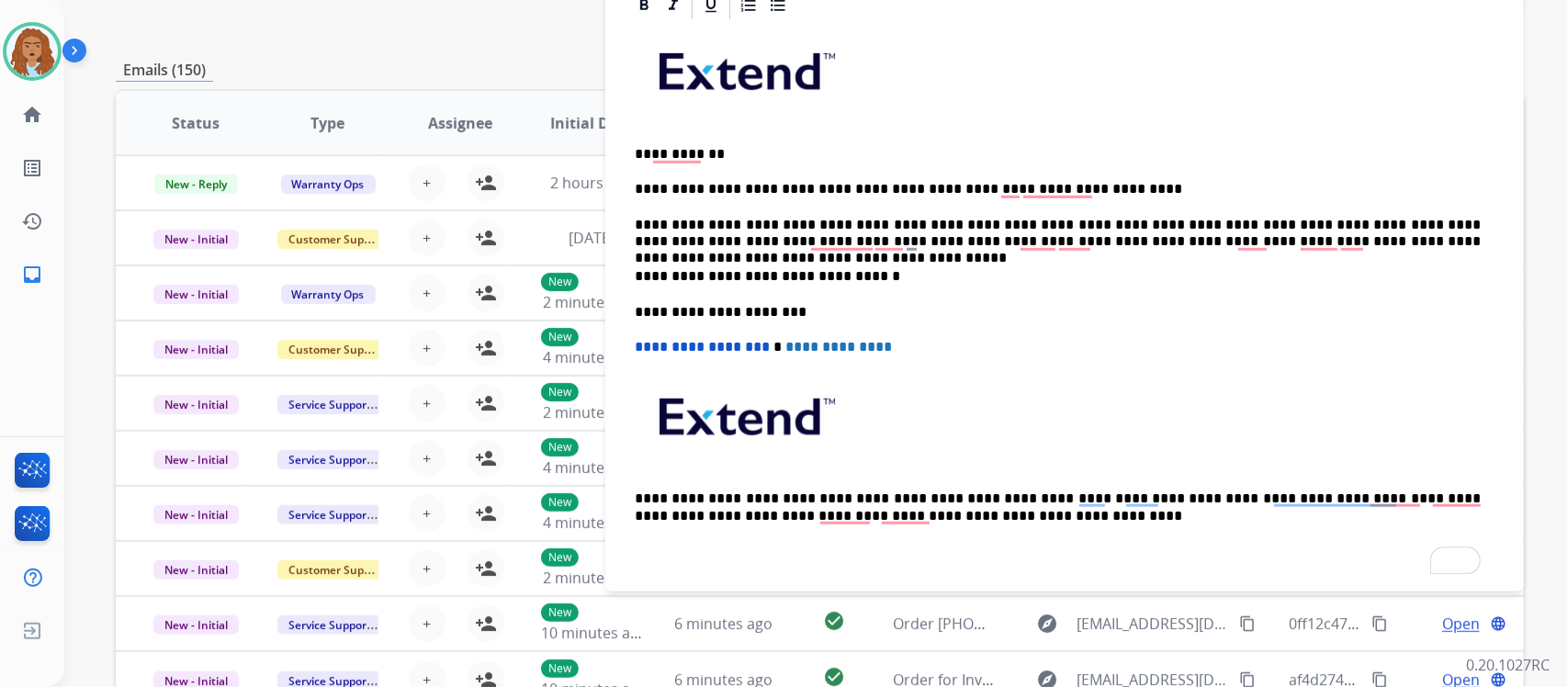 click on "**********" at bounding box center [1057, 233] 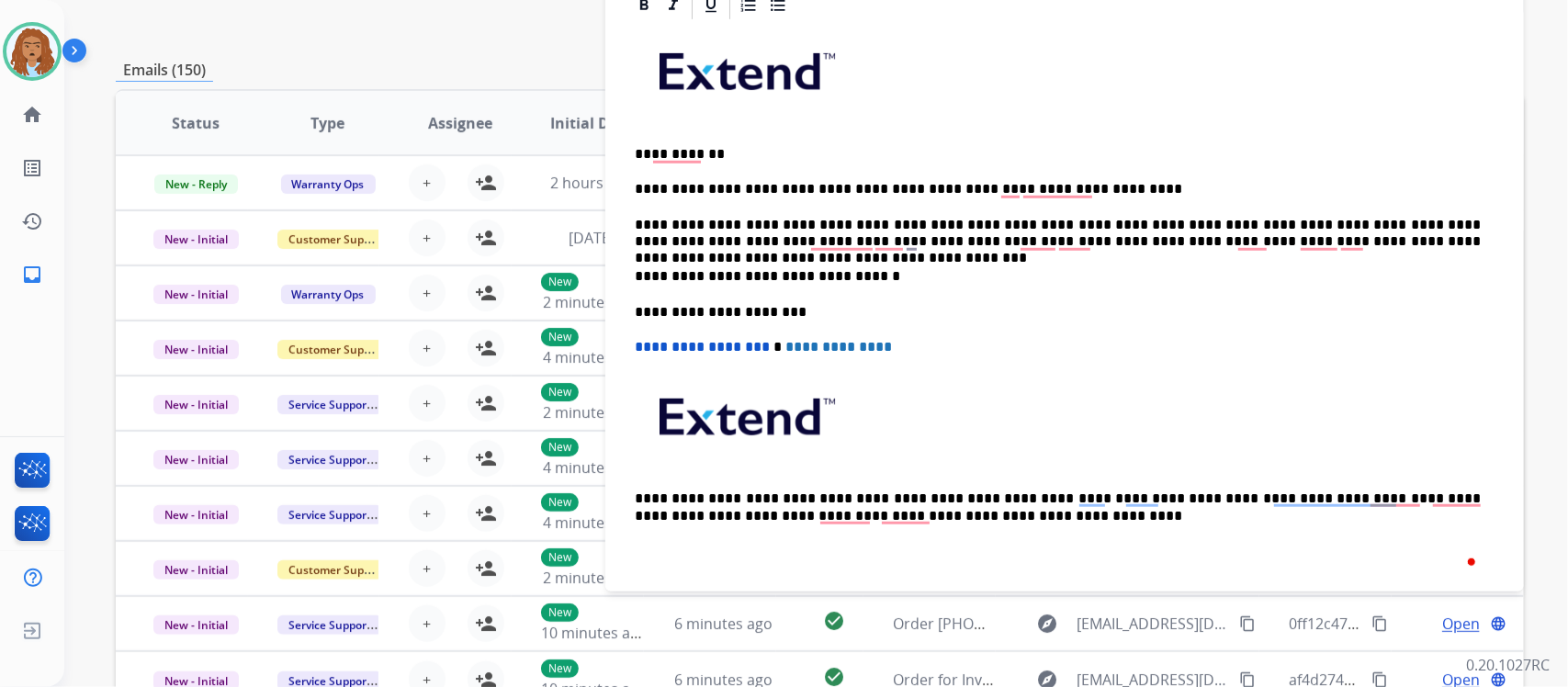 scroll, scrollTop: 373, scrollLeft: 0, axis: vertical 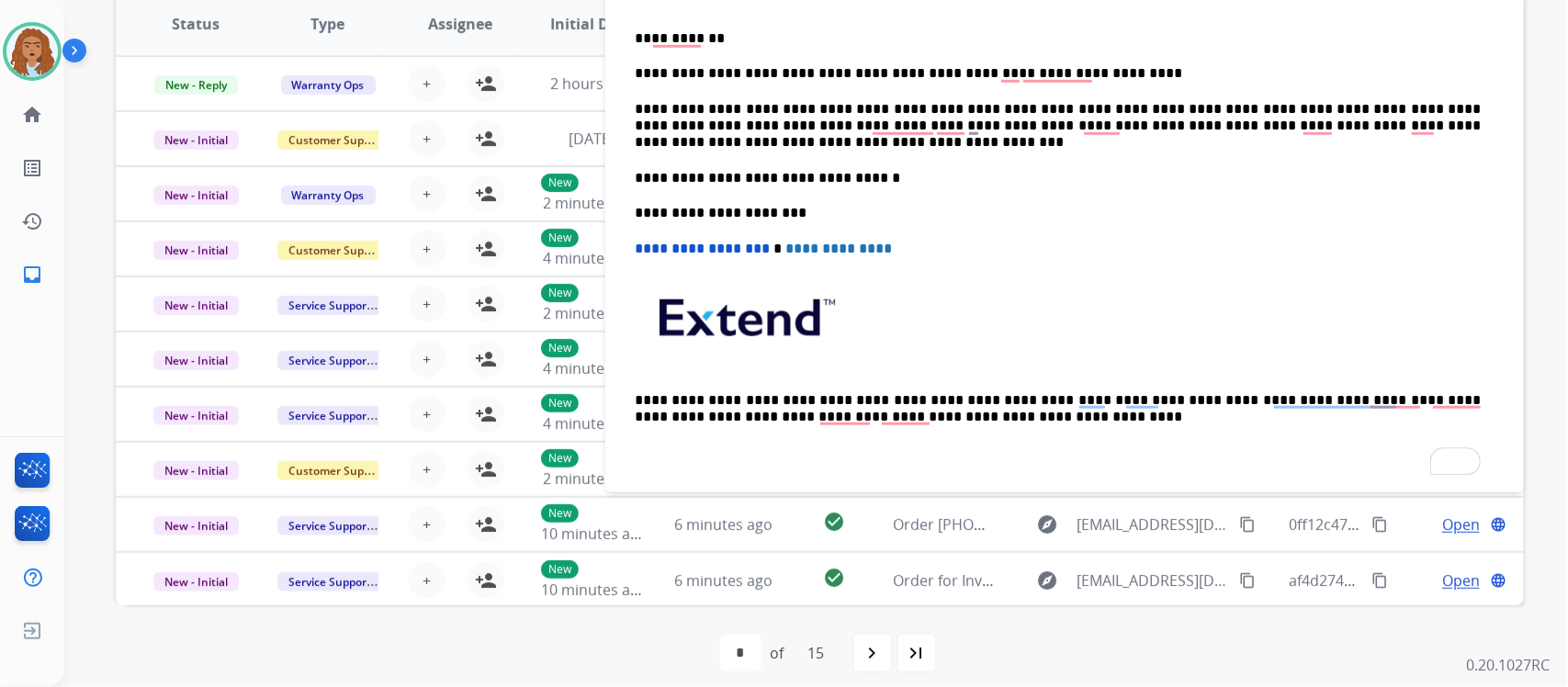 click on "**********" at bounding box center (1057, 126) 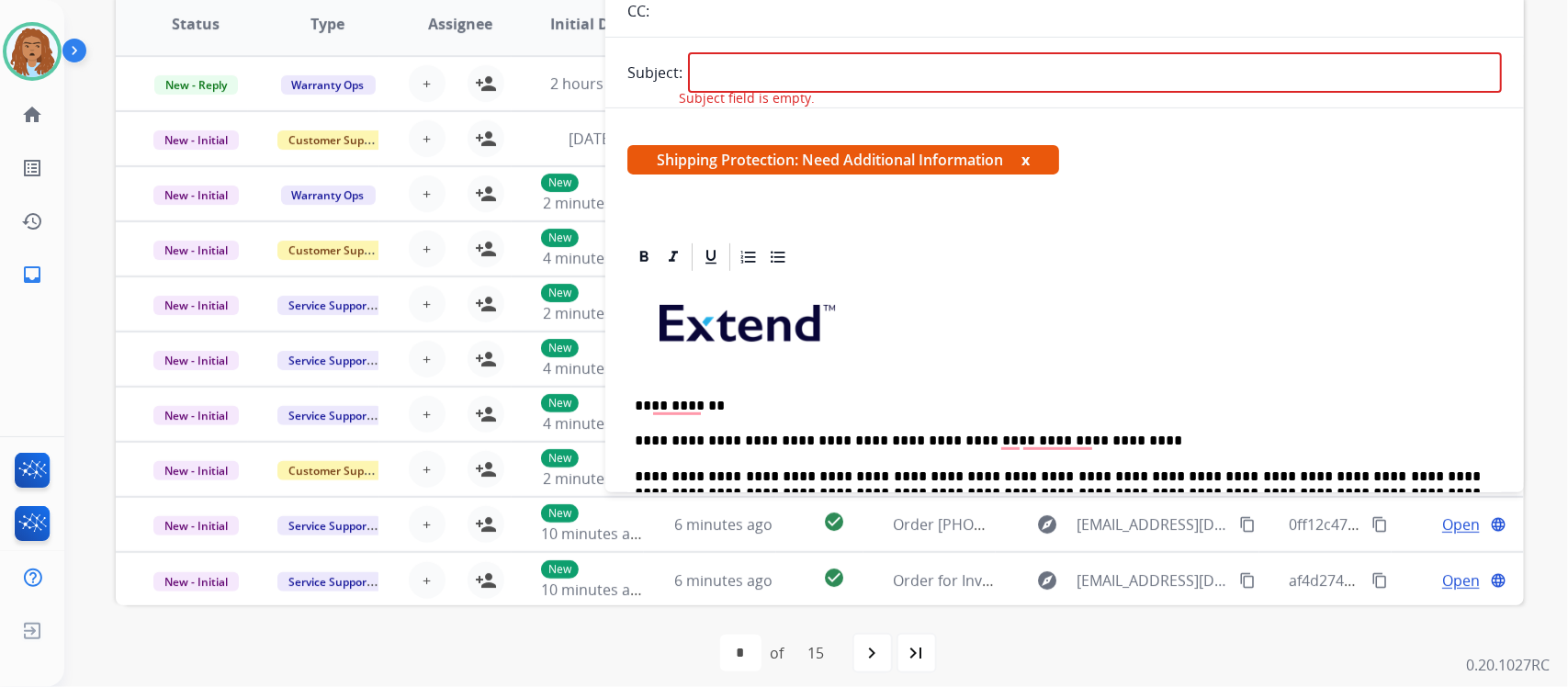 scroll, scrollTop: 0, scrollLeft: 0, axis: both 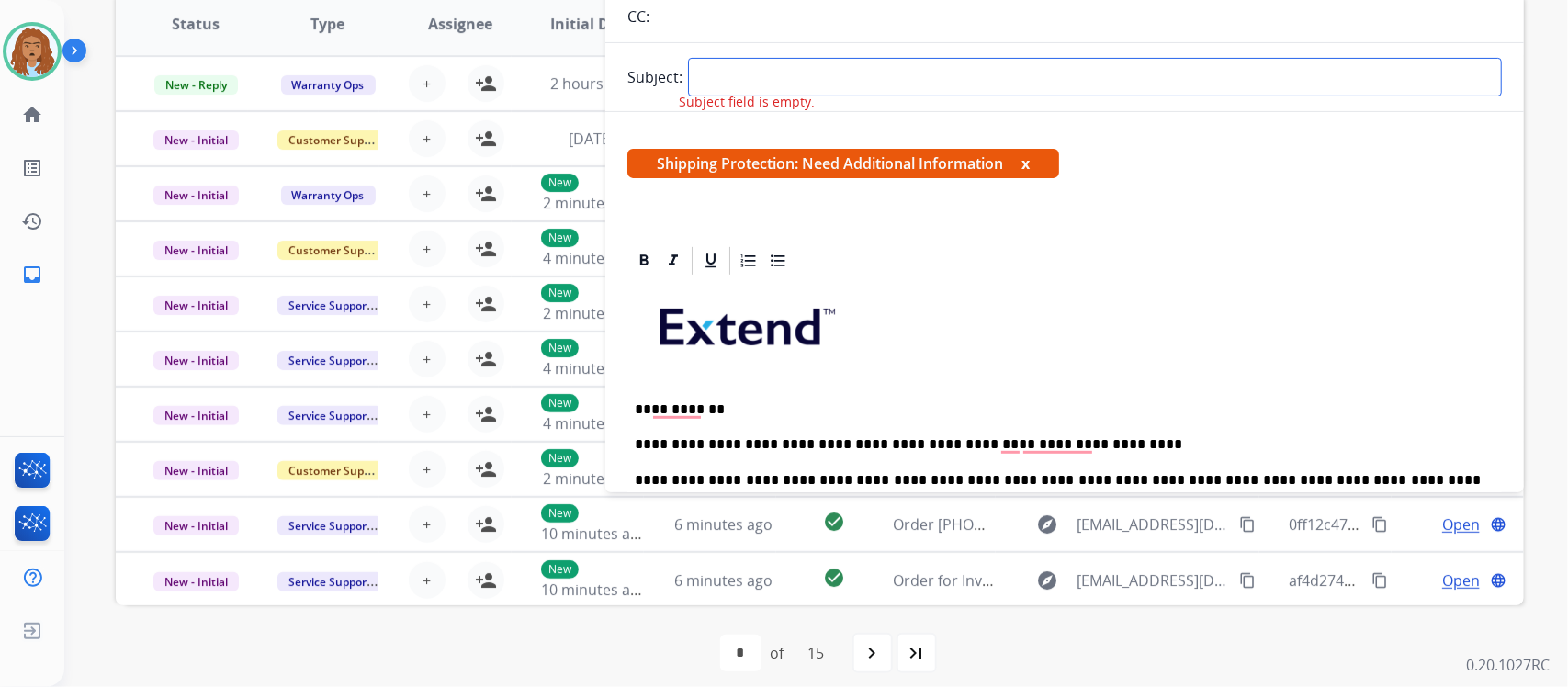 click at bounding box center [1095, 77] 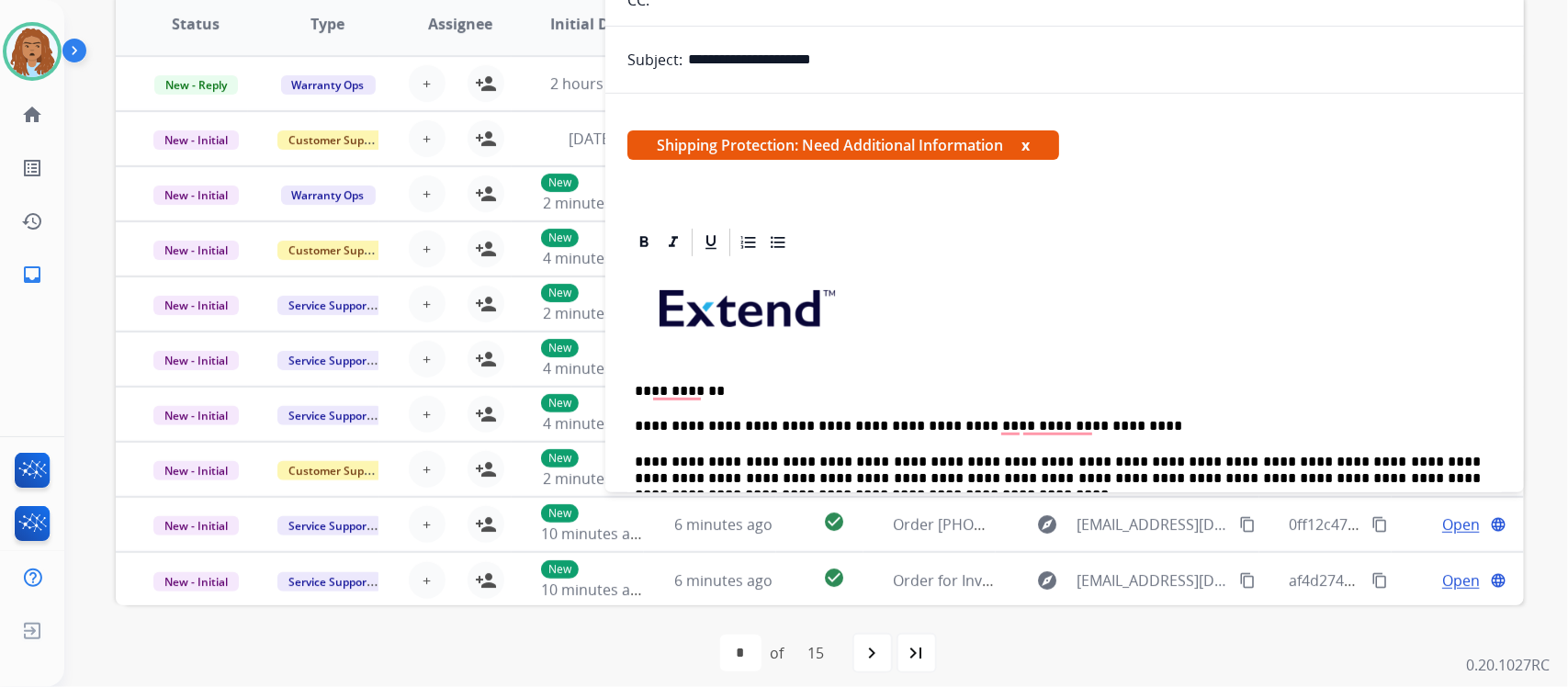 scroll, scrollTop: 0, scrollLeft: 0, axis: both 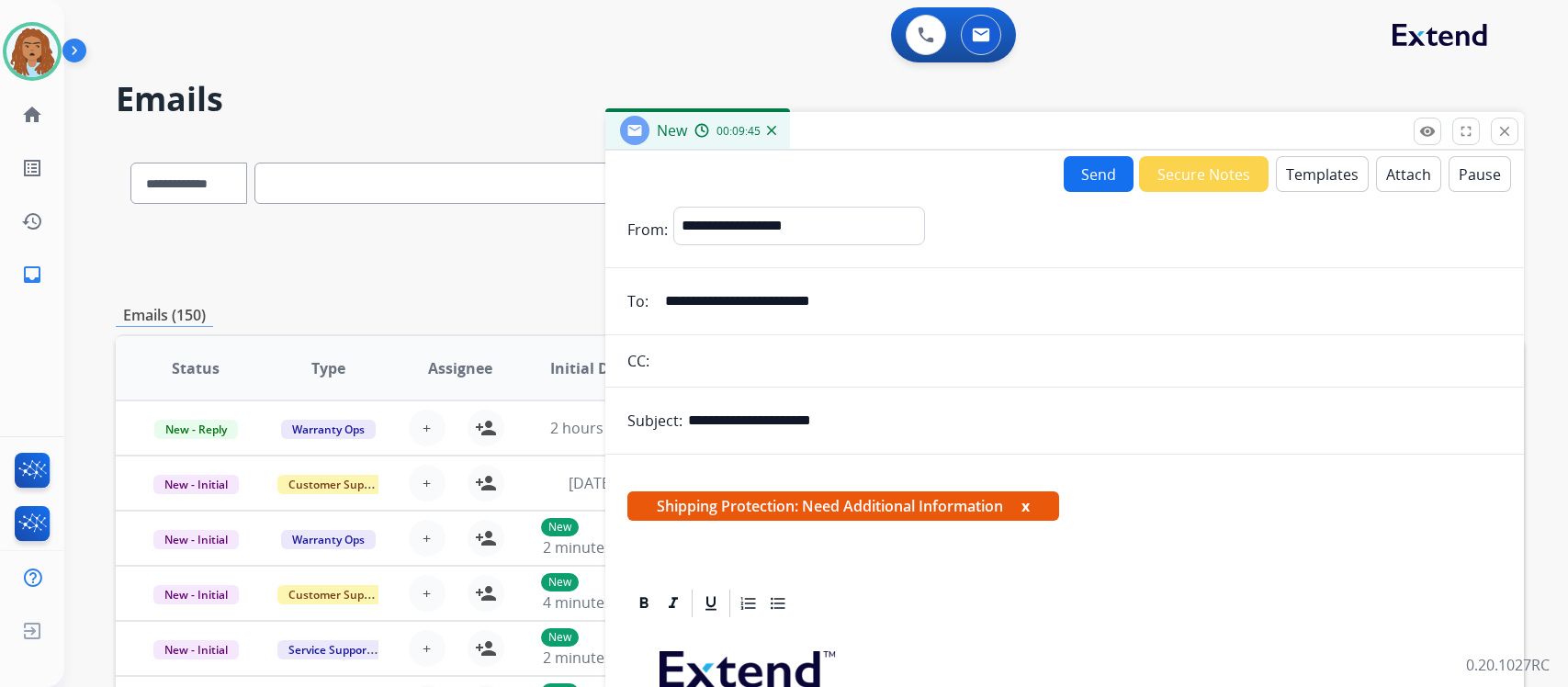 select on "**********" 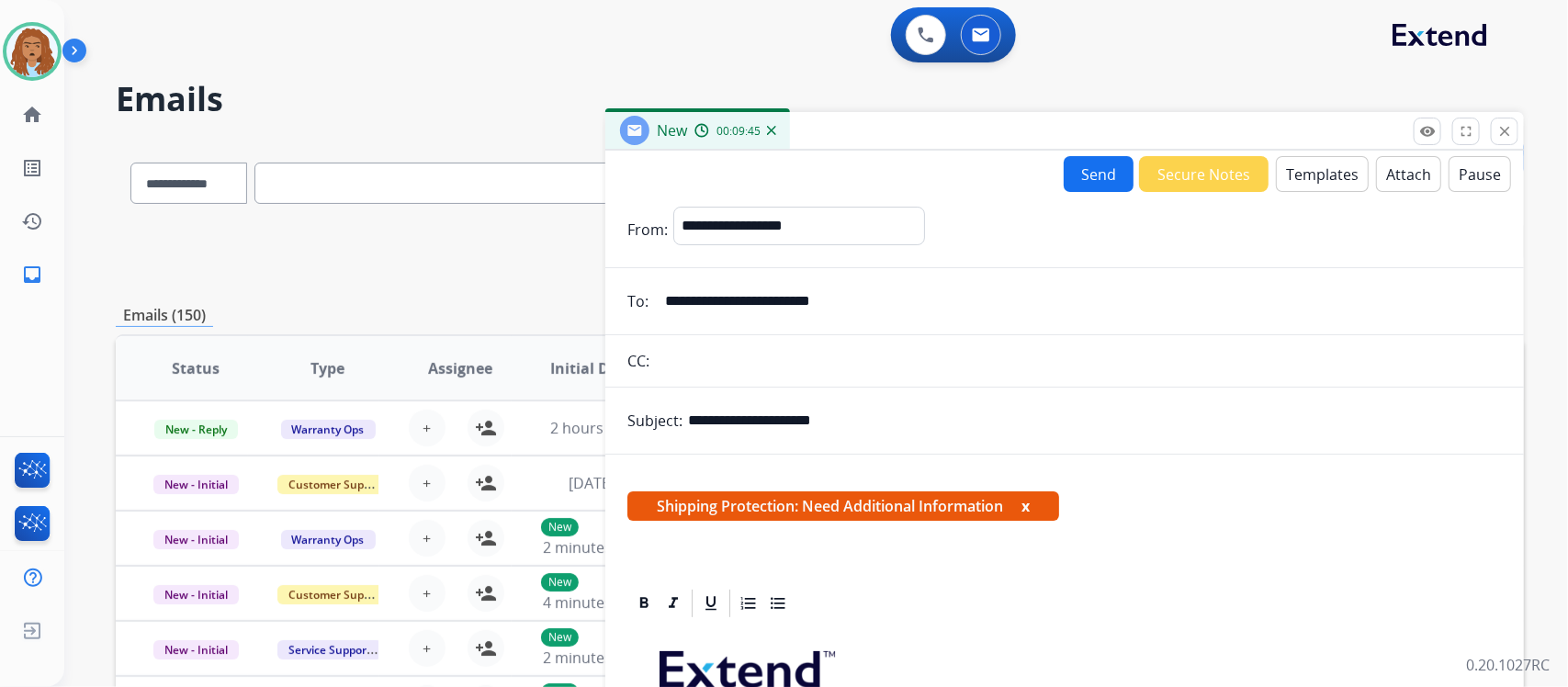 scroll, scrollTop: 344, scrollLeft: 0, axis: vertical 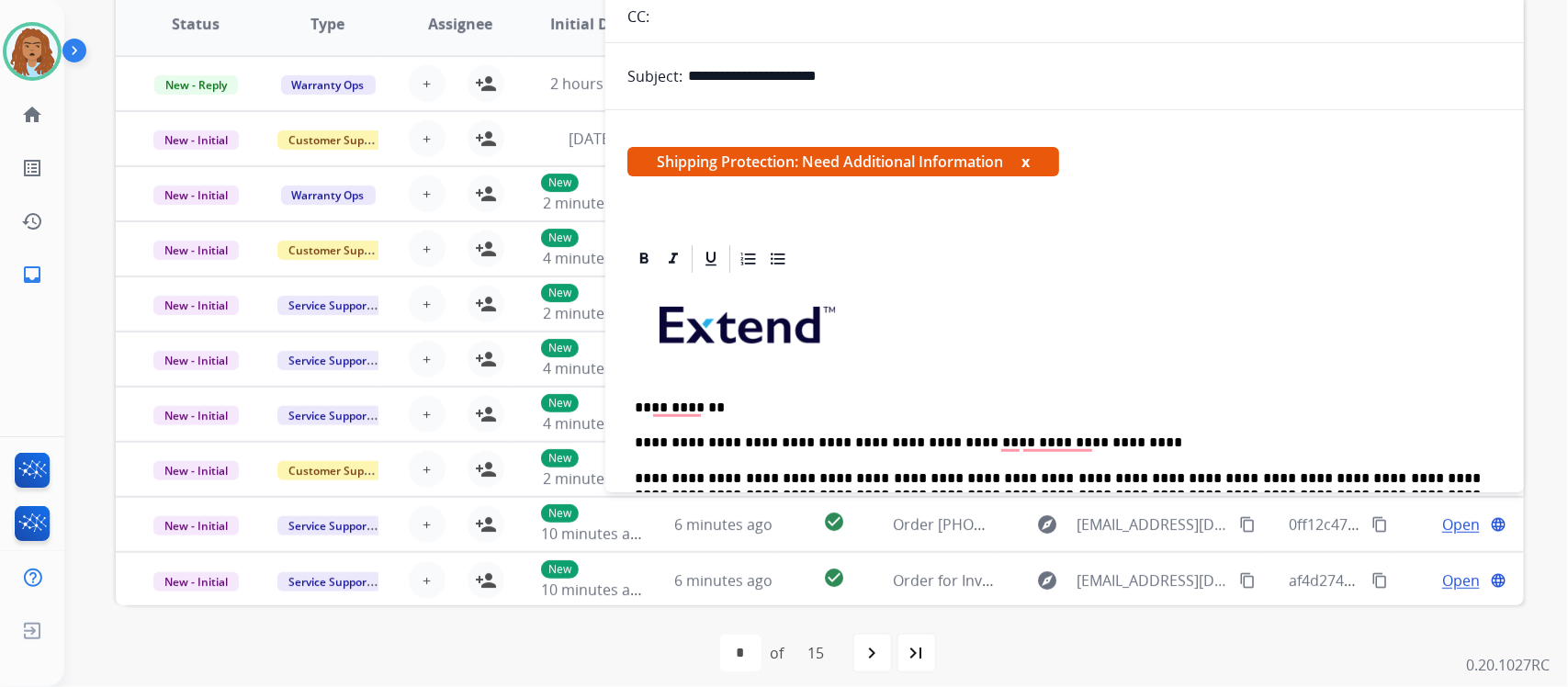 drag, startPoint x: 846, startPoint y: 65, endPoint x: 662, endPoint y: 74, distance: 184.21998 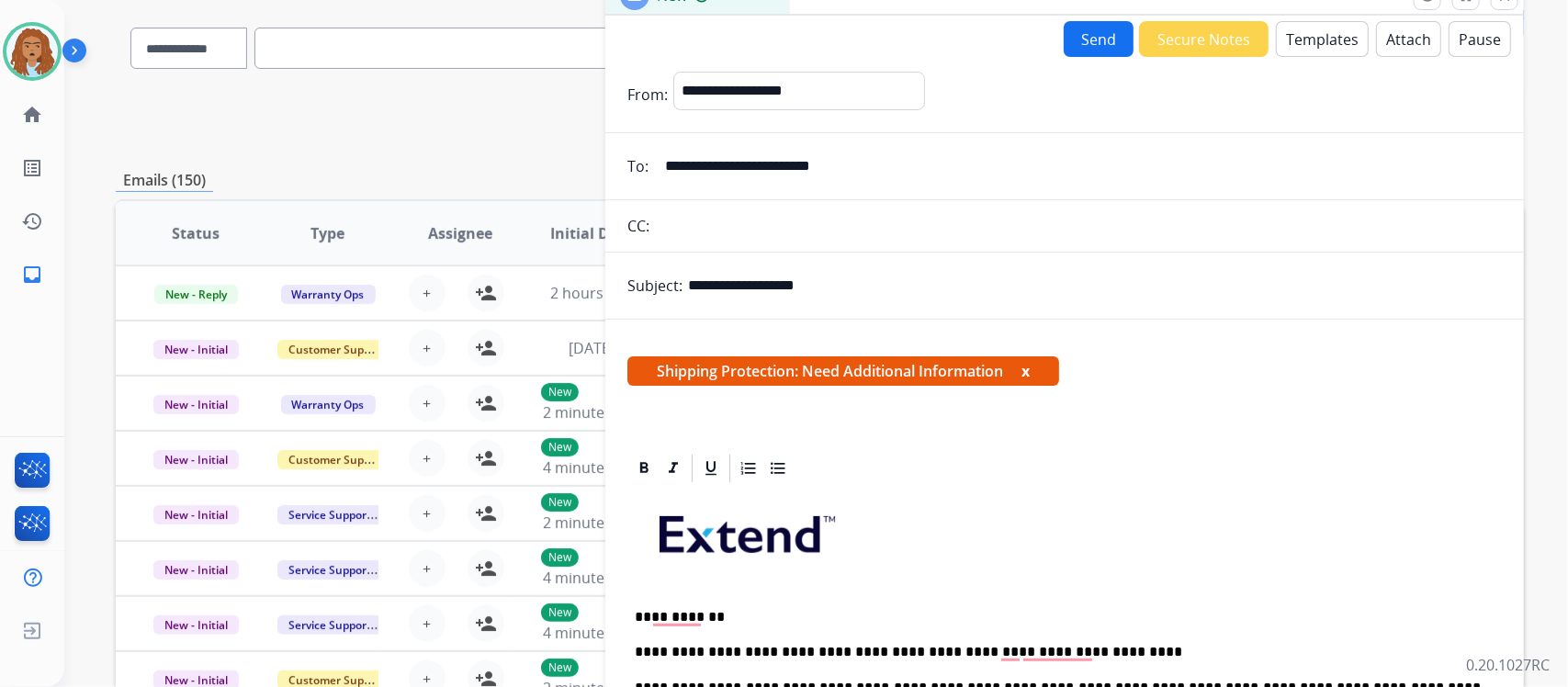 scroll, scrollTop: 115, scrollLeft: 0, axis: vertical 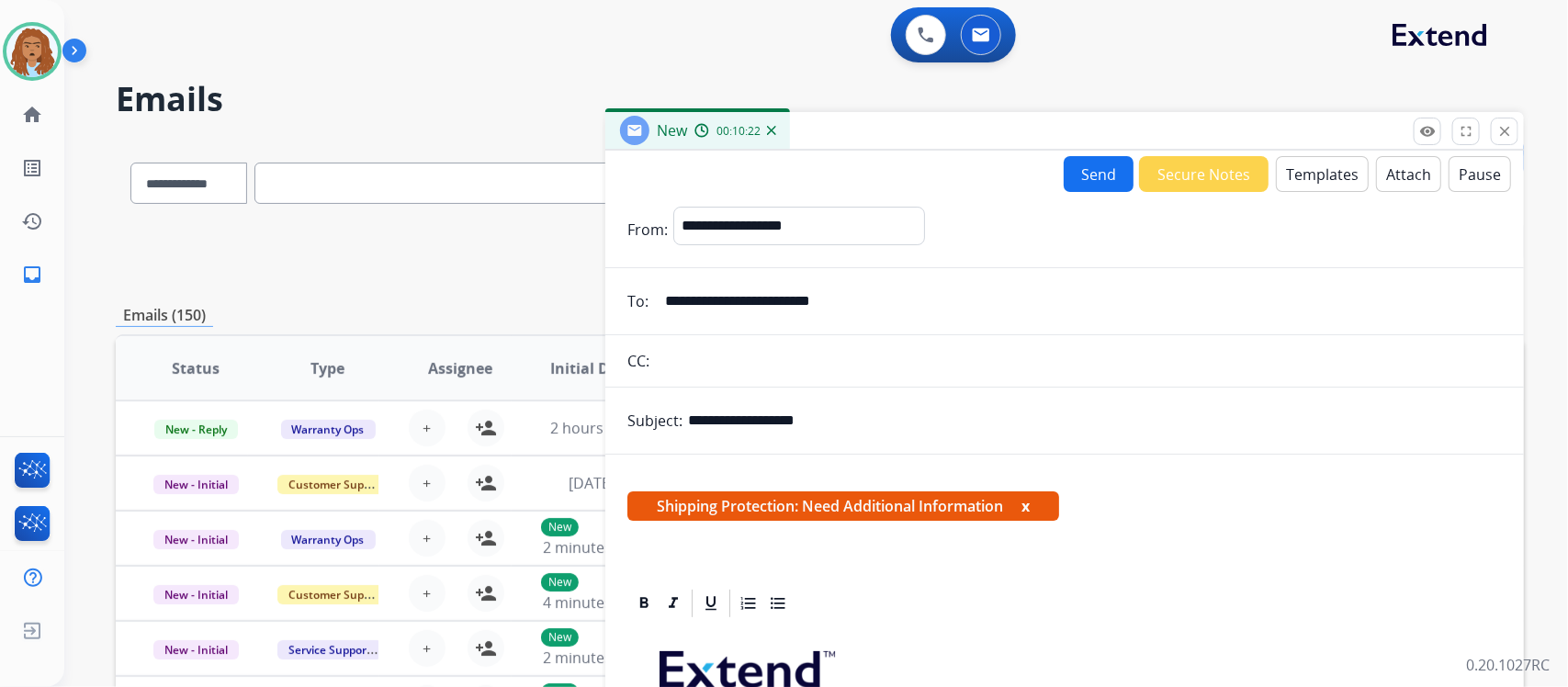 type on "**********" 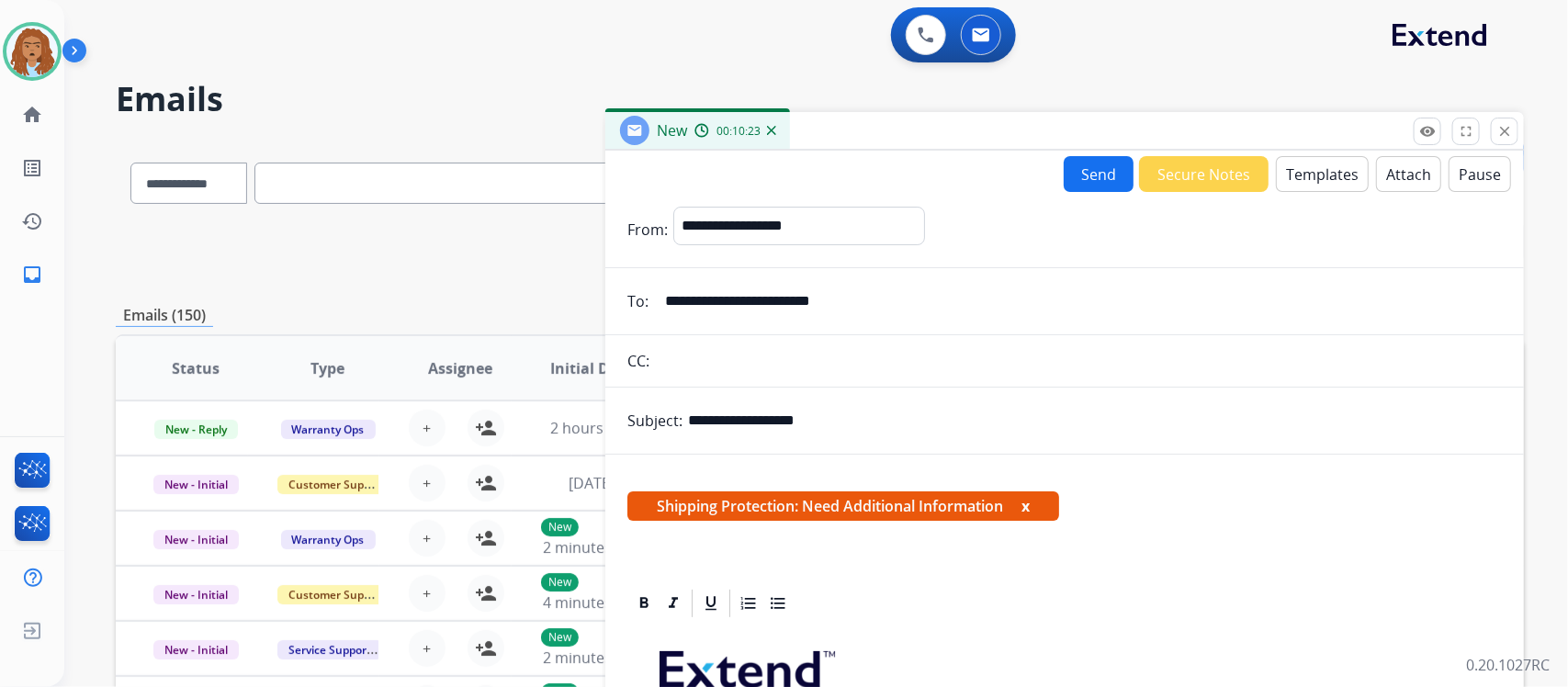 click on "Send" at bounding box center (1099, 174) 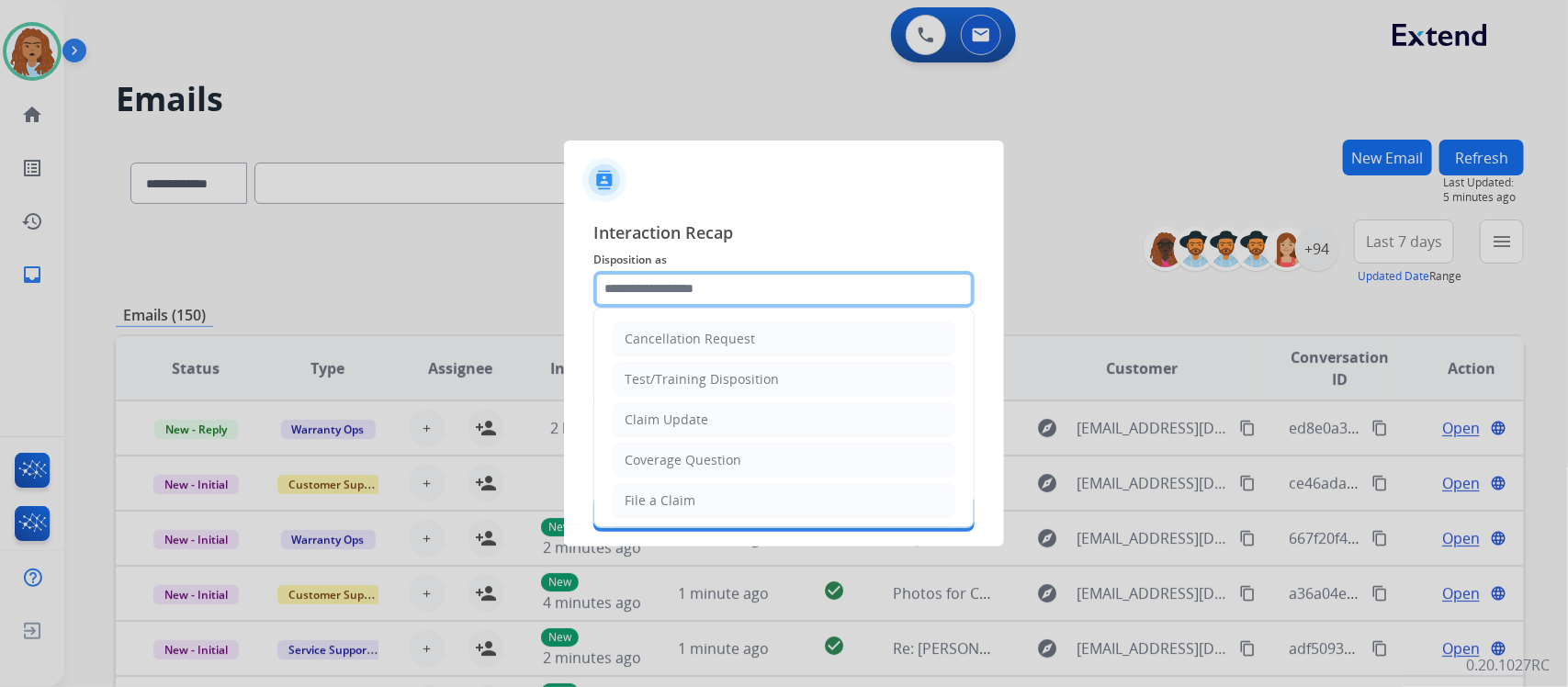 click 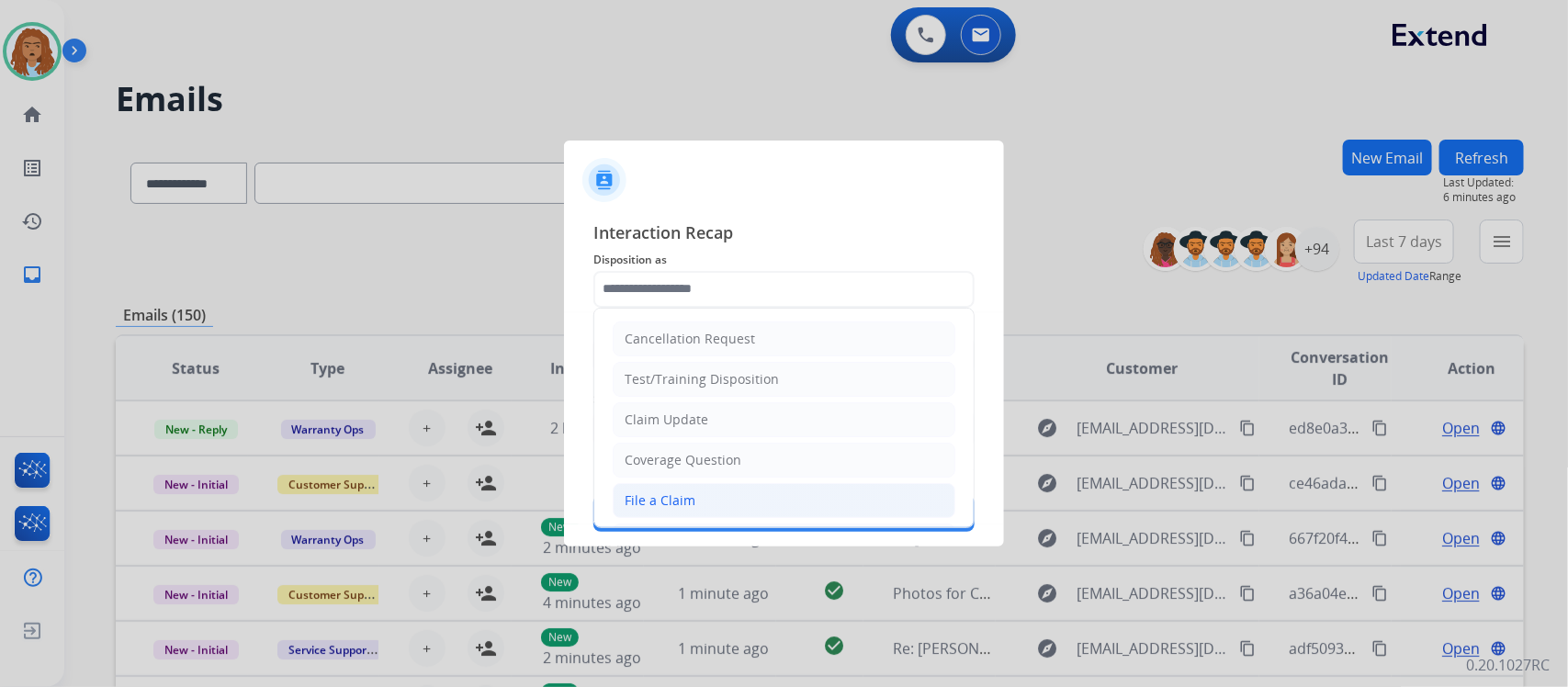 click on "File a Claim" 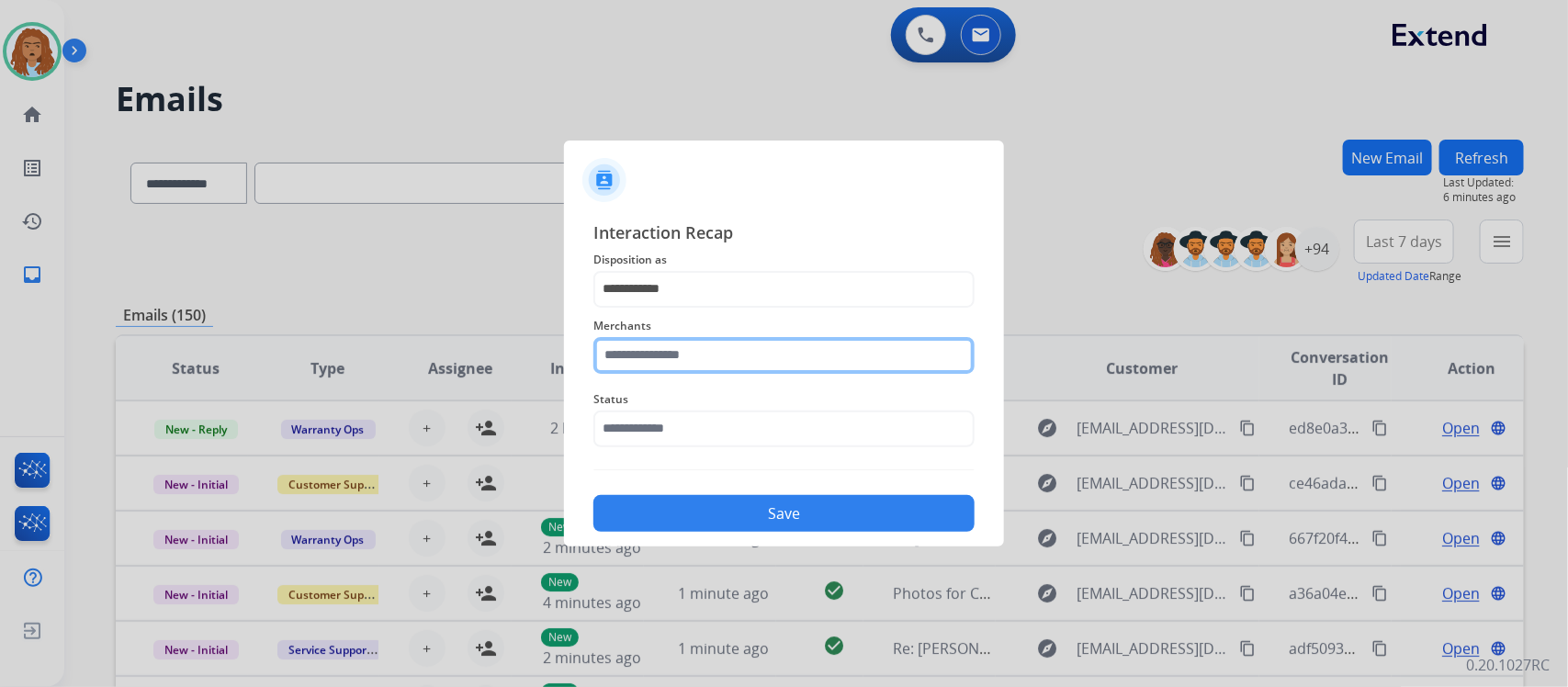click 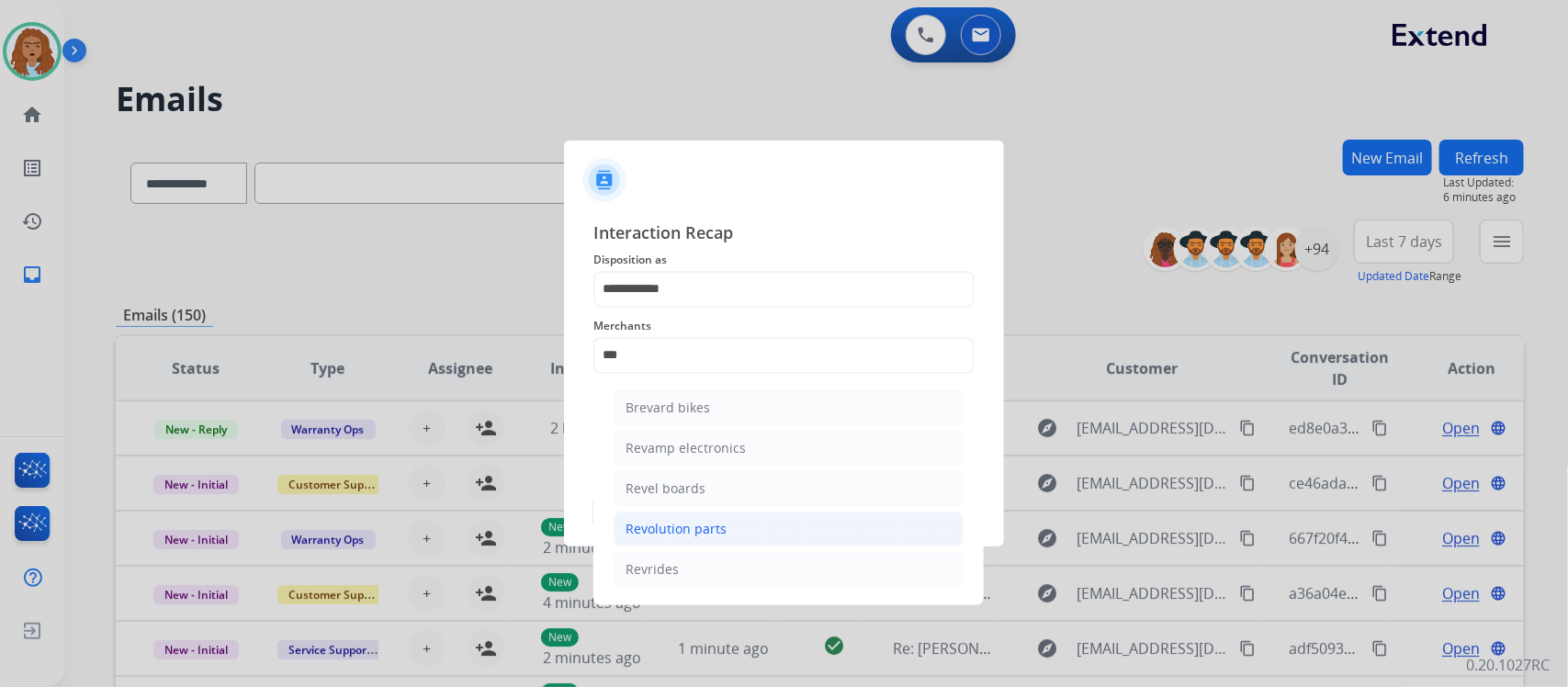 click on "Revolution parts" 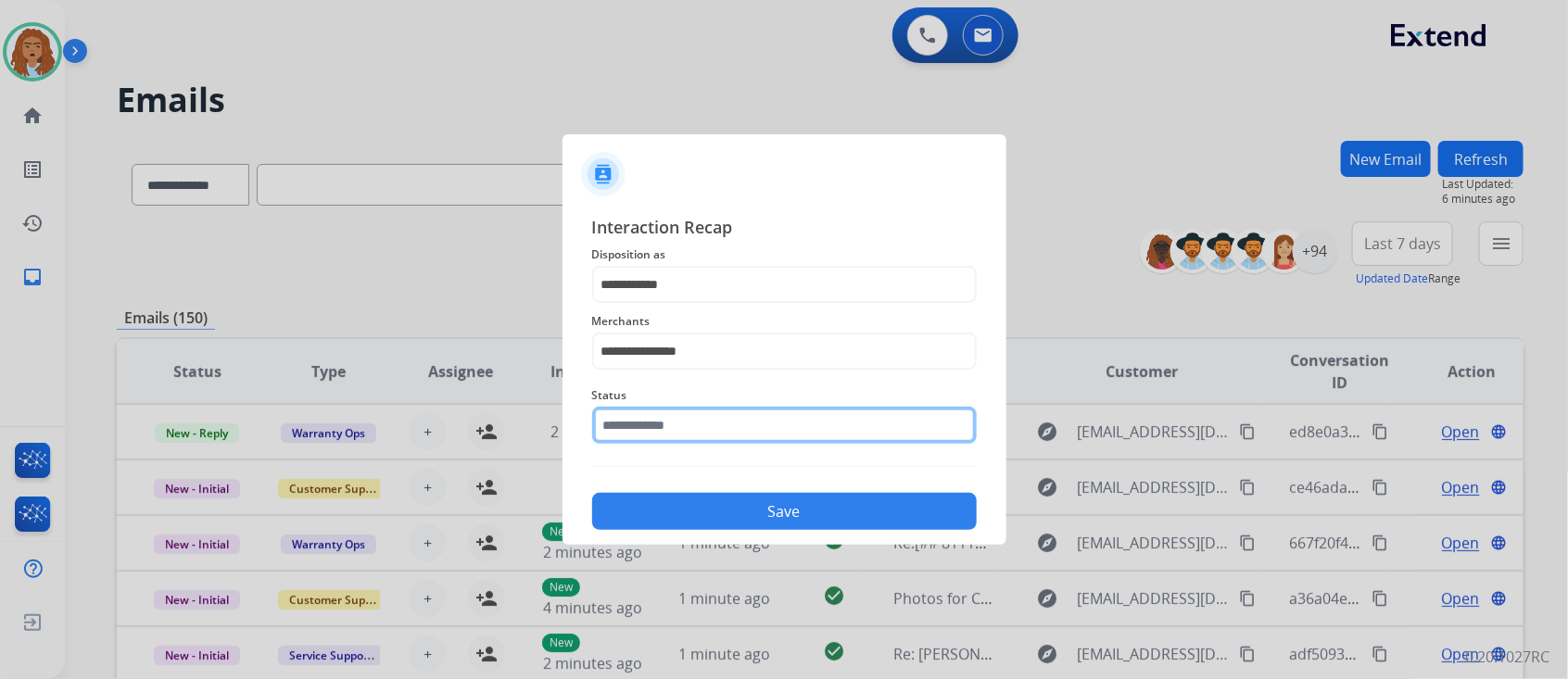 click 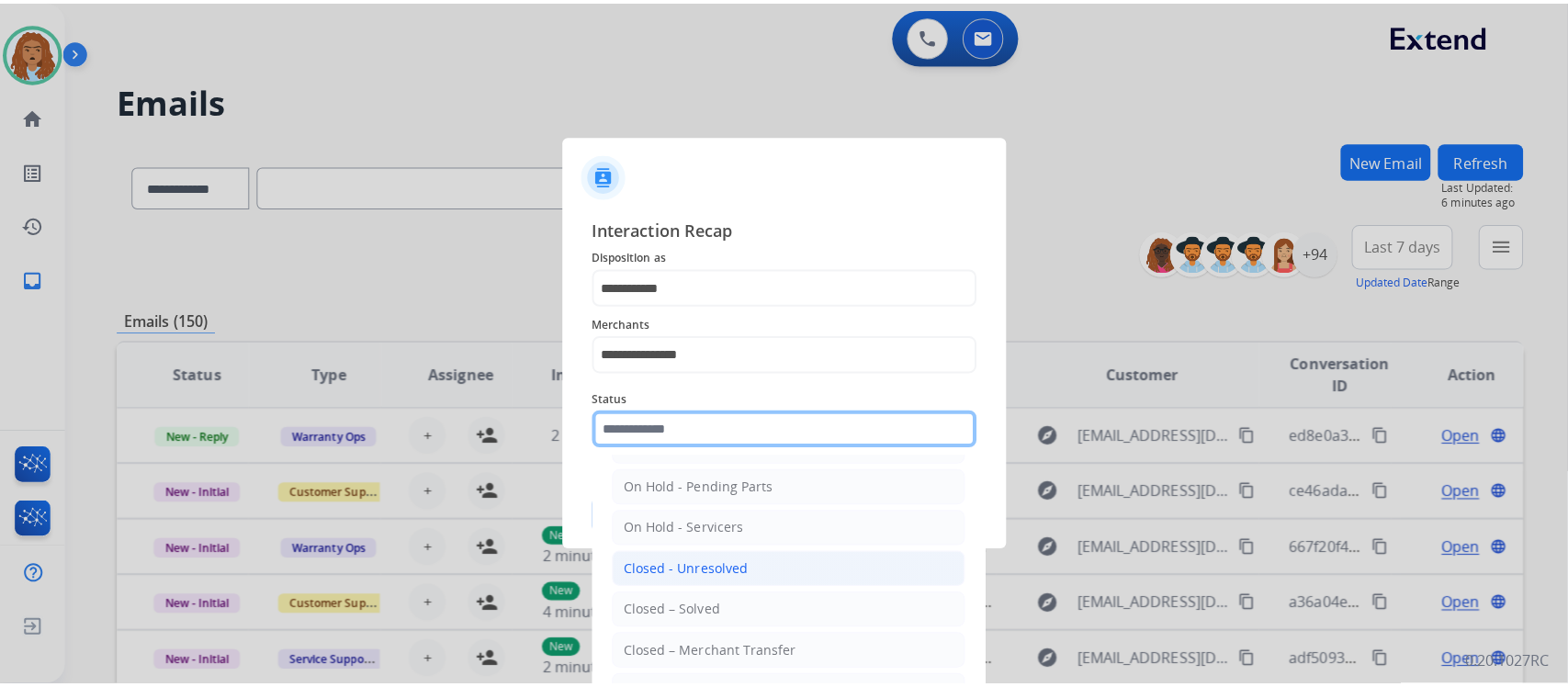 scroll, scrollTop: 113, scrollLeft: 0, axis: vertical 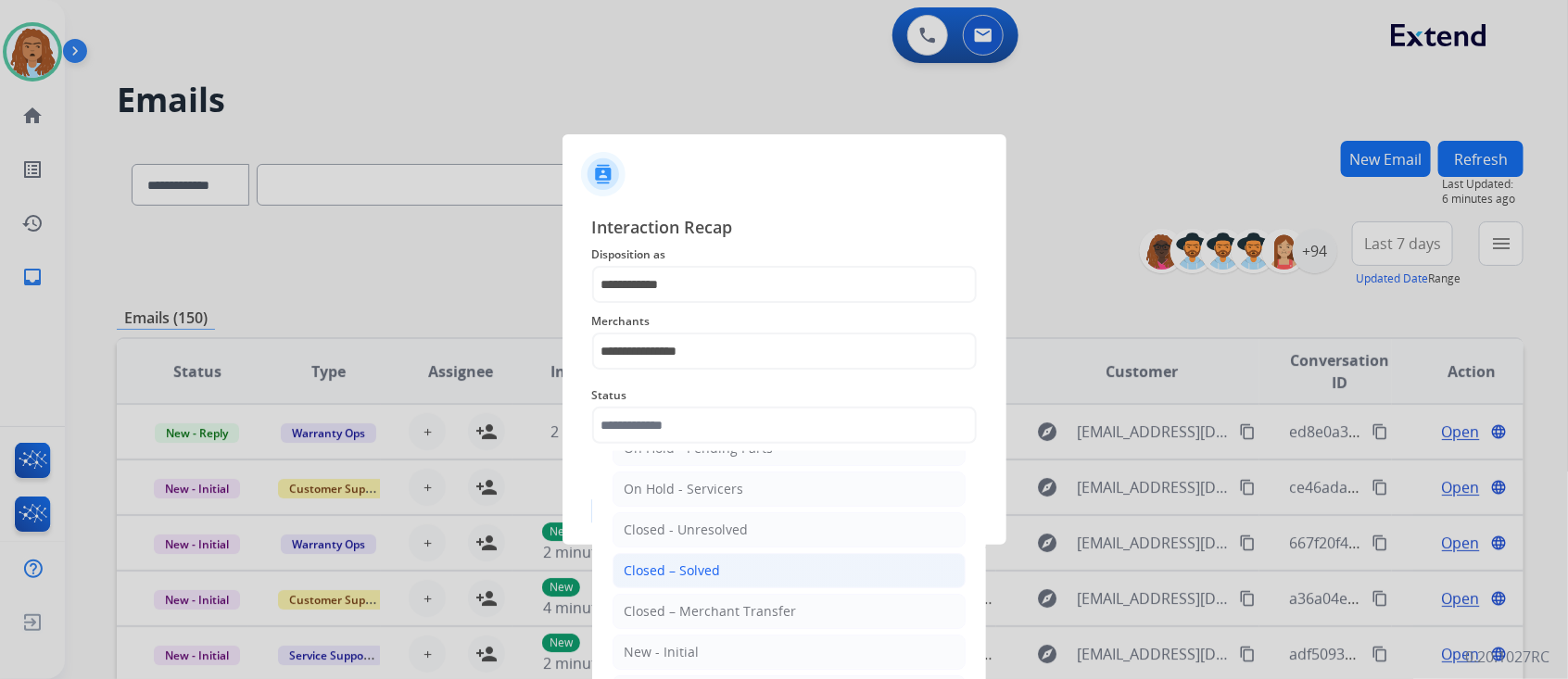 click on "Closed – Solved" 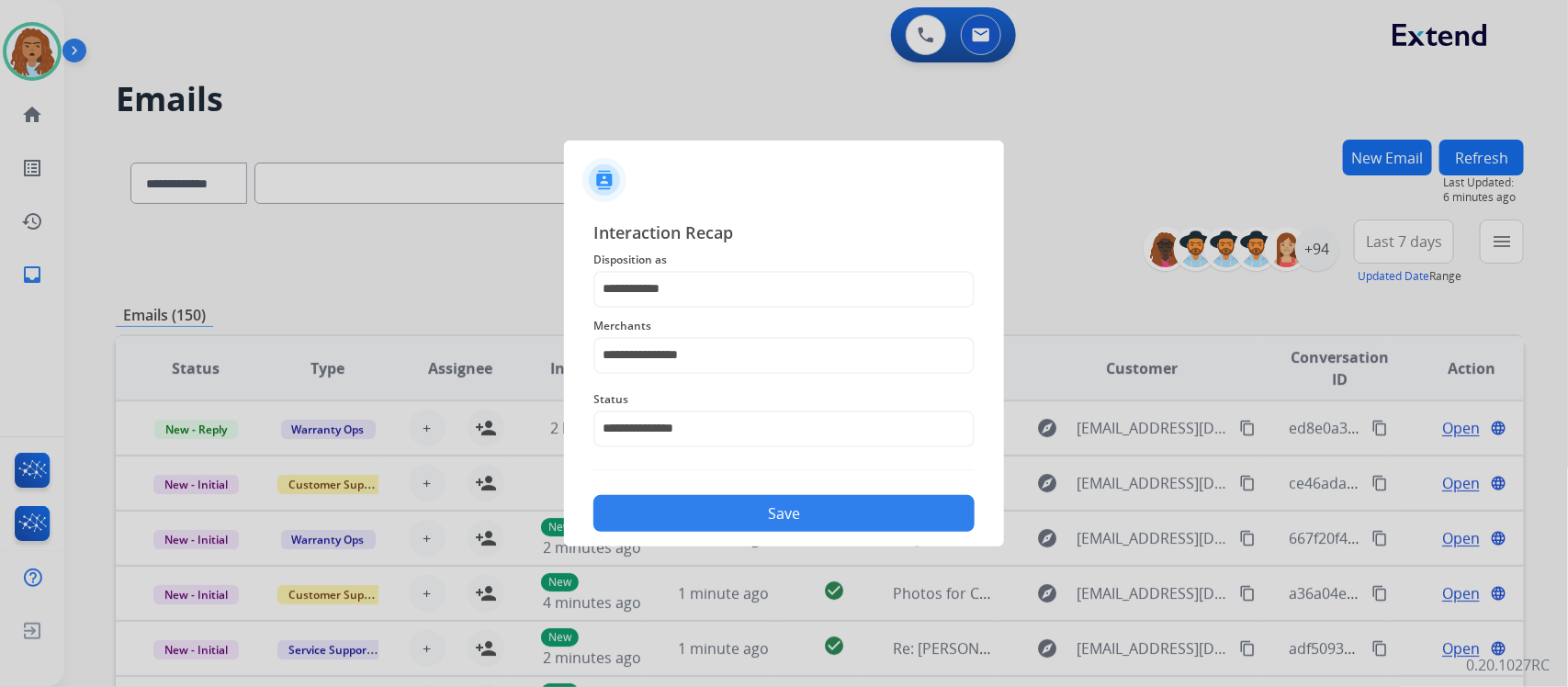 click on "Save" 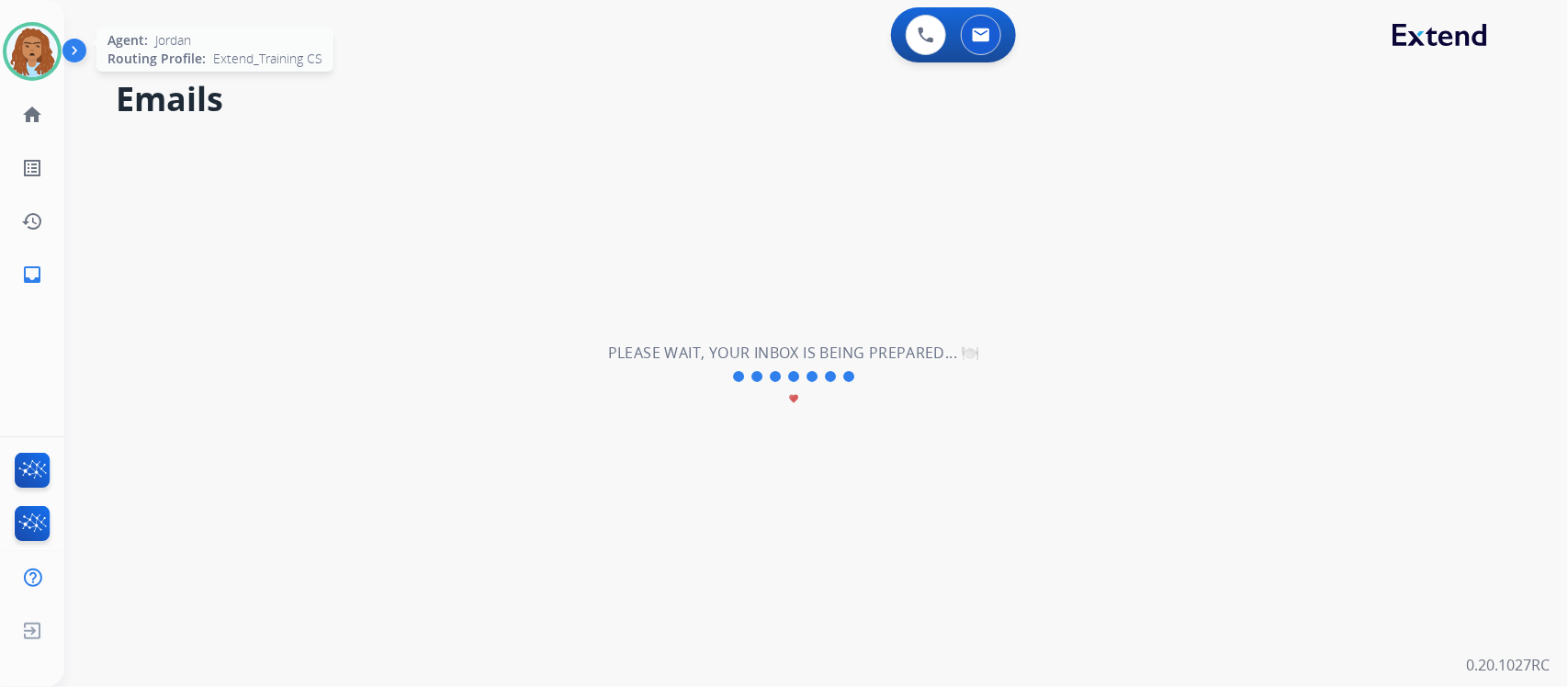 click at bounding box center [32, 51] 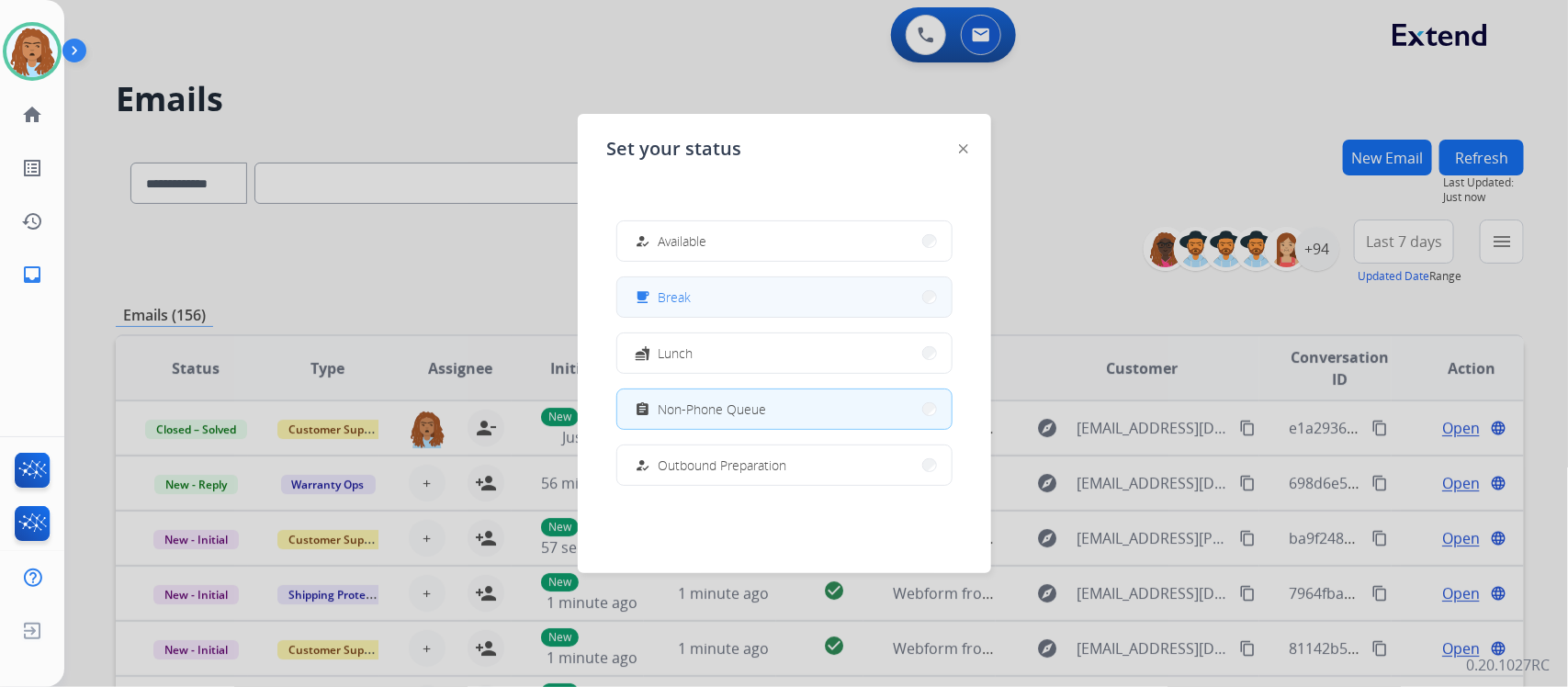 click on "free_breakfast Break" at bounding box center (784, 297) 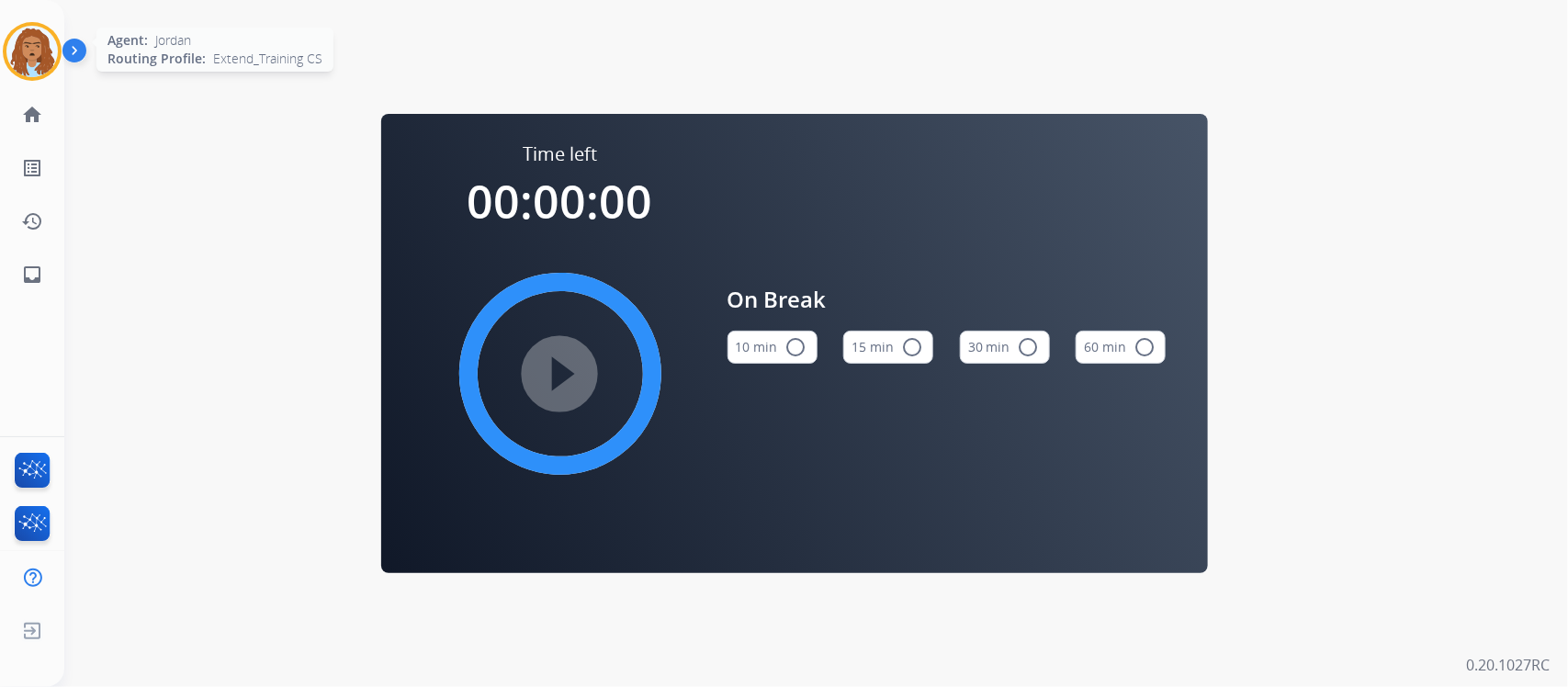click at bounding box center [32, 51] 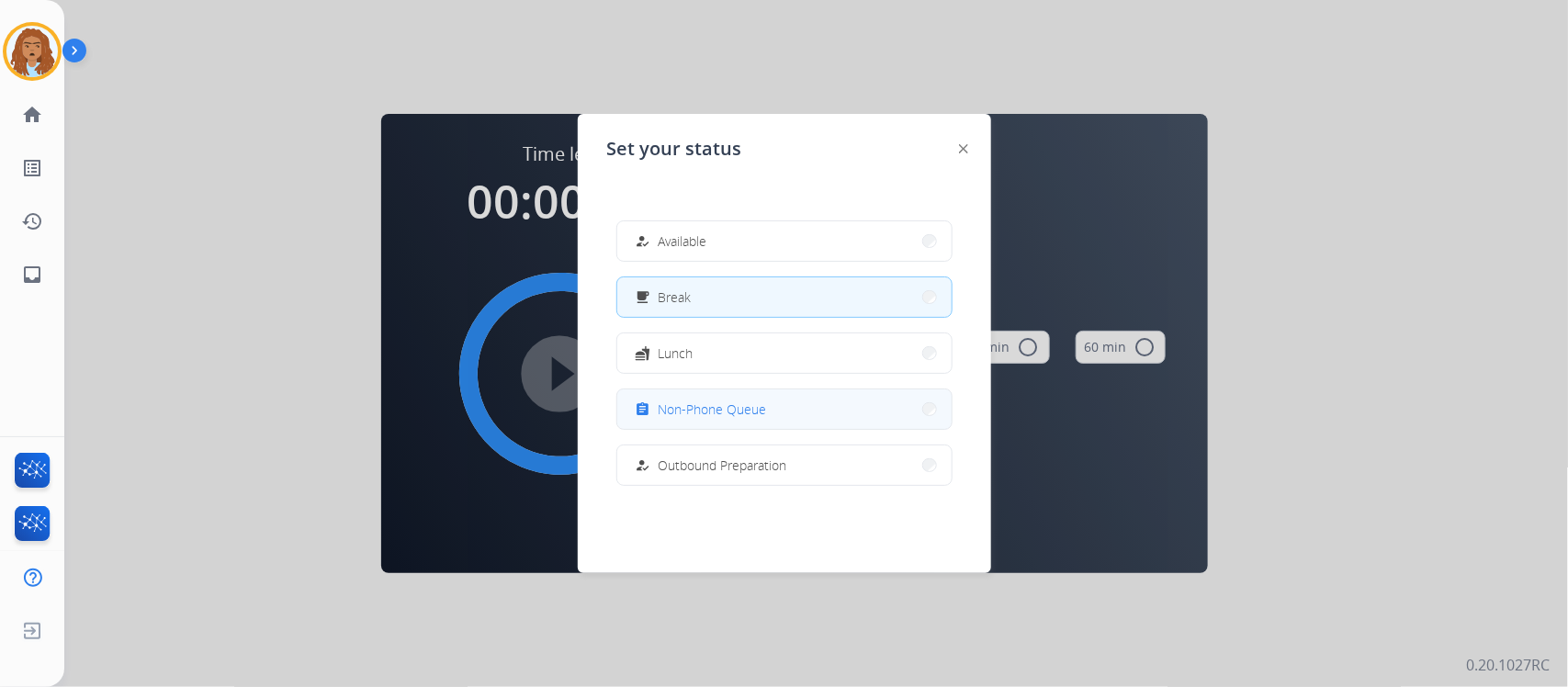 click on "assignment Non-Phone Queue" at bounding box center (699, 410) 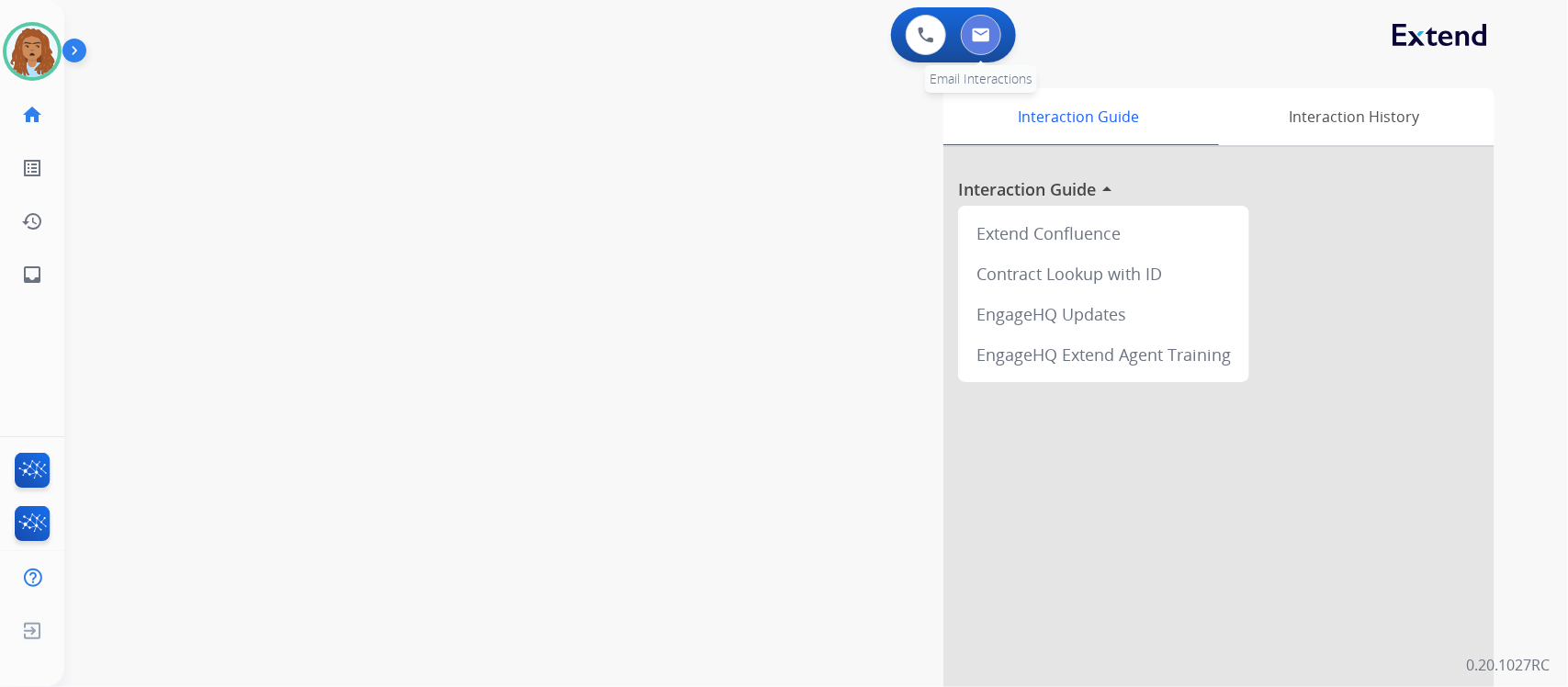 click at bounding box center [981, 35] 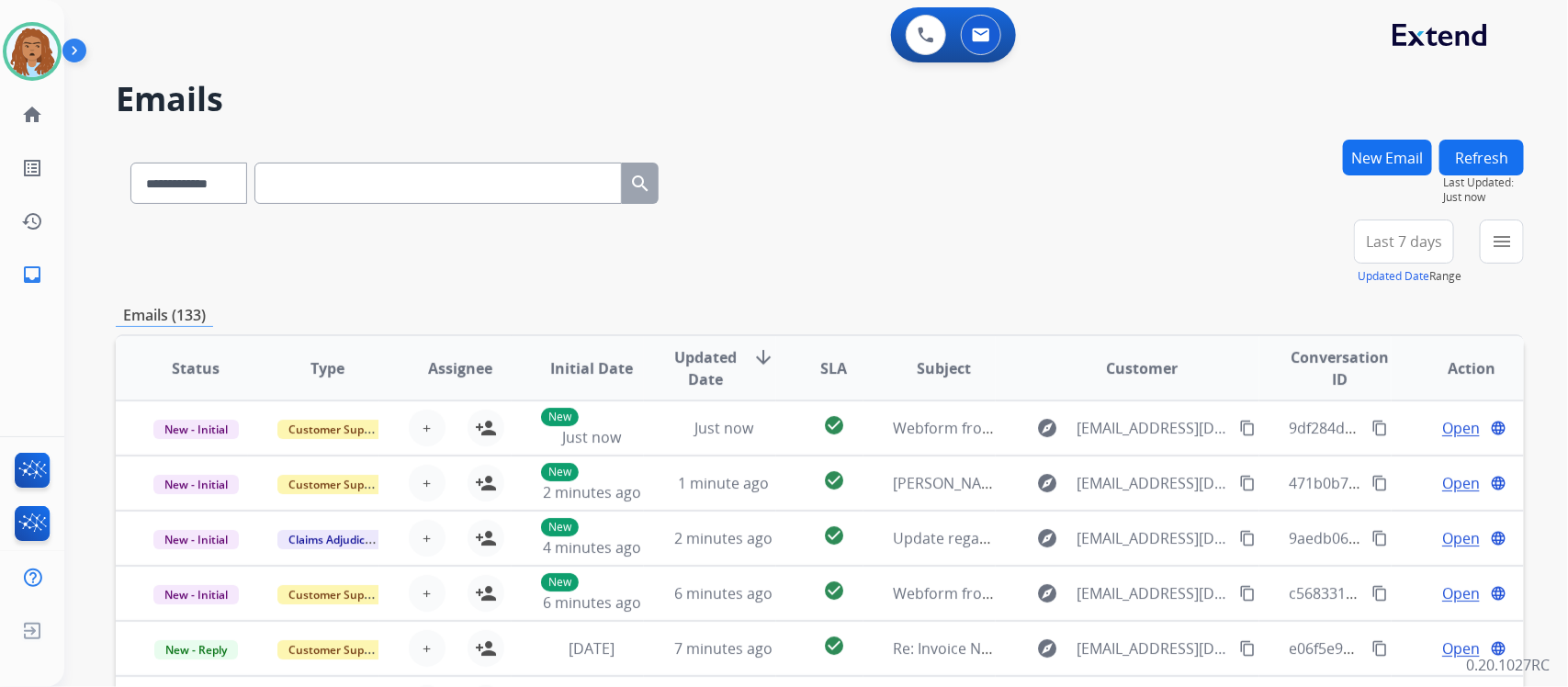 scroll, scrollTop: 115, scrollLeft: 0, axis: vertical 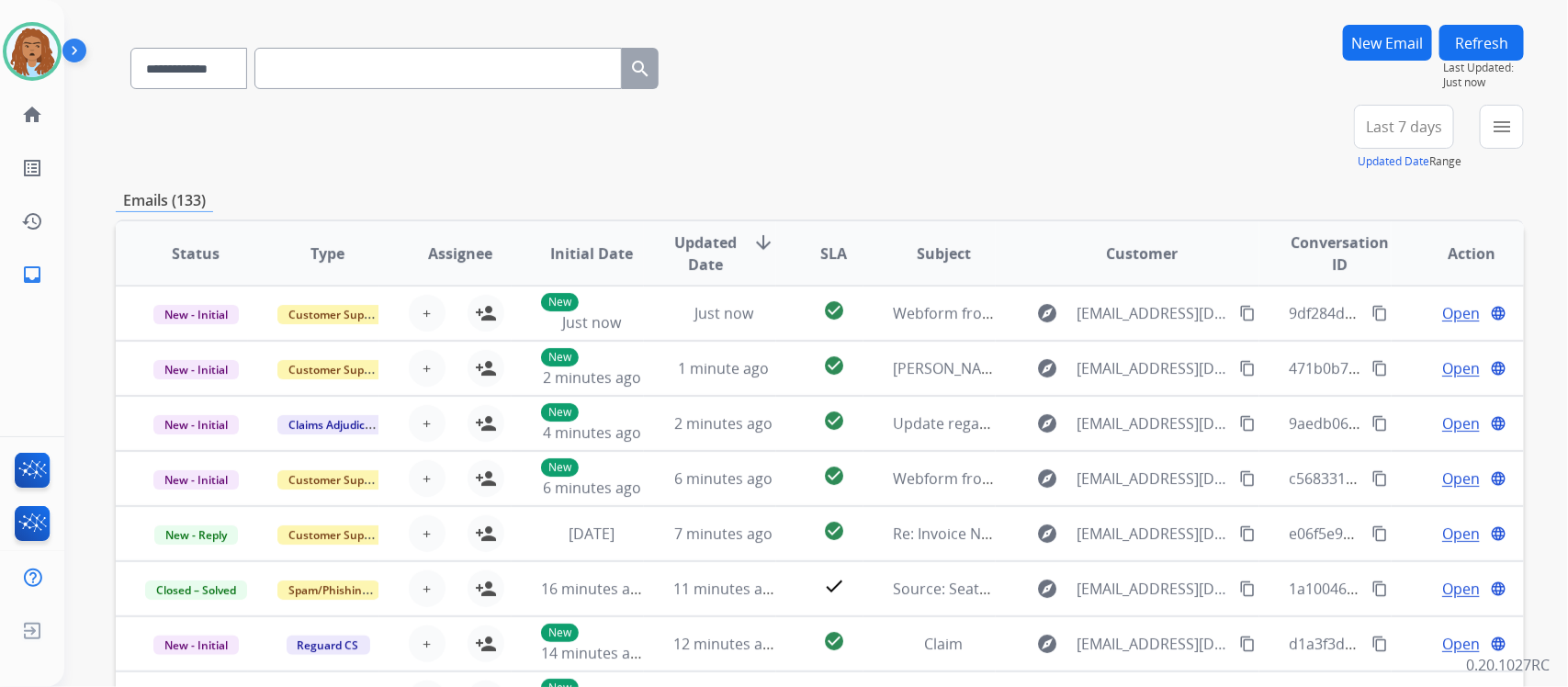 click on "Last 7 days" at bounding box center [1404, 127] 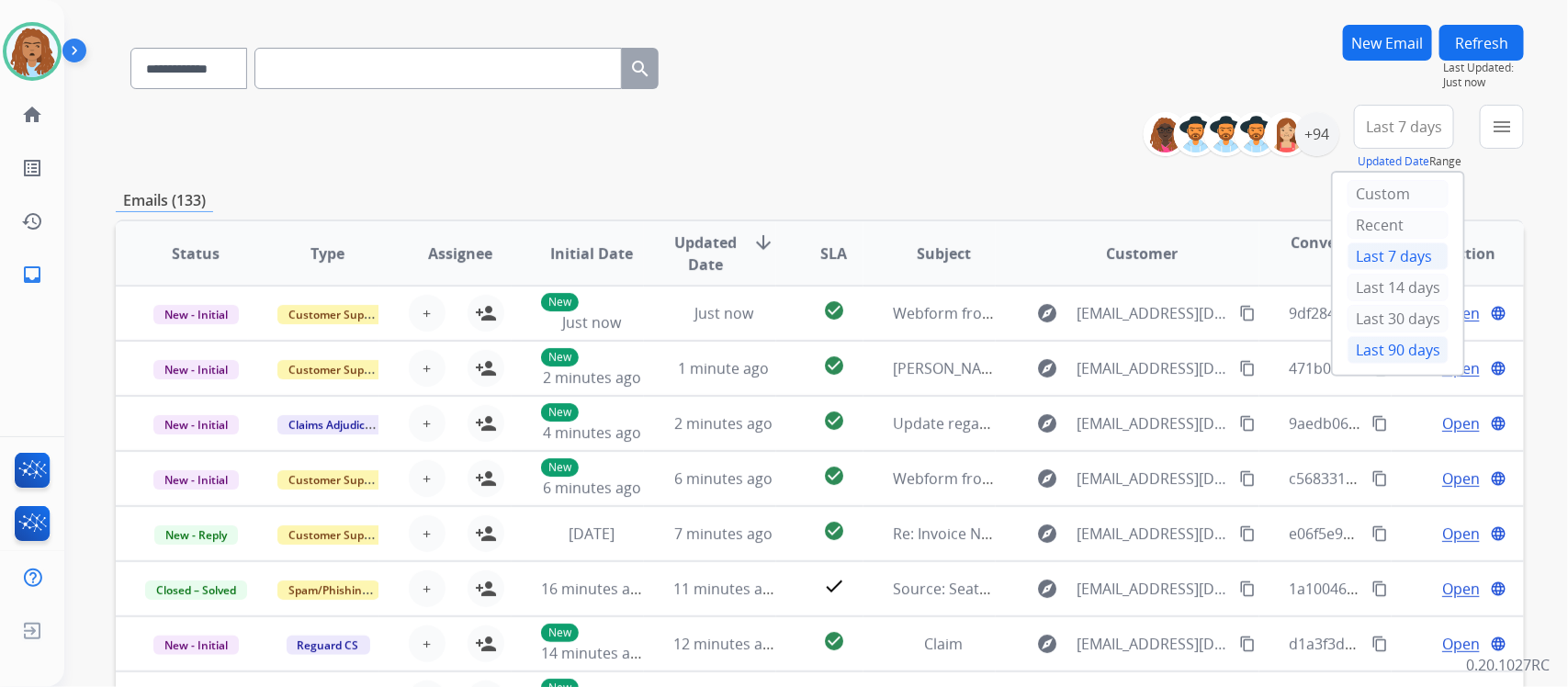click on "Last 90 days" at bounding box center (1398, 350) 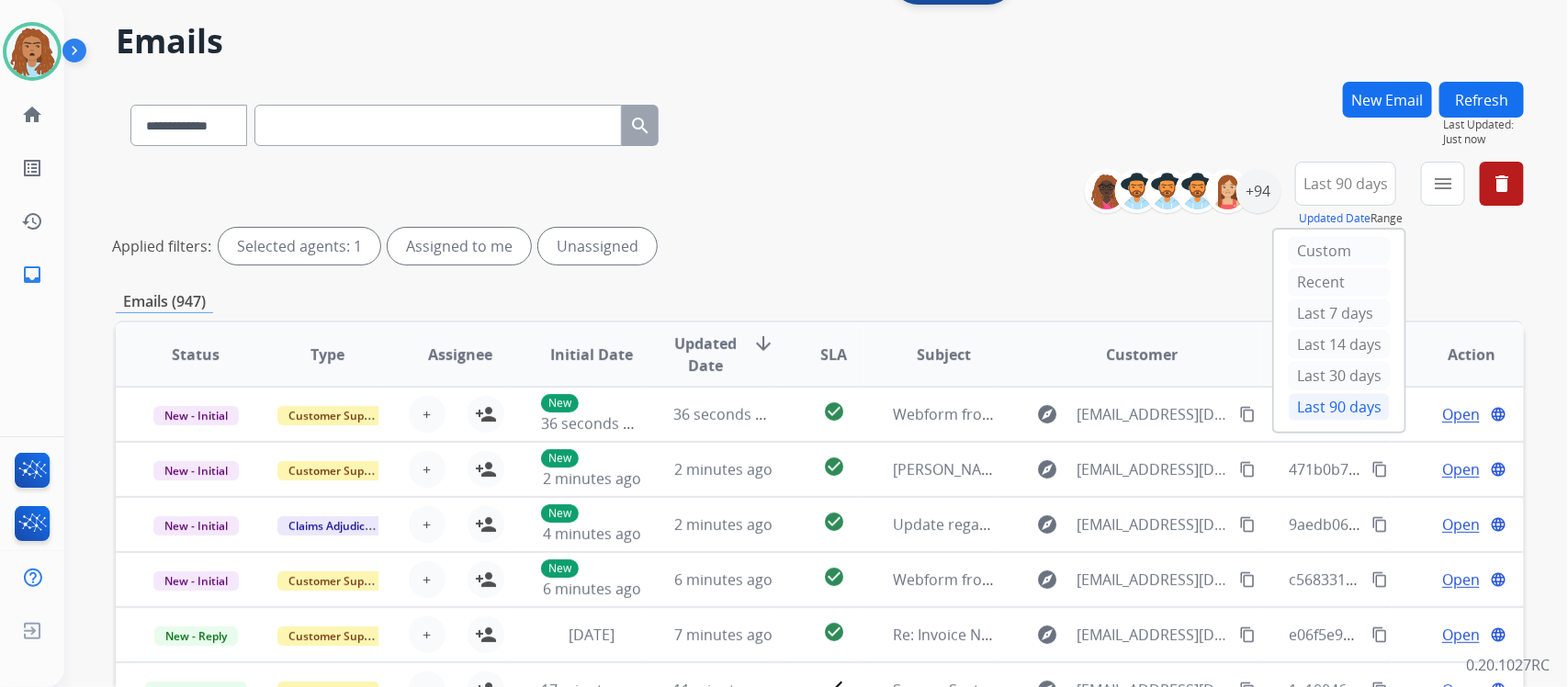 scroll, scrollTop: 115, scrollLeft: 0, axis: vertical 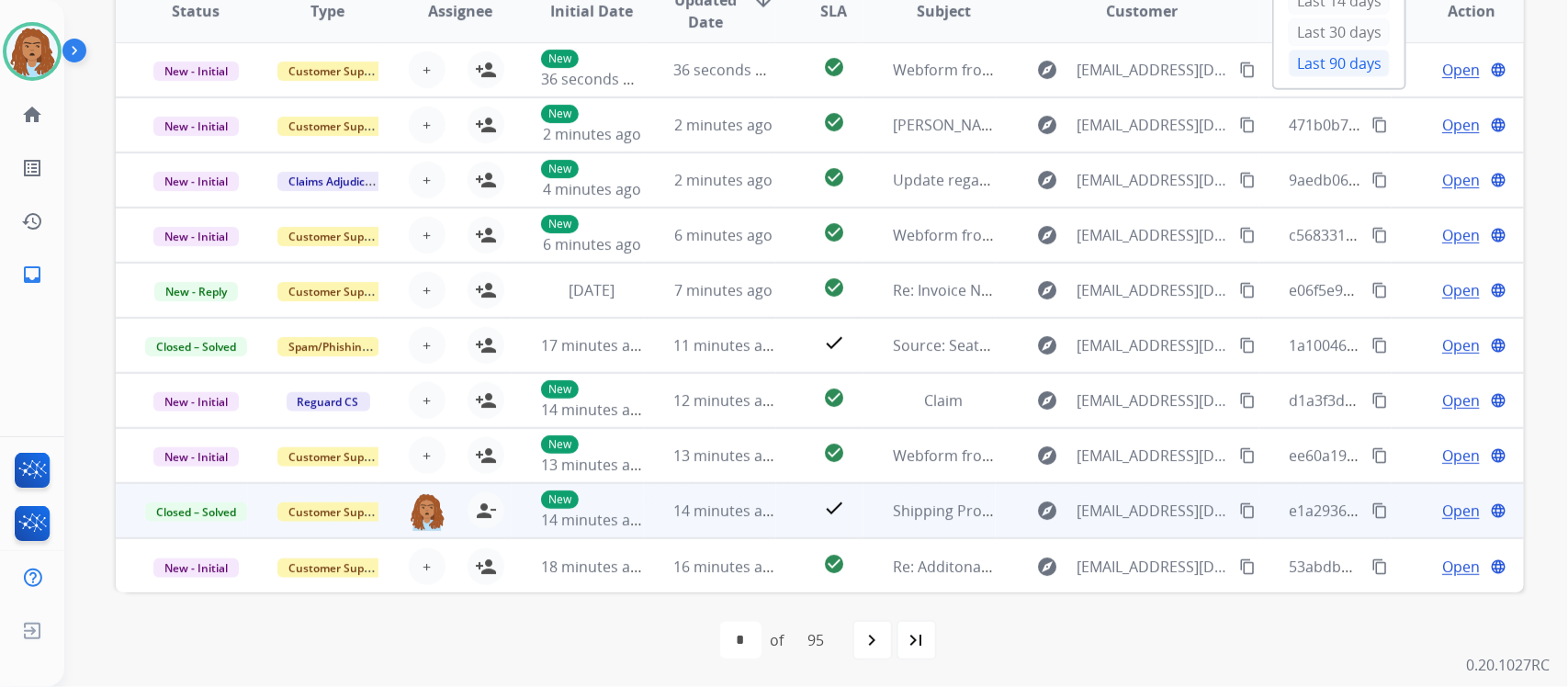 click on "content_copy" at bounding box center (1380, 511) 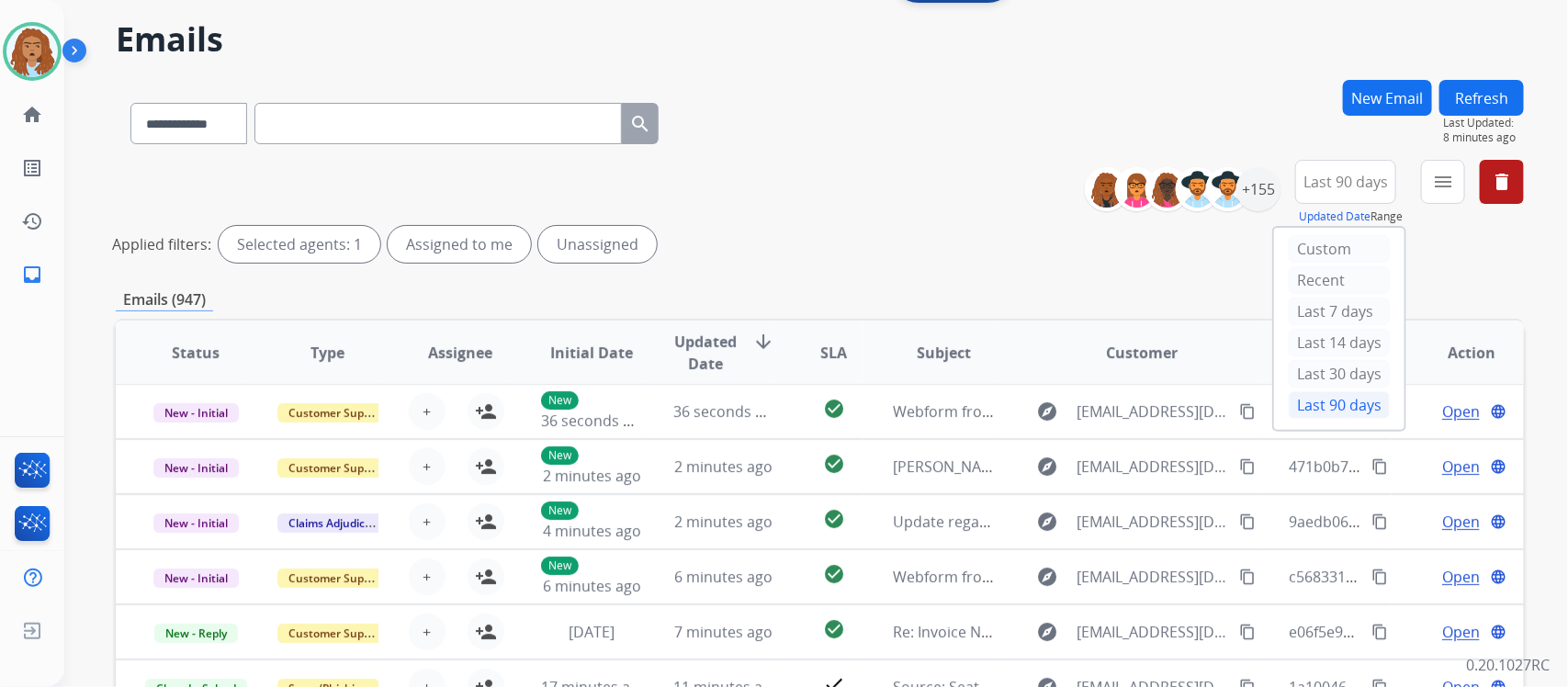 scroll, scrollTop: 0, scrollLeft: 0, axis: both 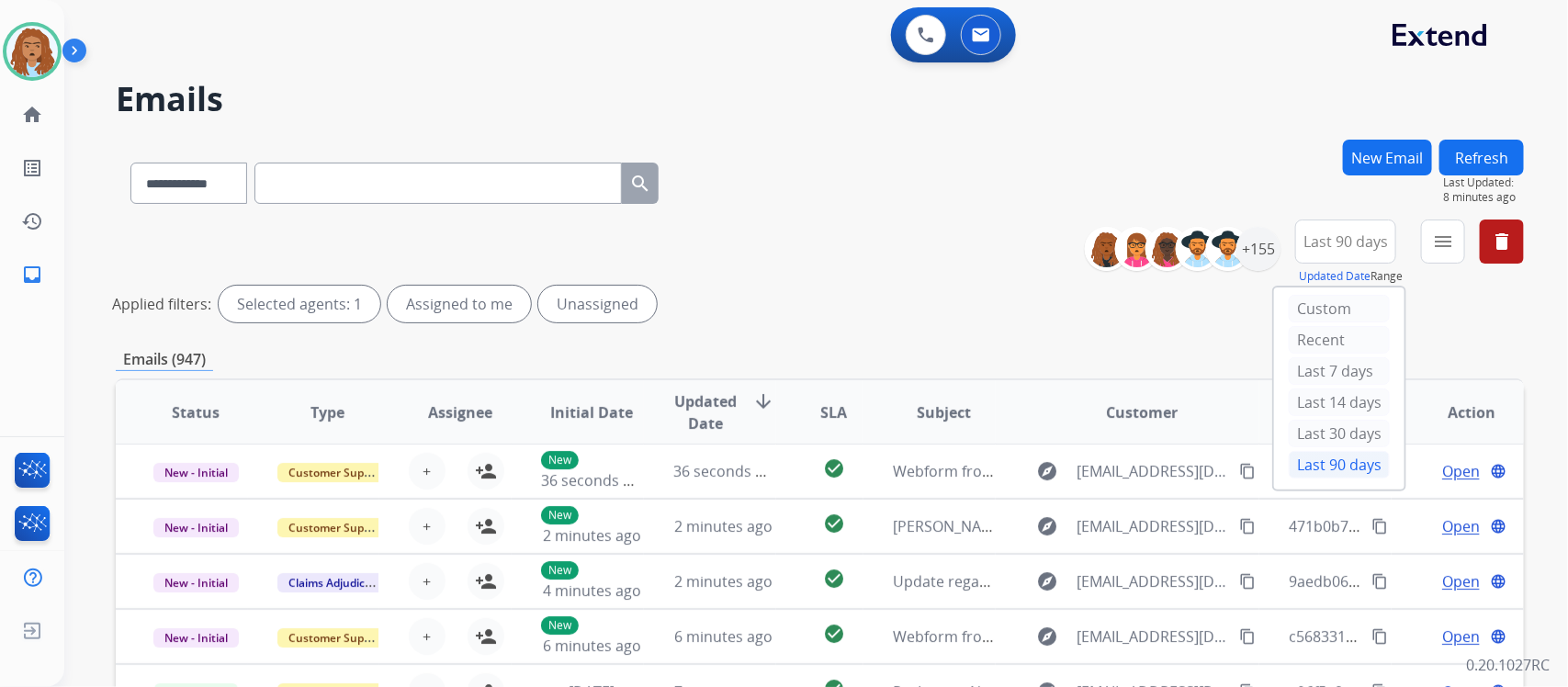 drag, startPoint x: 1190, startPoint y: 464, endPoint x: 1131, endPoint y: 410, distance: 79.98125 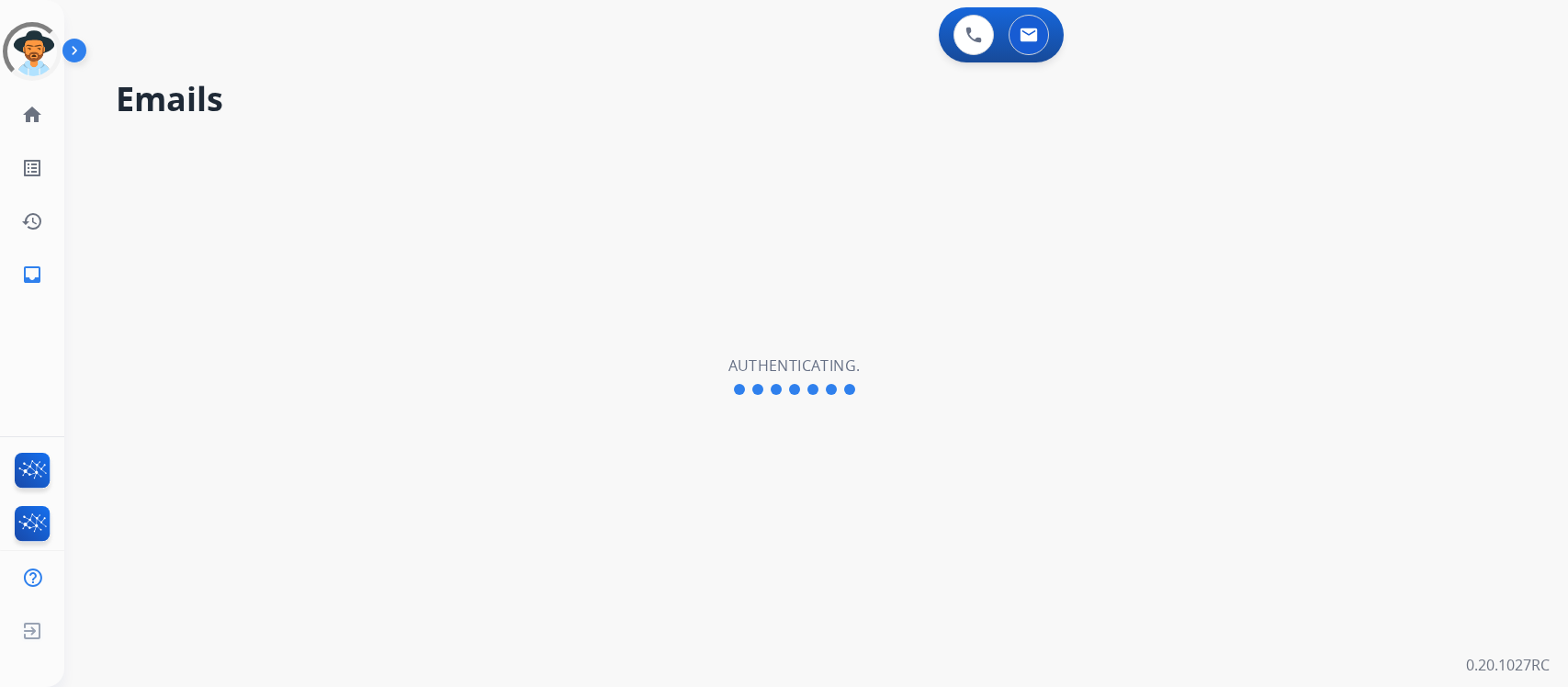 scroll, scrollTop: 0, scrollLeft: 0, axis: both 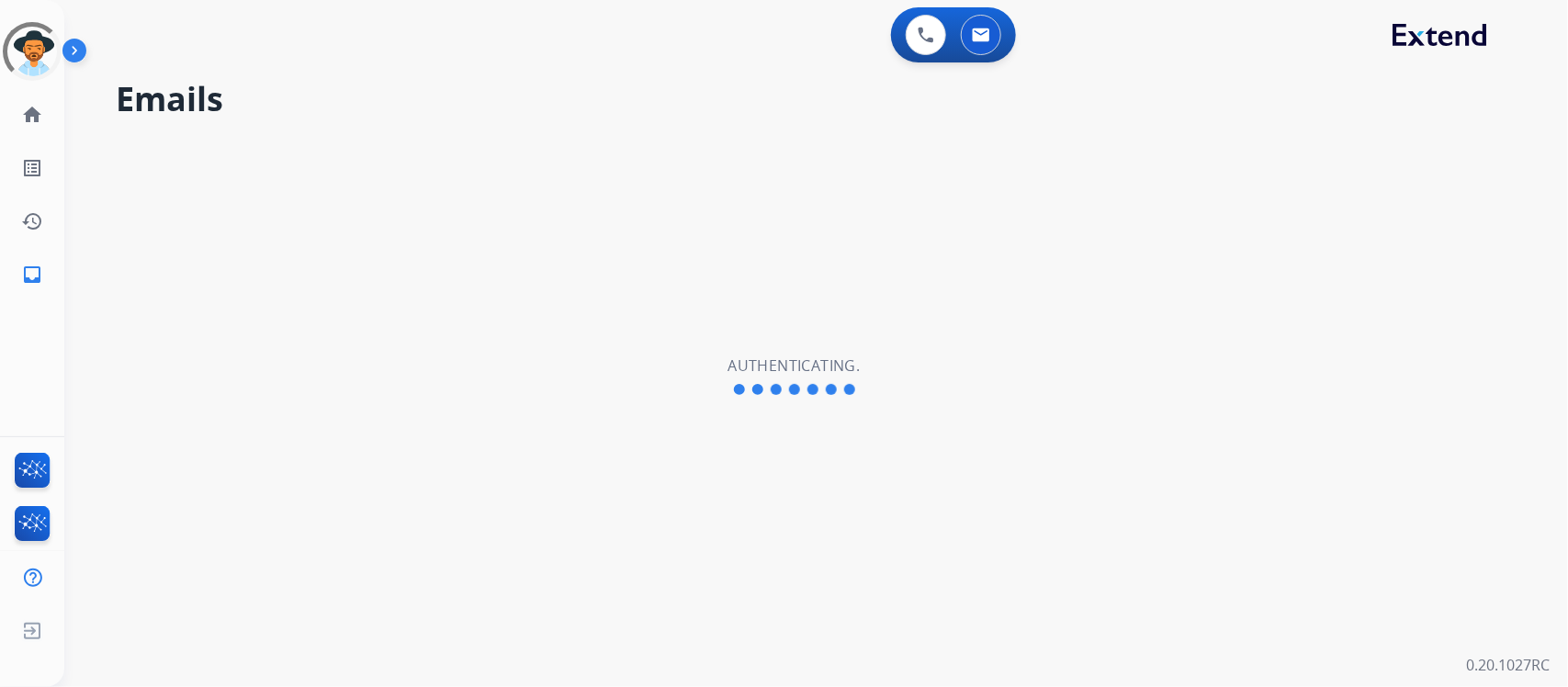 click 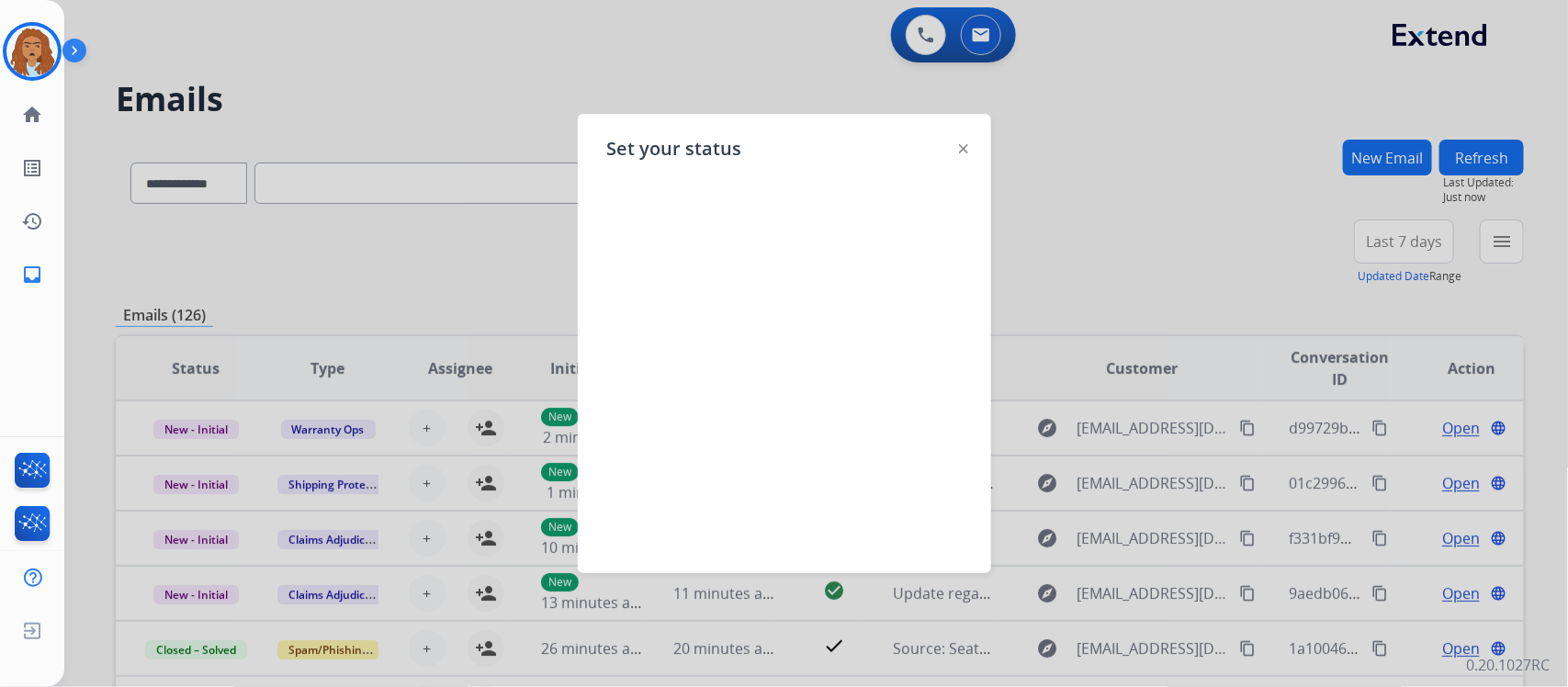 click 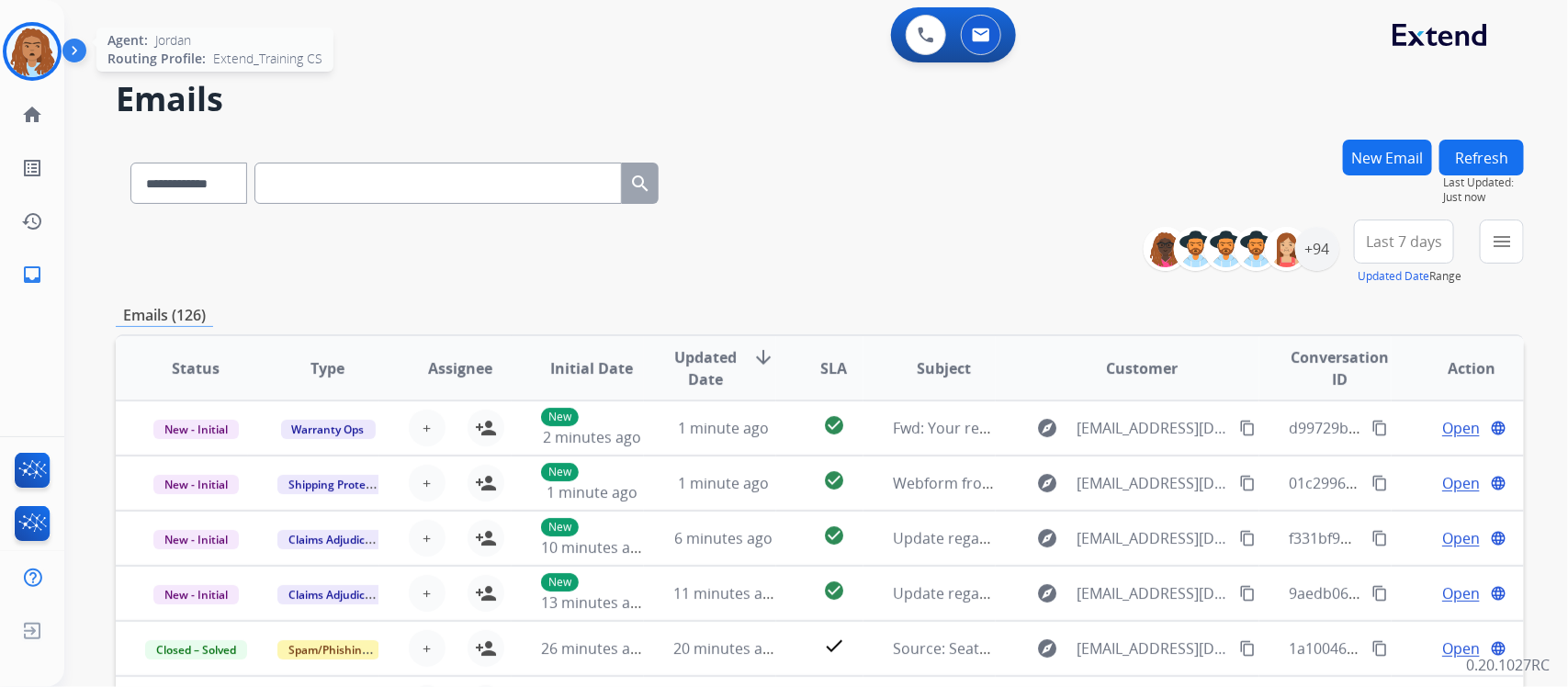 click at bounding box center [32, 51] 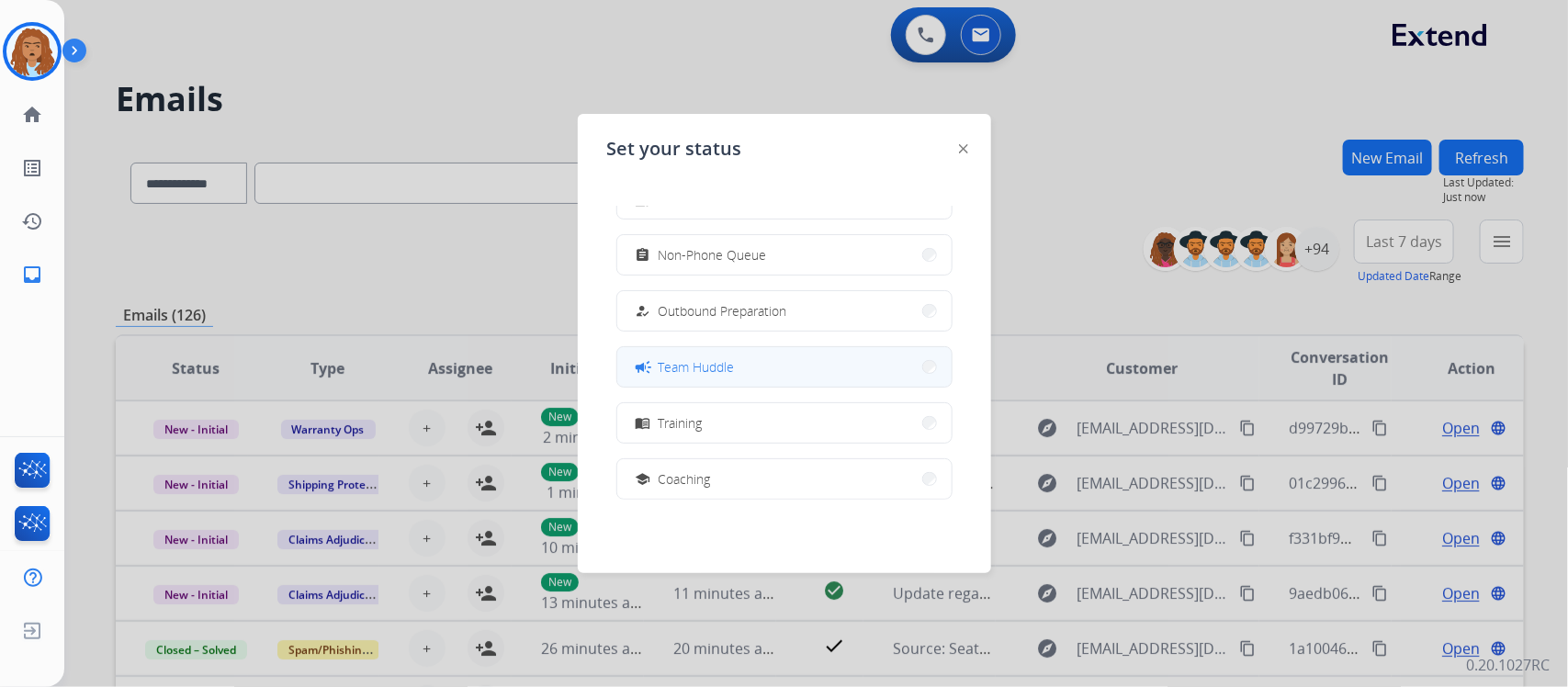 scroll, scrollTop: 115, scrollLeft: 0, axis: vertical 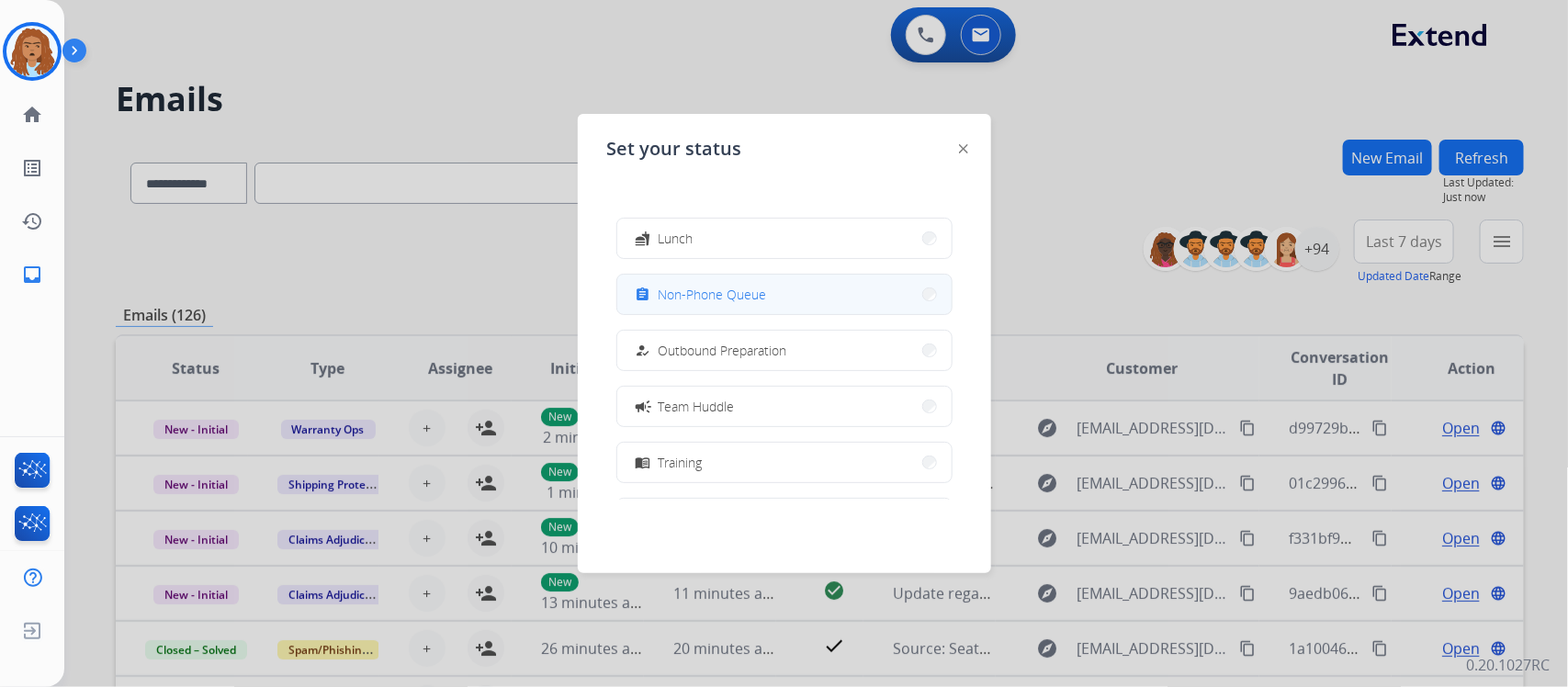 click on "assignment Non-Phone Queue" at bounding box center (784, 294) 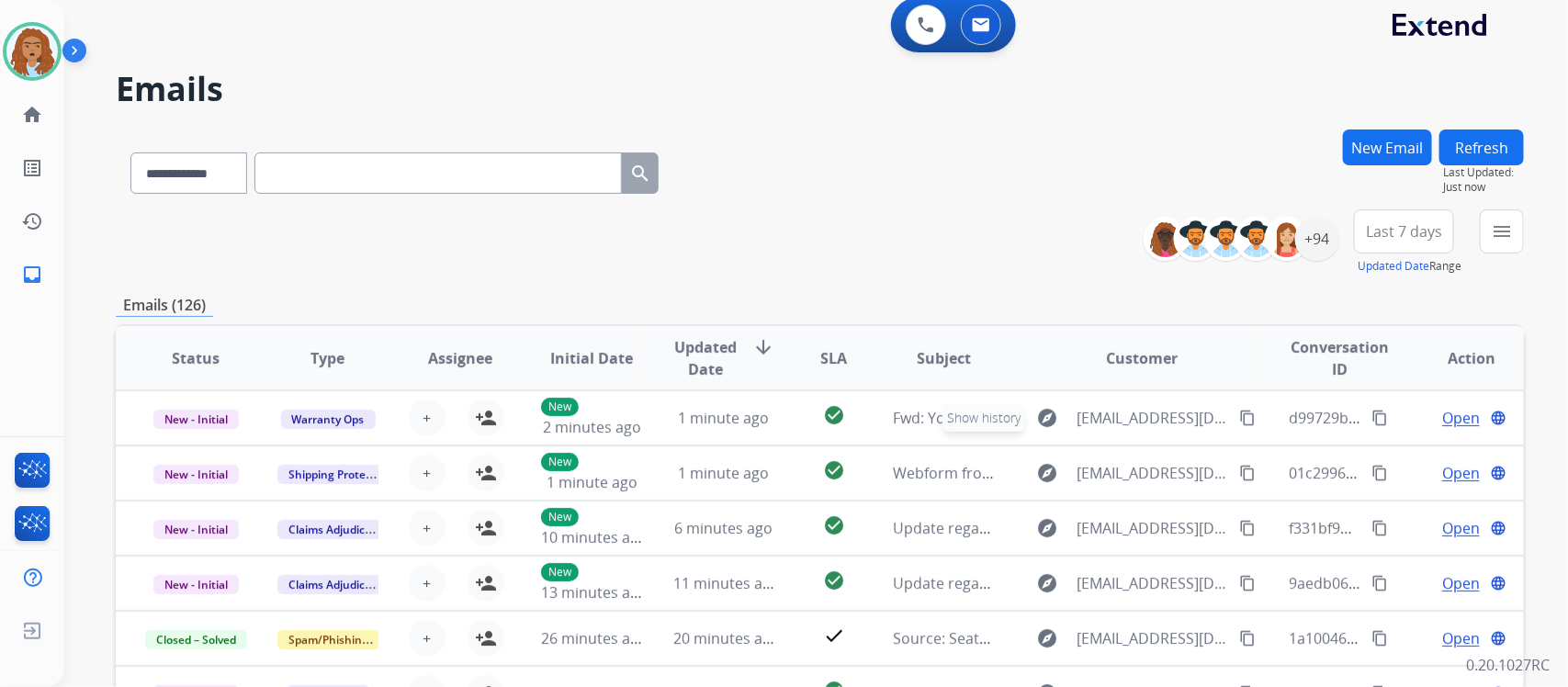 scroll, scrollTop: 0, scrollLeft: 0, axis: both 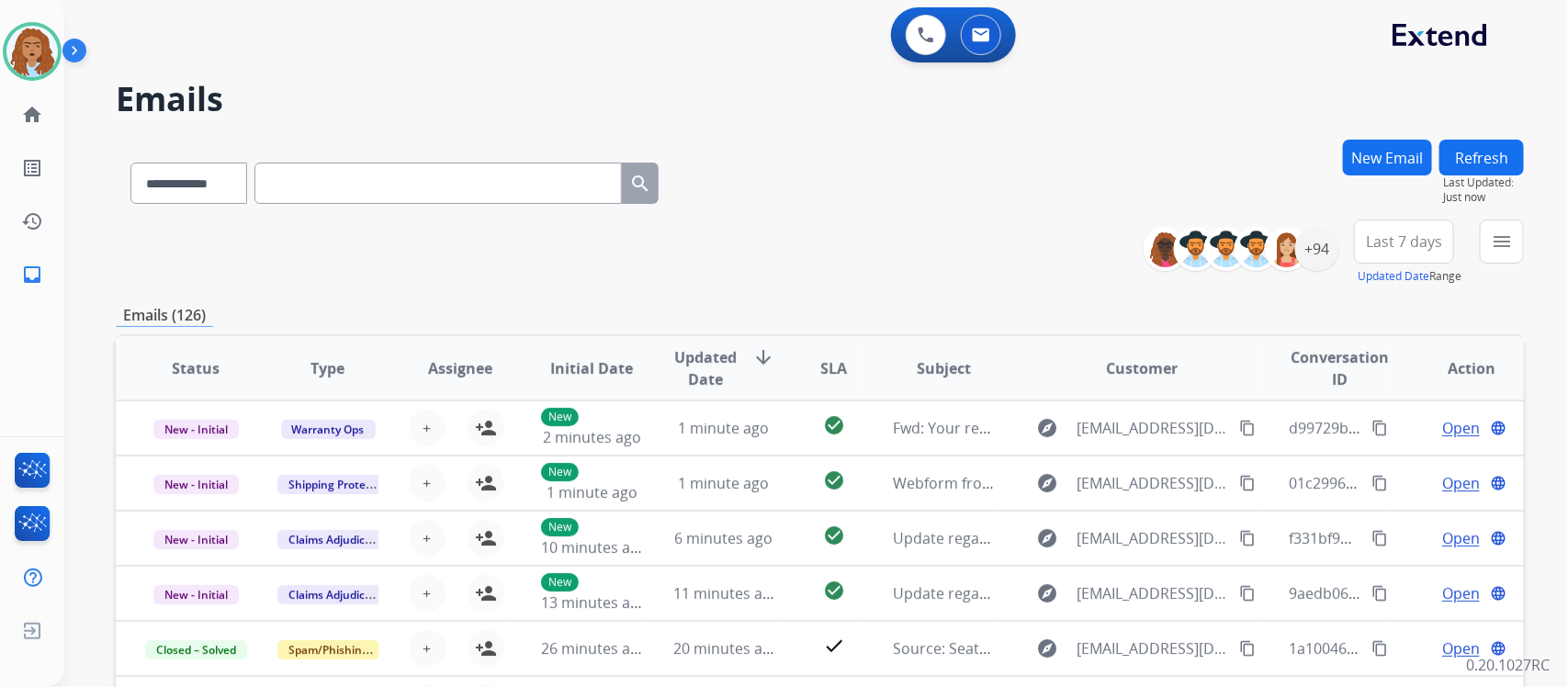 click on "New Email" at bounding box center [1387, 157] 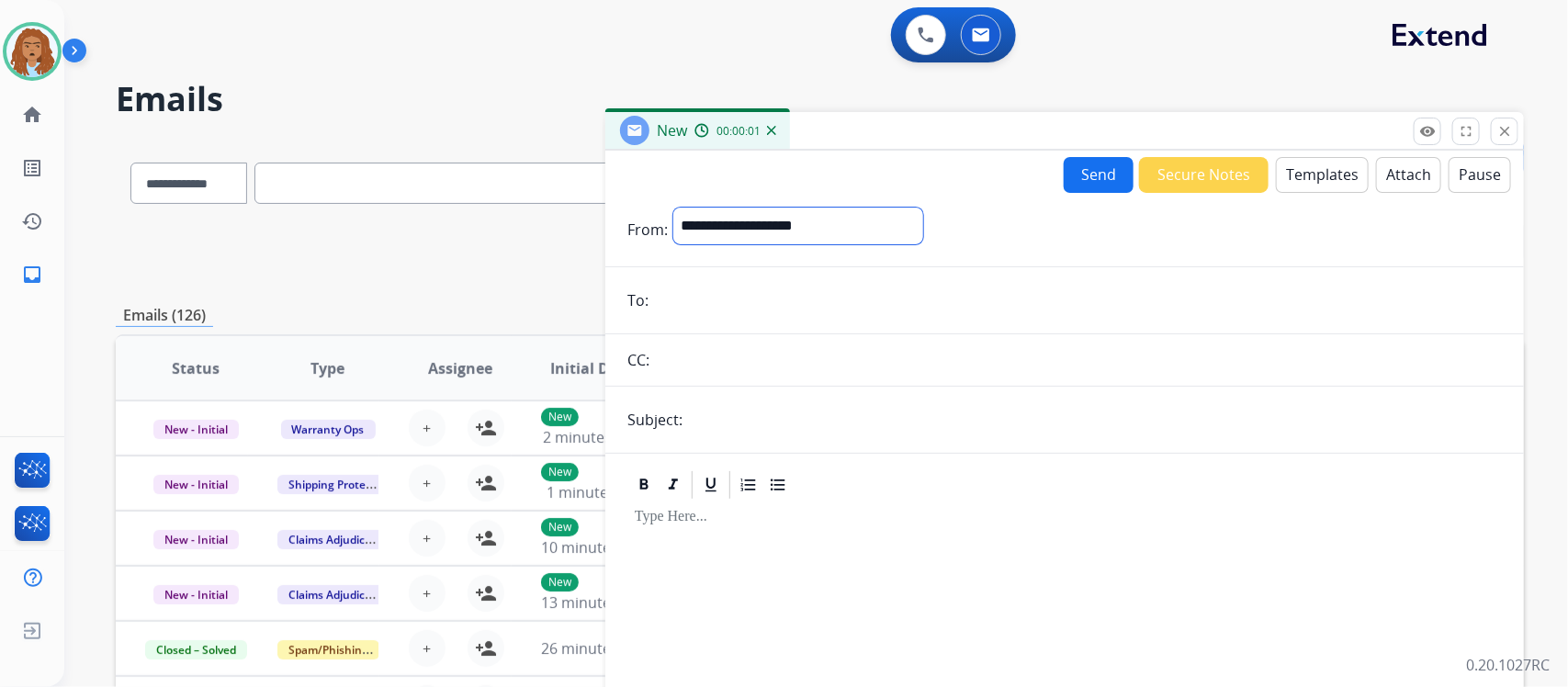 click on "**********" at bounding box center (798, 226) 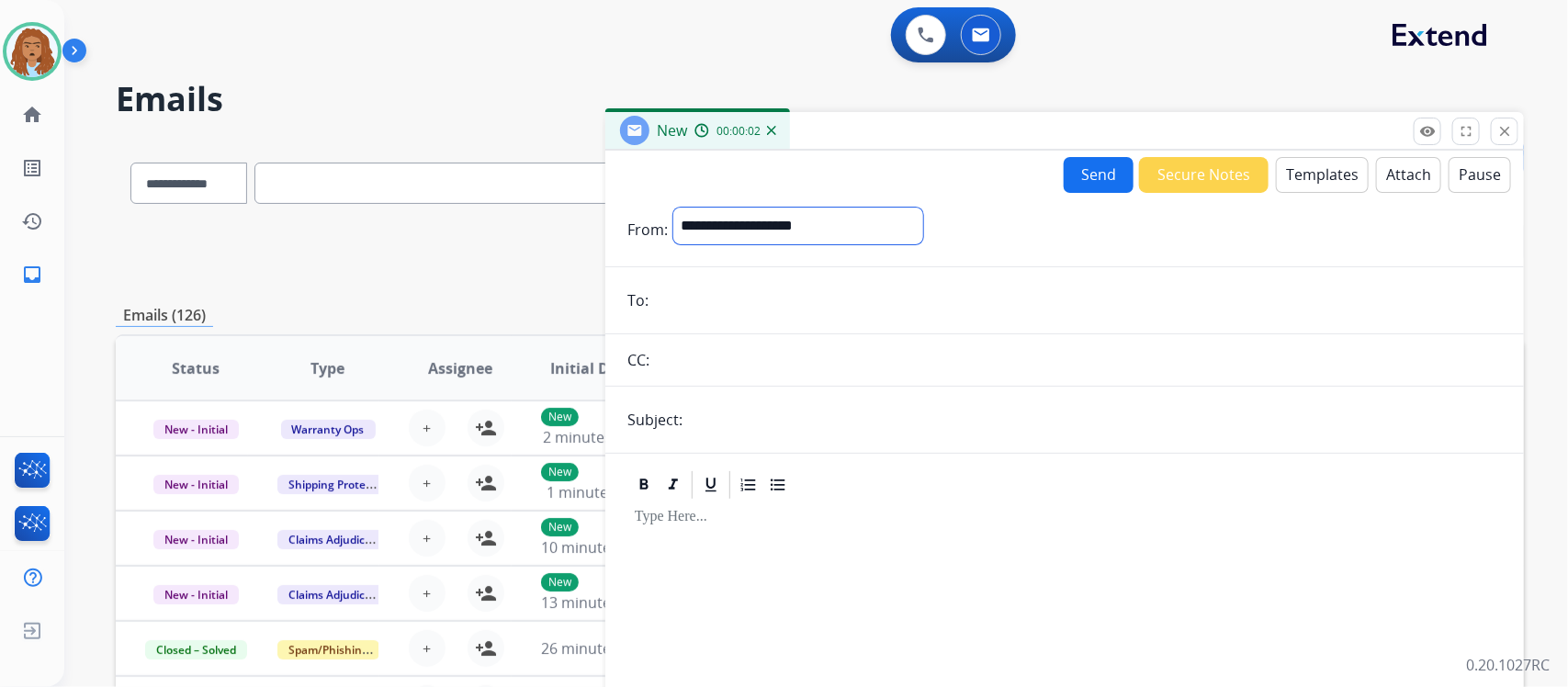 select on "**********" 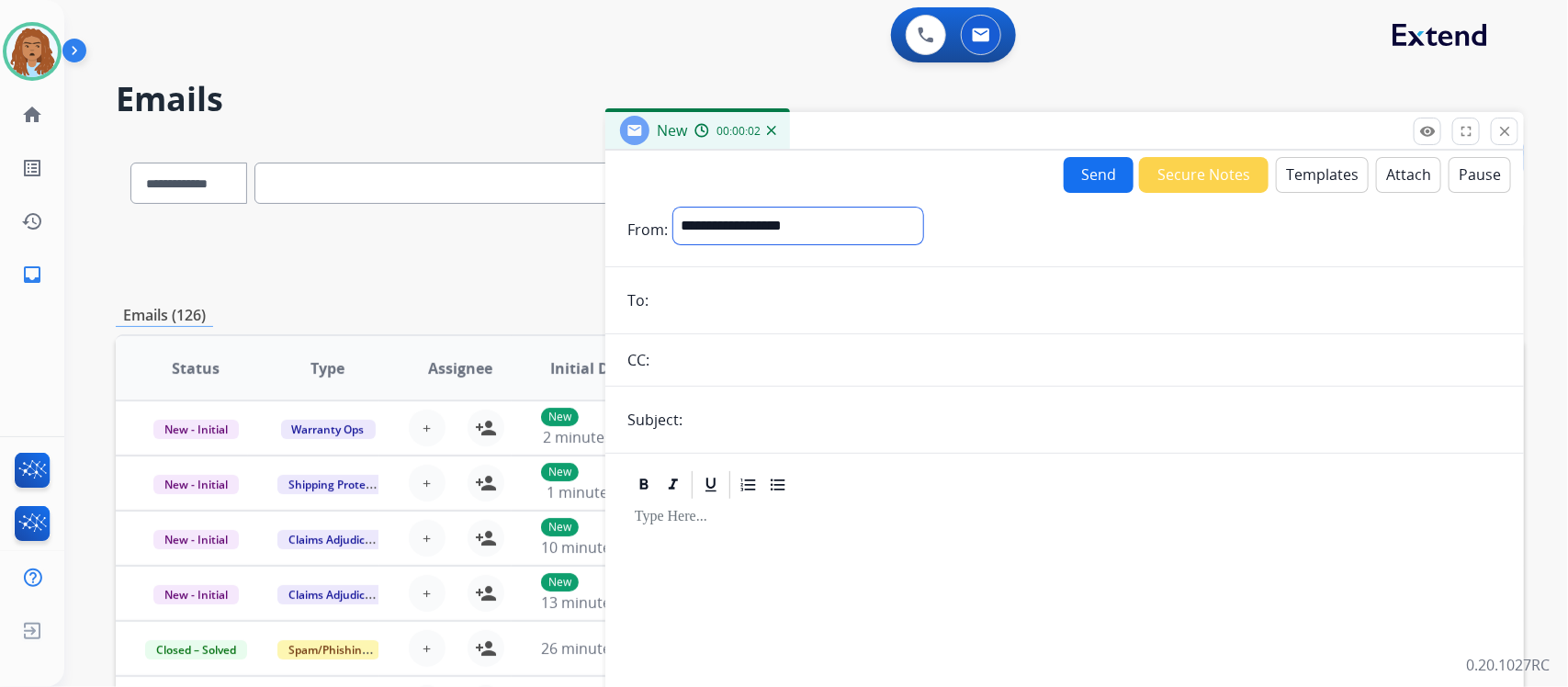 click on "**********" at bounding box center (798, 226) 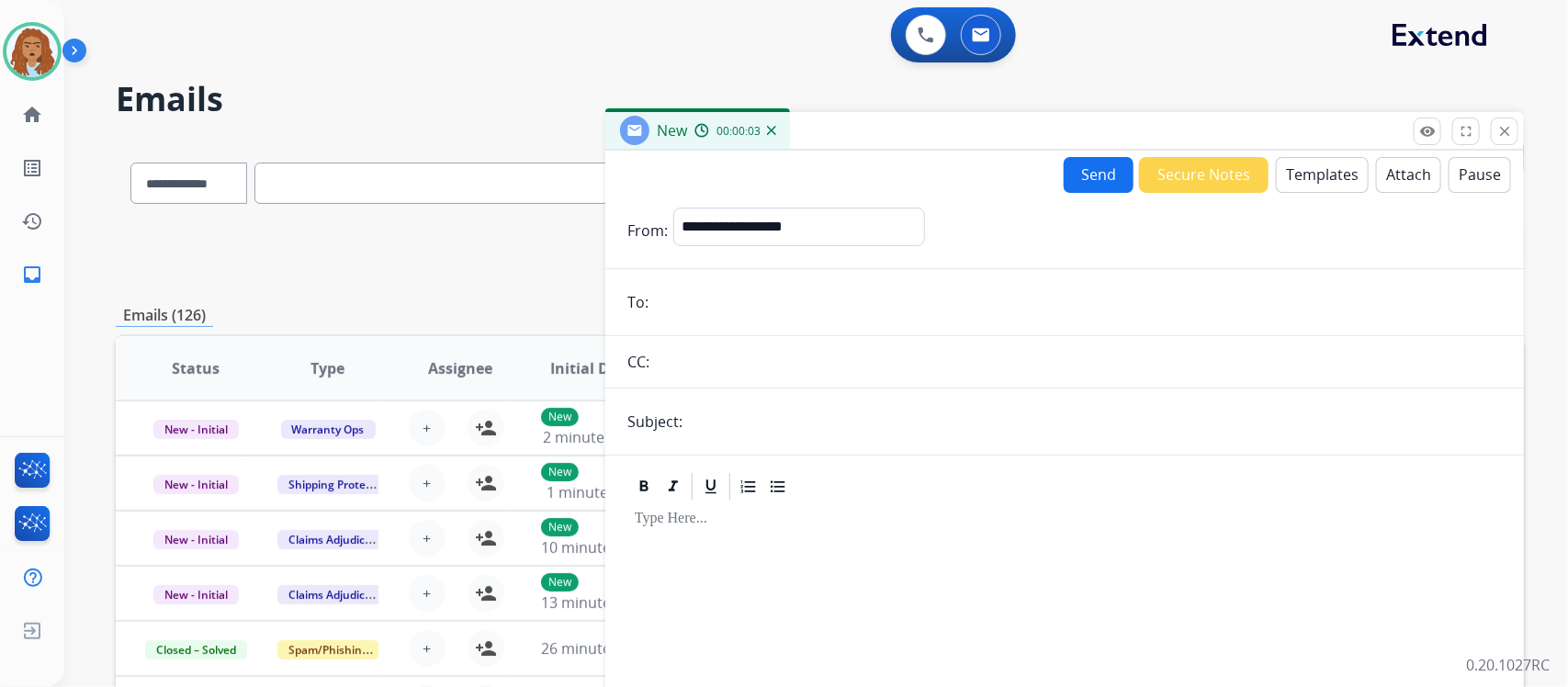click on "Templates" at bounding box center [1322, 175] 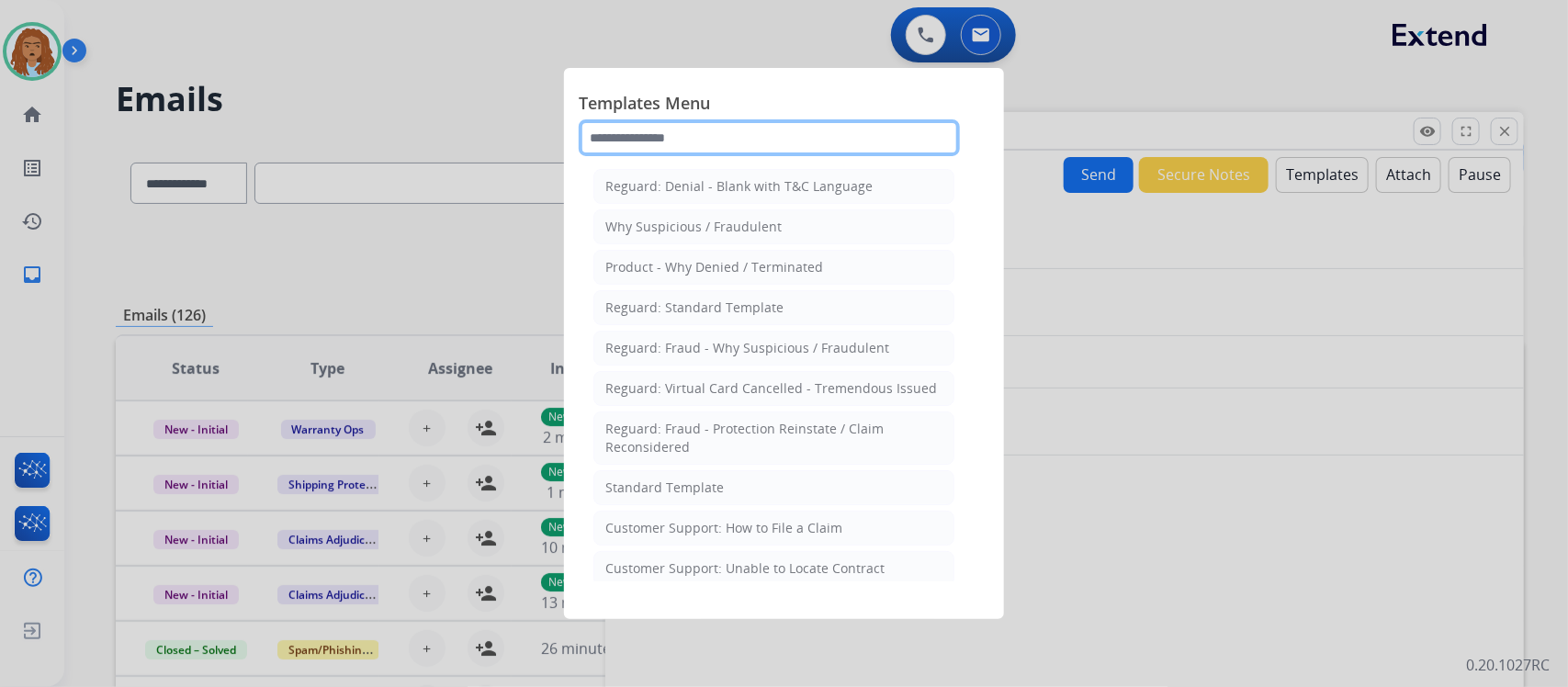 click 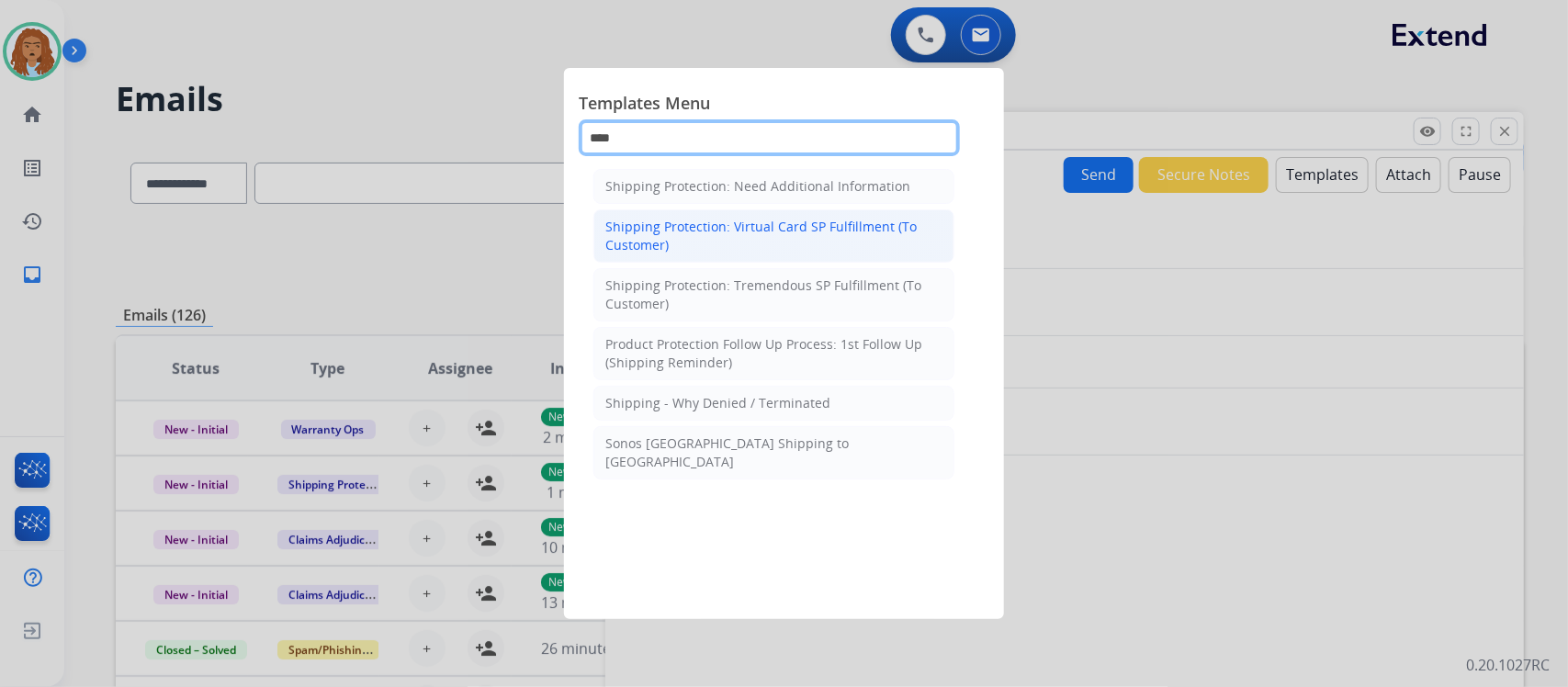 type on "****" 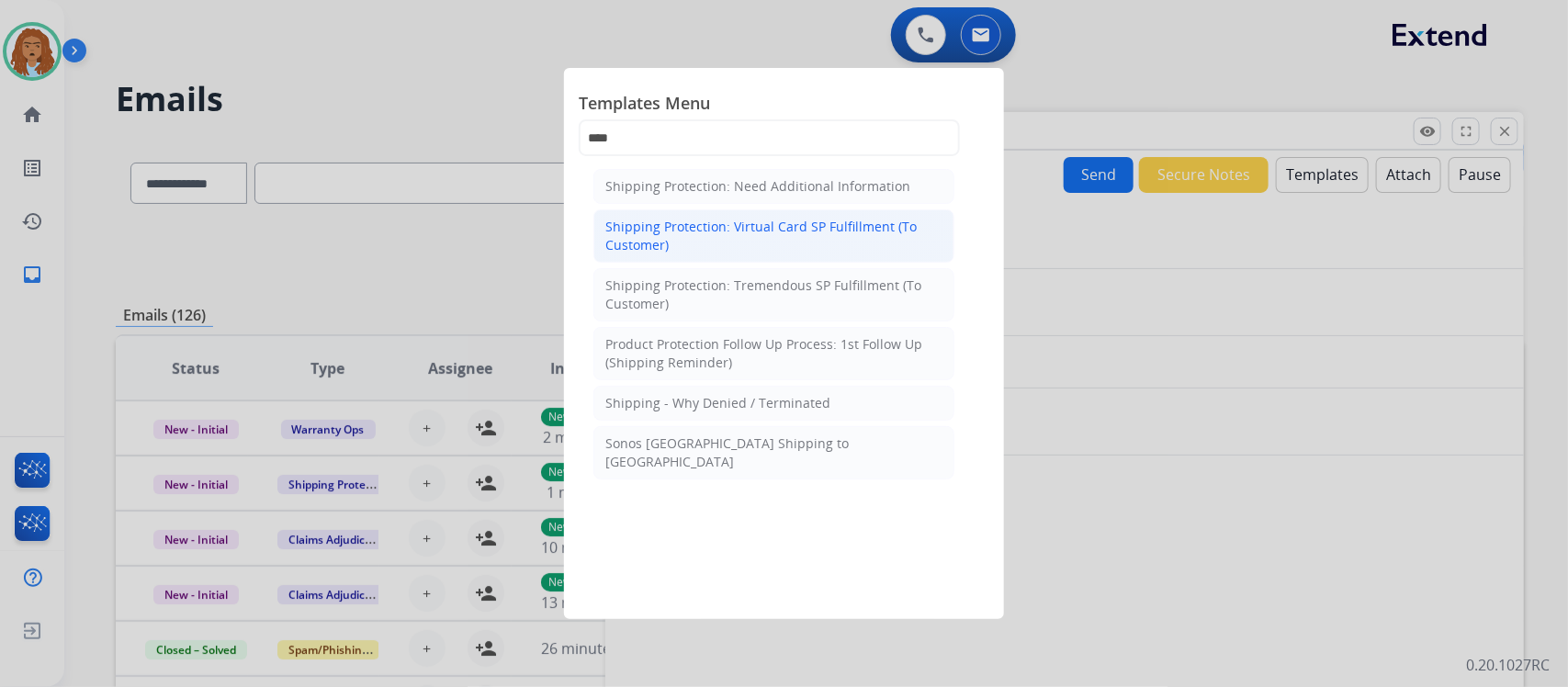 click on "Shipping Protection: Virtual Card SP Fulfillment (To Customer)" 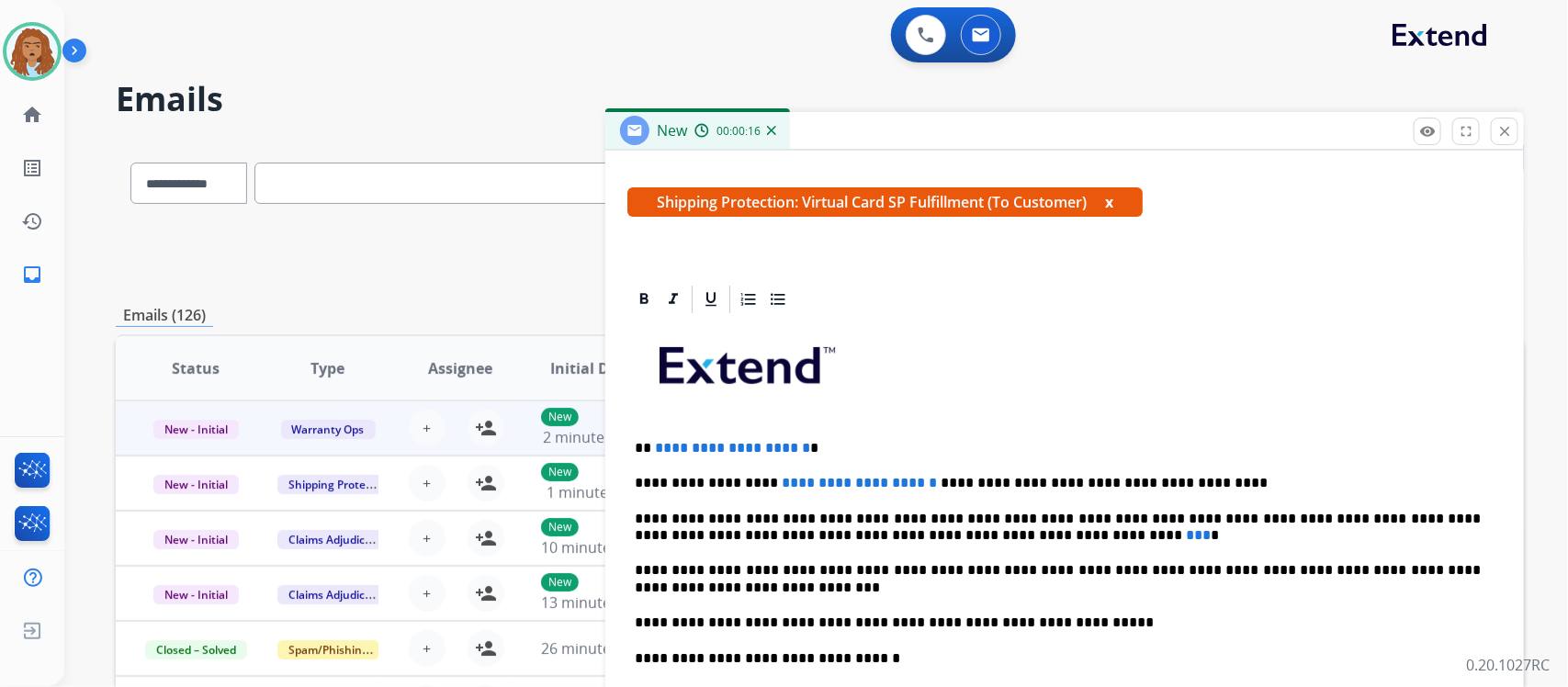 scroll, scrollTop: 344, scrollLeft: 0, axis: vertical 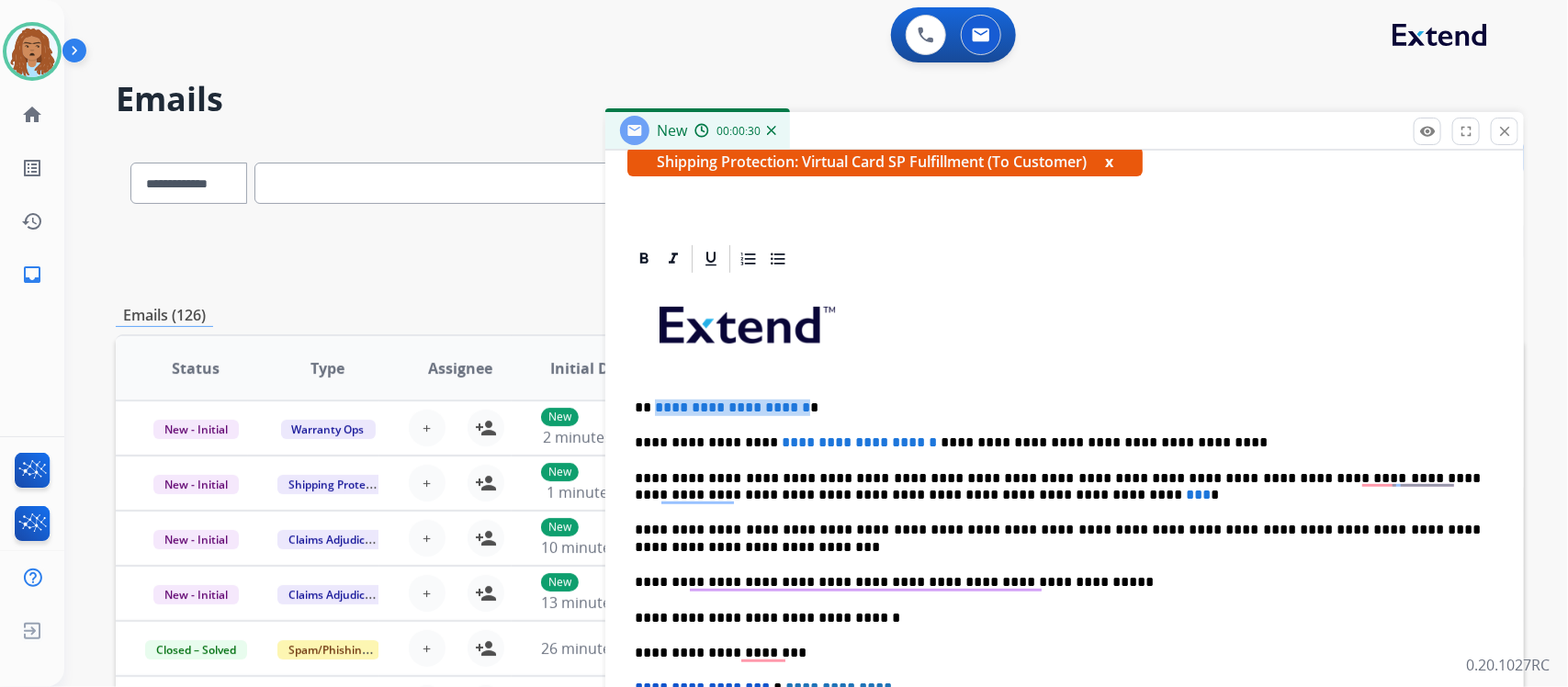drag, startPoint x: 652, startPoint y: 401, endPoint x: 834, endPoint y: 401, distance: 182 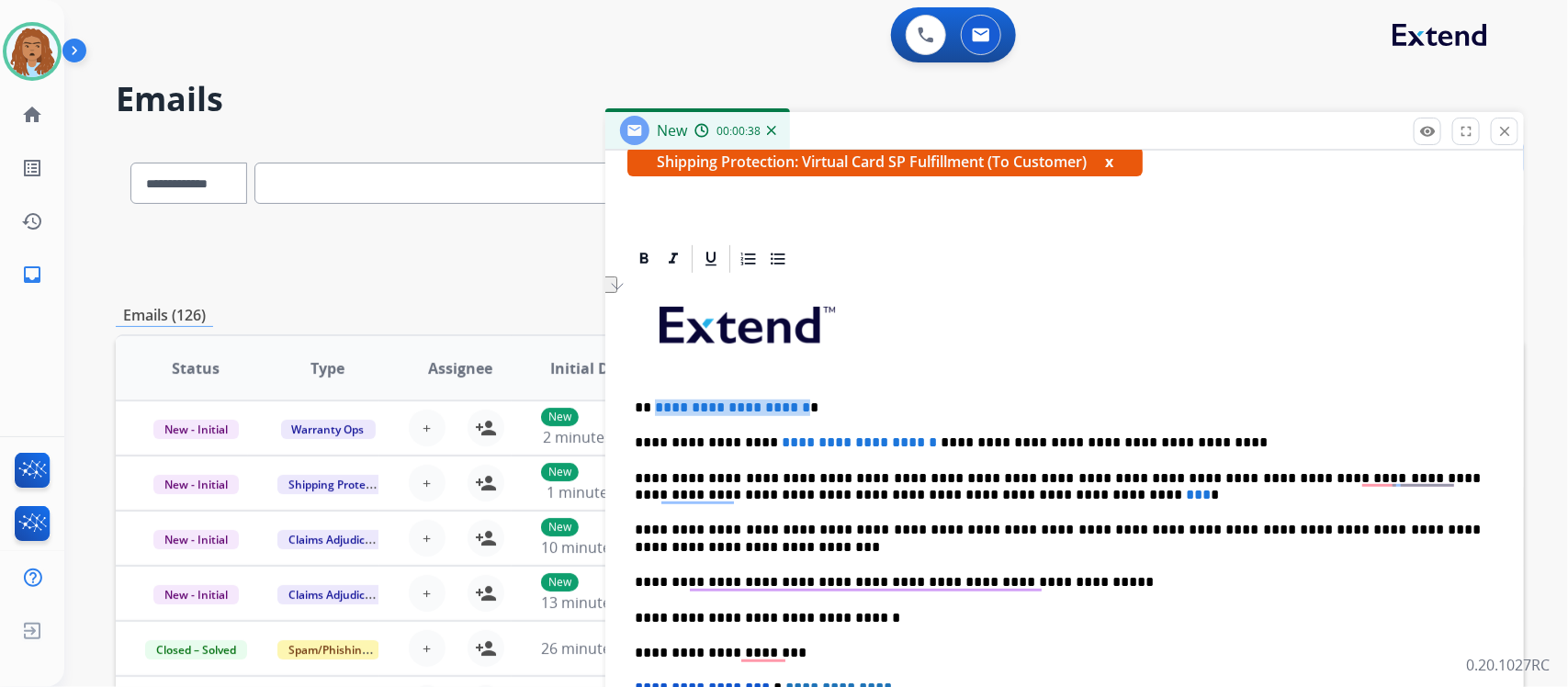 type 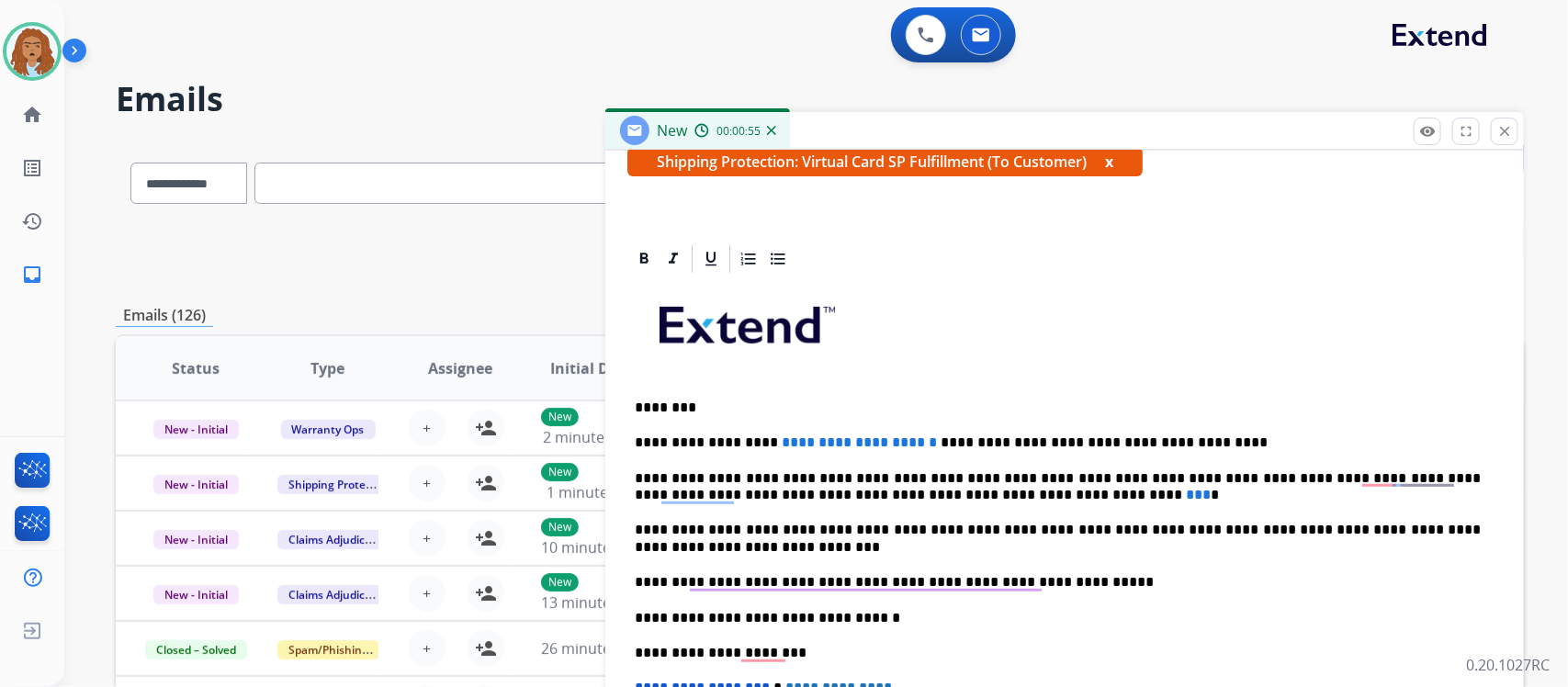 click on "**********" at bounding box center [859, 442] 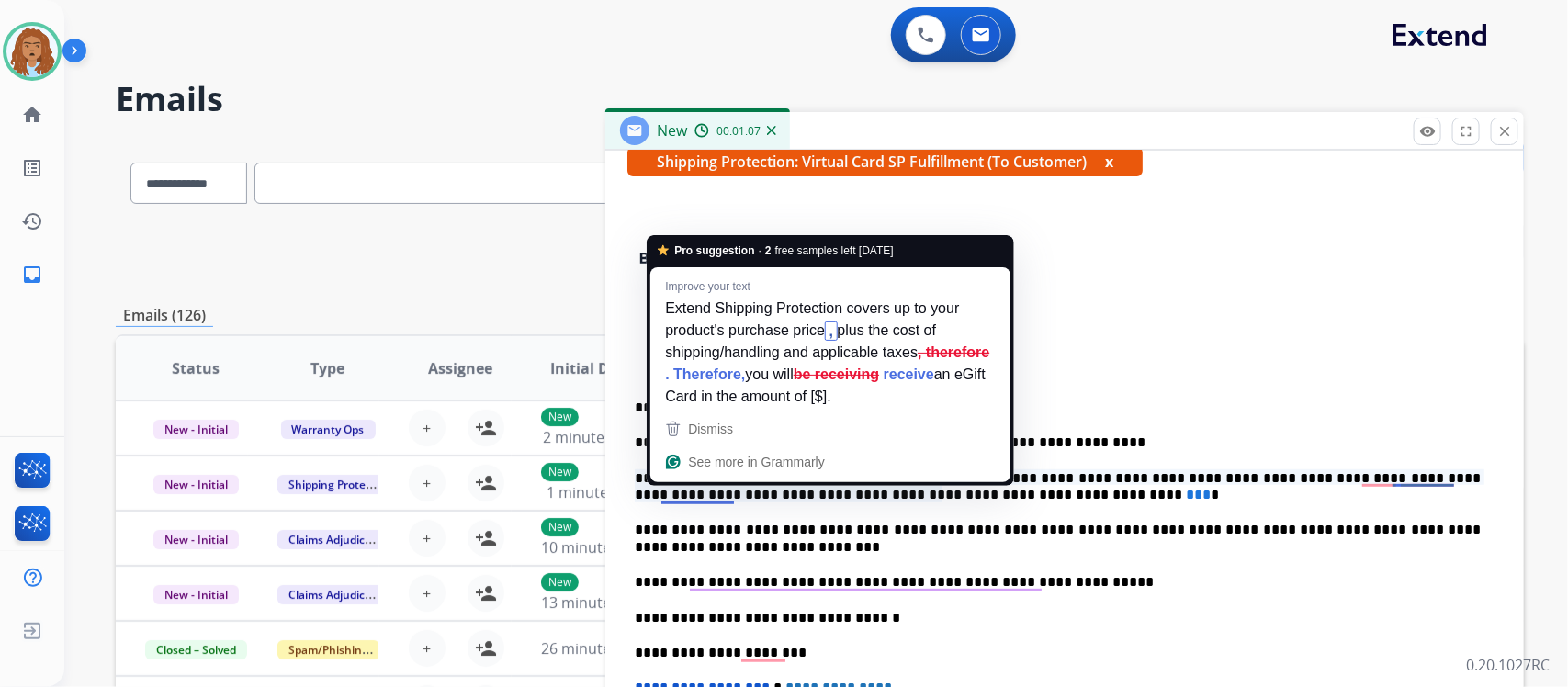 click at bounding box center [1065, 332] 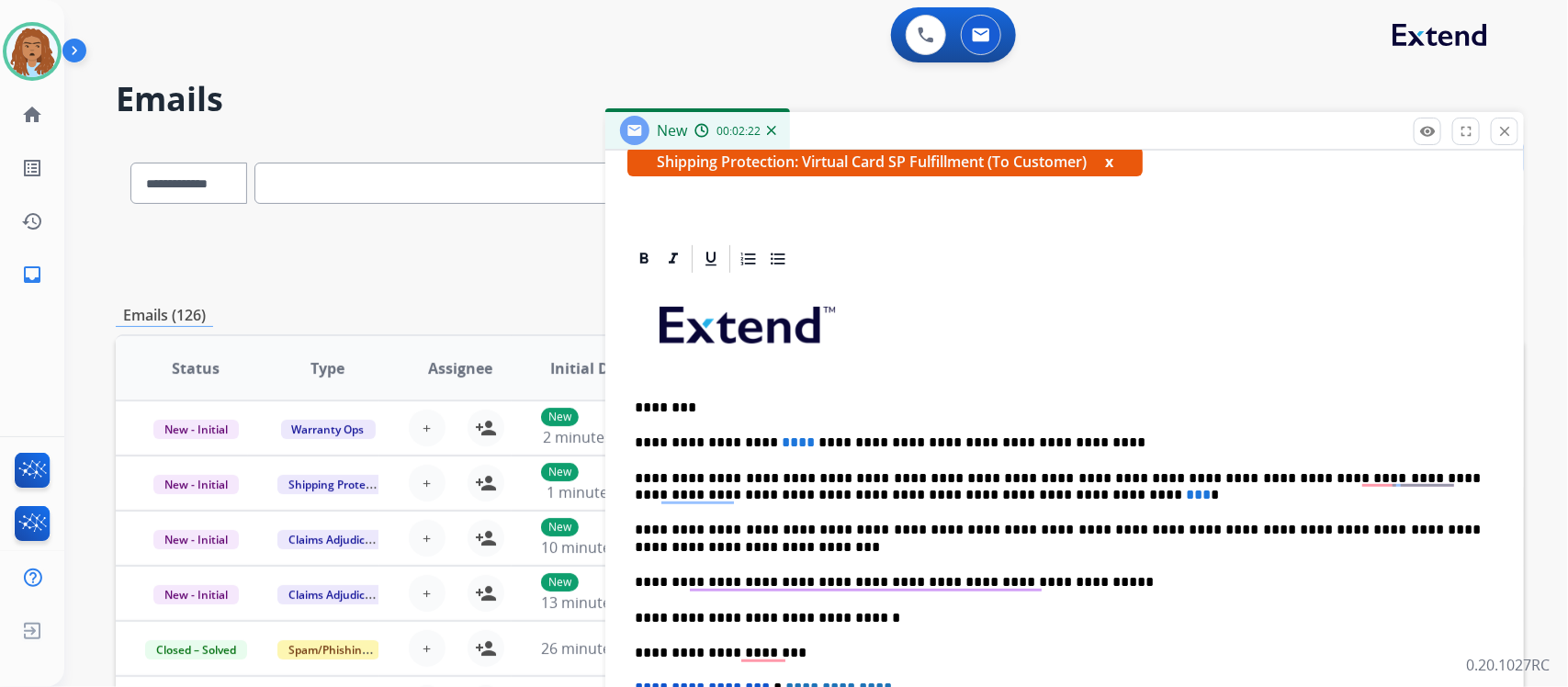 click at bounding box center (1065, 332) 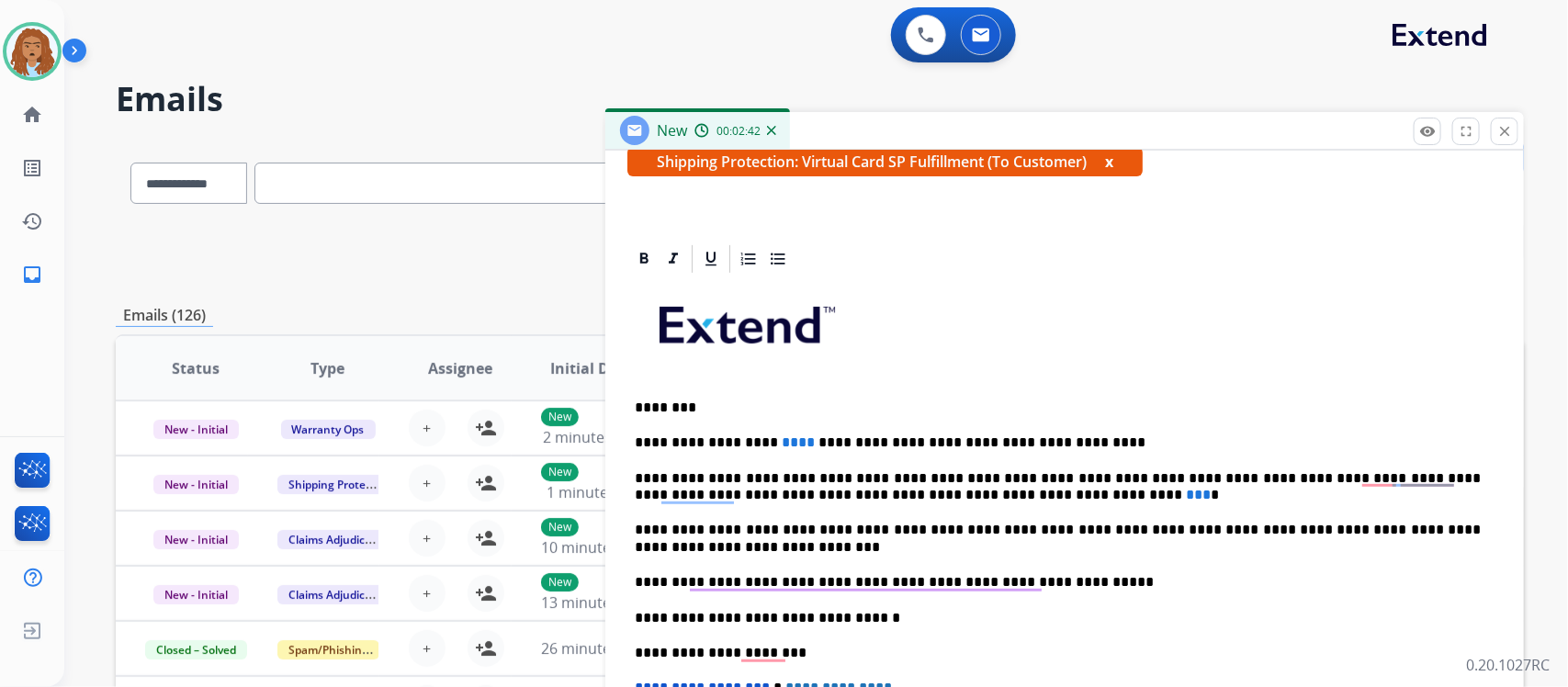 click on "***" at bounding box center [1198, 494] 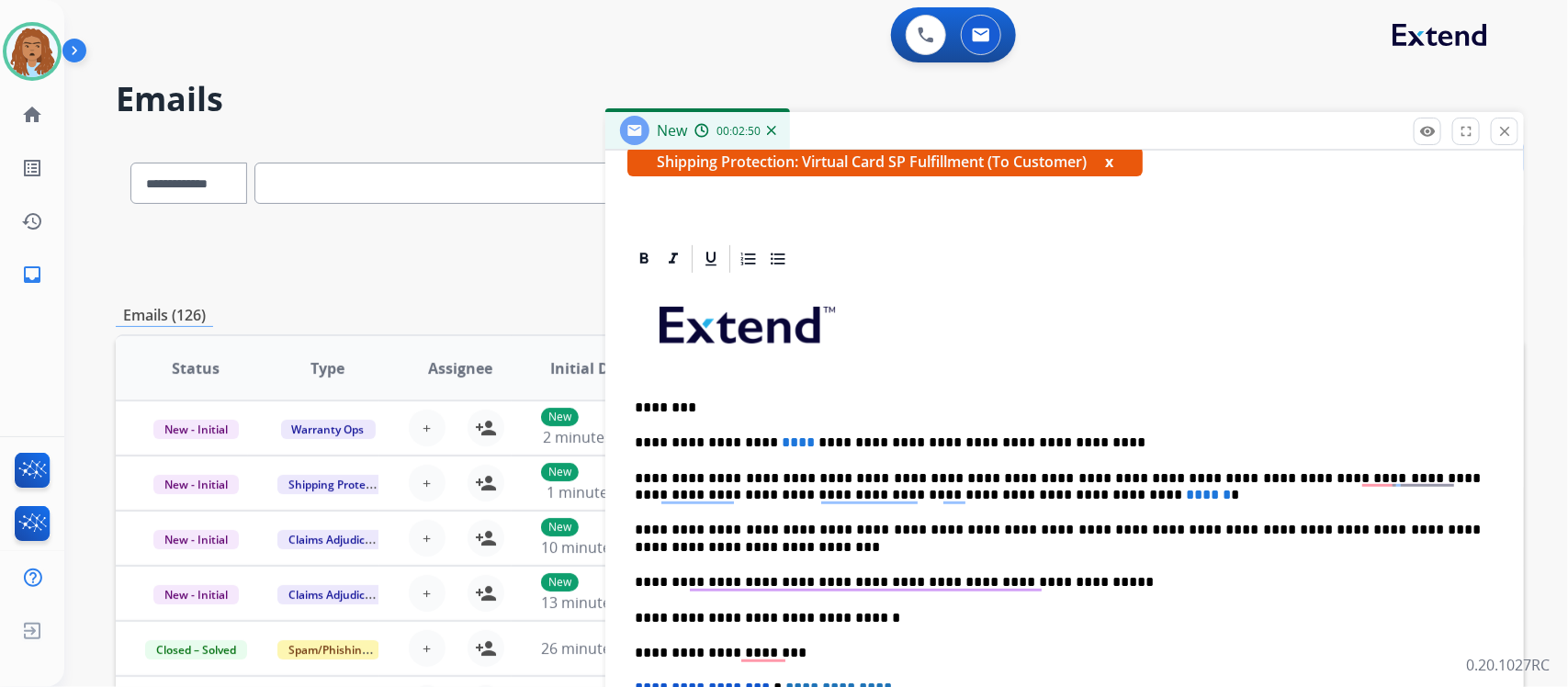 scroll, scrollTop: 442, scrollLeft: 0, axis: vertical 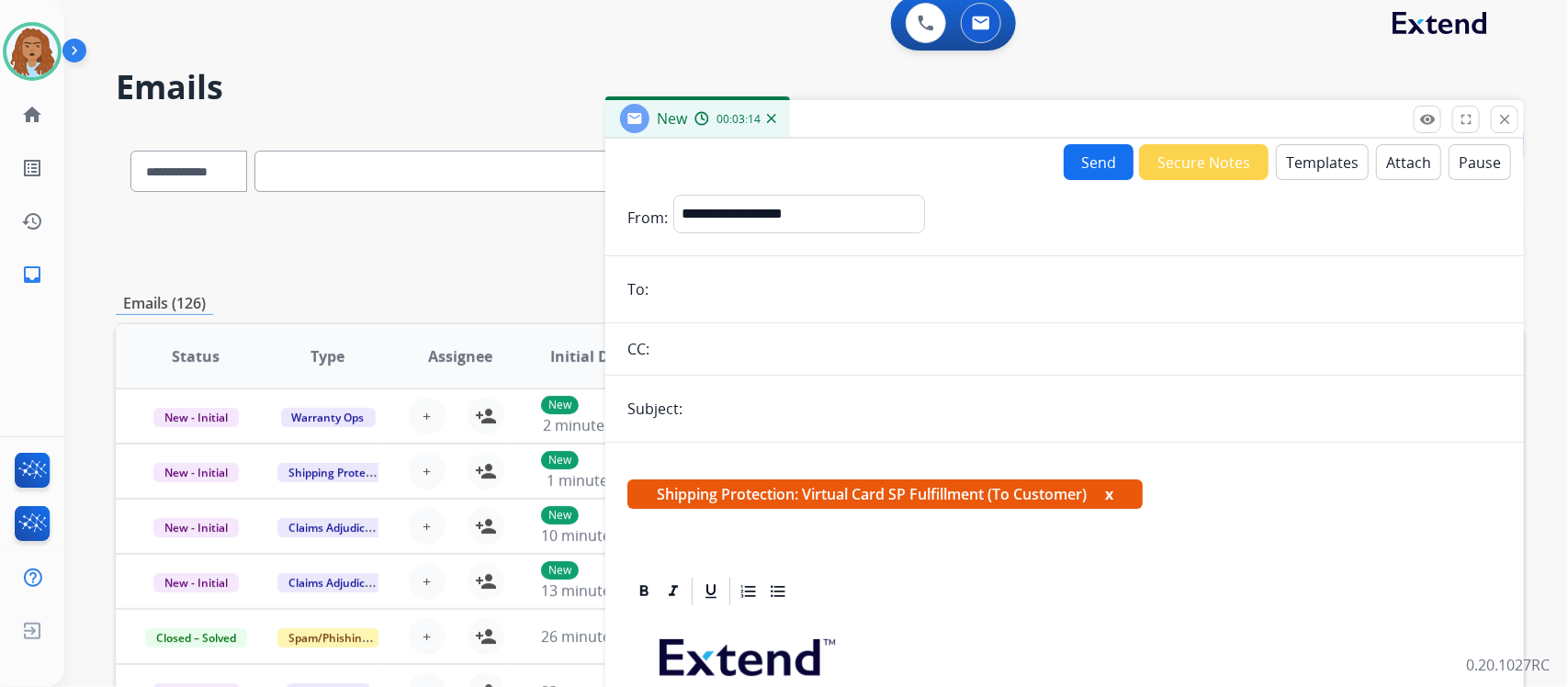 click at bounding box center [1077, 289] 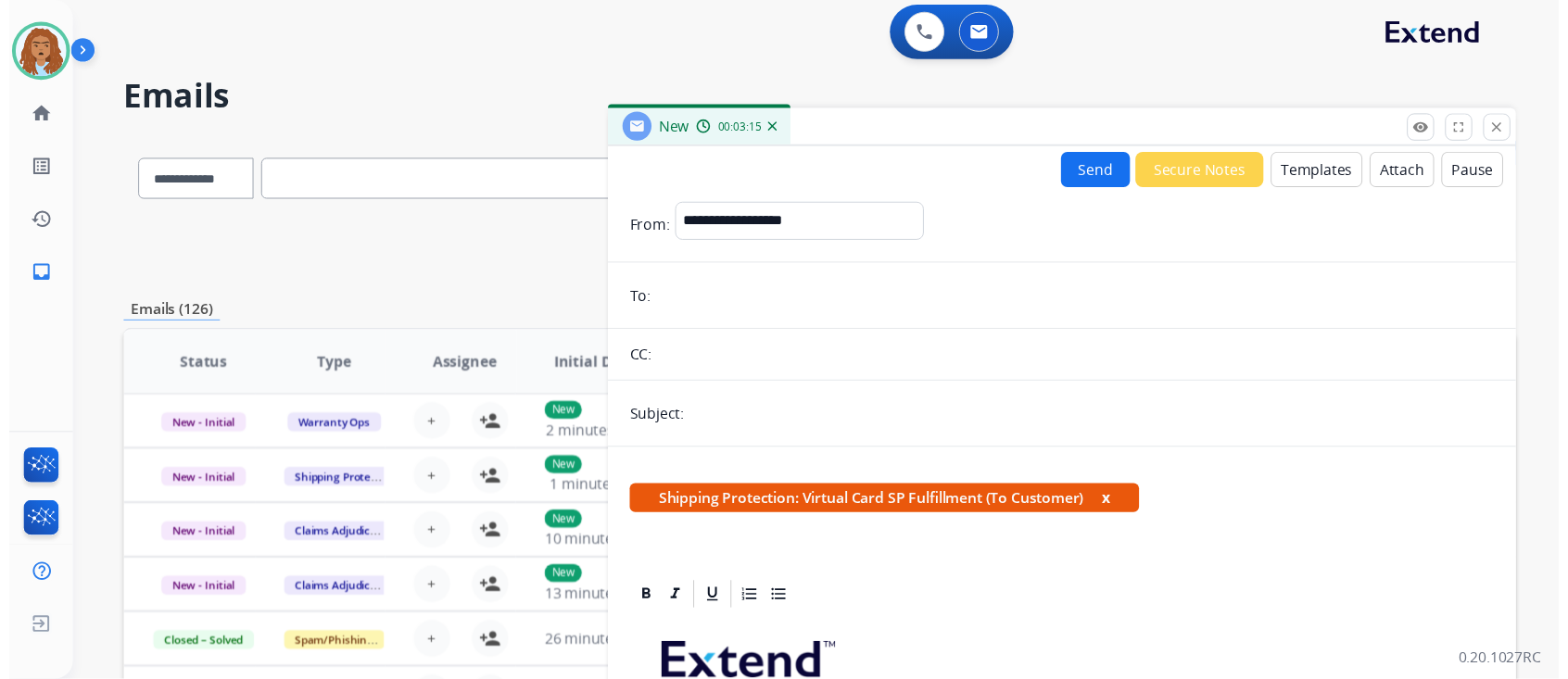 scroll, scrollTop: 0, scrollLeft: 0, axis: both 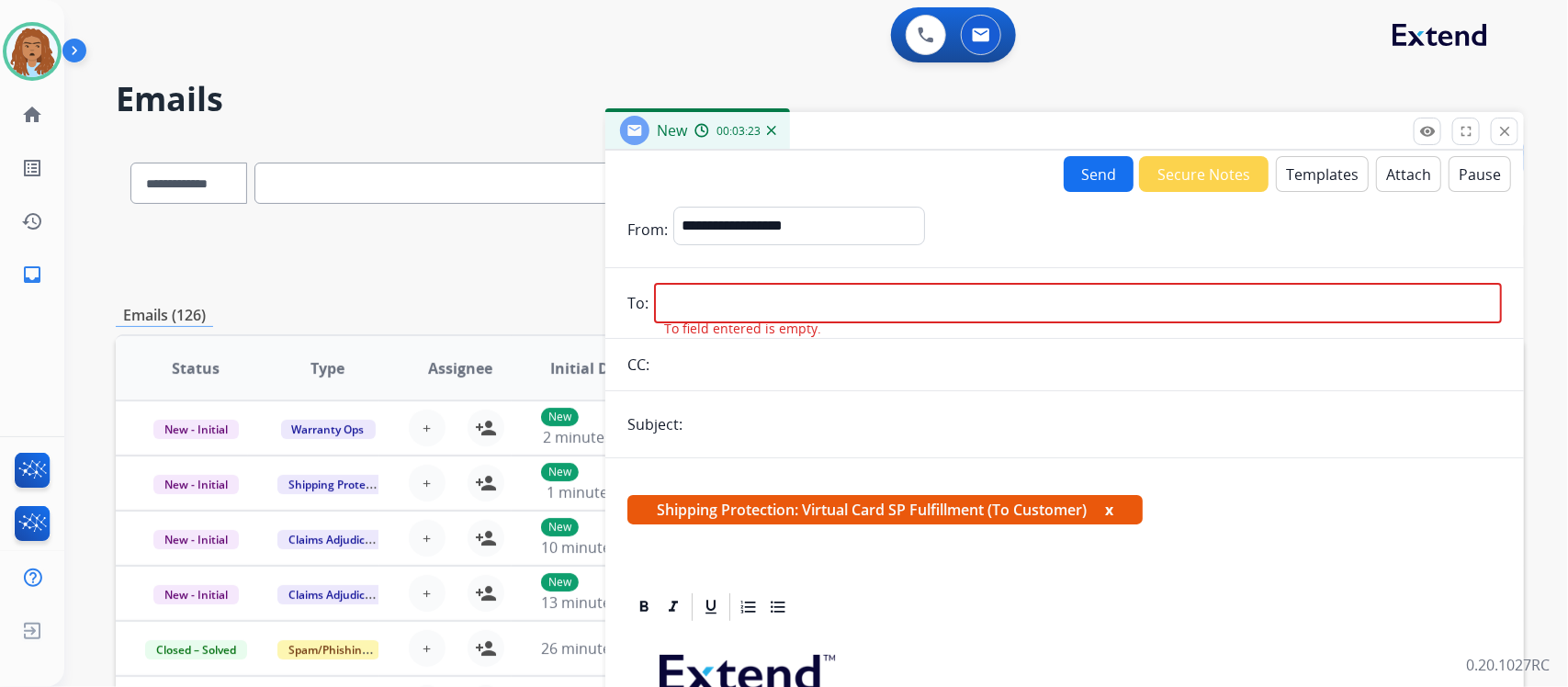 click at bounding box center [1077, 303] 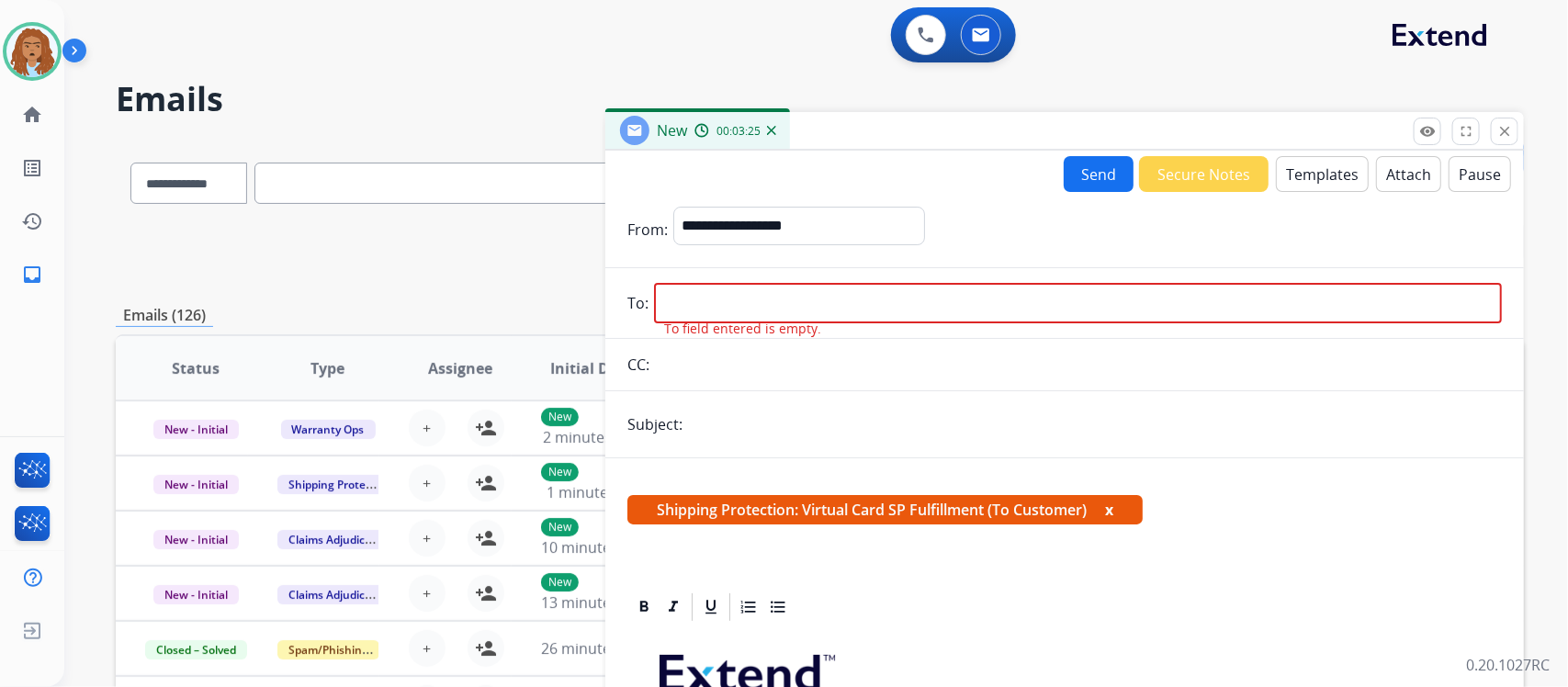 paste on "**********" 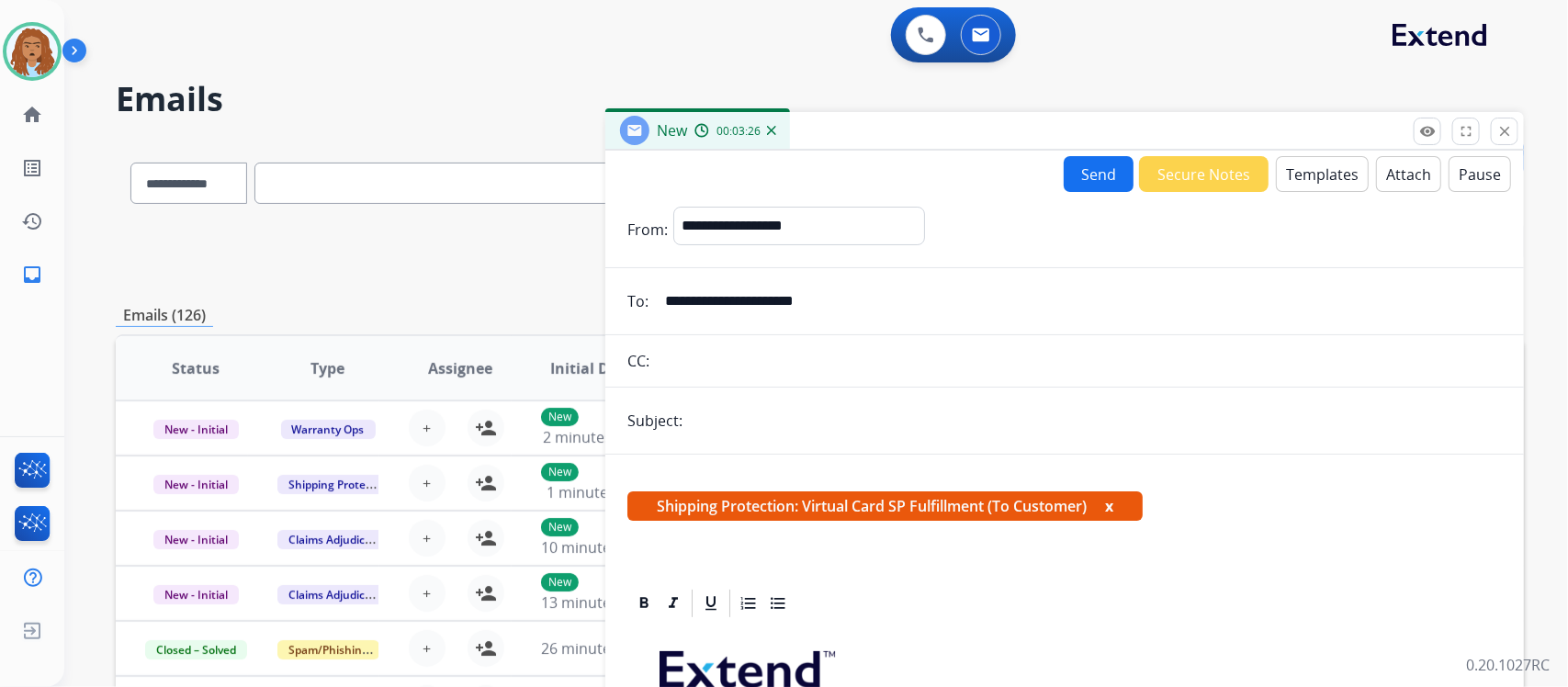 type on "**********" 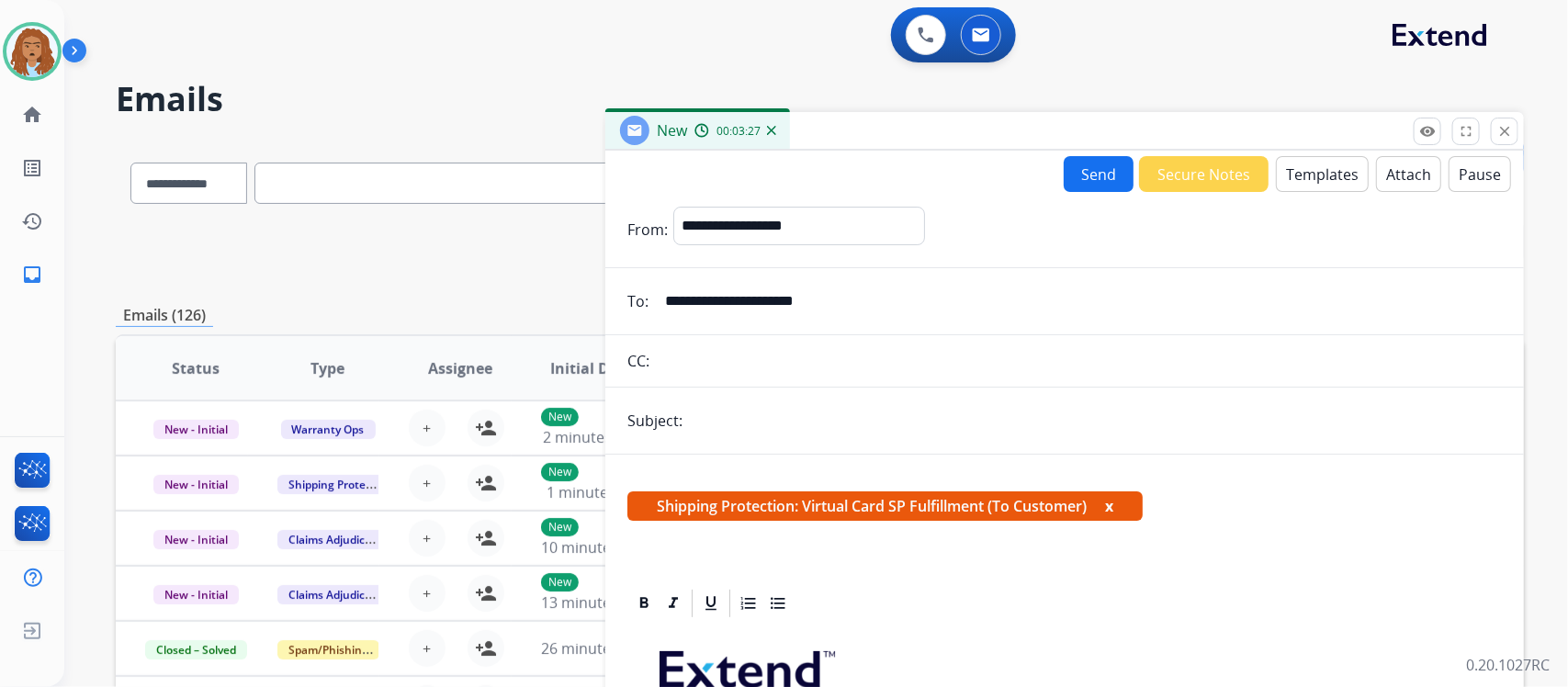 click at bounding box center (1095, 421) 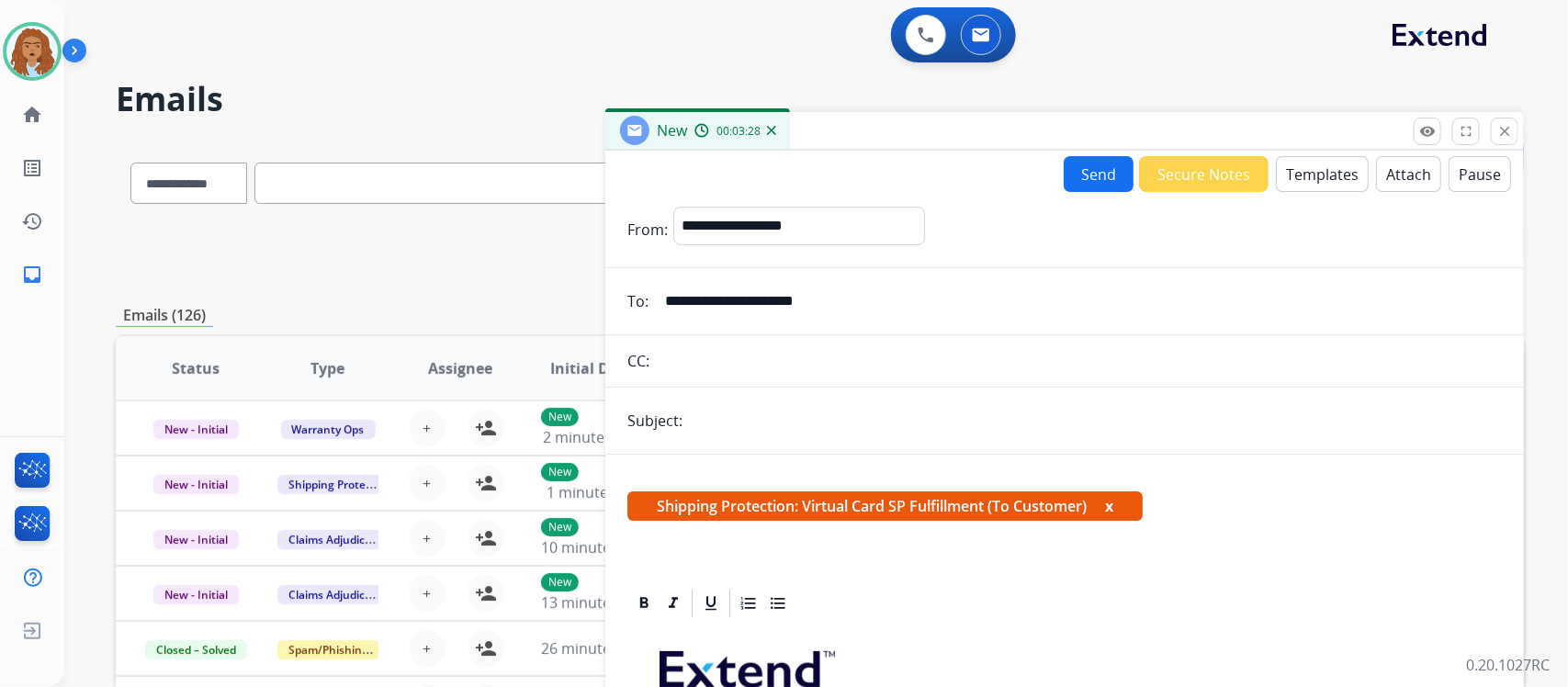 type on "**********" 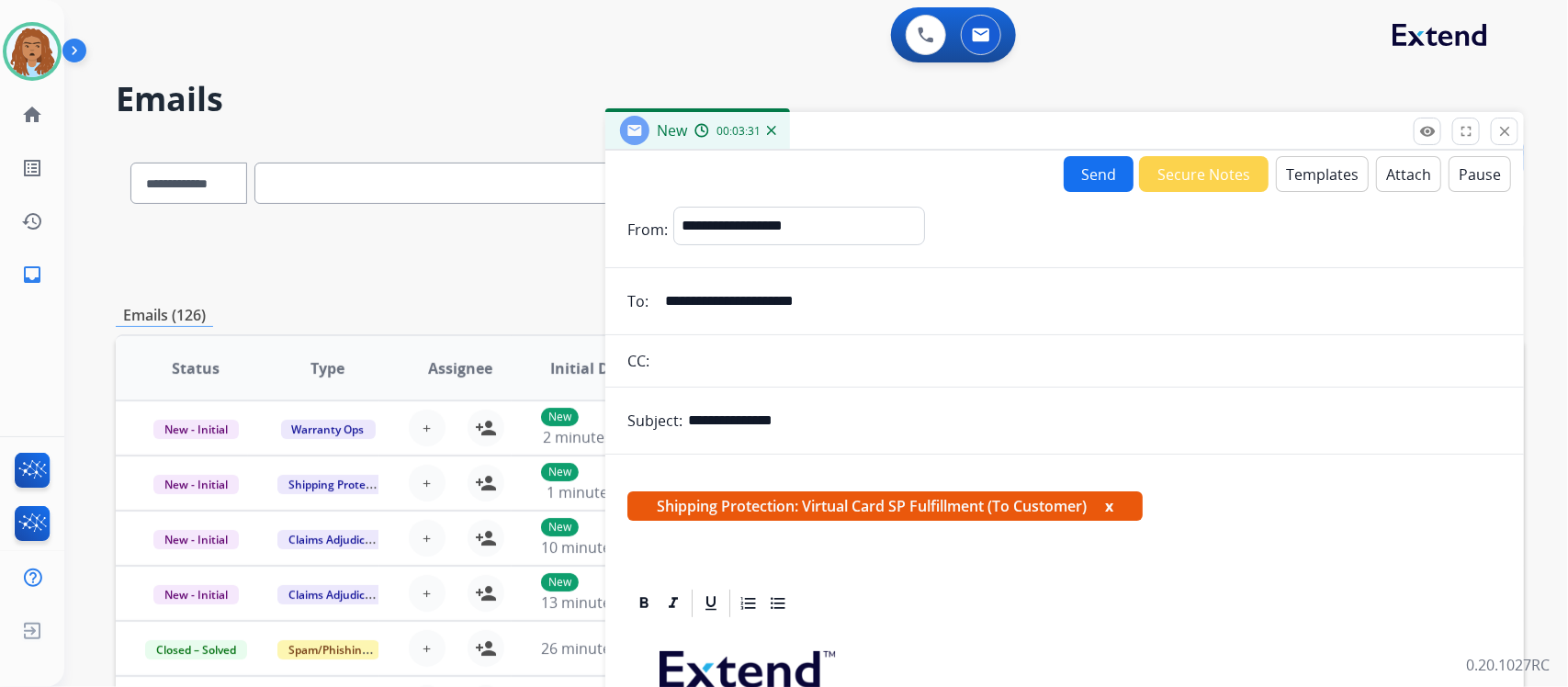 click on "Send" at bounding box center [1099, 174] 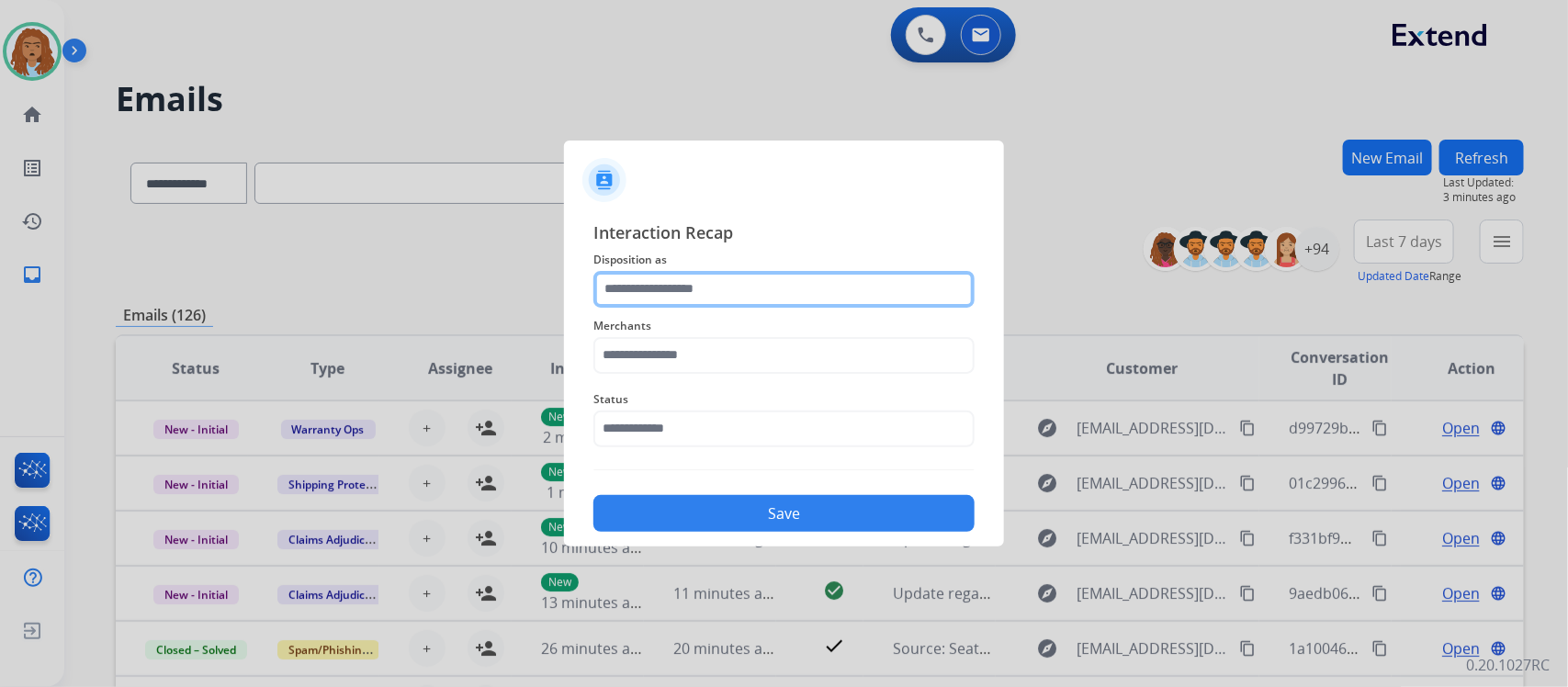 click 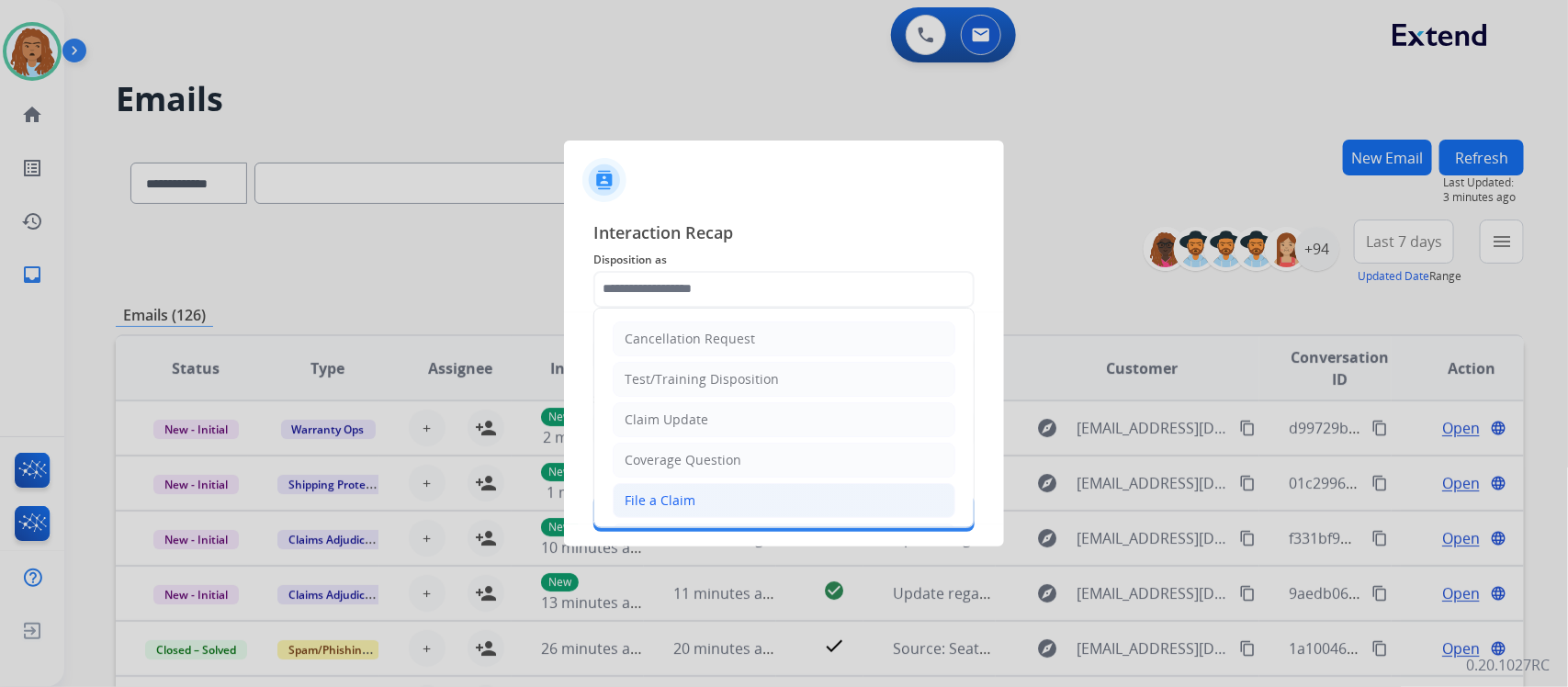 click on "File a Claim" 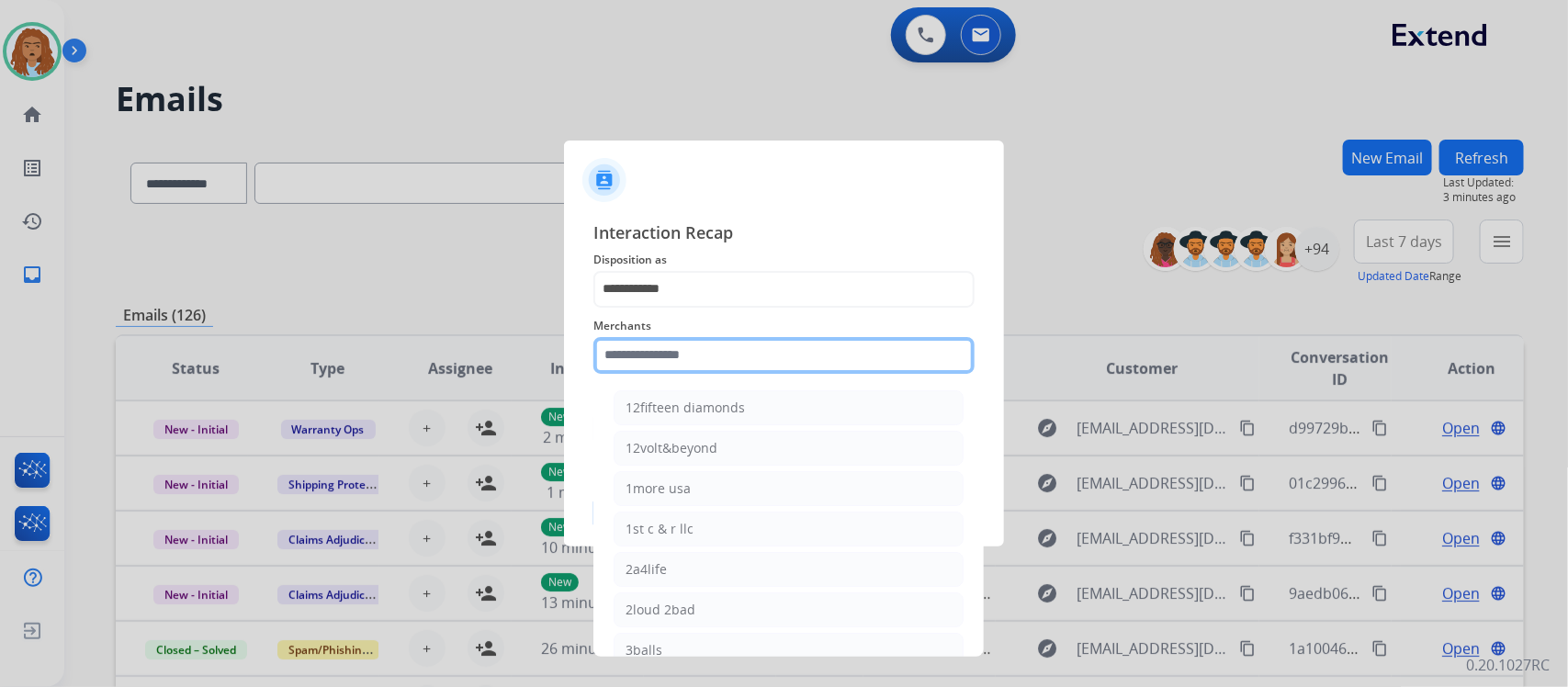 click 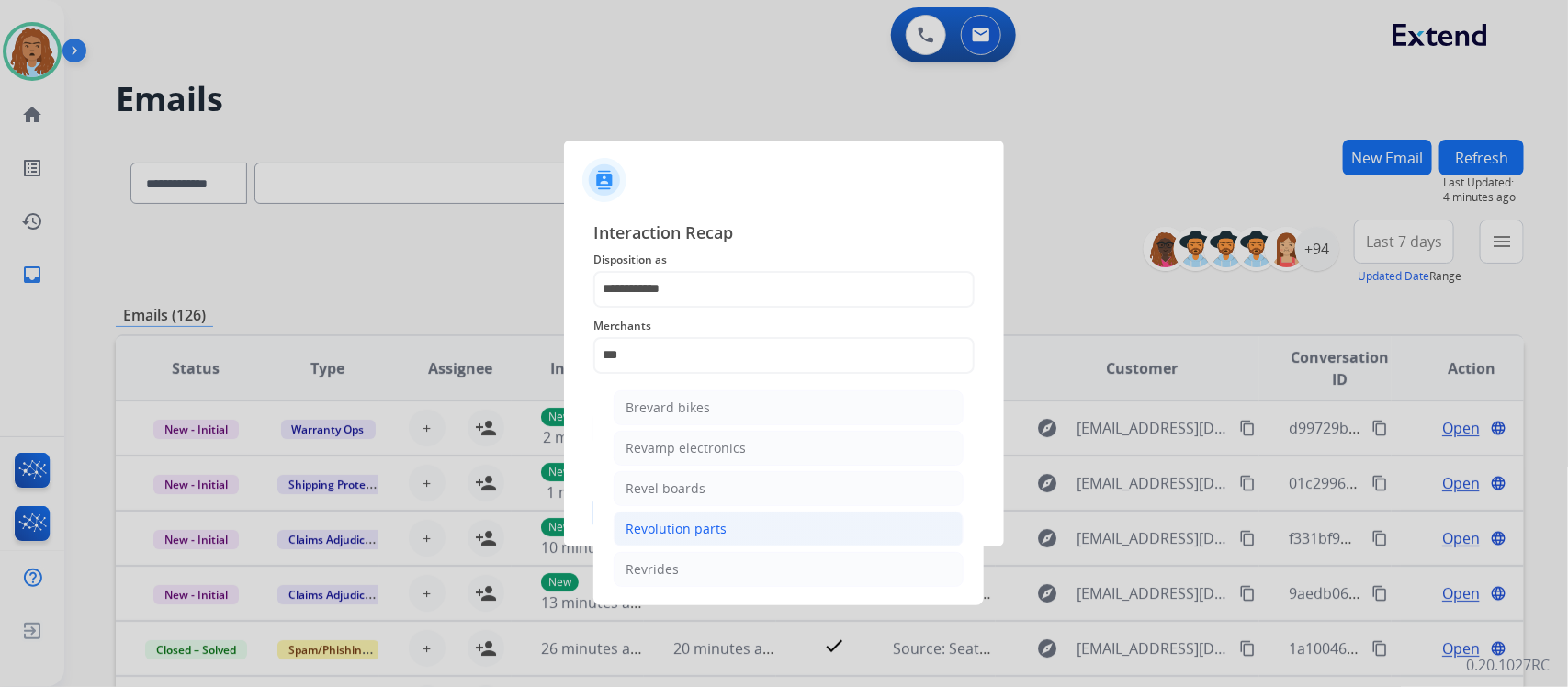 click on "Revolution parts" 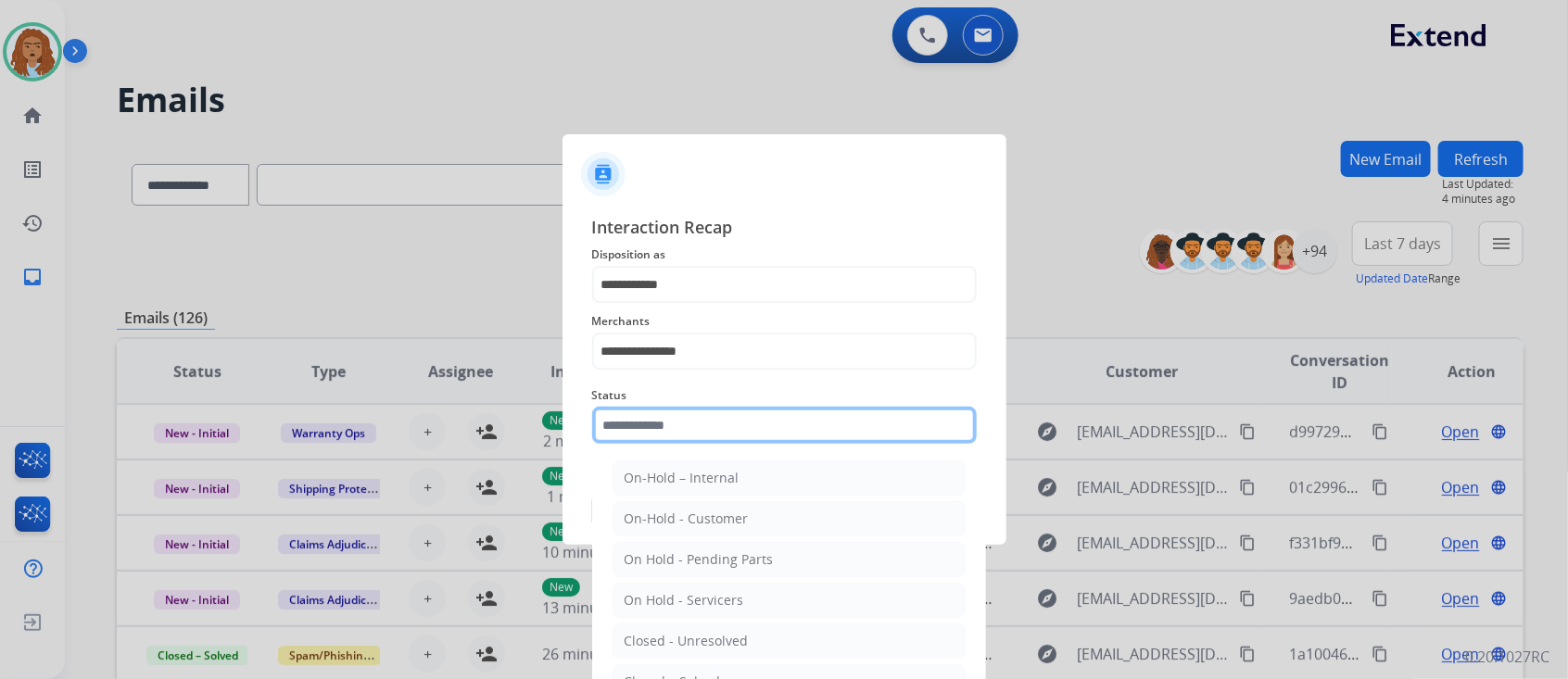 click 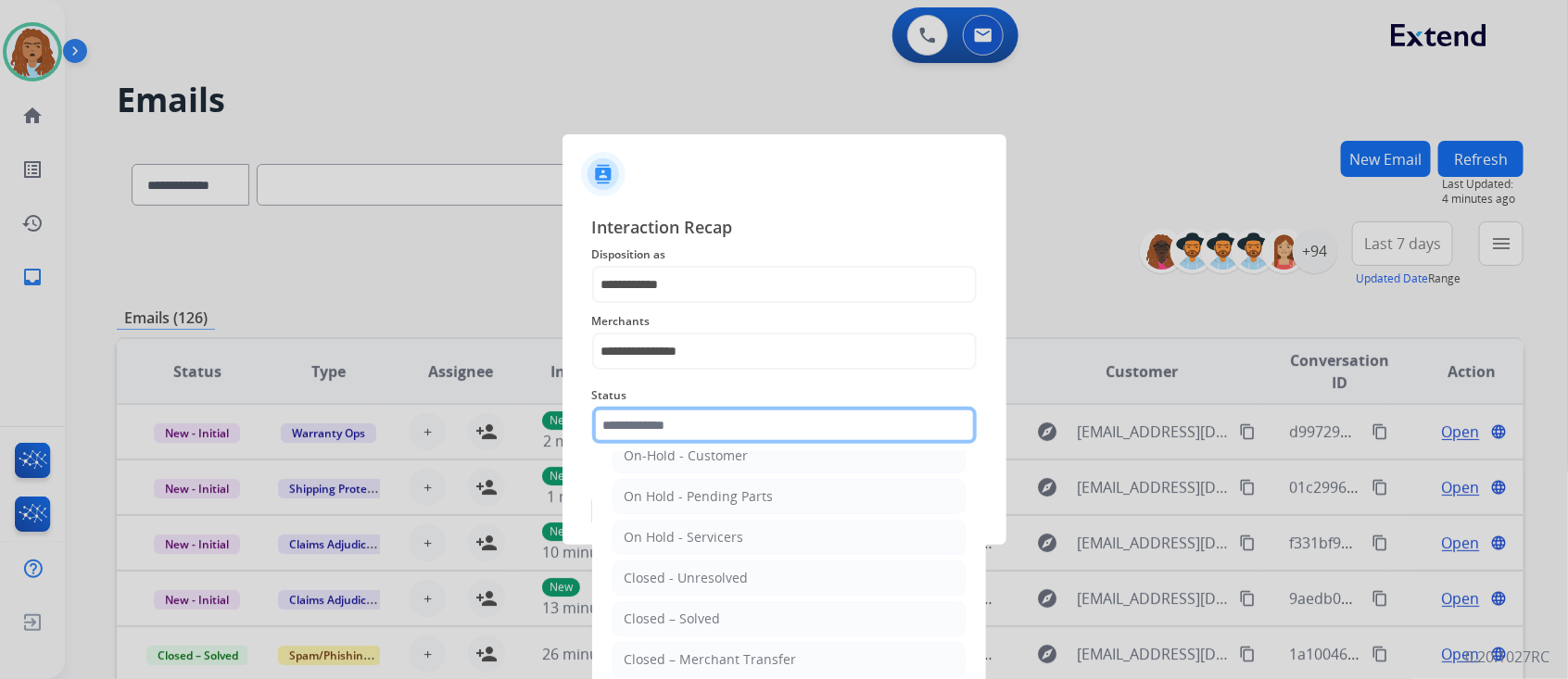 scroll, scrollTop: 114, scrollLeft: 0, axis: vertical 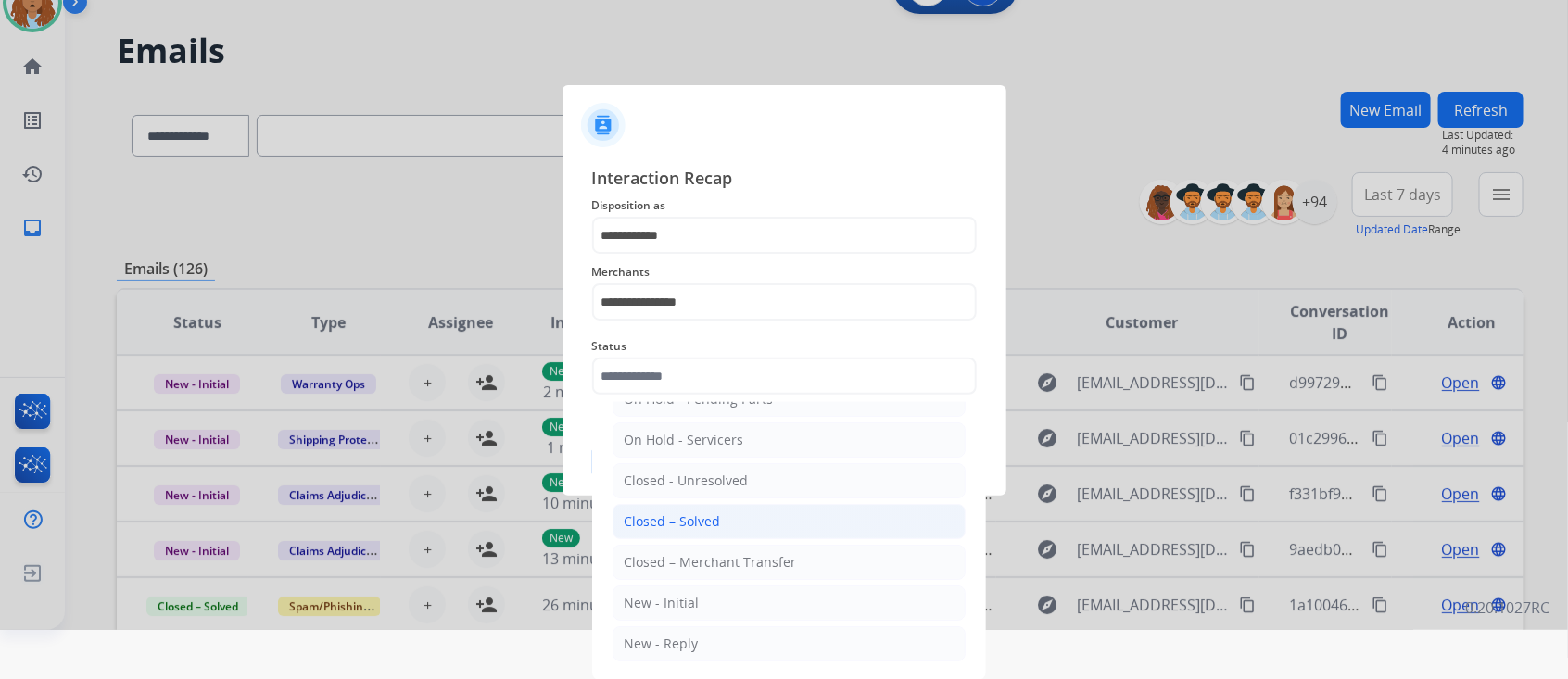 click on "Closed – Solved" 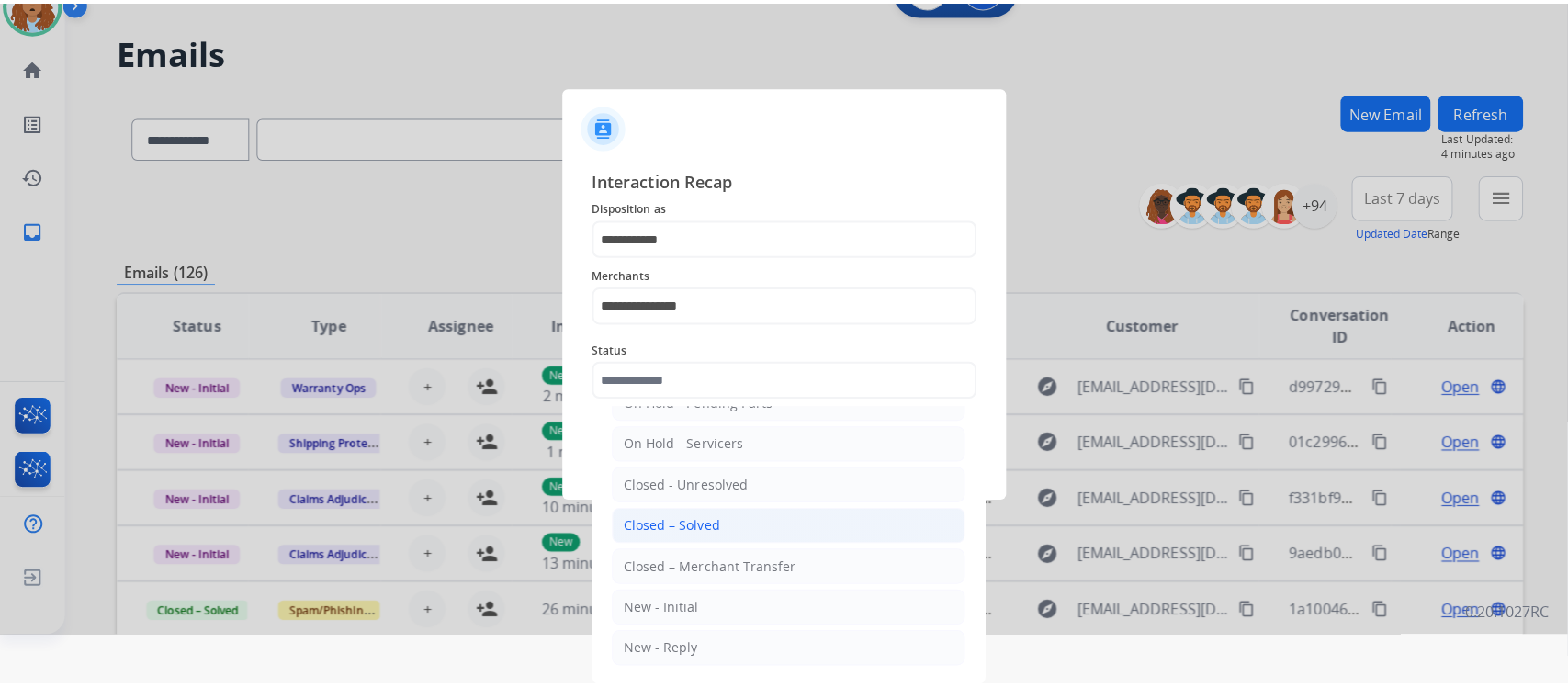 scroll, scrollTop: 0, scrollLeft: 0, axis: both 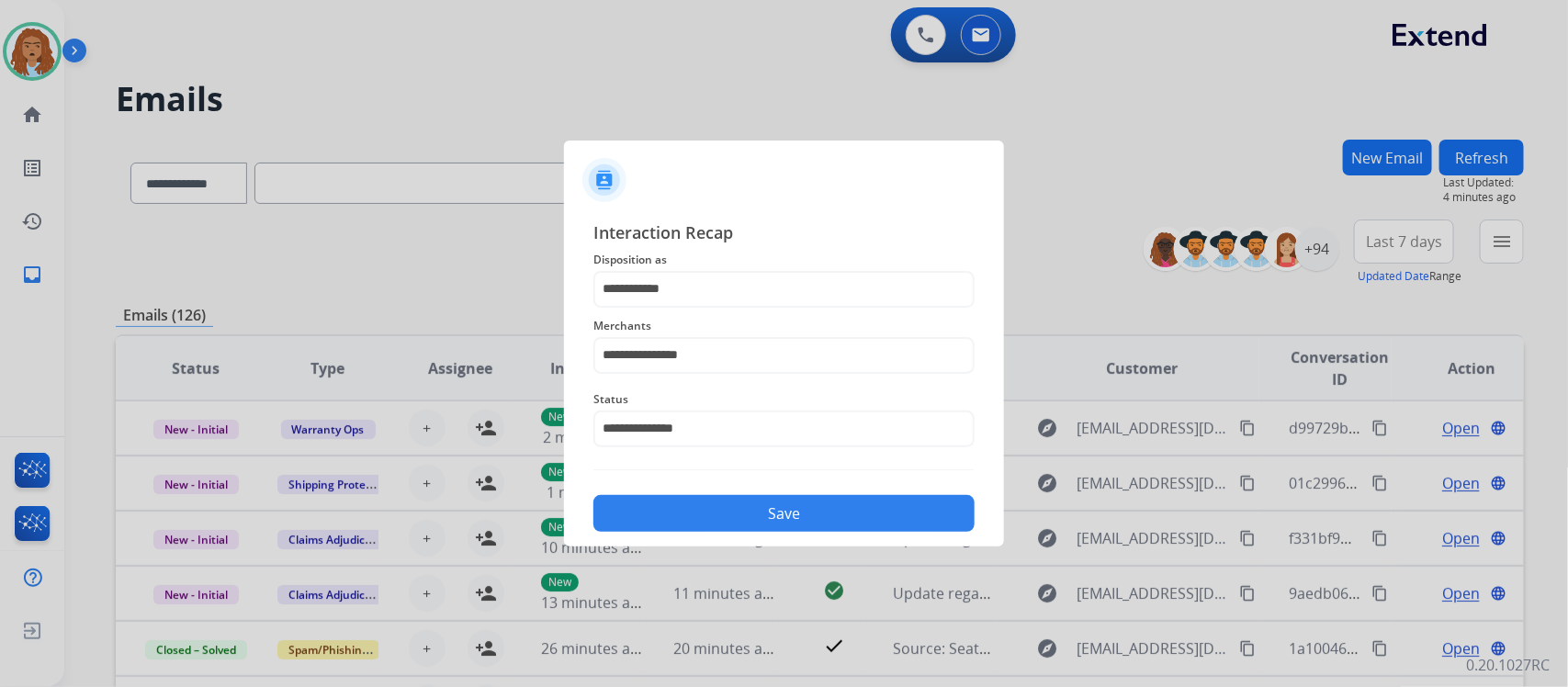 click on "Save" 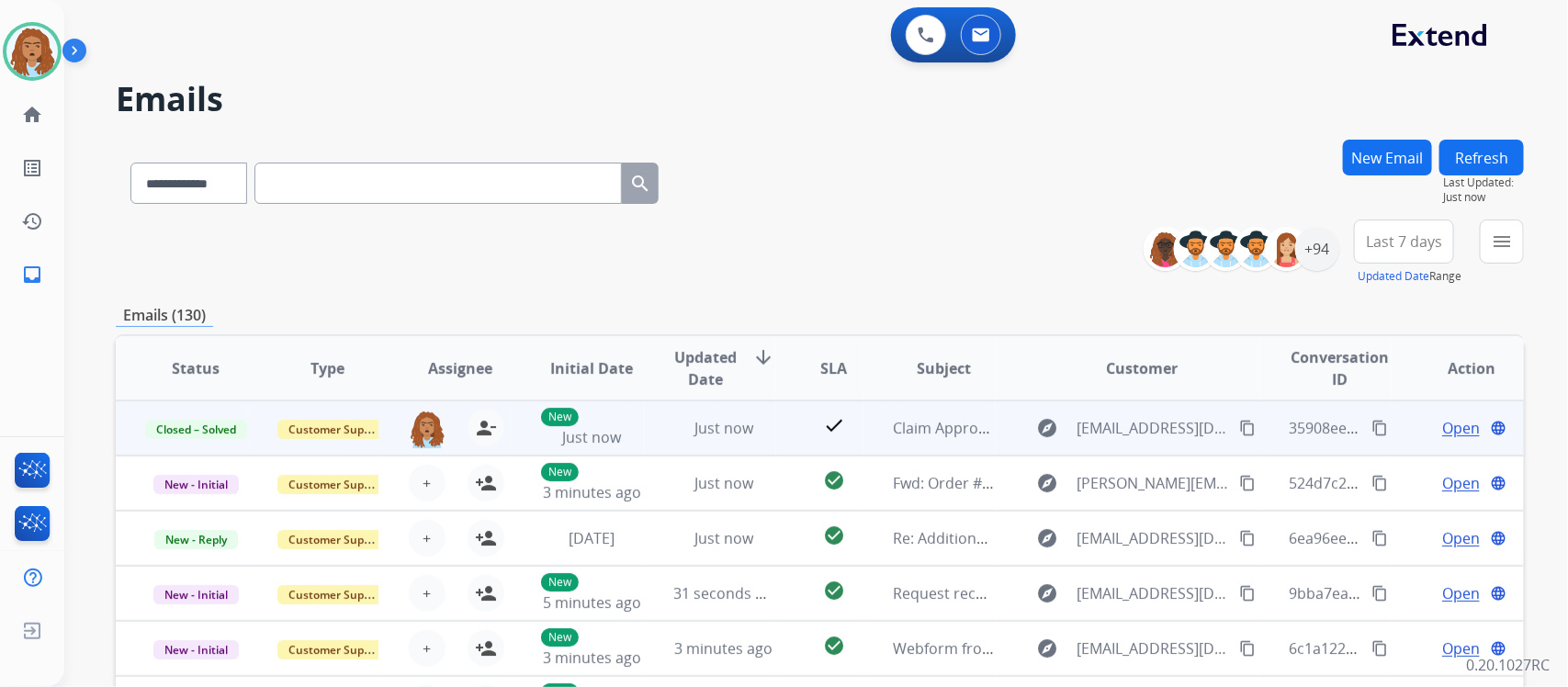 click on "content_copy" at bounding box center [1247, 428] 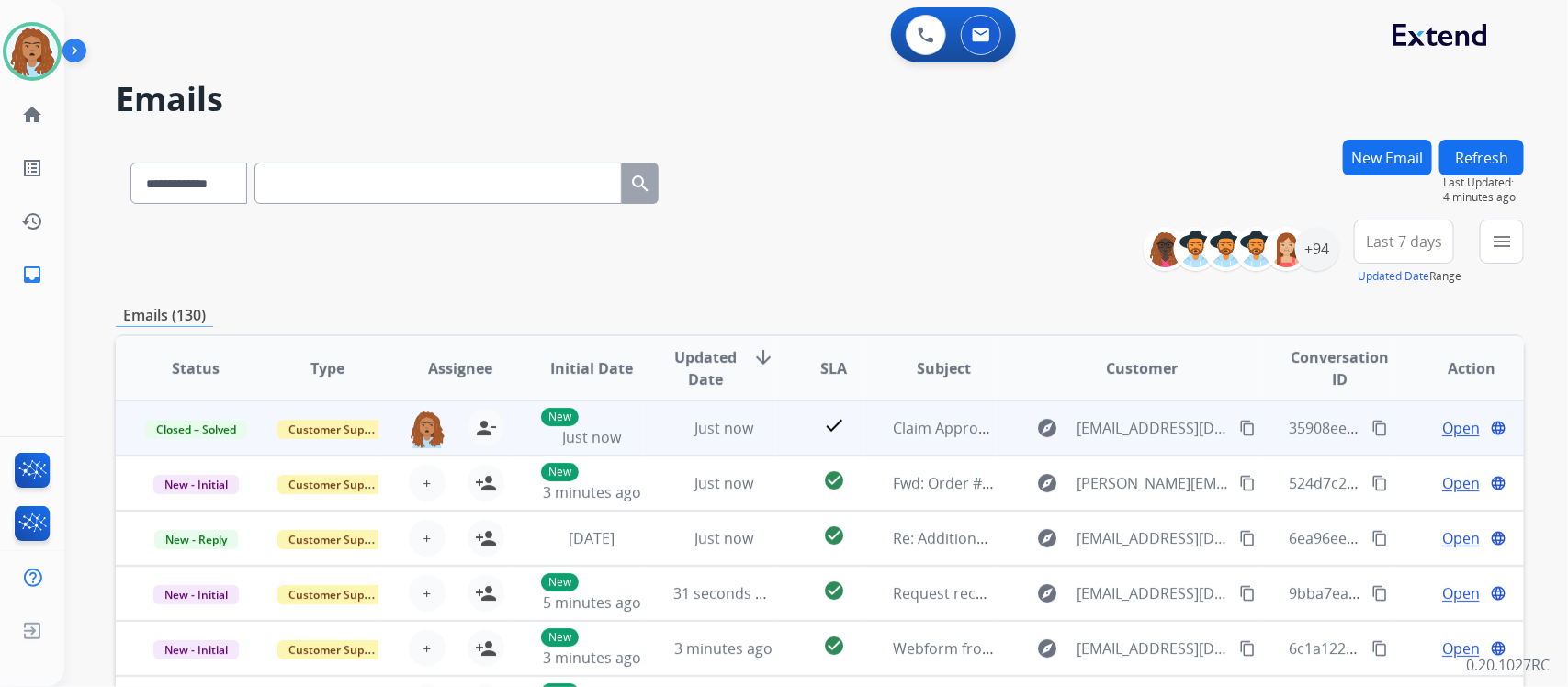 click on "content_copy" at bounding box center (1380, 428) 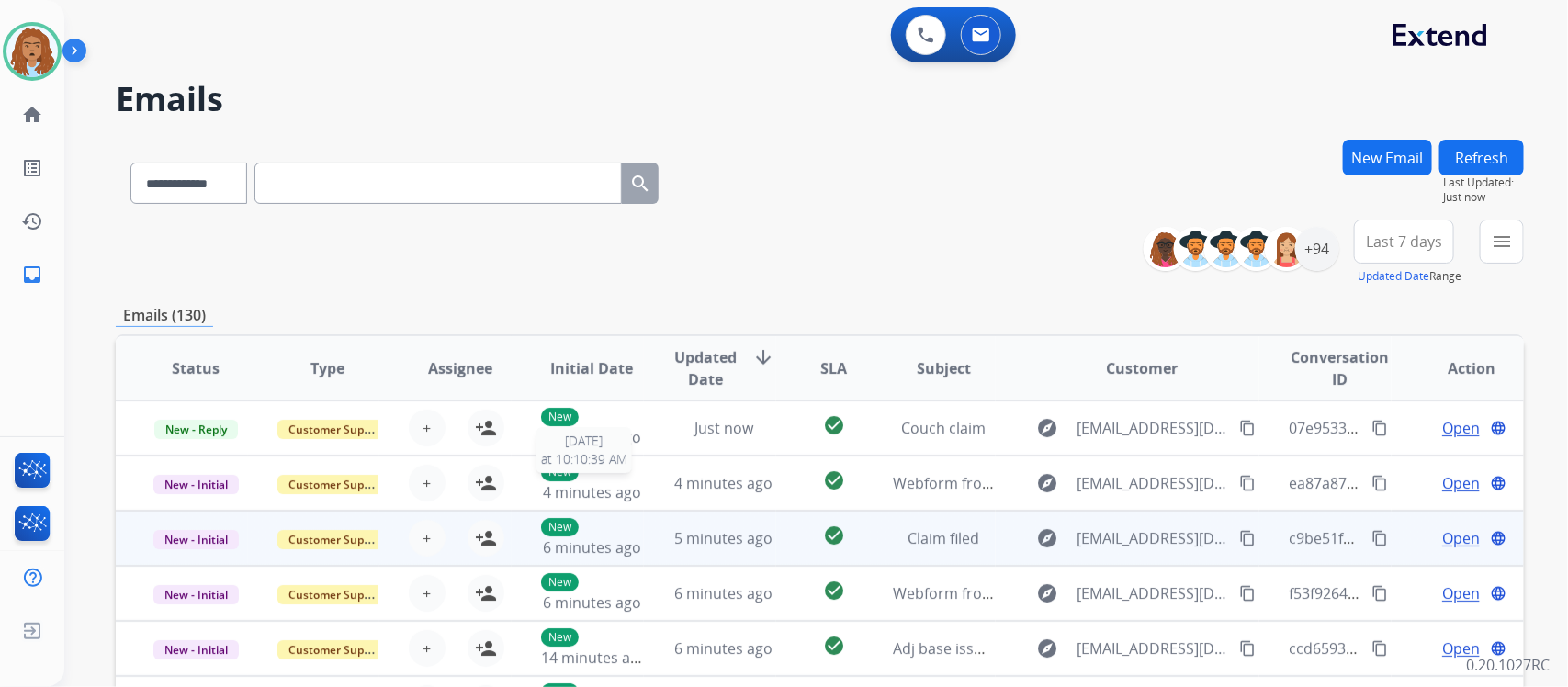 scroll, scrollTop: 1, scrollLeft: 0, axis: vertical 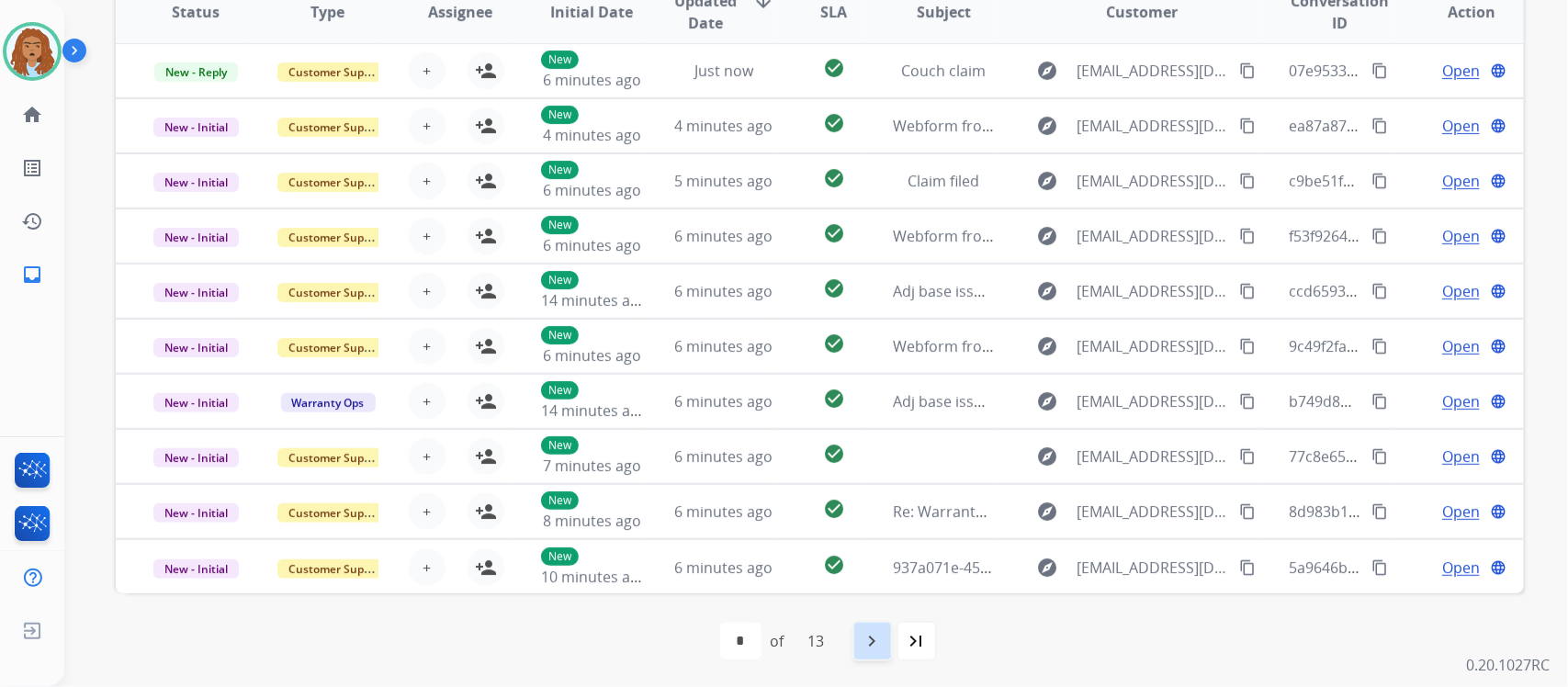 click on "navigate_next" at bounding box center [873, 641] 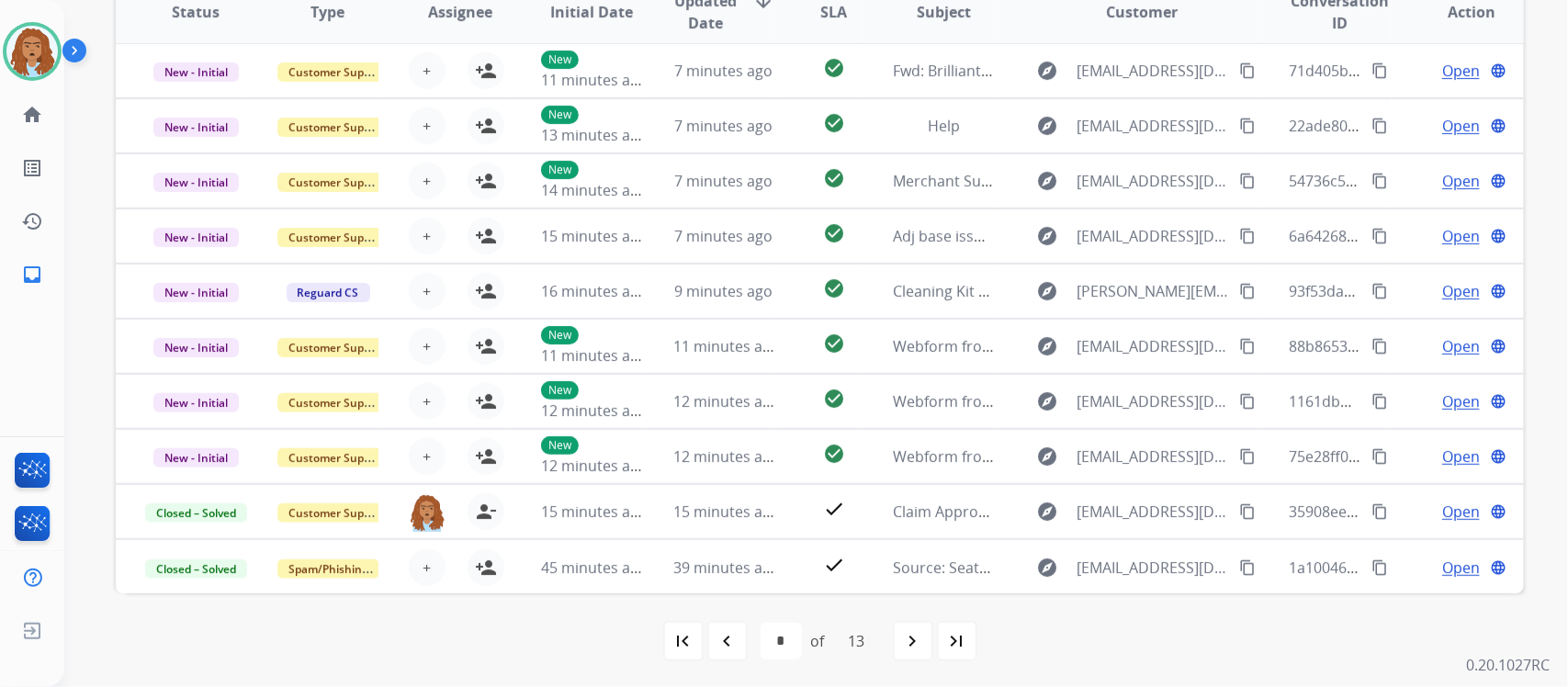 scroll, scrollTop: 0, scrollLeft: 0, axis: both 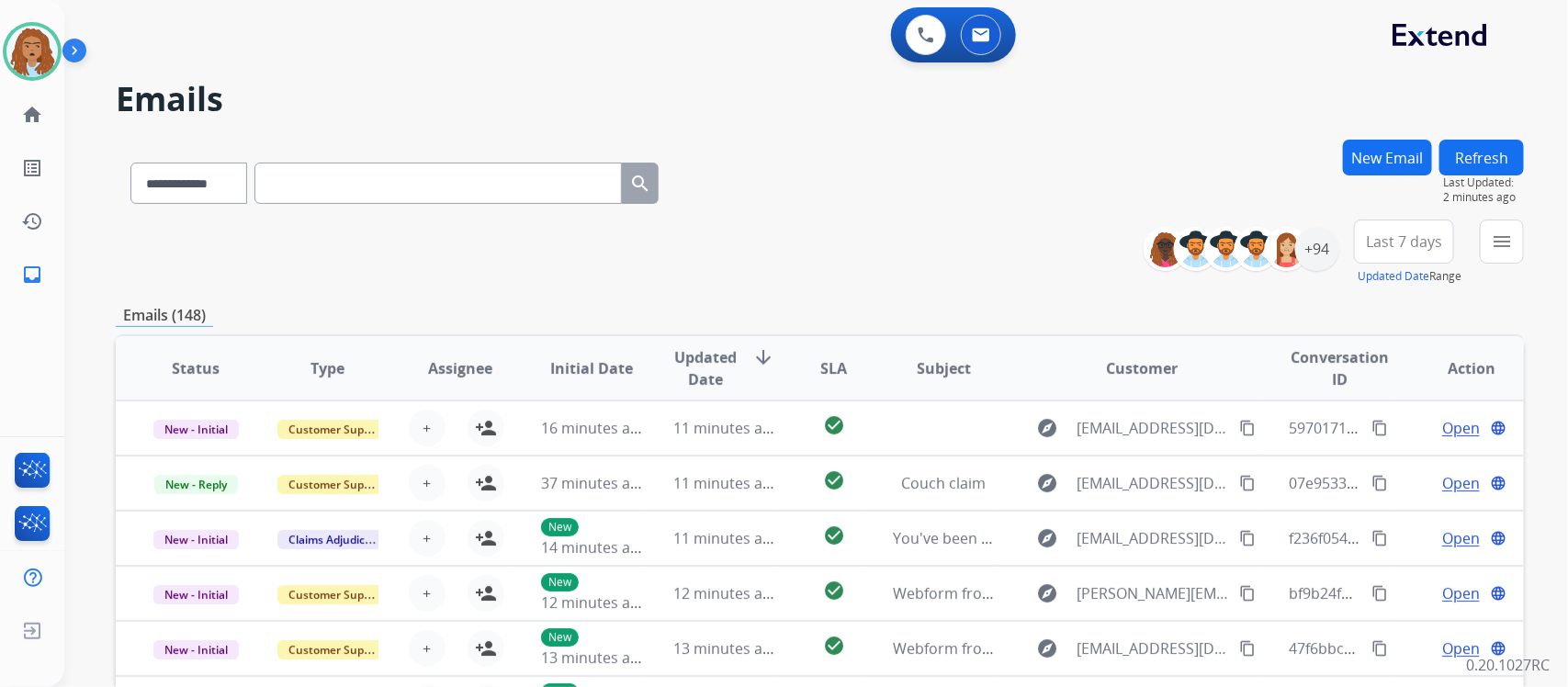 click on "Refresh" at bounding box center [1482, 157] 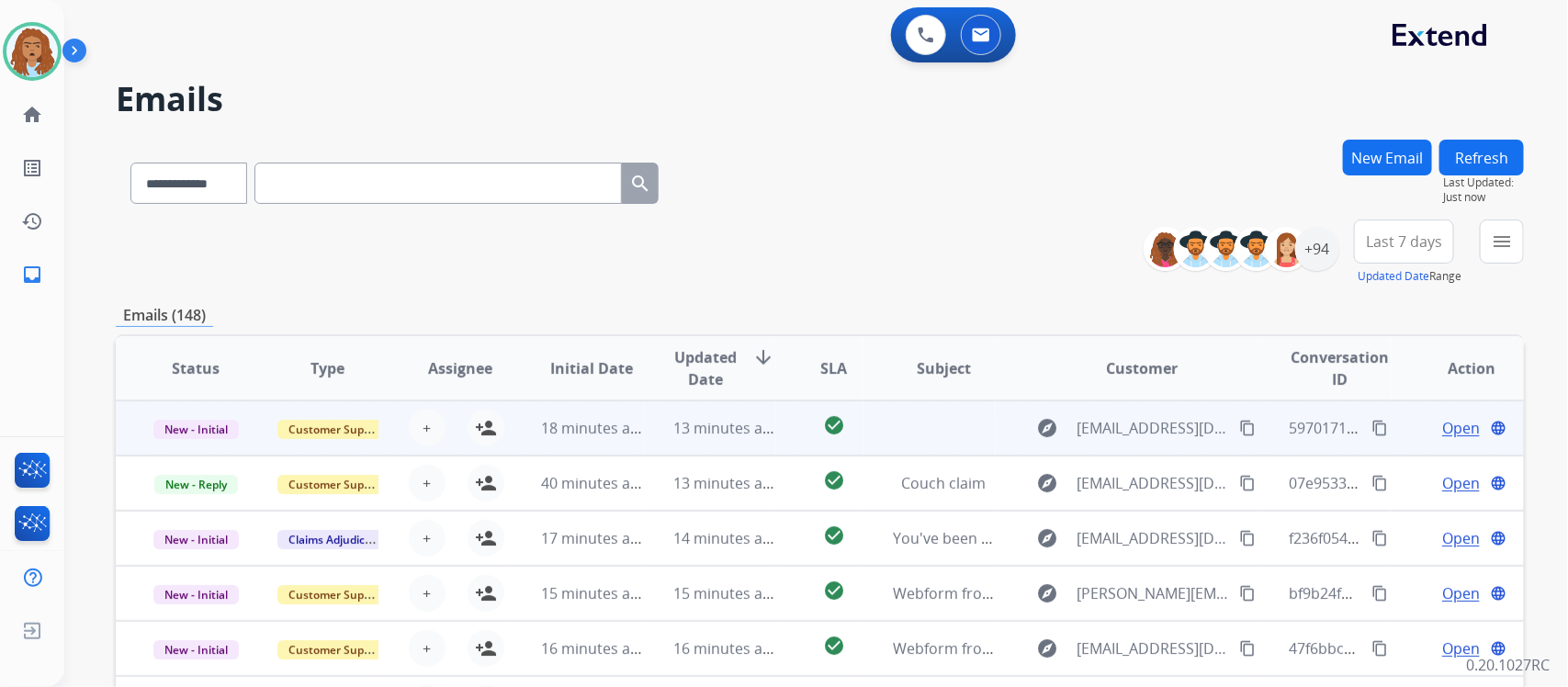 scroll, scrollTop: 1, scrollLeft: 0, axis: vertical 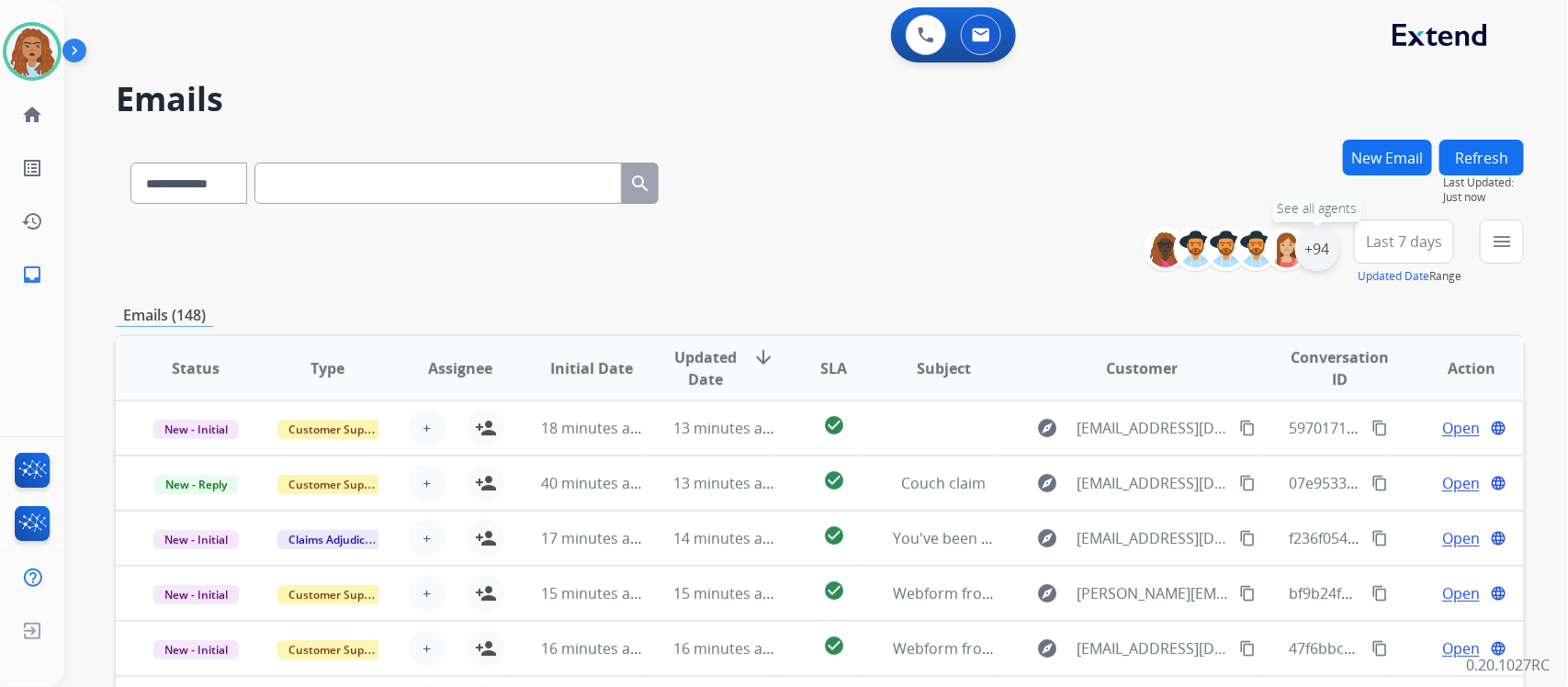 click on "+94" at bounding box center (1317, 249) 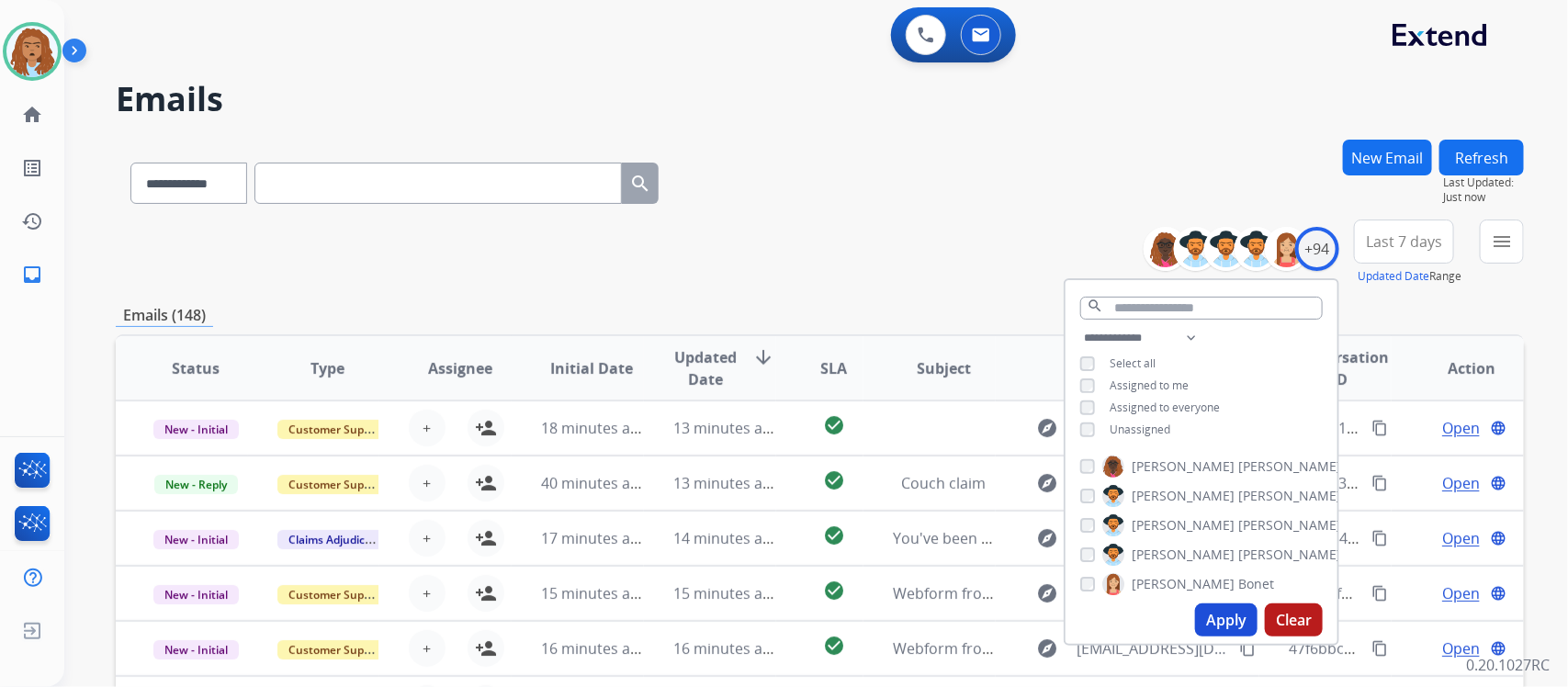 click on "Apply" at bounding box center (1226, 620) 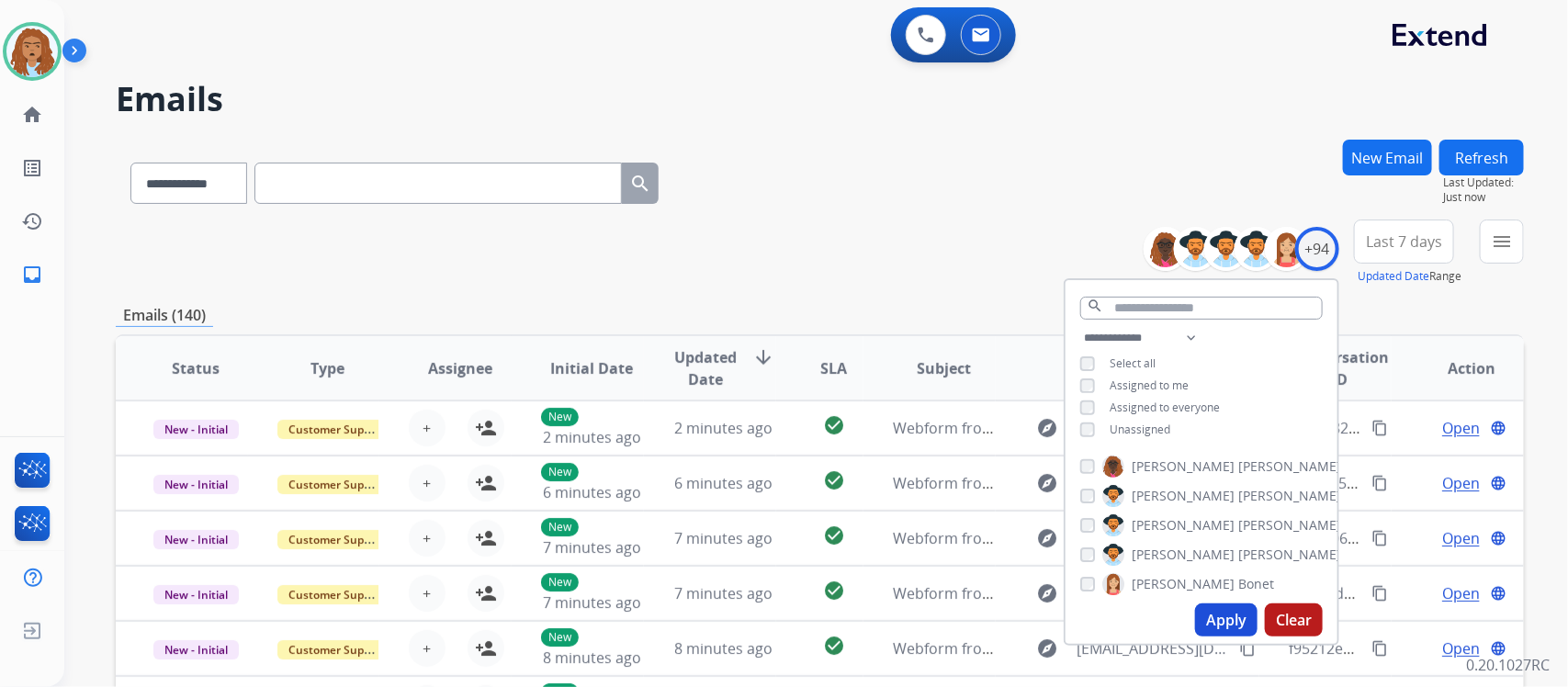 click on "**********" at bounding box center (819, 253) 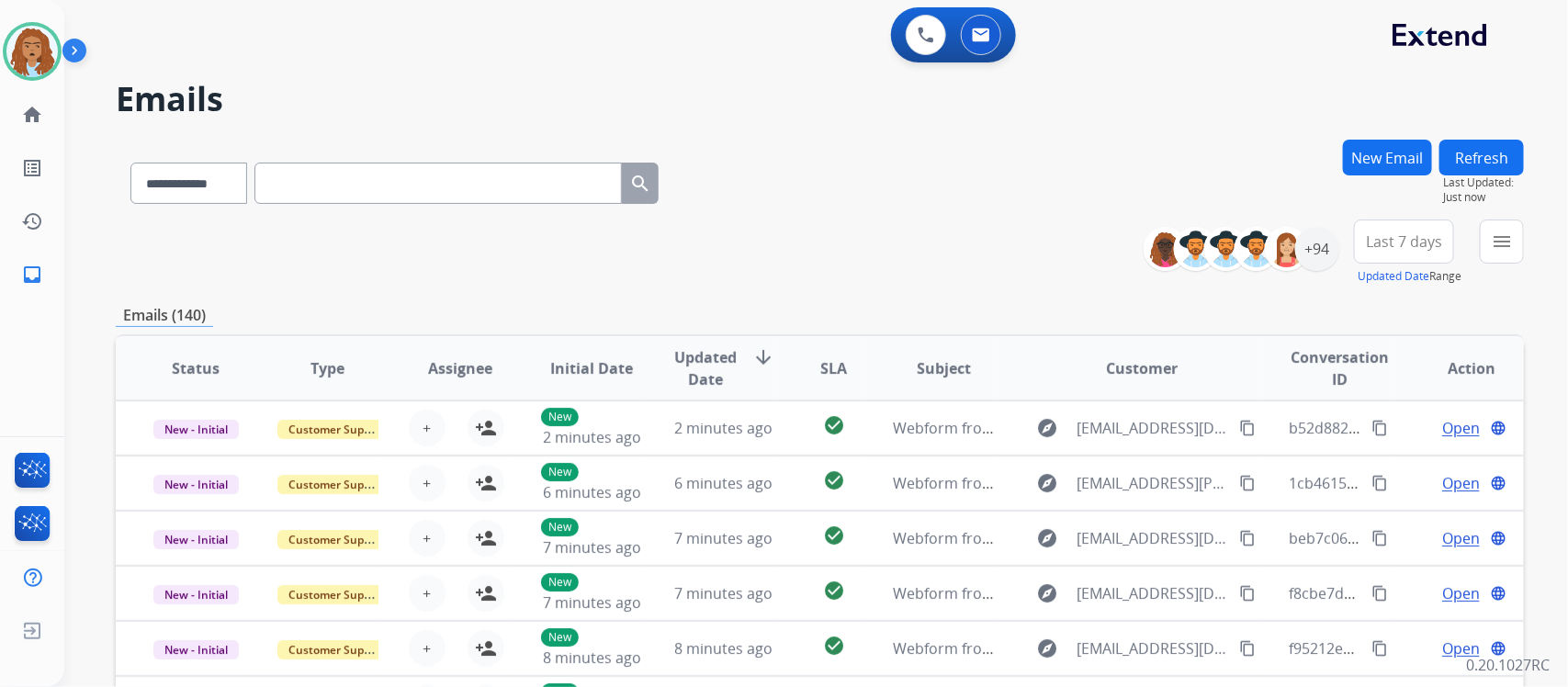 click on "Last 7 days" at bounding box center [1404, 242] 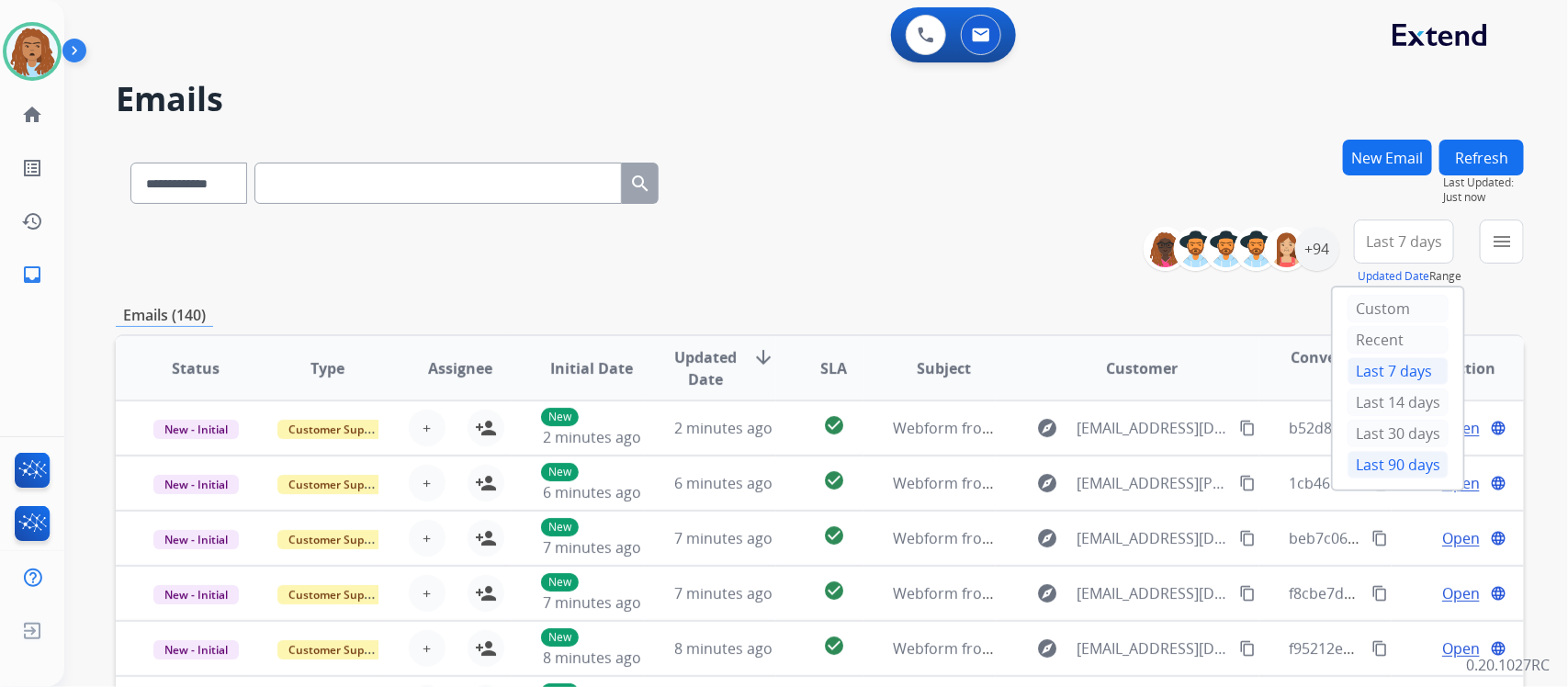 click on "Last 90 days" at bounding box center [1398, 465] 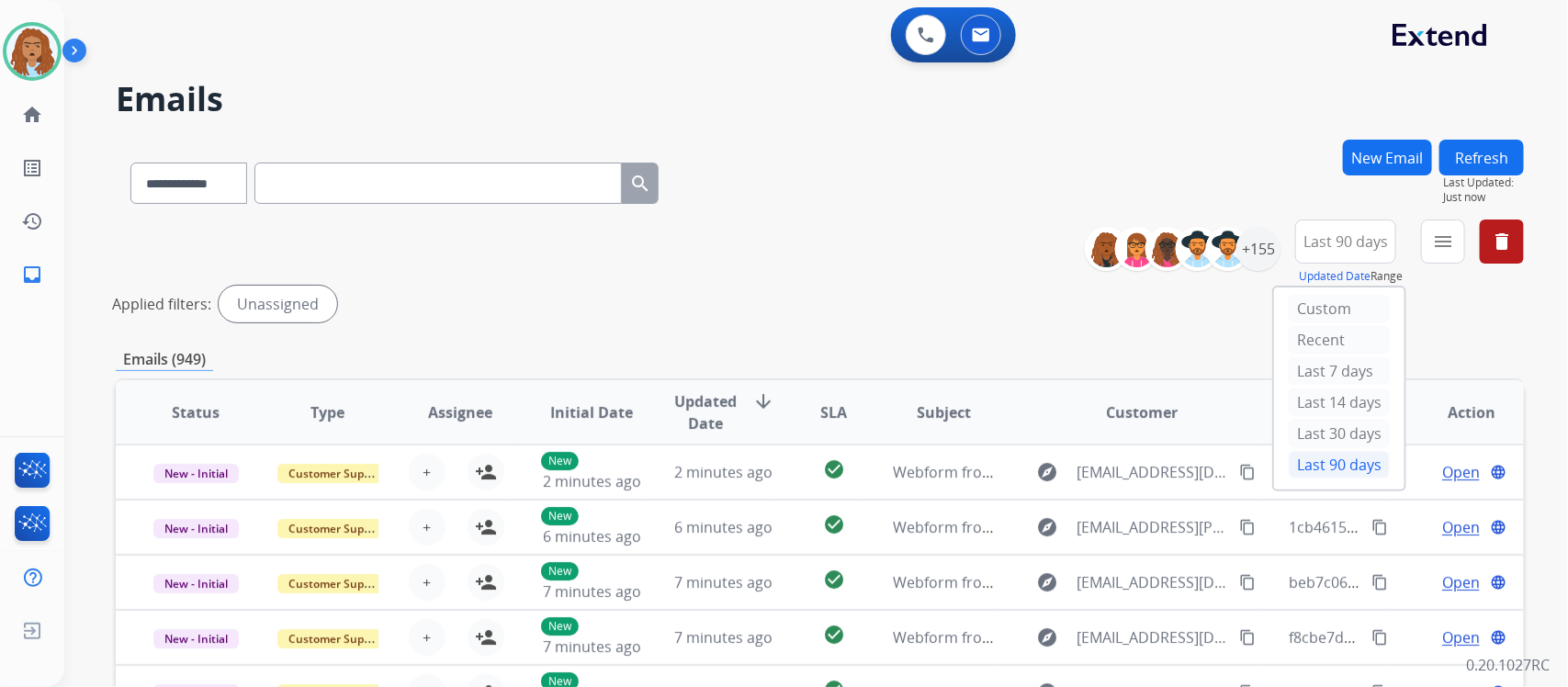 click on "**********" at bounding box center [819, 275] 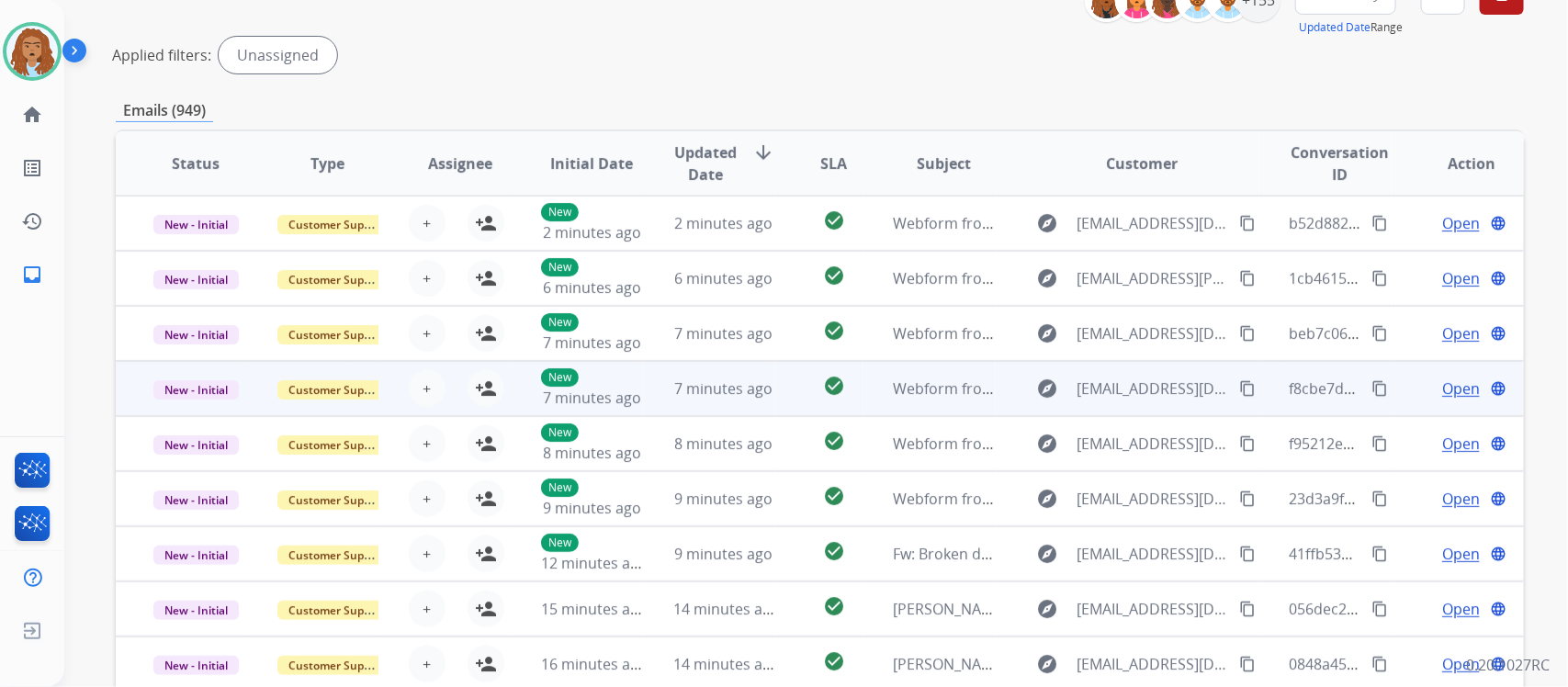 scroll, scrollTop: 172, scrollLeft: 0, axis: vertical 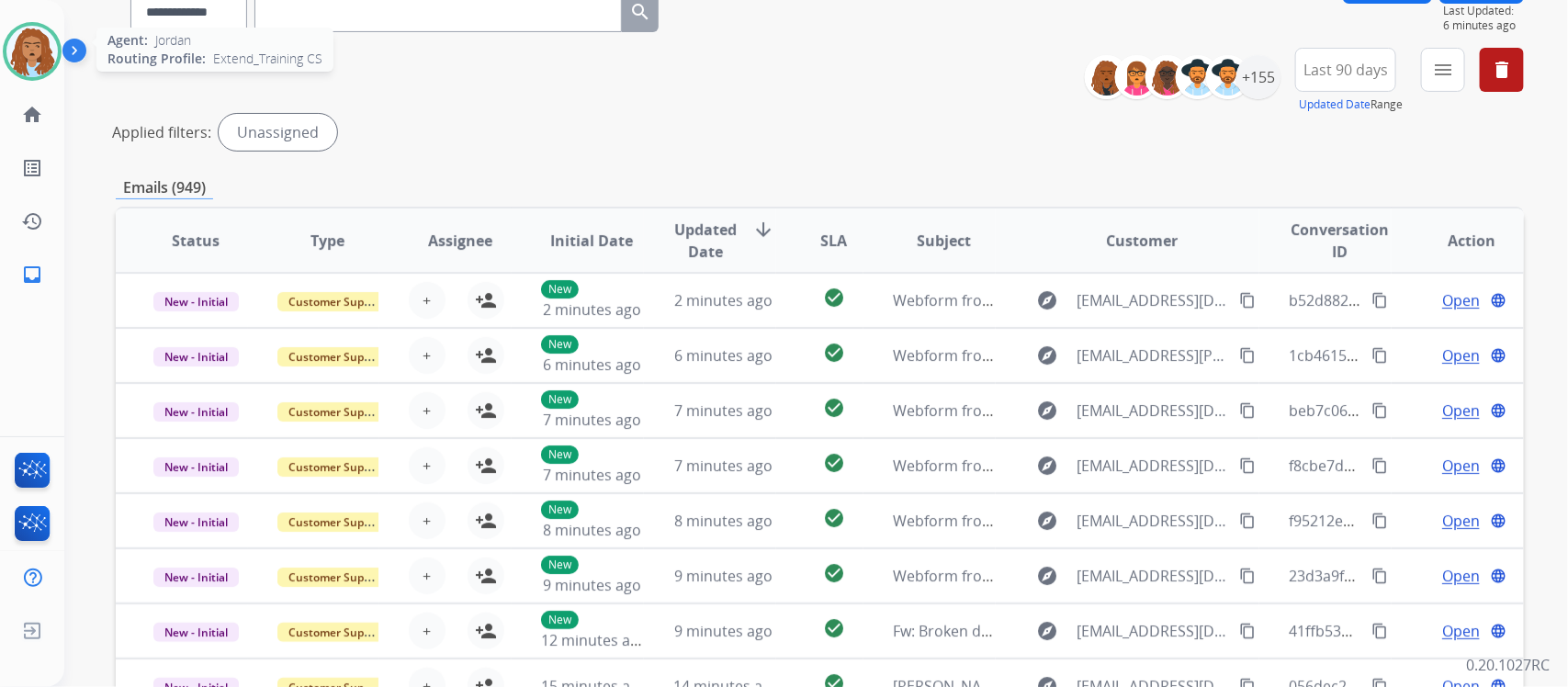 click at bounding box center (32, 51) 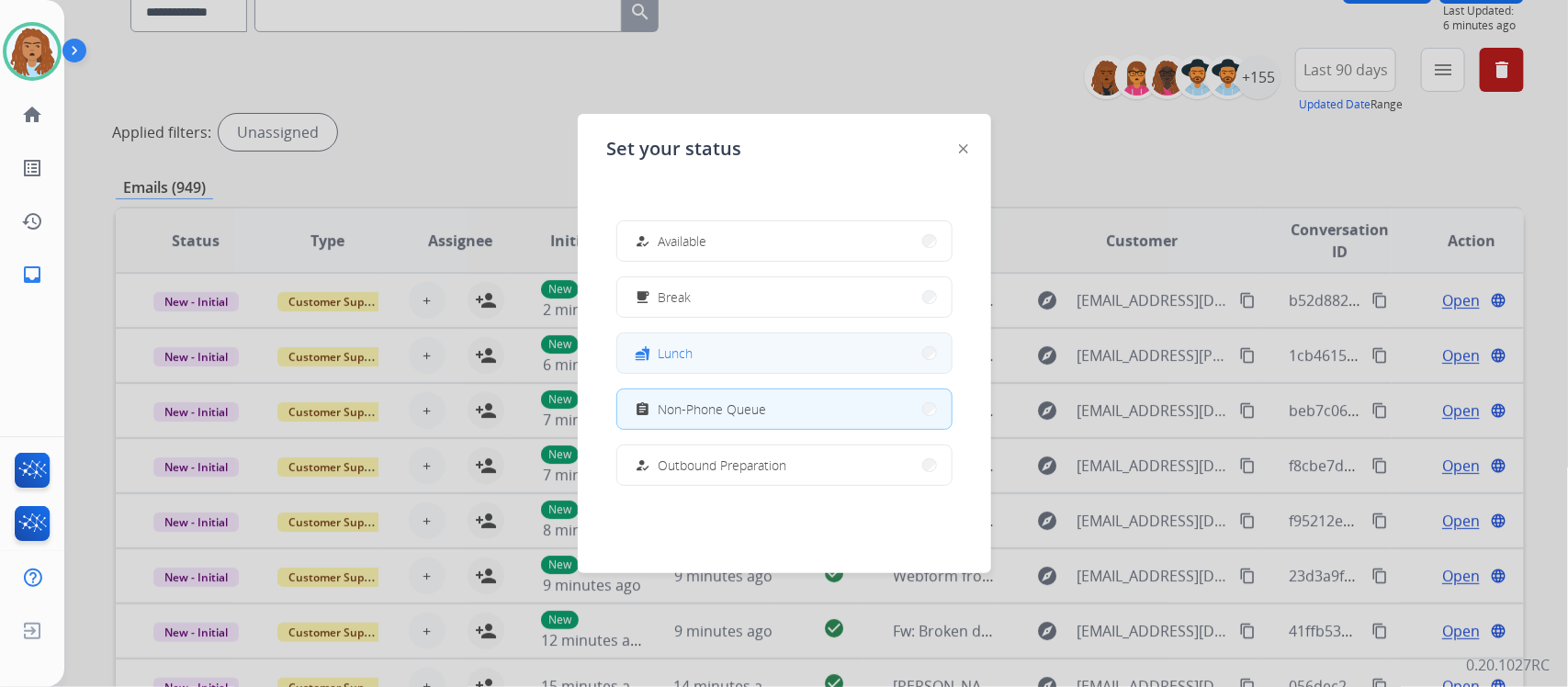 click on "fastfood Lunch" at bounding box center [784, 353] 